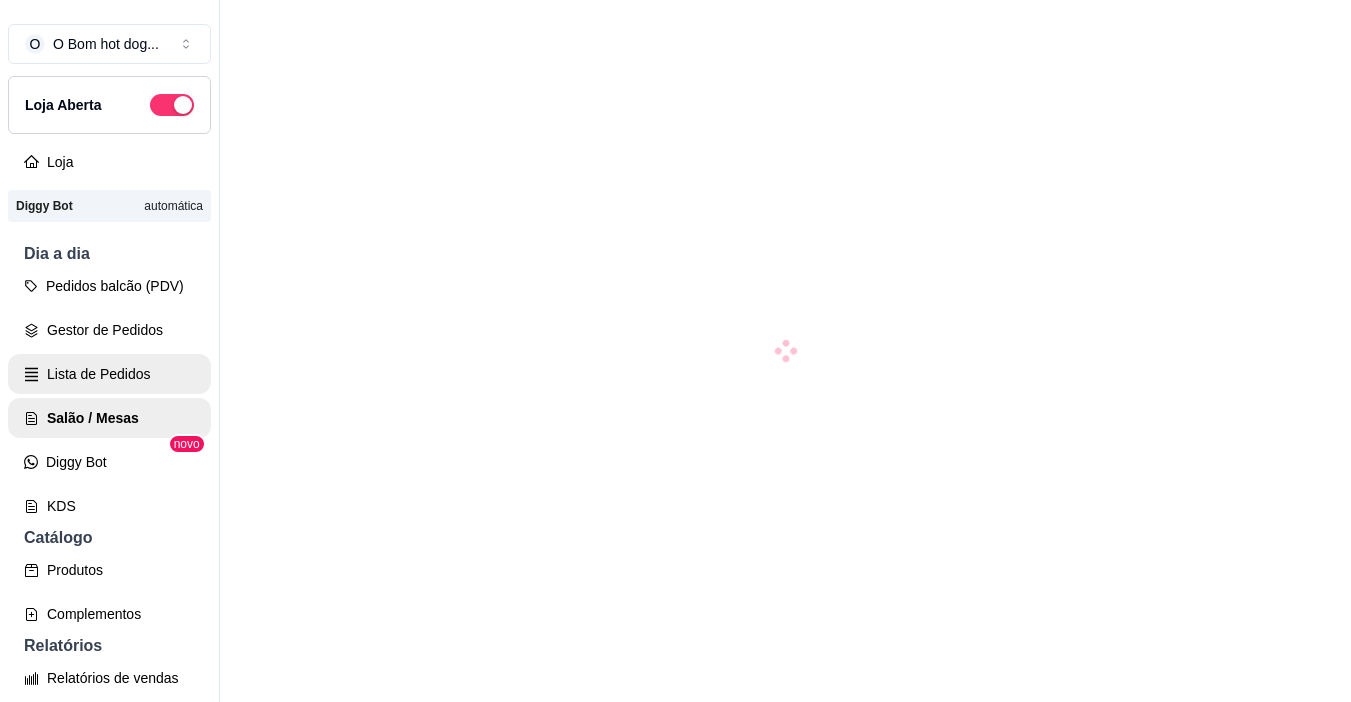 scroll, scrollTop: 0, scrollLeft: 0, axis: both 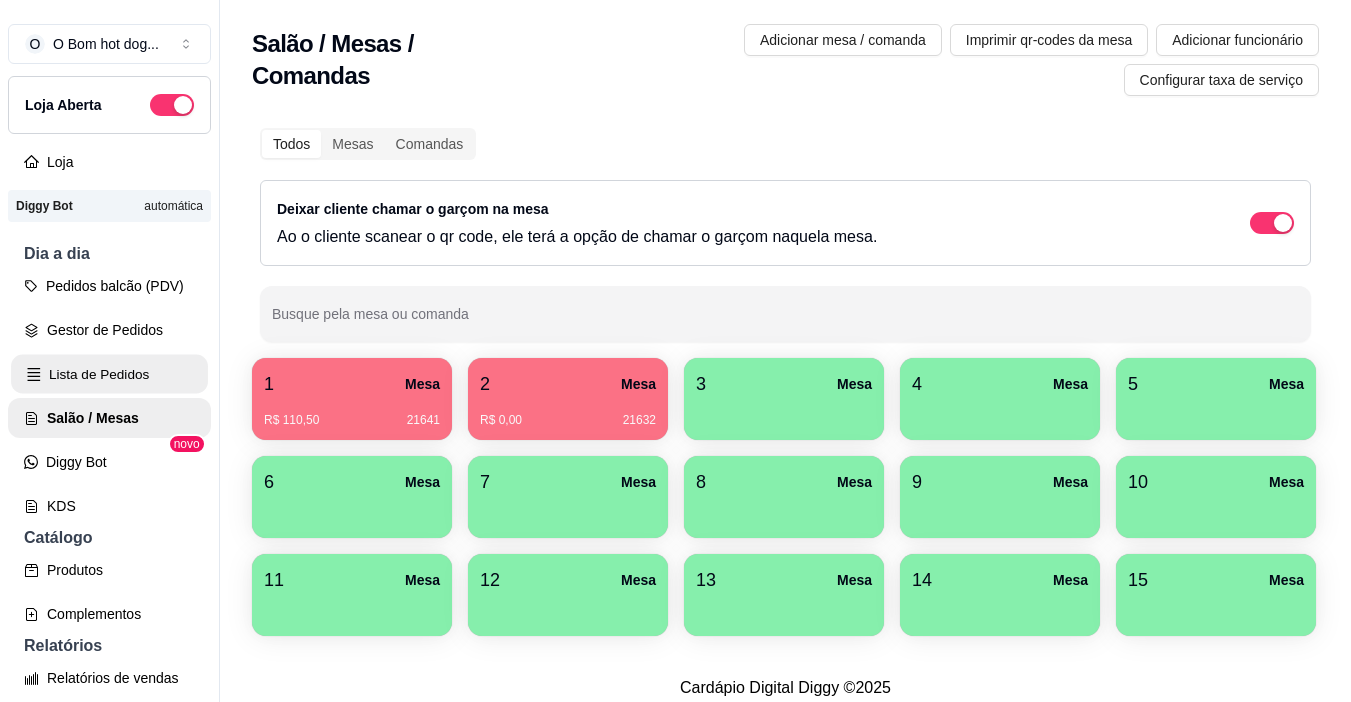 click on "Lista de Pedidos" at bounding box center (109, 374) 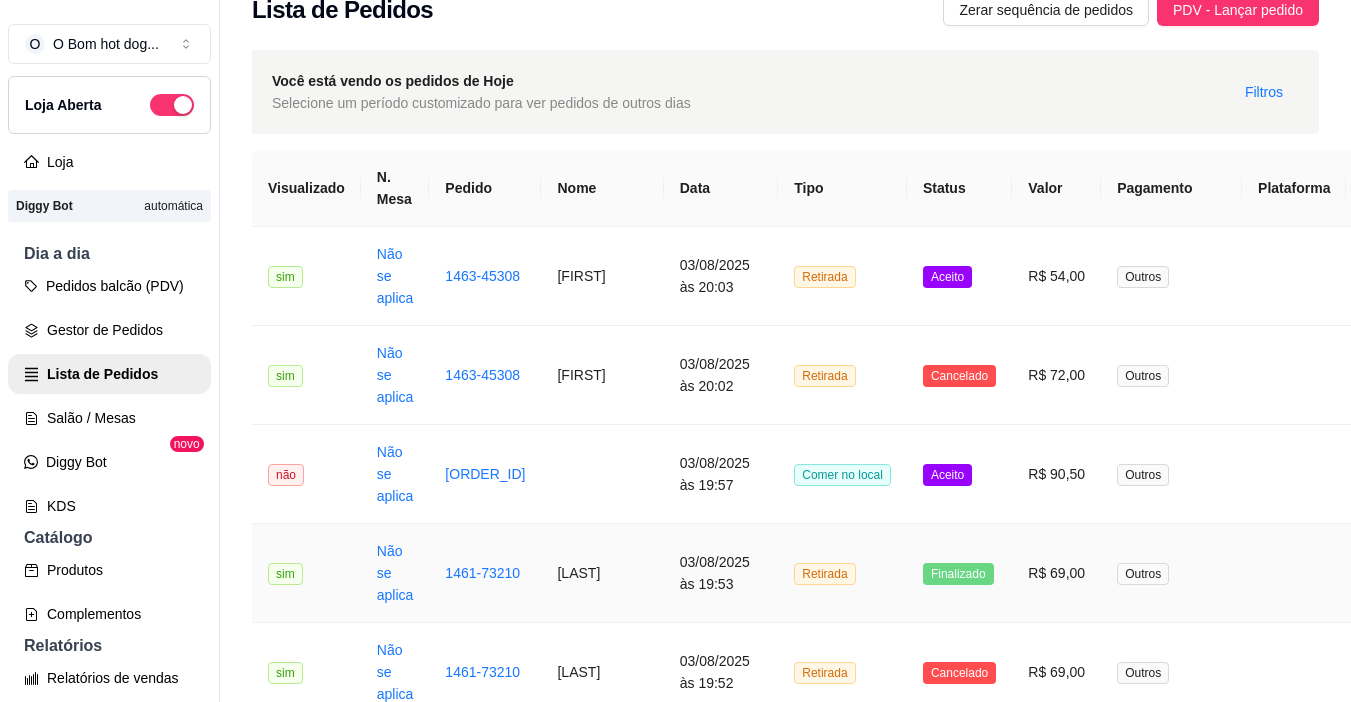 scroll, scrollTop: 0, scrollLeft: 0, axis: both 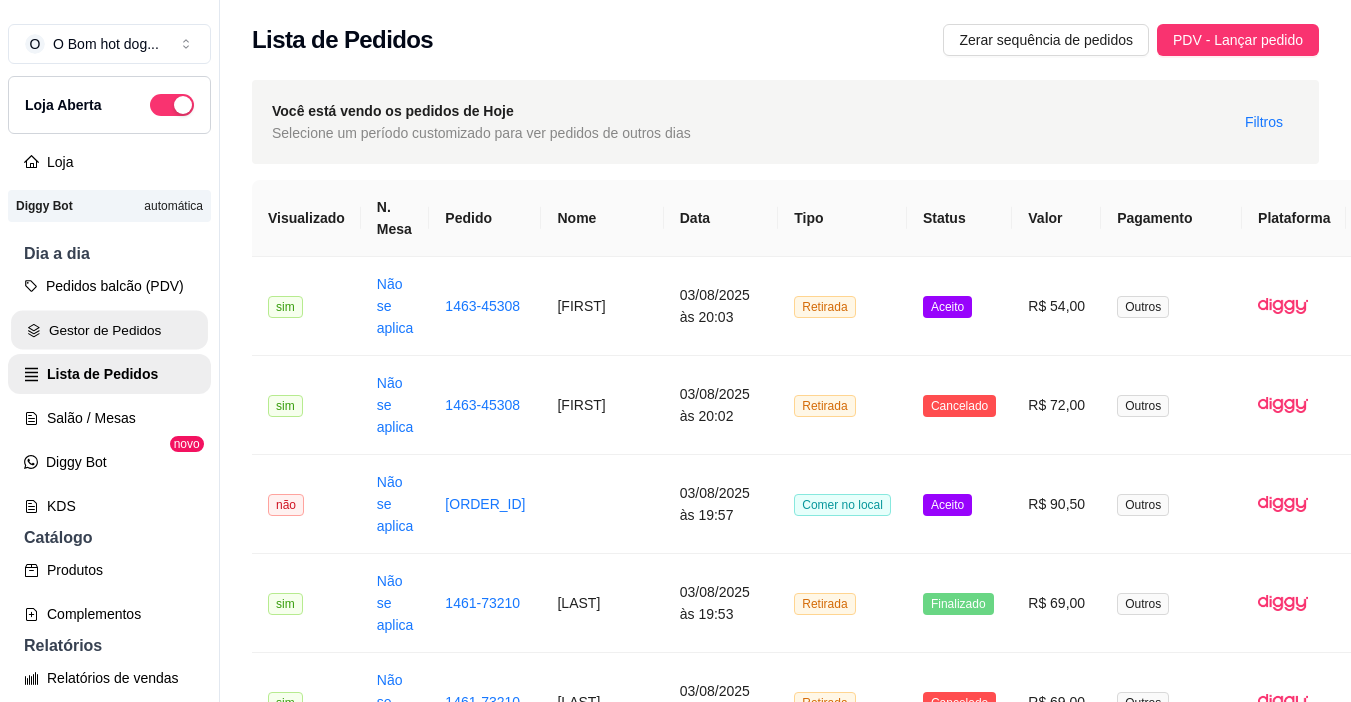click on "Gestor de Pedidos" at bounding box center (109, 330) 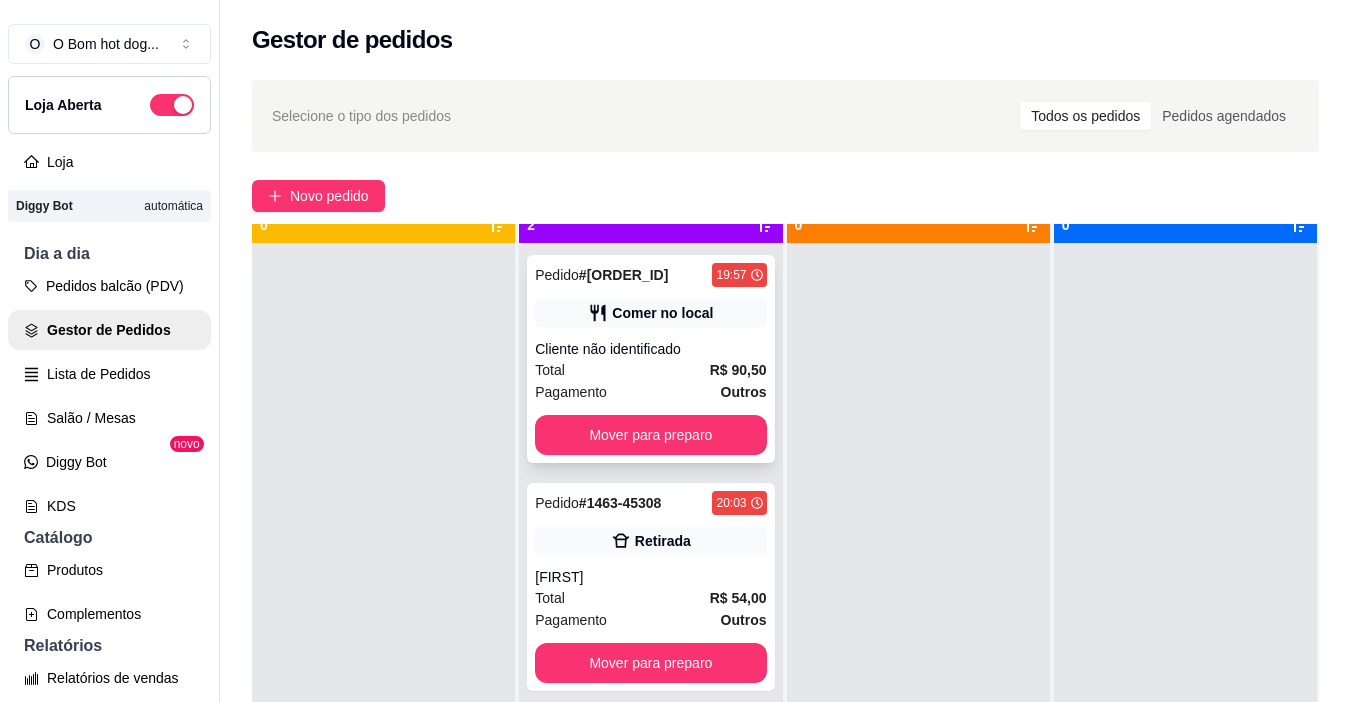 scroll, scrollTop: 56, scrollLeft: 0, axis: vertical 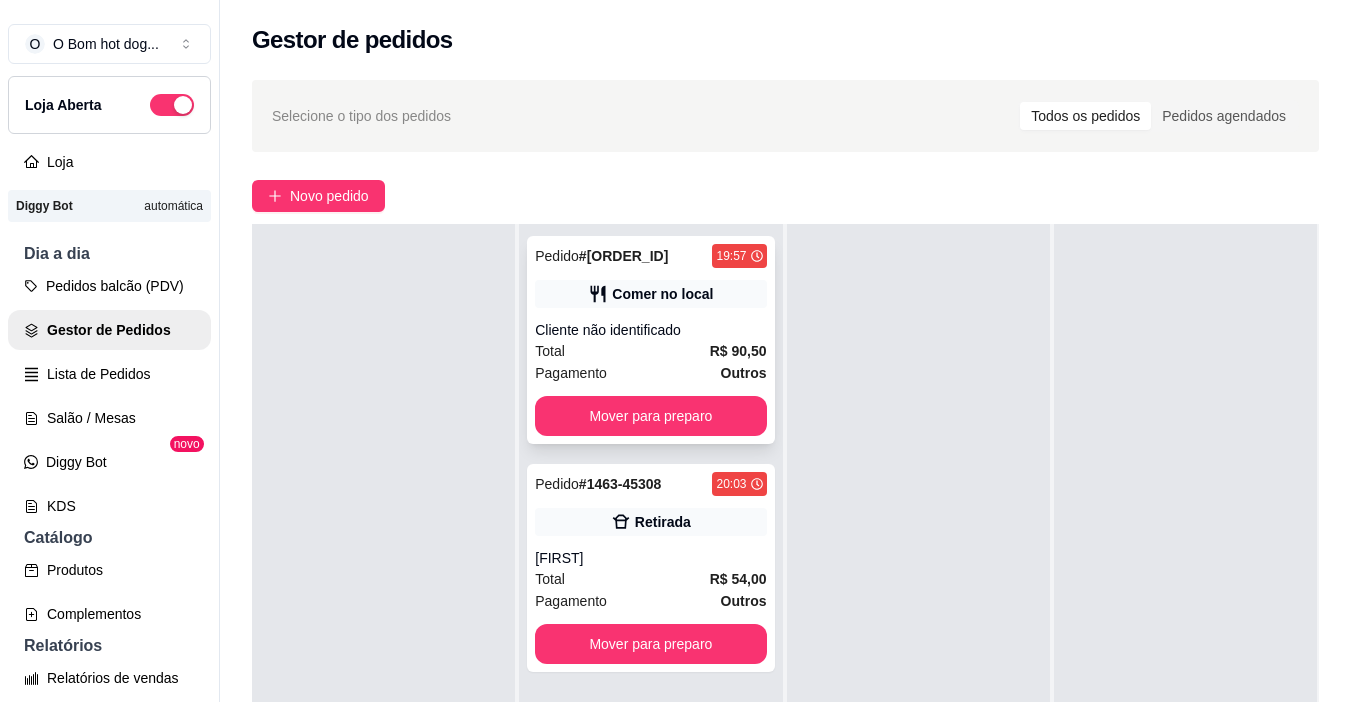 click on "Cliente não identificado" at bounding box center (650, 330) 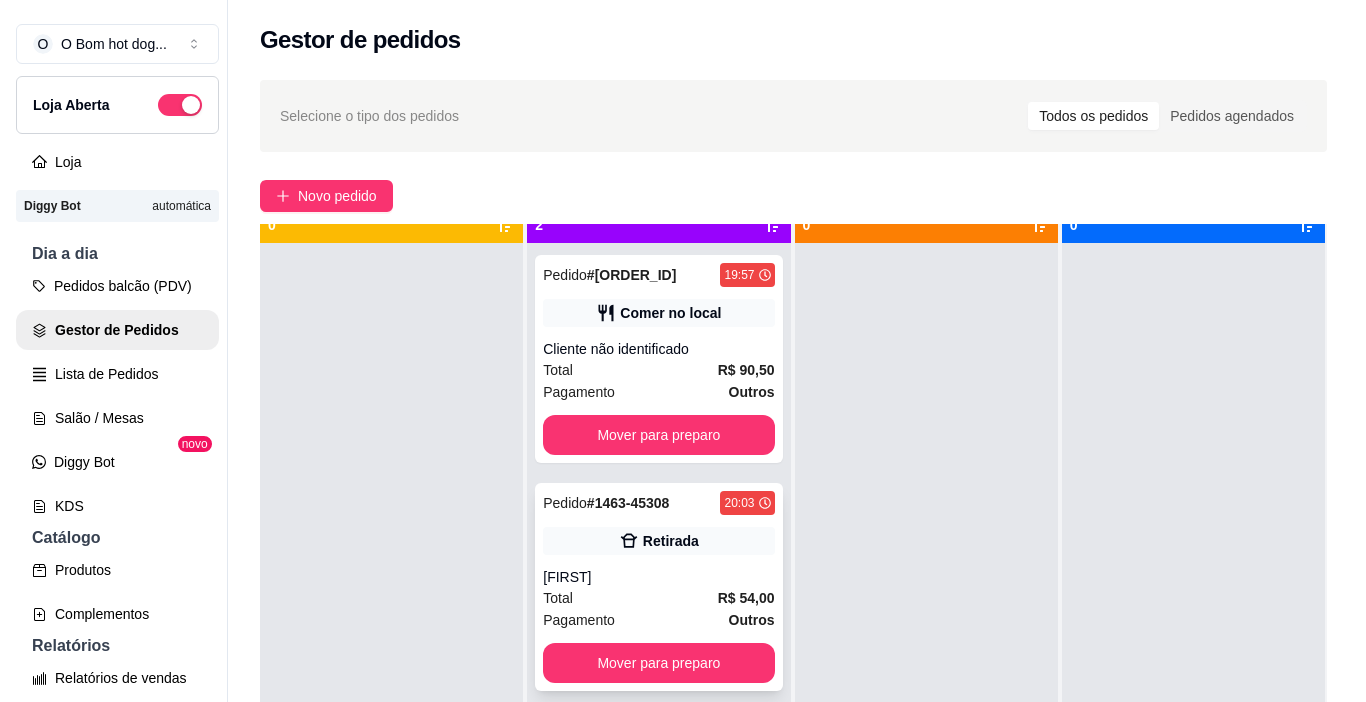 scroll, scrollTop: 56, scrollLeft: 0, axis: vertical 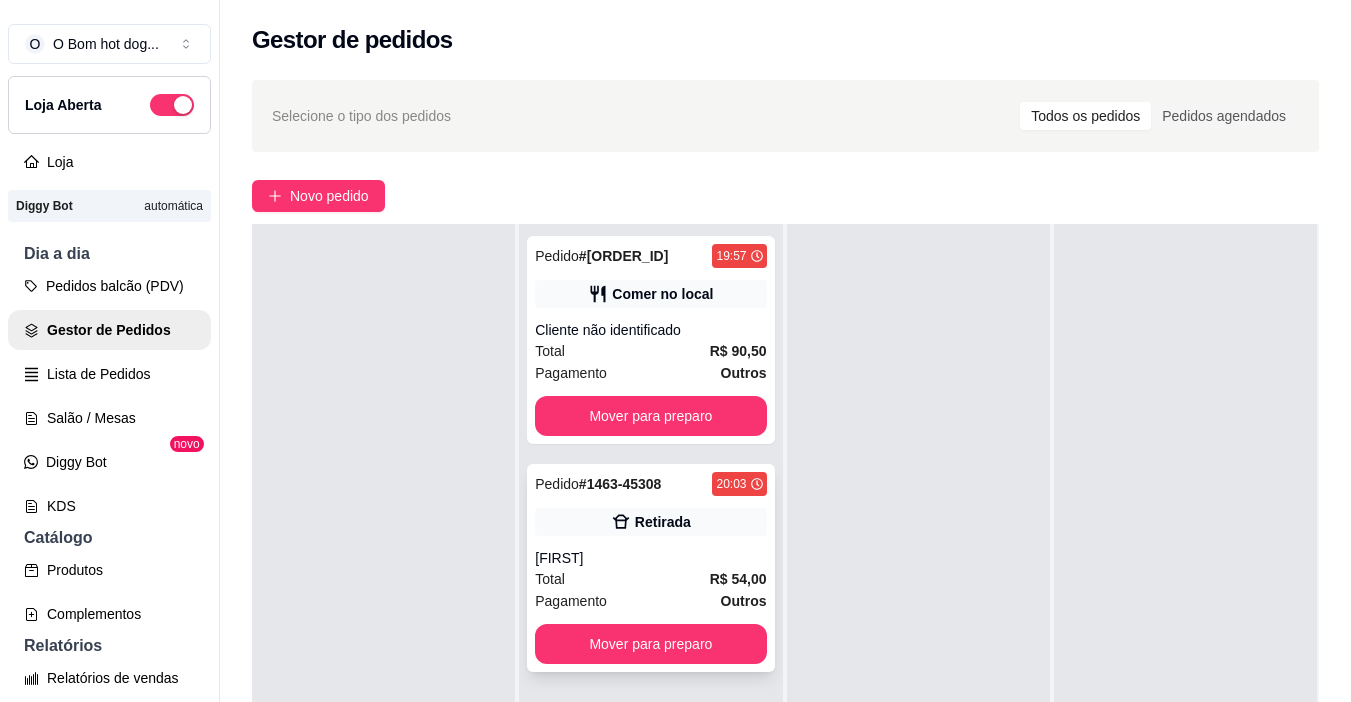 click on "Total R$ 54,00" at bounding box center [650, 579] 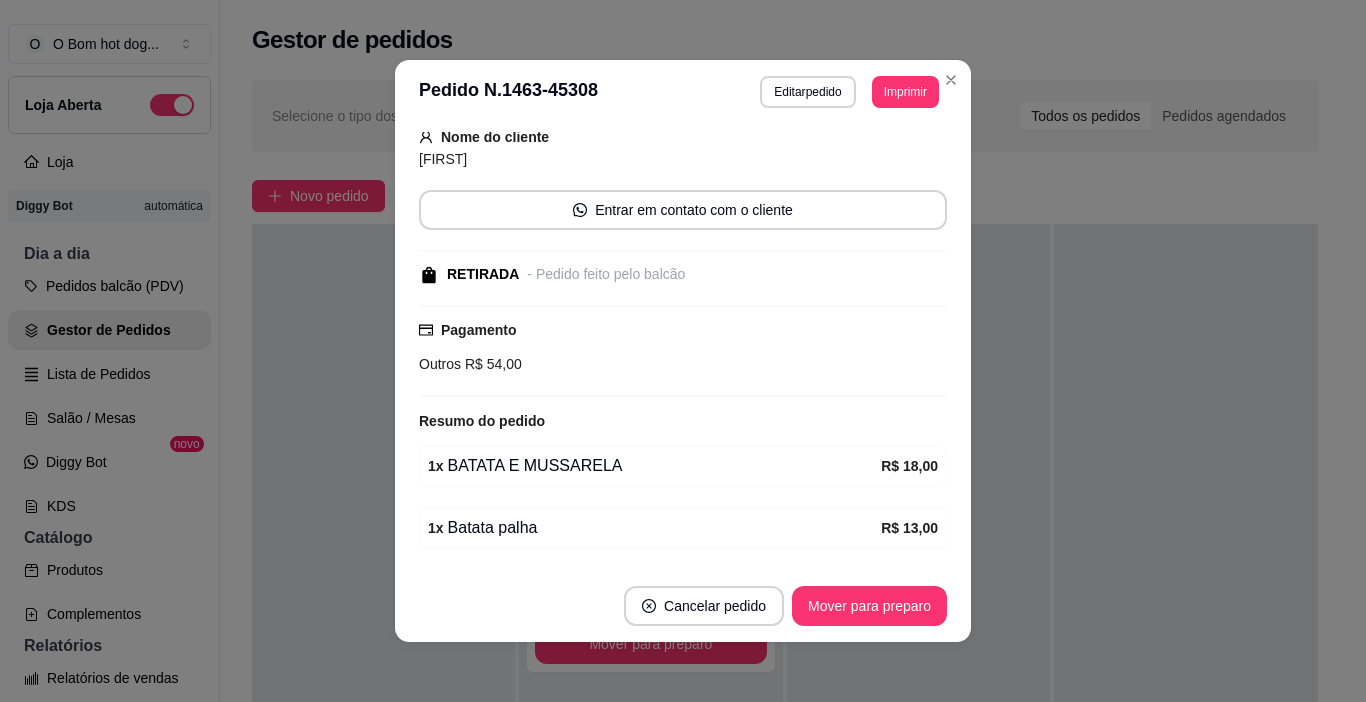 scroll, scrollTop: 200, scrollLeft: 0, axis: vertical 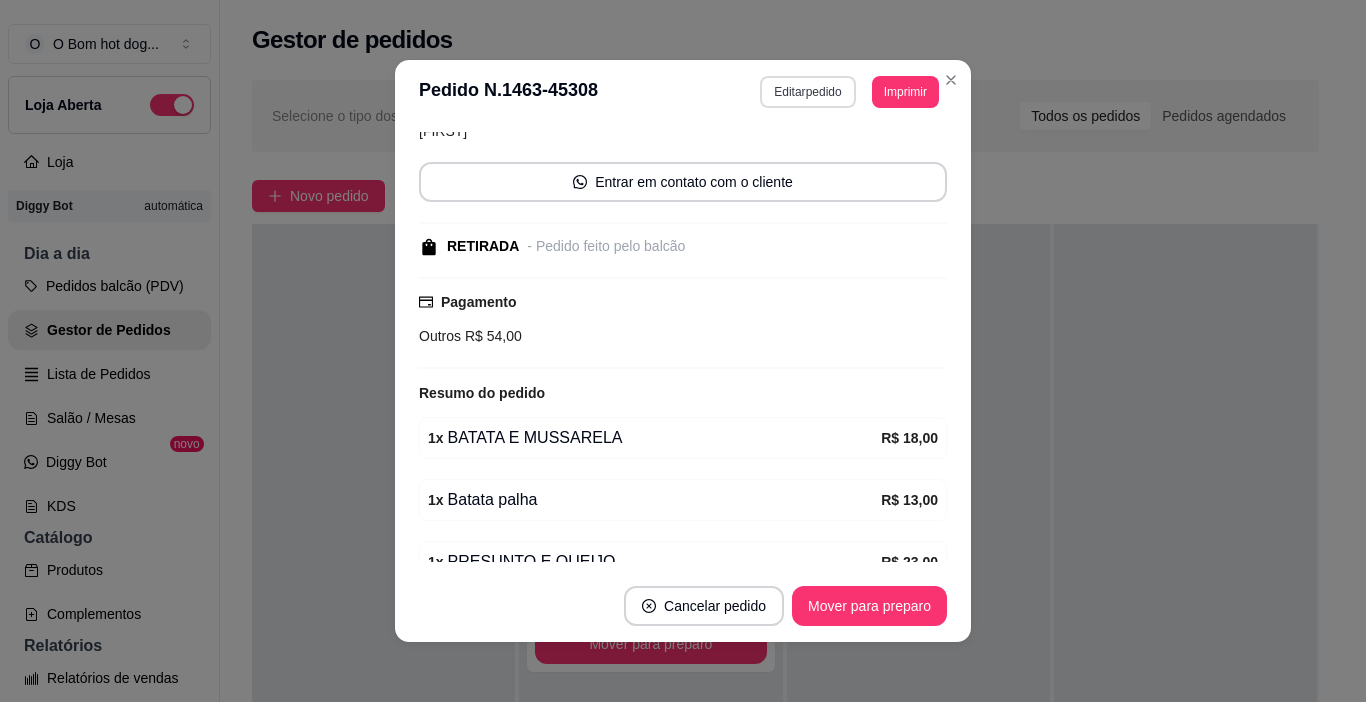 click on "Editar  pedido" at bounding box center (807, 92) 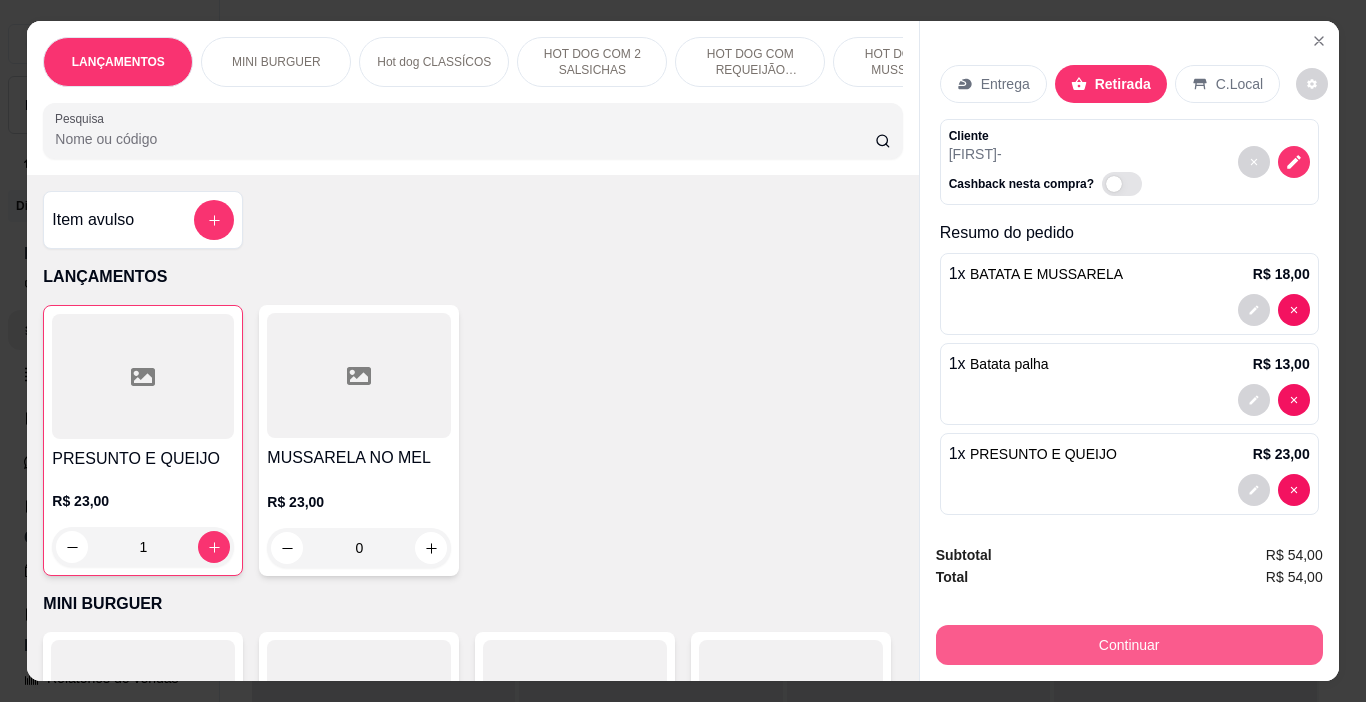 click on "Continuar" at bounding box center [1129, 645] 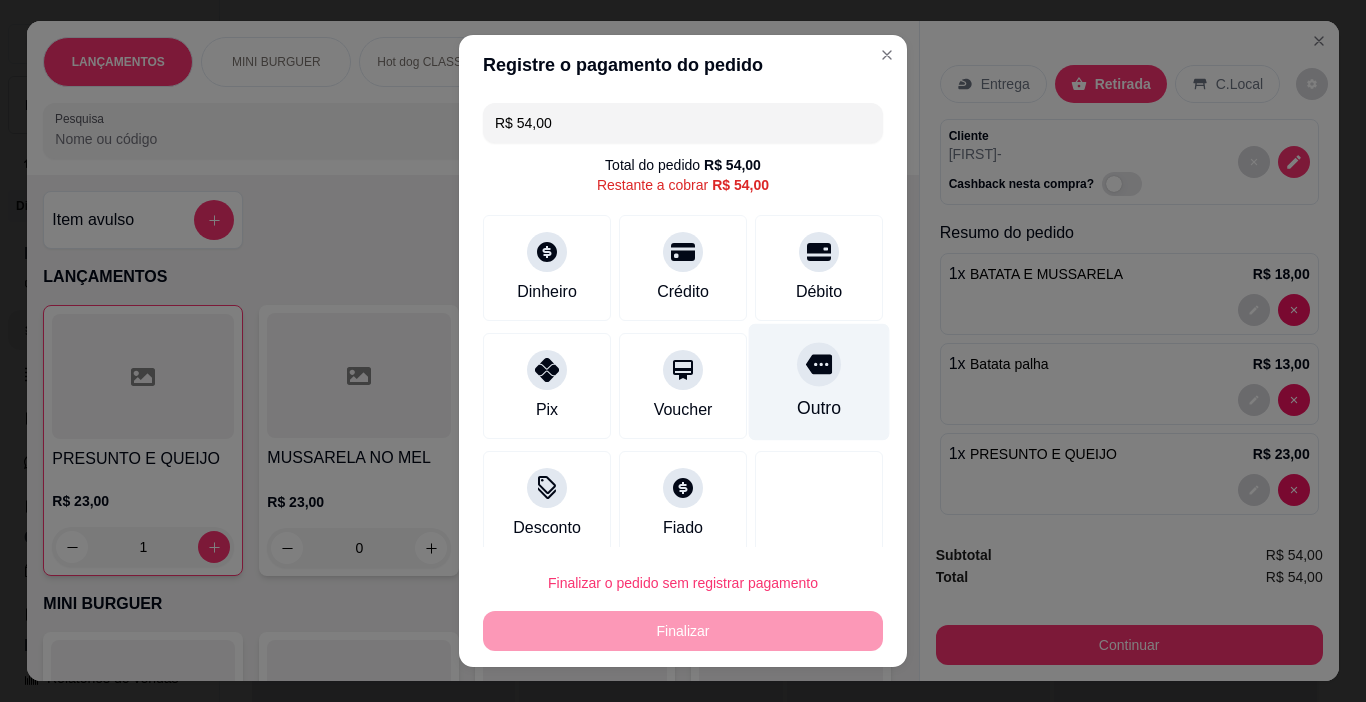click 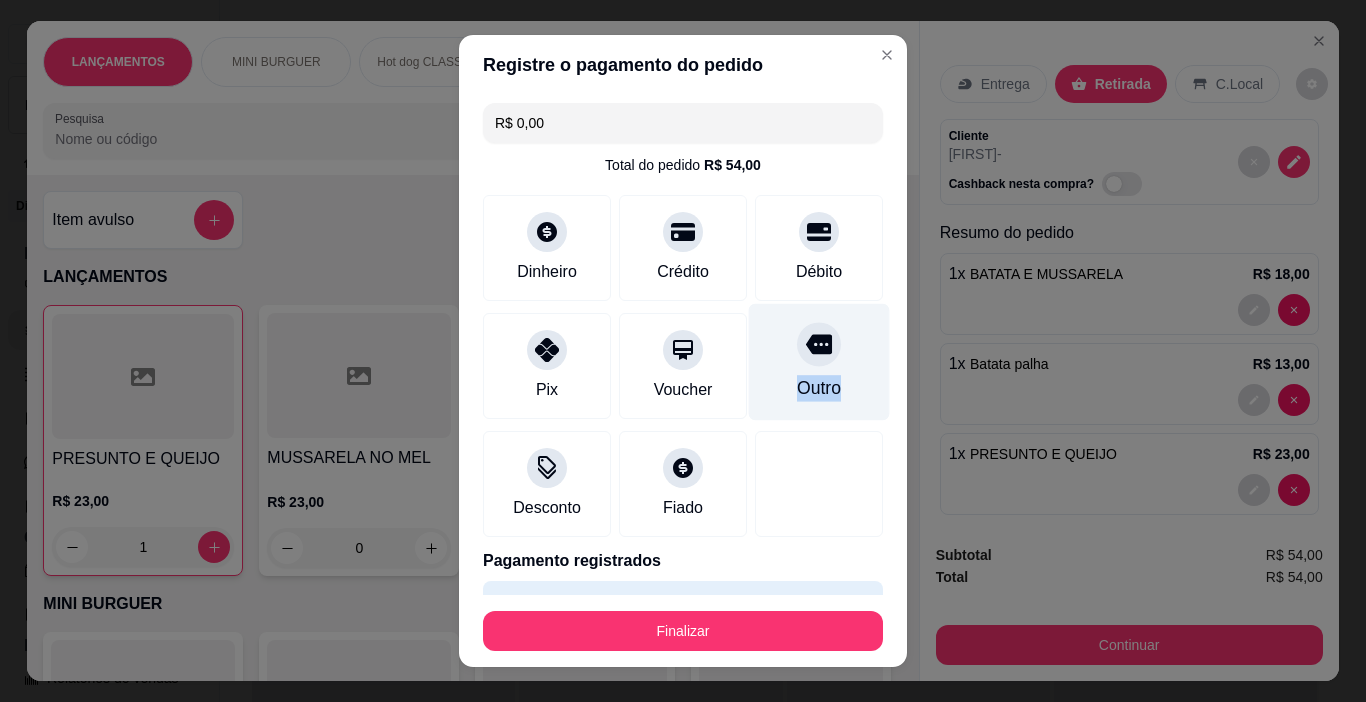 click on "Outro" at bounding box center [819, 362] 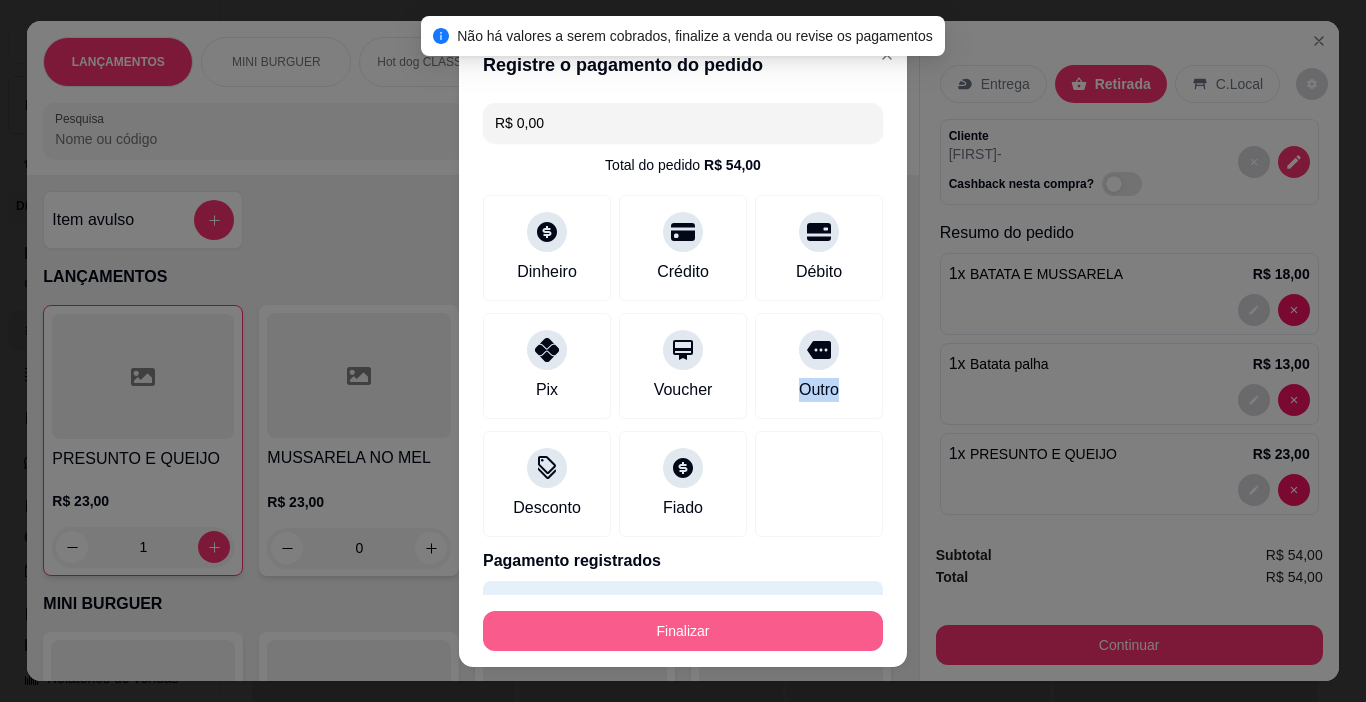 click on "Finalizar" at bounding box center [683, 631] 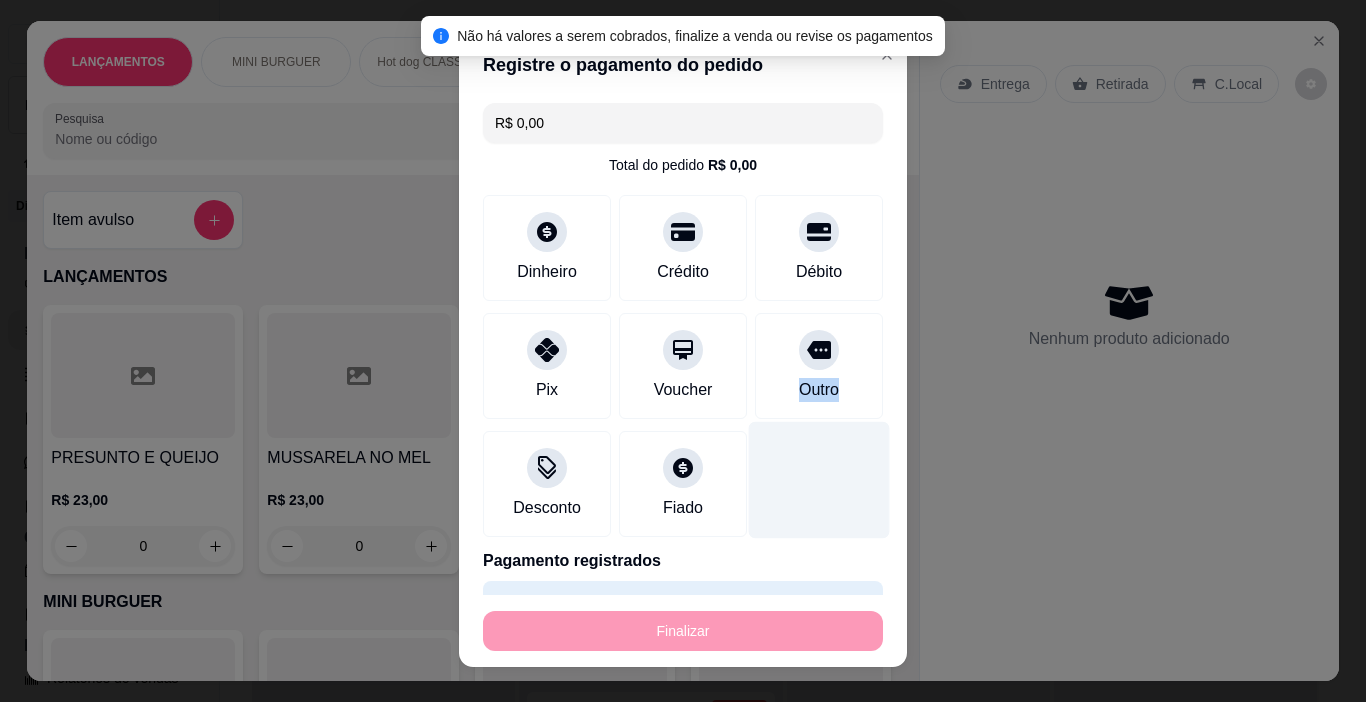 type on "0" 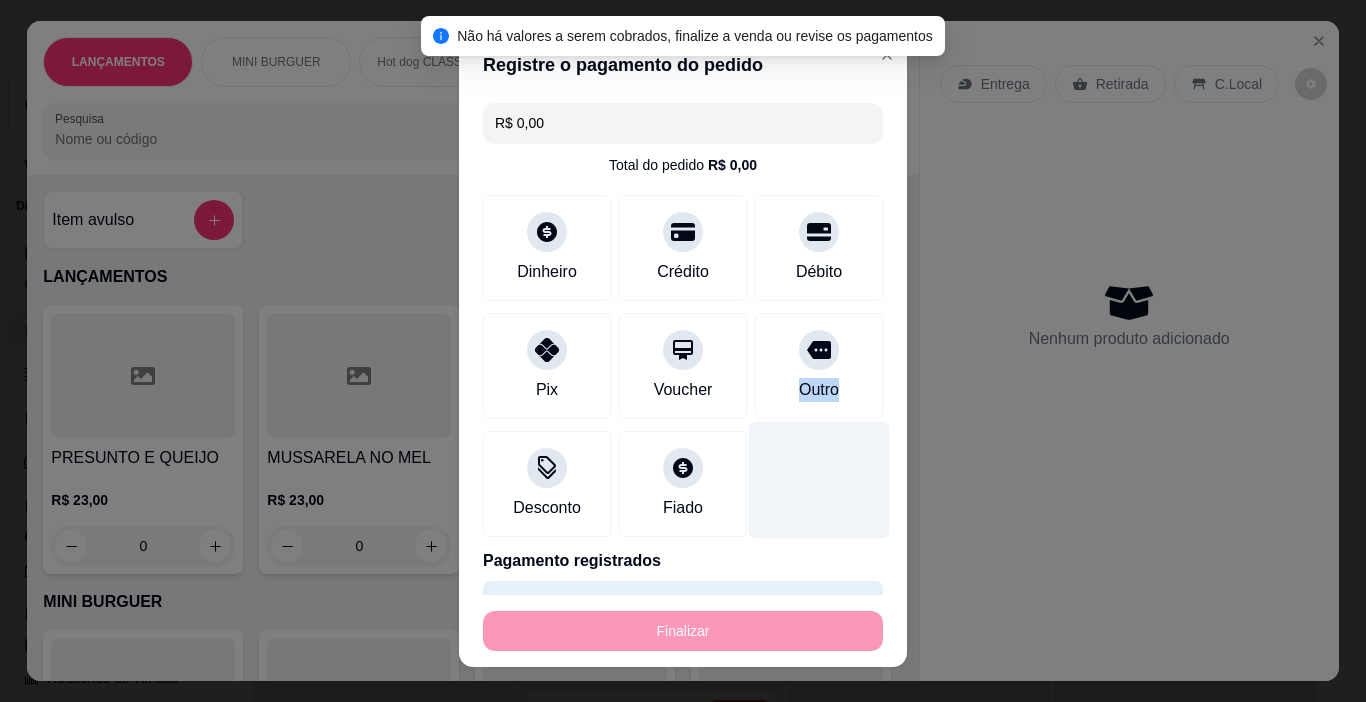 type on "-R$ 54,00" 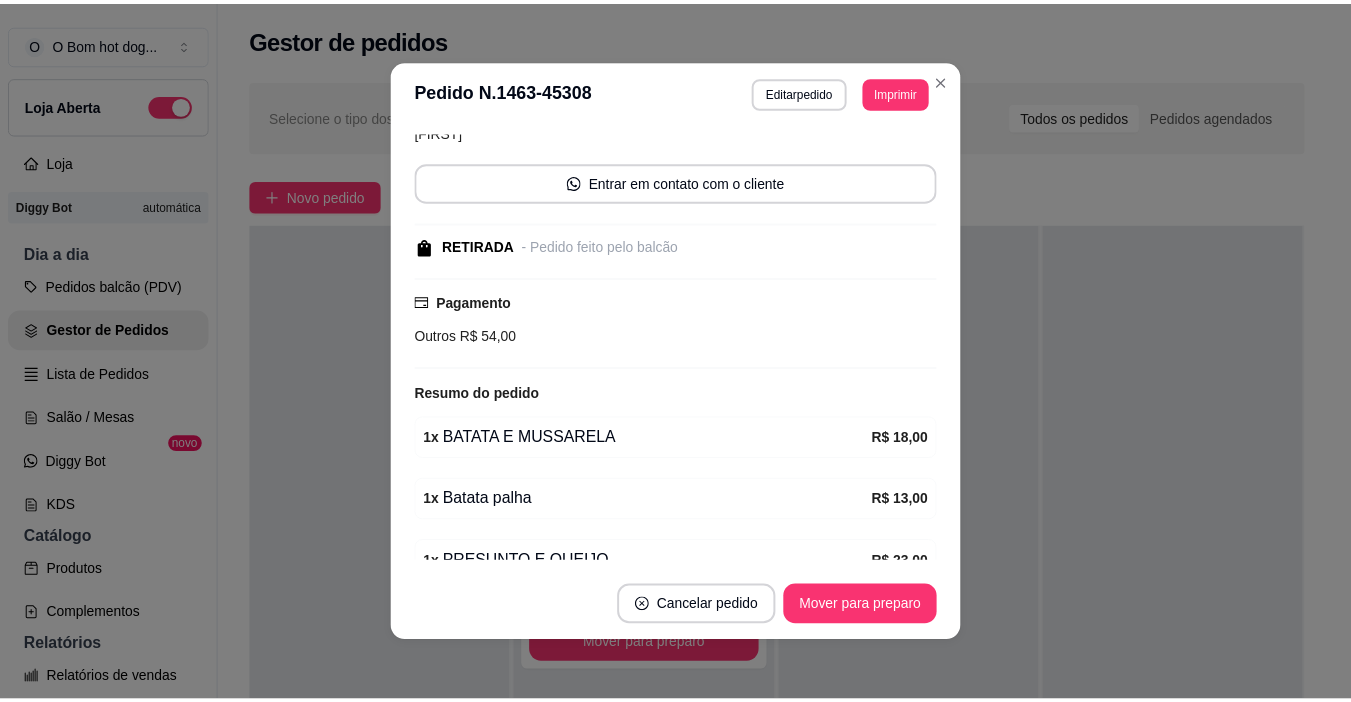 scroll, scrollTop: 4, scrollLeft: 0, axis: vertical 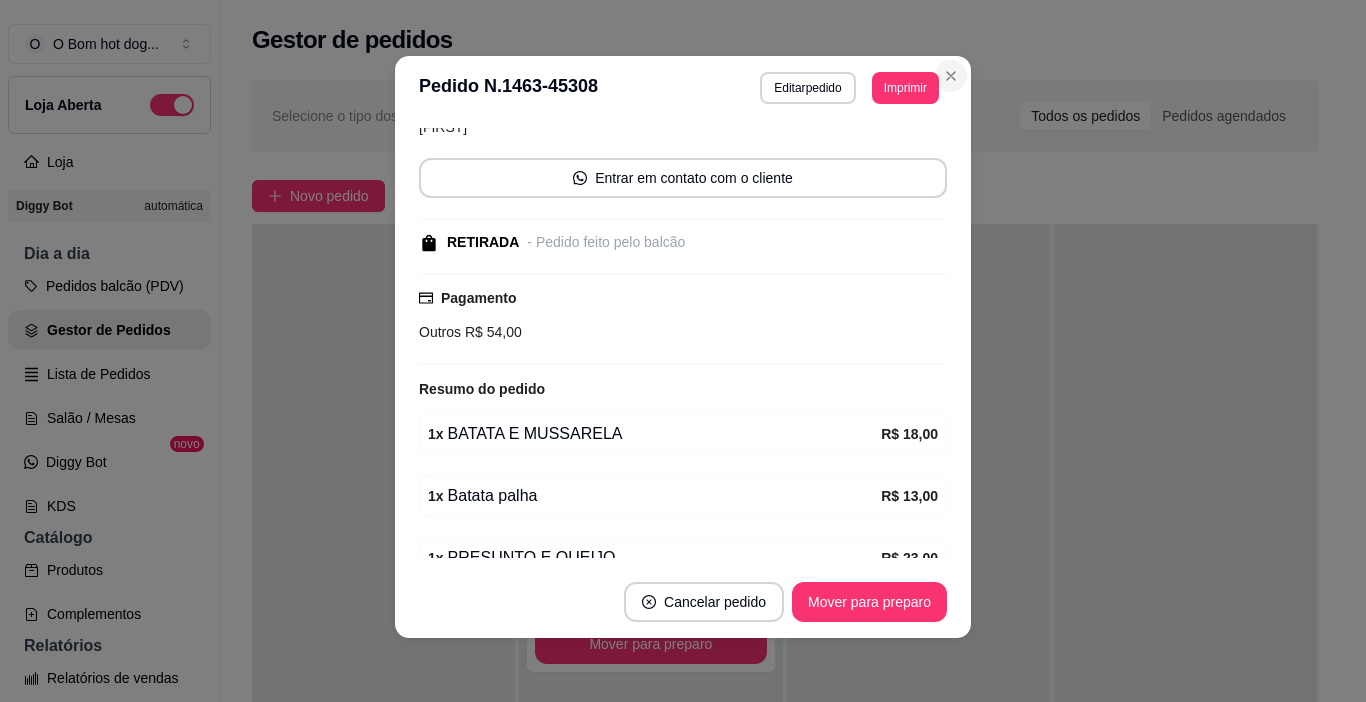 click on "Selecione o tipo dos pedidos Todos os pedidos Pedidos agendados Novo pedido Pendente 0 Aceito 2 Pedido  # XXXX-XXXXXX 19:57 Comer no local Cliente não identificado Total R$ 90,50 Pagamento Outros Mover para preparo Pedido  # XXXX-XXXXXX 20:04 Retirada [FIRST] Total R$ 54,00 Pagamento Outros Mover para preparo Preparando 0 Em entrega 0" at bounding box center (785, 509) 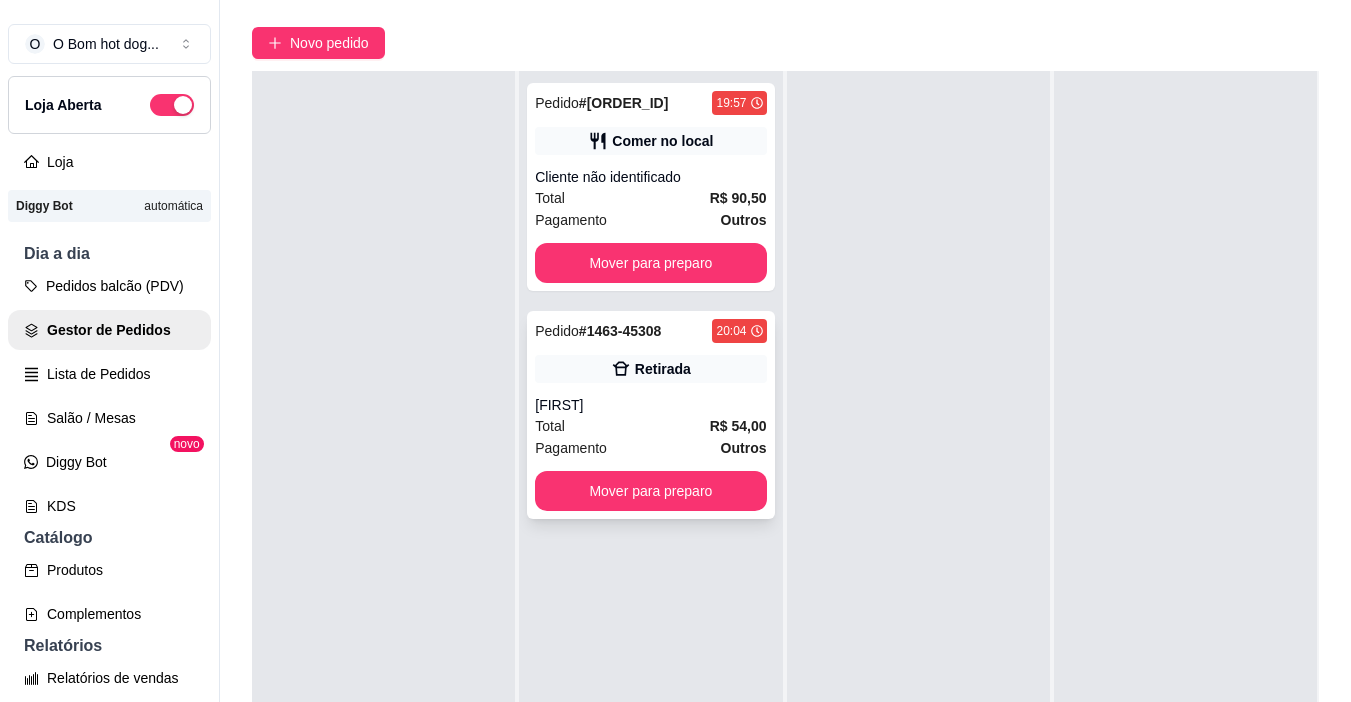 scroll, scrollTop: 319, scrollLeft: 0, axis: vertical 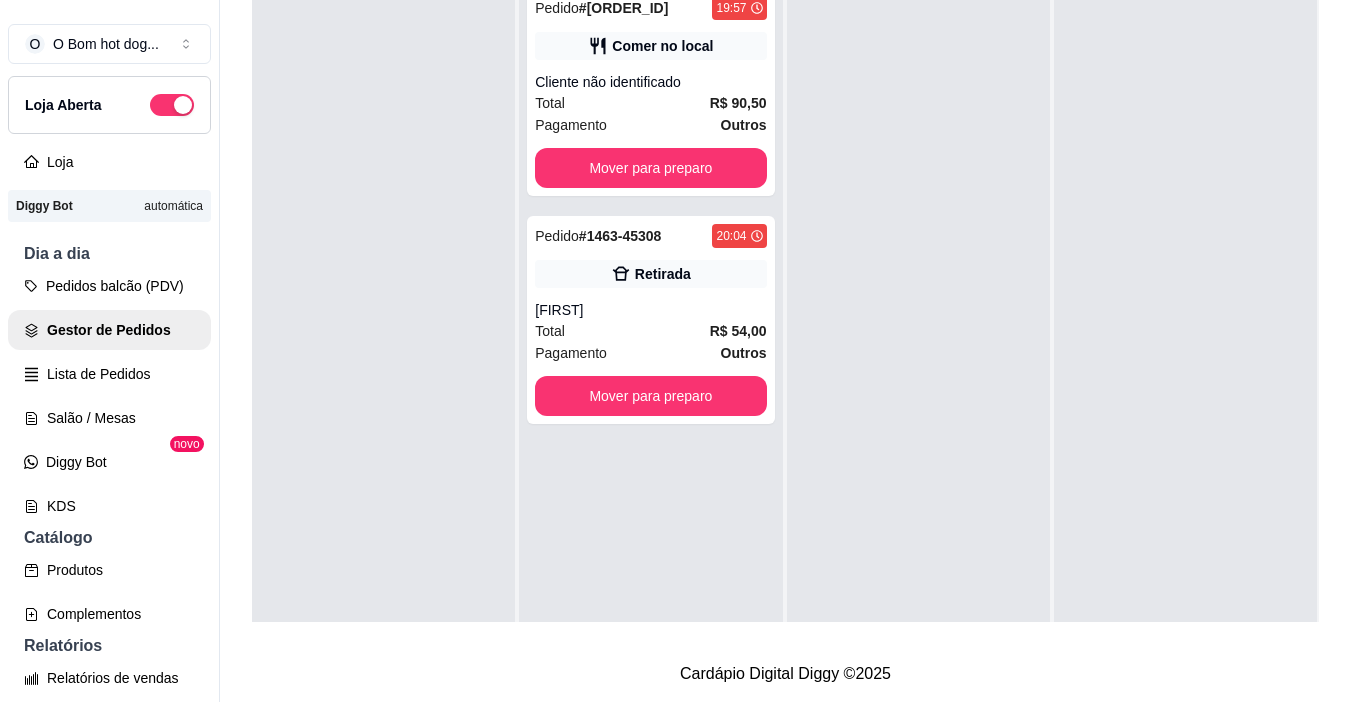 drag, startPoint x: 919, startPoint y: 334, endPoint x: 914, endPoint y: 255, distance: 79.15807 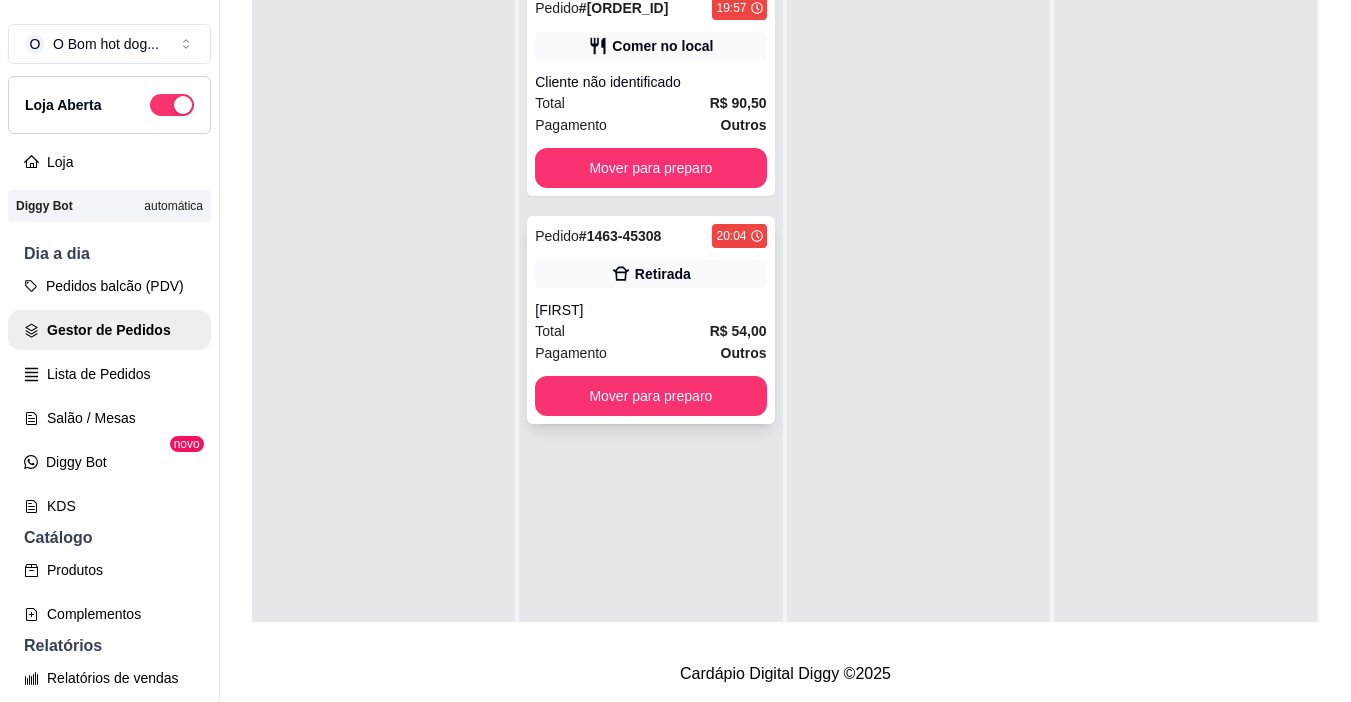drag, startPoint x: 714, startPoint y: 300, endPoint x: 658, endPoint y: 297, distance: 56.0803 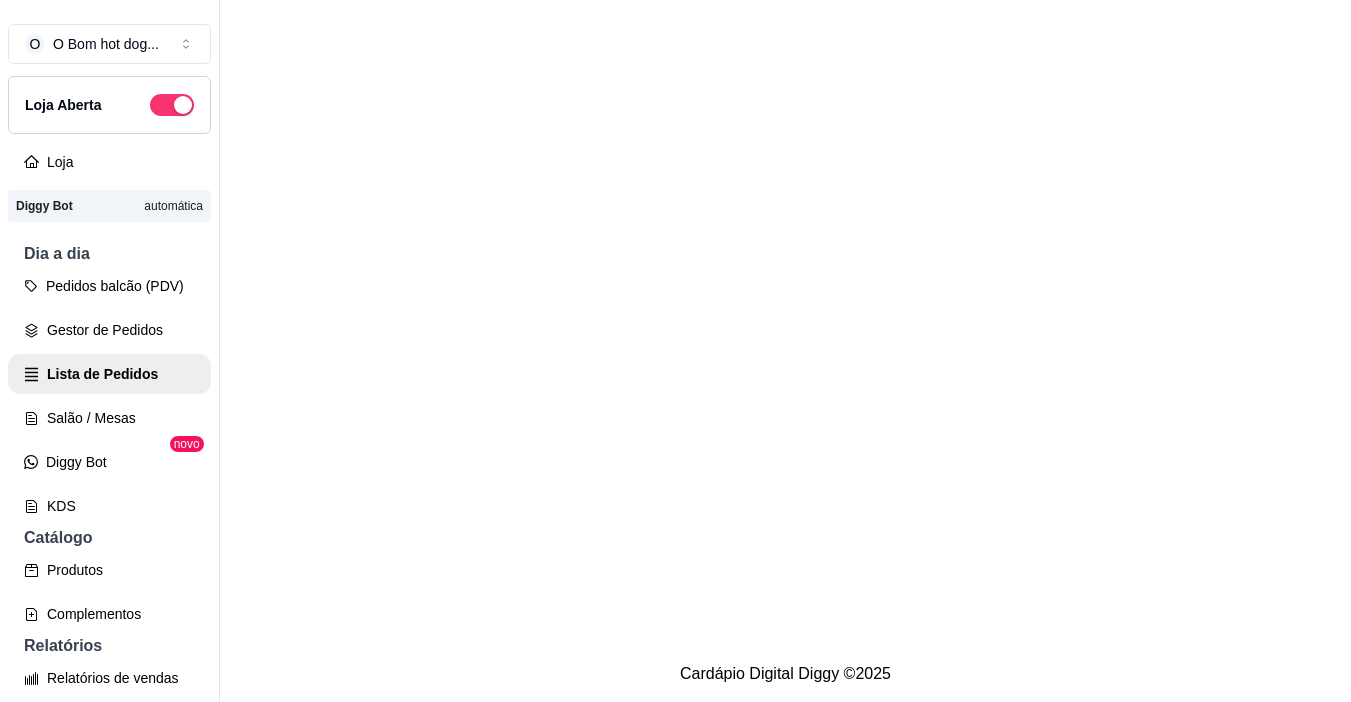 scroll, scrollTop: 0, scrollLeft: 0, axis: both 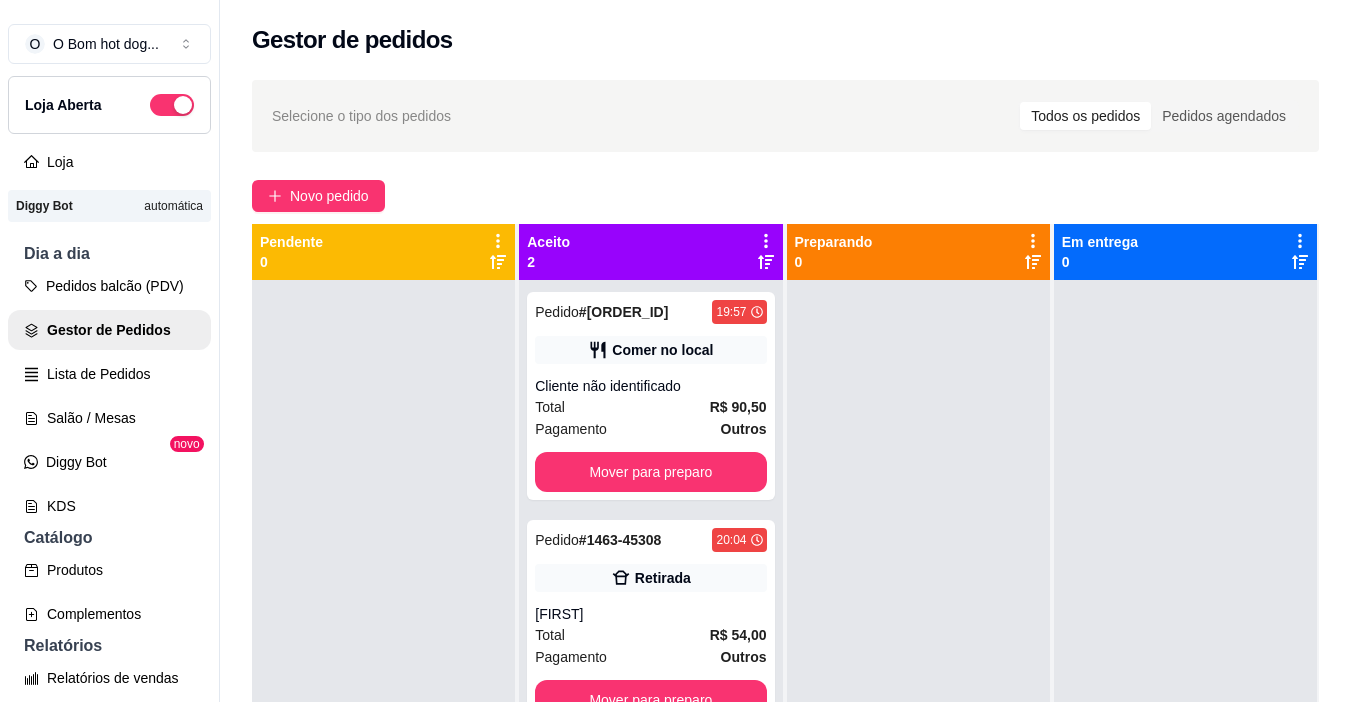 click at bounding box center [383, 631] 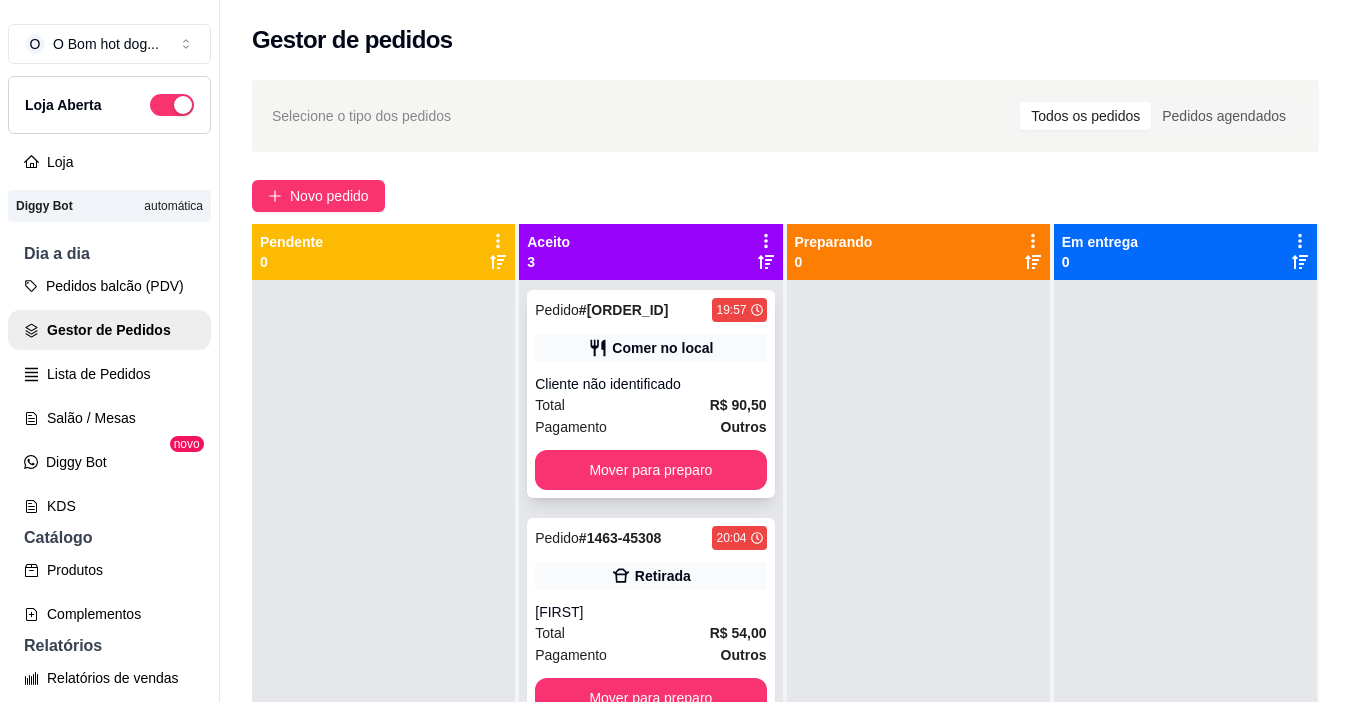 scroll, scrollTop: 22, scrollLeft: 0, axis: vertical 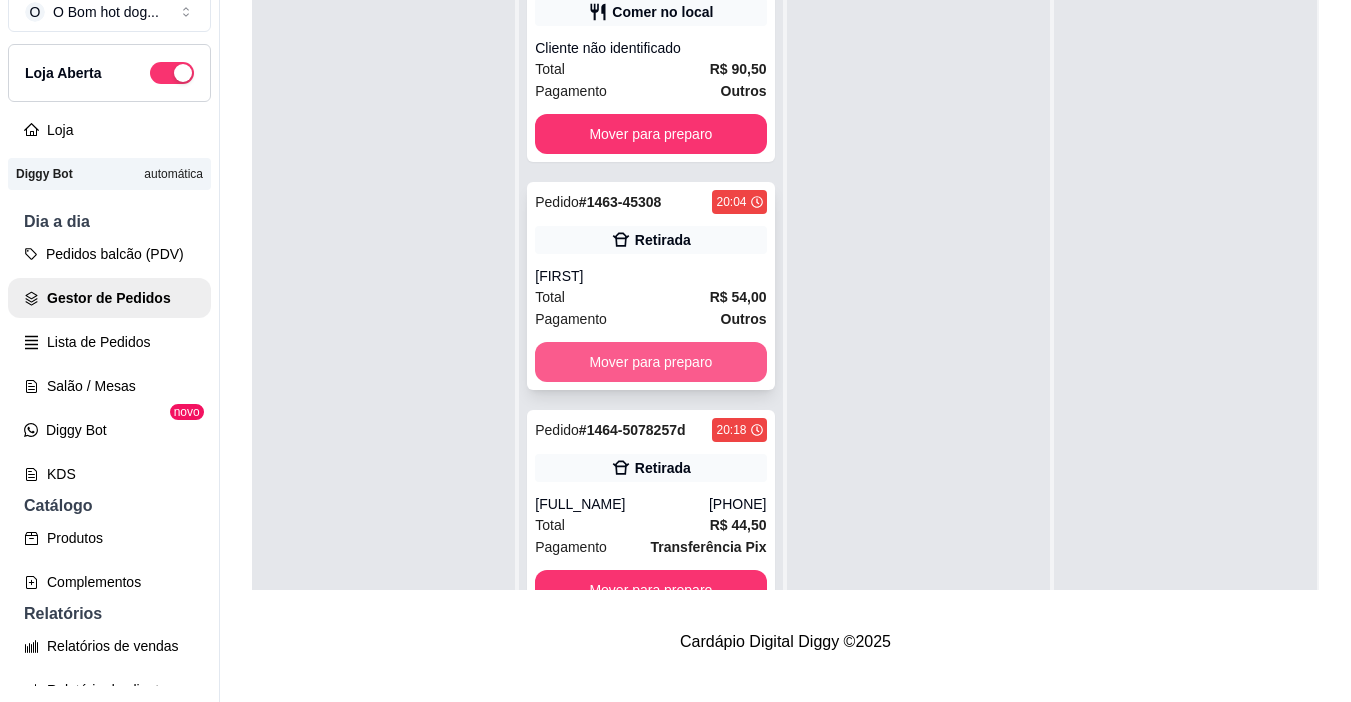 click on "Mover para preparo" at bounding box center [650, 362] 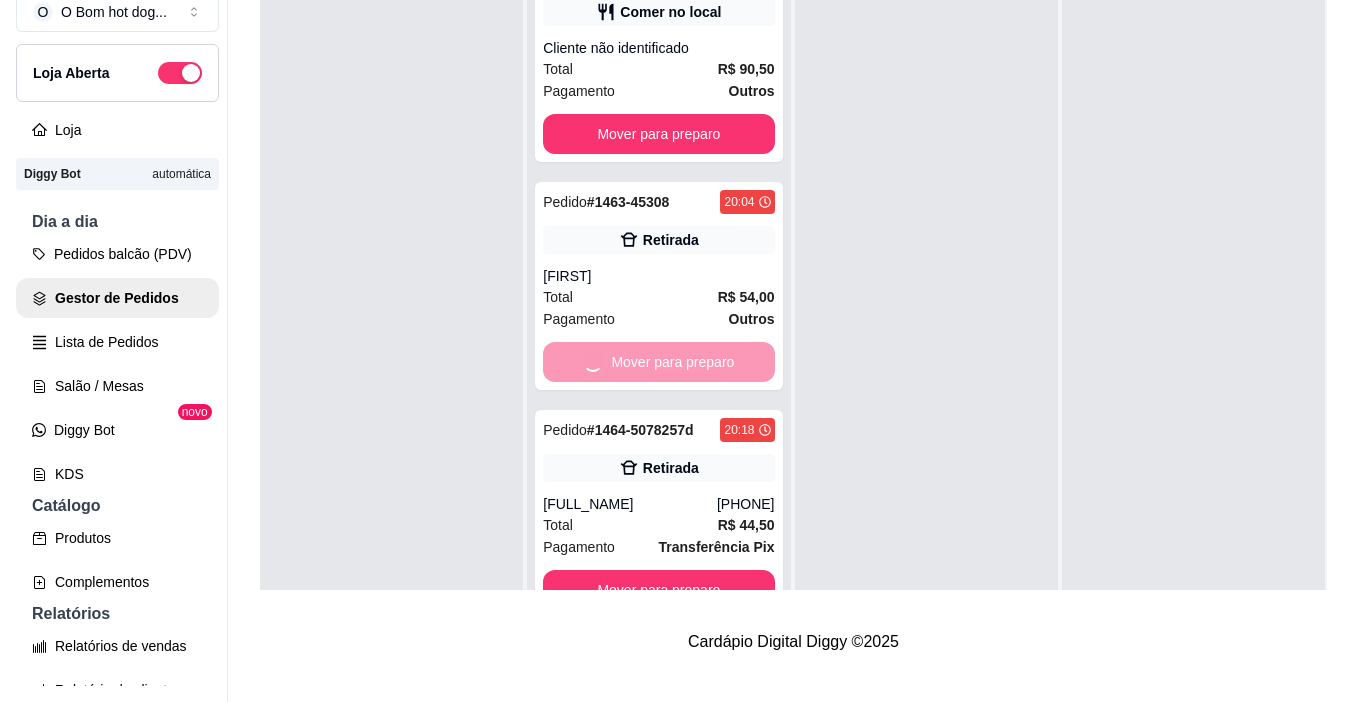 scroll, scrollTop: 0, scrollLeft: 0, axis: both 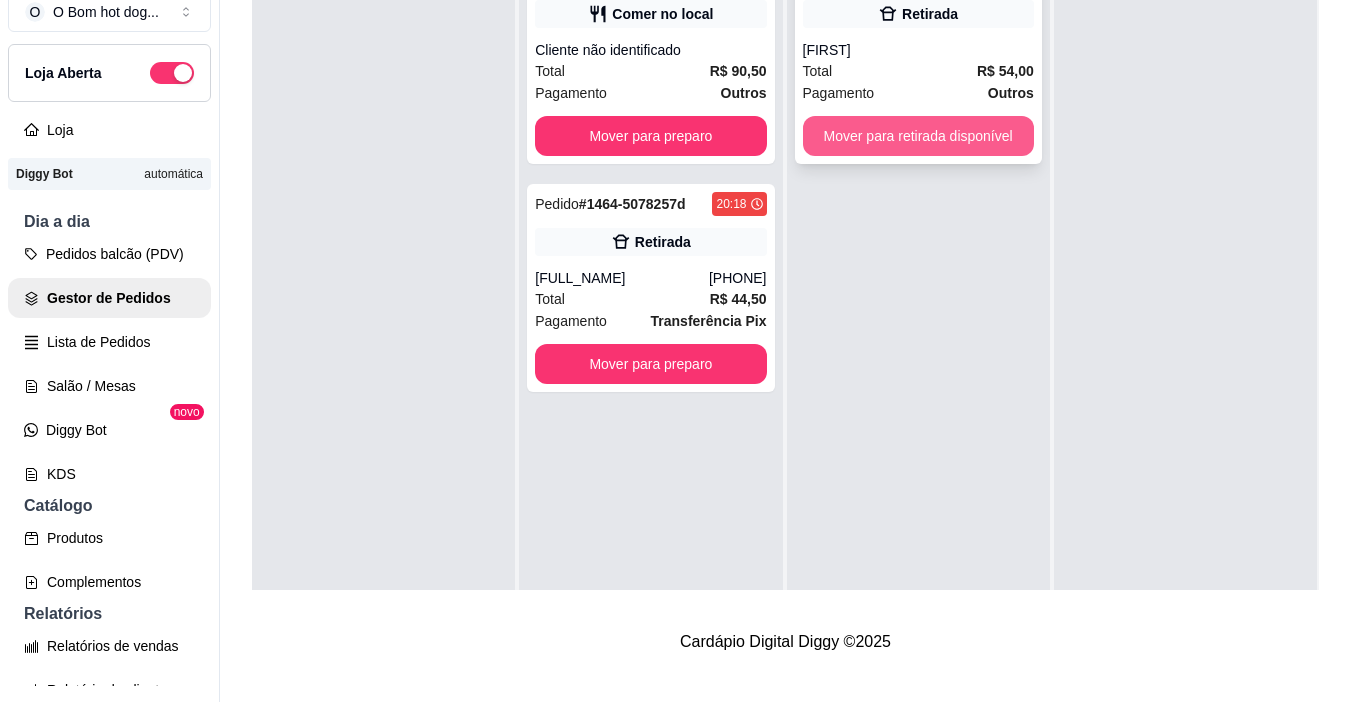 click on "Mover para retirada disponível" at bounding box center (918, 136) 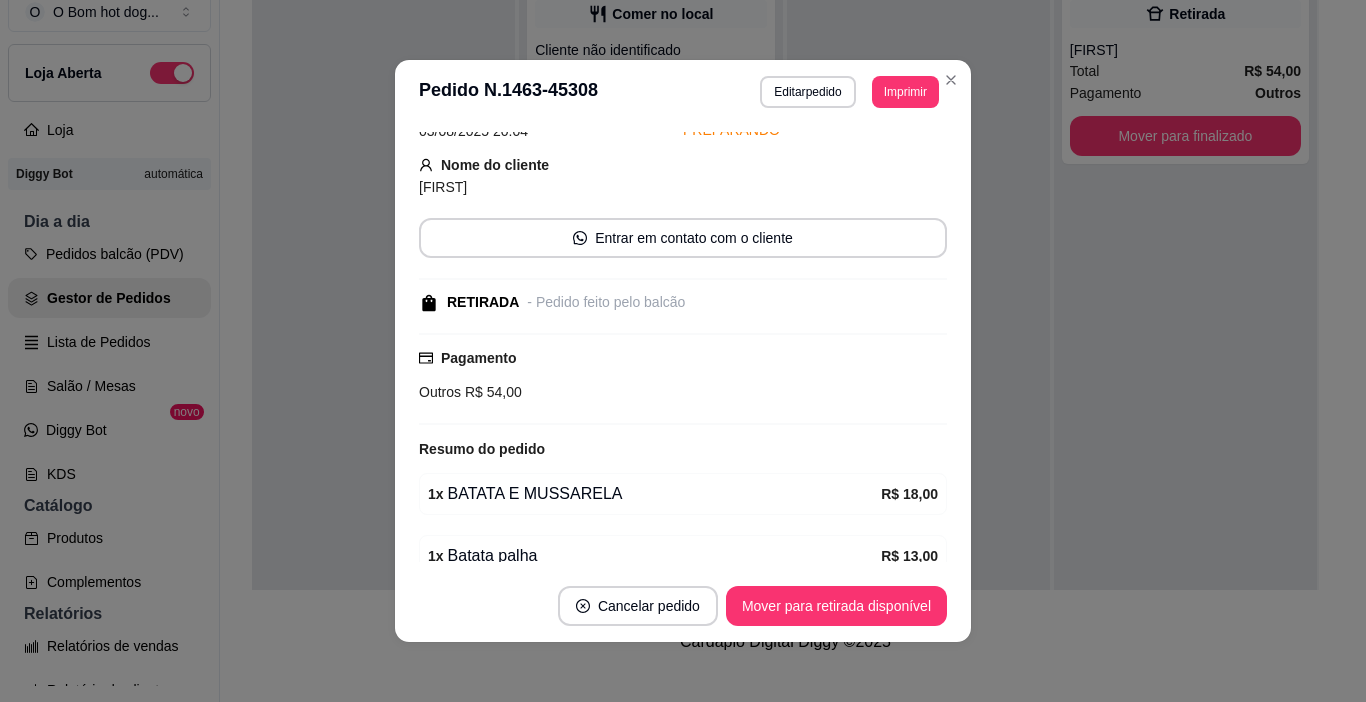 scroll, scrollTop: 299, scrollLeft: 0, axis: vertical 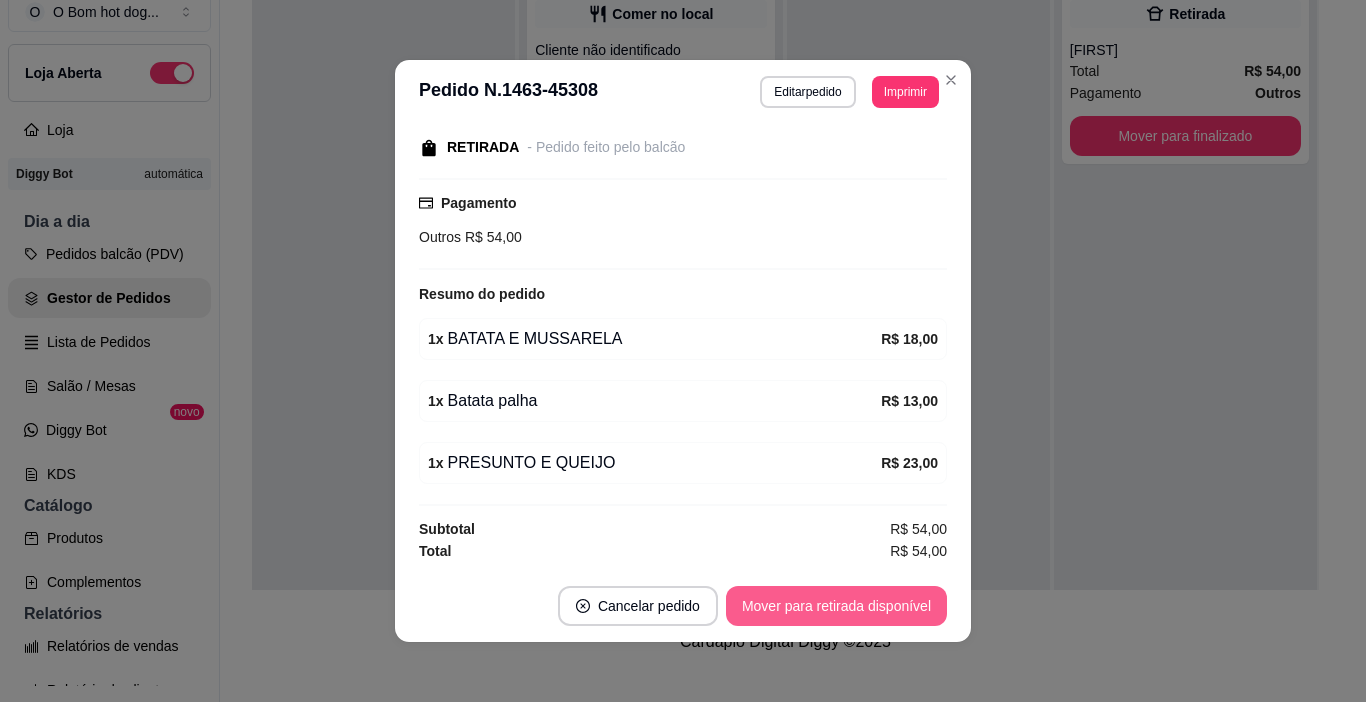click on "Mover para retirada disponível" at bounding box center (836, 606) 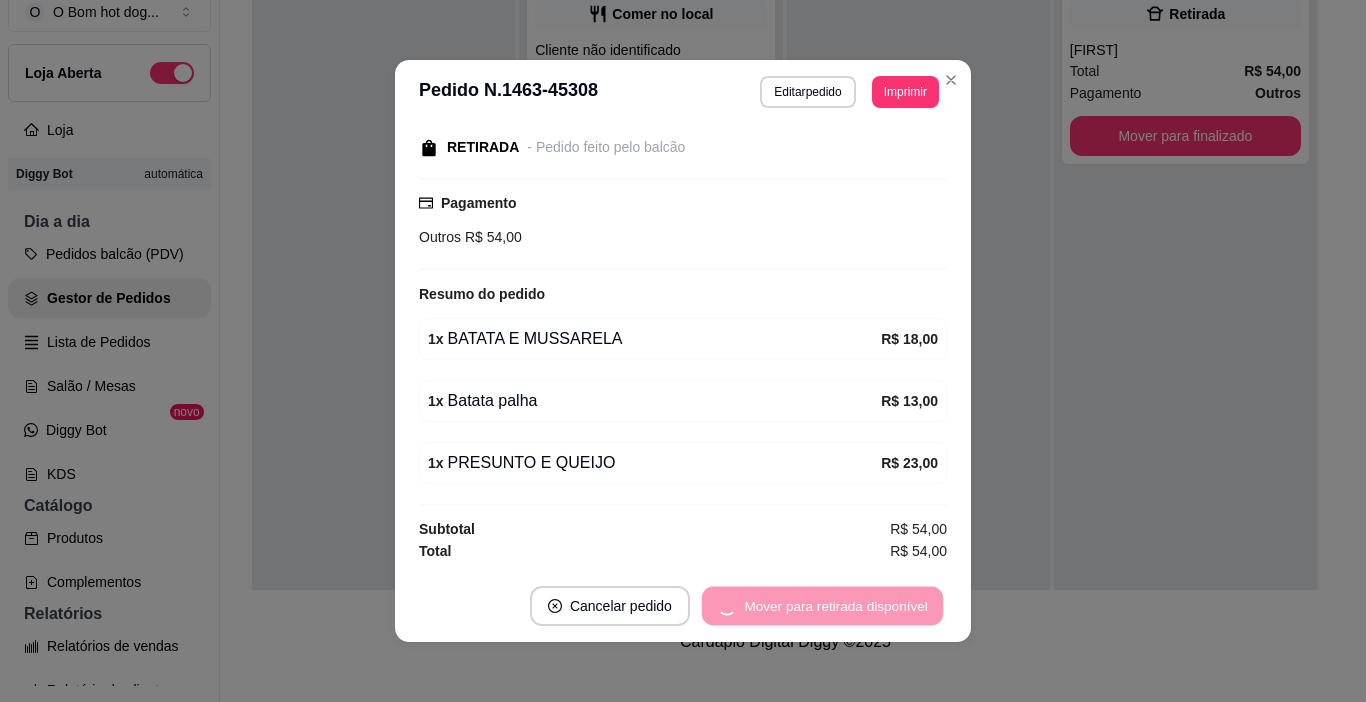 click on "Mover para retirada disponível" at bounding box center (822, 606) 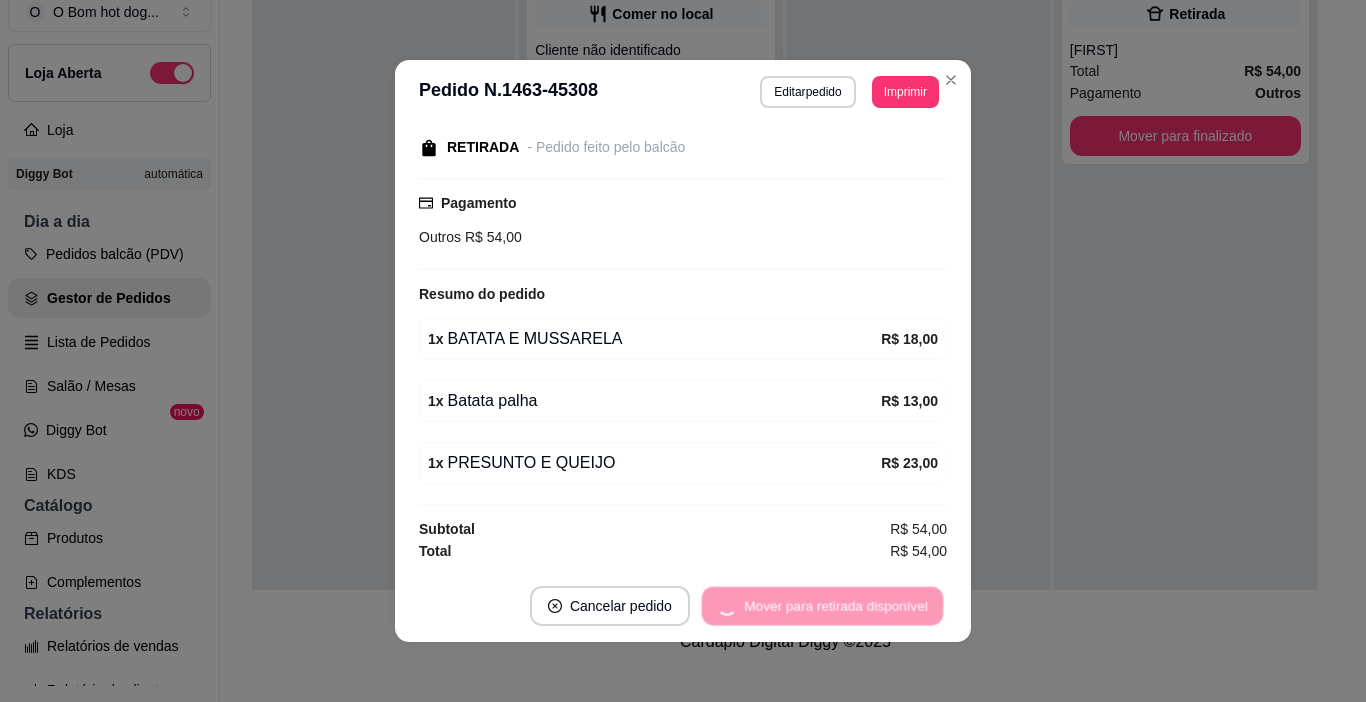 click on "Mover para retirada disponível" at bounding box center [822, 606] 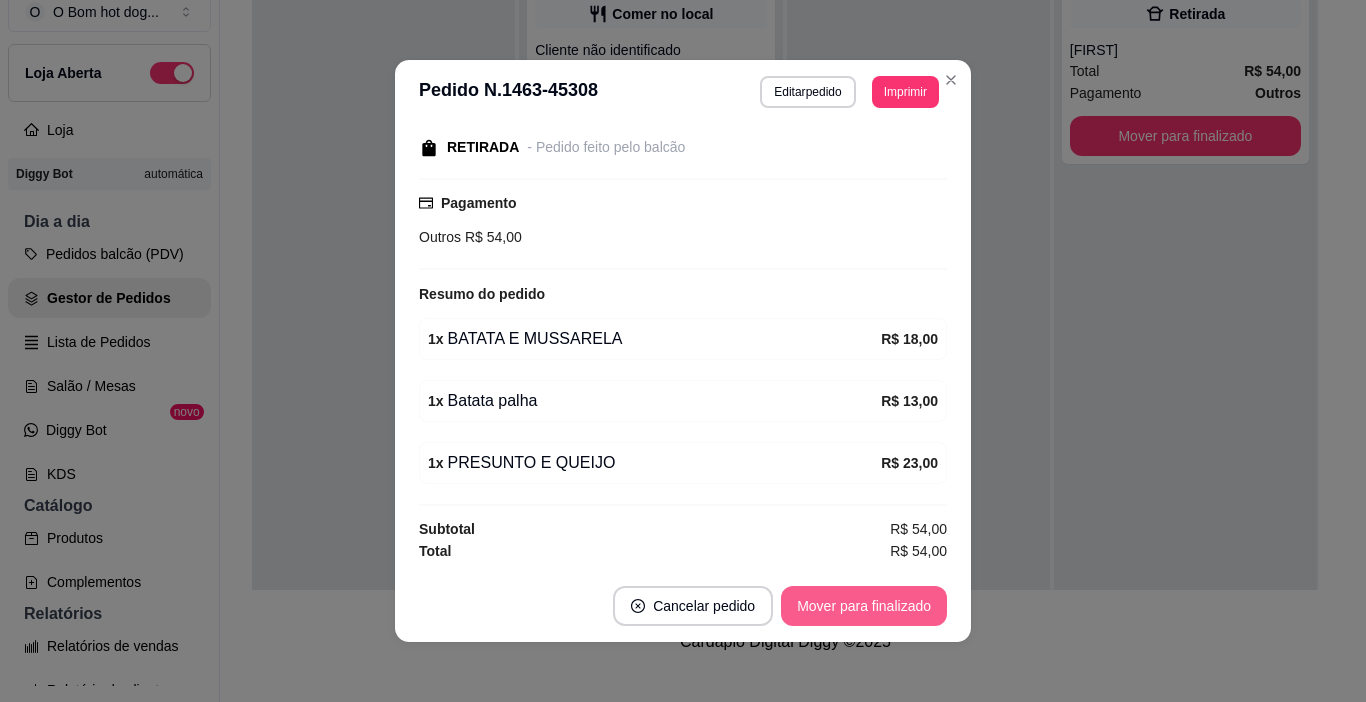 click on "Mover para finalizado" at bounding box center [864, 606] 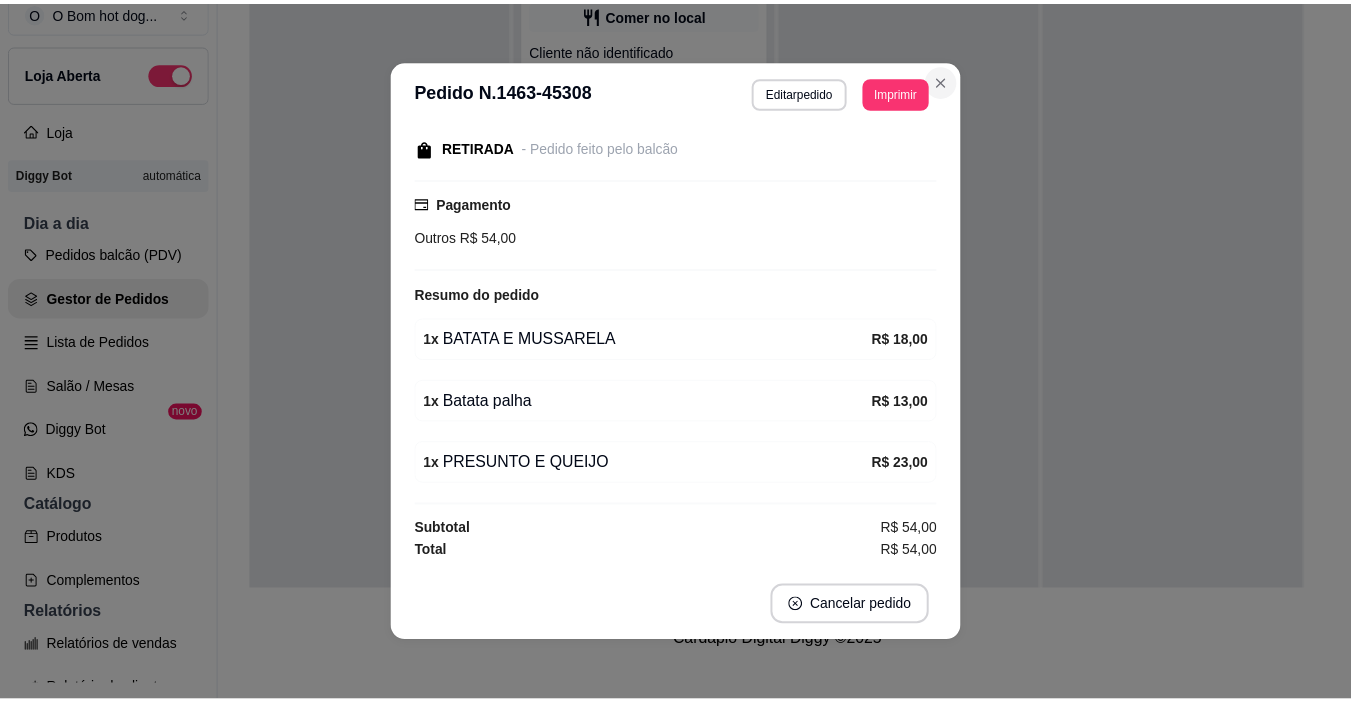 scroll, scrollTop: 193, scrollLeft: 0, axis: vertical 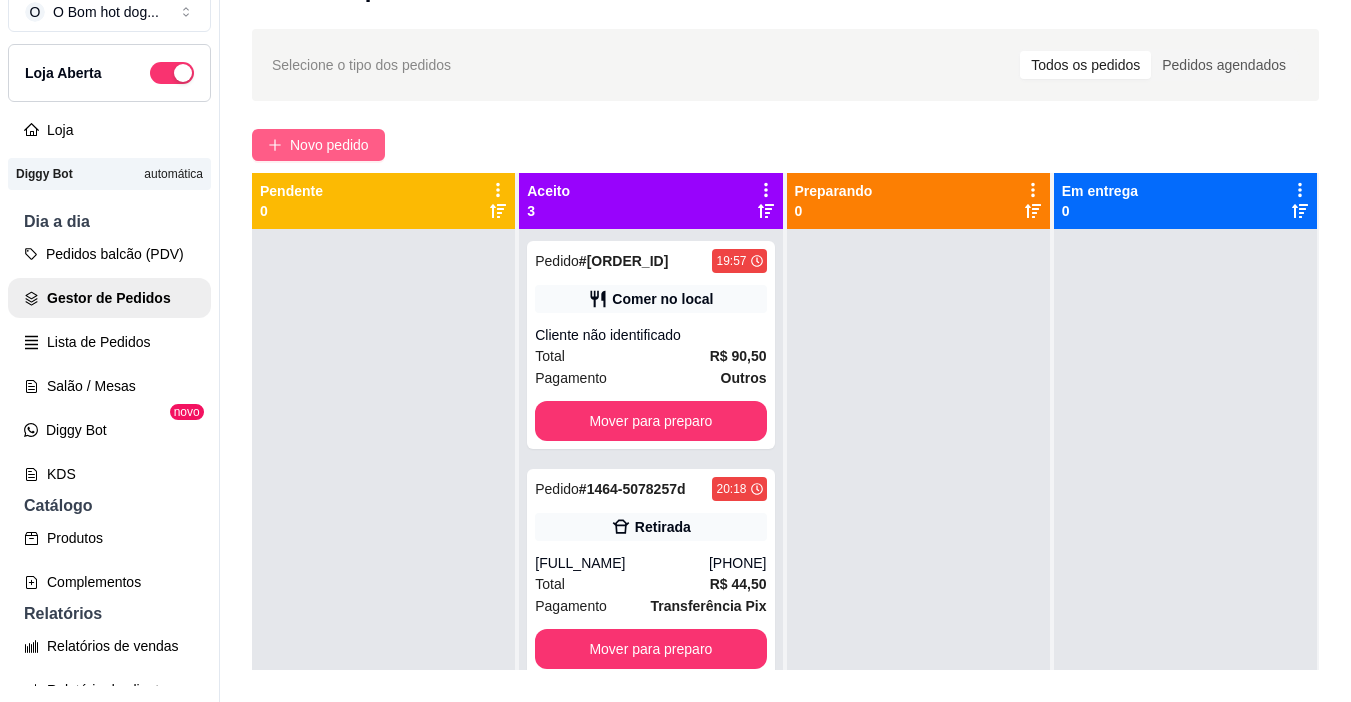 click on "Novo pedido" at bounding box center [318, 145] 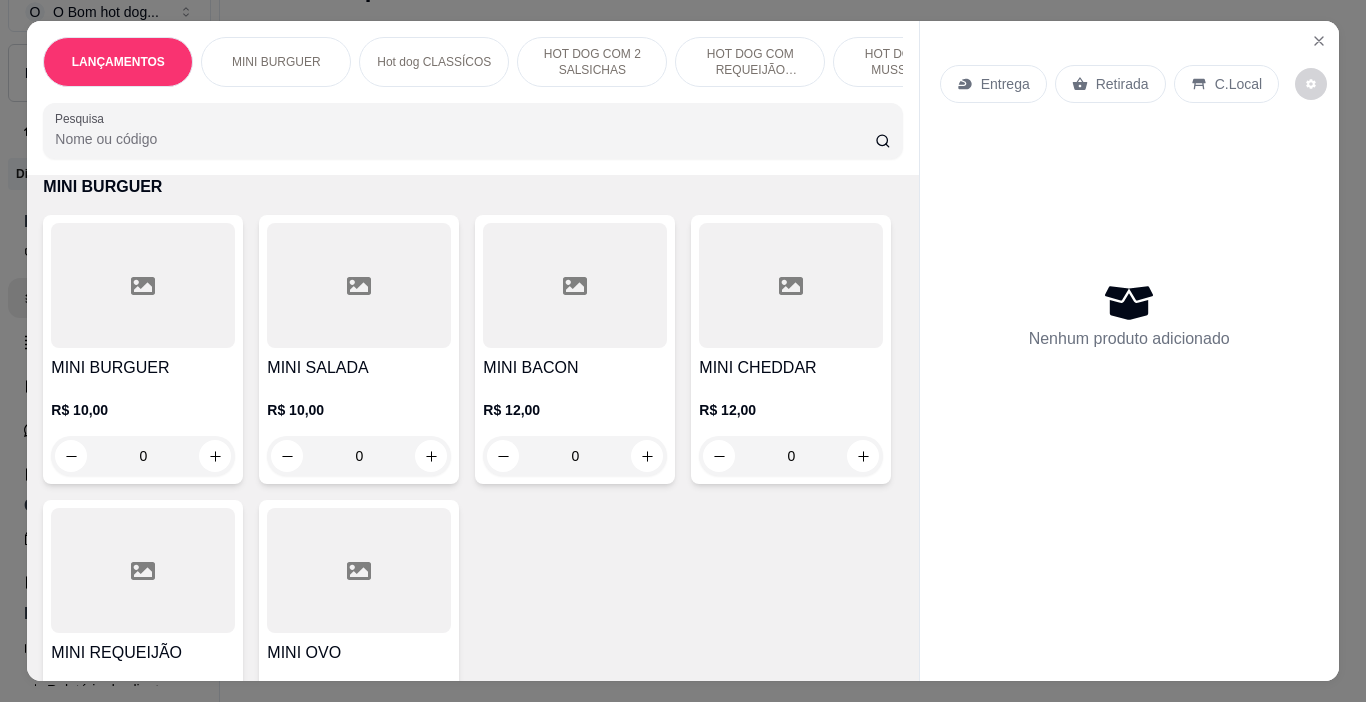 scroll, scrollTop: 600, scrollLeft: 0, axis: vertical 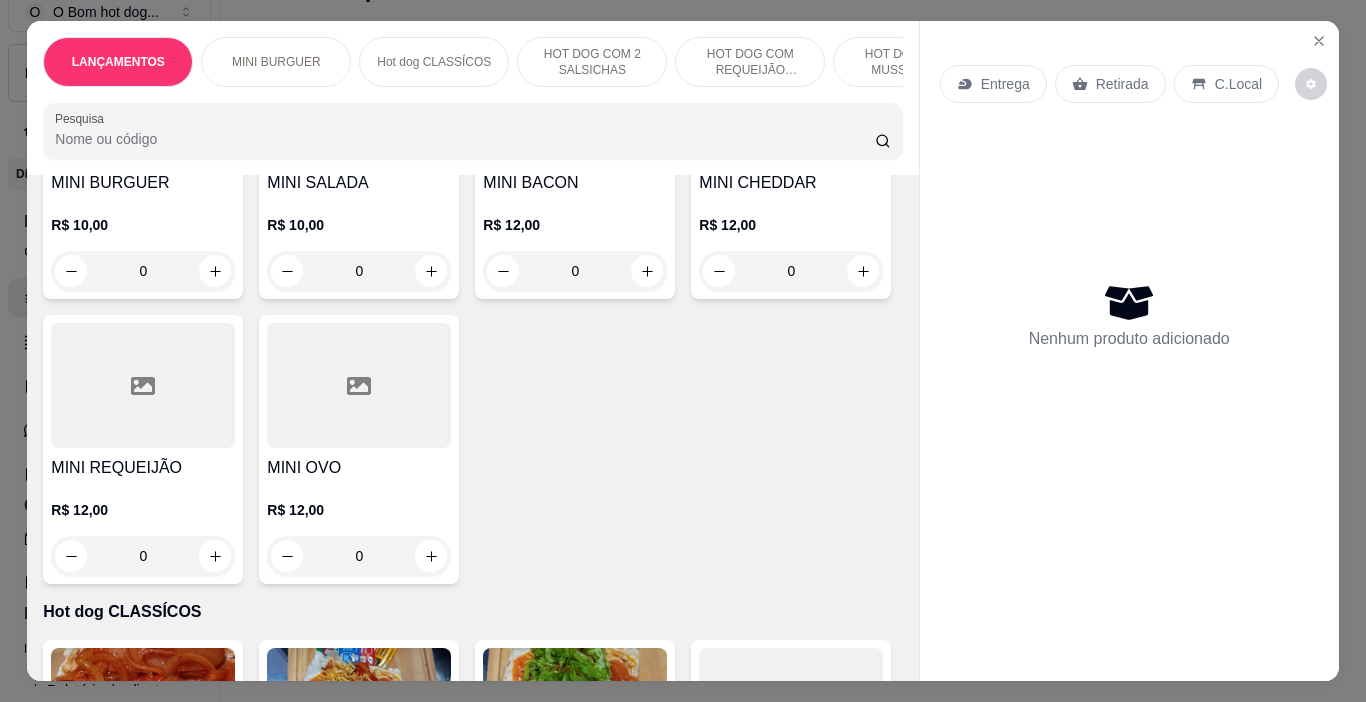 click on "0" at bounding box center (575, 271) 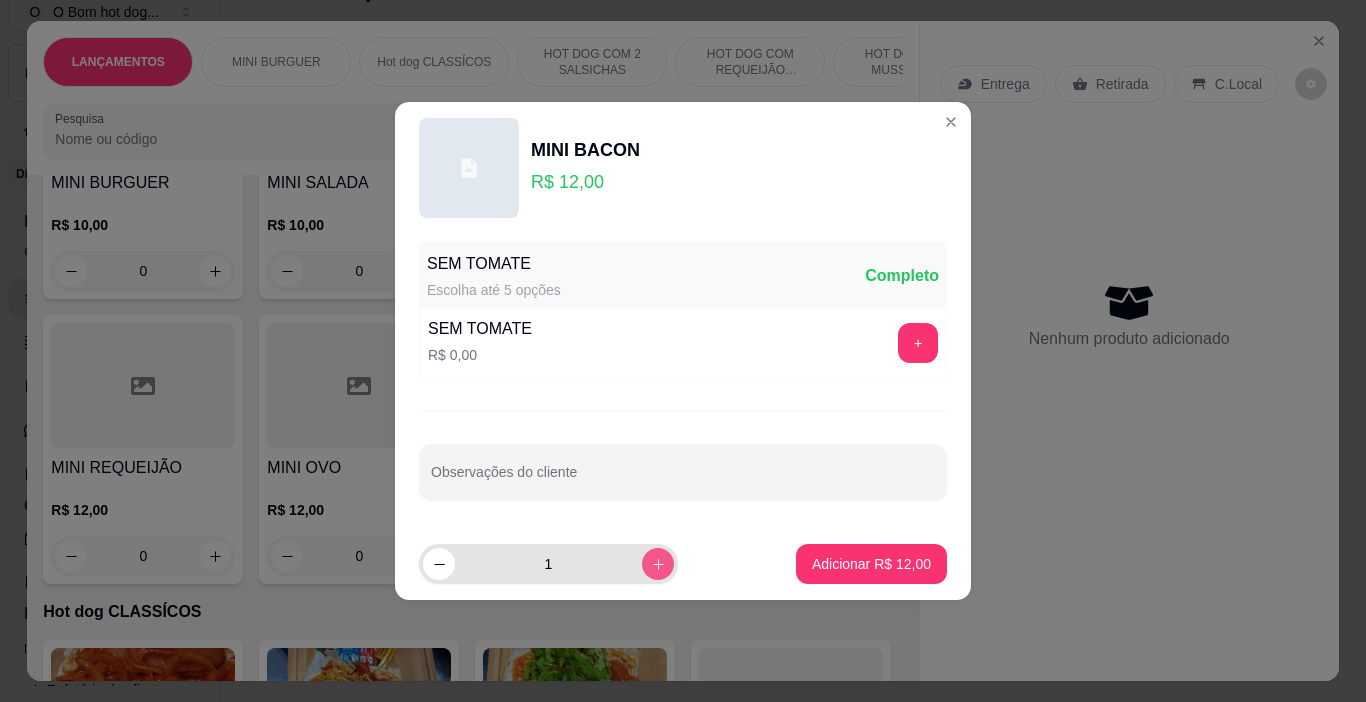 click at bounding box center [658, 564] 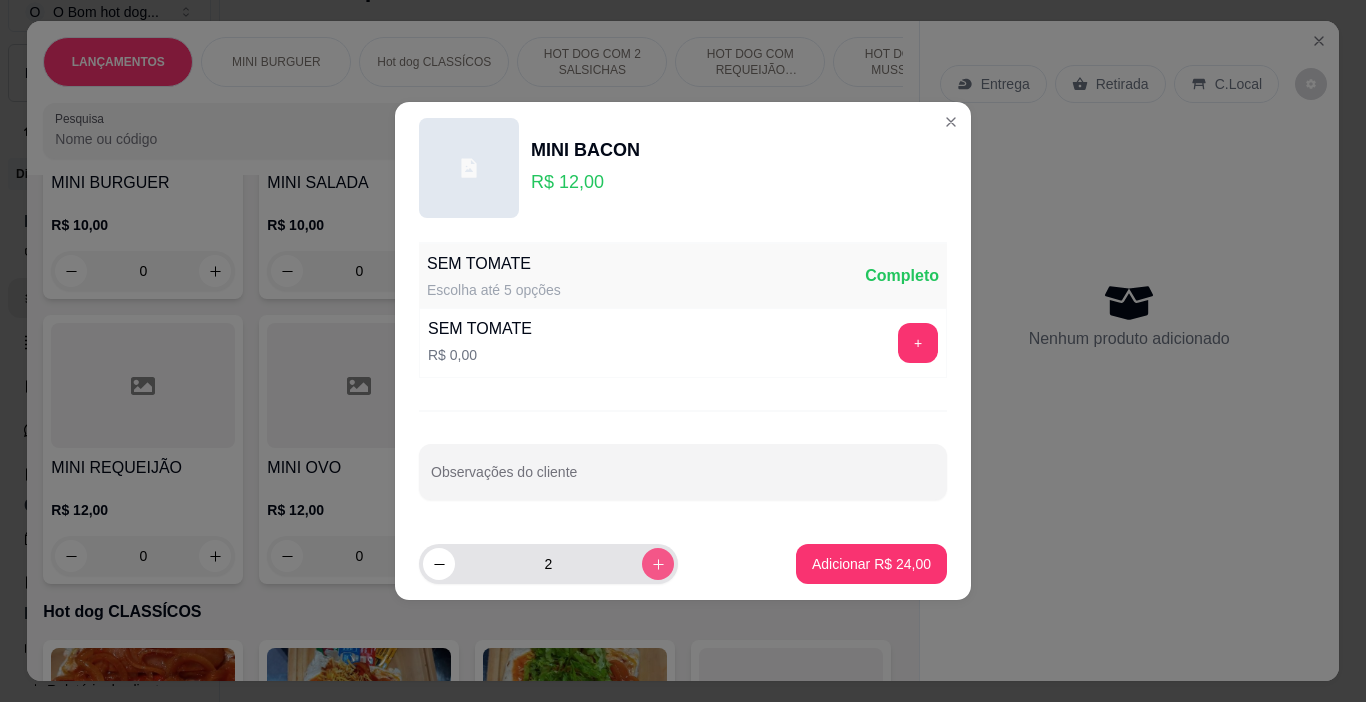 click at bounding box center (658, 564) 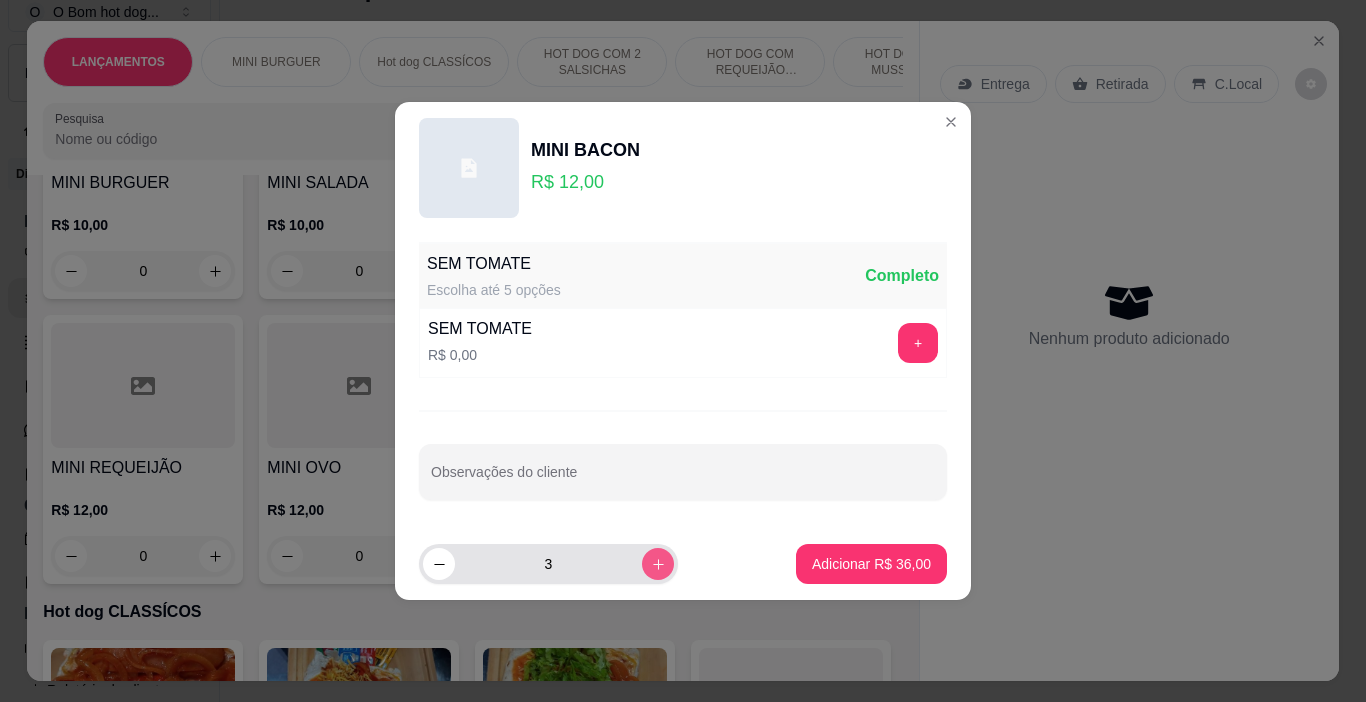 click at bounding box center (658, 564) 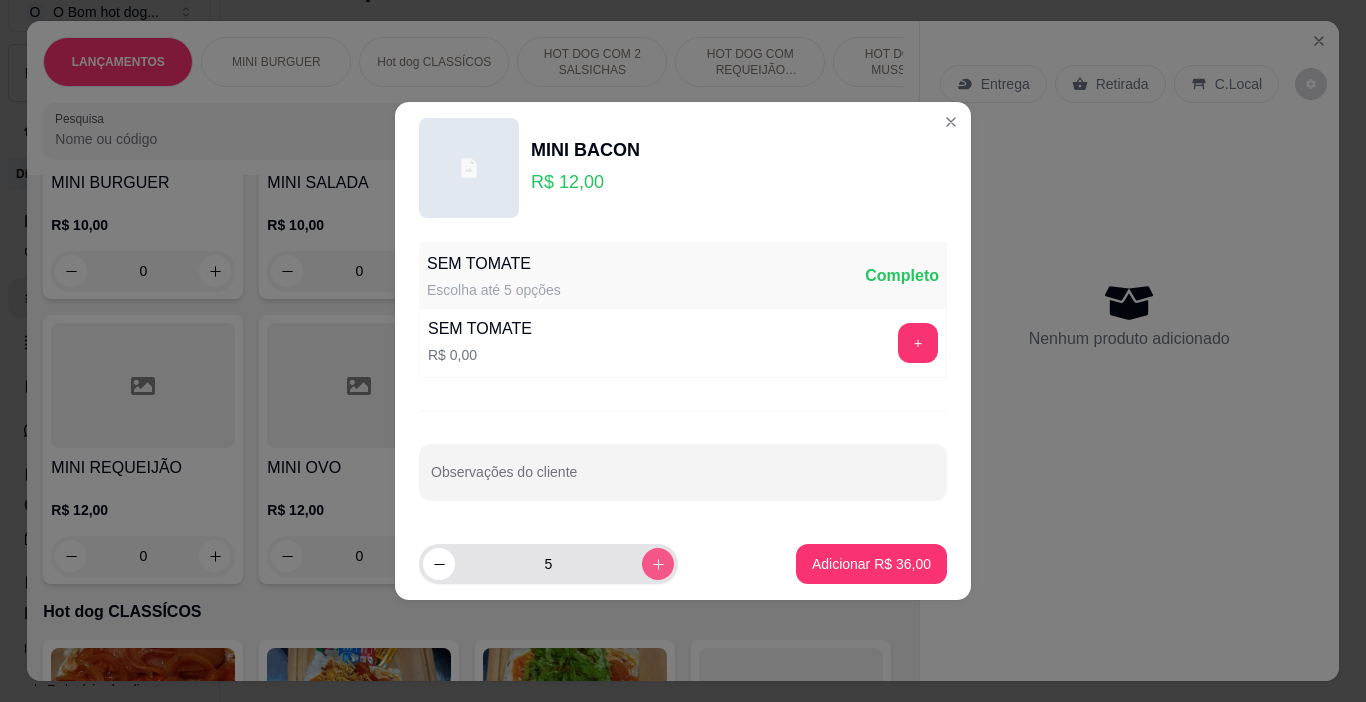 click at bounding box center [658, 564] 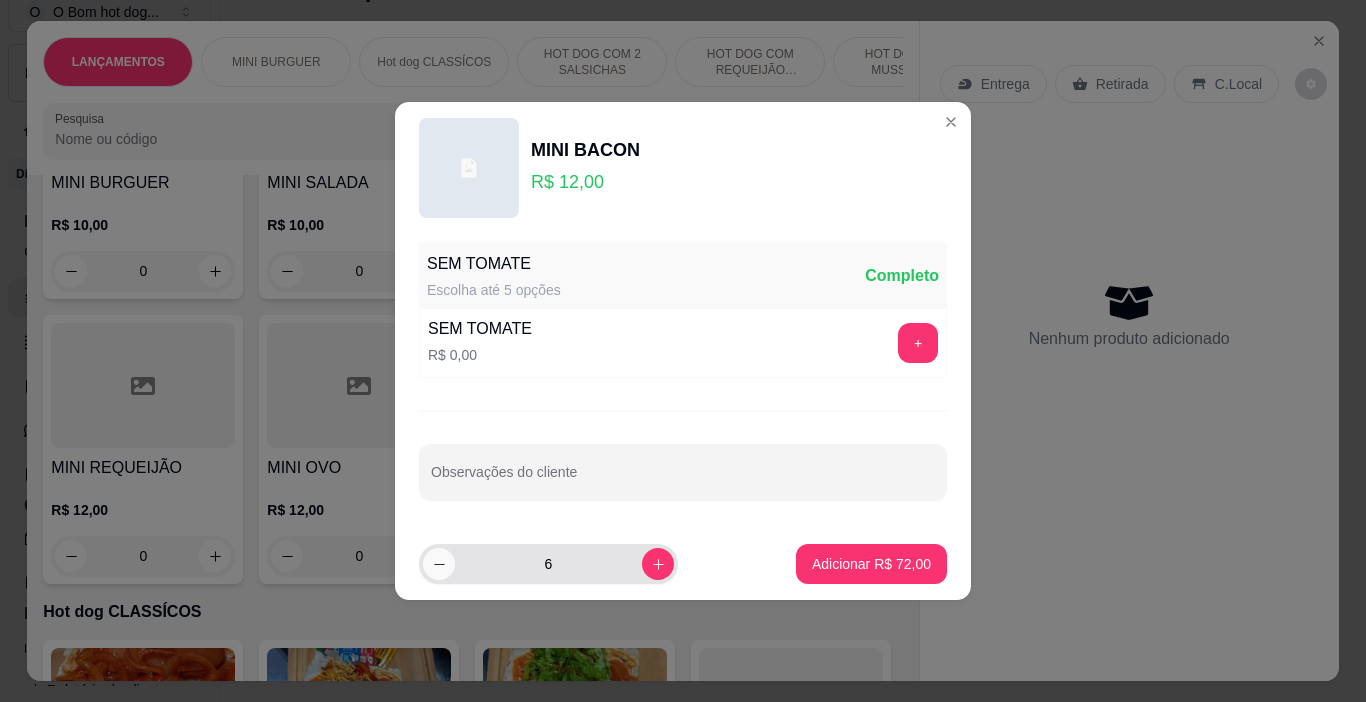 click 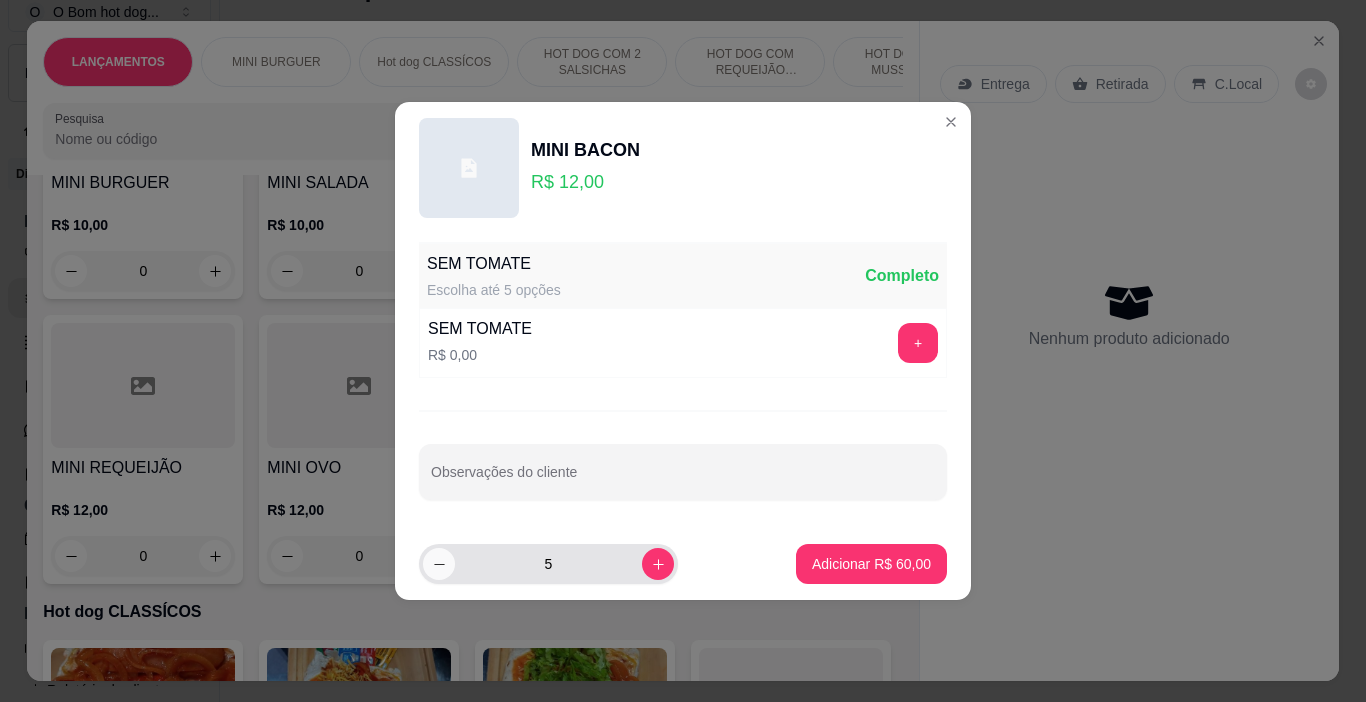 click at bounding box center [439, 564] 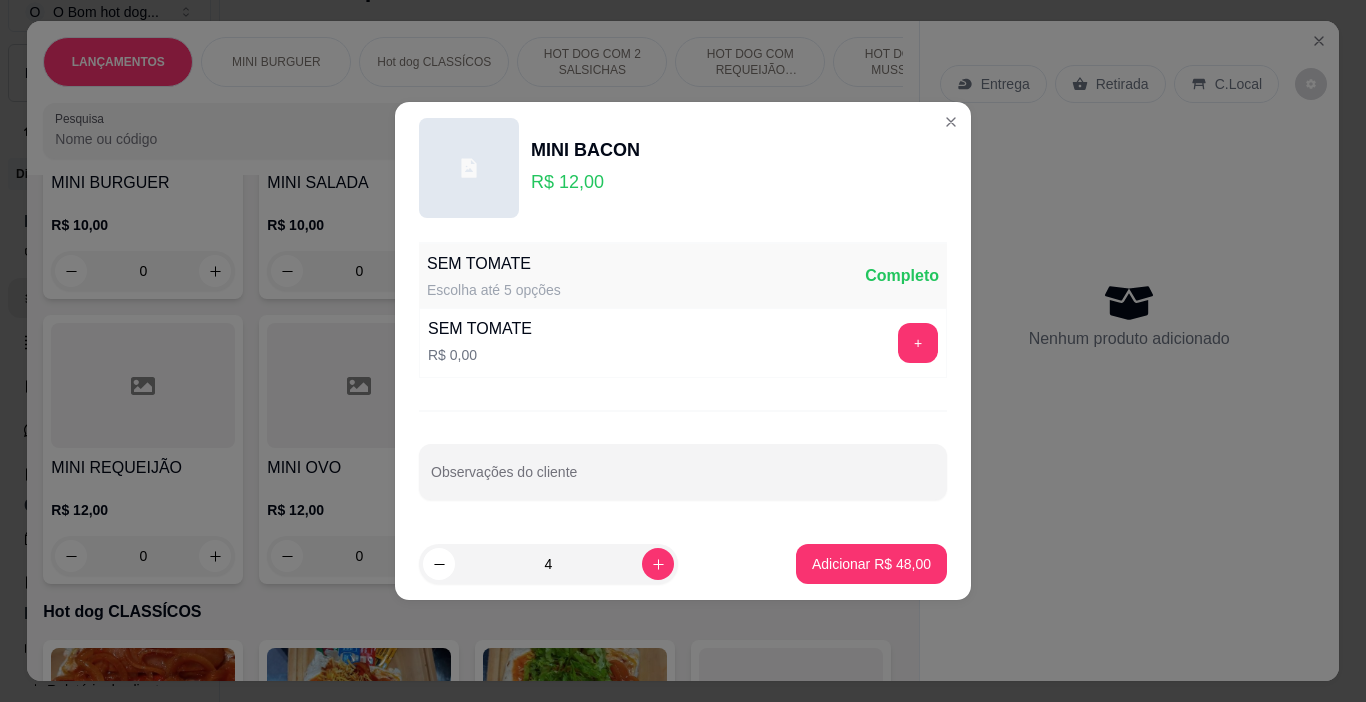 click on "4 Adicionar R$ 48,00" at bounding box center (683, 564) 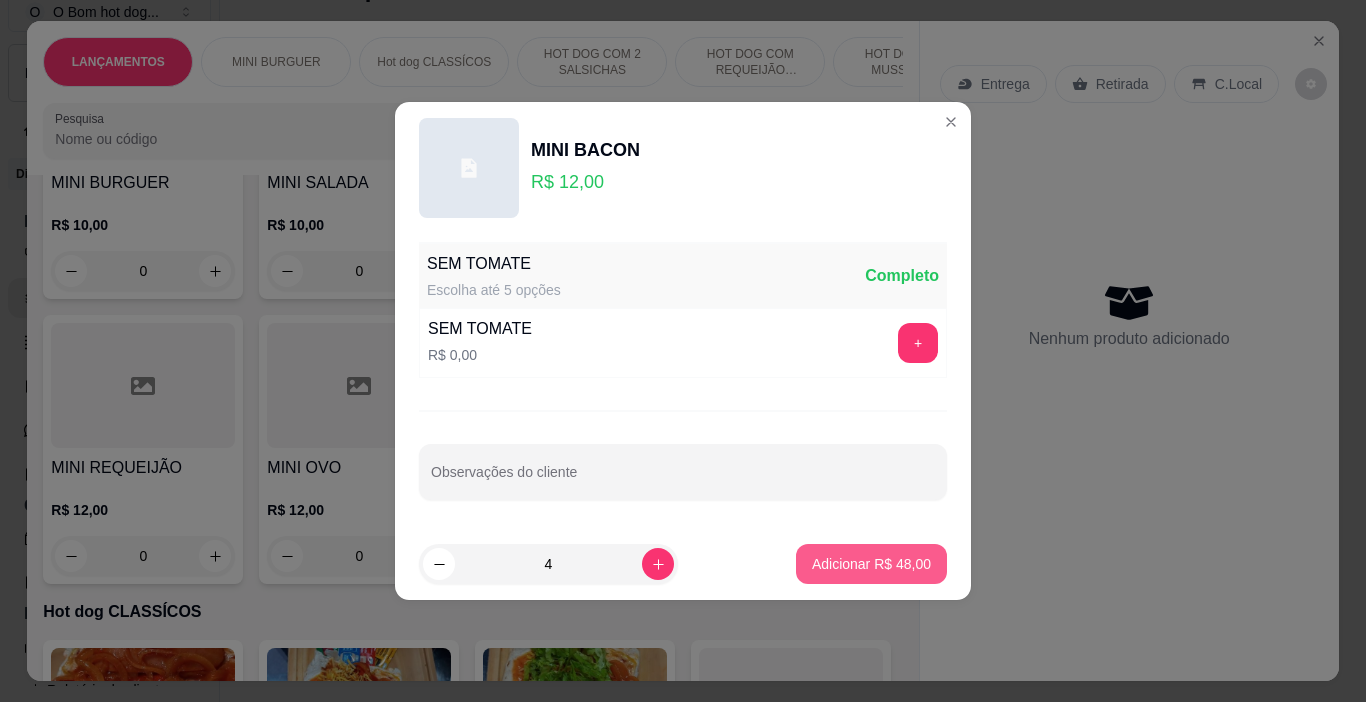 click on "Adicionar   R$ 48,00" at bounding box center (871, 564) 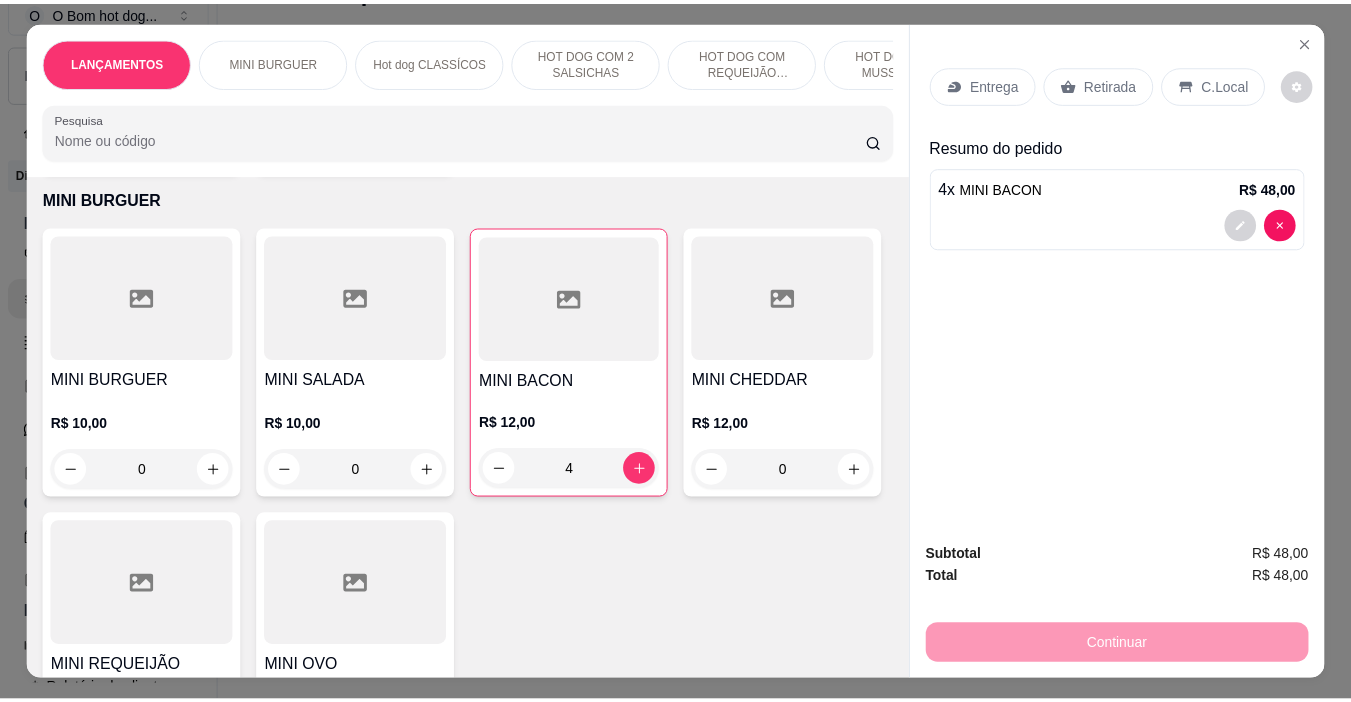 scroll, scrollTop: 400, scrollLeft: 0, axis: vertical 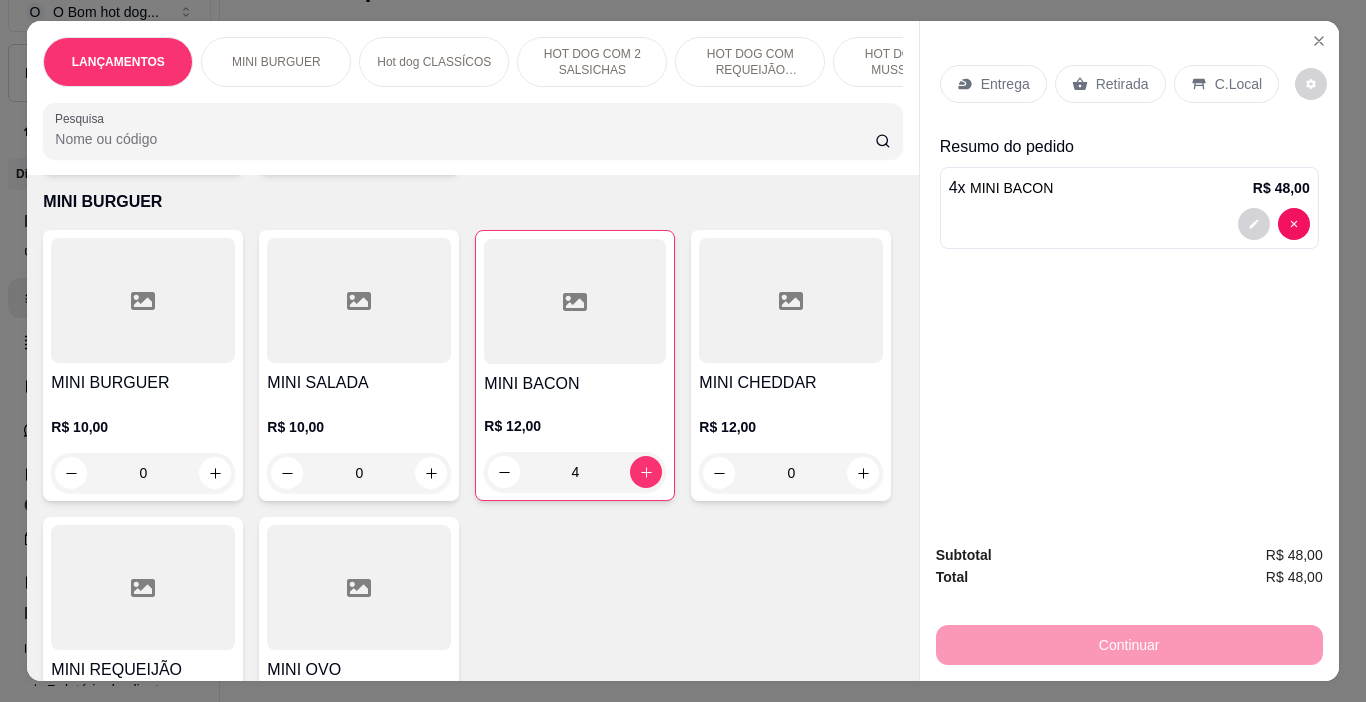 click on "0" at bounding box center [359, 473] 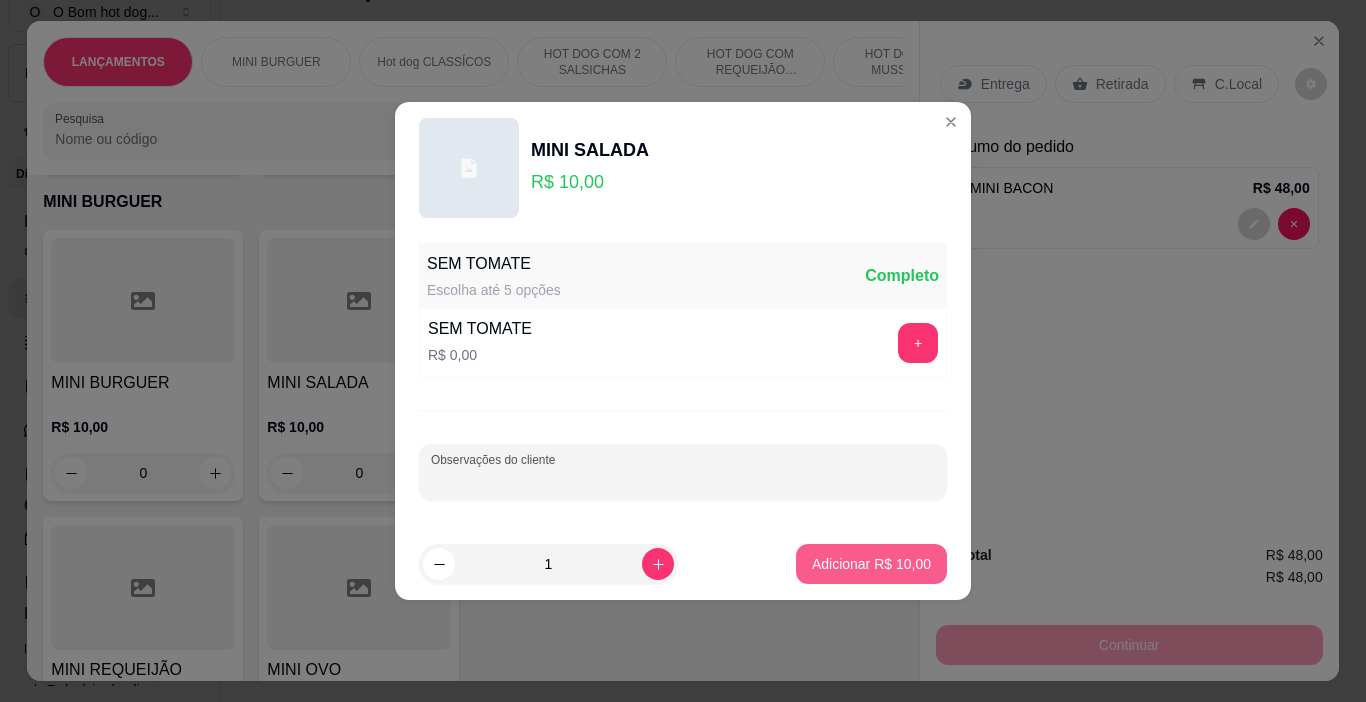 click on "Adicionar   R$ 10,00" at bounding box center [871, 564] 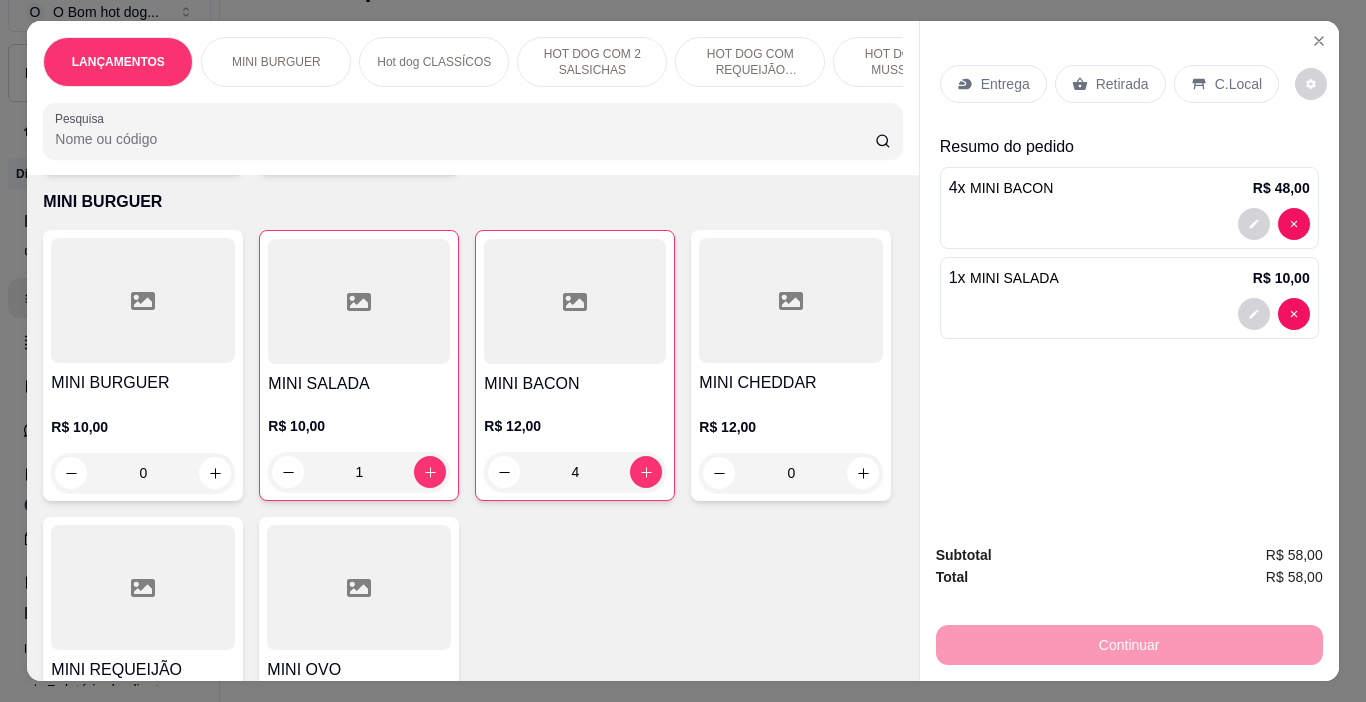 click on "Retirada" at bounding box center (1110, 84) 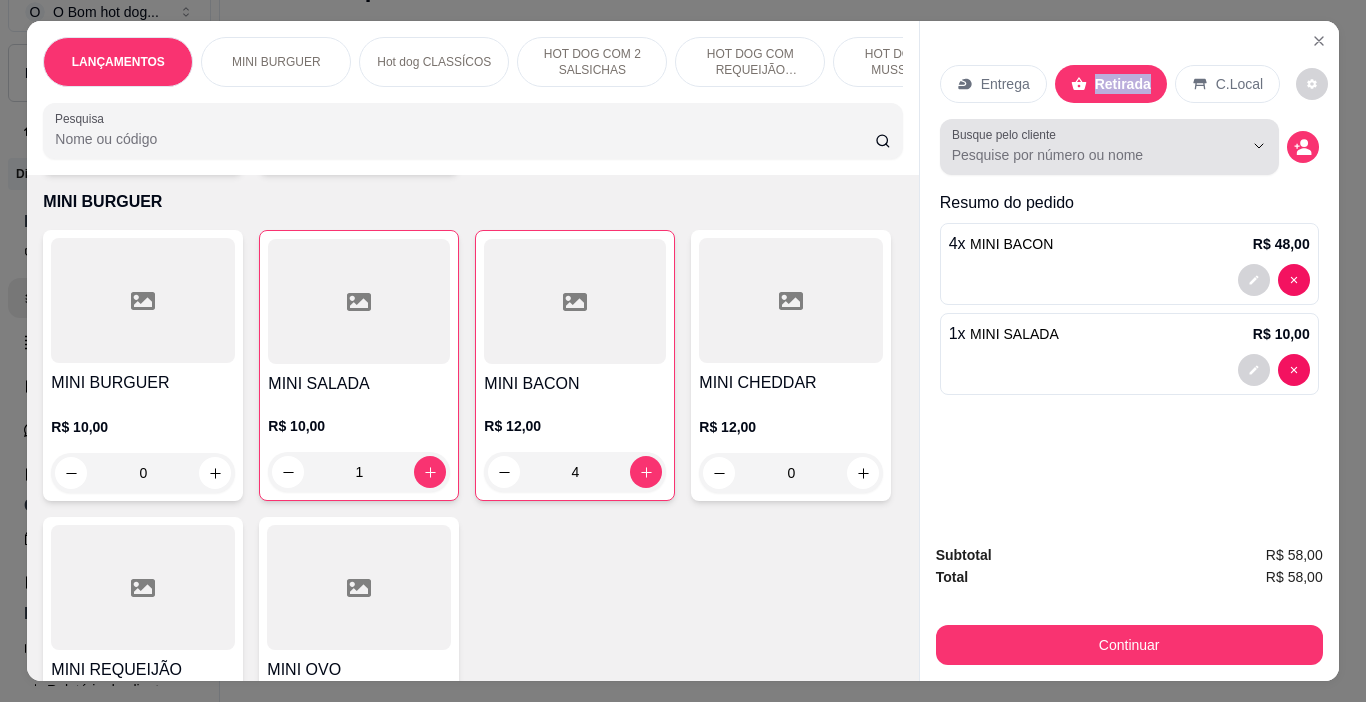 click on "Busque pelo cliente" at bounding box center [1081, 155] 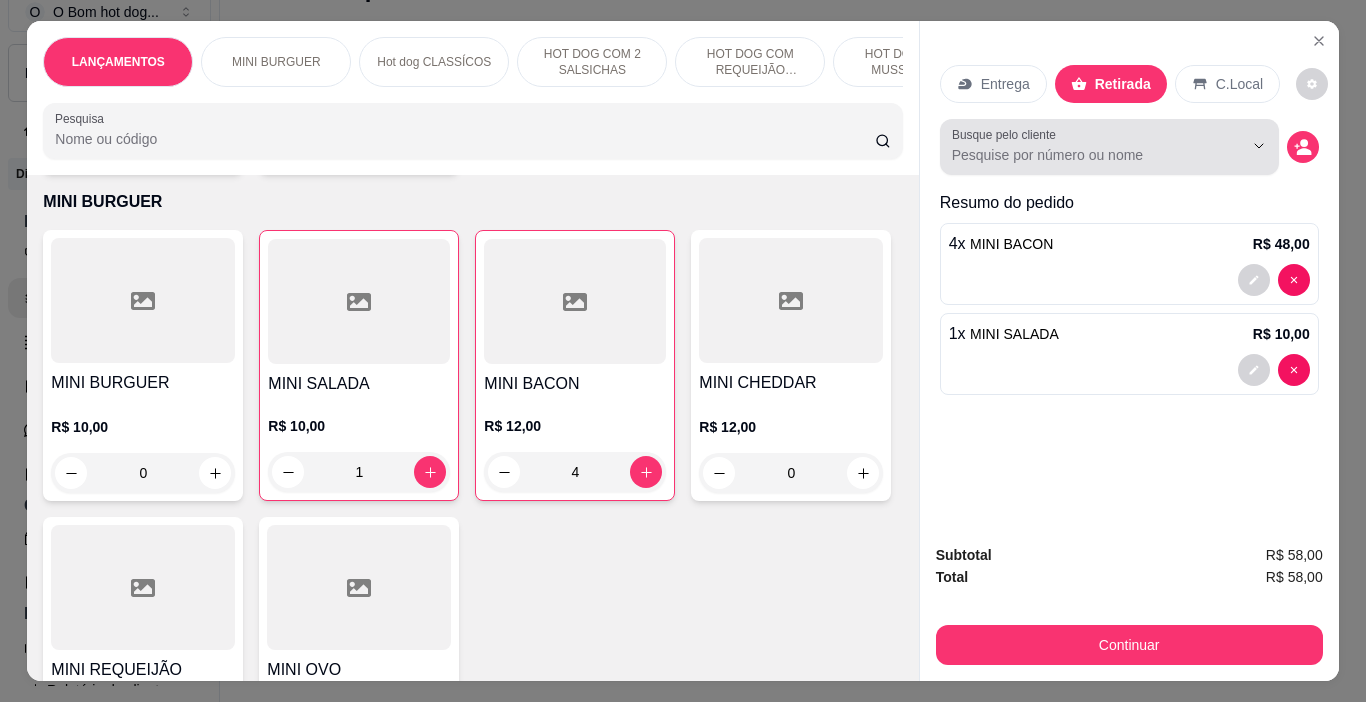 click on "Busque pelo cliente" at bounding box center (1081, 155) 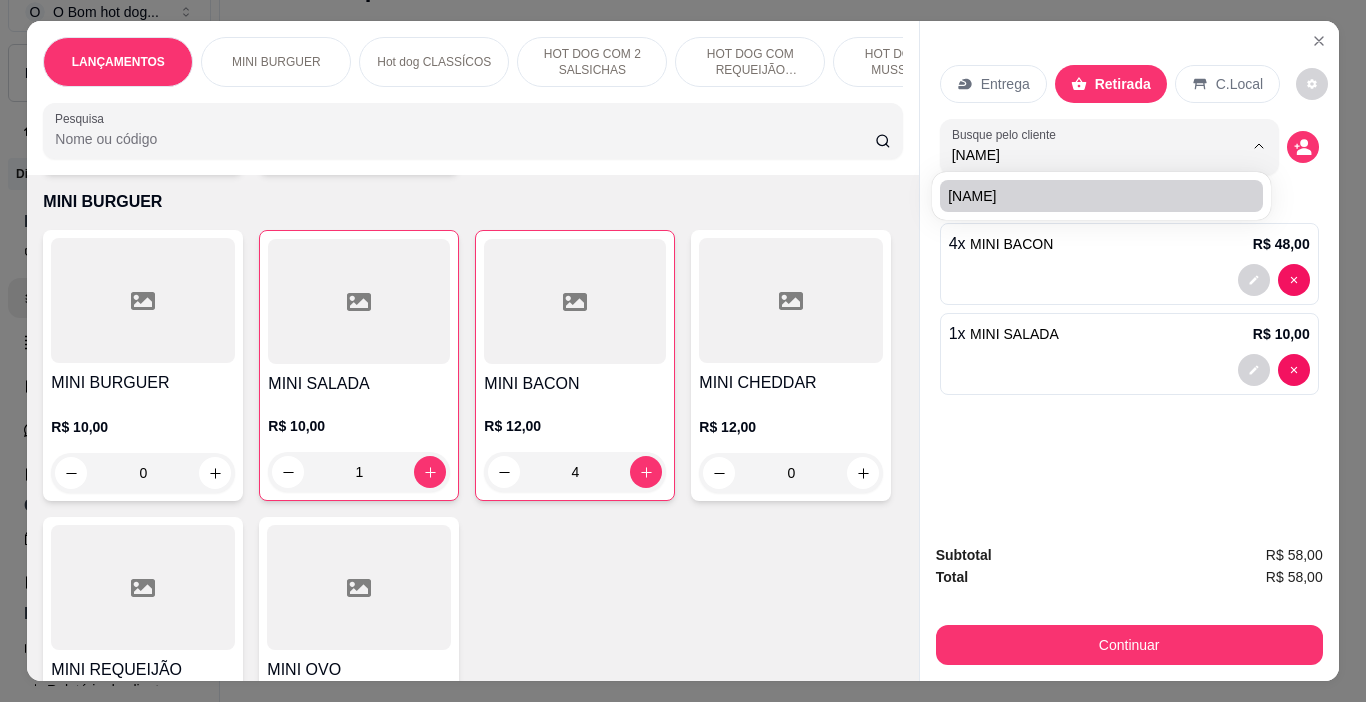 type on "[NAME]" 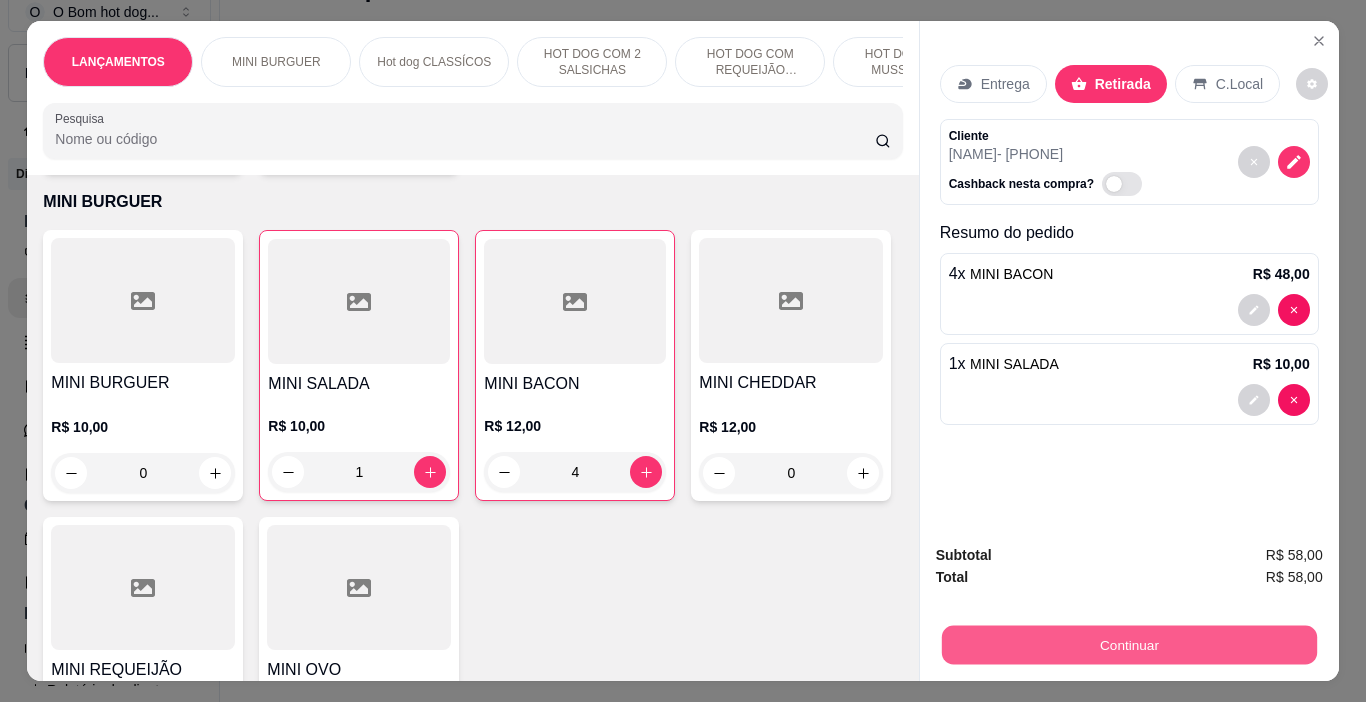 click on "Continuar" at bounding box center (1128, 645) 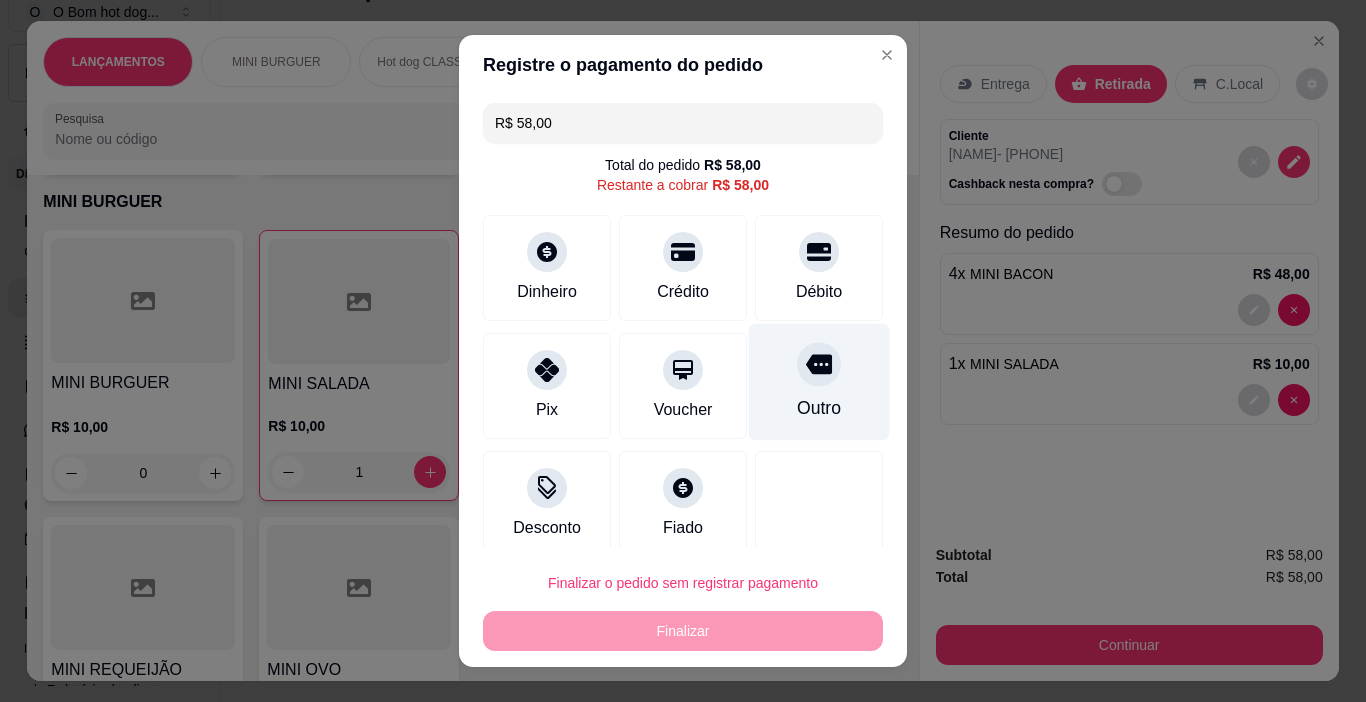 click 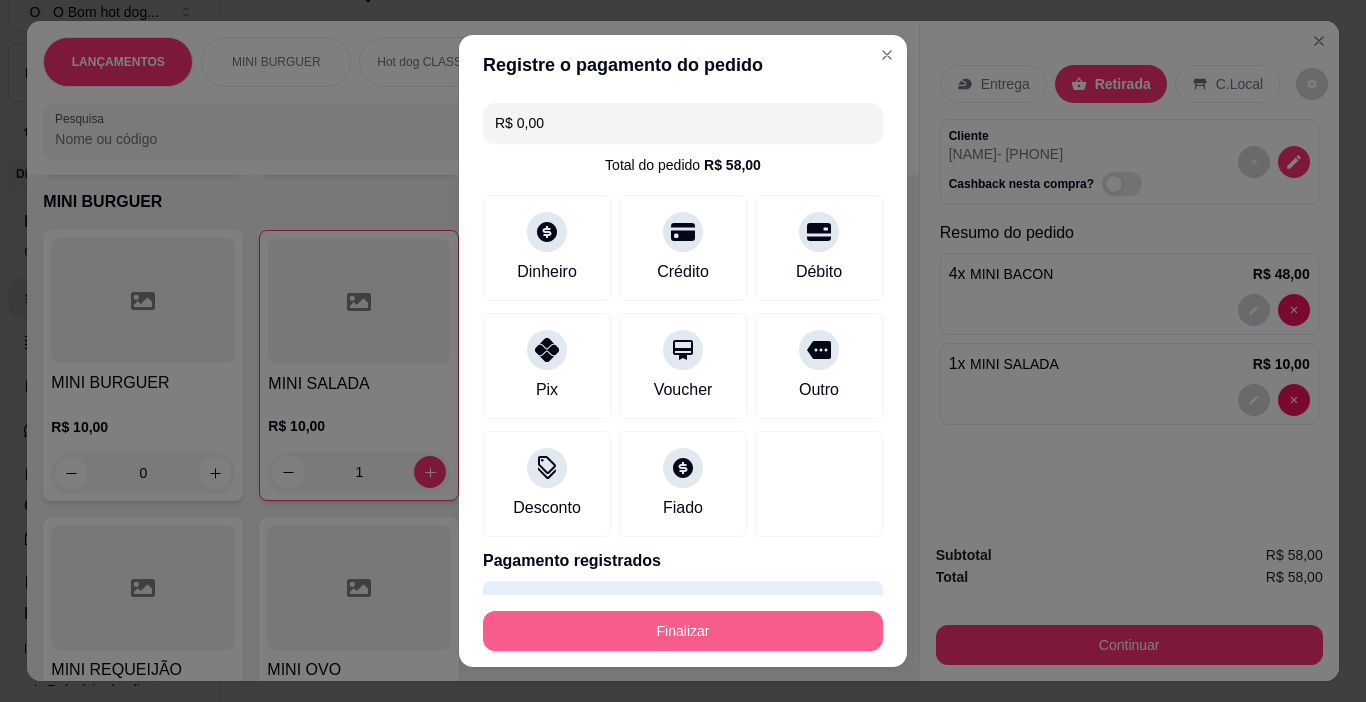 click on "Finalizar" at bounding box center (683, 631) 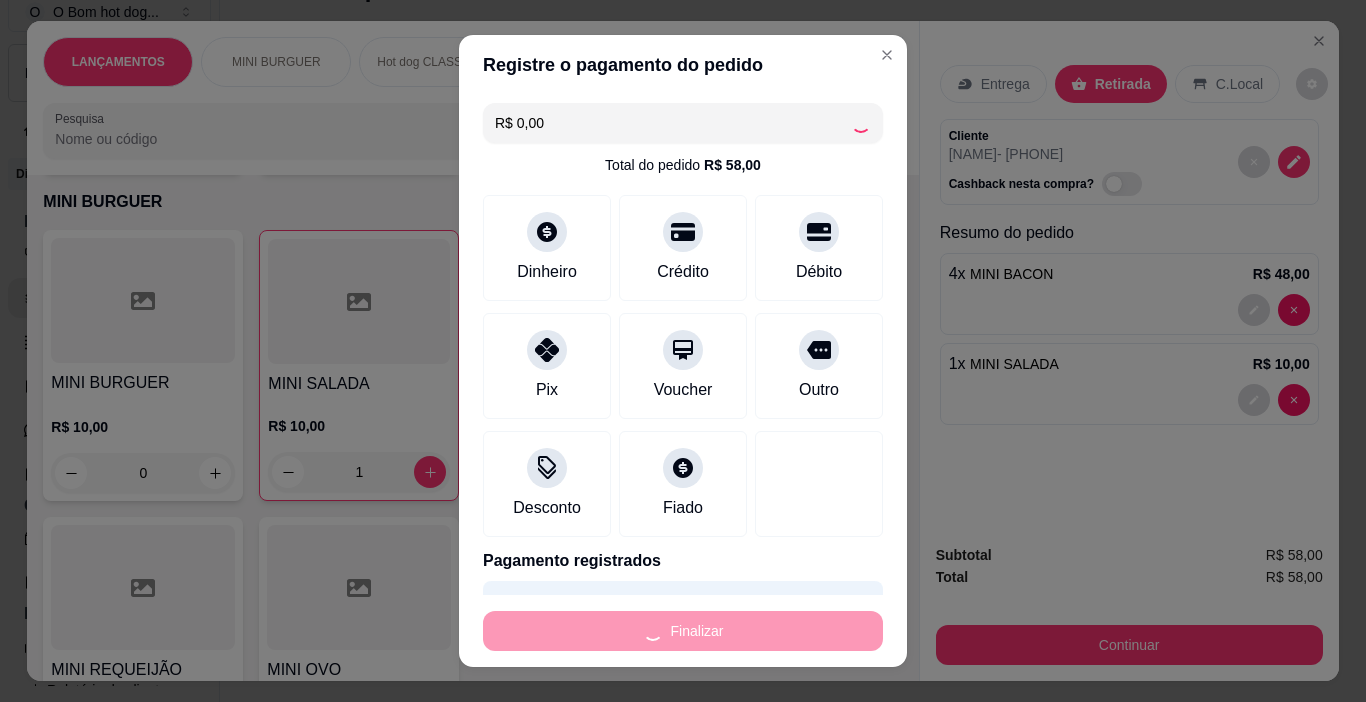type on "0" 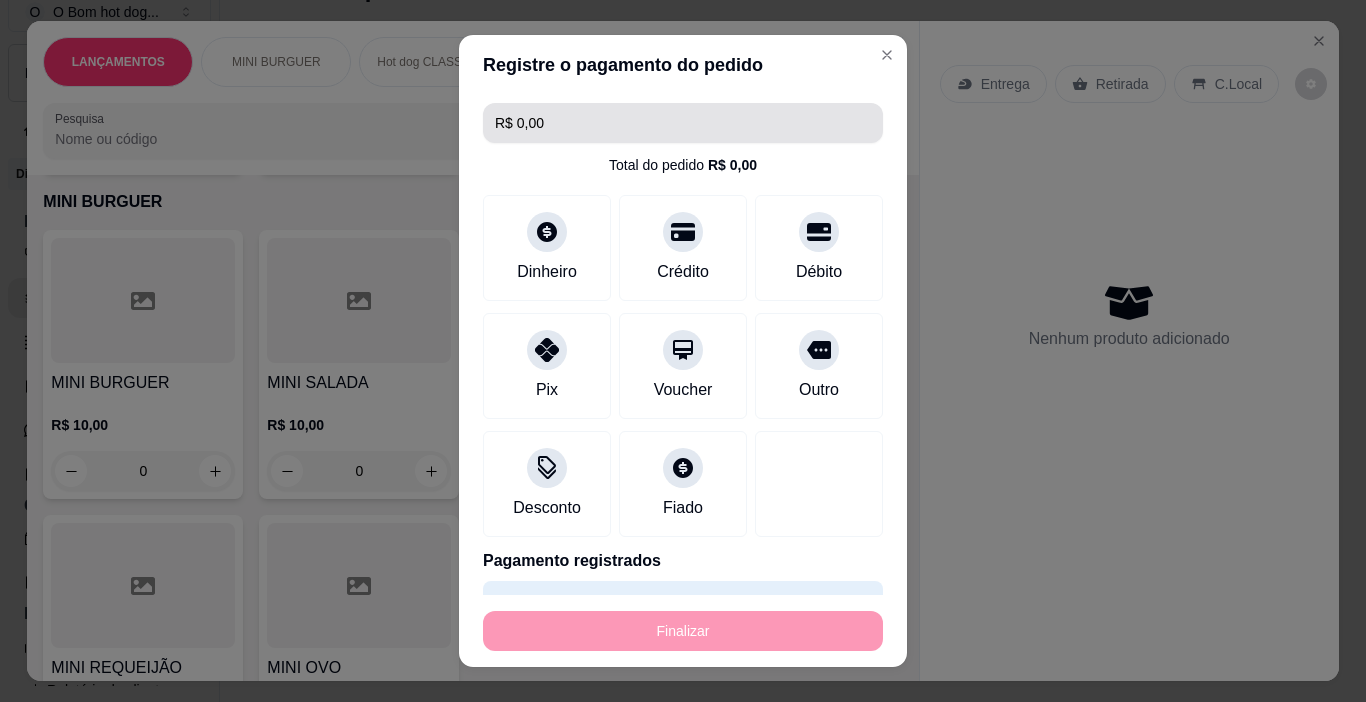 type on "-R$ 58,00" 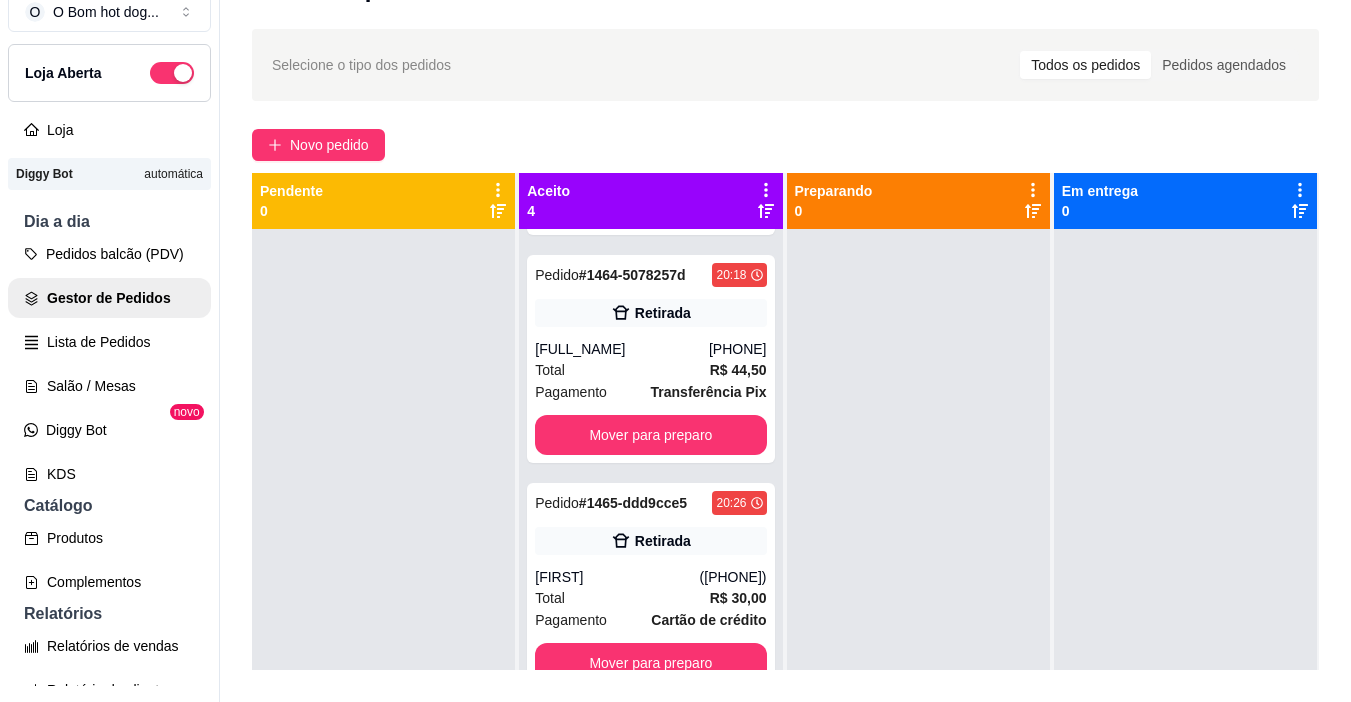 scroll, scrollTop: 250, scrollLeft: 0, axis: vertical 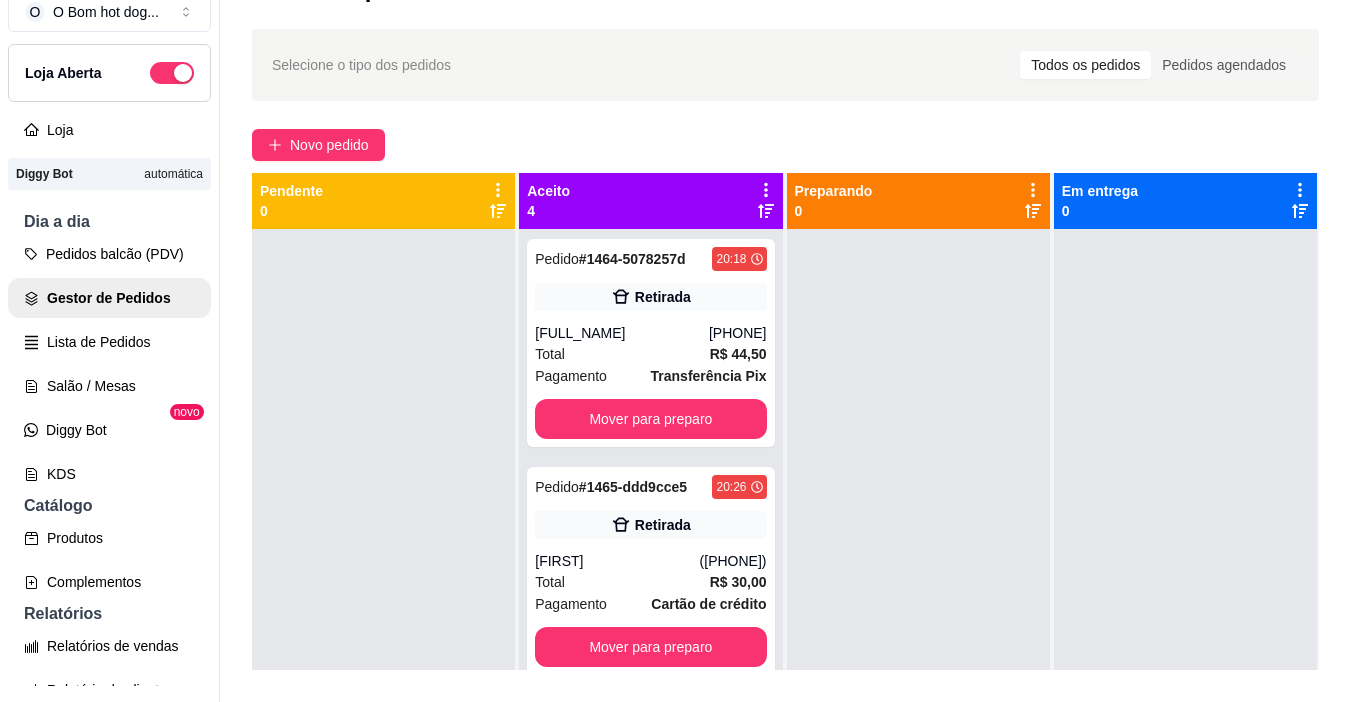 click at bounding box center [918, 580] 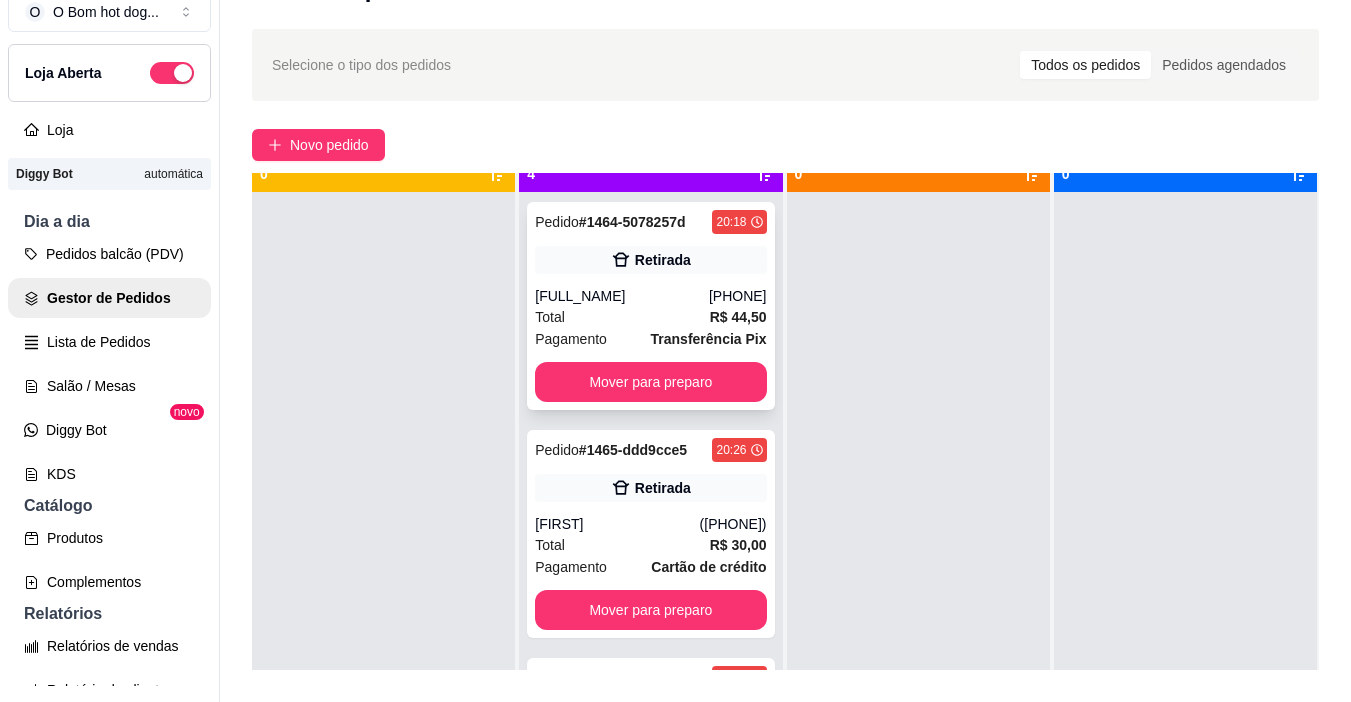 scroll, scrollTop: 56, scrollLeft: 0, axis: vertical 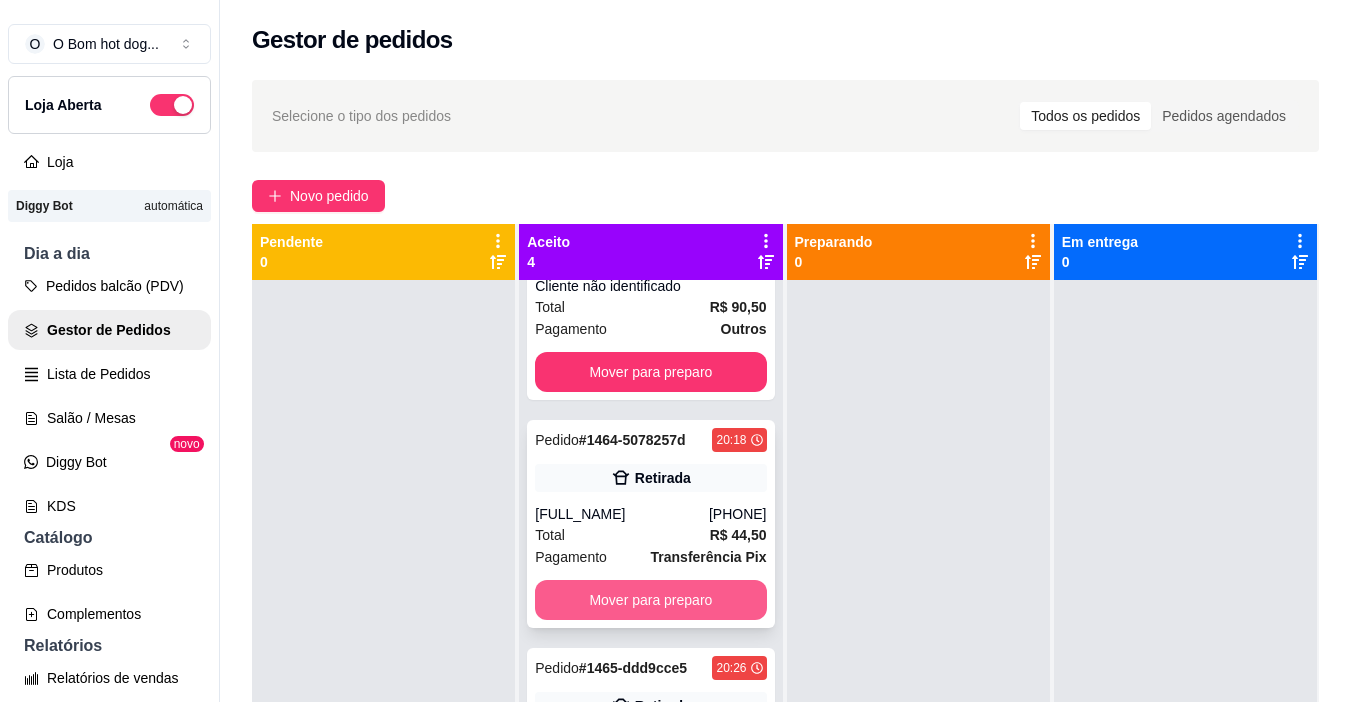 click on "Mover para preparo" at bounding box center (650, 600) 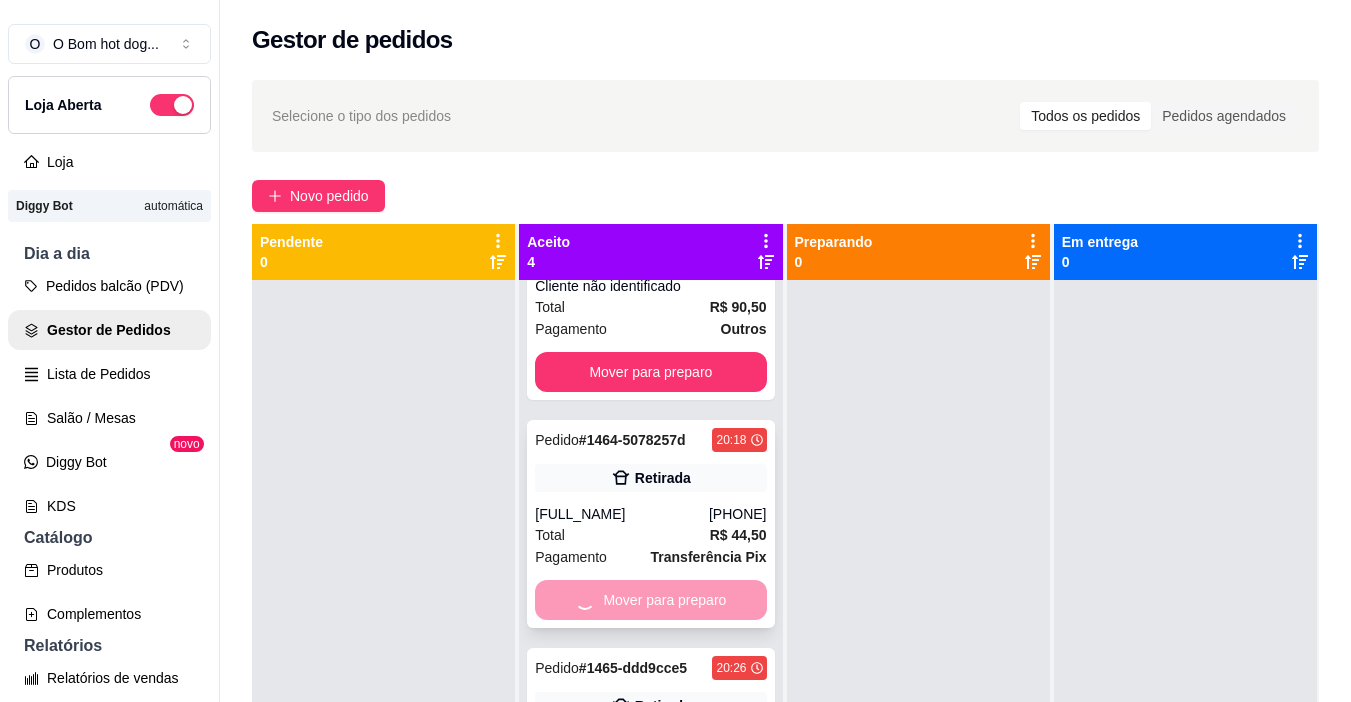 click on "Mover para preparo" at bounding box center [650, 600] 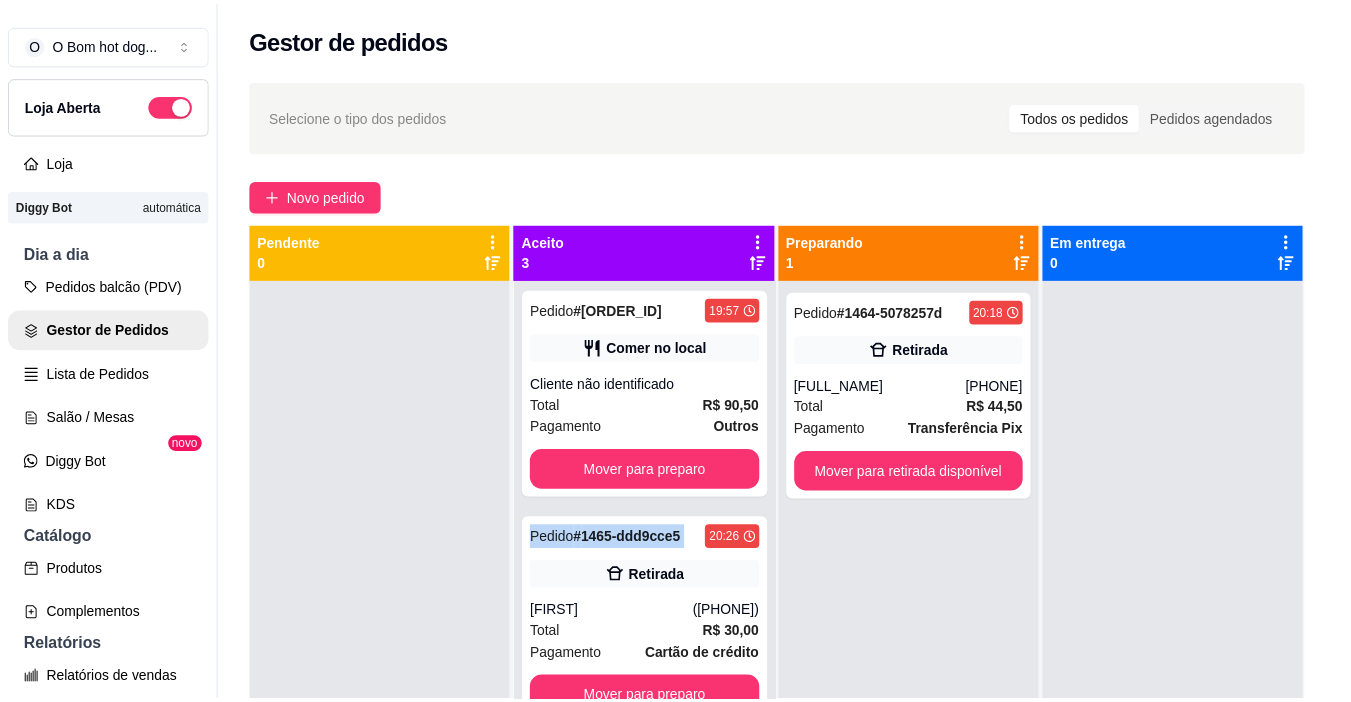 scroll, scrollTop: 2, scrollLeft: 0, axis: vertical 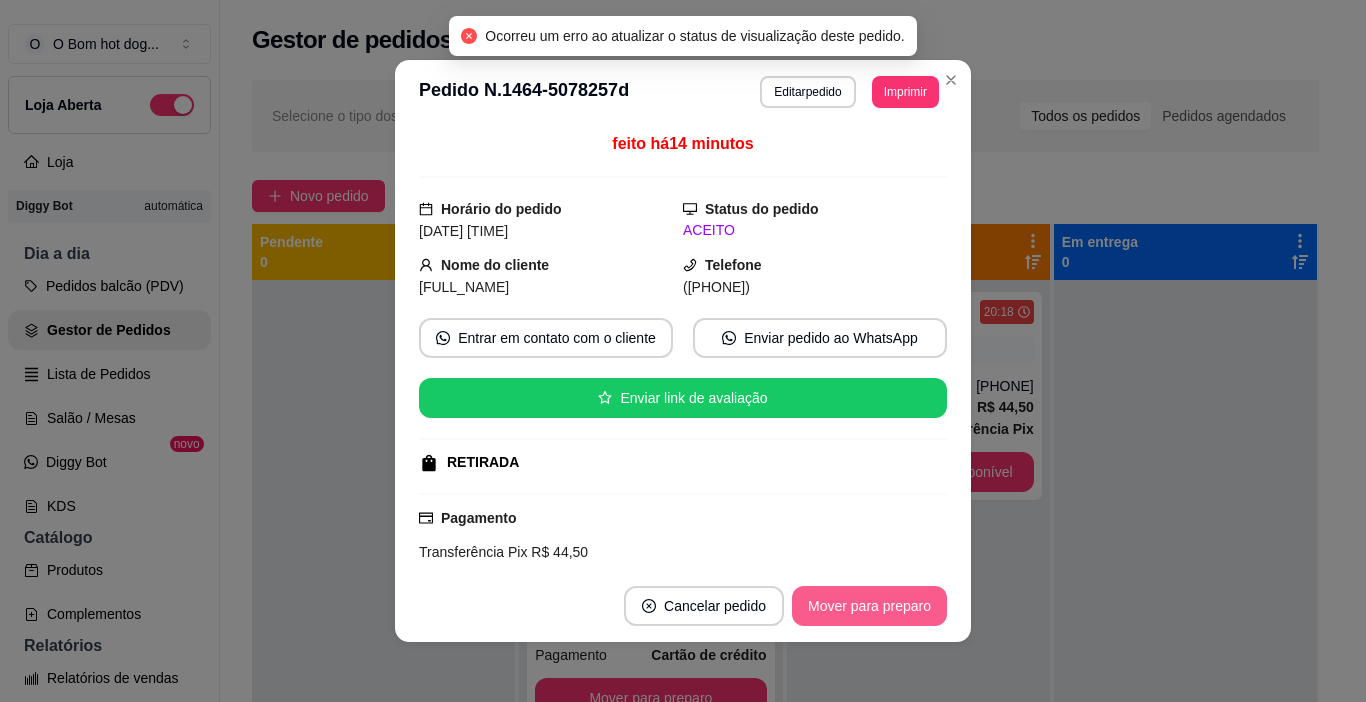 click on "Mover para preparo" at bounding box center (869, 606) 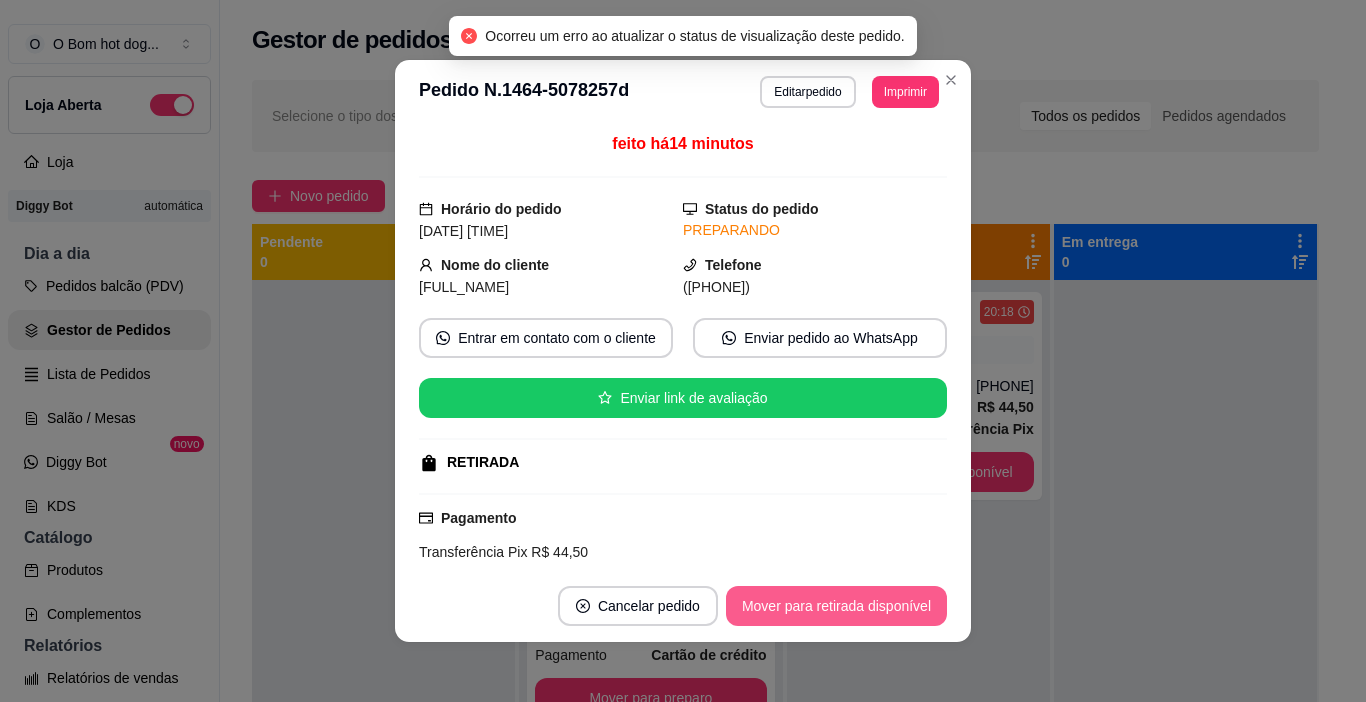 click on "Mover para retirada disponível" at bounding box center [836, 606] 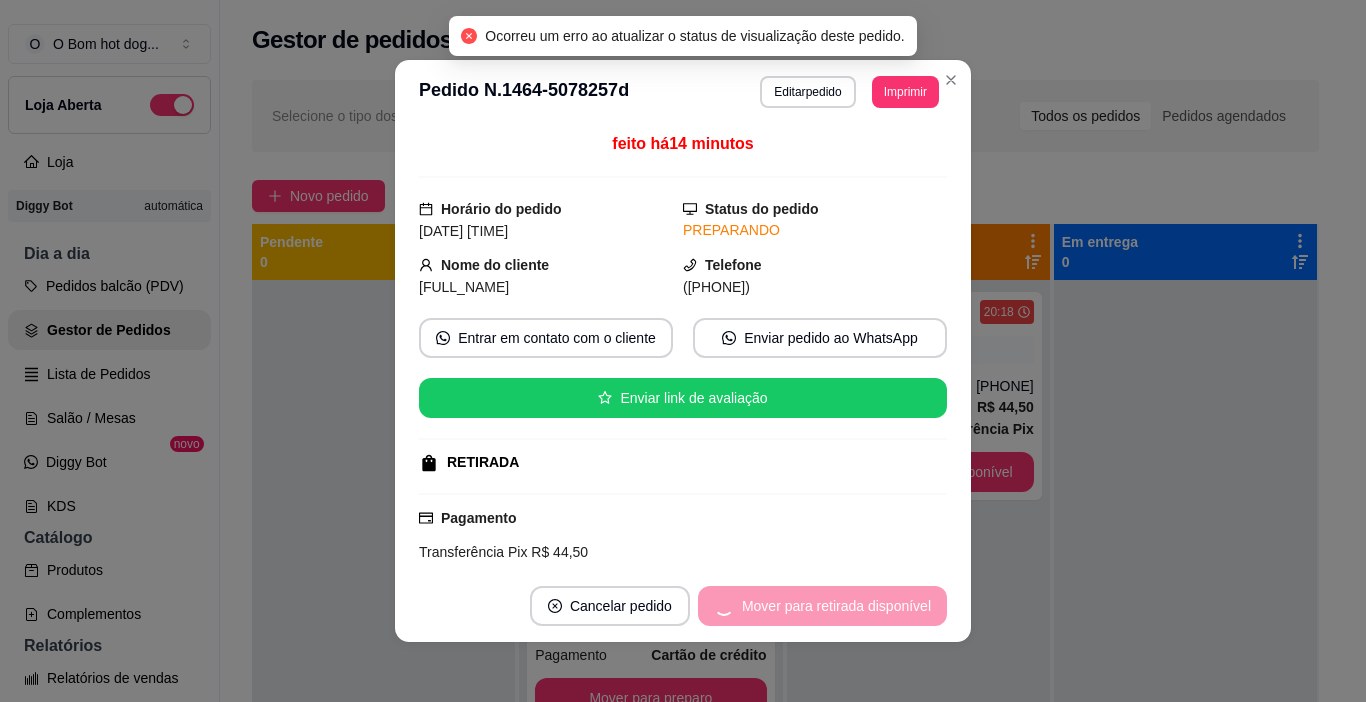 click on "Mover para retirada disponível" at bounding box center [822, 606] 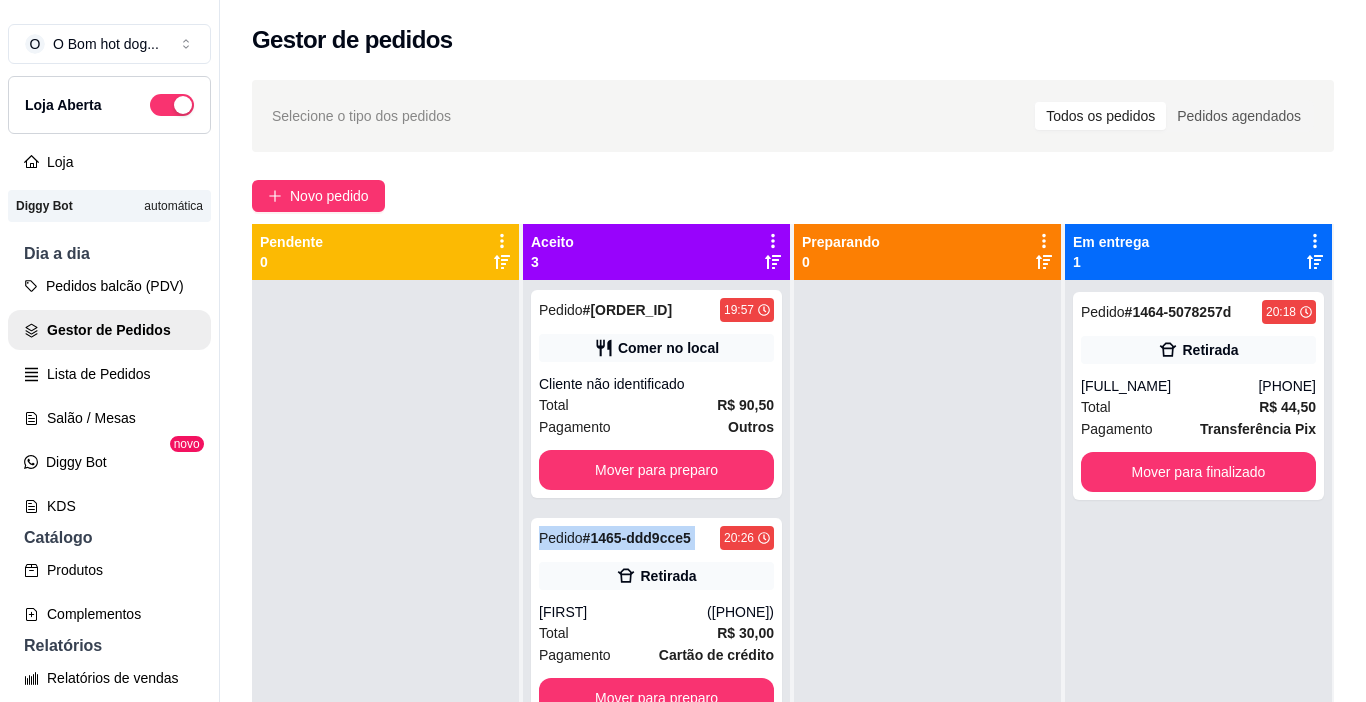 click on "Pedido # [ORDER_ID] [TIME] Retirada [NAME] ([PHONE]) Total R$ 30,00 Pagamento Cartão de crédito Mover para preparo Pedido # [ORDER_ID] [TIME] Retirada [NAME] ([PHONE]) Total R$ 58,00 Pagamento Outros Mover para preparo Preparando 0 Em entrega 1 Pedido # [ORDER_ID] [TIME] Retirada [NAME] ([PHONE]) Total R$ 44,50 Pagamento Transferência Pix Mover para finalizado" at bounding box center (793, 509) 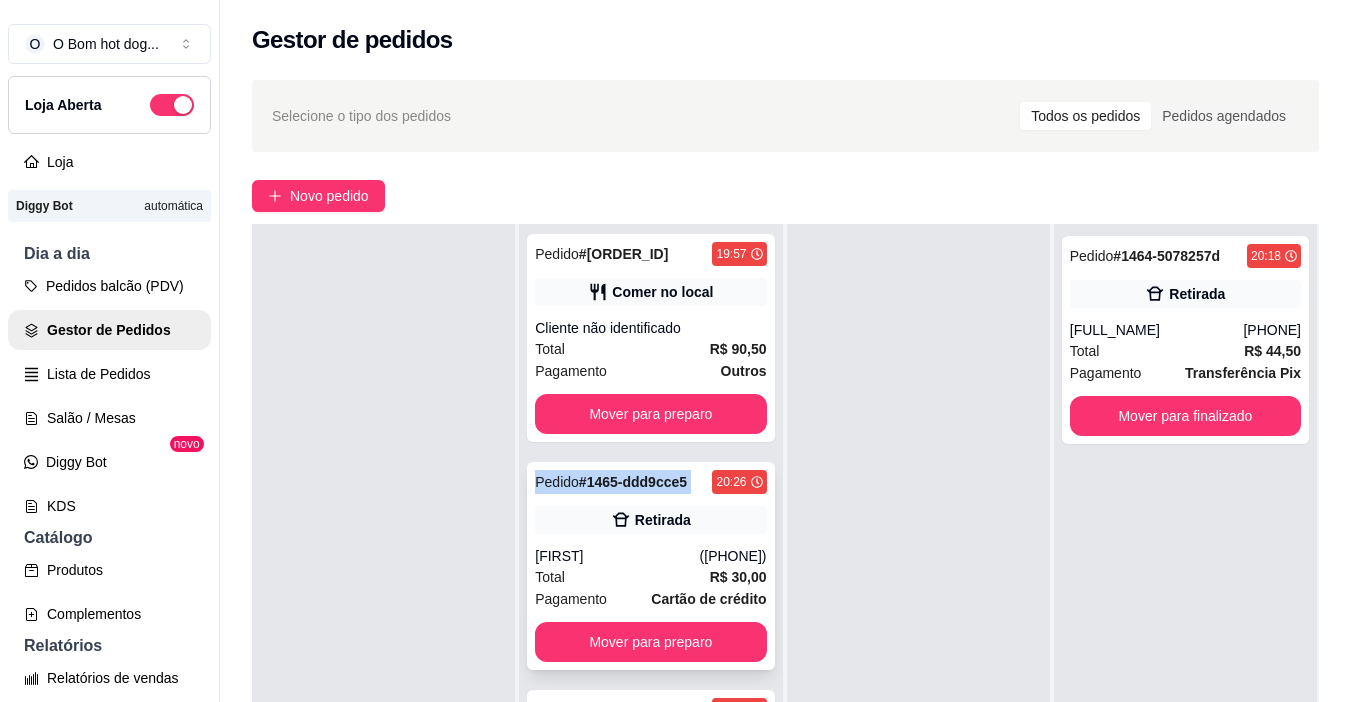 scroll, scrollTop: 0, scrollLeft: 0, axis: both 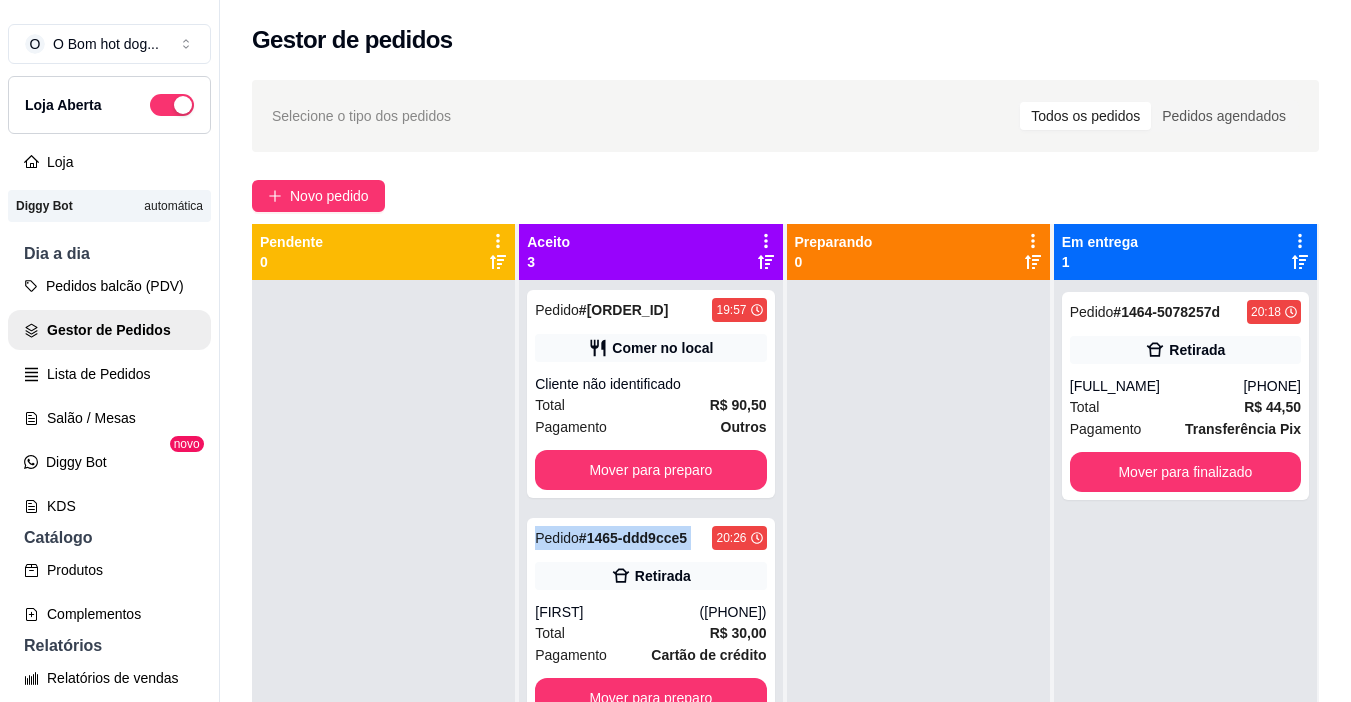 click at bounding box center (918, 631) 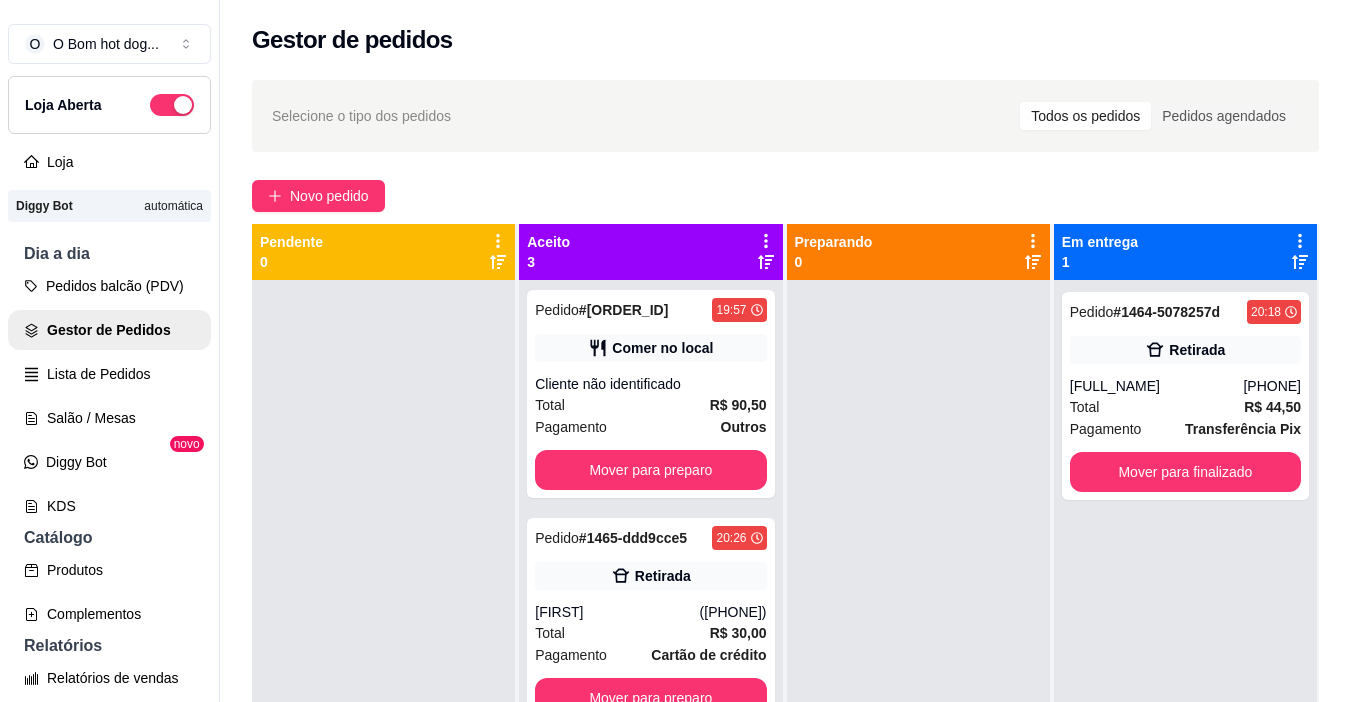 click at bounding box center (918, 631) 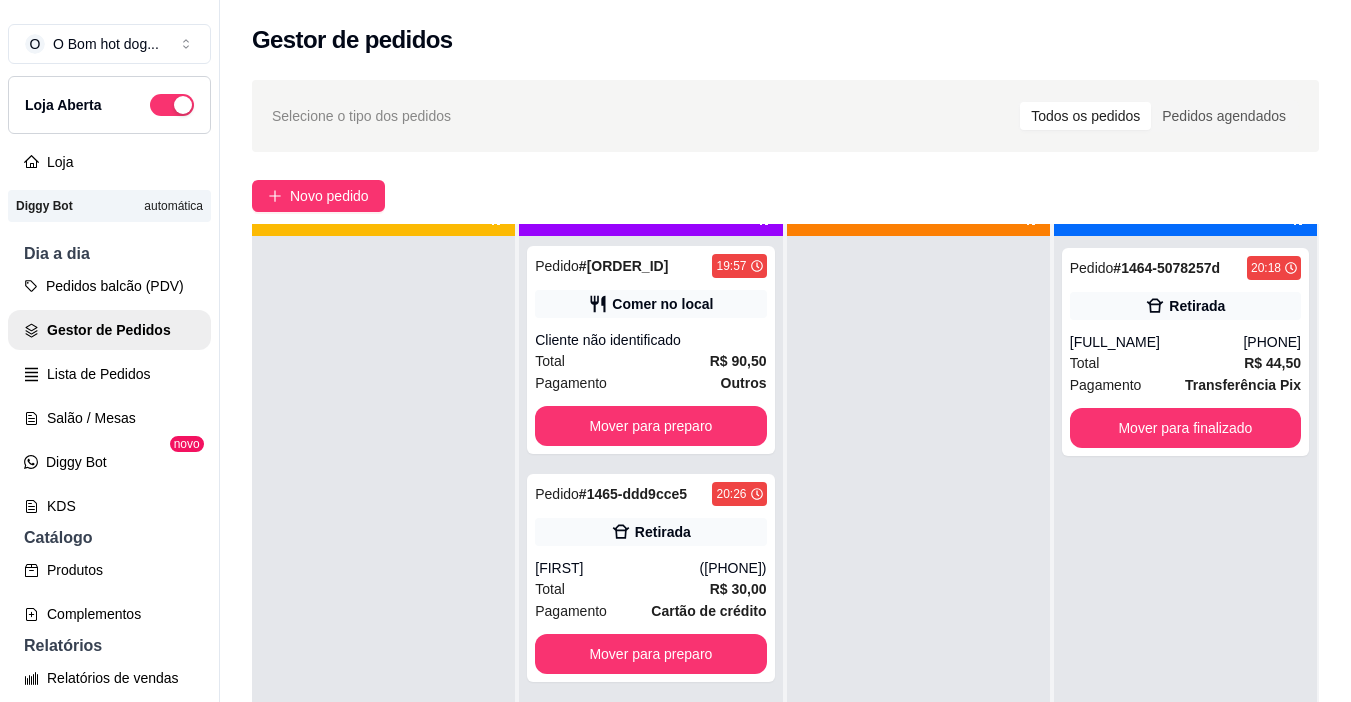 scroll, scrollTop: 56, scrollLeft: 0, axis: vertical 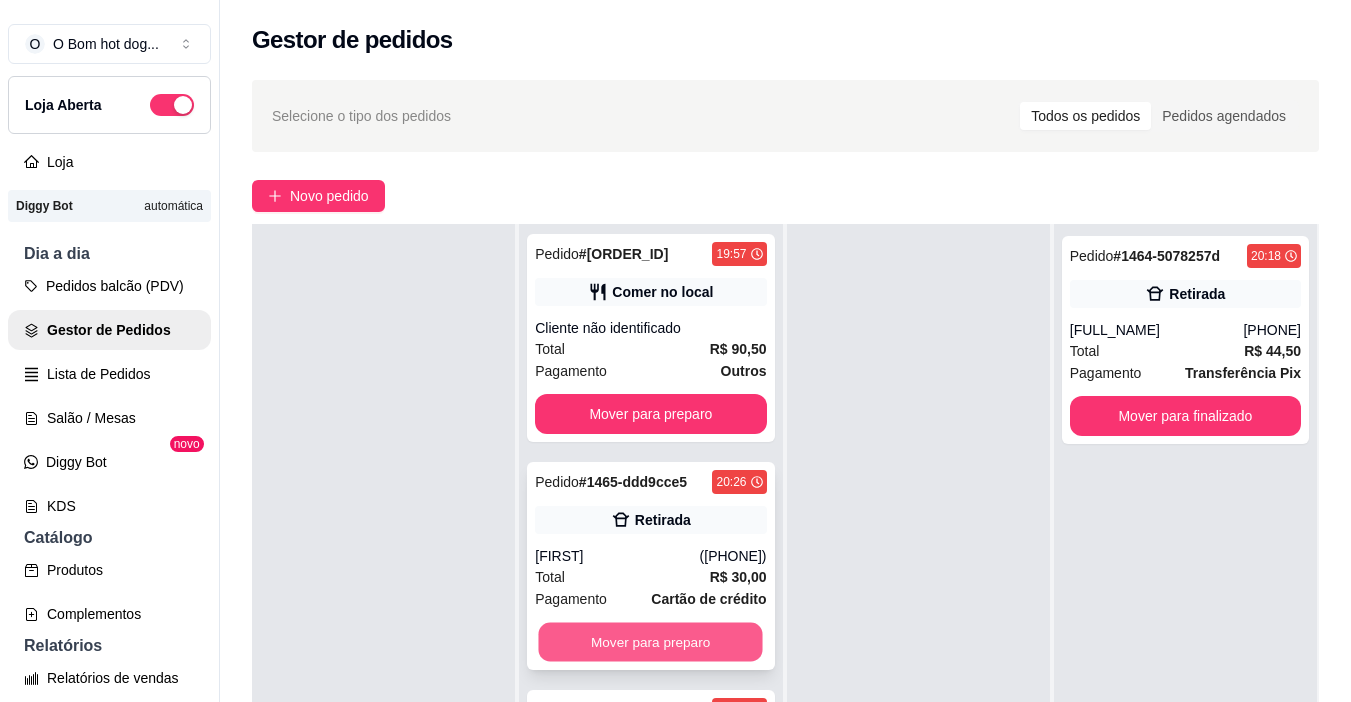 click on "Mover para preparo" at bounding box center [651, 642] 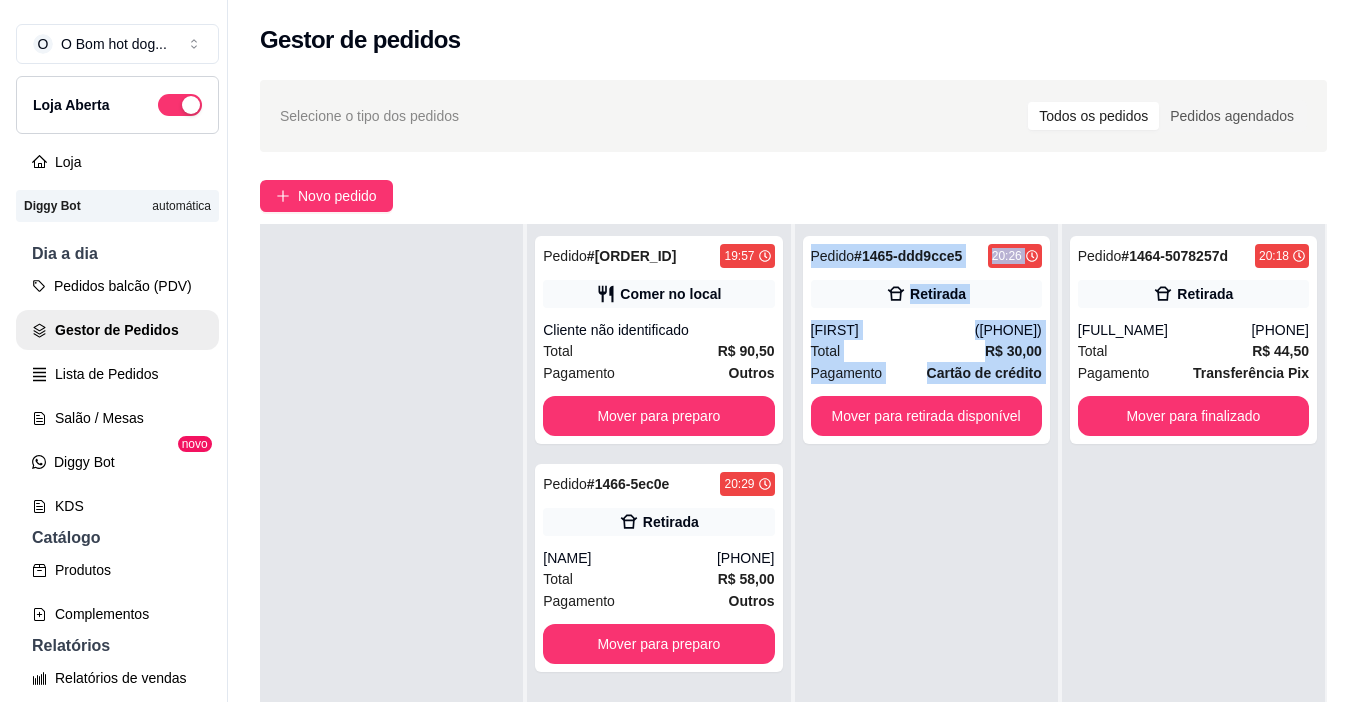 scroll, scrollTop: 0, scrollLeft: 0, axis: both 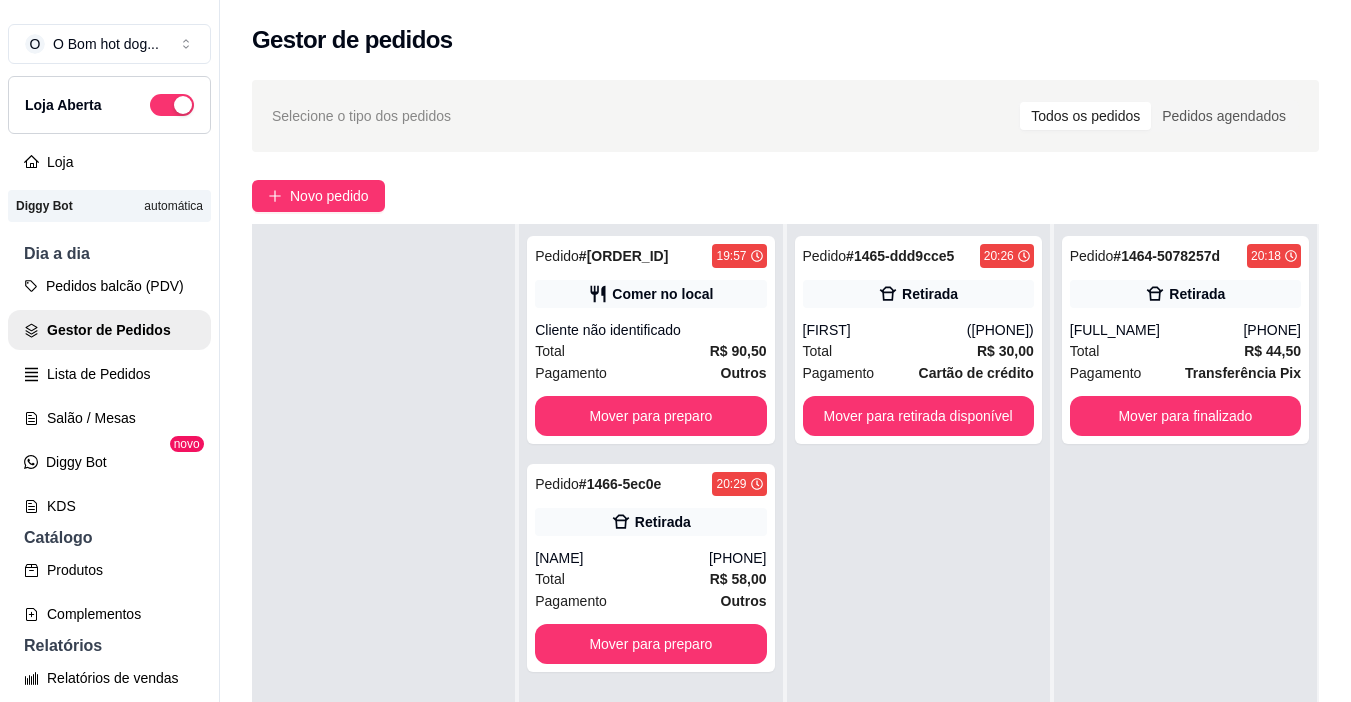 click at bounding box center (383, 575) 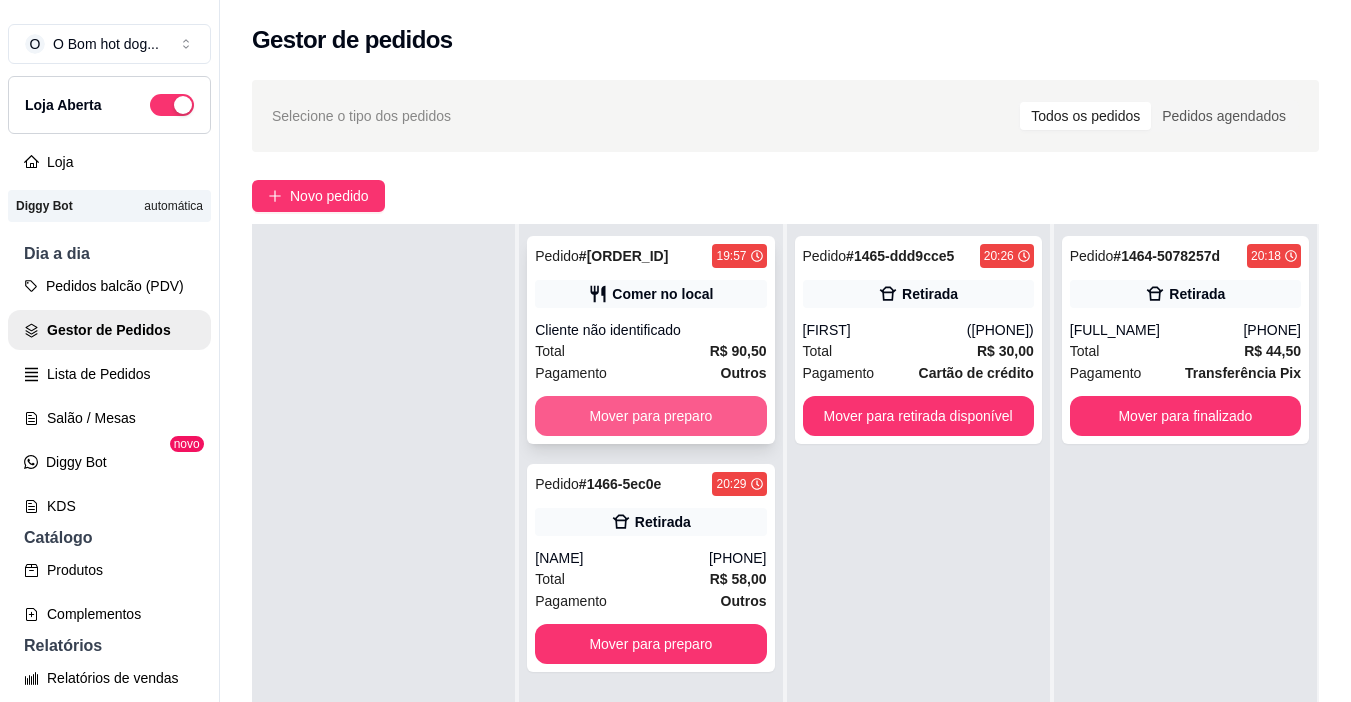 click on "Mover para preparo" at bounding box center (650, 416) 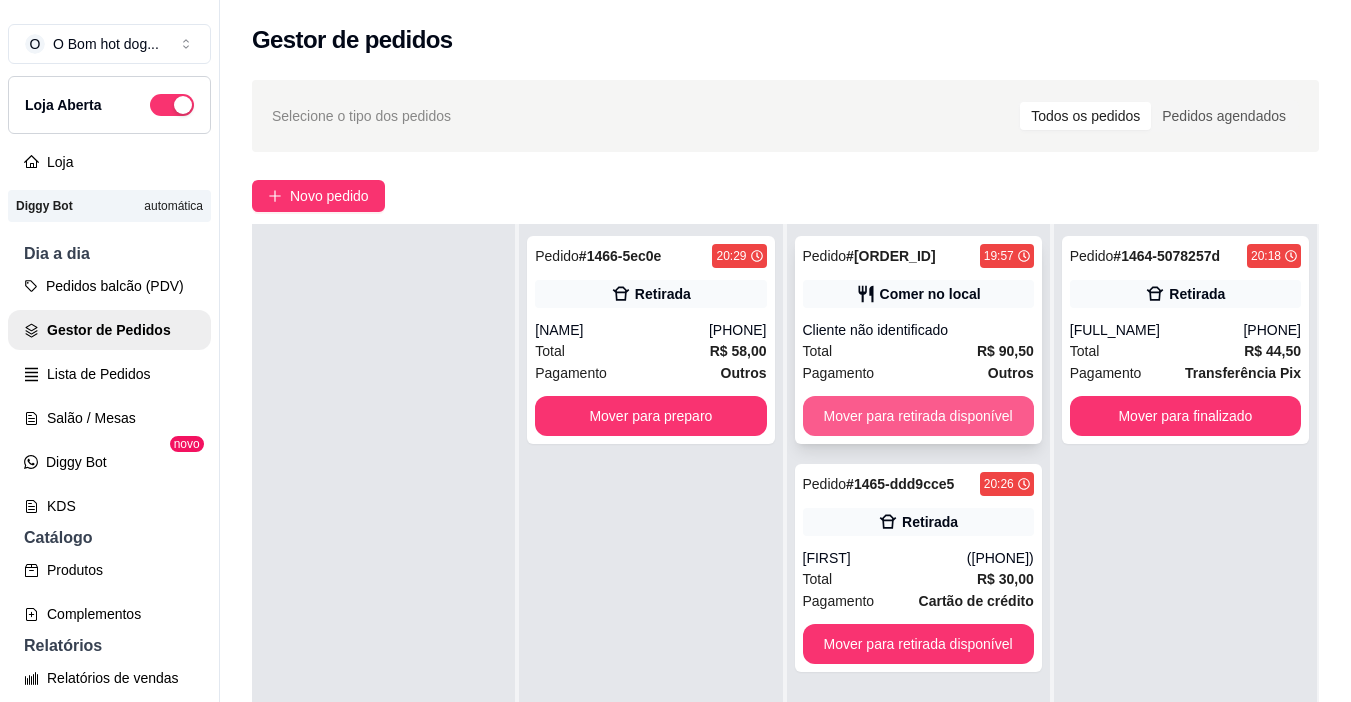 click on "Mover para retirada disponível" at bounding box center (918, 416) 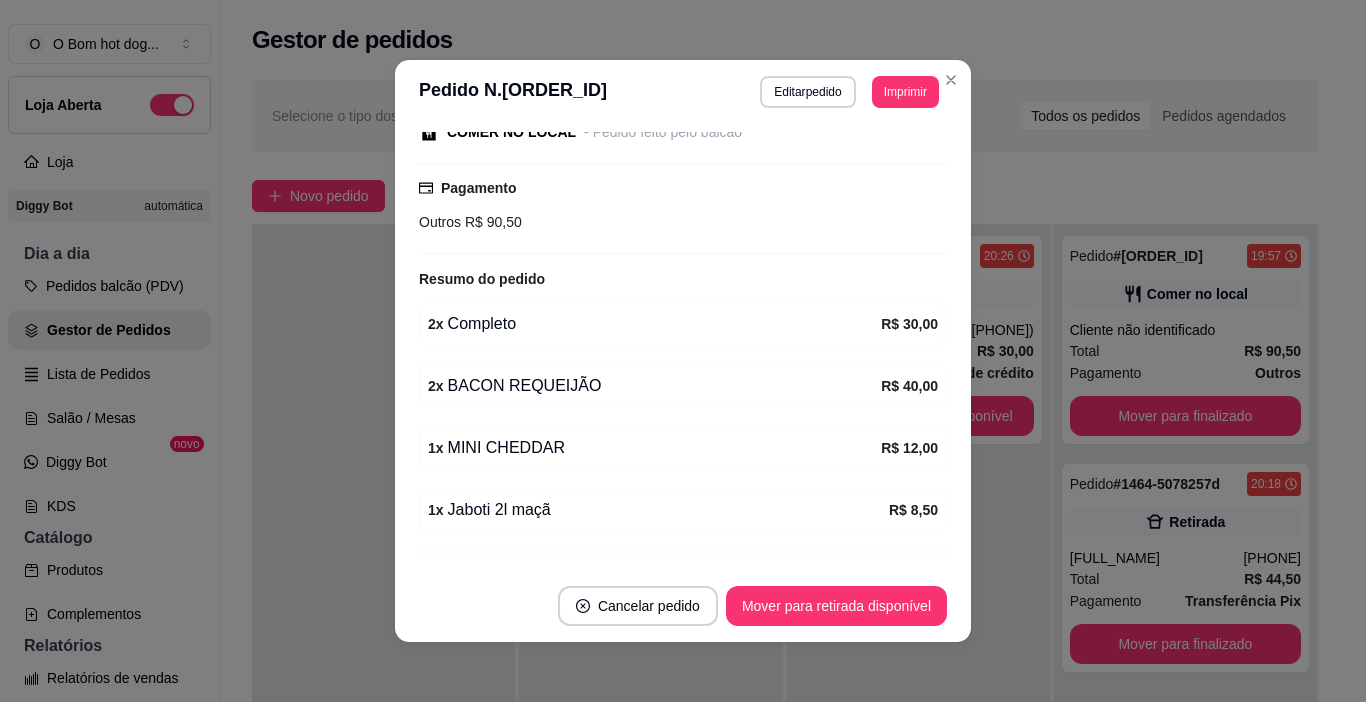 scroll, scrollTop: 273, scrollLeft: 0, axis: vertical 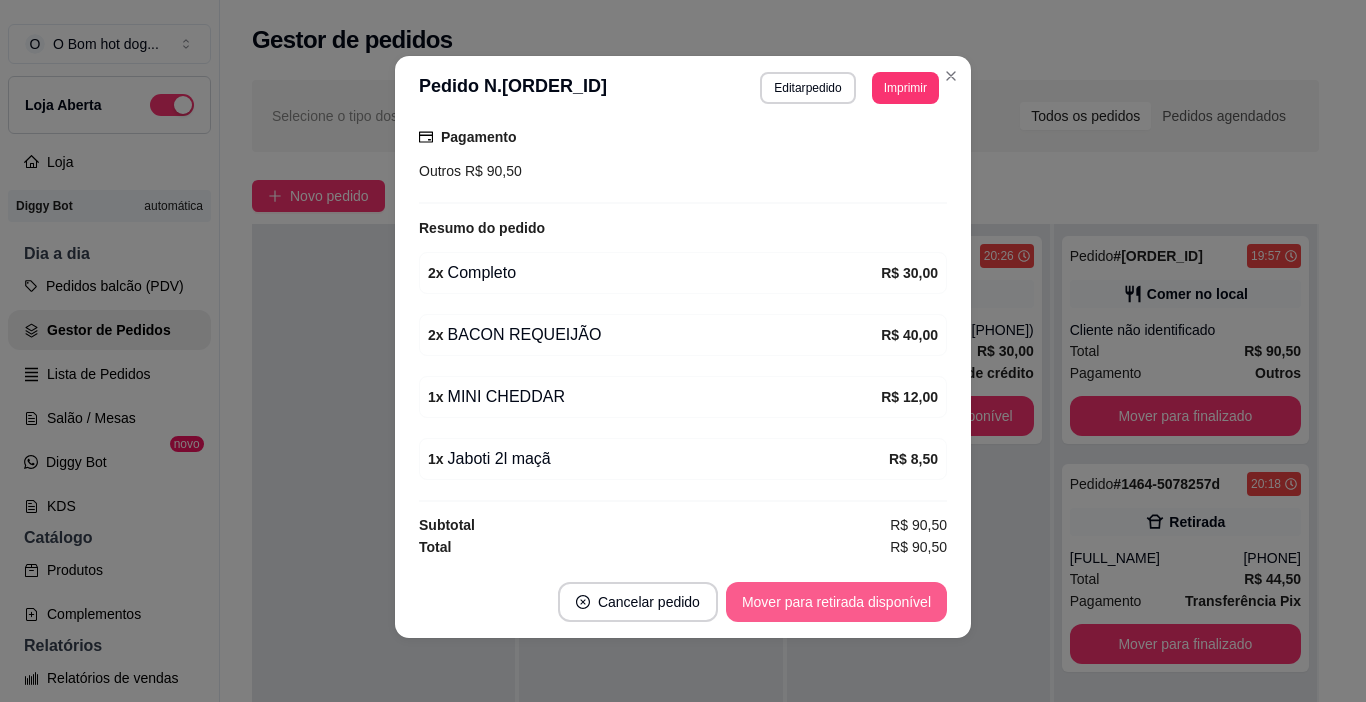 click on "Mover para retirada disponível" at bounding box center (836, 602) 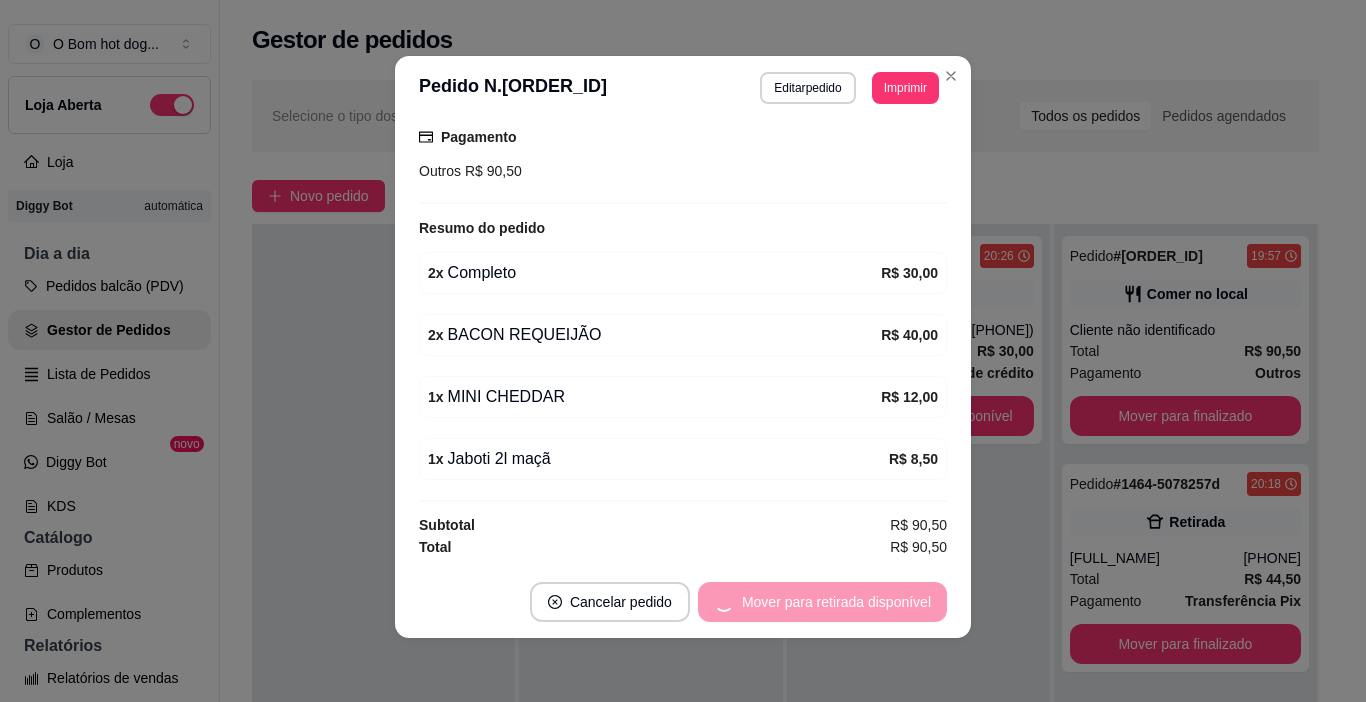 click on "Mover para retirada disponível" at bounding box center (822, 602) 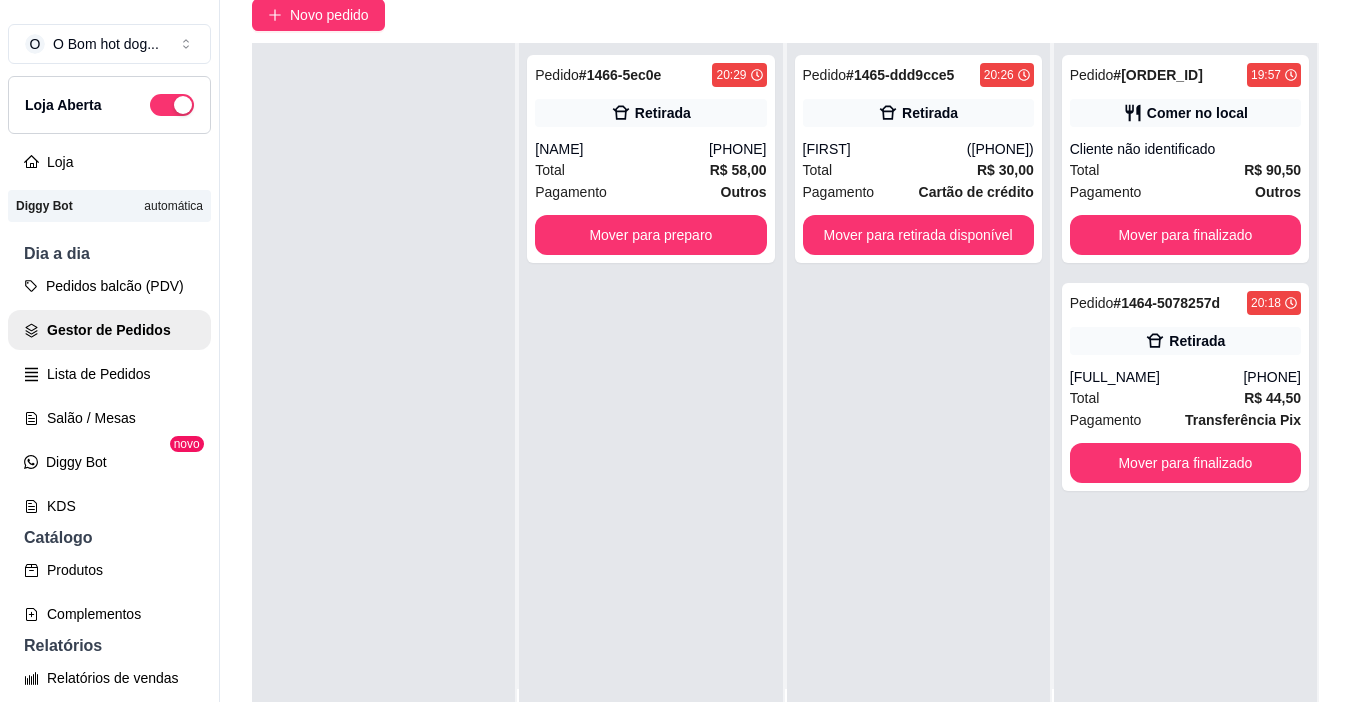 scroll, scrollTop: 200, scrollLeft: 0, axis: vertical 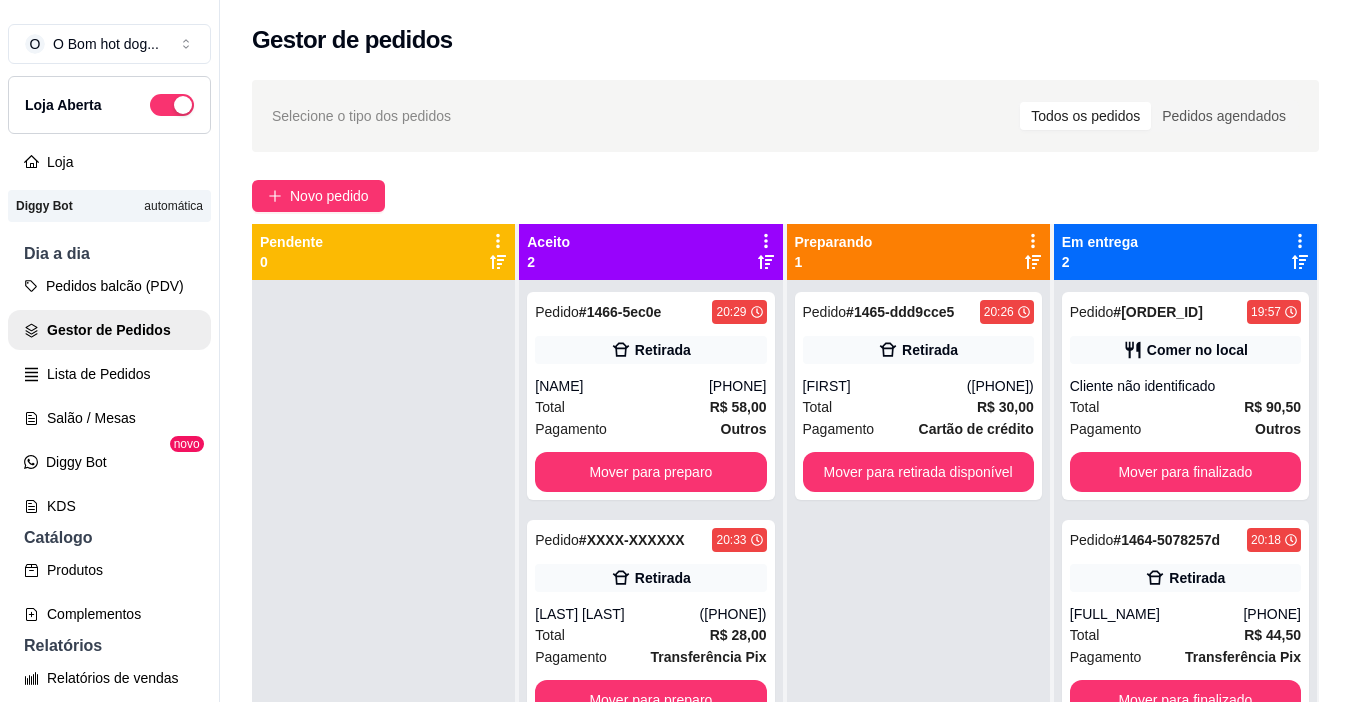click on "Pedido # [ORDER_ID] [TIME] Retirada [NAME] ([PHONE]) Total R$ 58,00 Pagamento Outros Mover para preparo Pedido # [ORDER_ID] [TIME] Retirada [NAME] ([PHONE]) Total R$ 28,00 Pagamento Transferência Pix Mover para preparo Preparando 1 Pedido # [ORDER_ID] [TIME] Retirada [NAME] ([PHONE]) Total R$ 30,00 Pagamento Cartão de crédito Mover para retirada disponível Em entrega 2 Pedido # [ORDER_ID] [TIME] Retirada [NAME] ([PHONE]) Total R$ 44,50 Pagamento Transferência Pix Mover para finalizado" at bounding box center [785, 509] 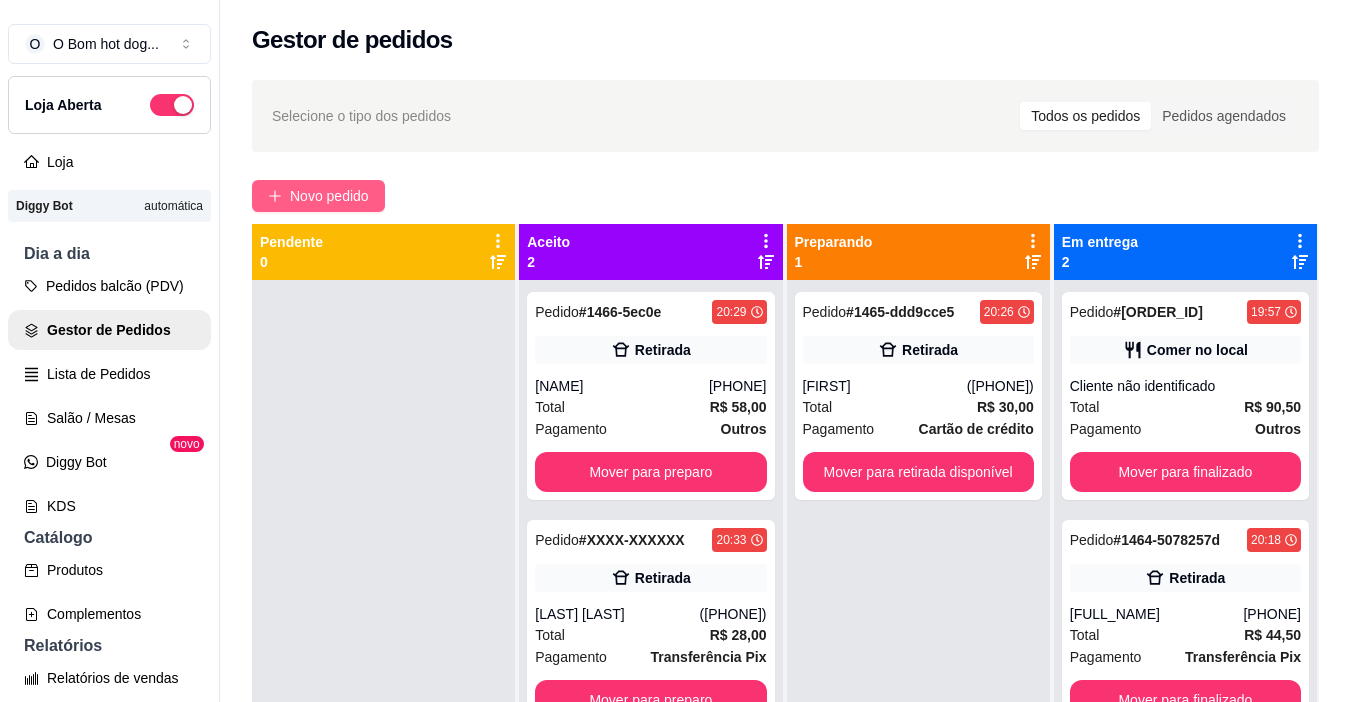 click on "Novo pedido" at bounding box center (329, 196) 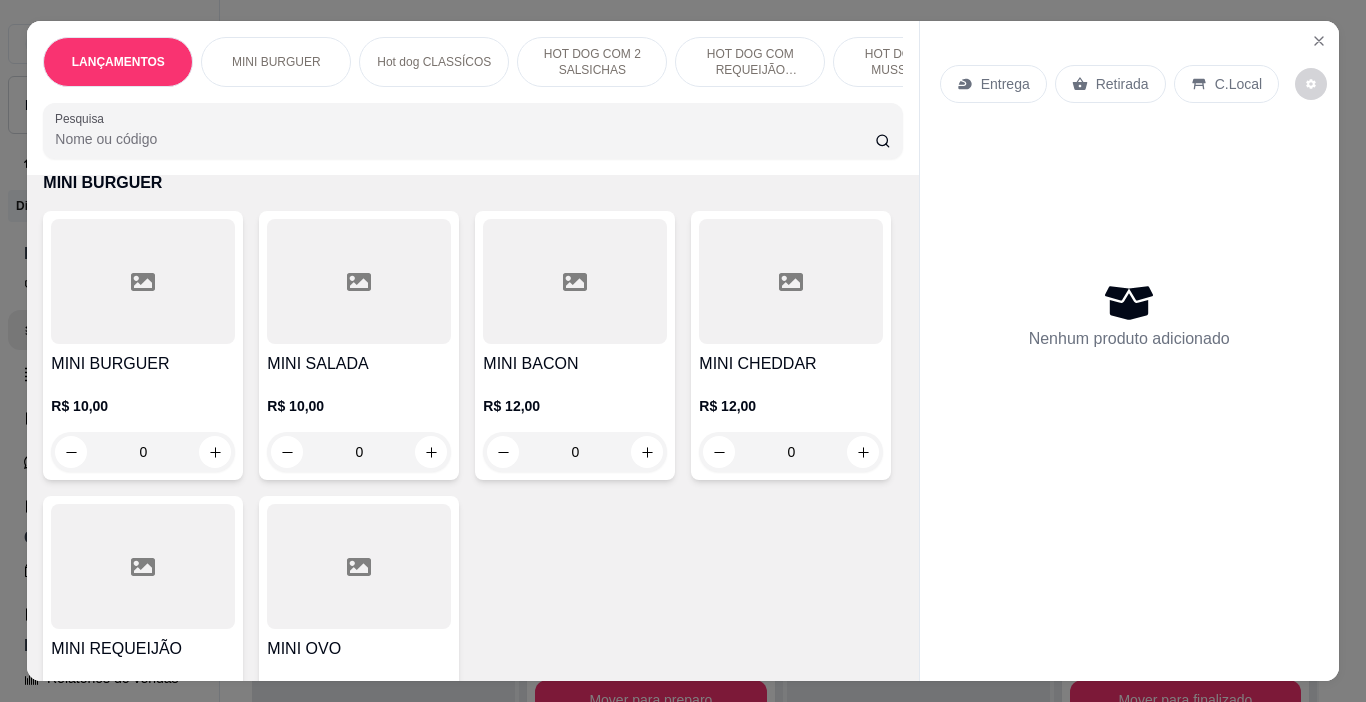 scroll, scrollTop: 300, scrollLeft: 0, axis: vertical 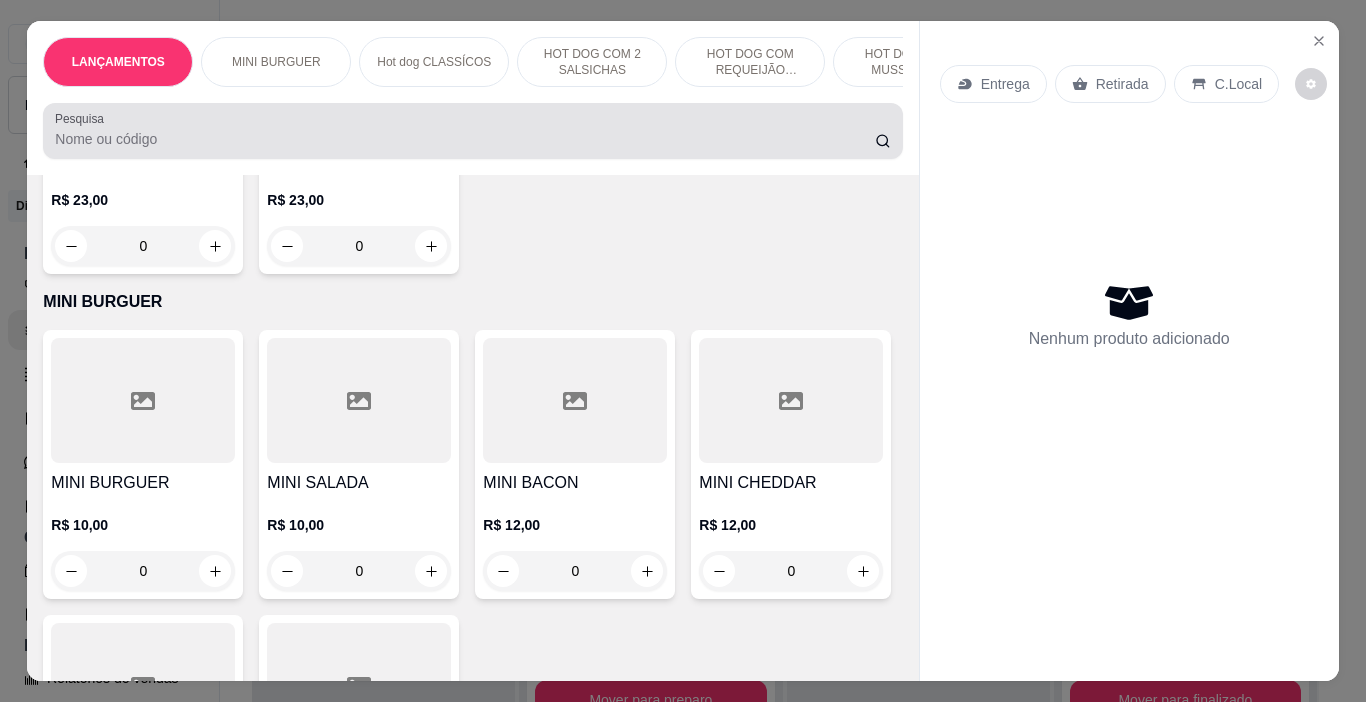 click on "Pesquisa" at bounding box center (465, 139) 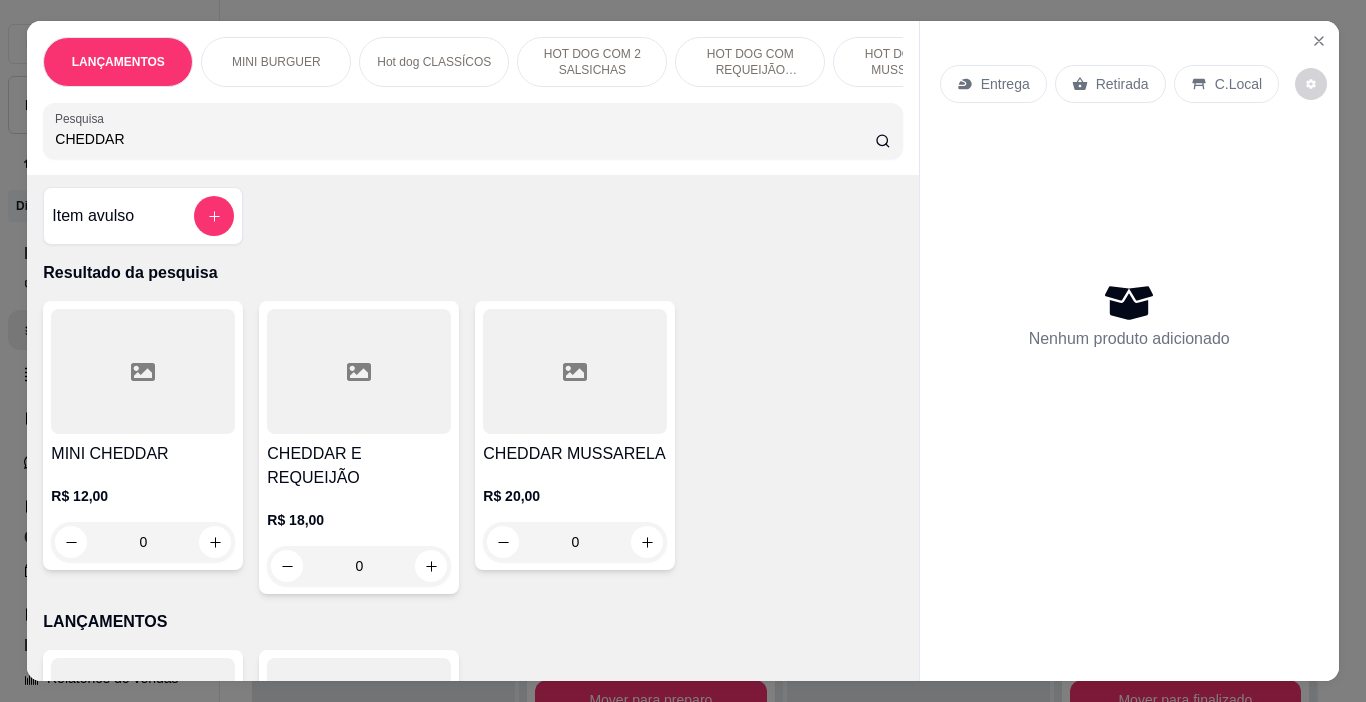 scroll, scrollTop: 0, scrollLeft: 0, axis: both 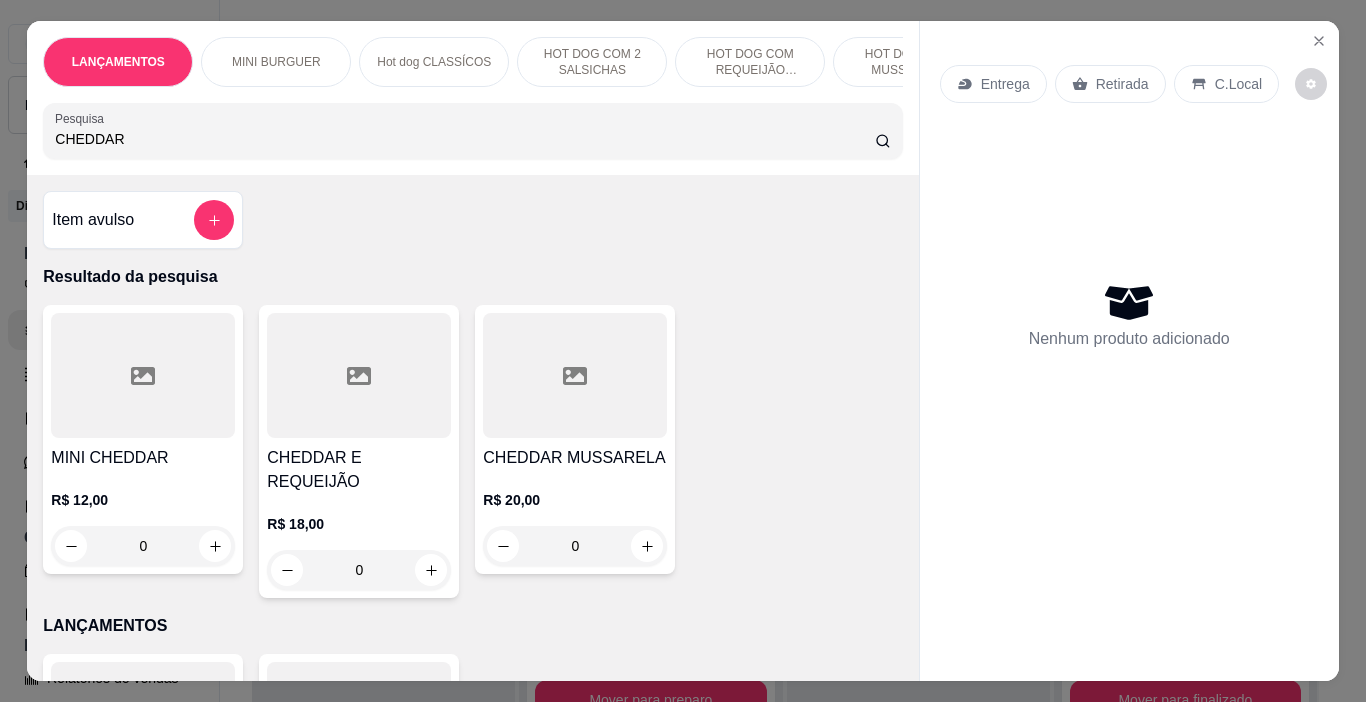 type on "CHEDDAR" 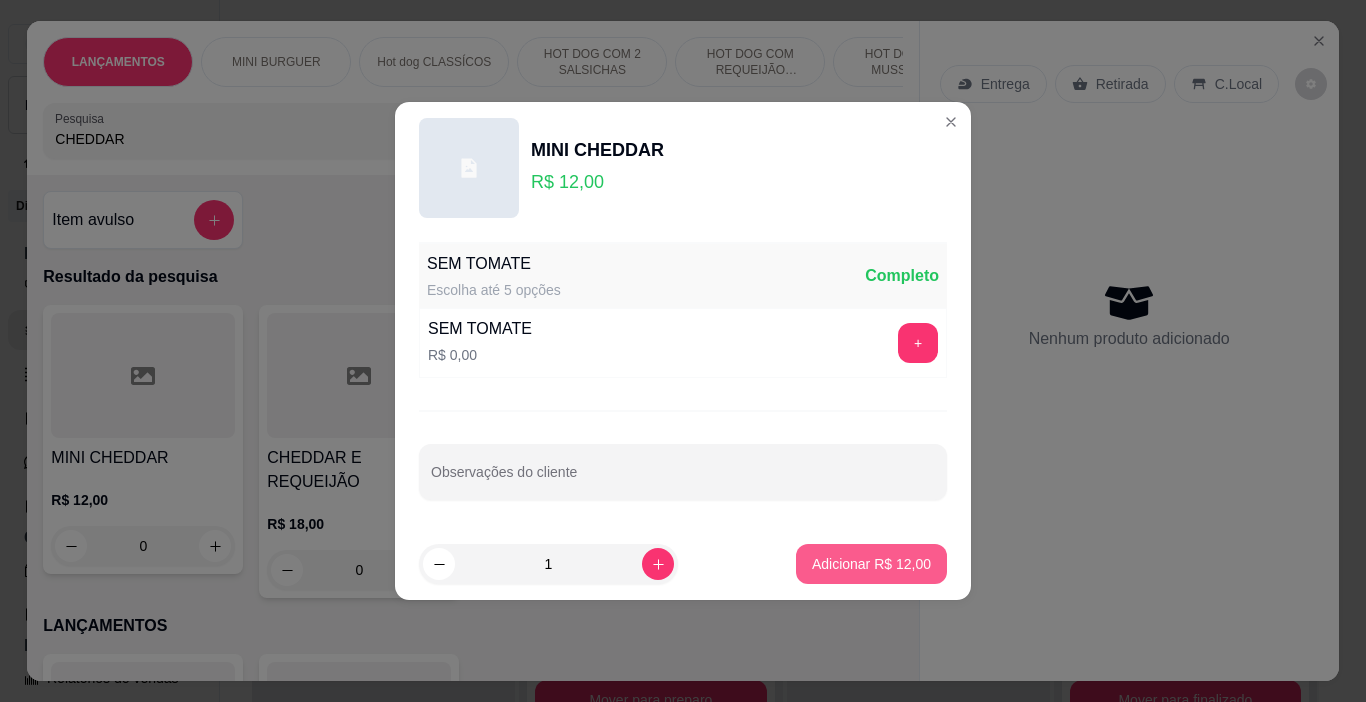click on "Adicionar   R$ 12,00" at bounding box center (871, 564) 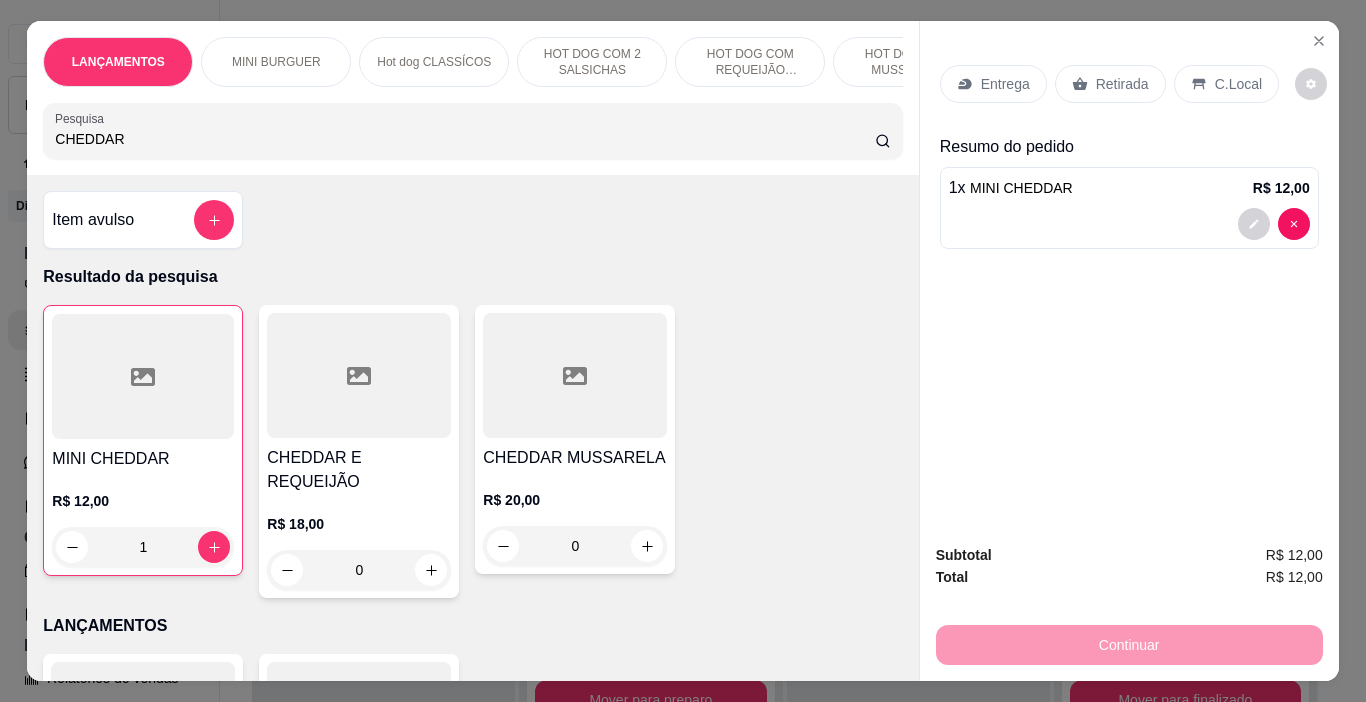 scroll, scrollTop: 429, scrollLeft: 0, axis: vertical 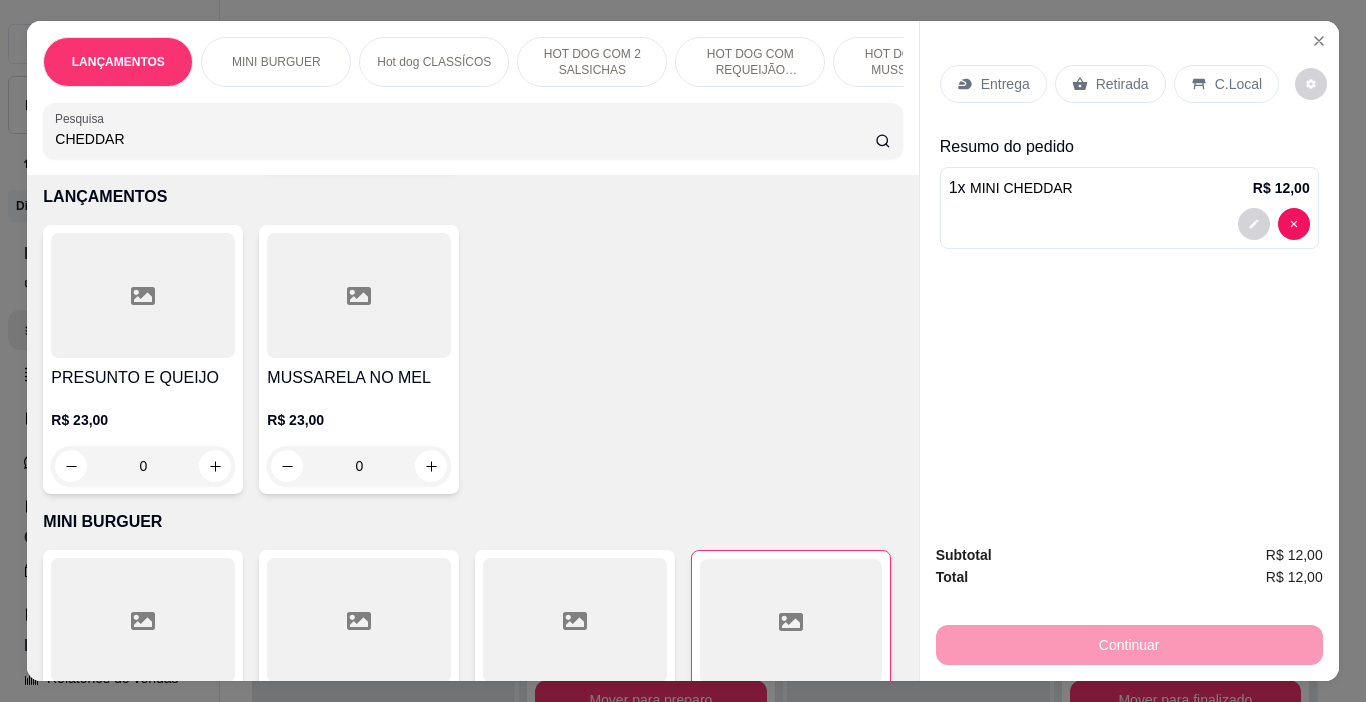 click on "CHEDDAR" at bounding box center (465, 139) 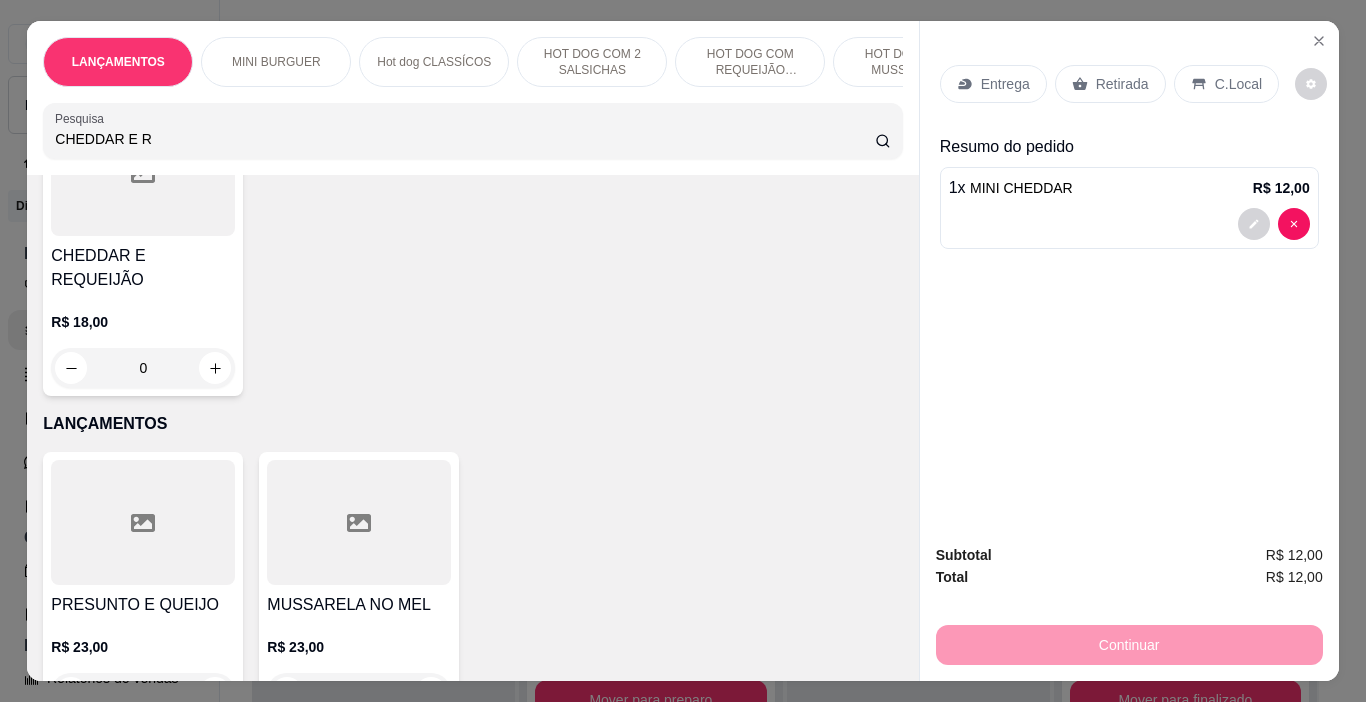 scroll, scrollTop: 127, scrollLeft: 0, axis: vertical 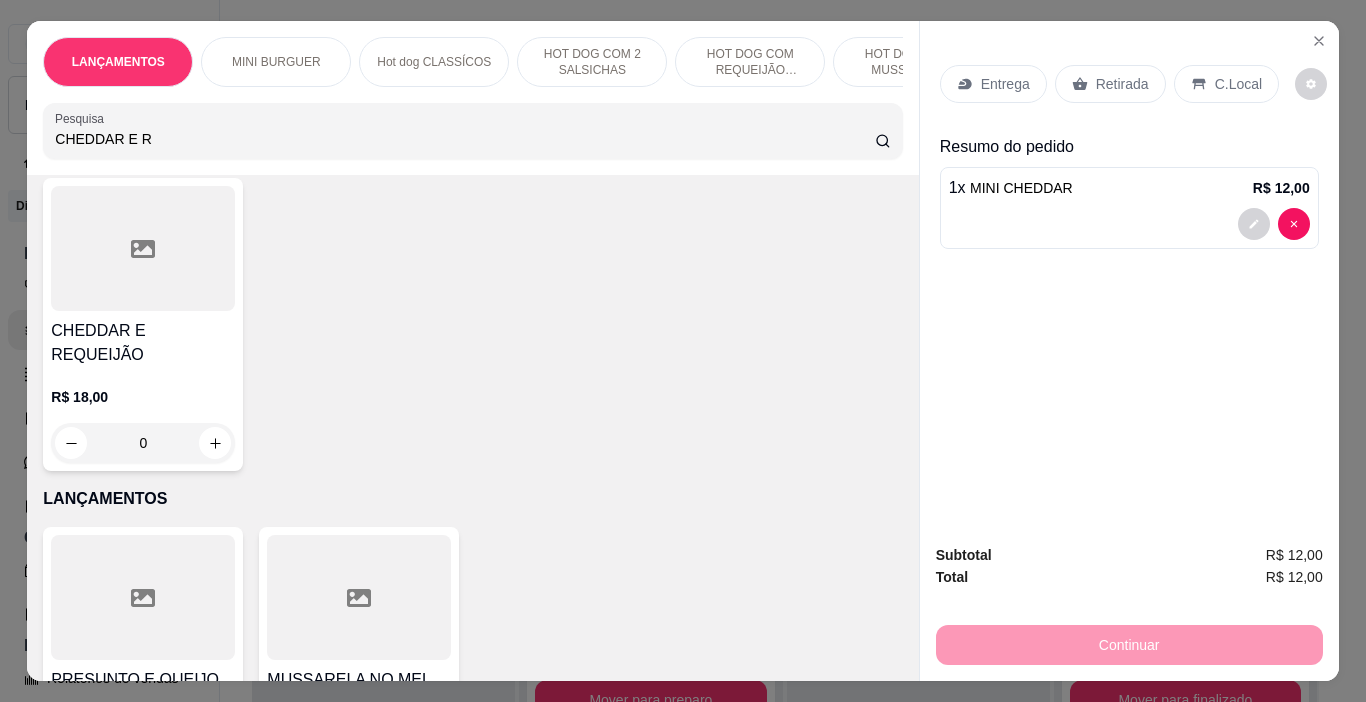 type on "CHEDDAR E R" 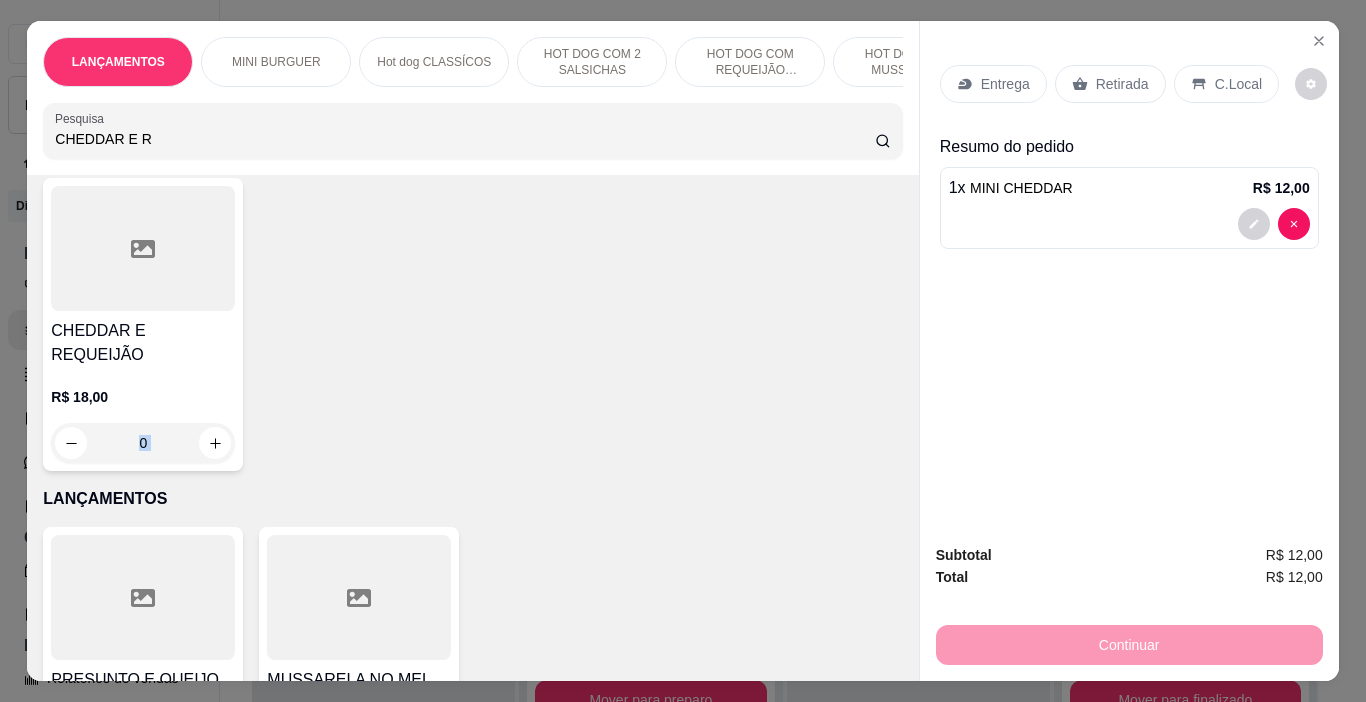 click on "0" at bounding box center (143, 443) 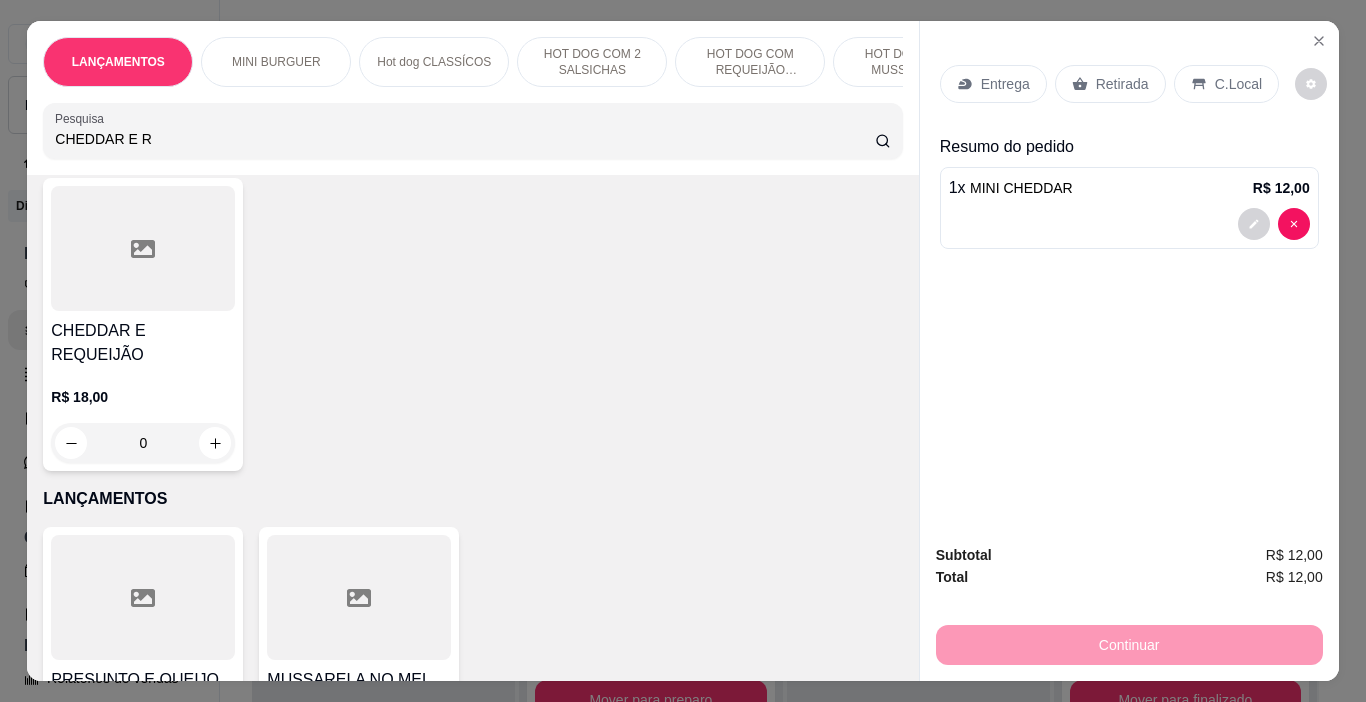 click on "0" at bounding box center (143, 443) 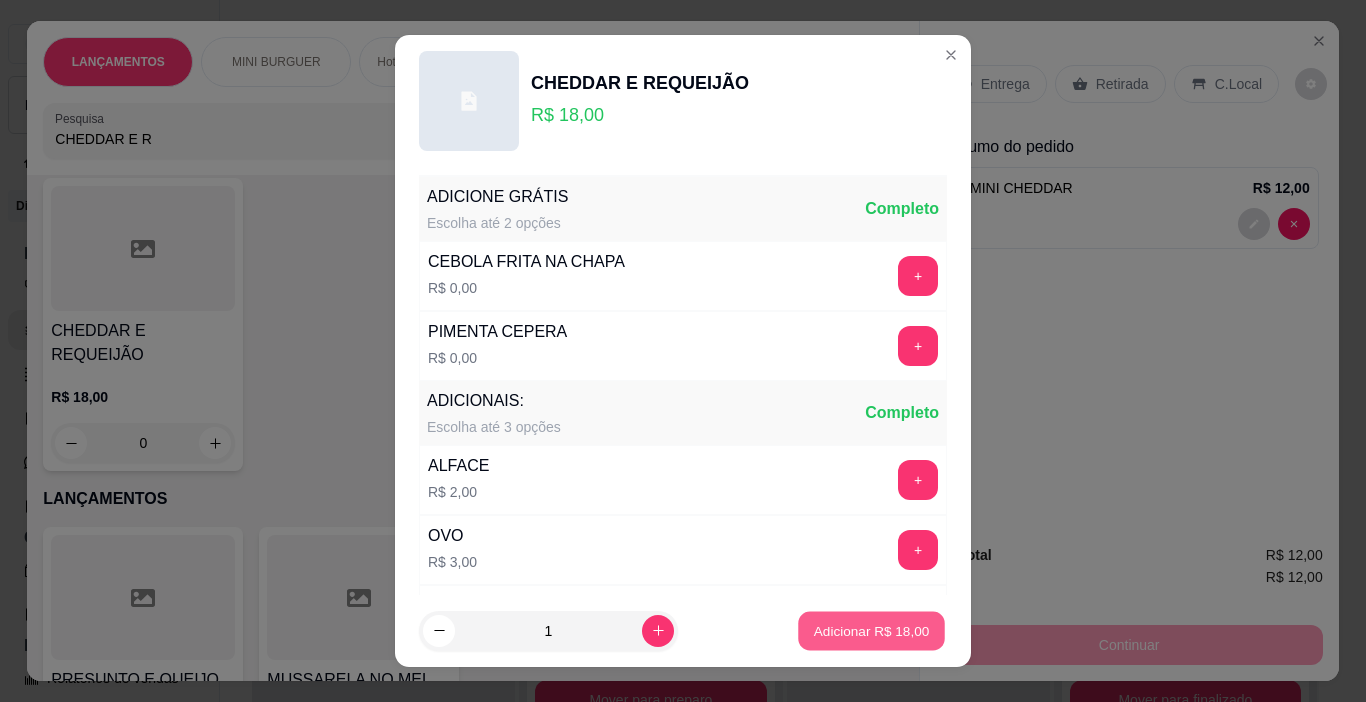click on "Adicionar   R$ 18,00" at bounding box center (872, 630) 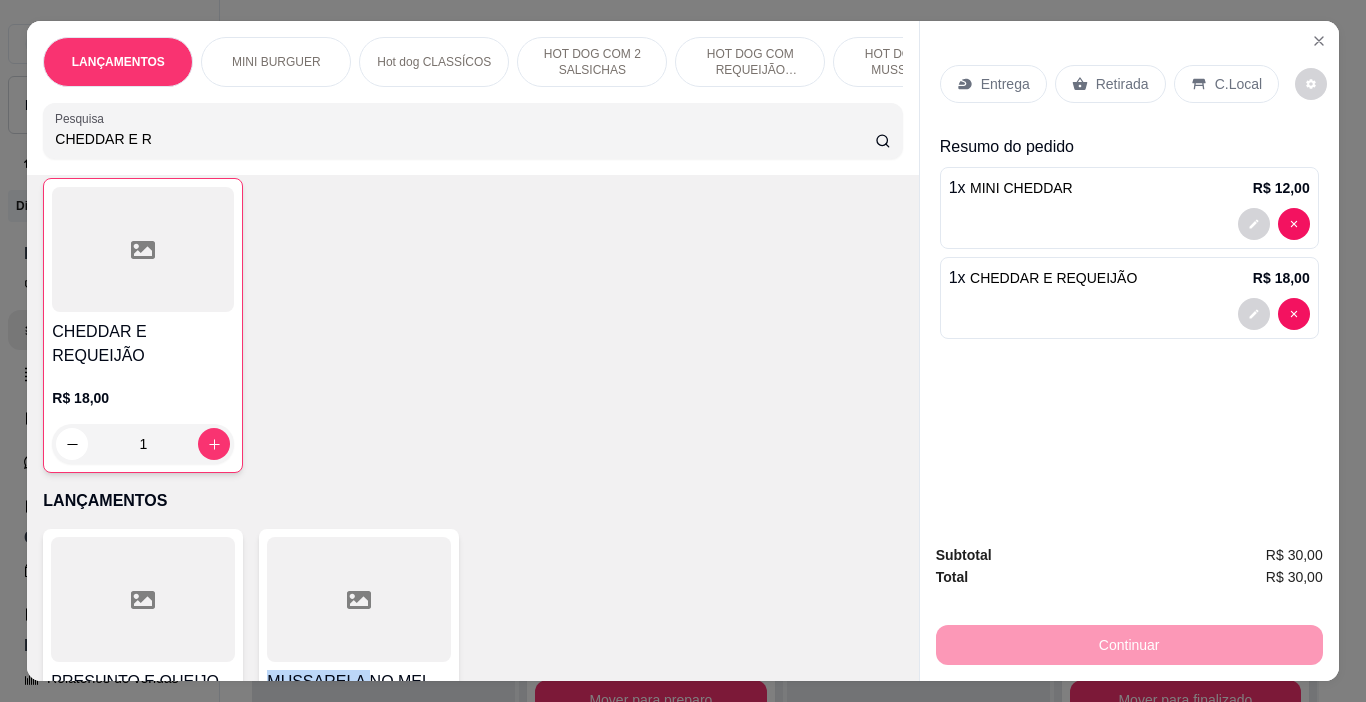 click on "CHEDDAR E R" at bounding box center (465, 139) 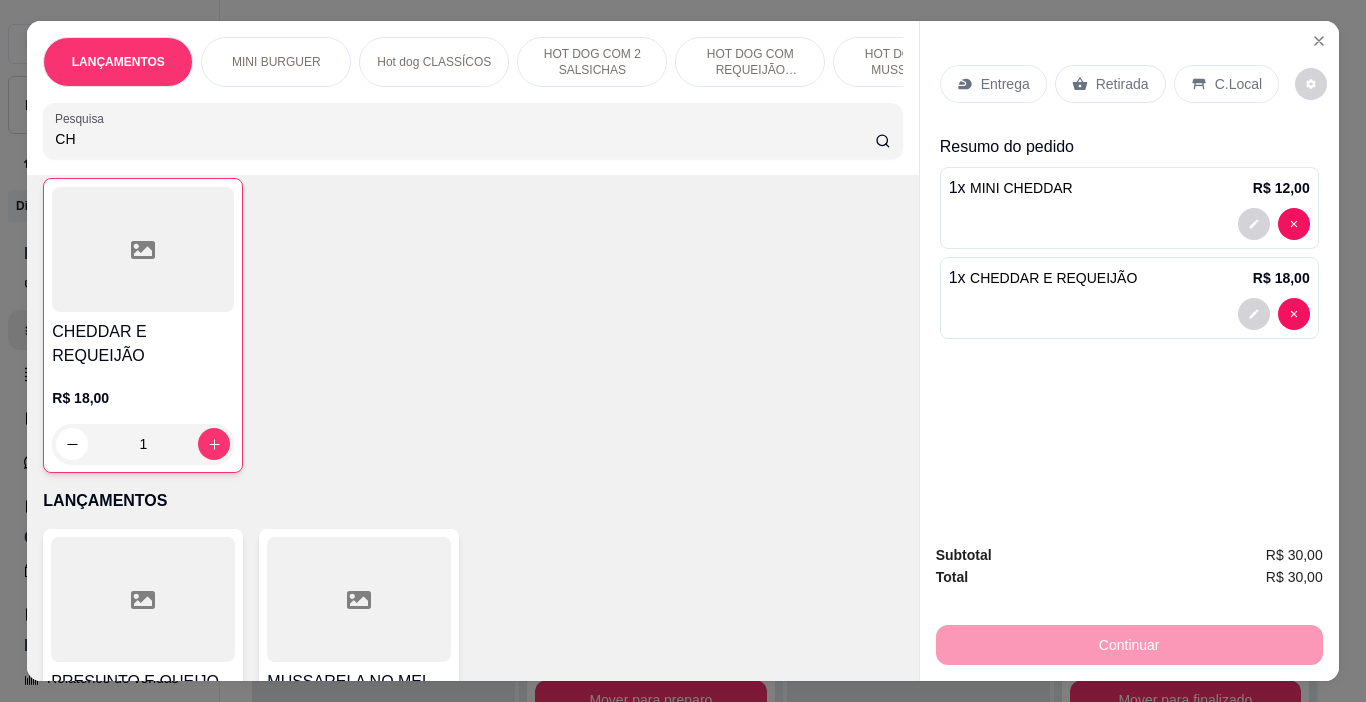 type on "C" 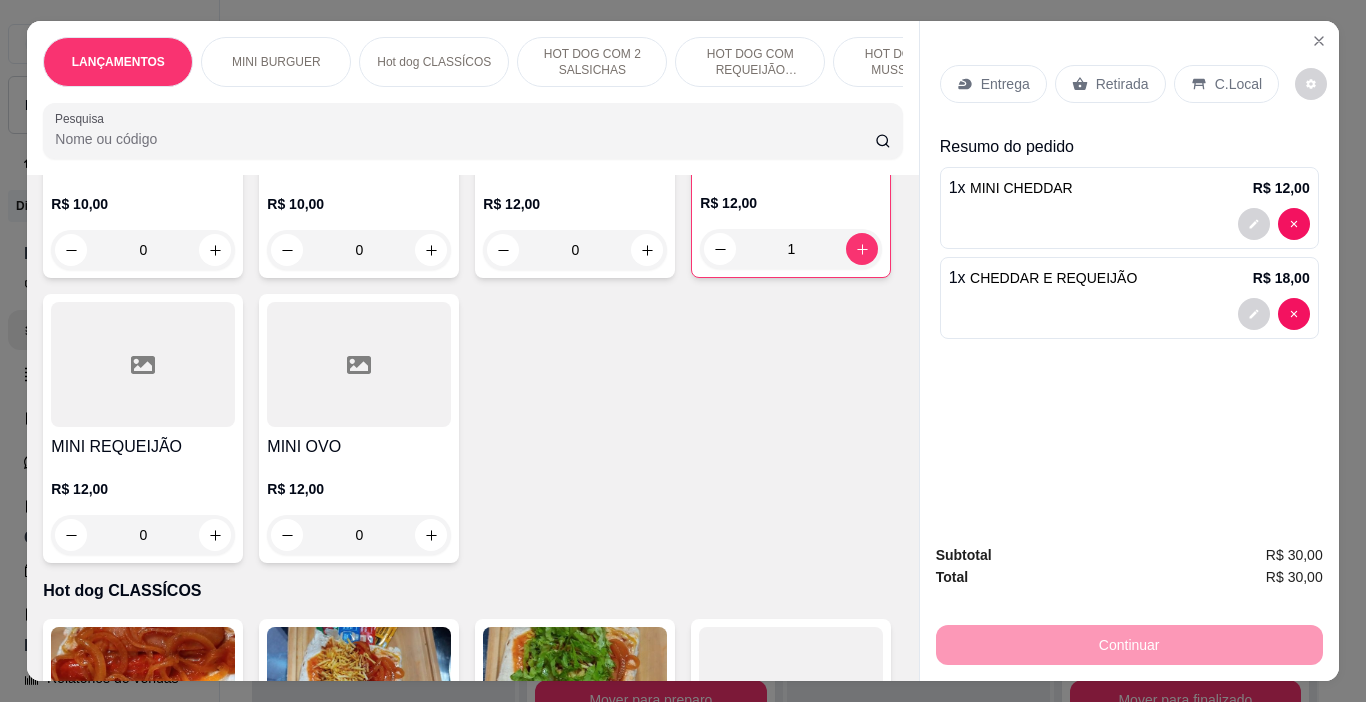 scroll, scrollTop: 627, scrollLeft: 0, axis: vertical 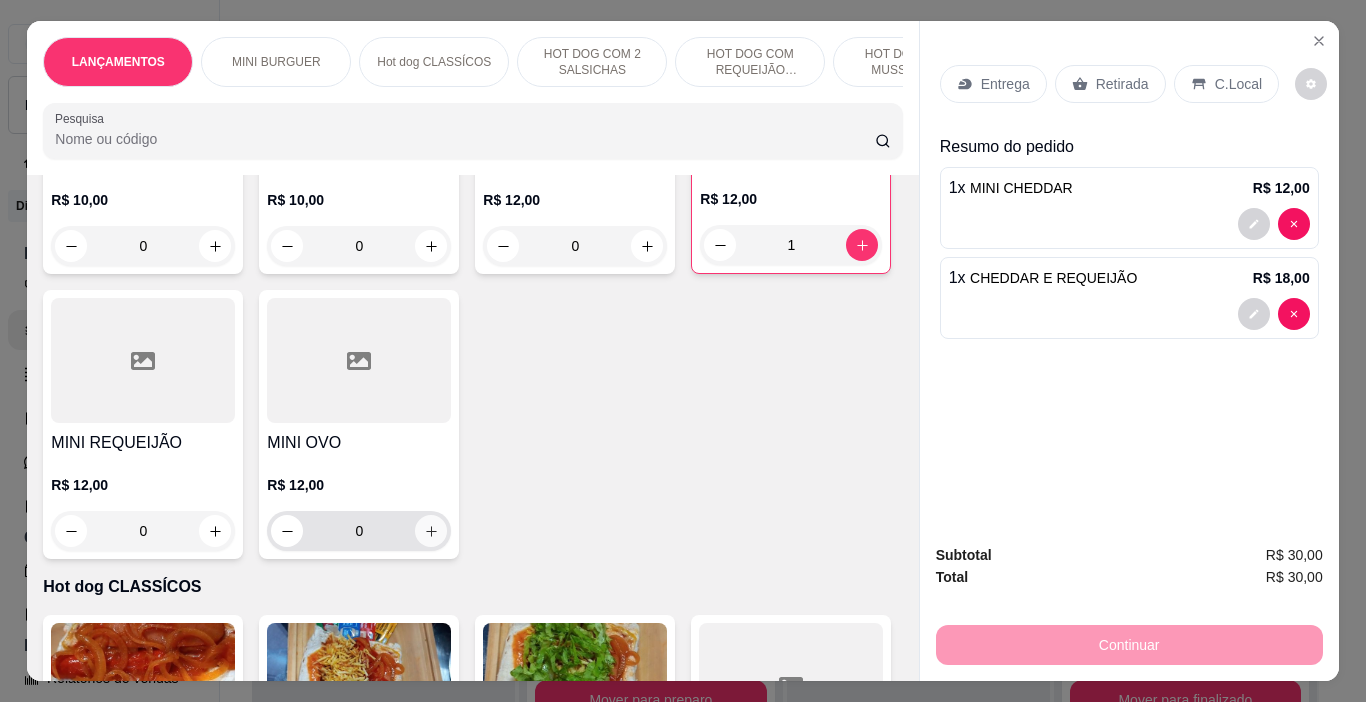 type 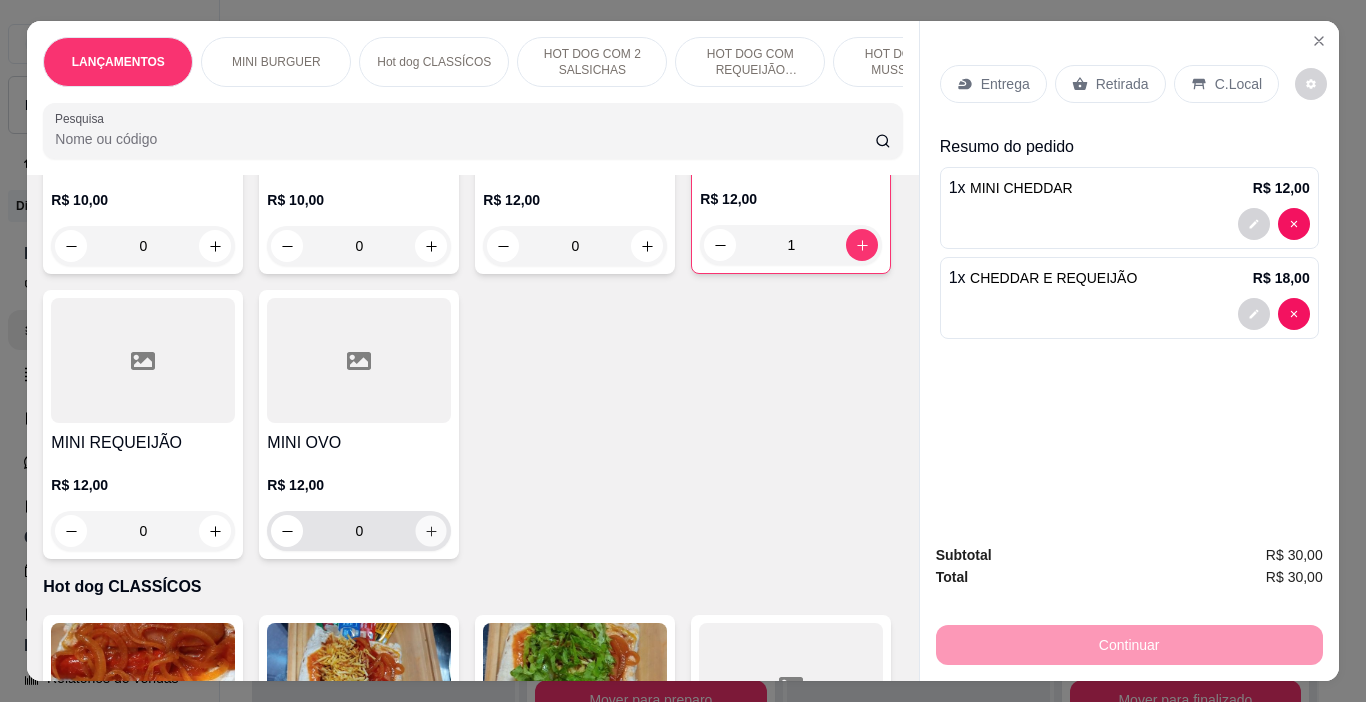 click at bounding box center (431, 531) 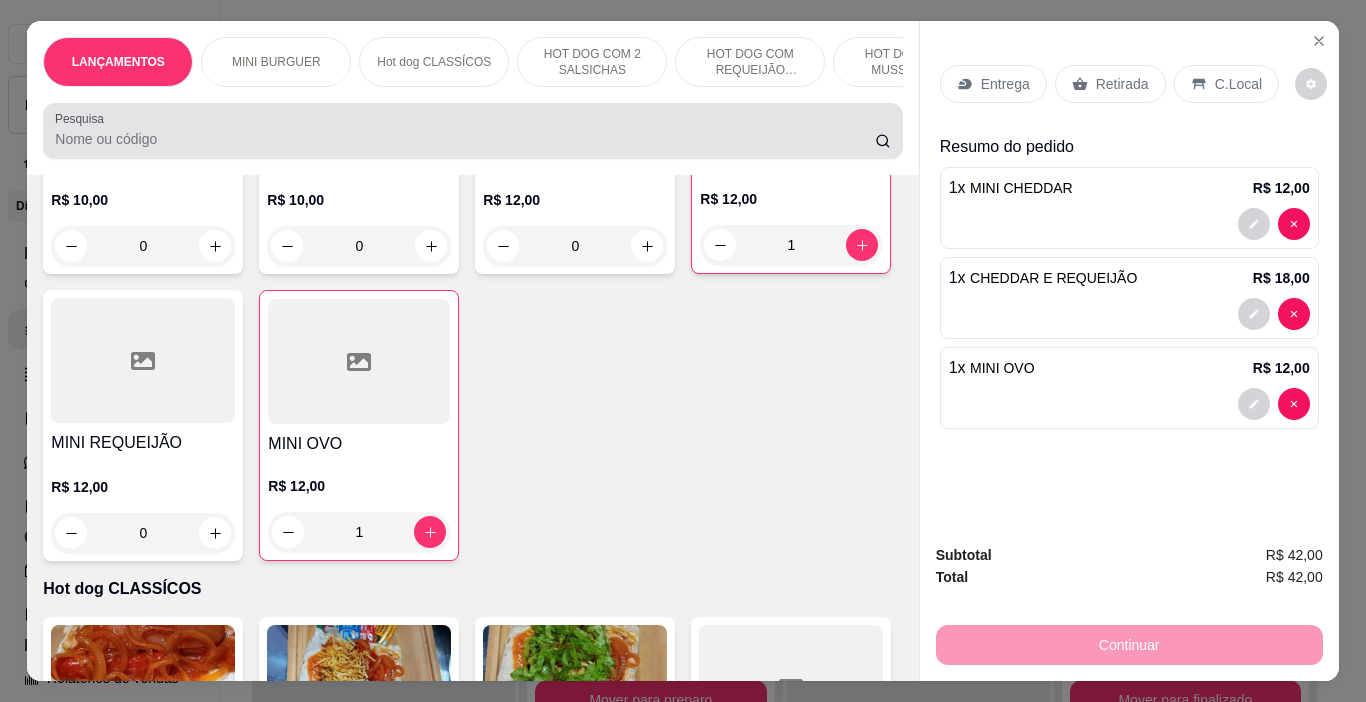 click at bounding box center (472, 131) 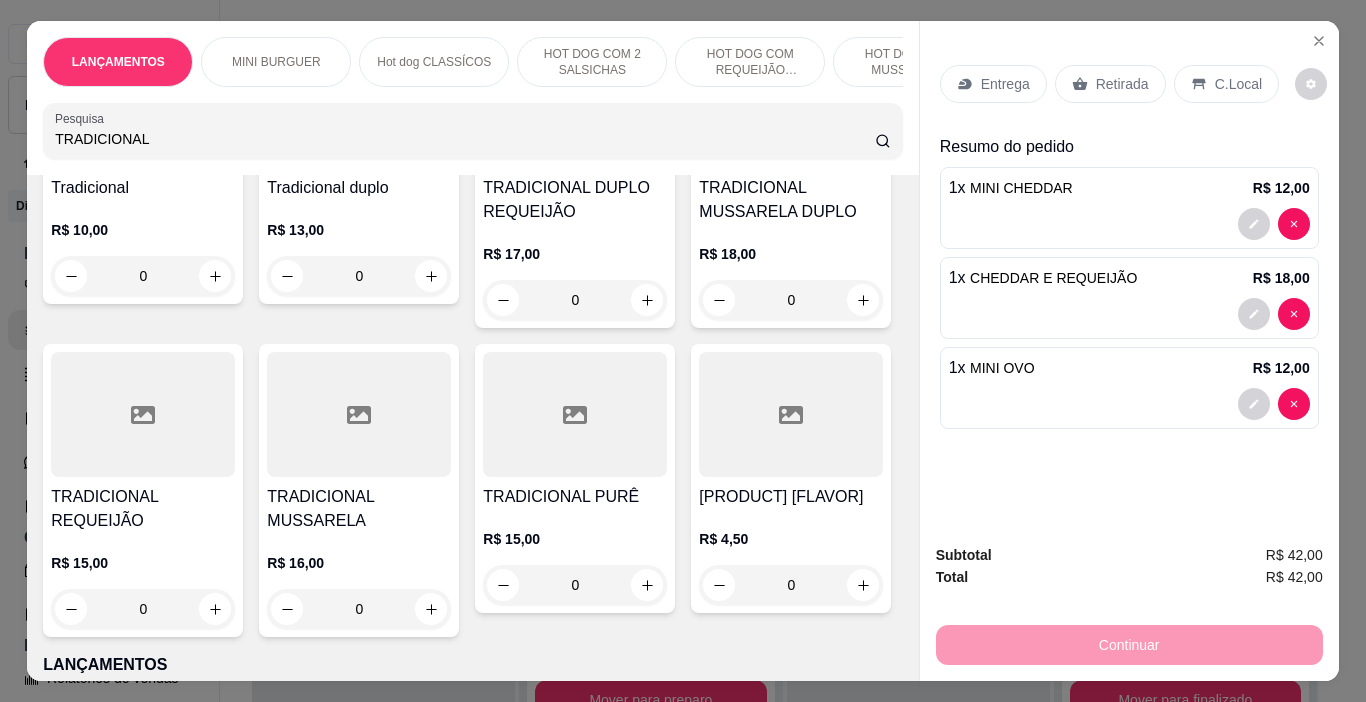scroll, scrollTop: 0, scrollLeft: 0, axis: both 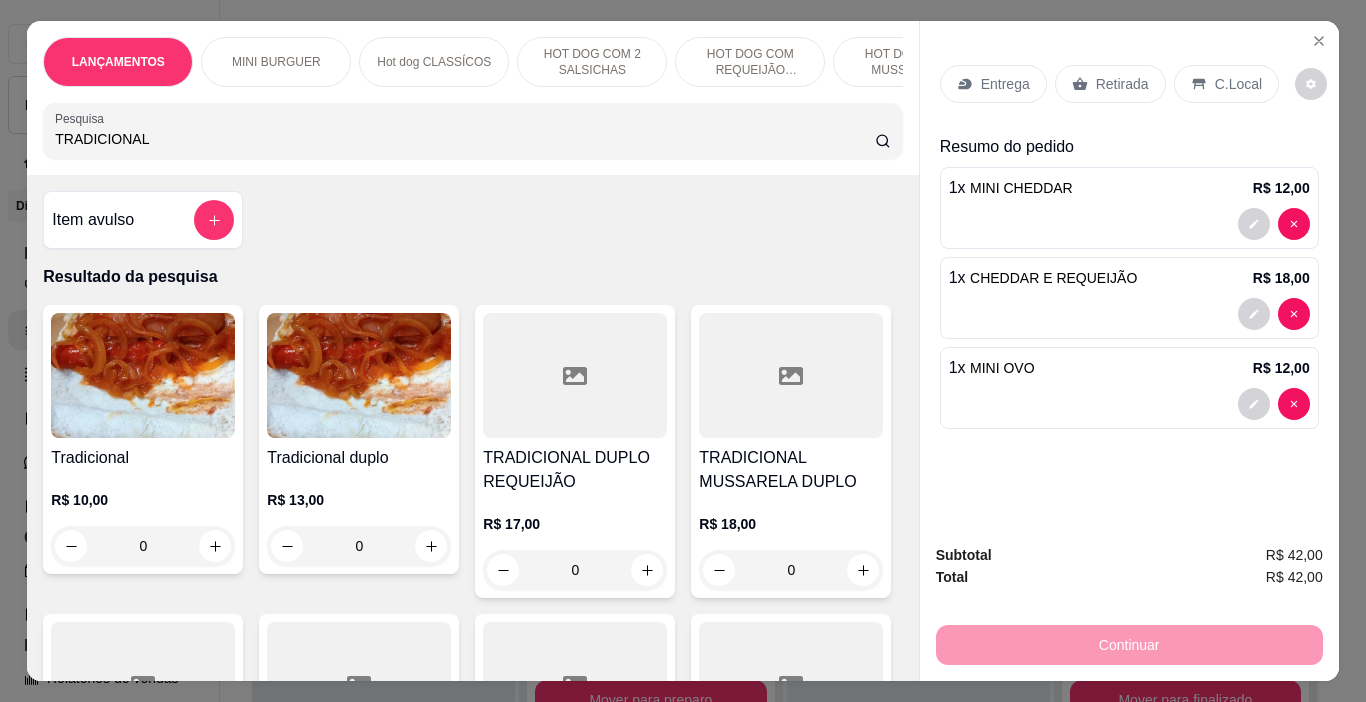 type on "TRADICIONAL" 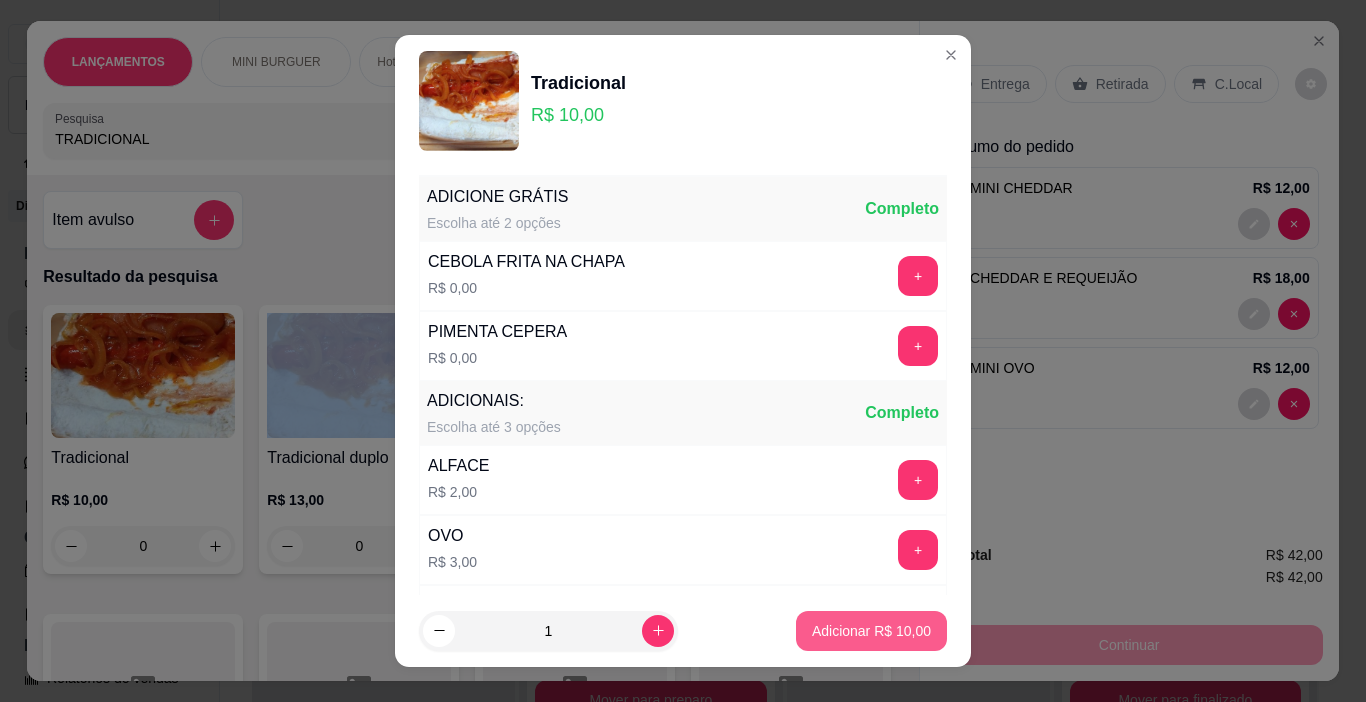 click on "Adicionar   R$ 10,00" at bounding box center [871, 631] 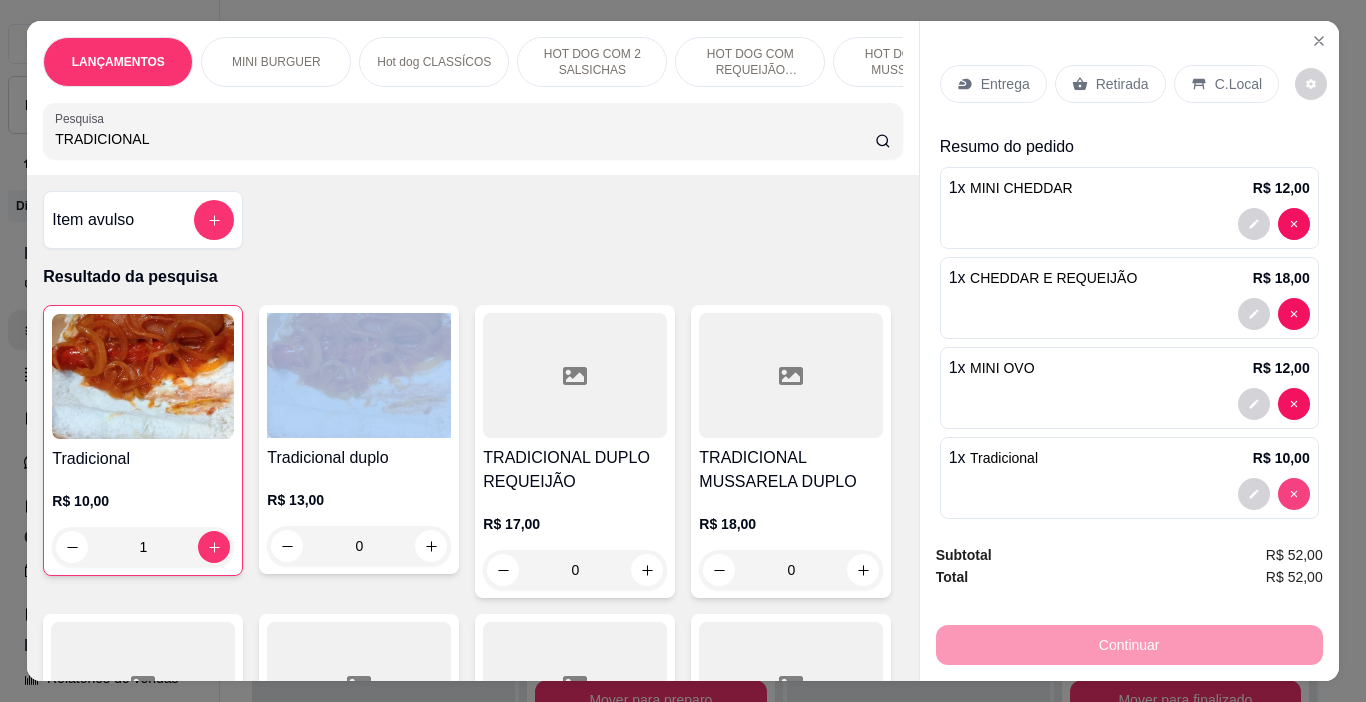 click on "Entrega Retirada C.Local Resumo do pedido 1 x MINI CHEDDAR R$ 12,00 1 x CHEDDAR E REQUEIJÃO R$ 18,00 1 x MINI OVO R$ 12,00 1 x Tradicional R$ 10,00" at bounding box center (1129, 274) 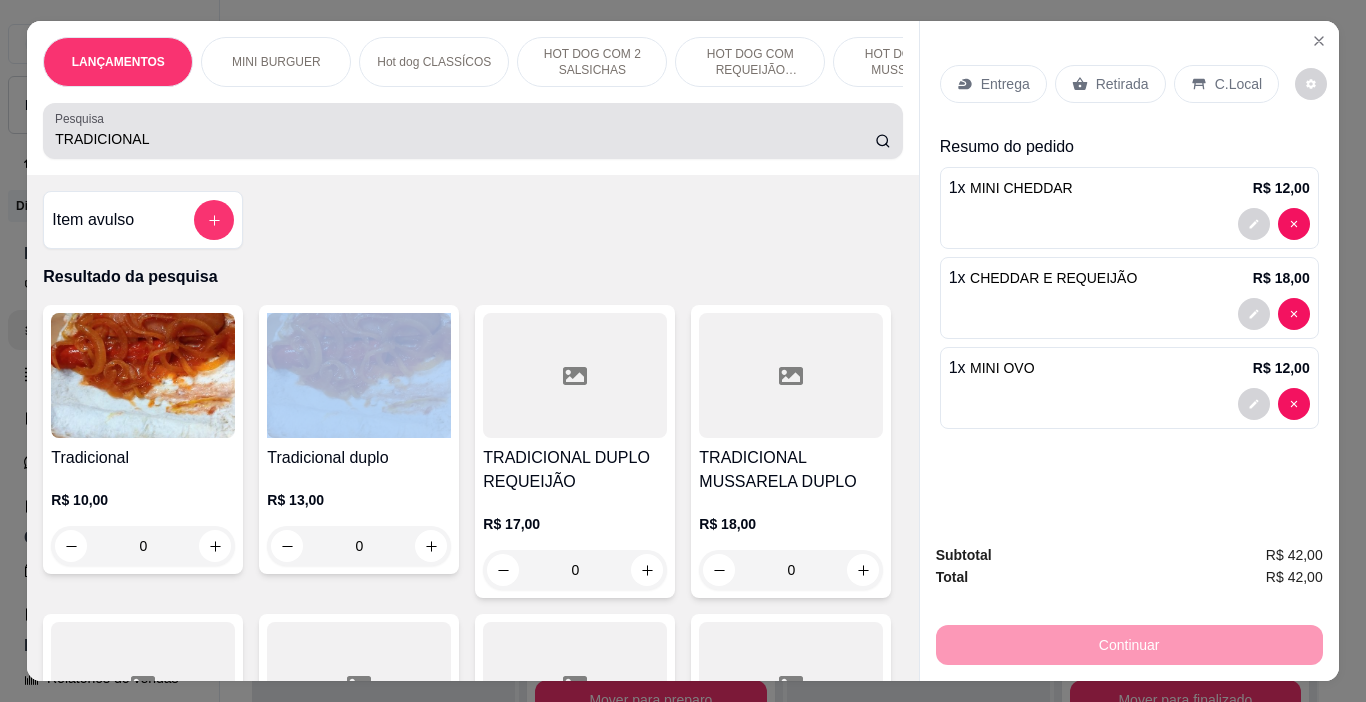 click on "TRADICIONAL" at bounding box center (465, 139) 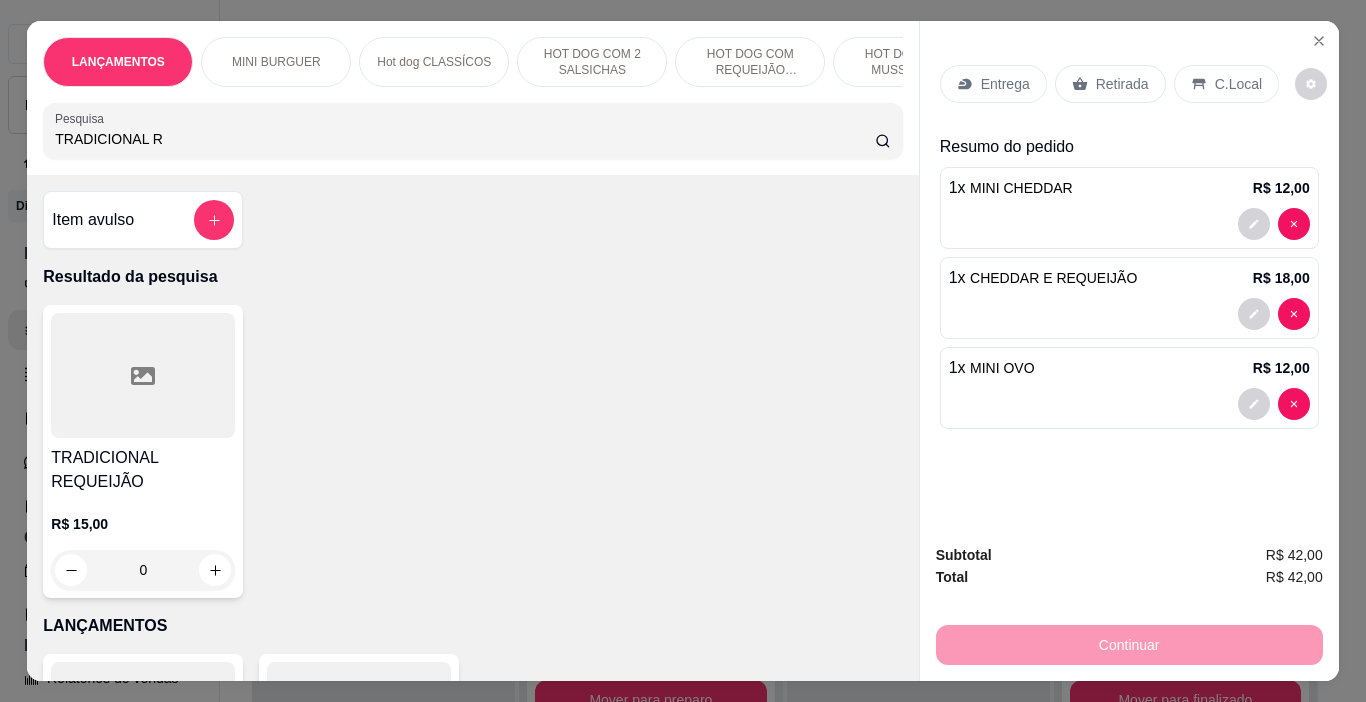 type on "TRADICIONAL R" 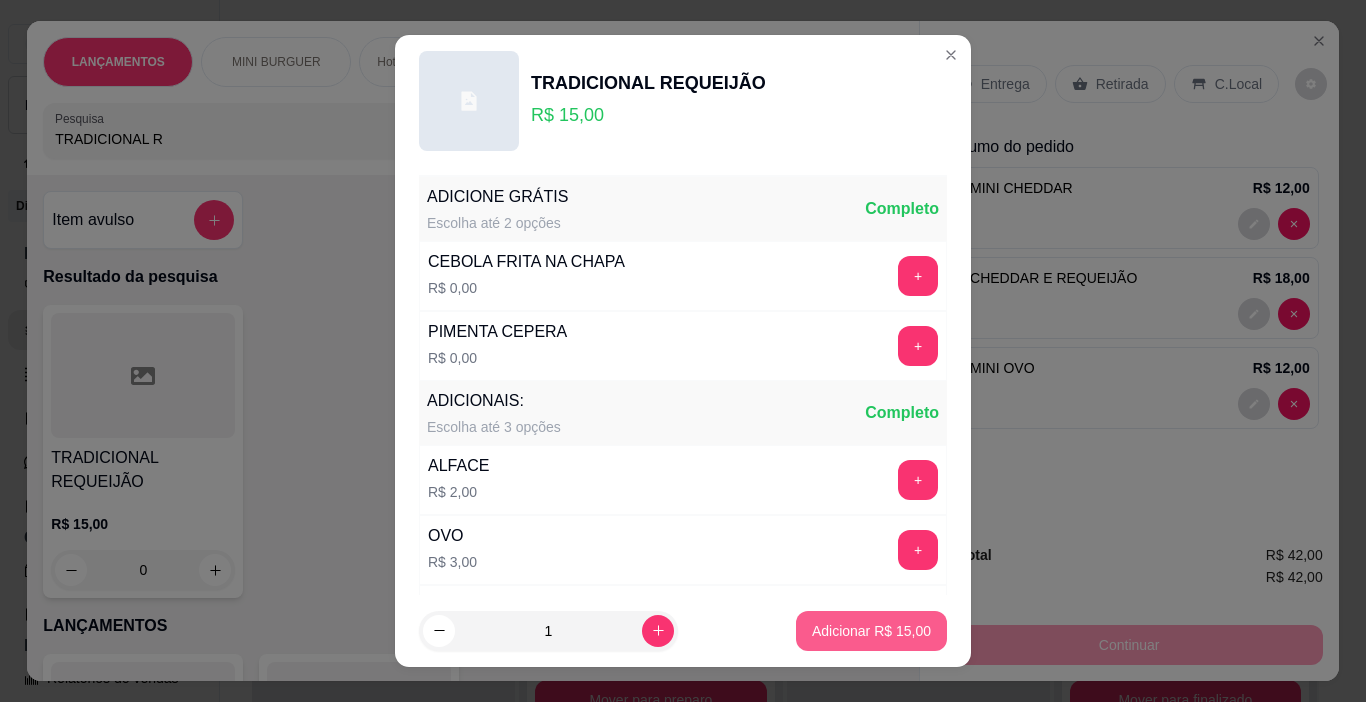 click on "Adicionar   R$ 15,00" at bounding box center [871, 631] 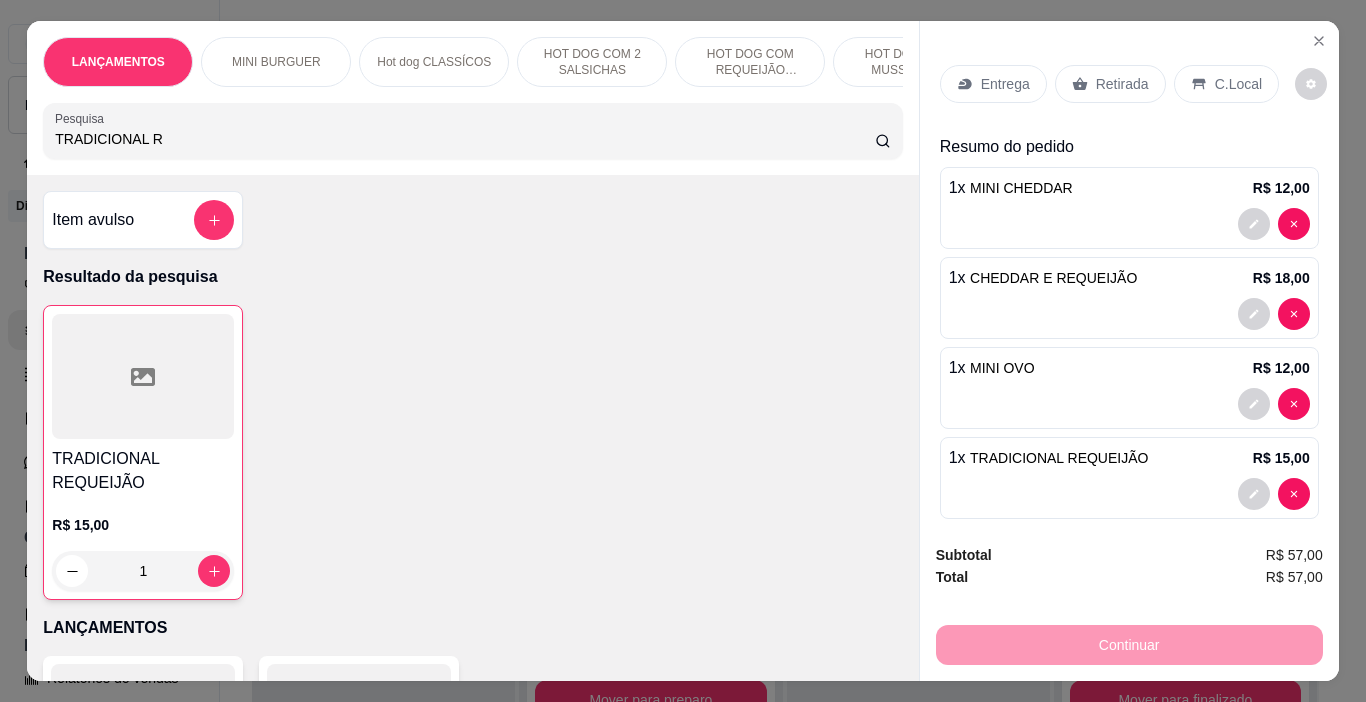 type on "1" 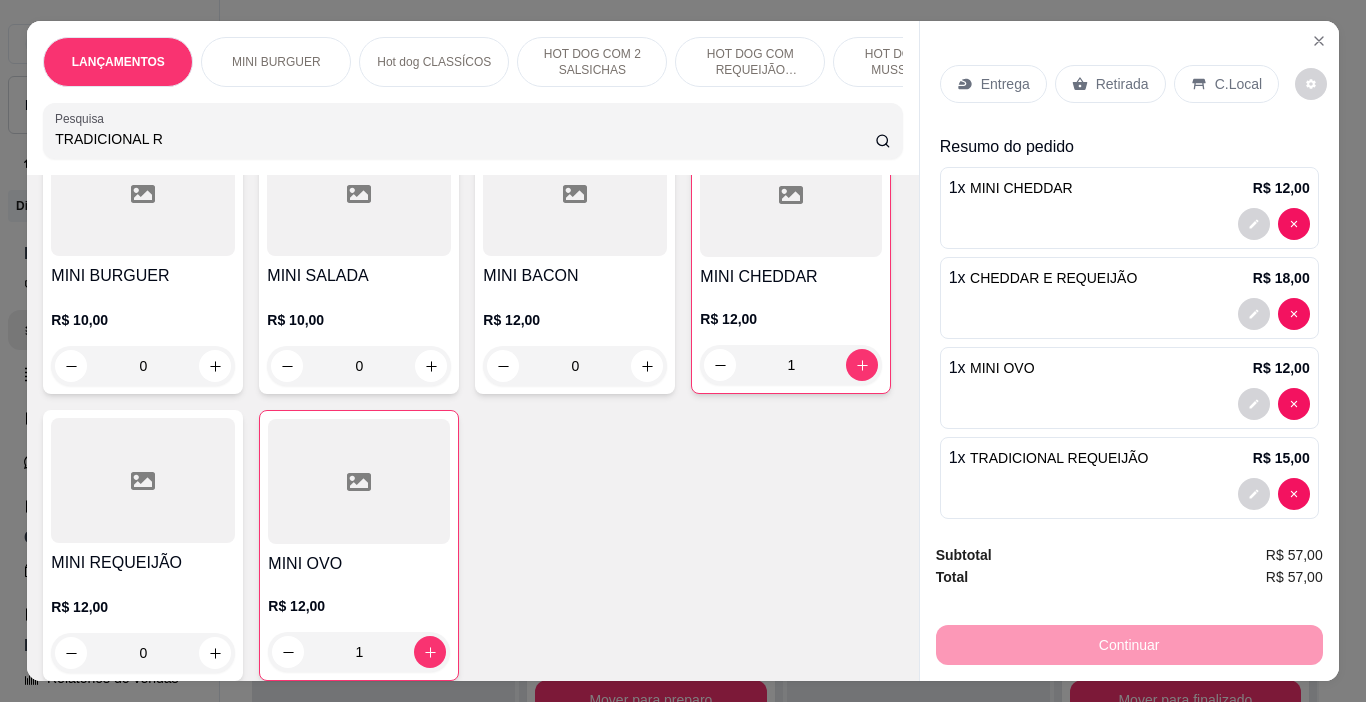 click 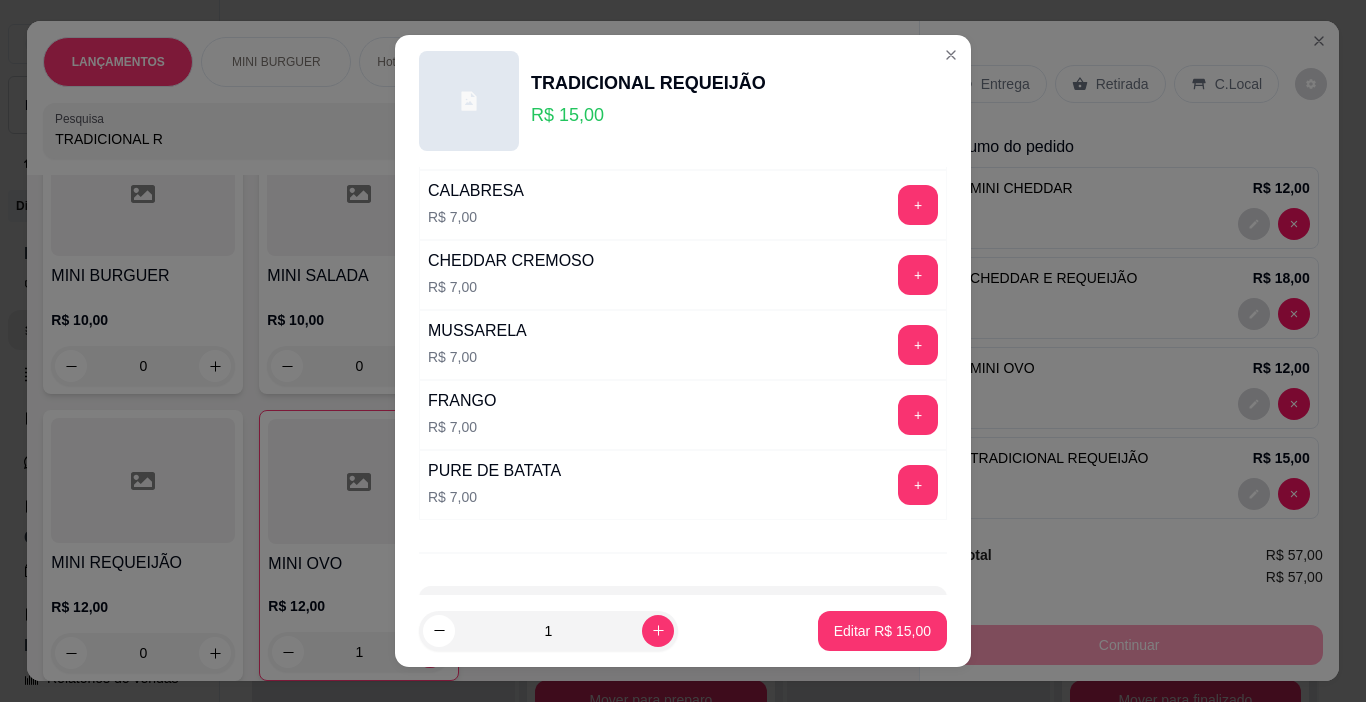 scroll, scrollTop: 910, scrollLeft: 0, axis: vertical 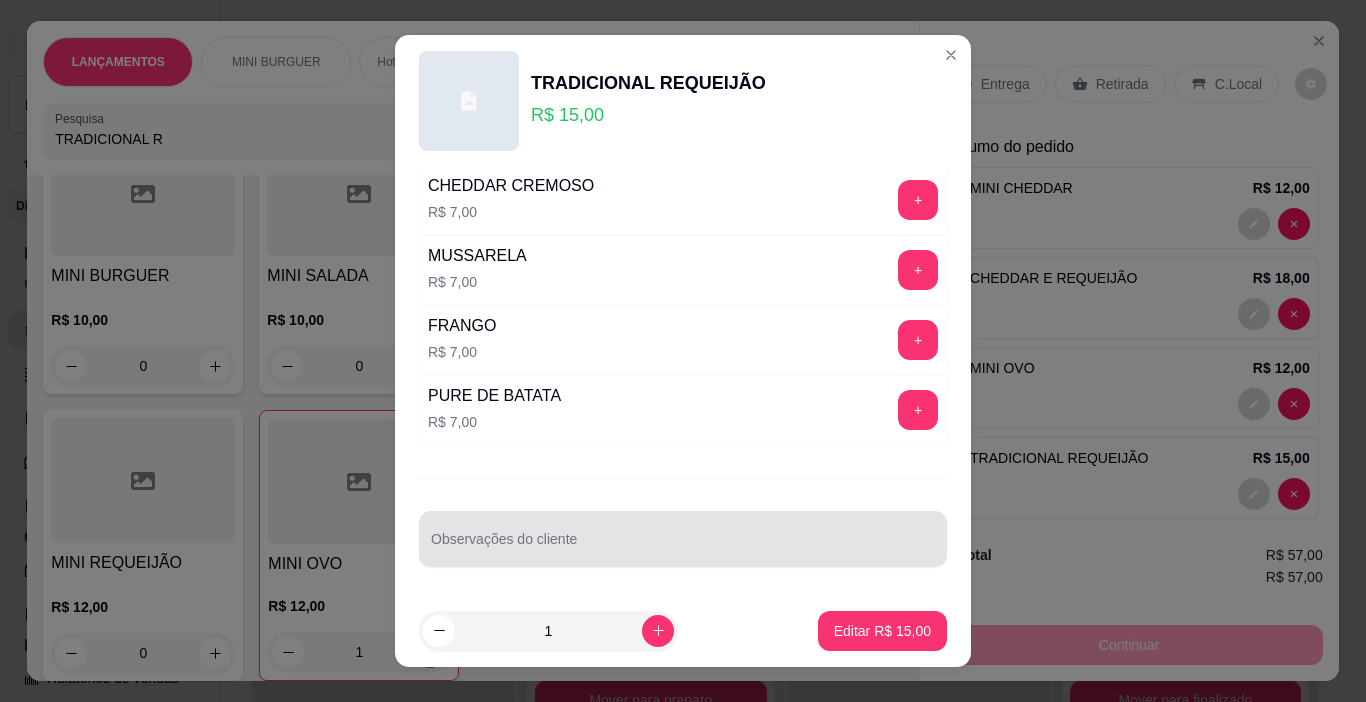 click at bounding box center (683, 539) 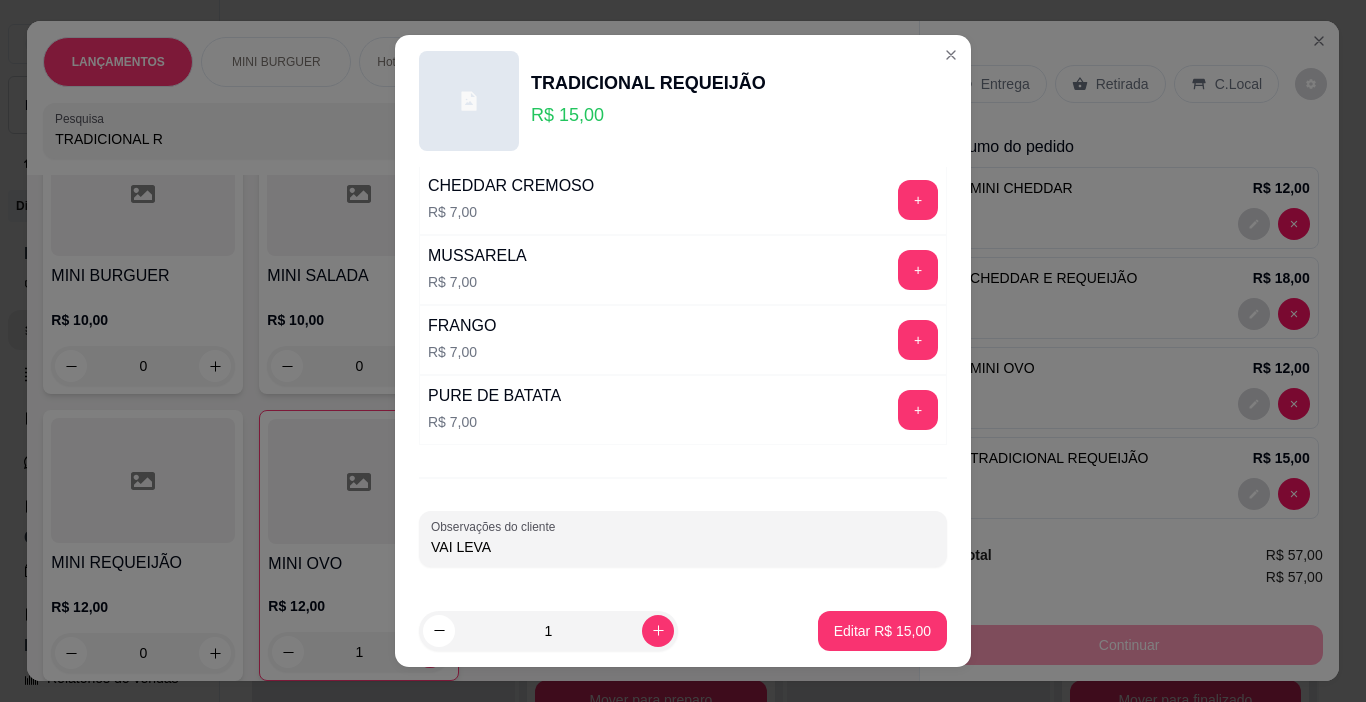 type on "VAI LEVAR" 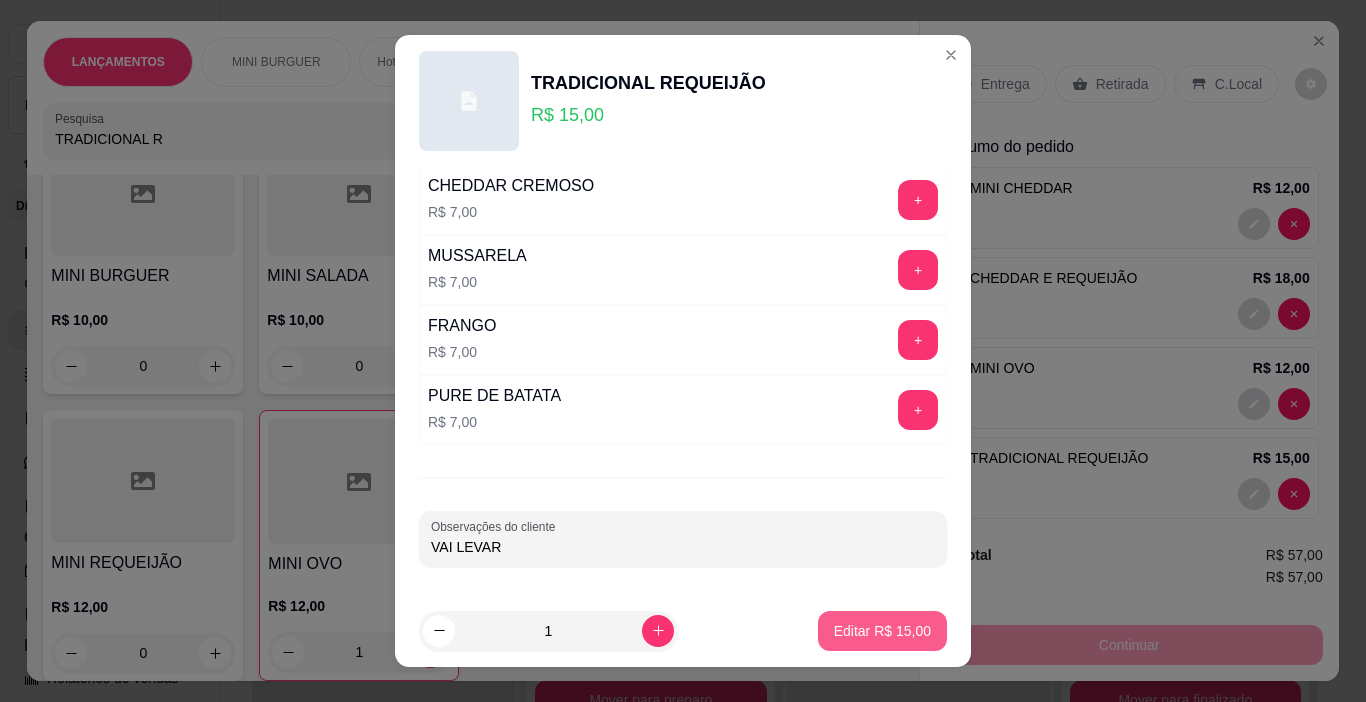 click on "Editar   R$ 15,00" at bounding box center (882, 631) 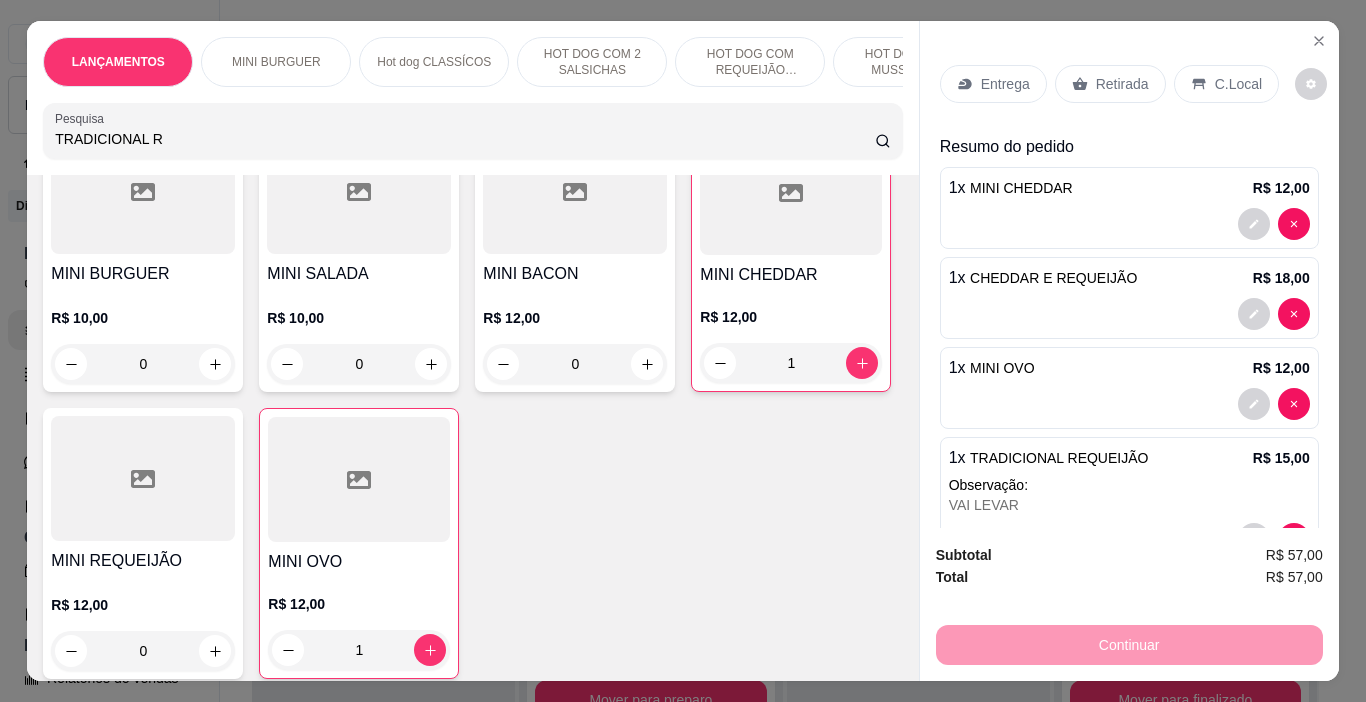 scroll, scrollTop: 856, scrollLeft: 0, axis: vertical 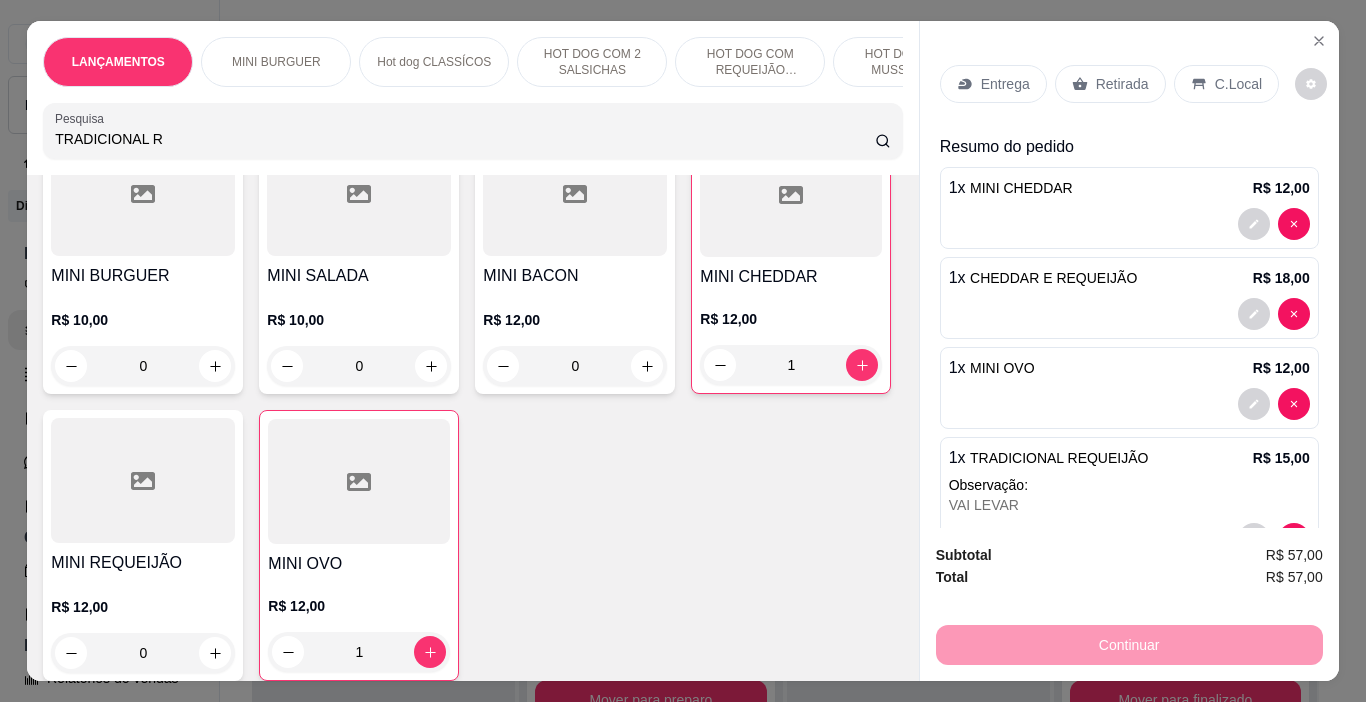 click on "C.Local" at bounding box center (1238, 84) 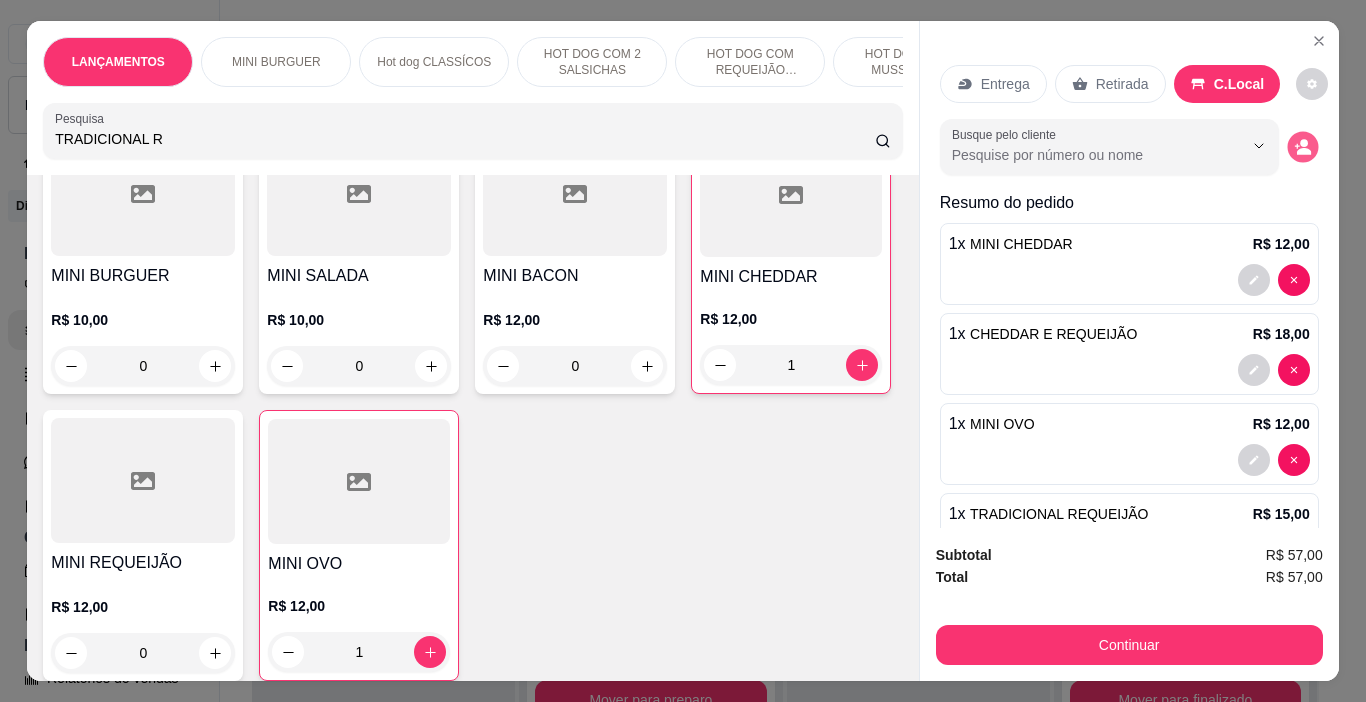 click 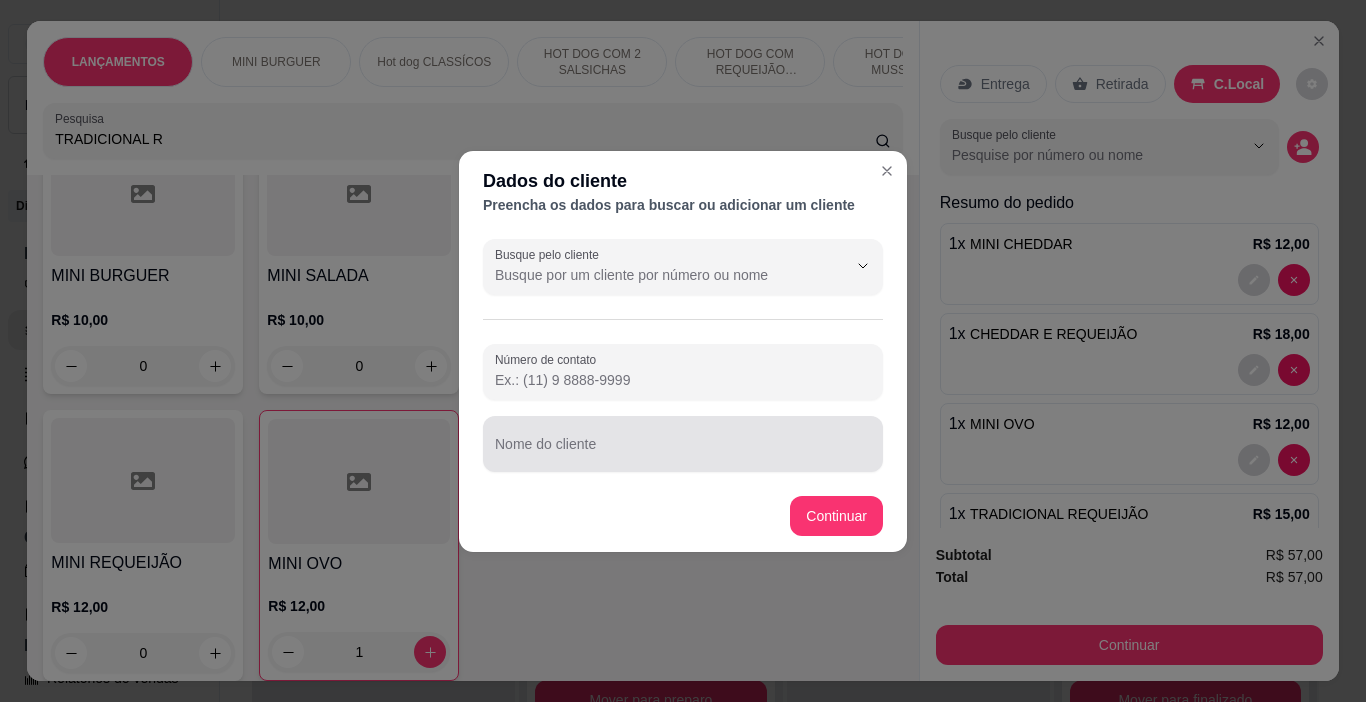 click on "Nome do cliente" at bounding box center [683, 444] 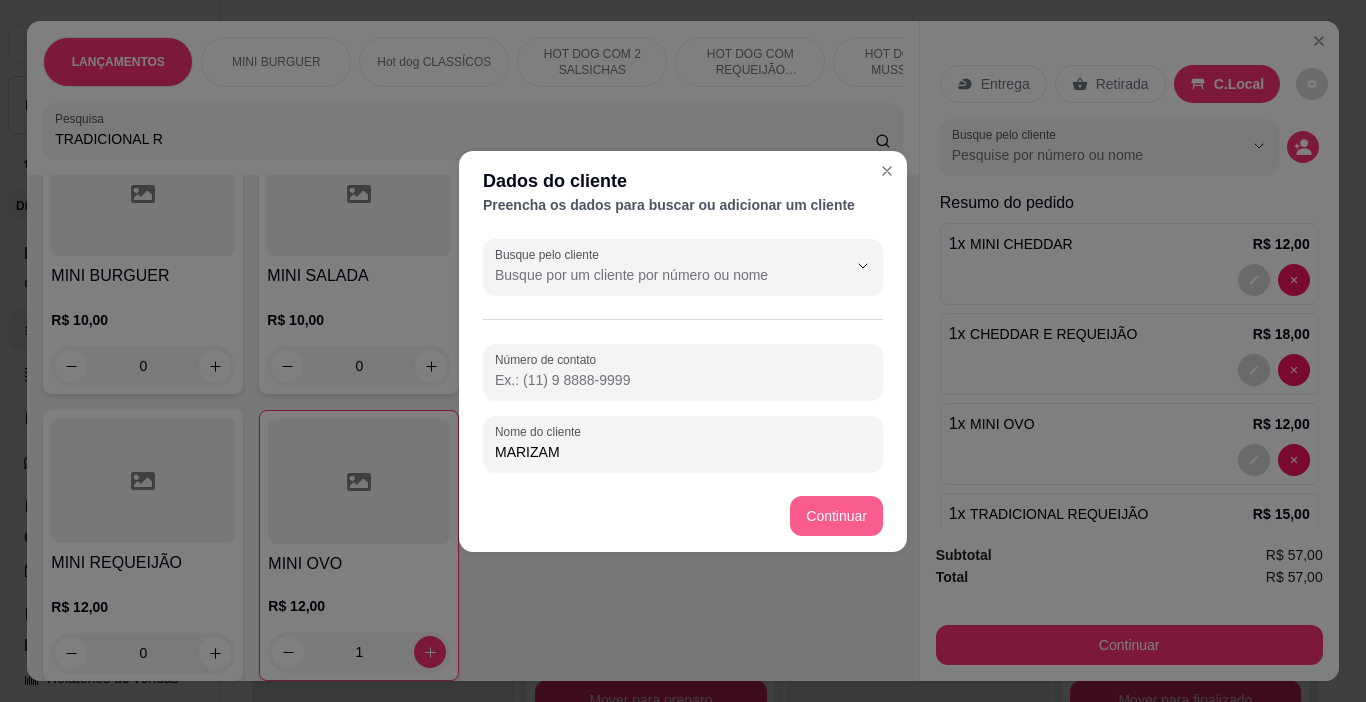 type on "MARIZAM" 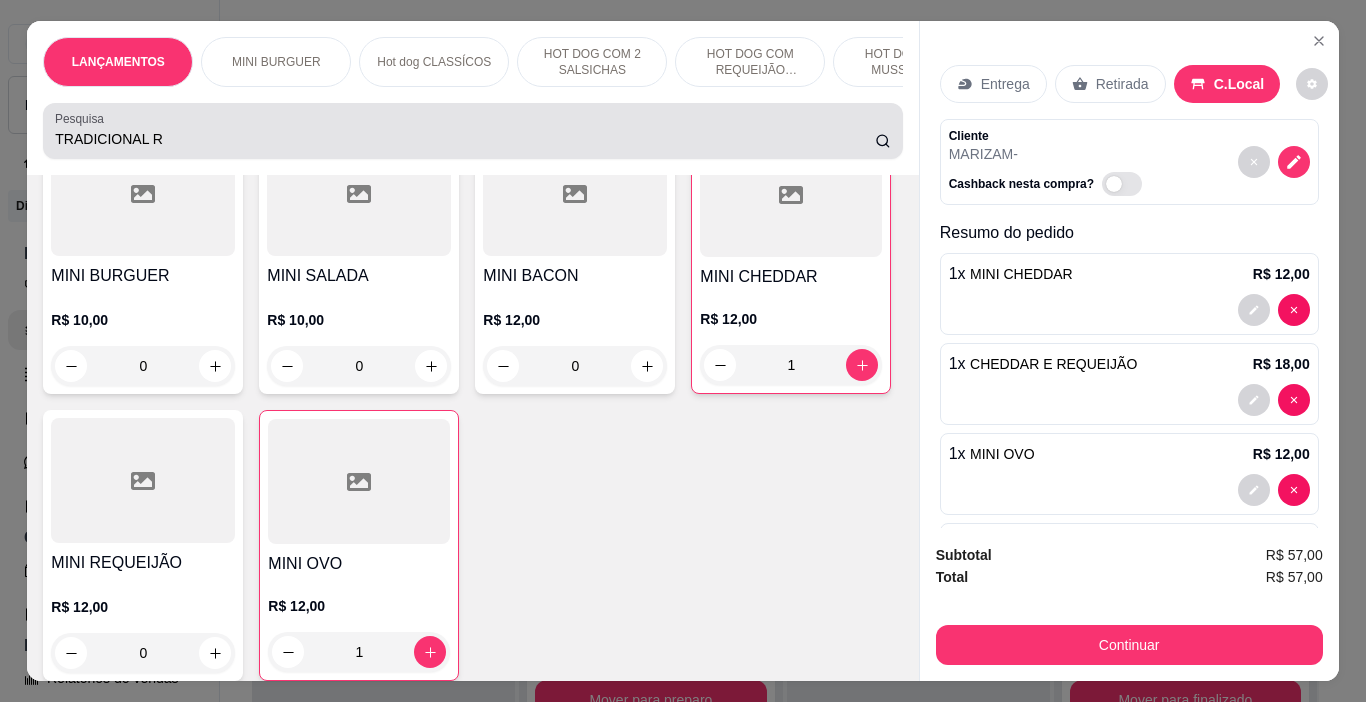 drag, startPoint x: 189, startPoint y: 128, endPoint x: 262, endPoint y: 171, distance: 84.723076 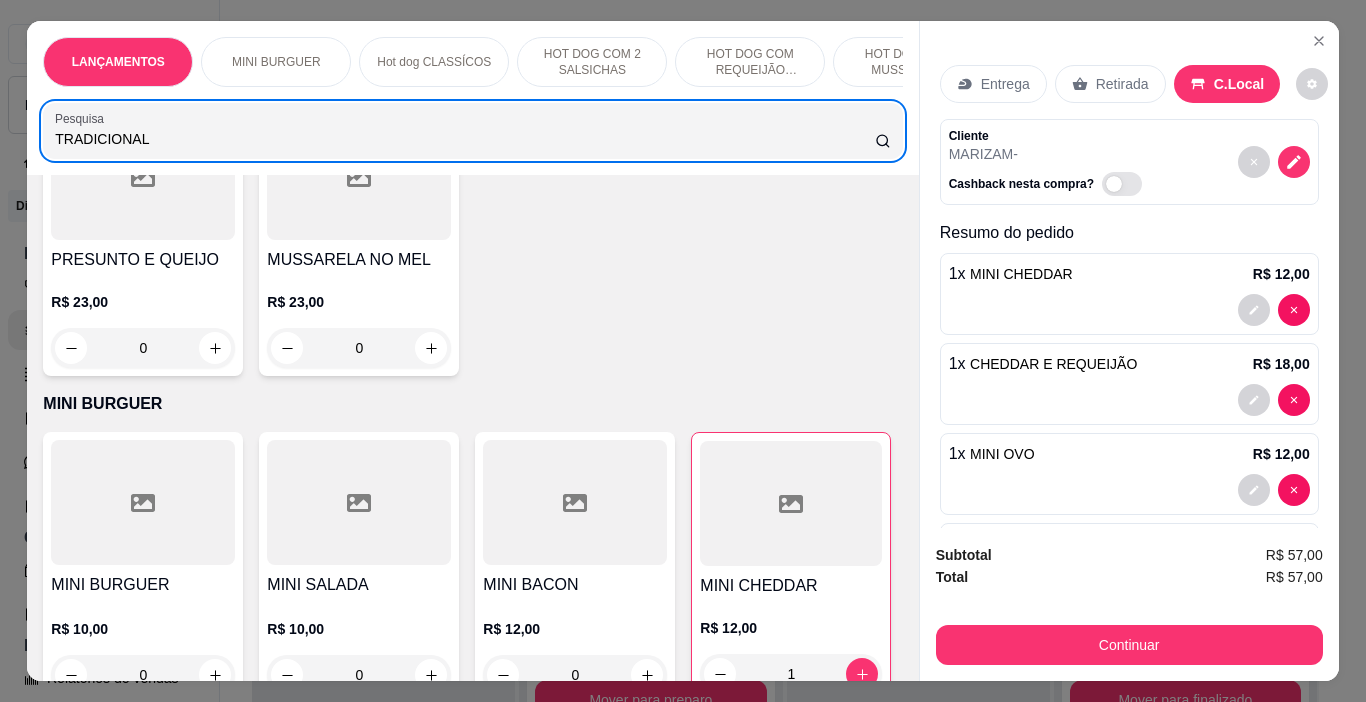 scroll, scrollTop: 1450, scrollLeft: 0, axis: vertical 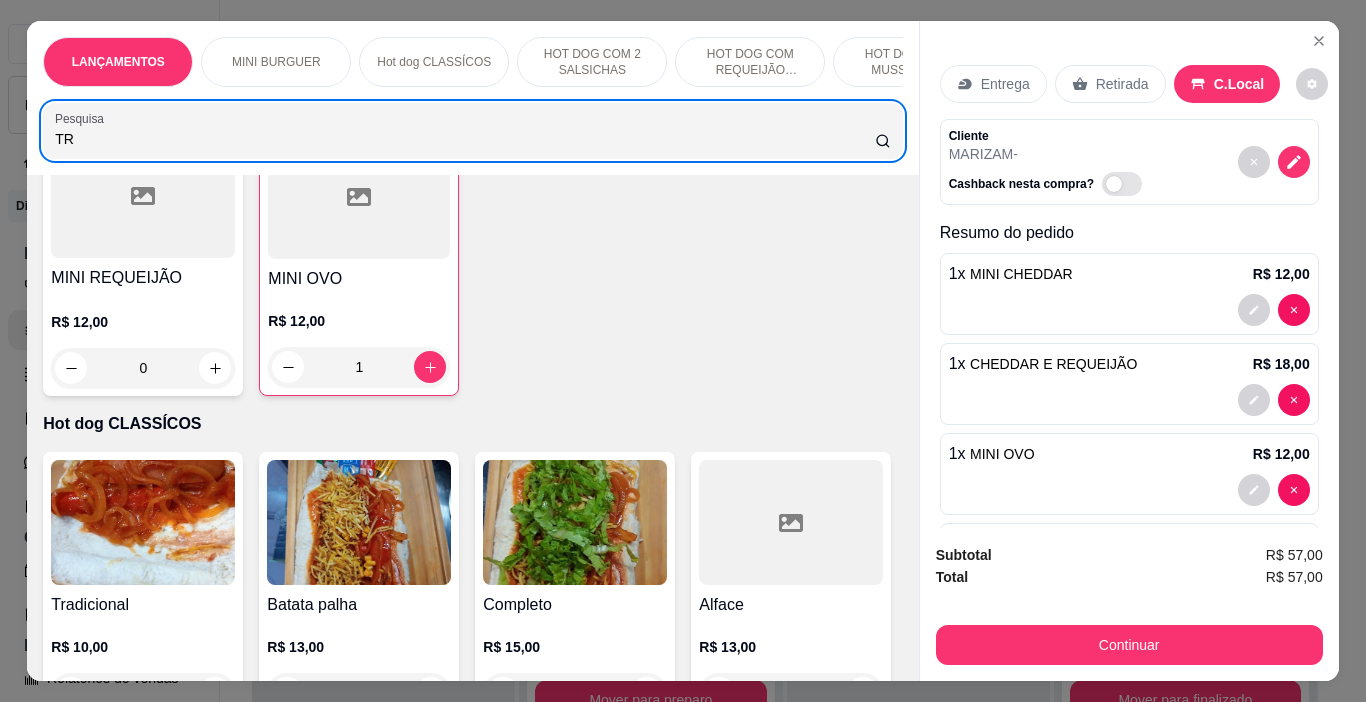 type on "T" 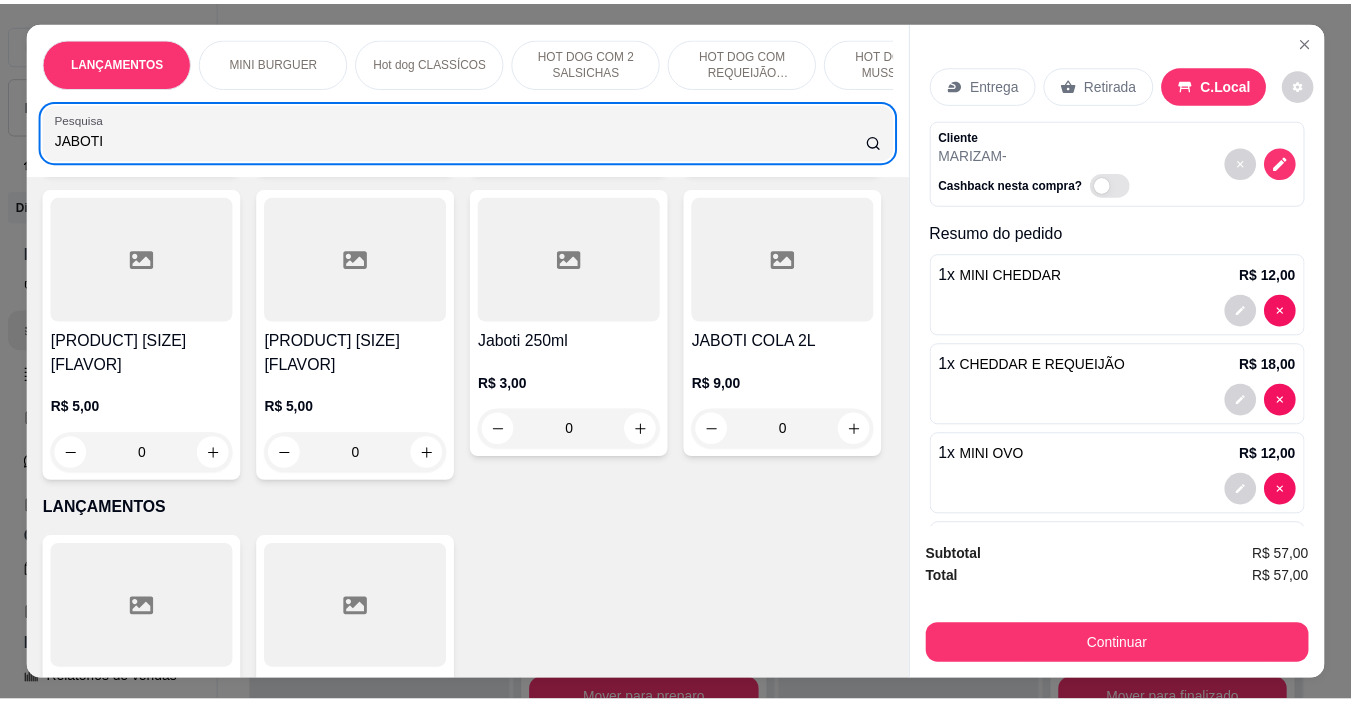 scroll, scrollTop: 302, scrollLeft: 0, axis: vertical 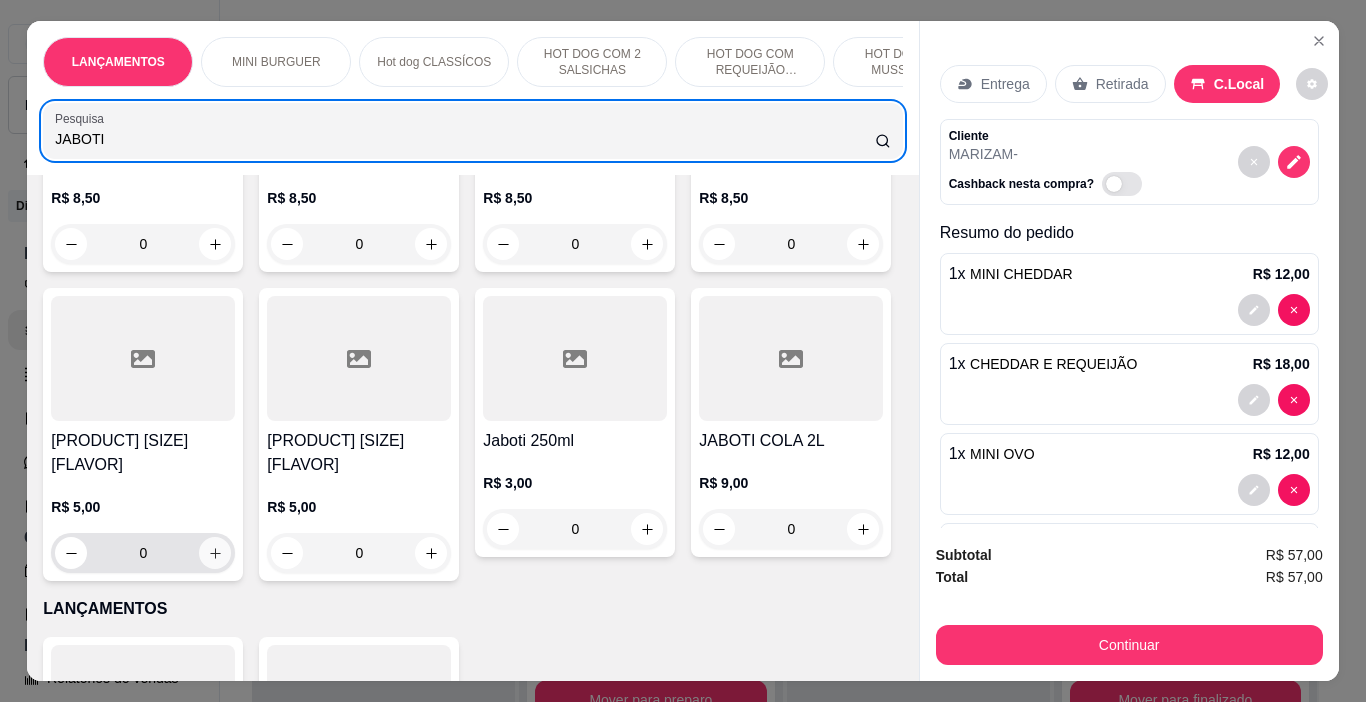 type on "JABOTI" 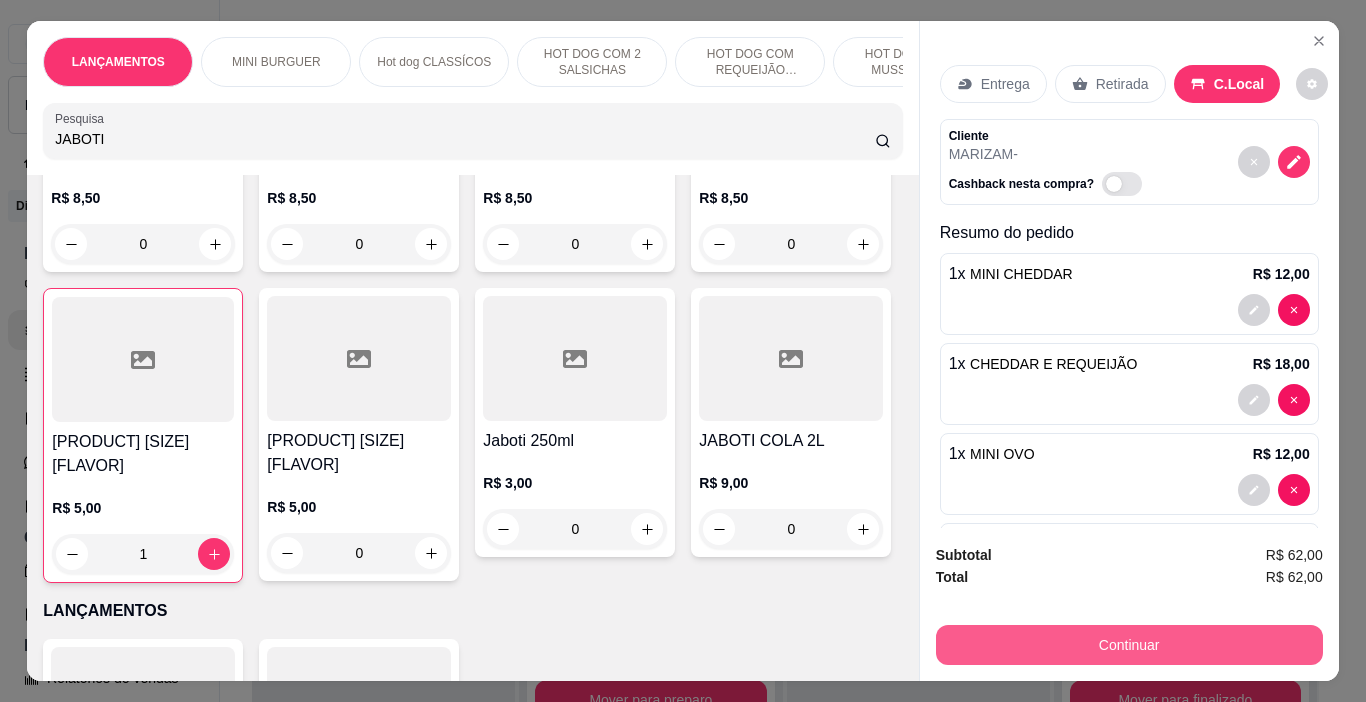 click on "Continuar" at bounding box center (1129, 645) 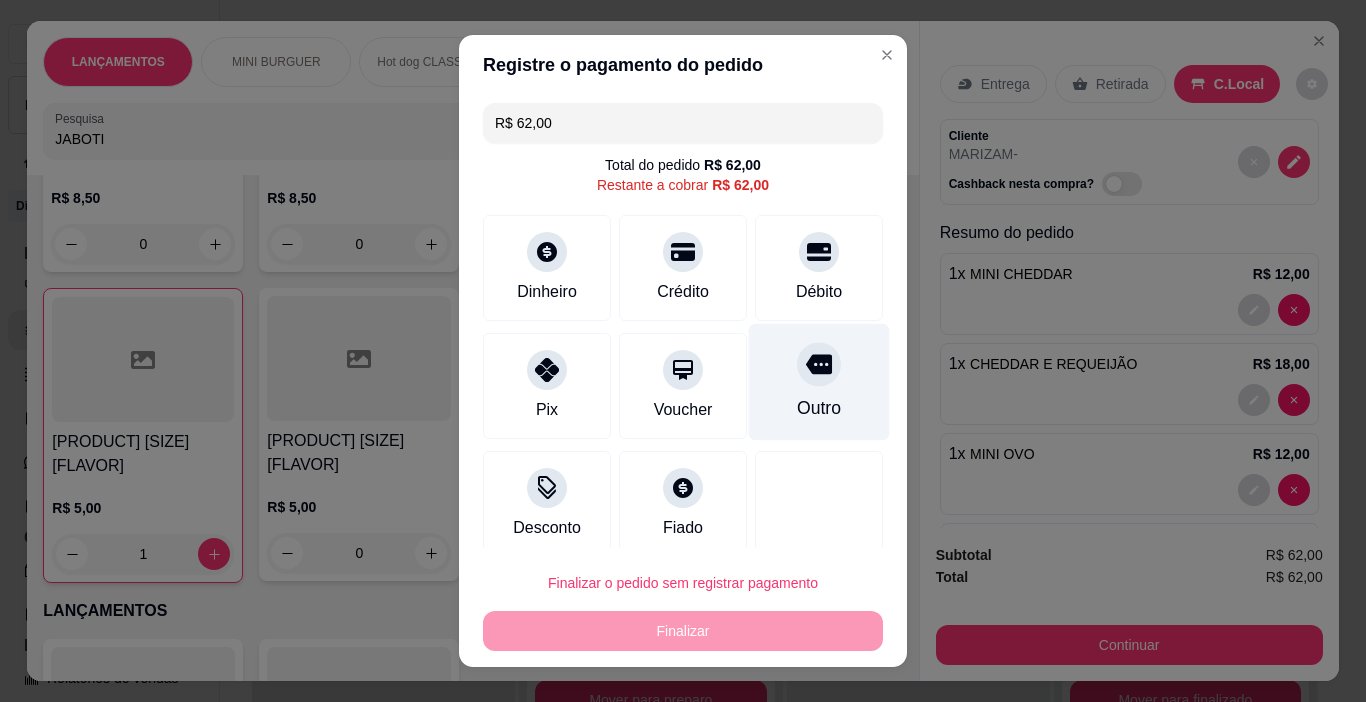 click on "Outro" at bounding box center (819, 382) 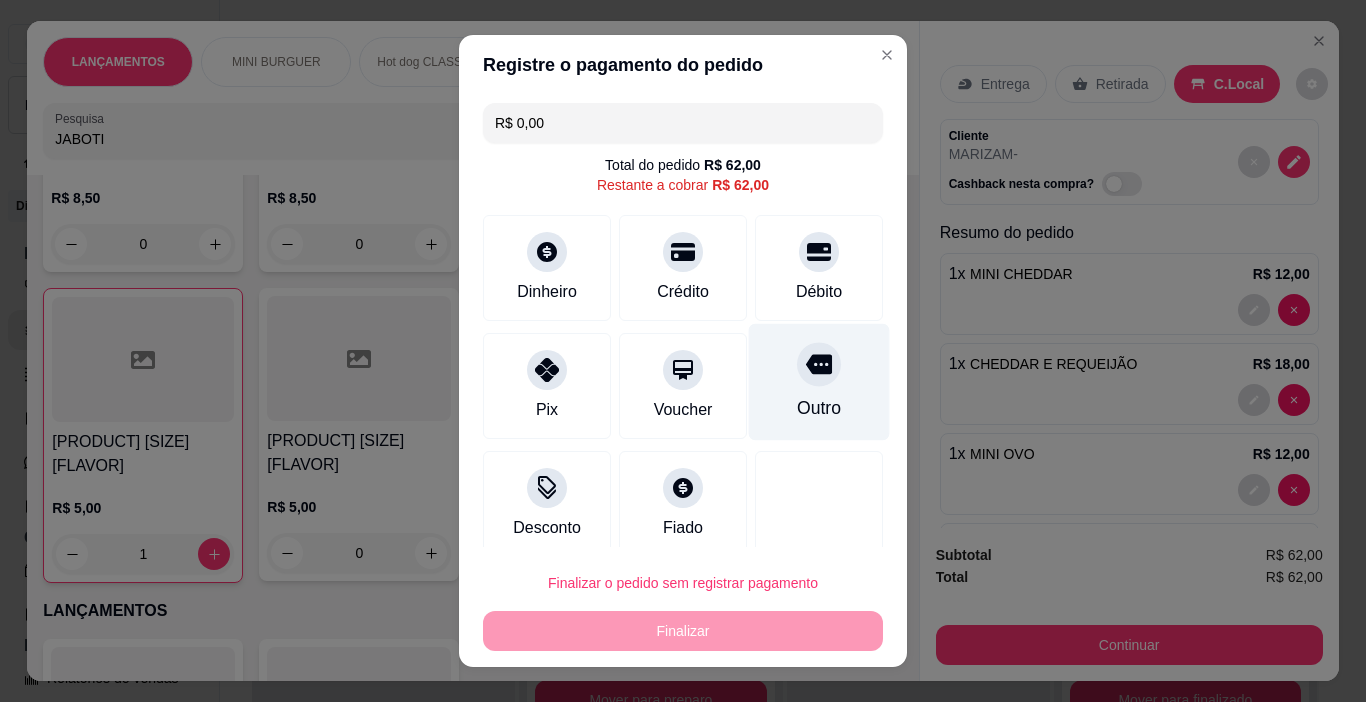 click on "Outro" at bounding box center (819, 382) 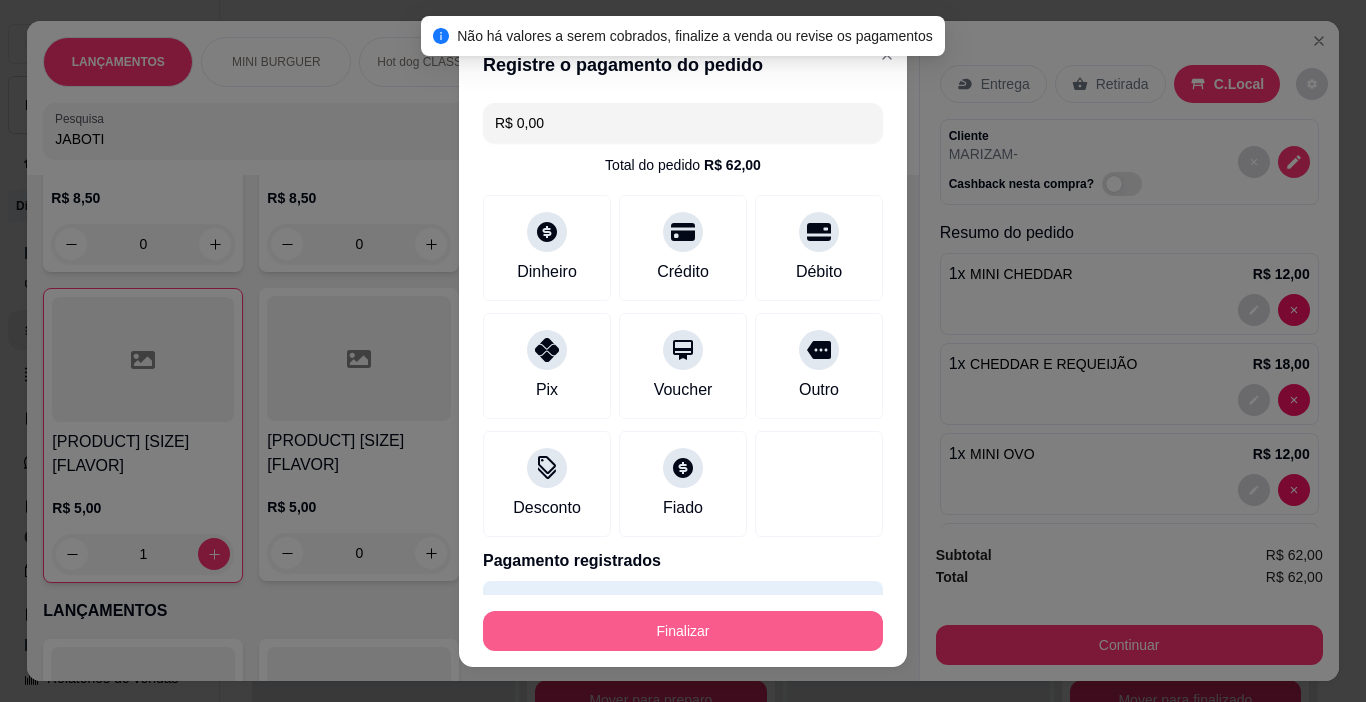 click on "Finalizar" at bounding box center [683, 631] 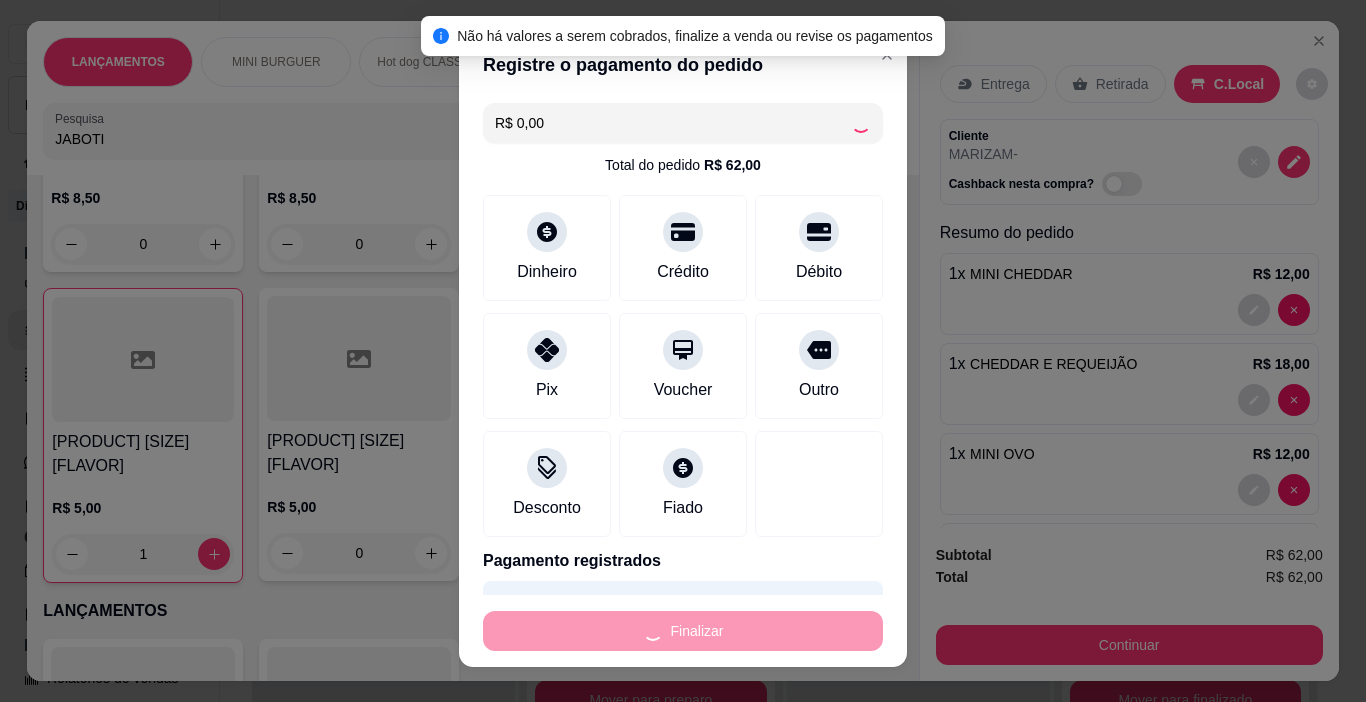 type on "0" 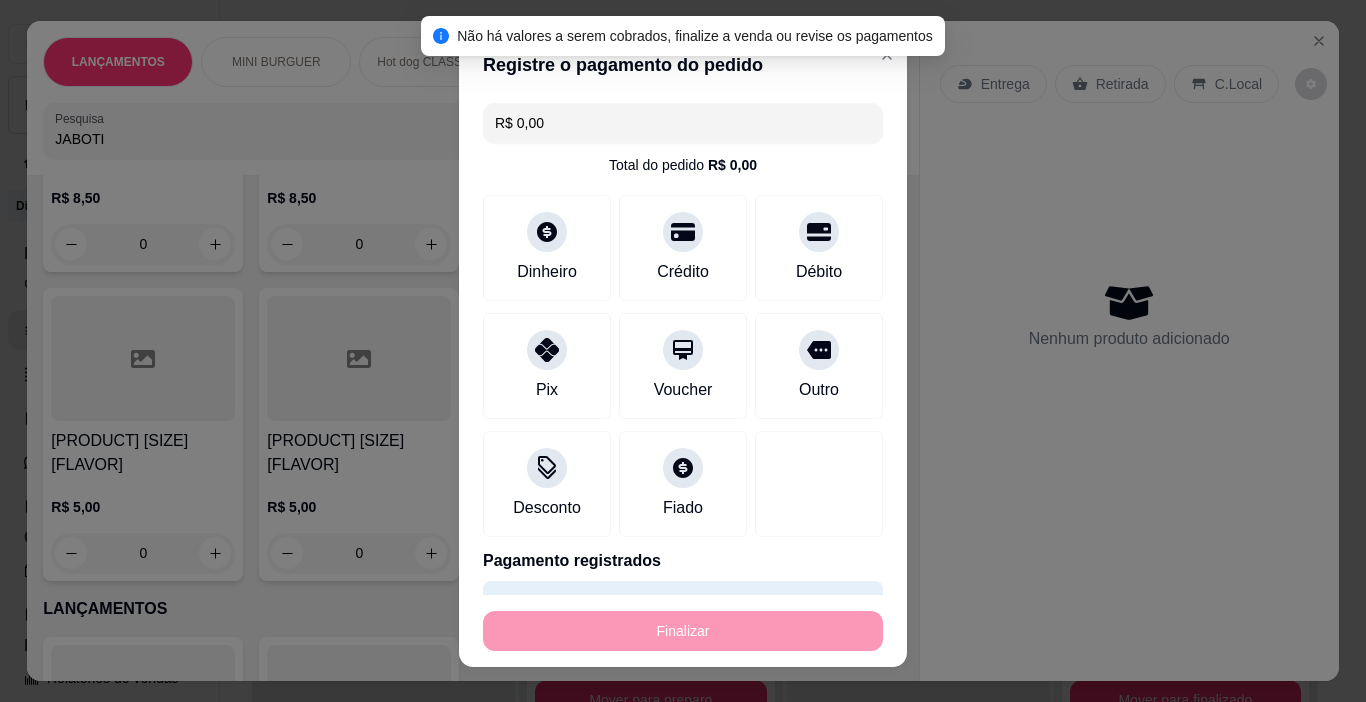 type on "-R$ 62,00" 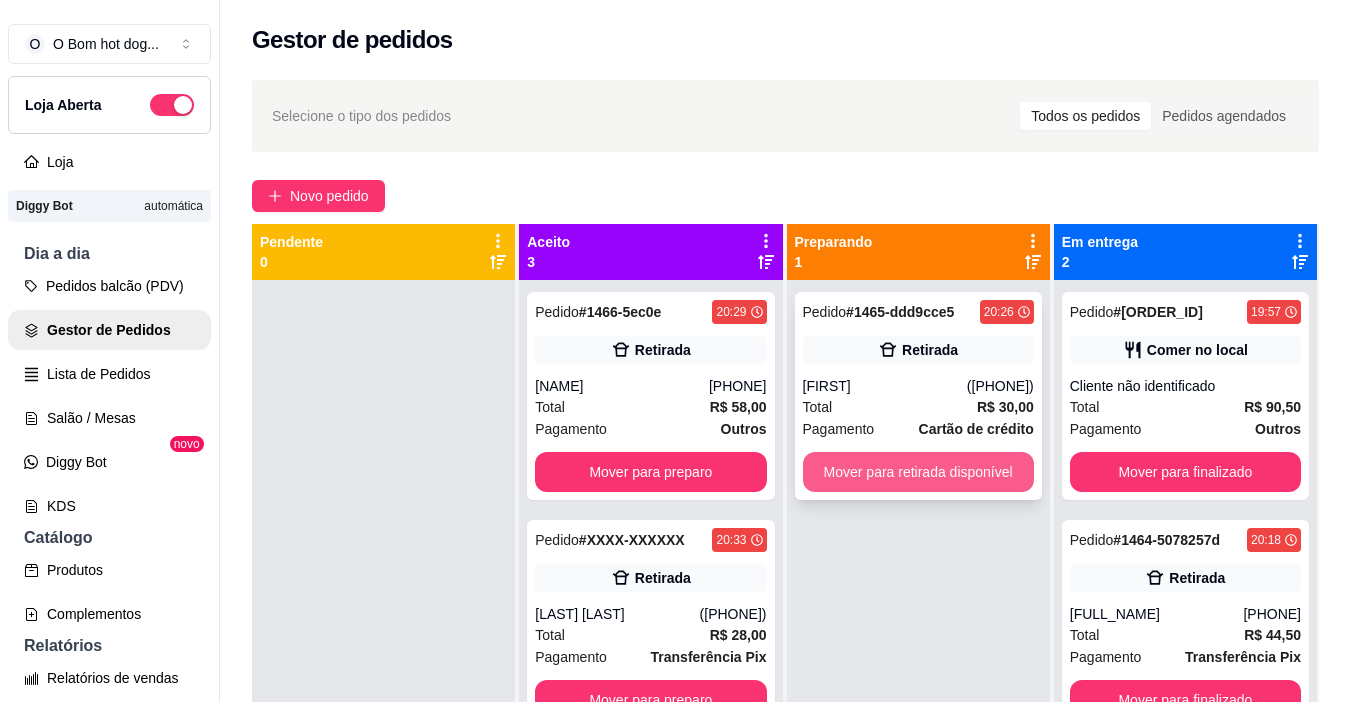 click on "Mover para retirada disponível" at bounding box center (918, 472) 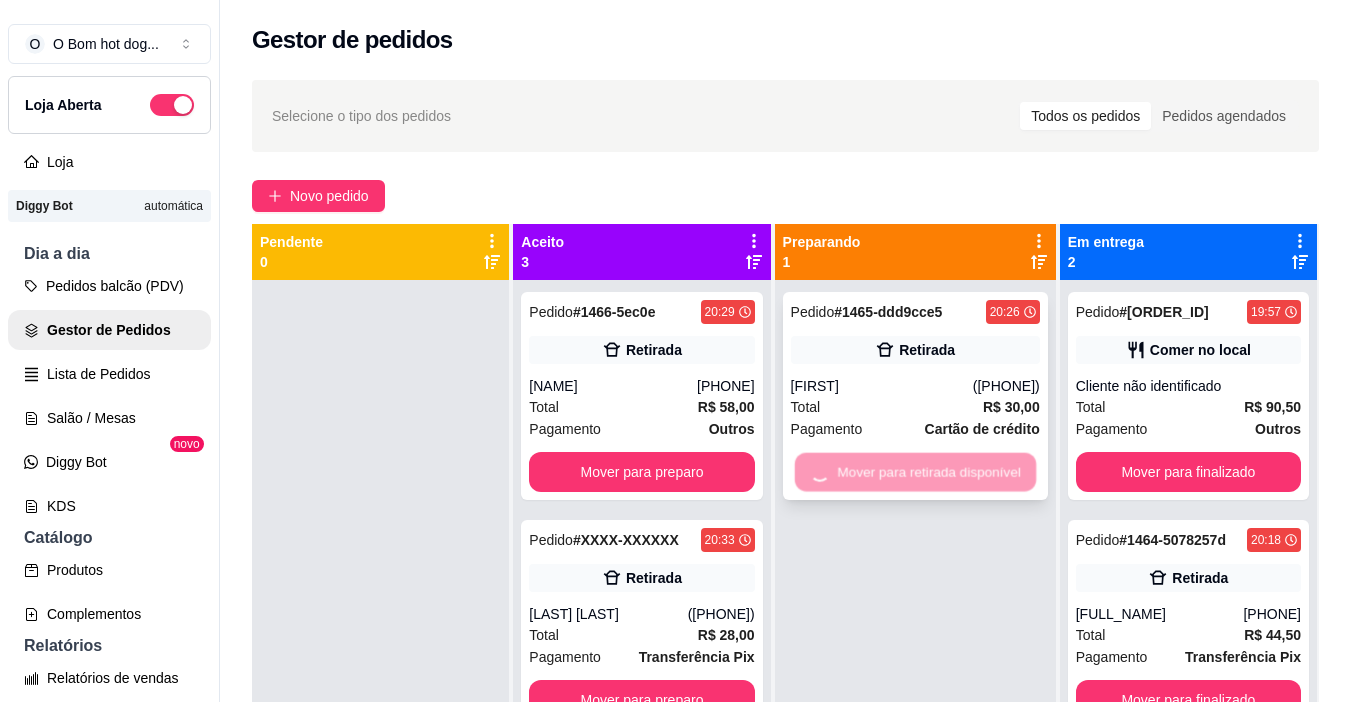 click on "Mover para retirada disponível" at bounding box center [915, 472] 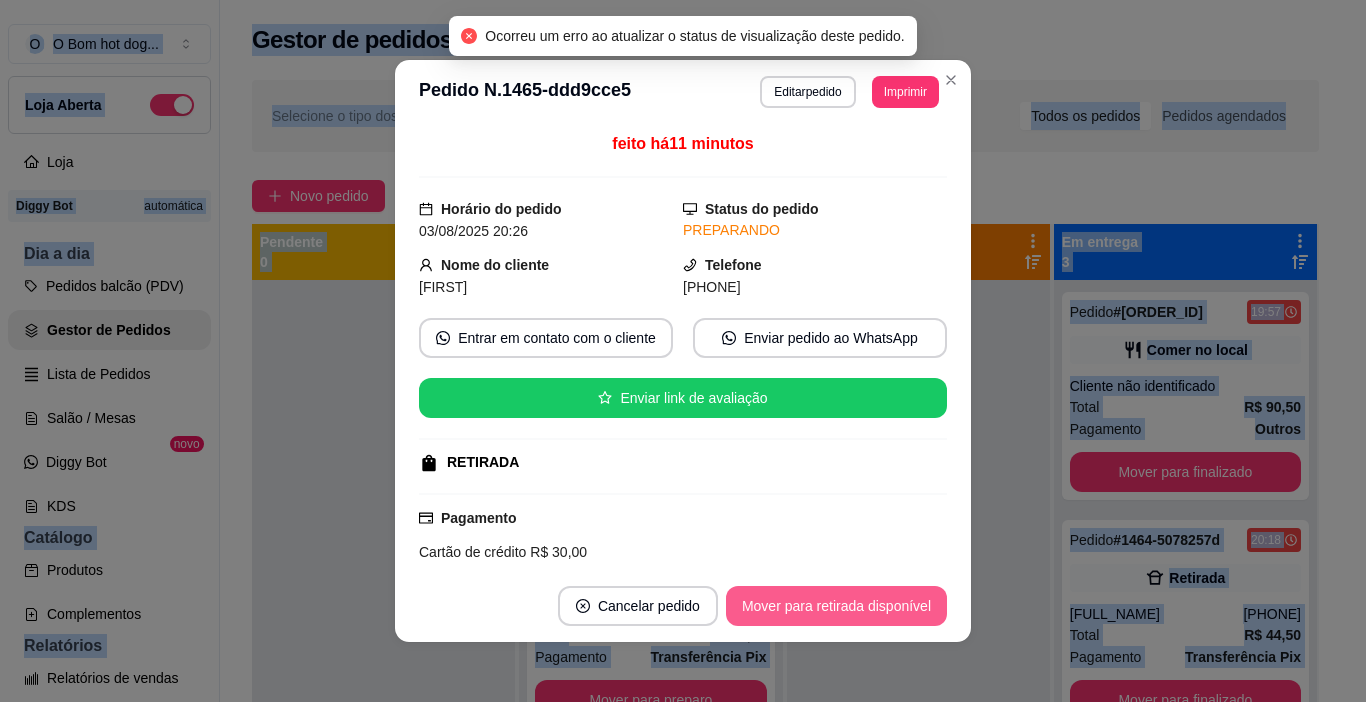 click on "Mover para retirada disponível" at bounding box center [836, 606] 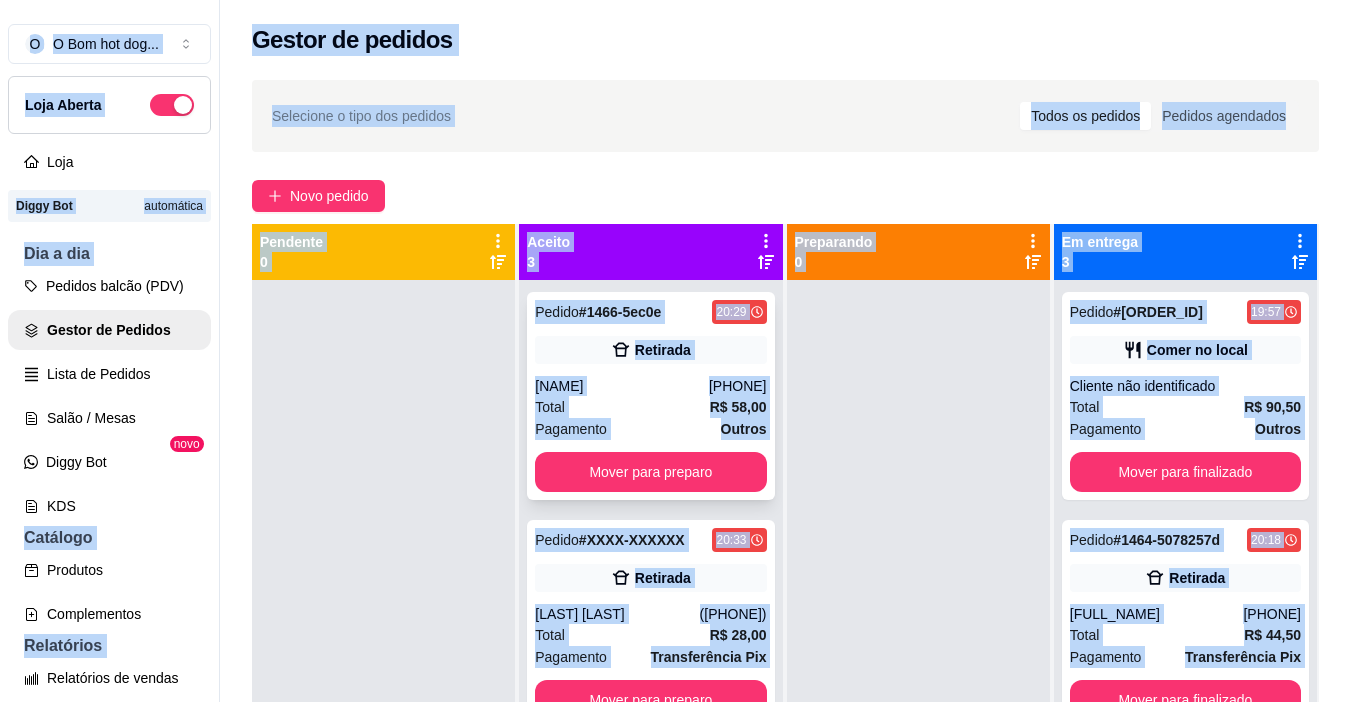 scroll, scrollTop: 2, scrollLeft: 0, axis: vertical 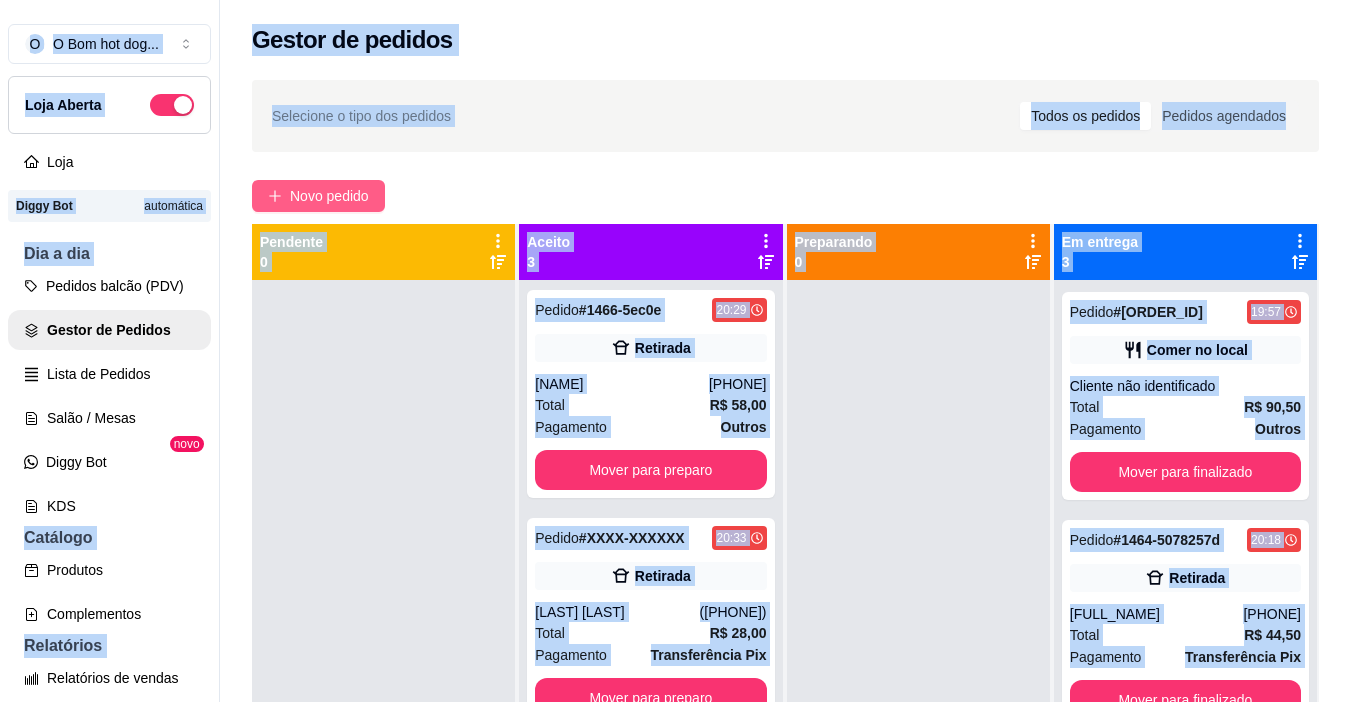 click on "Novo pedido" at bounding box center [329, 196] 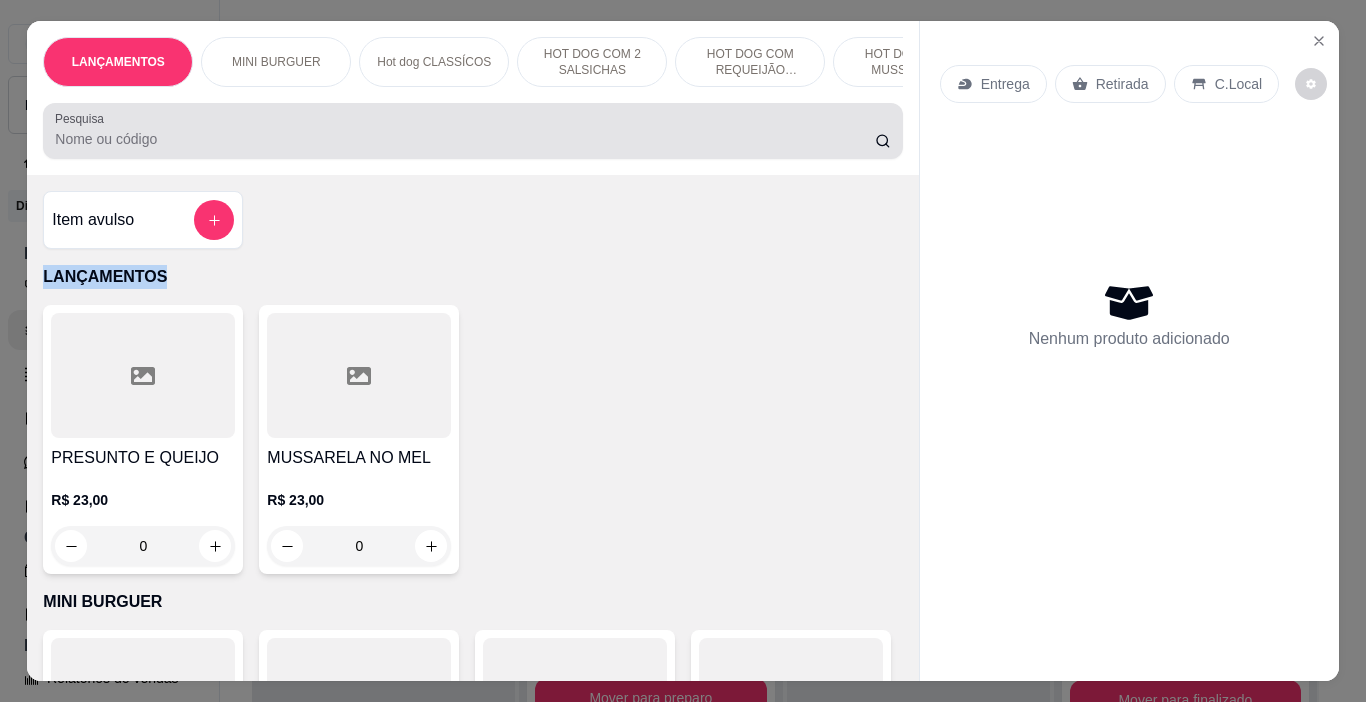 click on "Pesquisa" at bounding box center [465, 139] 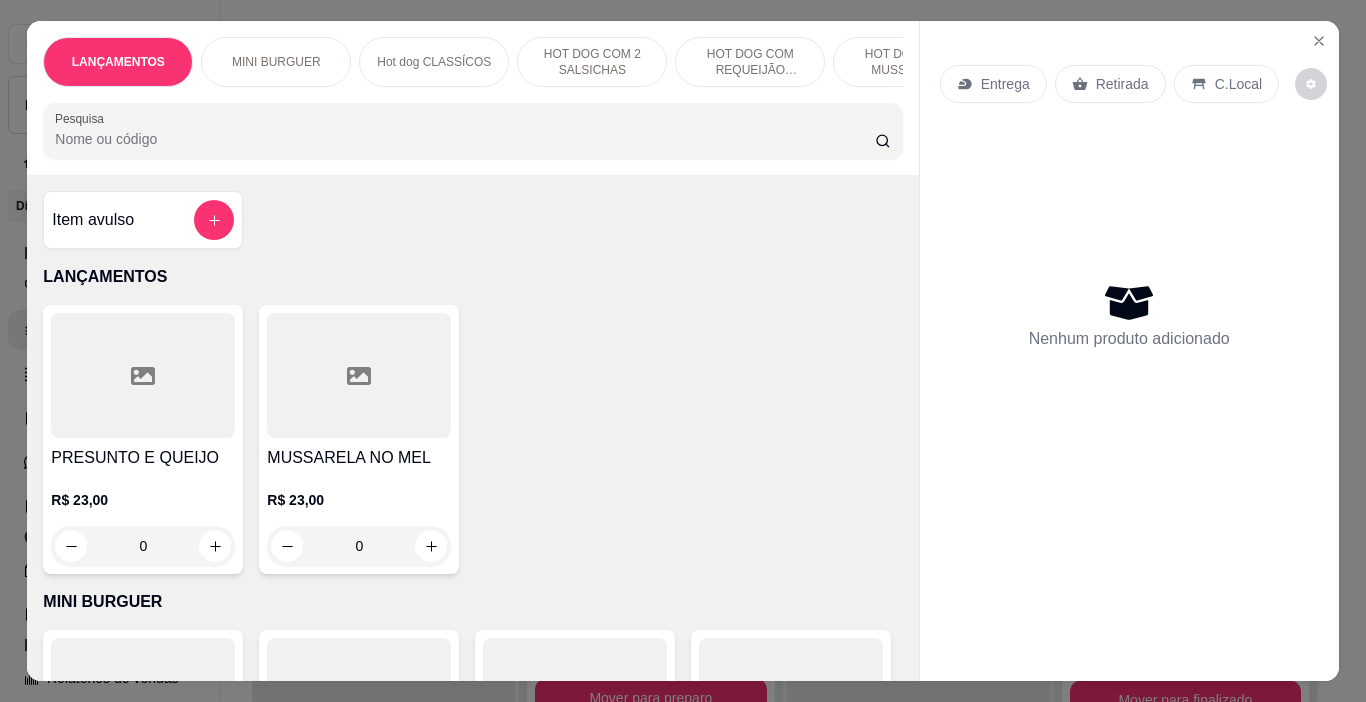 click on "Pesquisa" at bounding box center (465, 139) 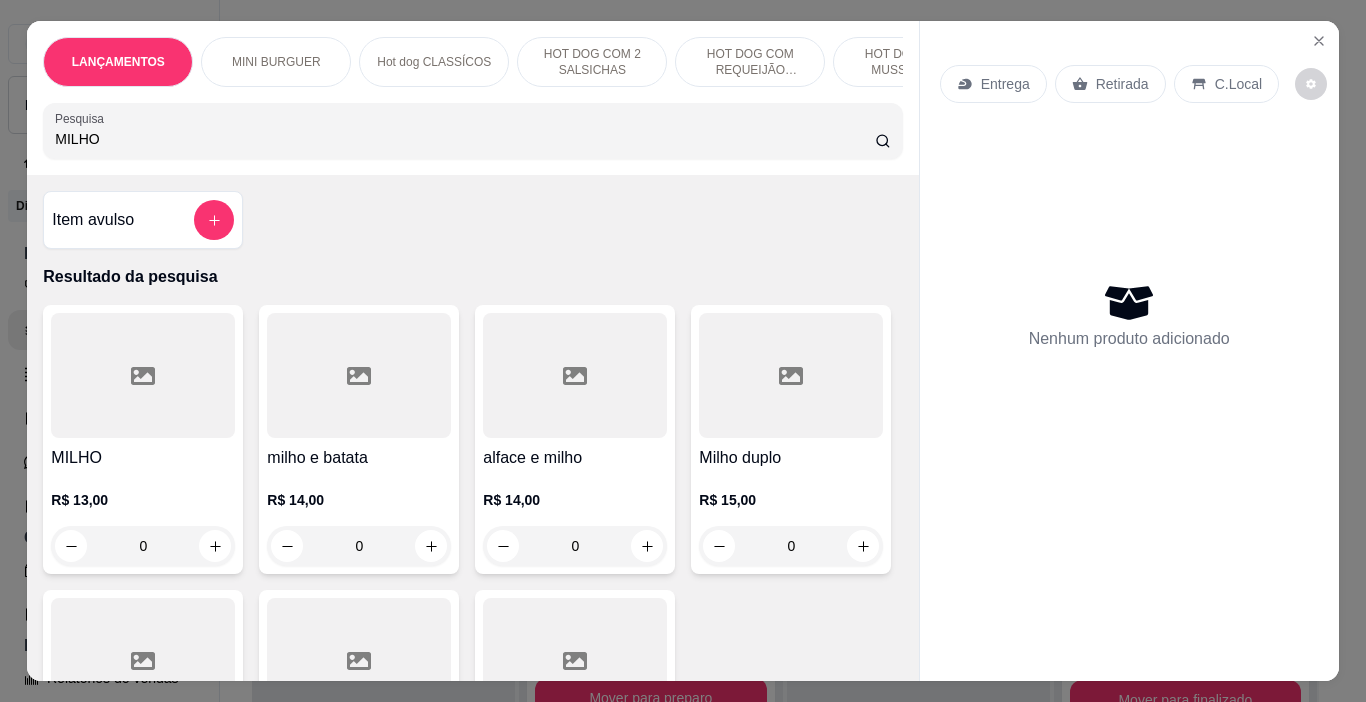 type on "MILHO" 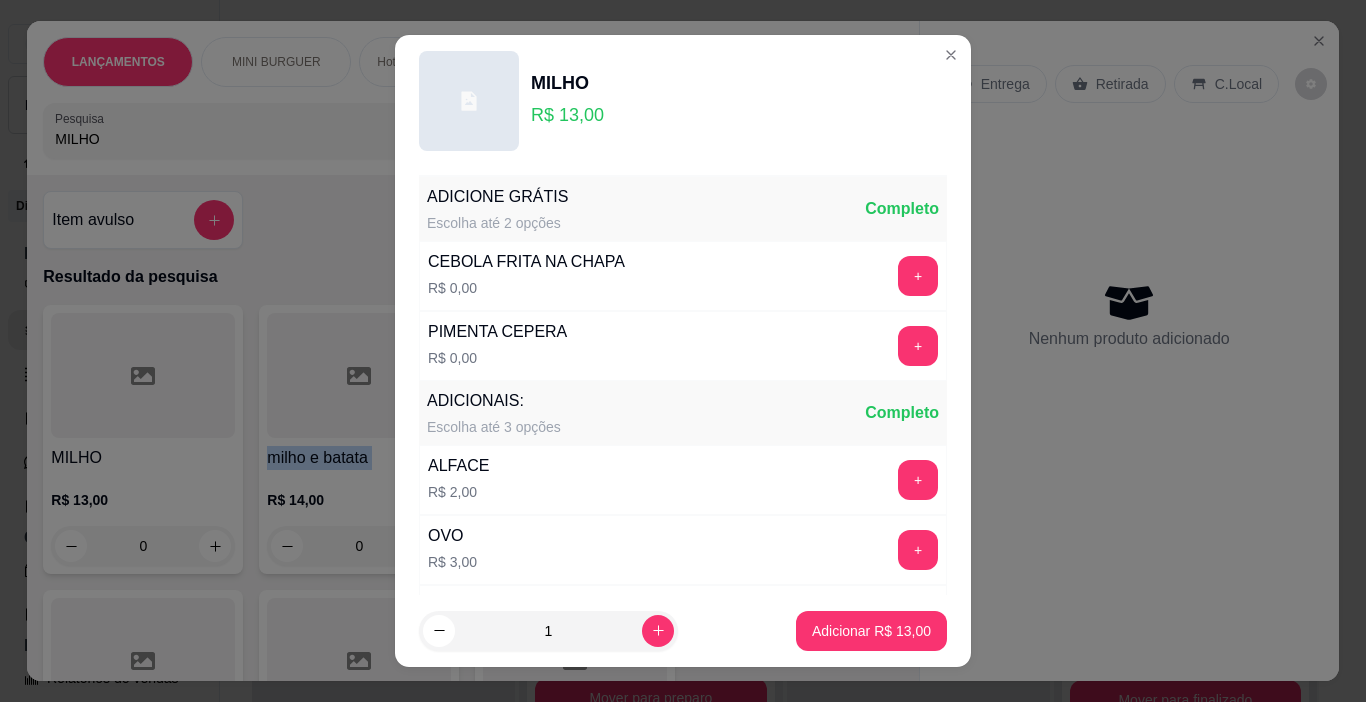 click on "Adicionar   R$ 13,00" at bounding box center (871, 631) 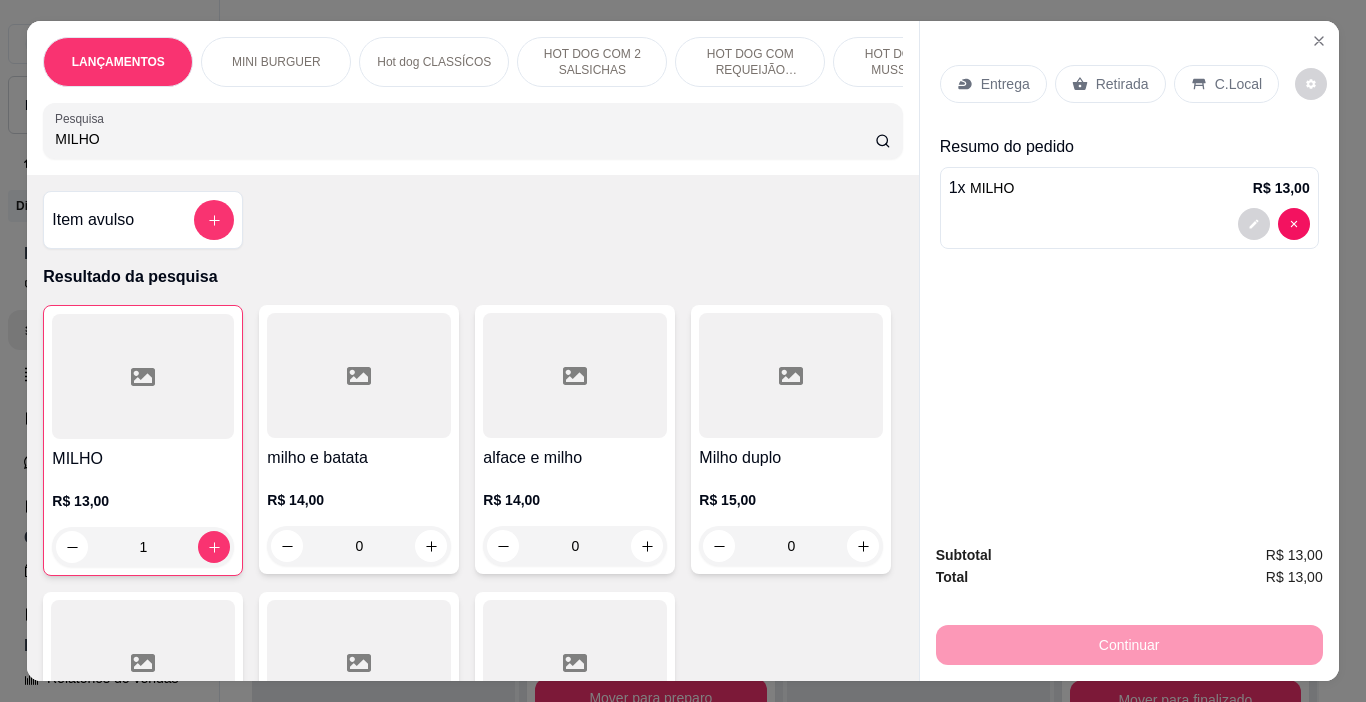 click on "Retirada" at bounding box center (1122, 84) 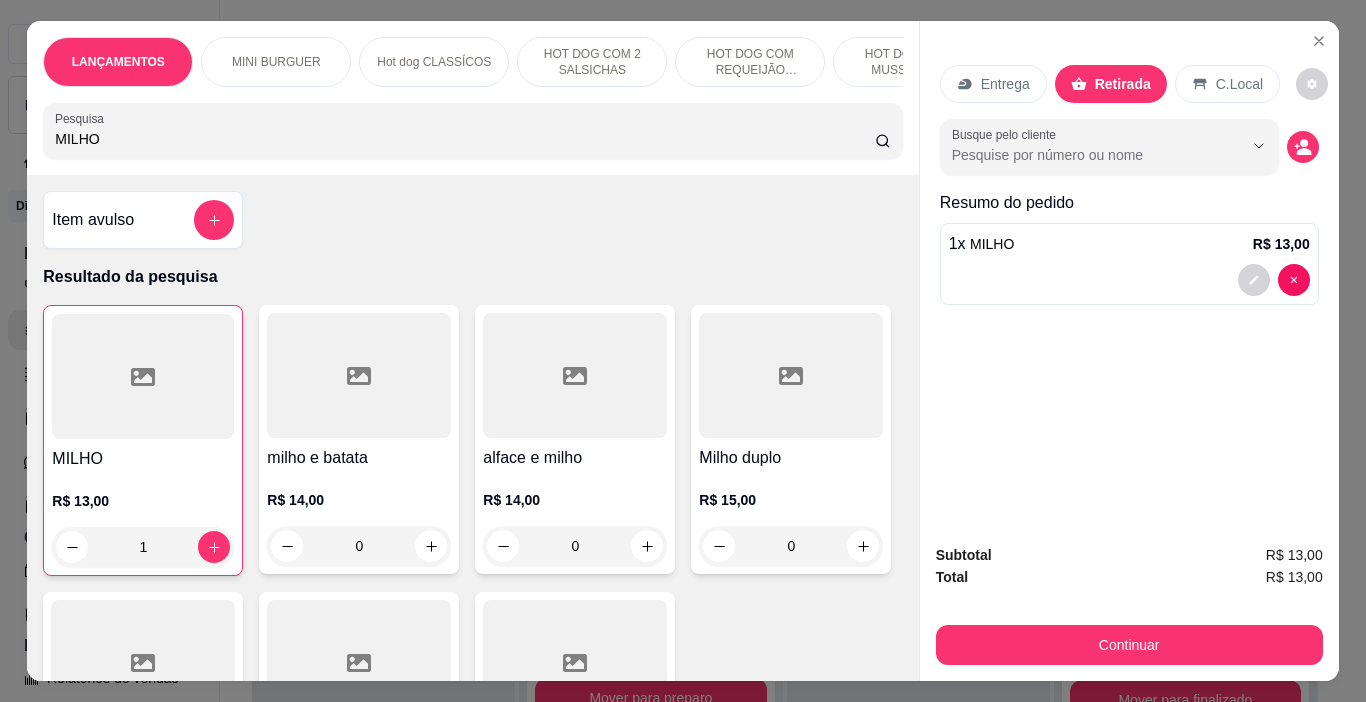 click on "MILHO" at bounding box center [465, 139] 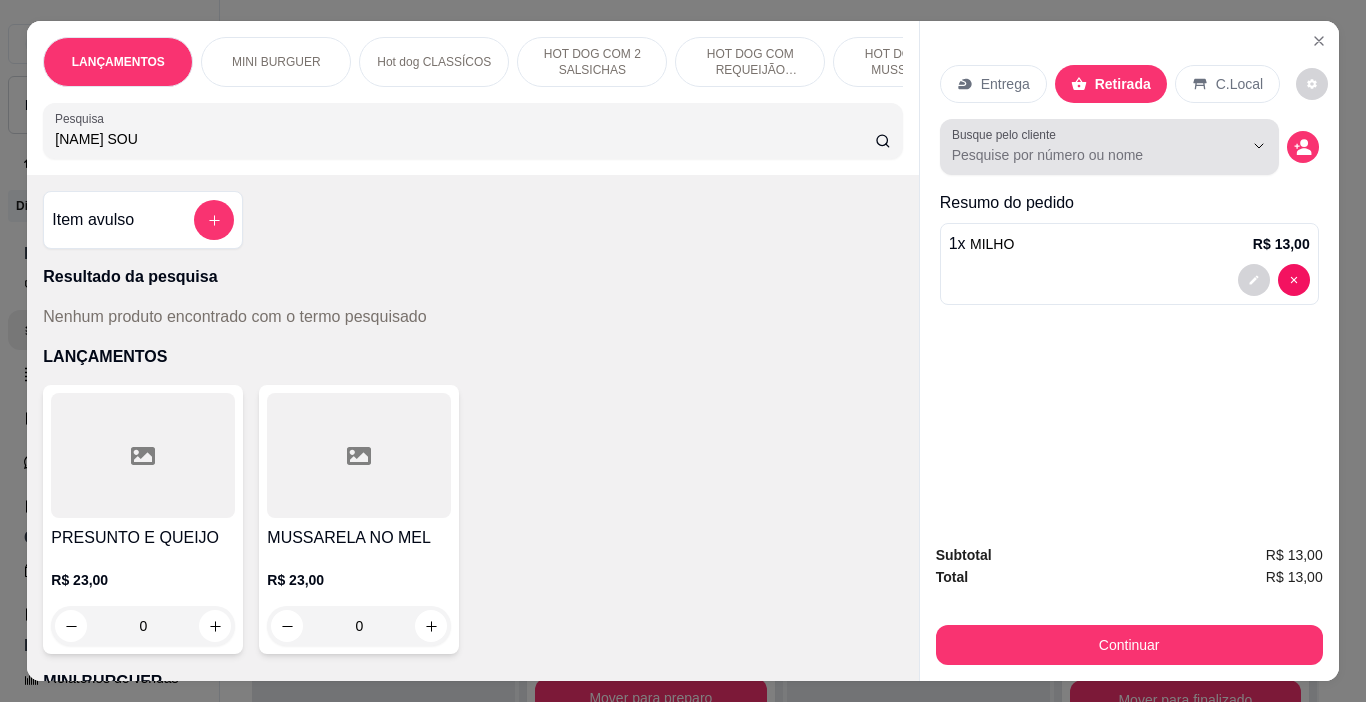 type on "[NAME] SOU" 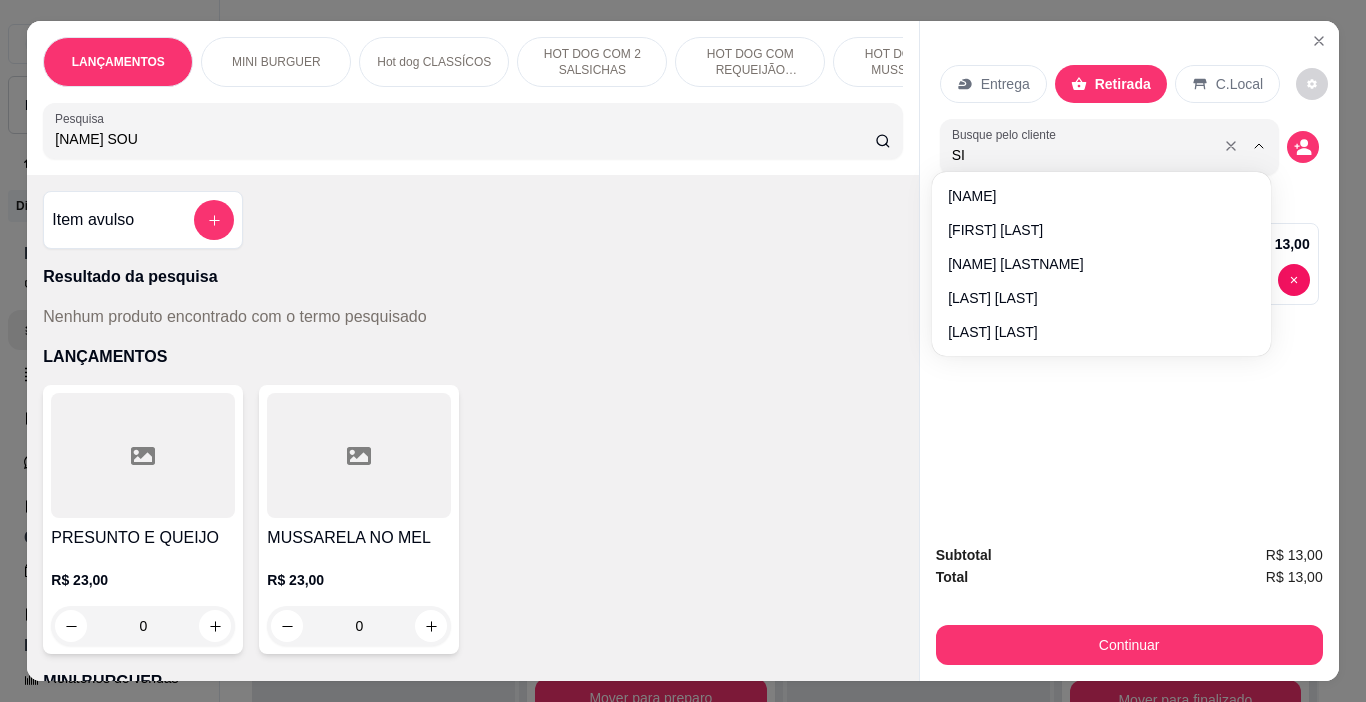 type on "S" 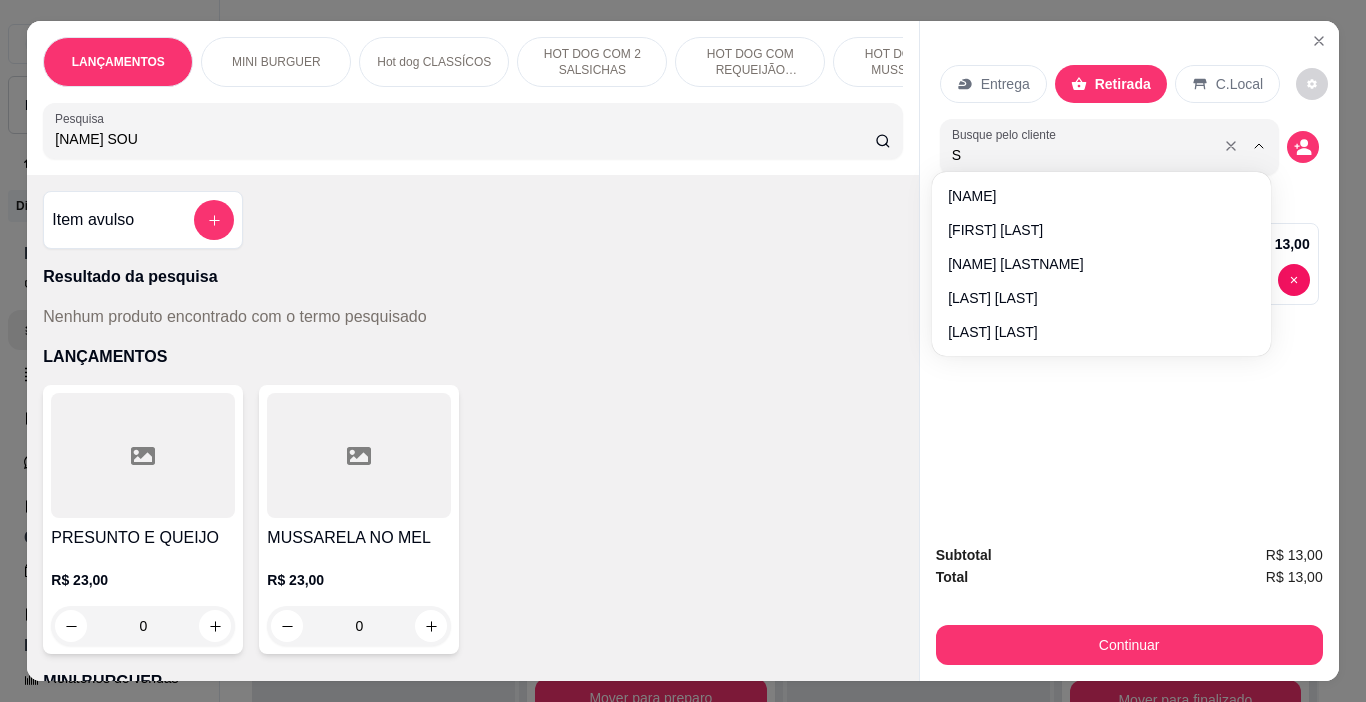 type 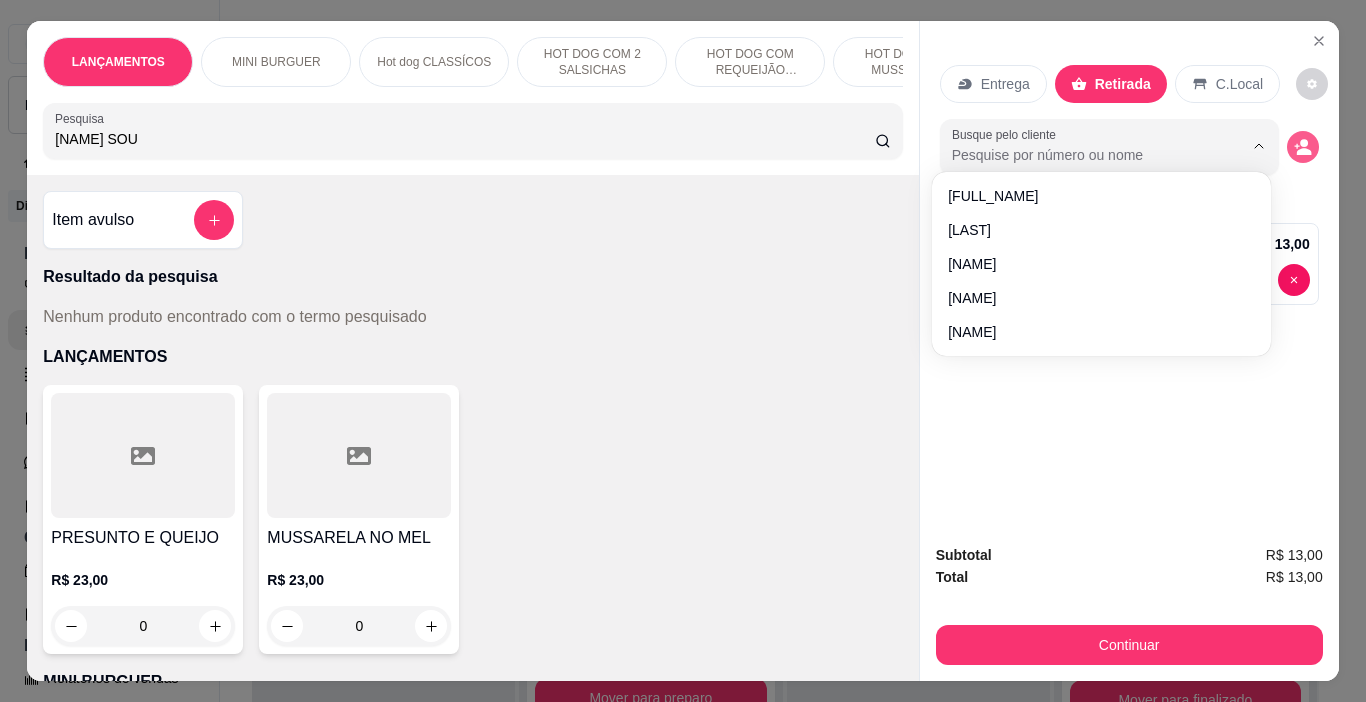 click 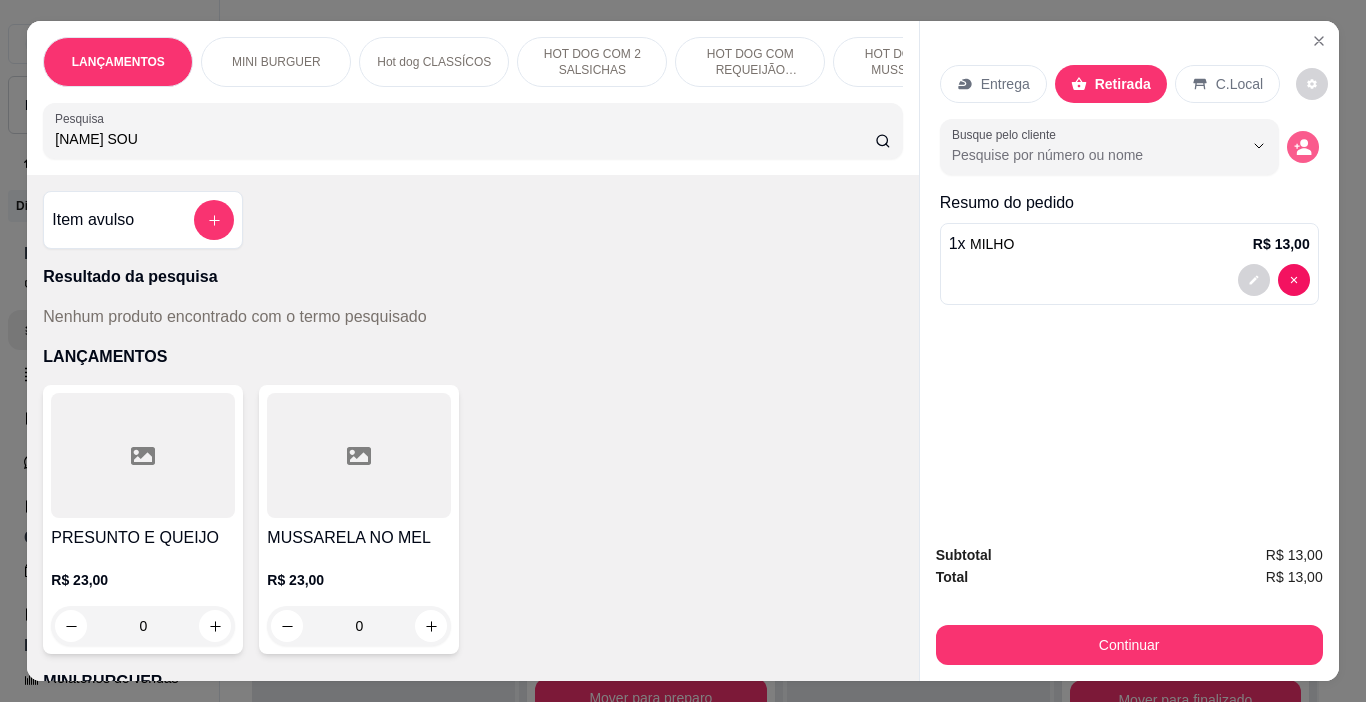 click 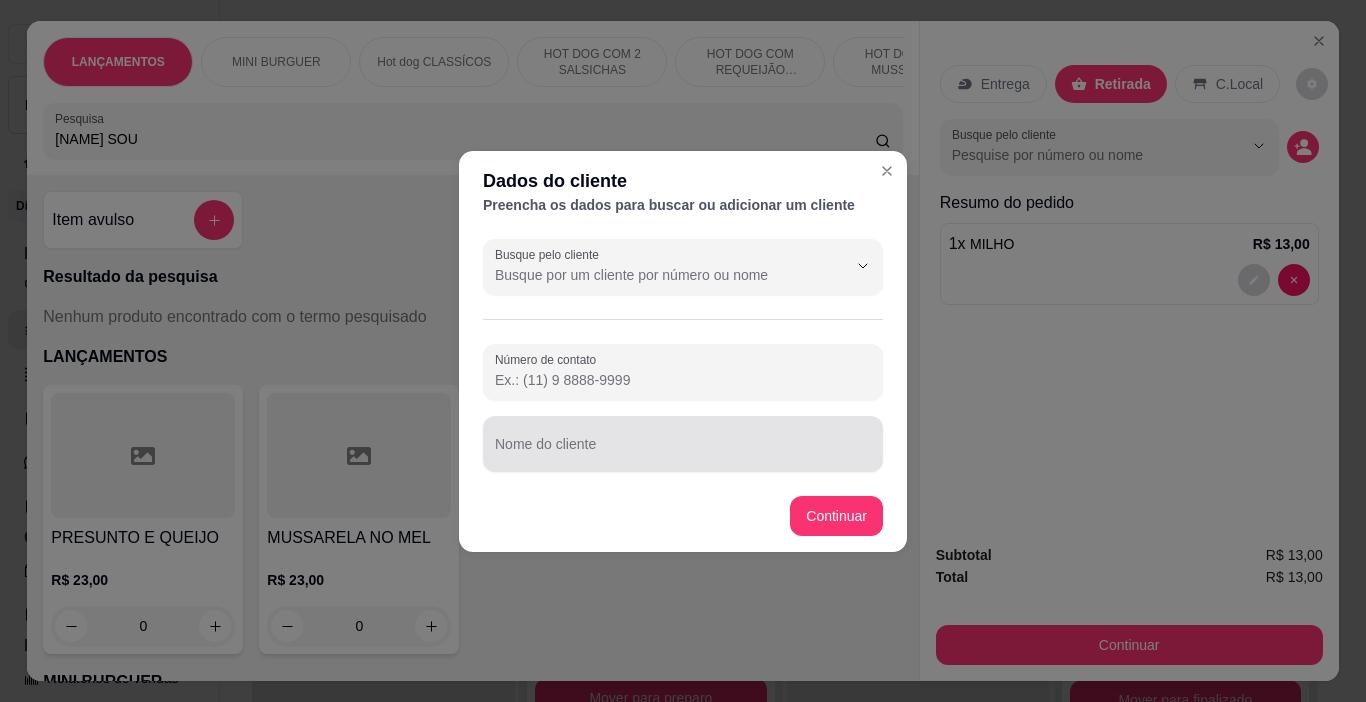 click at bounding box center (683, 444) 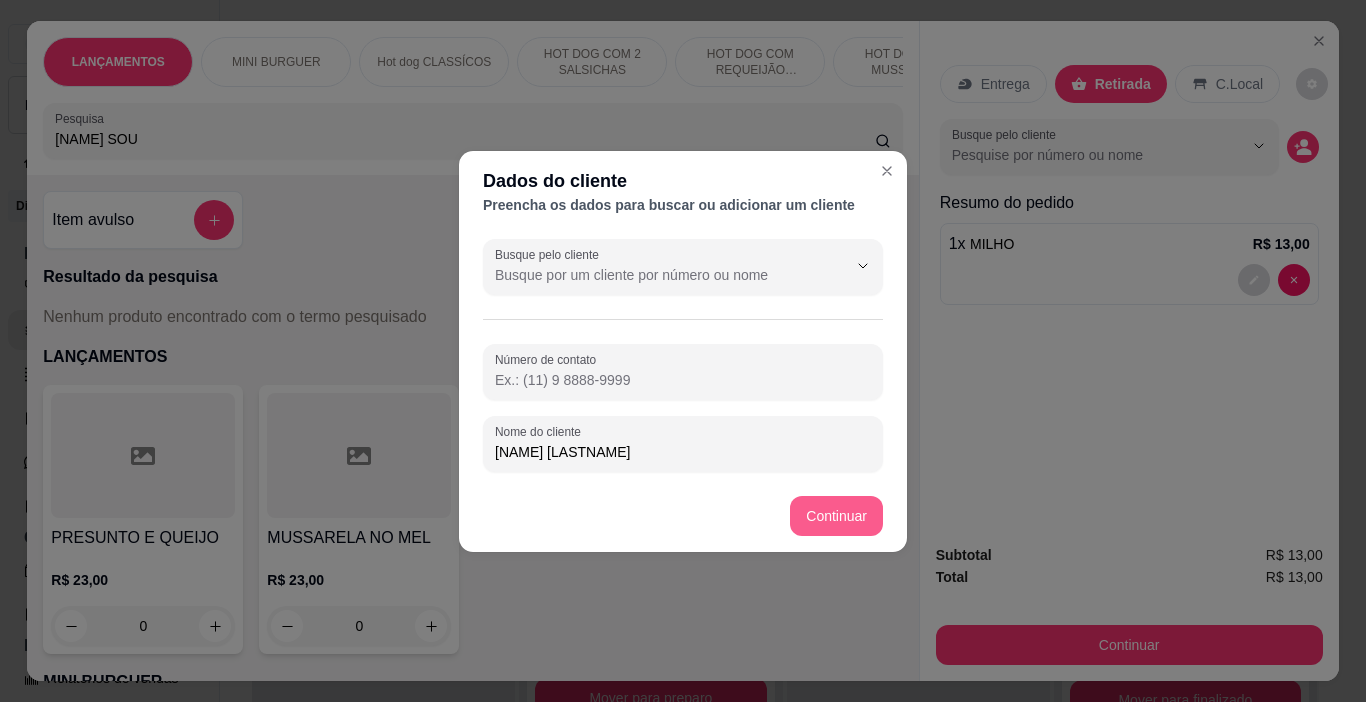 type on "[NAME] [LASTNAME]" 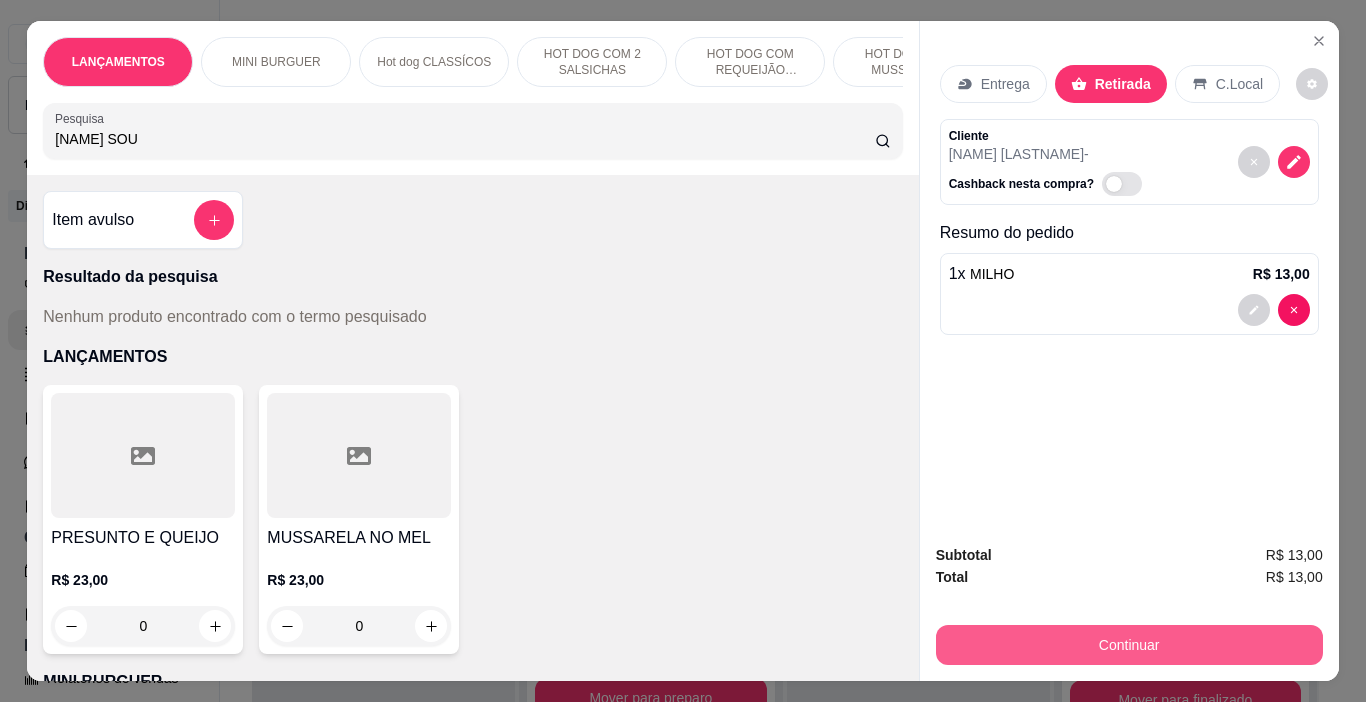 click on "Continuar" at bounding box center [1129, 645] 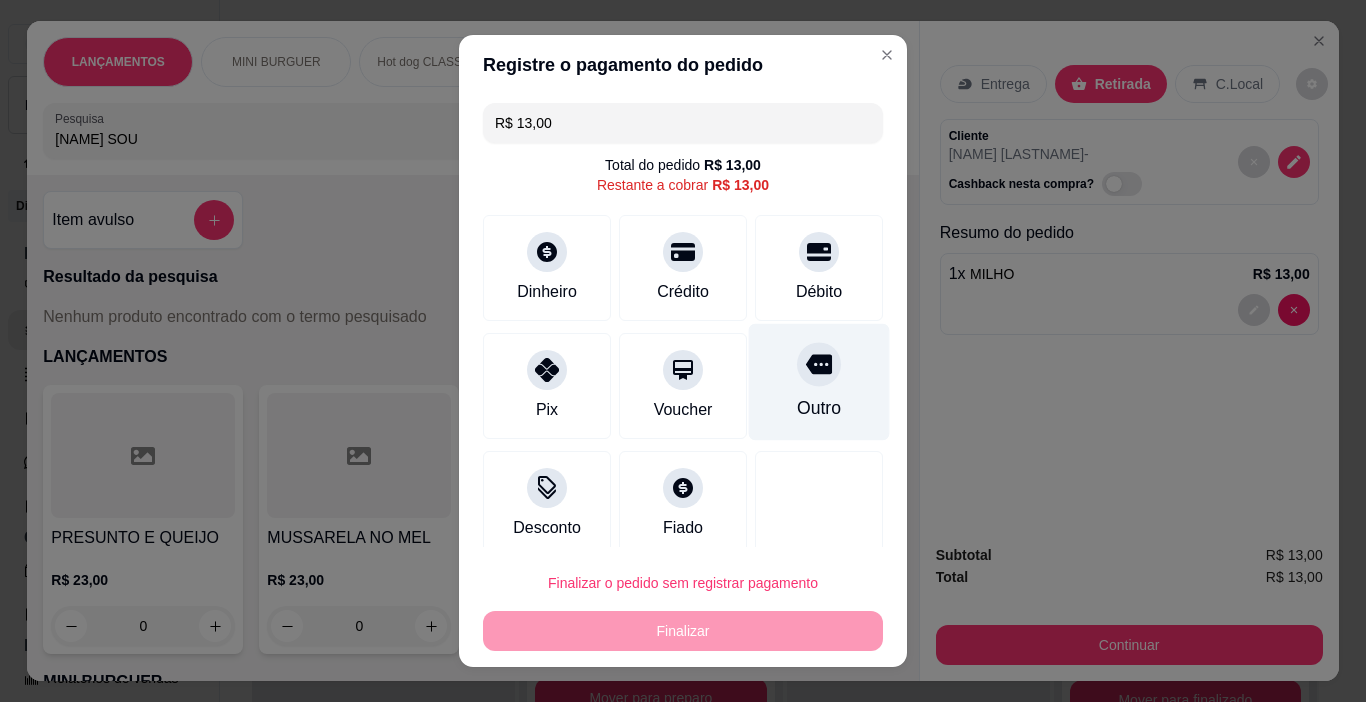 click at bounding box center (819, 365) 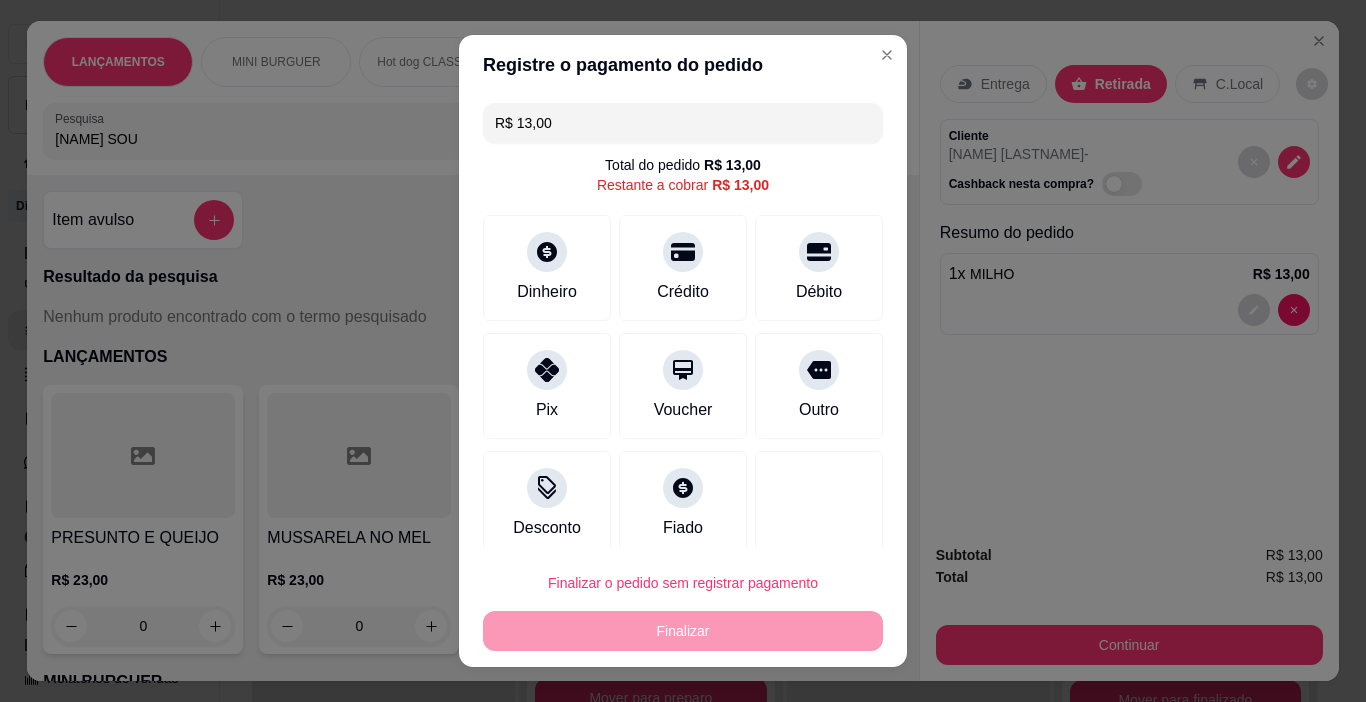 drag, startPoint x: 801, startPoint y: 376, endPoint x: 846, endPoint y: 508, distance: 139.45967 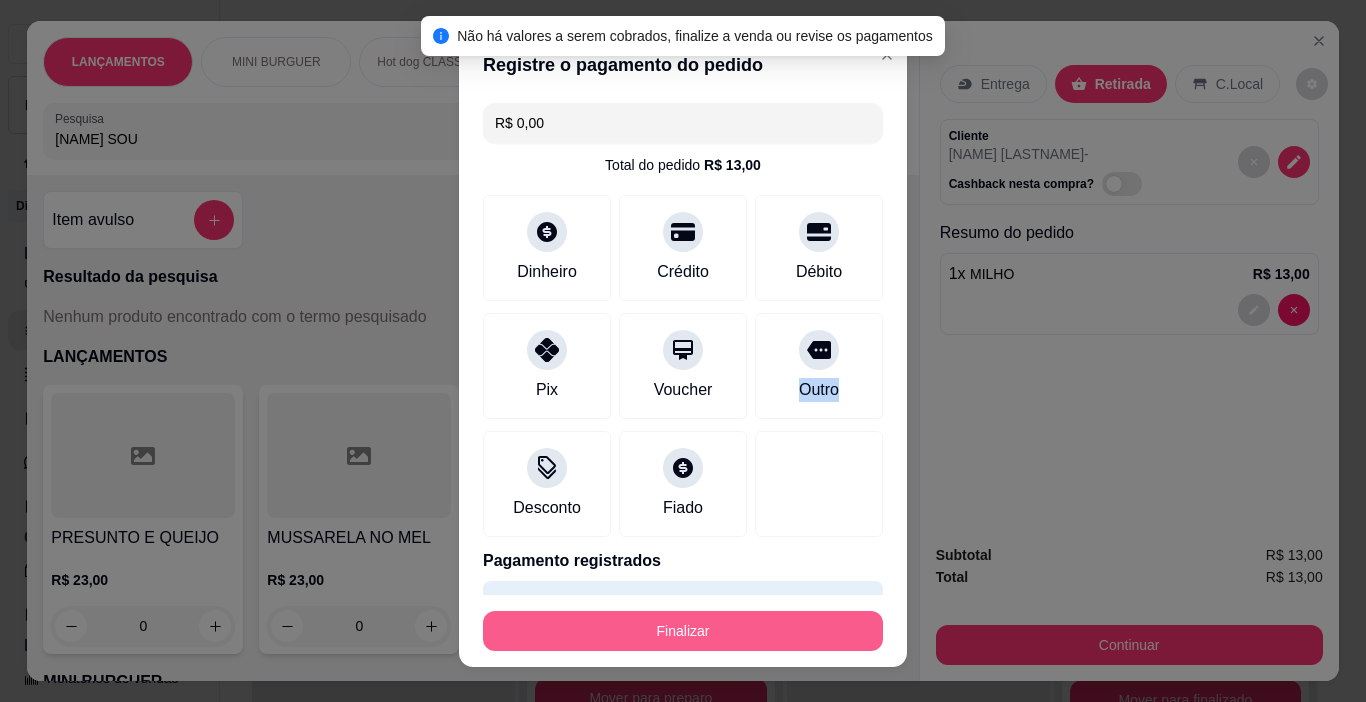 click on "Finalizar" at bounding box center [683, 631] 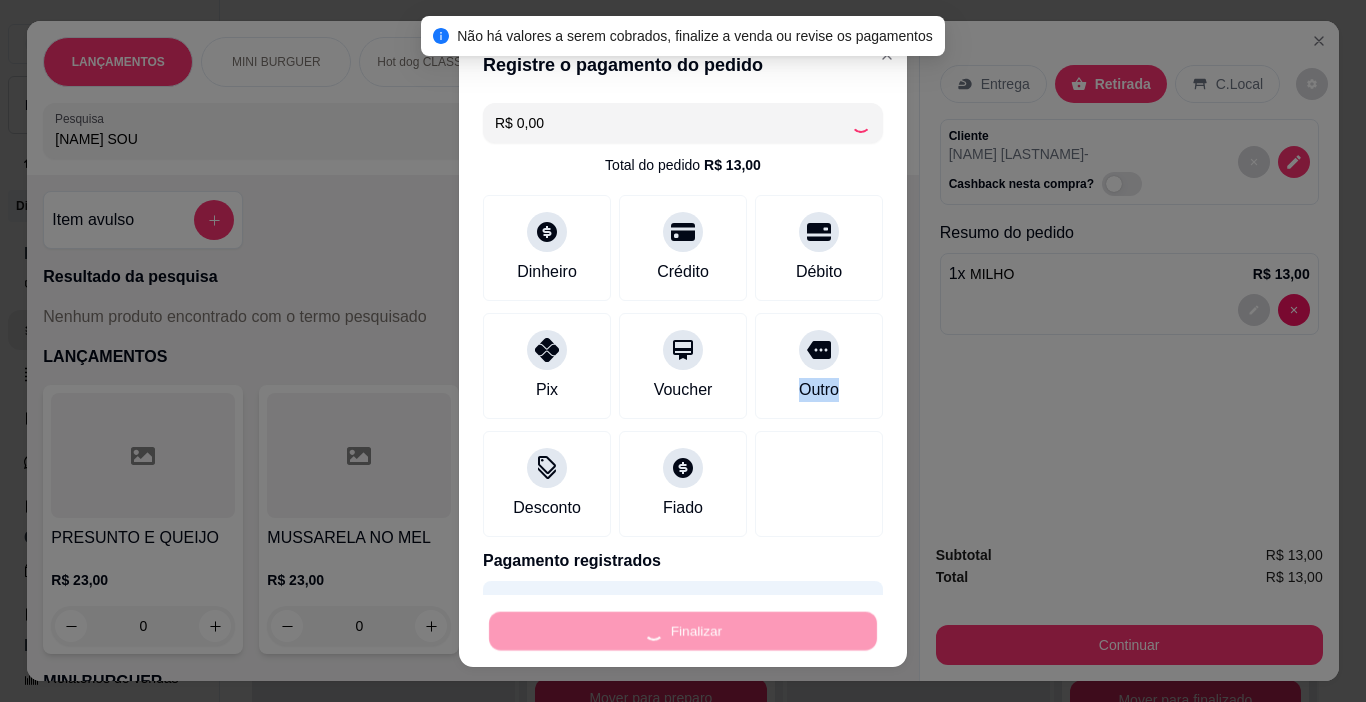 click on "Finalizar" at bounding box center [683, 631] 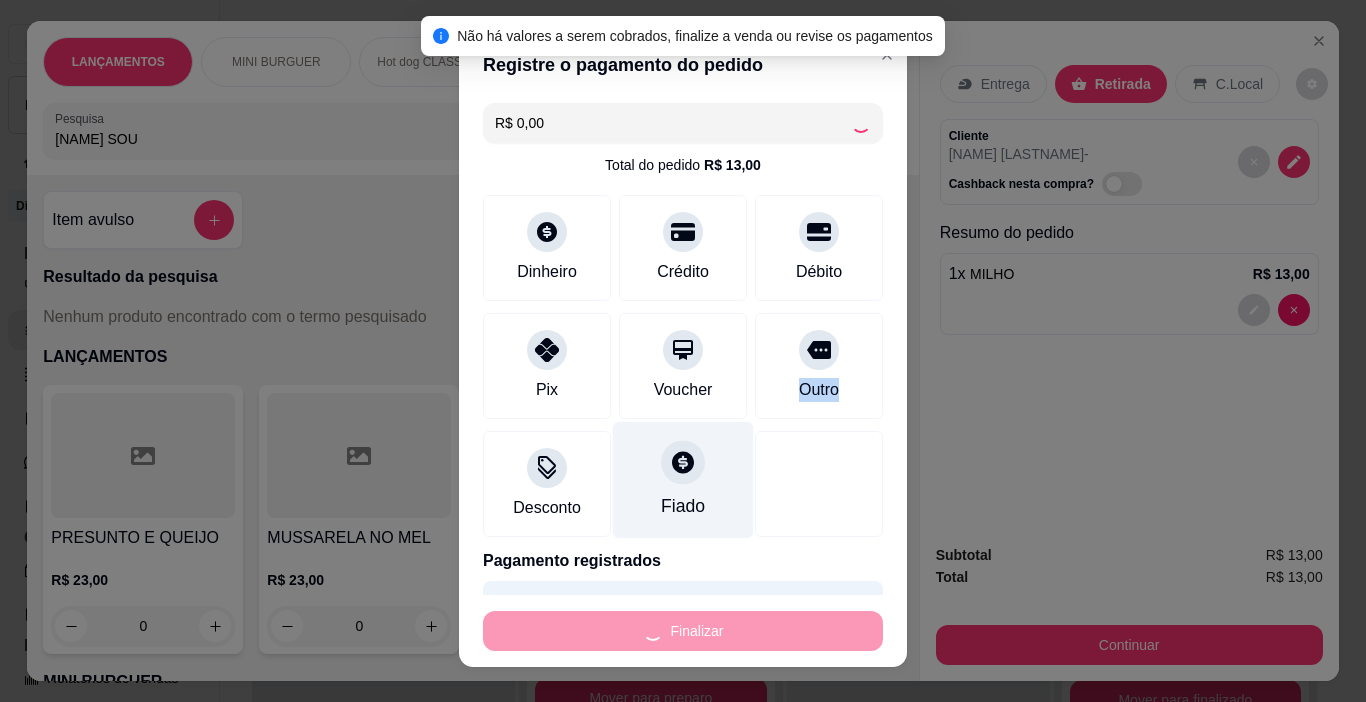 type on "0" 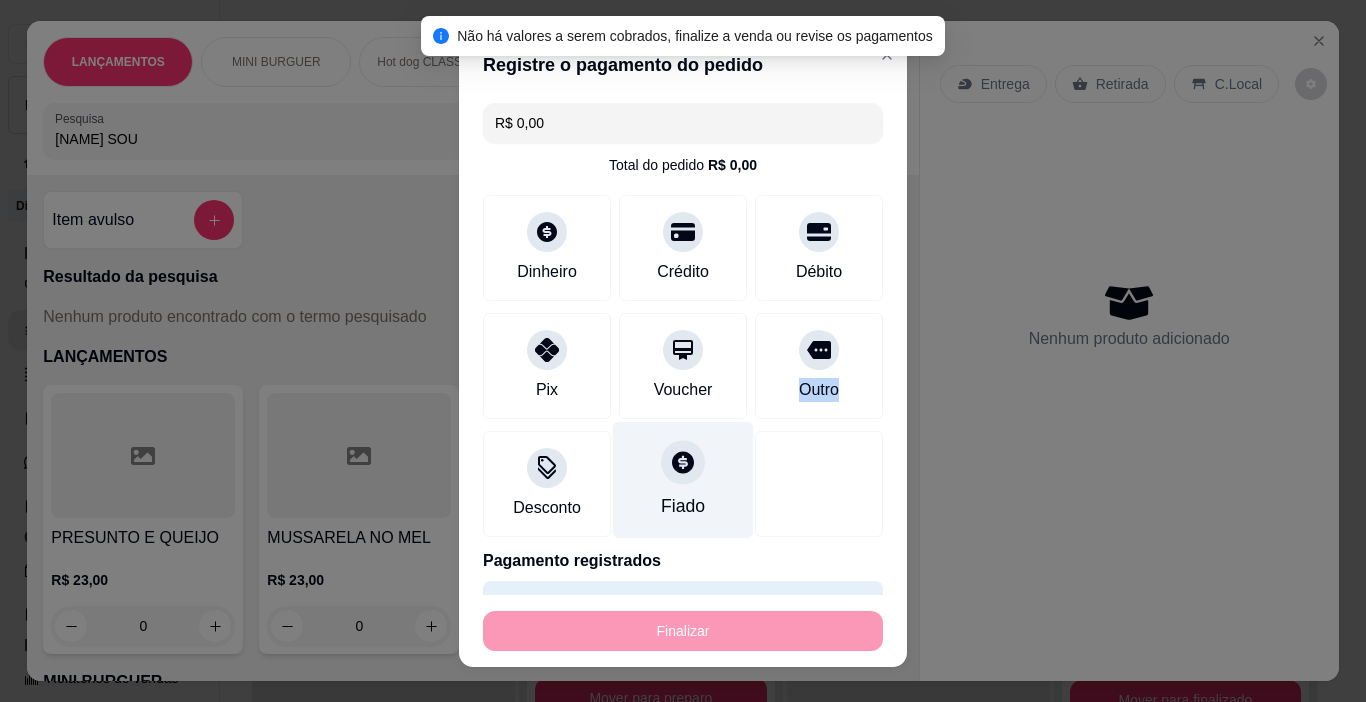 type on "-R$ 13,00" 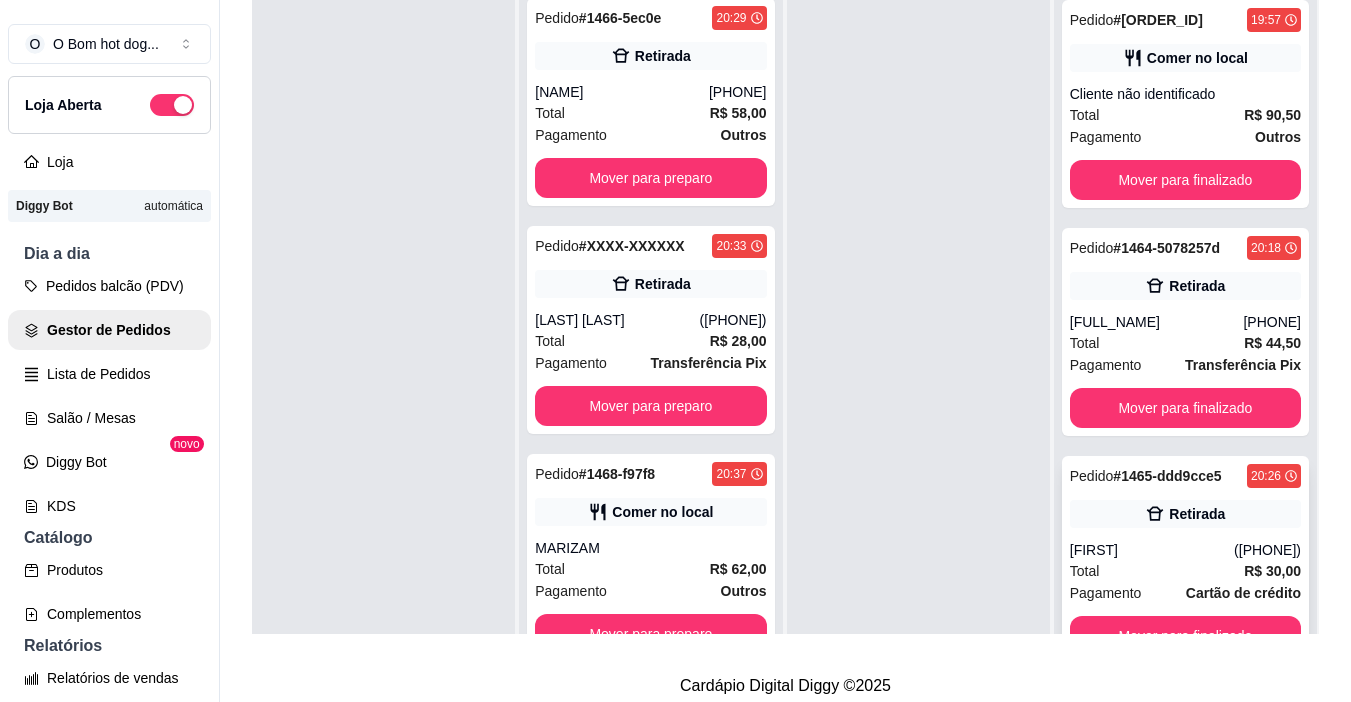 scroll, scrollTop: 300, scrollLeft: 0, axis: vertical 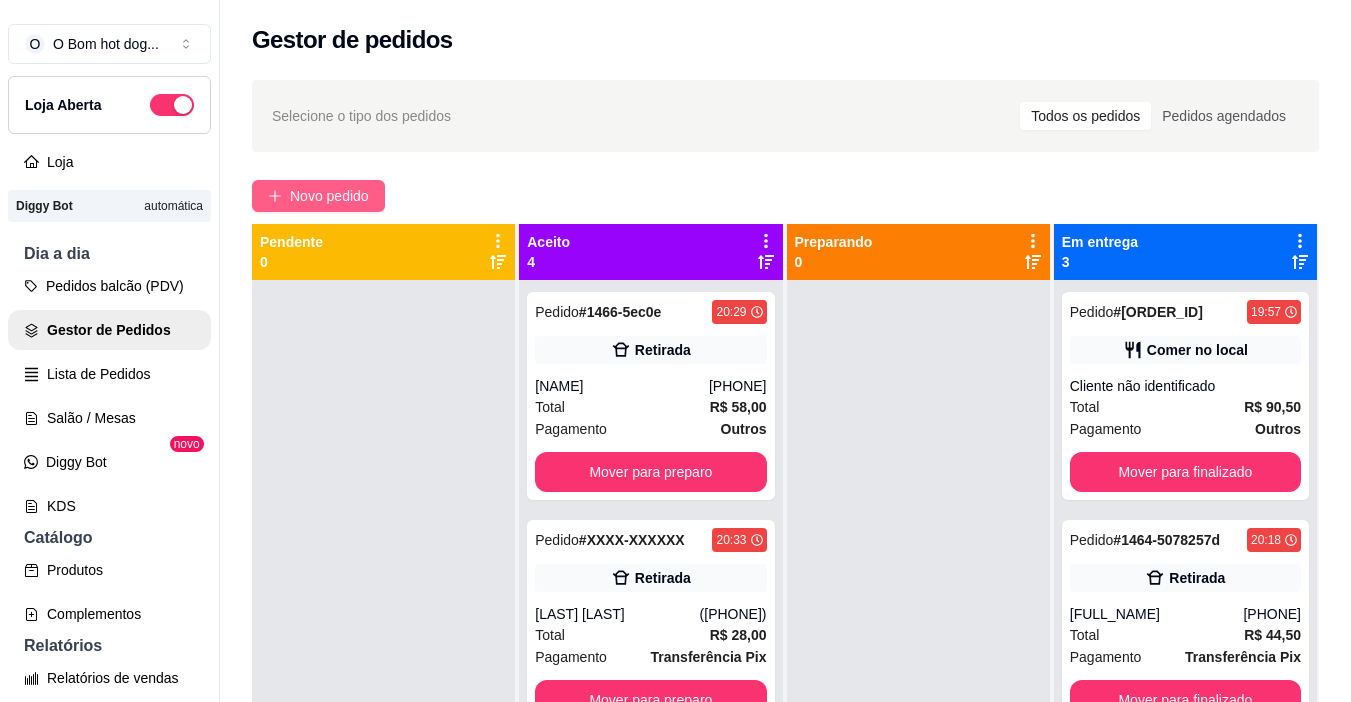 click on "Novo pedido" at bounding box center (329, 196) 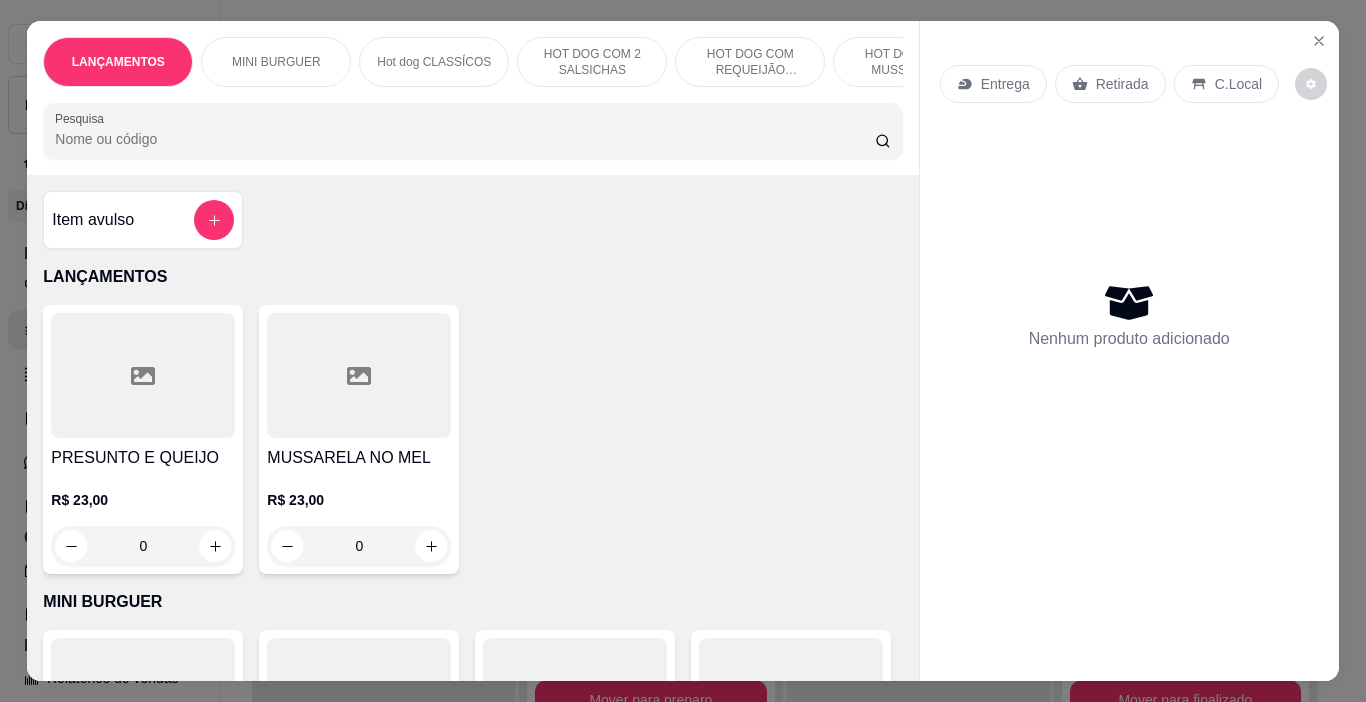 click on "Pesquisa" at bounding box center [465, 139] 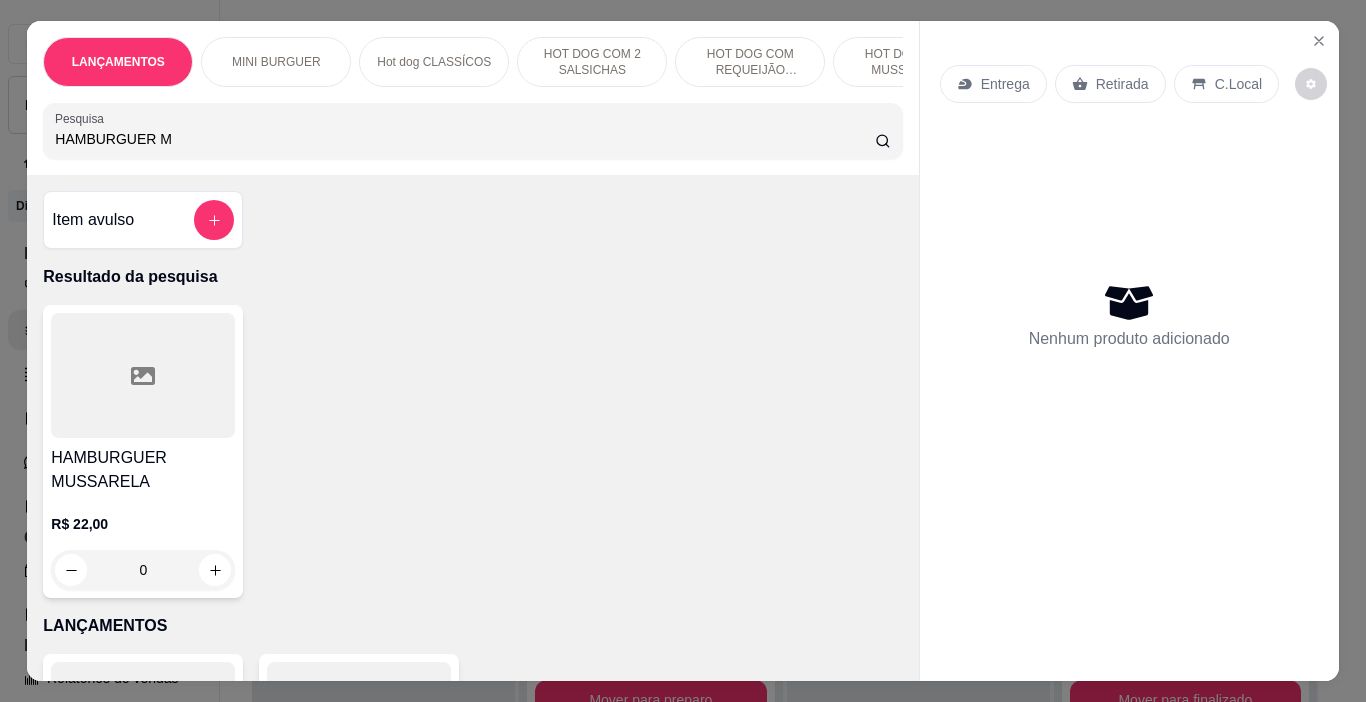 type on "HAMBURGUER M" 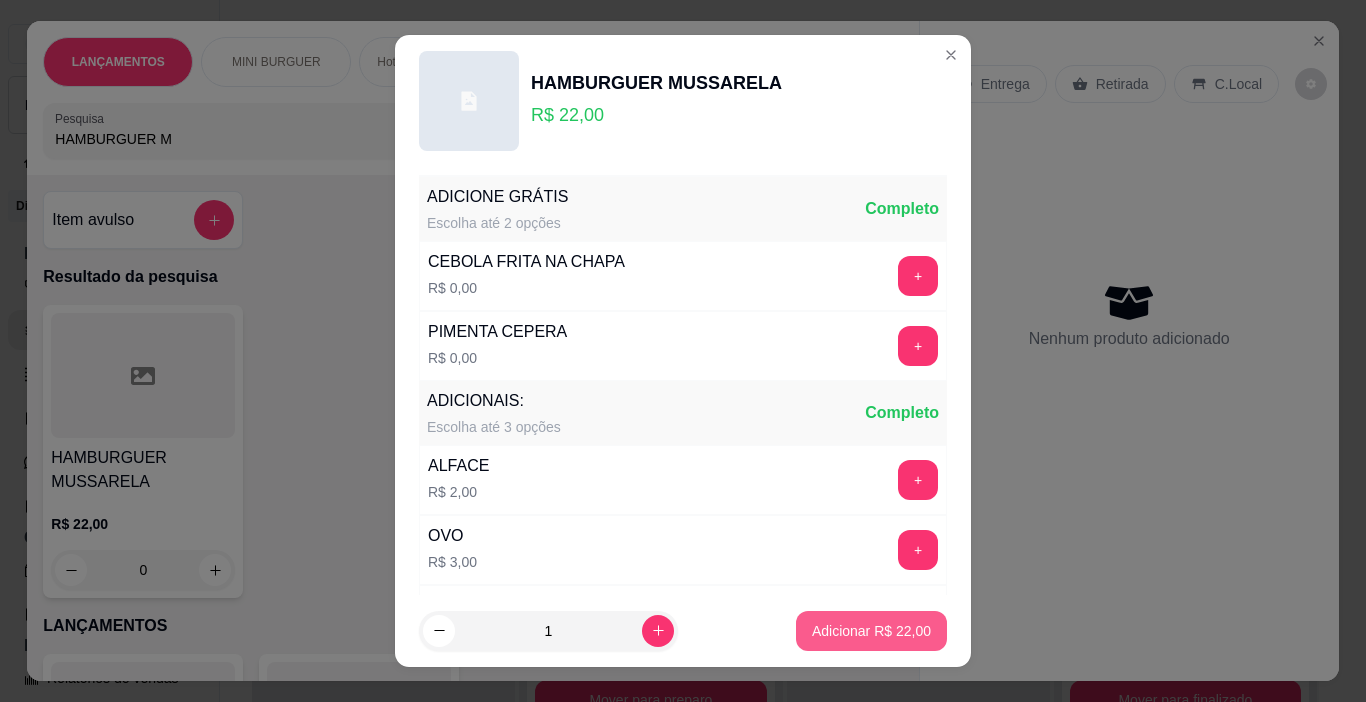 click on "1 Adicionar   R$ 22,00" at bounding box center [683, 631] 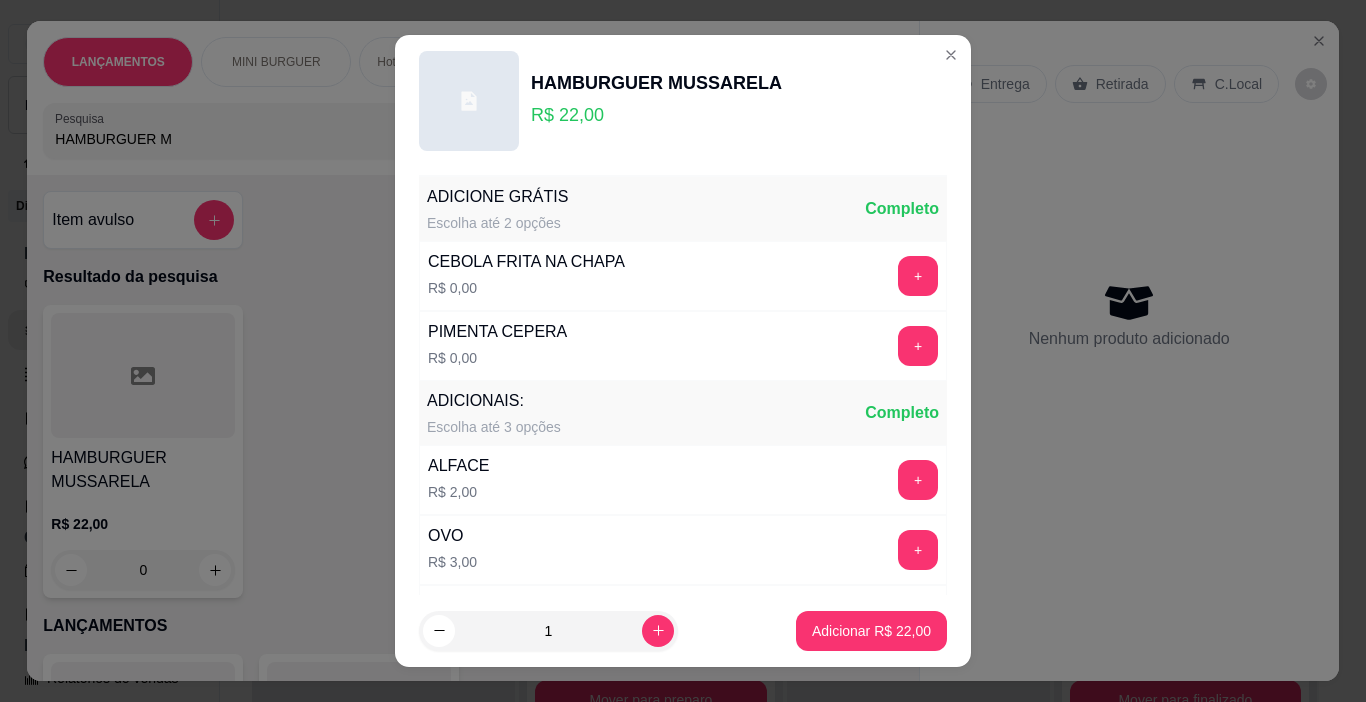 drag, startPoint x: 884, startPoint y: 607, endPoint x: 892, endPoint y: 617, distance: 12.806249 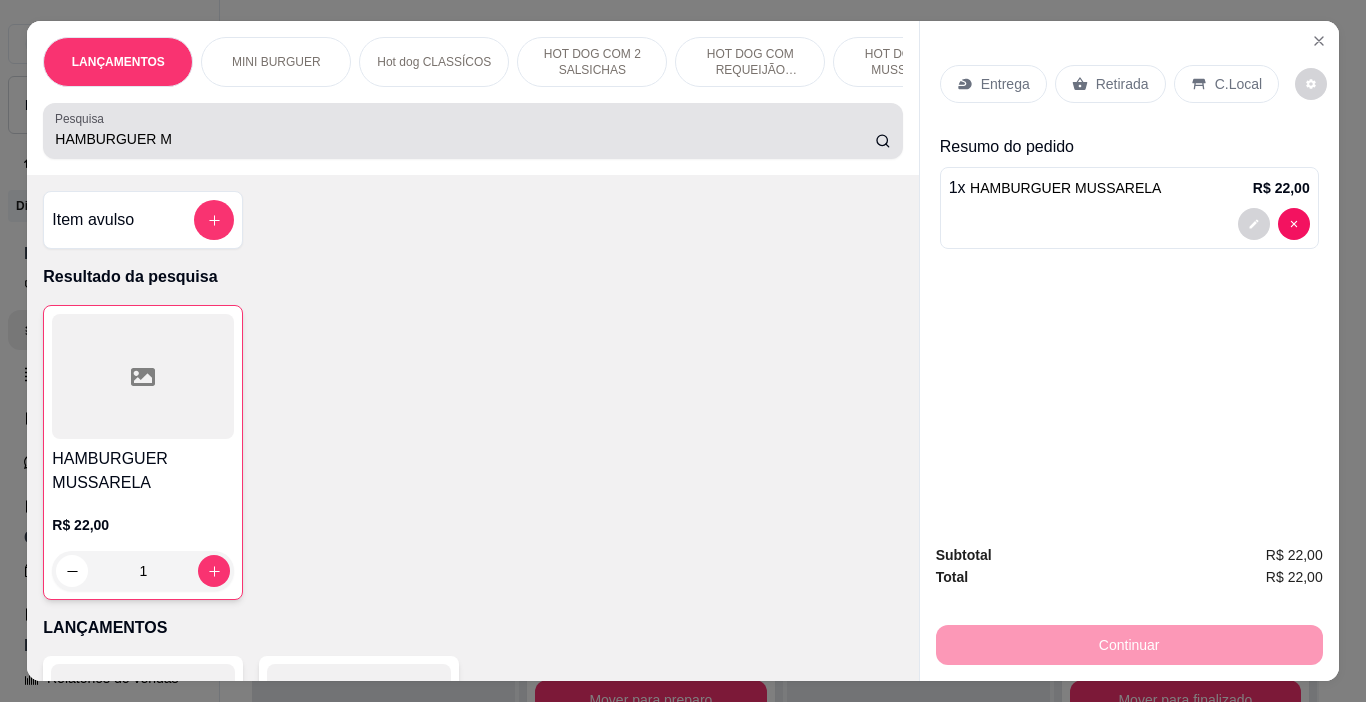 click on "HAMBURGUER M" at bounding box center [472, 131] 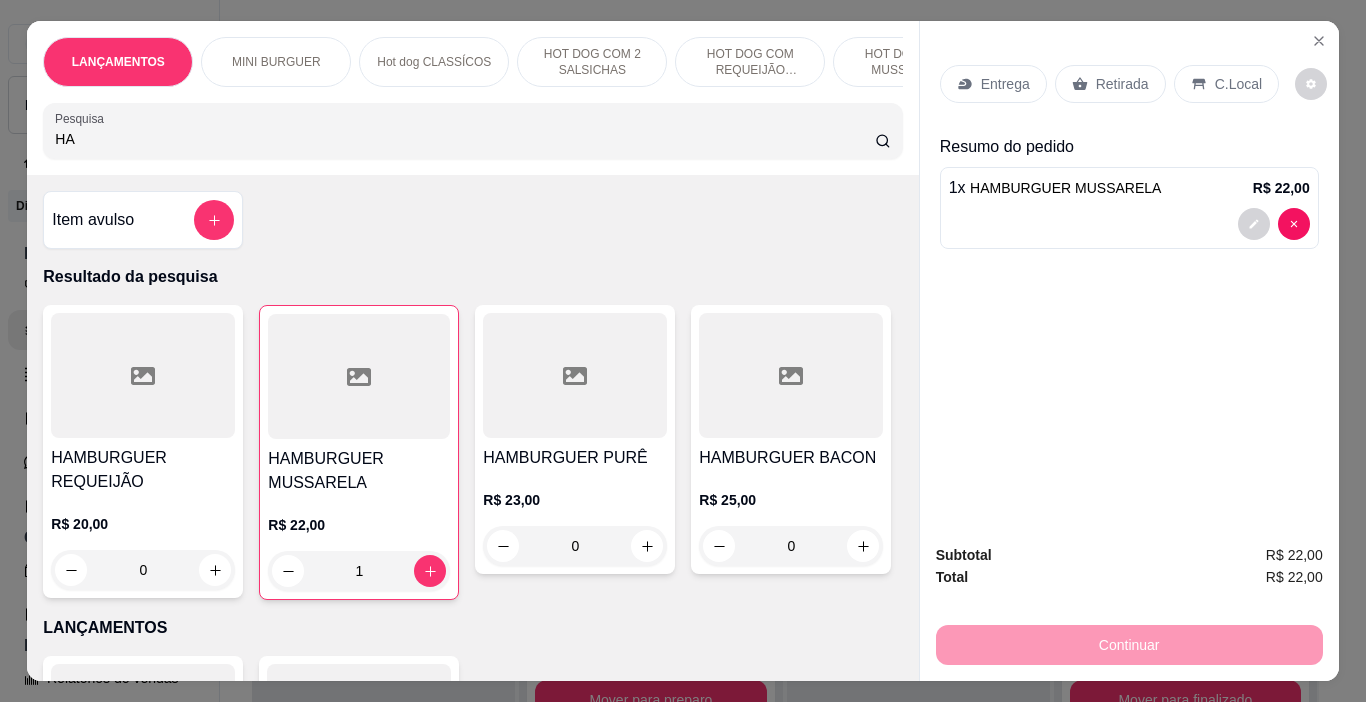 type on "H" 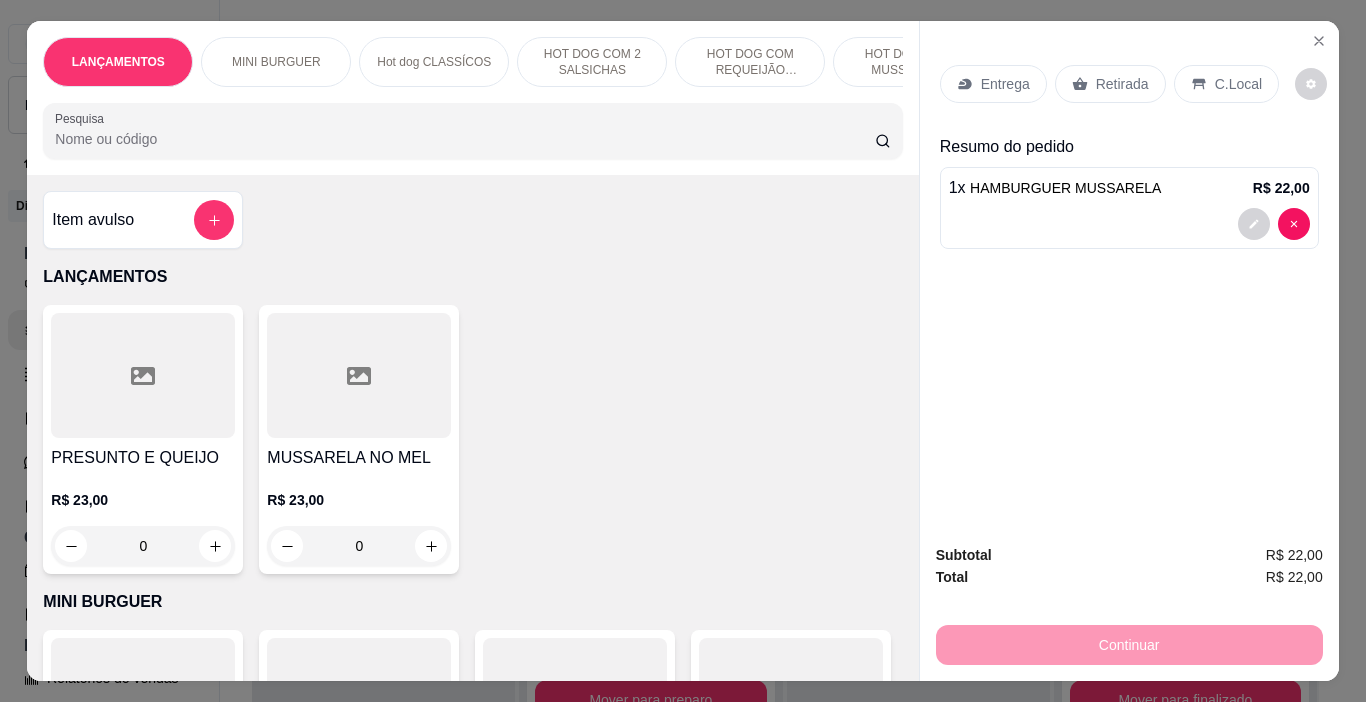 click on "Pesquisa" at bounding box center (465, 139) 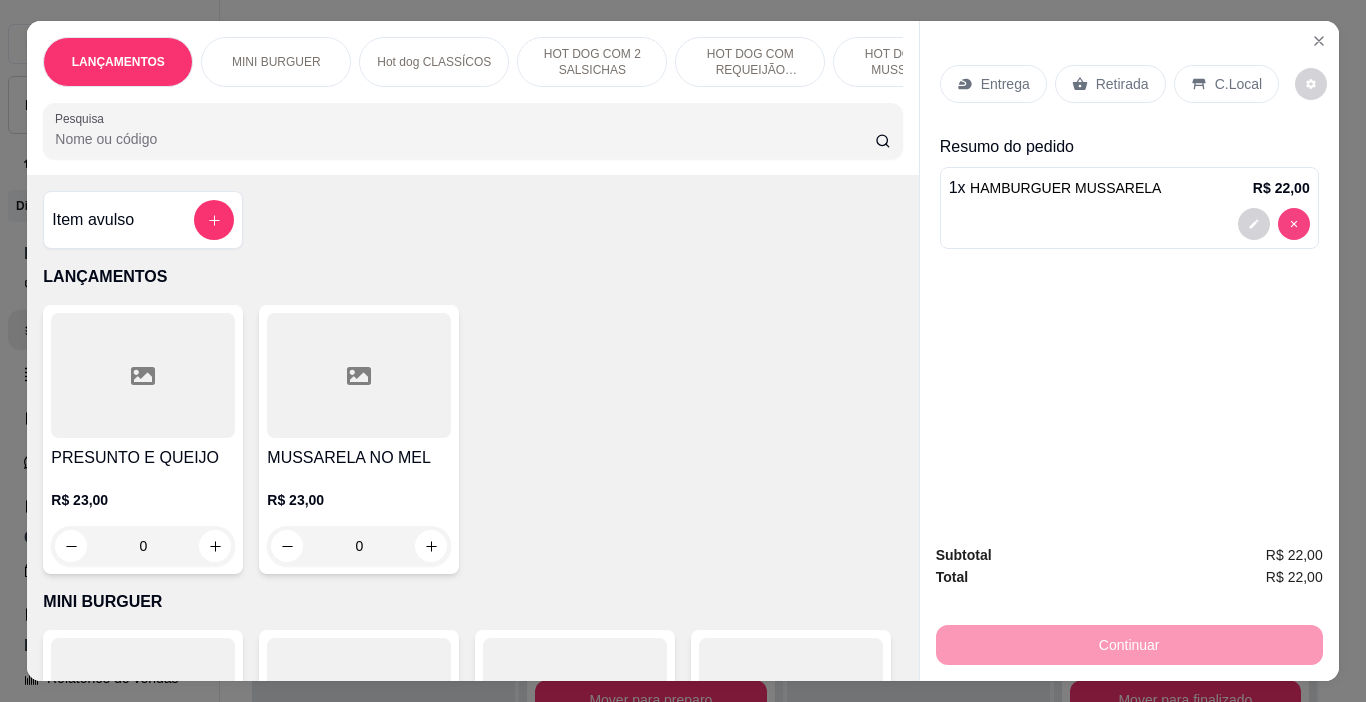type 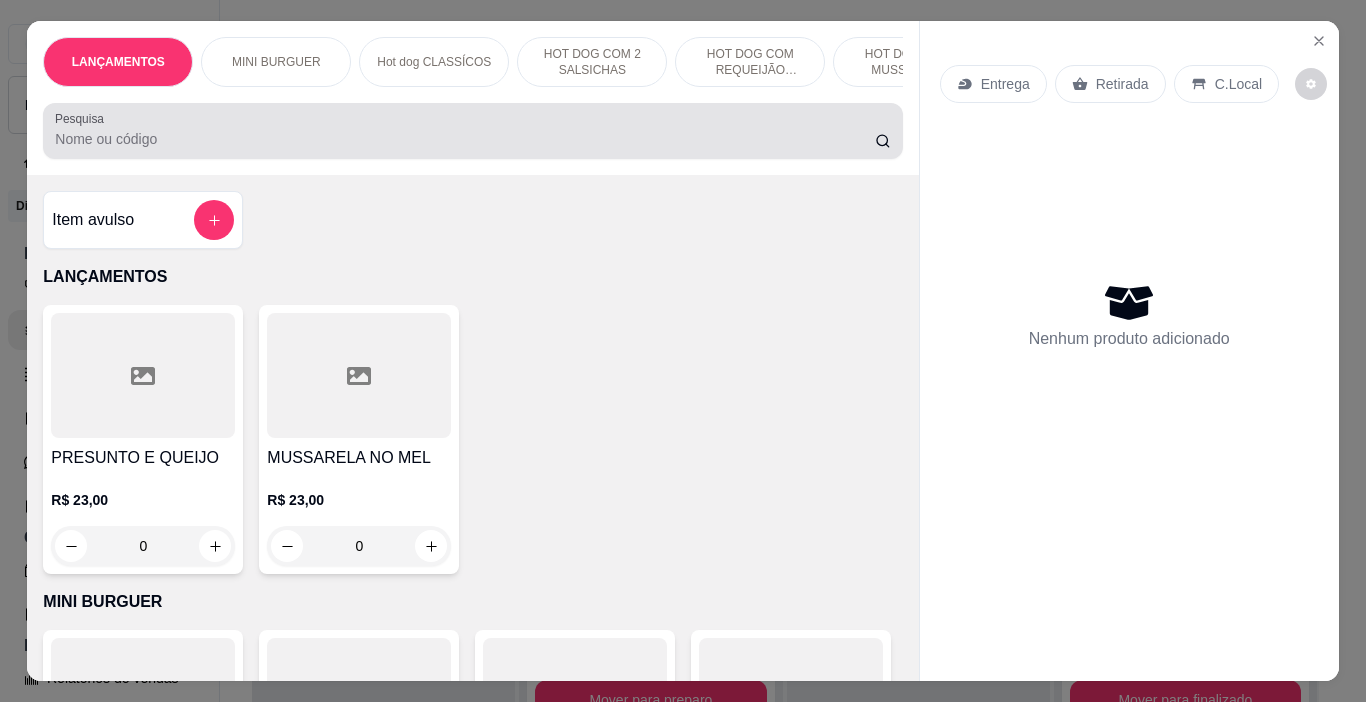 click on "Pesquisa" at bounding box center [472, 131] 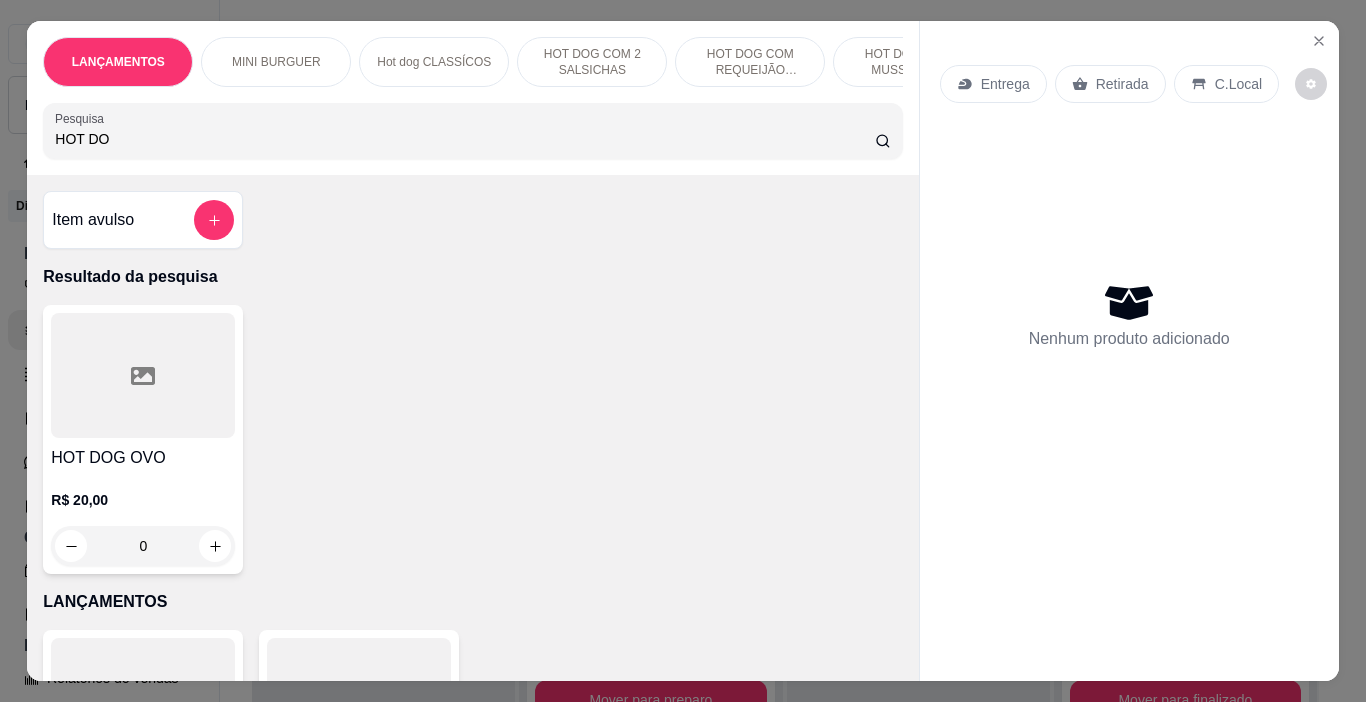 type on "HOT DO" 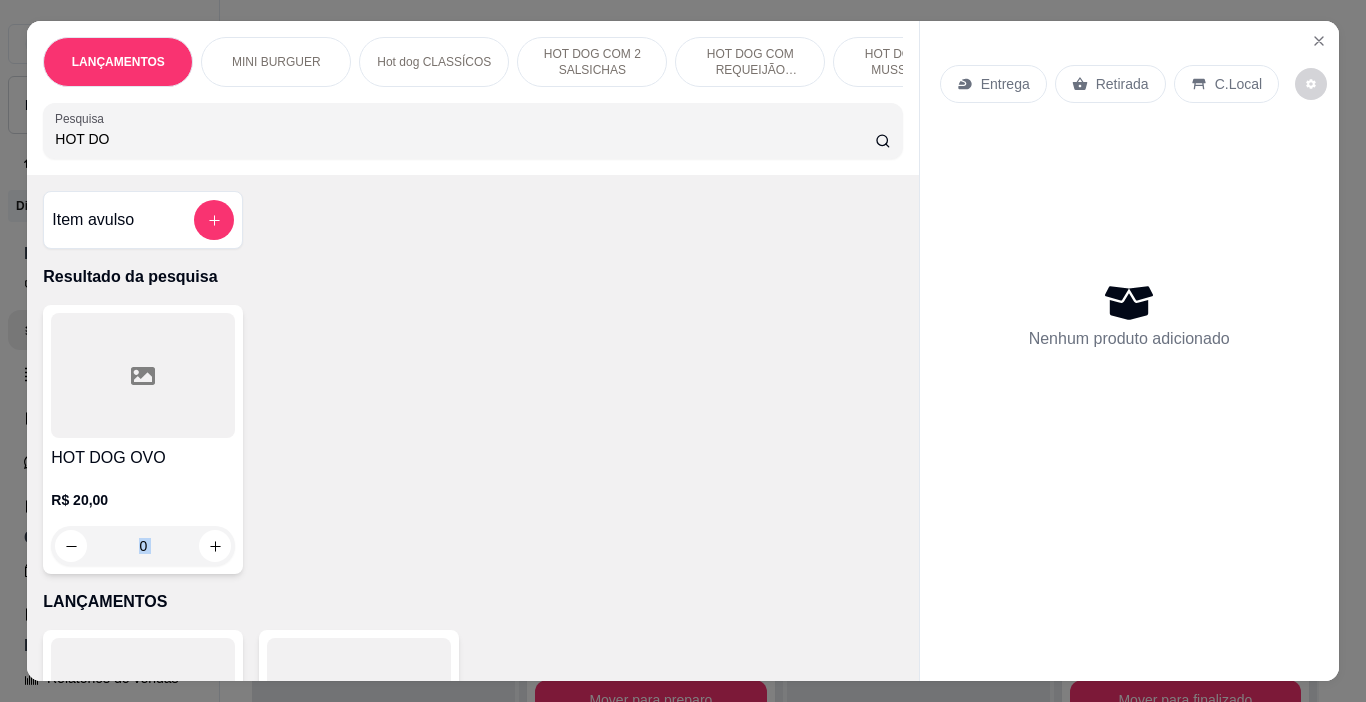 click on "0" at bounding box center [143, 546] 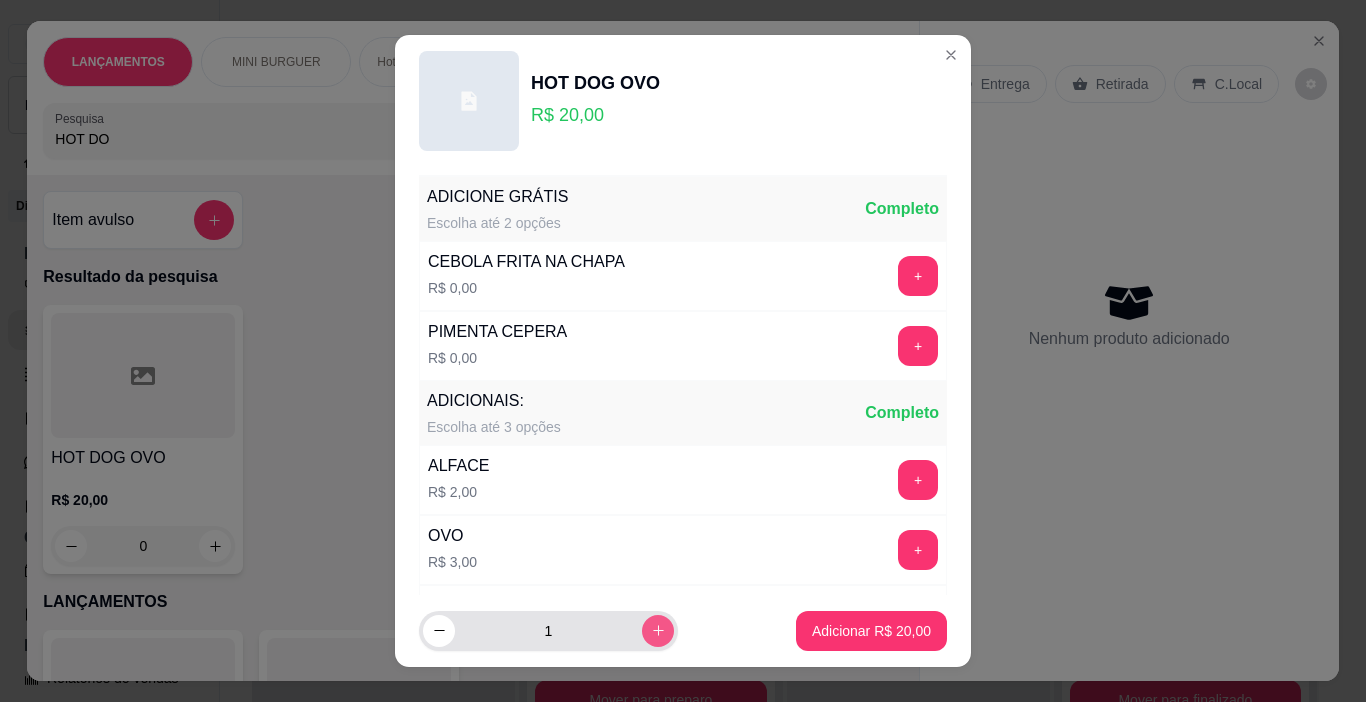 click 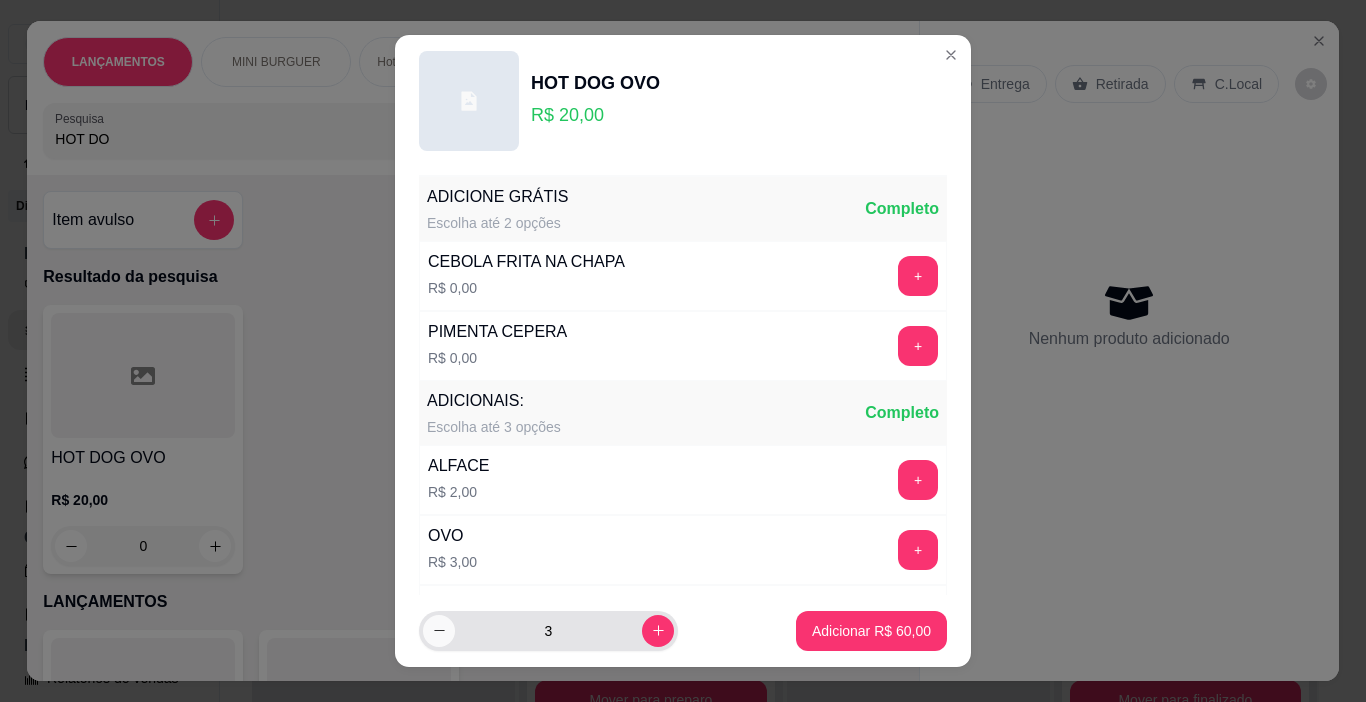 click 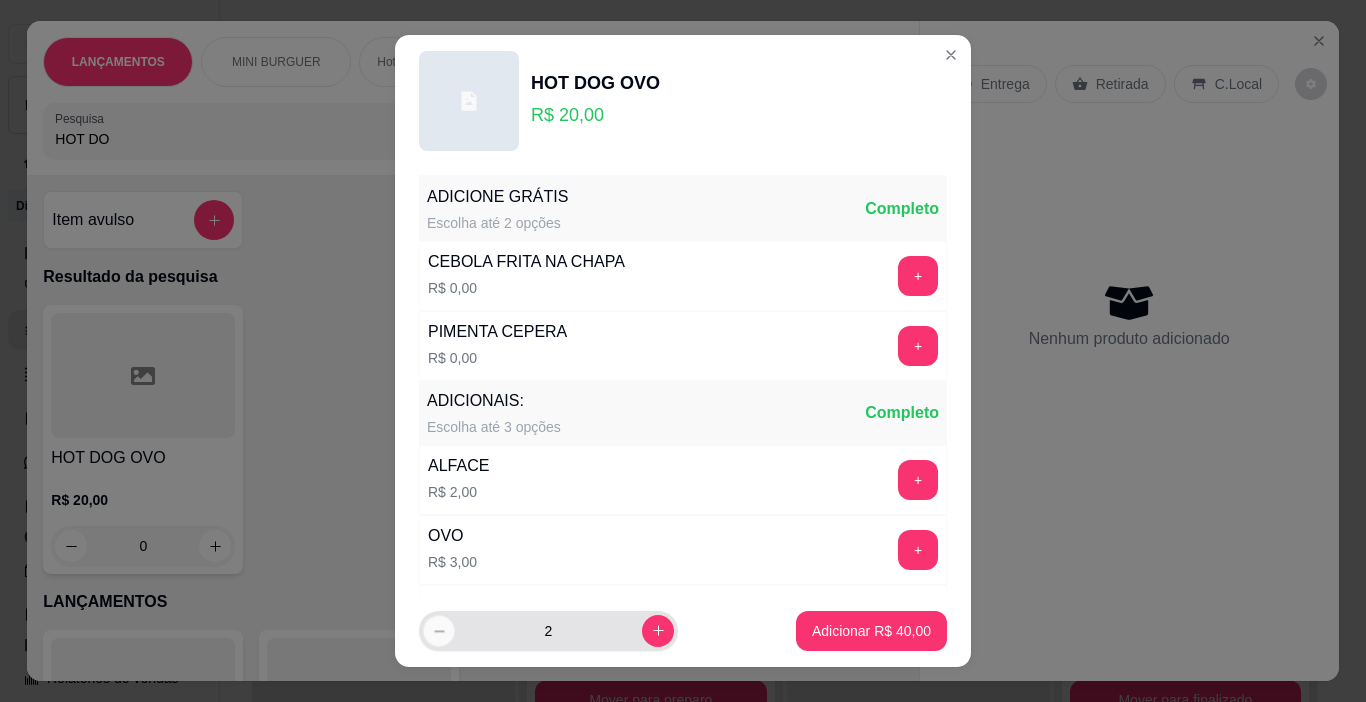 click 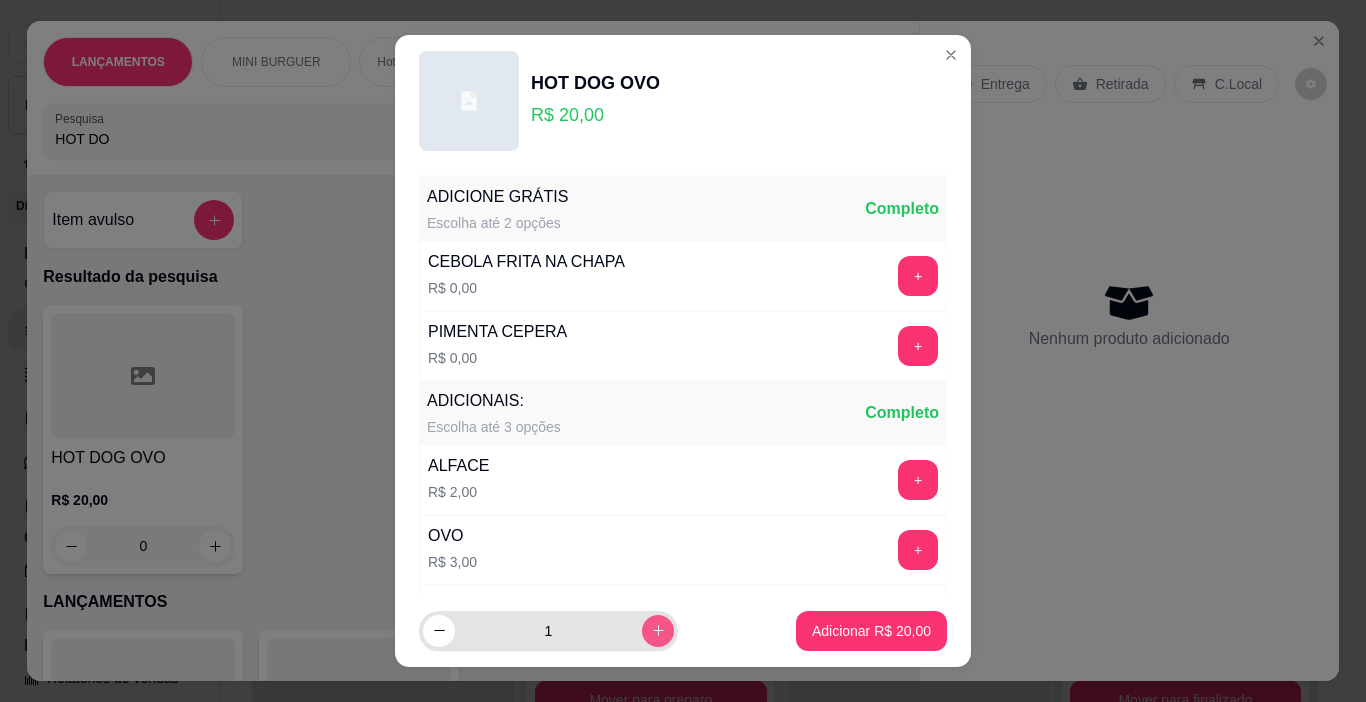 click at bounding box center (658, 631) 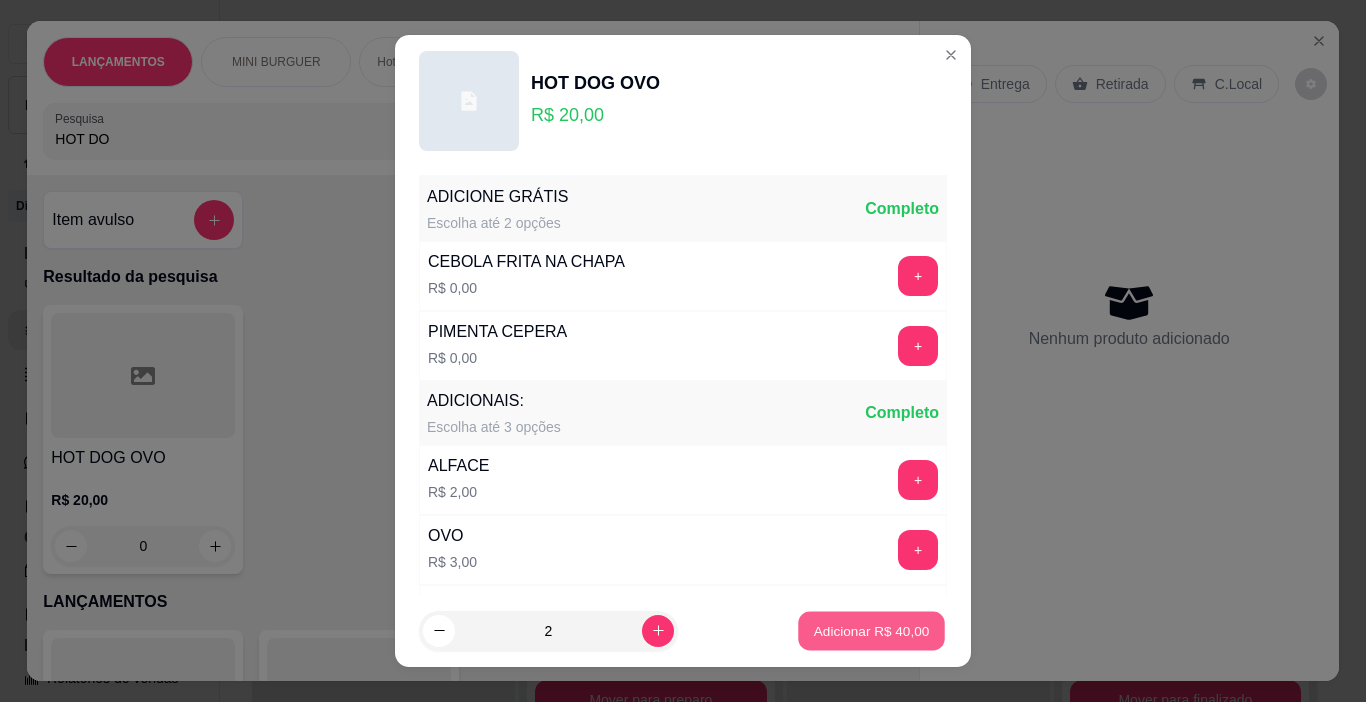 click on "Adicionar   R$ 40,00" at bounding box center [872, 630] 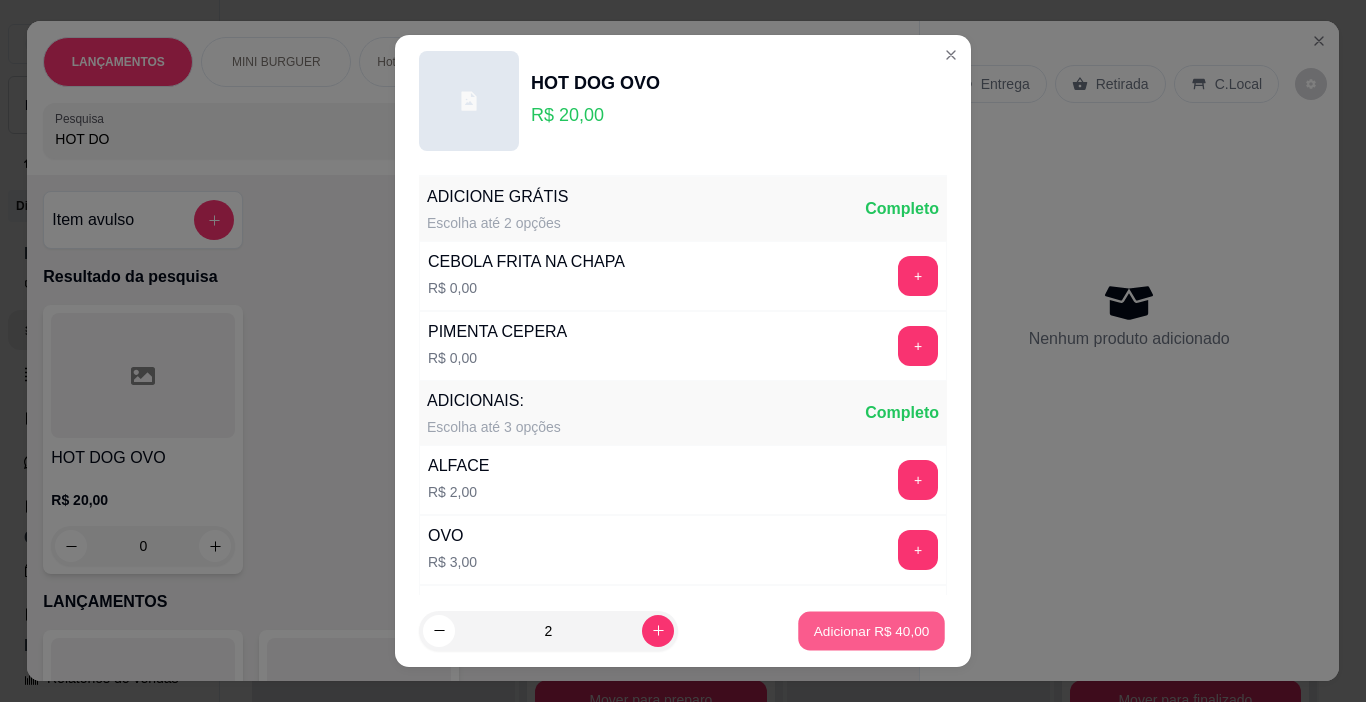 type on "2" 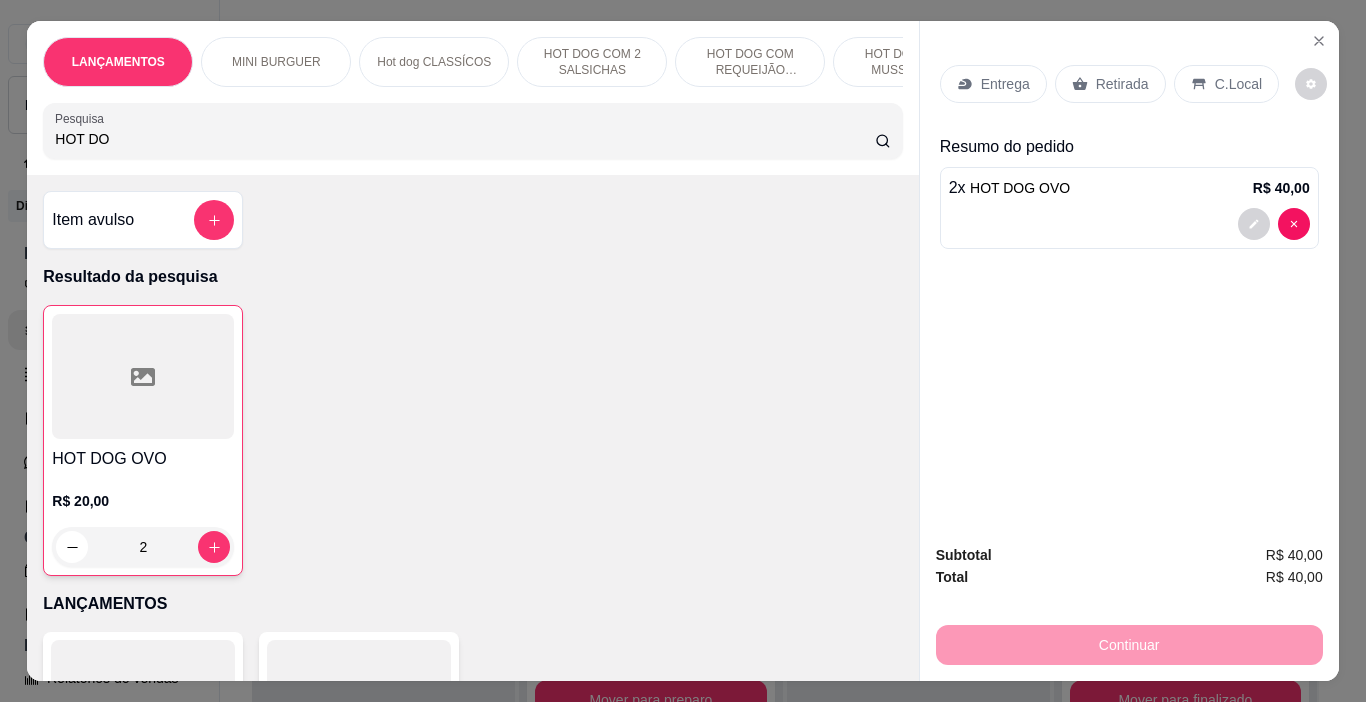 click on "HOT DO" at bounding box center [465, 139] 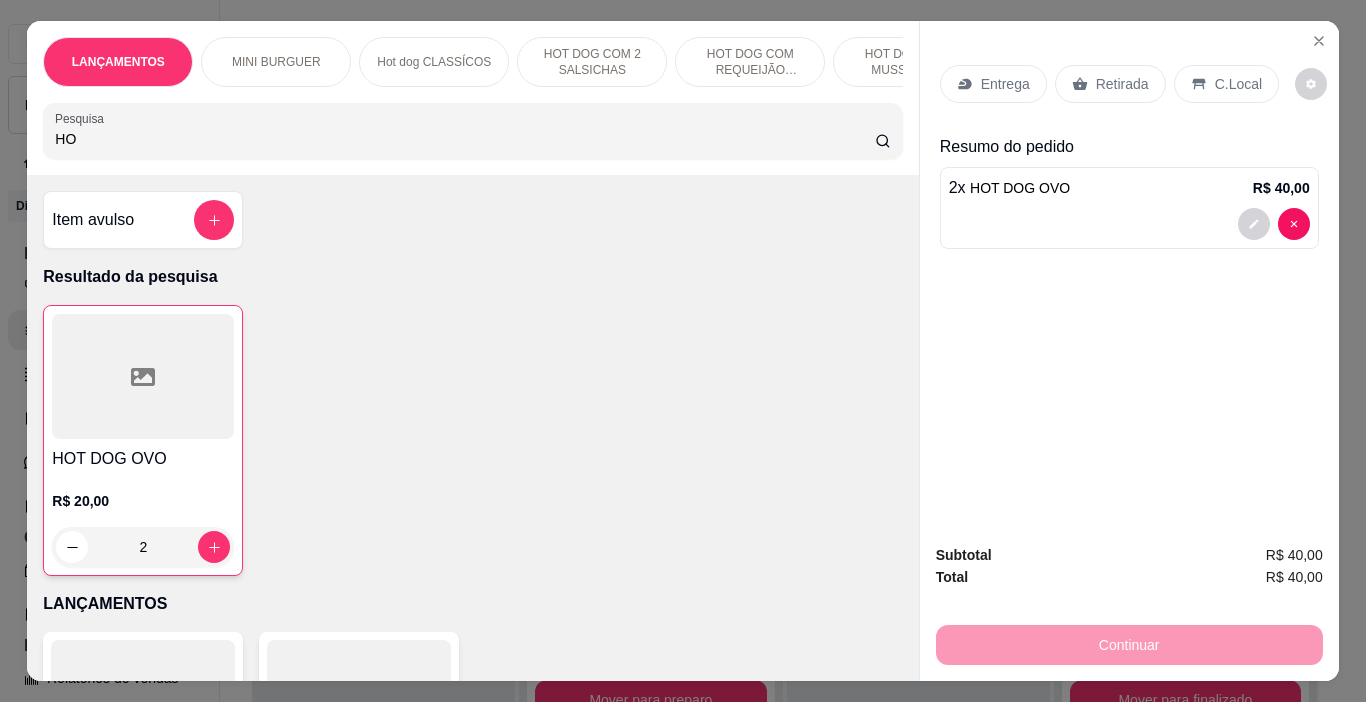 type on "H" 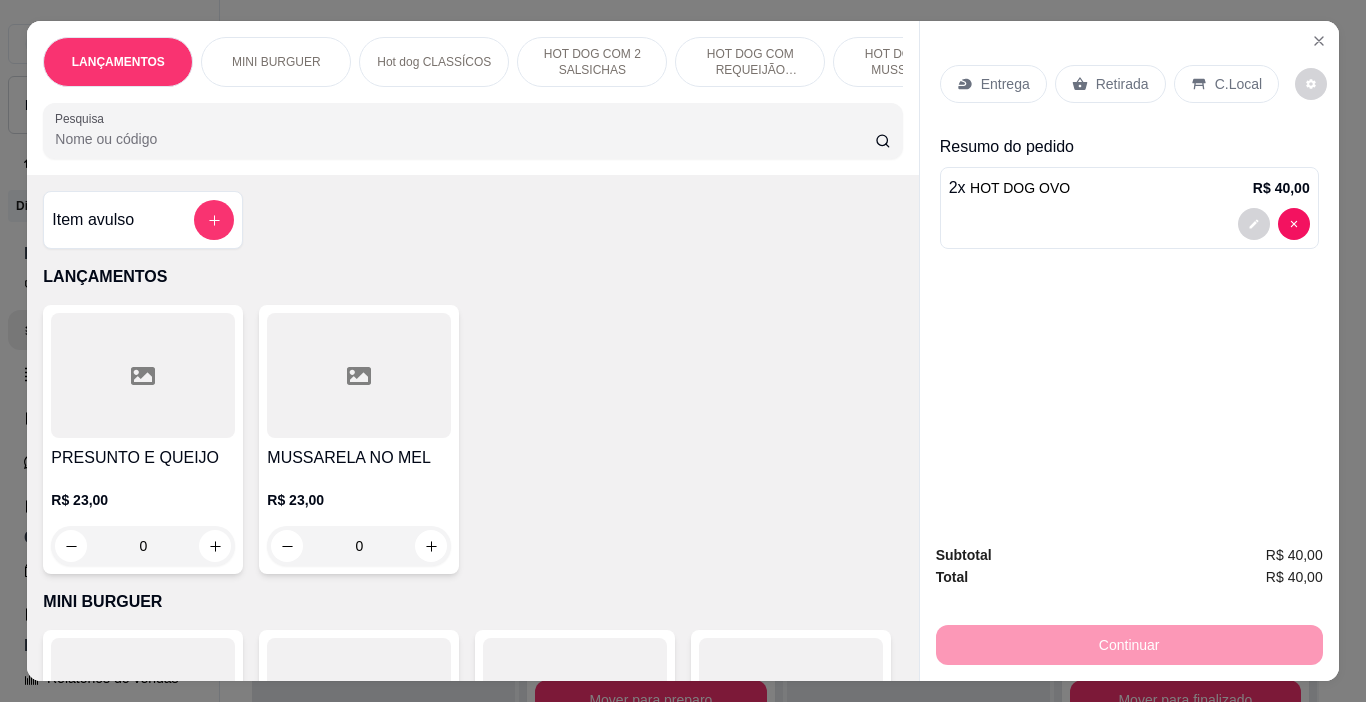 click at bounding box center [472, 131] 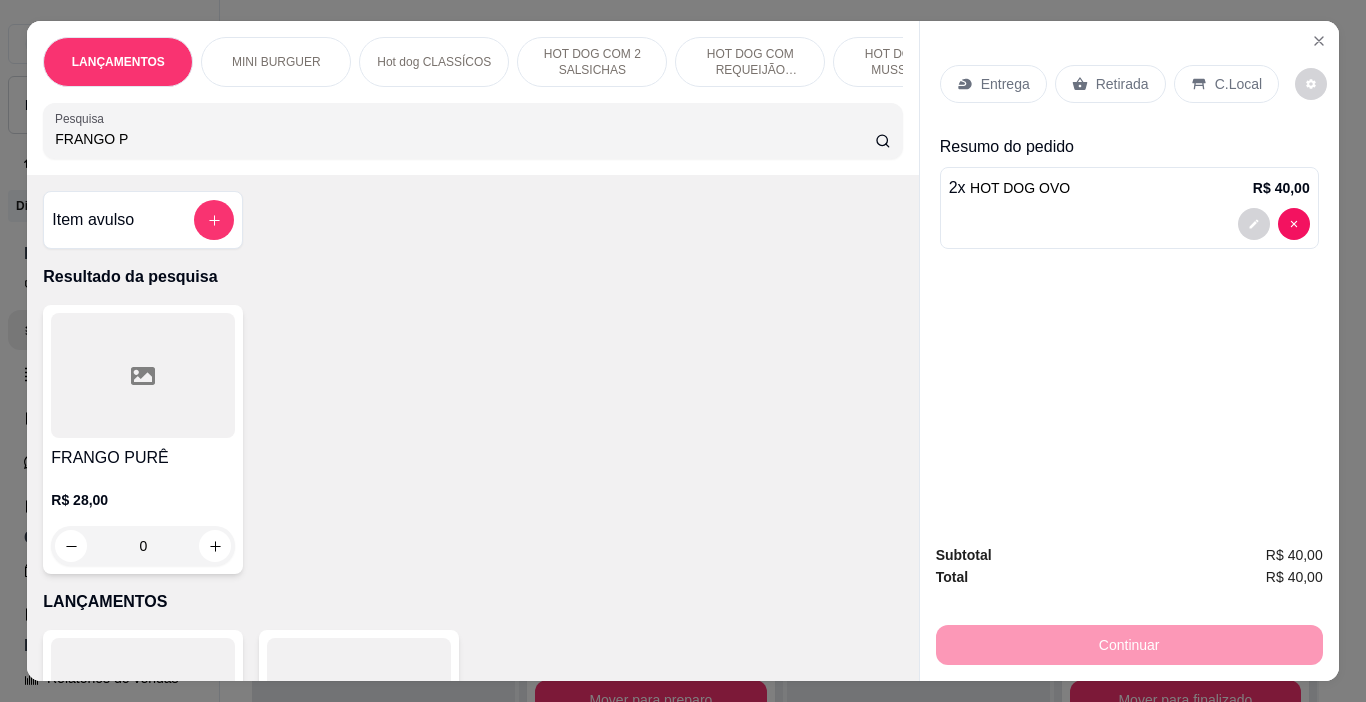 type on "FRANGO P" 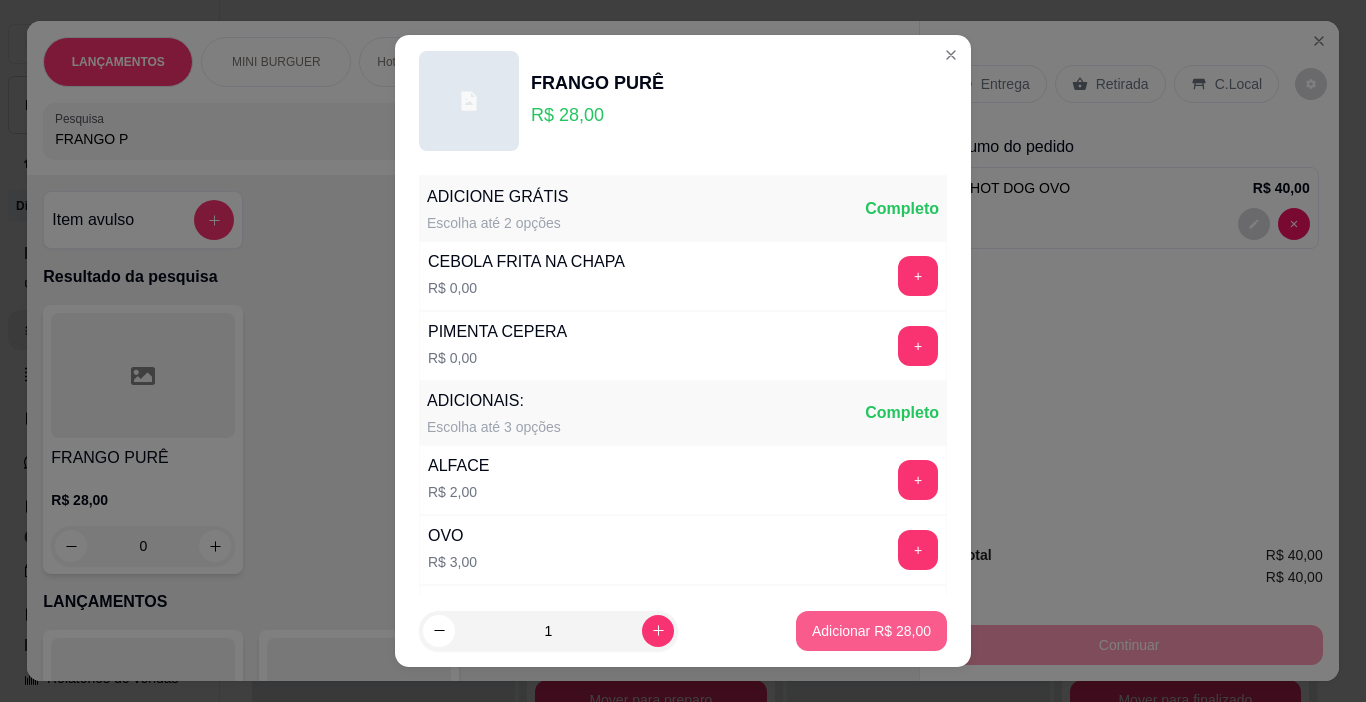 click on "Adicionar   R$ 28,00" at bounding box center [871, 631] 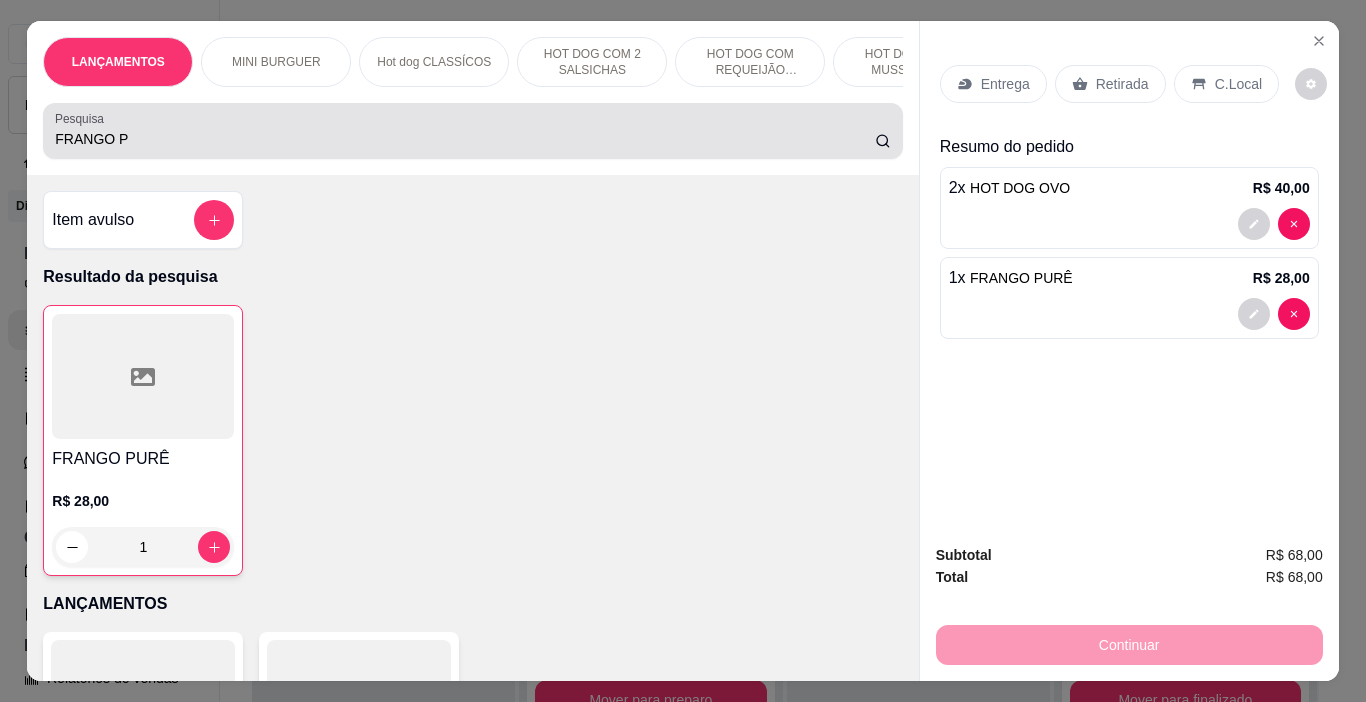 drag, startPoint x: 322, startPoint y: 134, endPoint x: 339, endPoint y: 131, distance: 17.262676 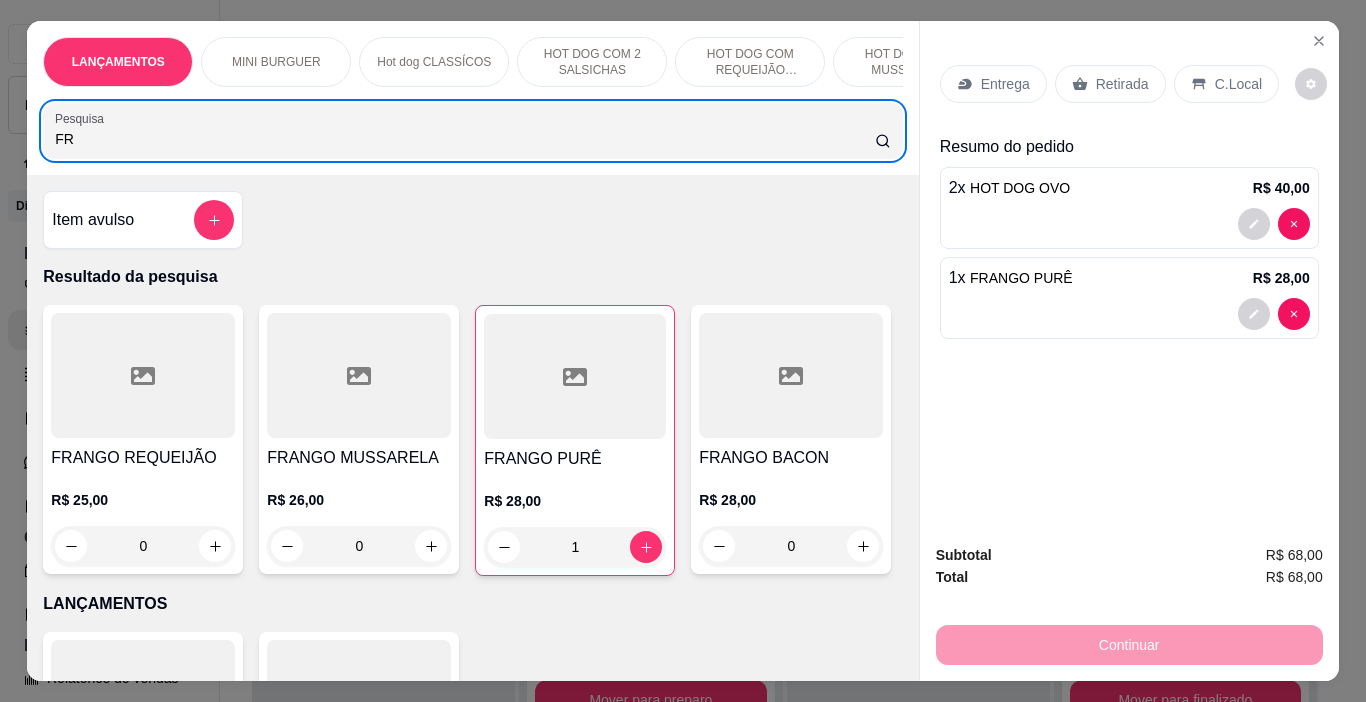 type on "F" 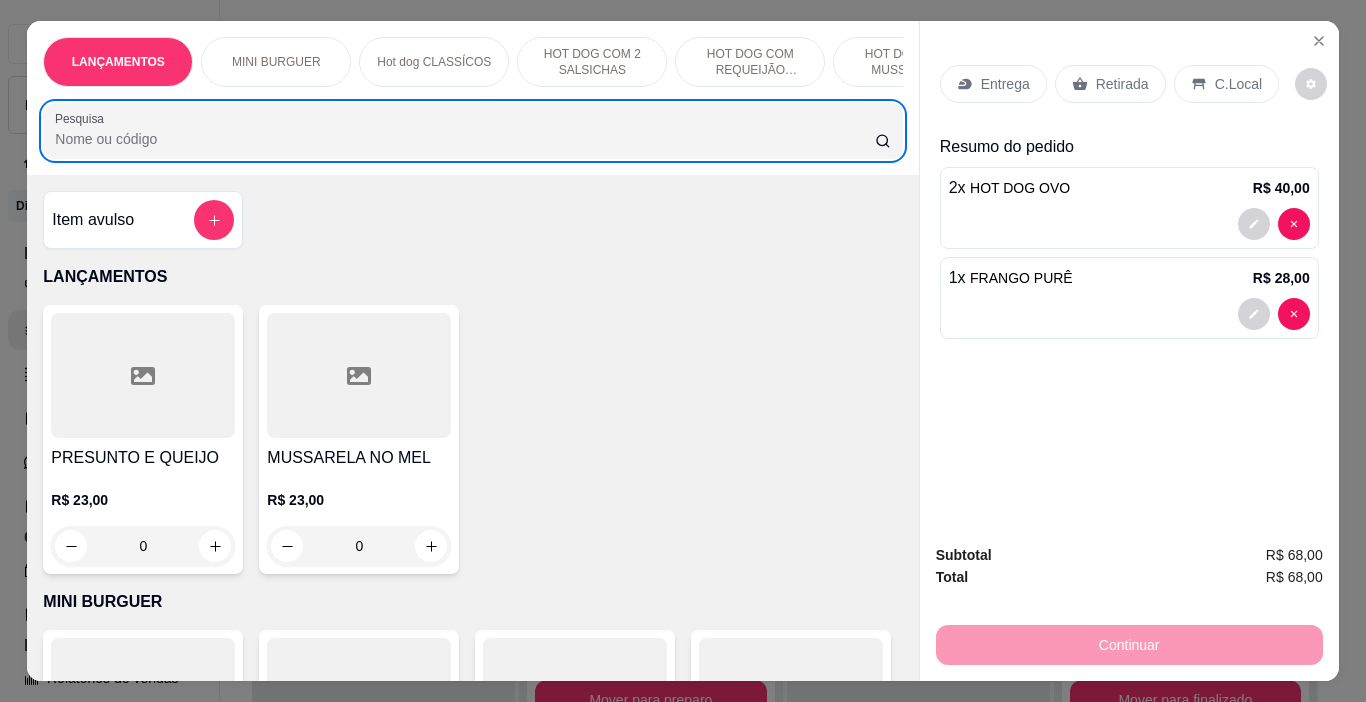 click on "Pesquisa" at bounding box center [472, 131] 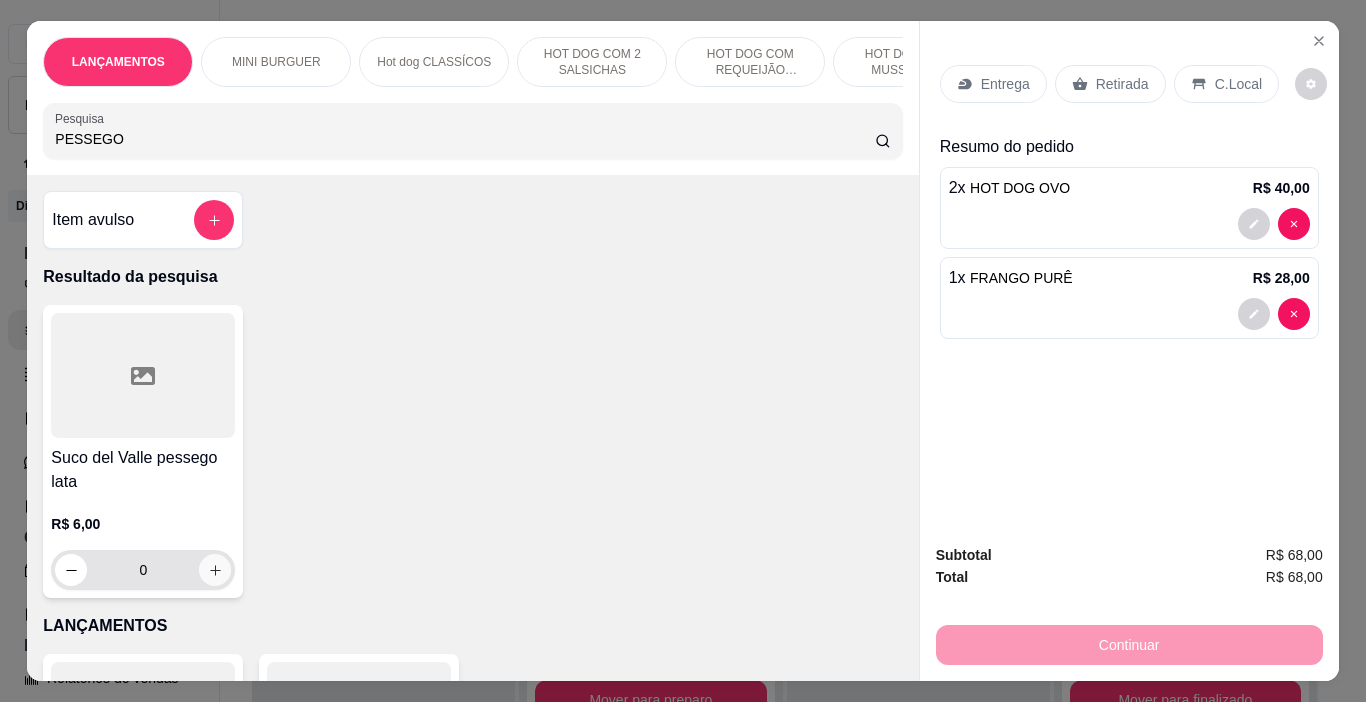 type on "PESSEGO" 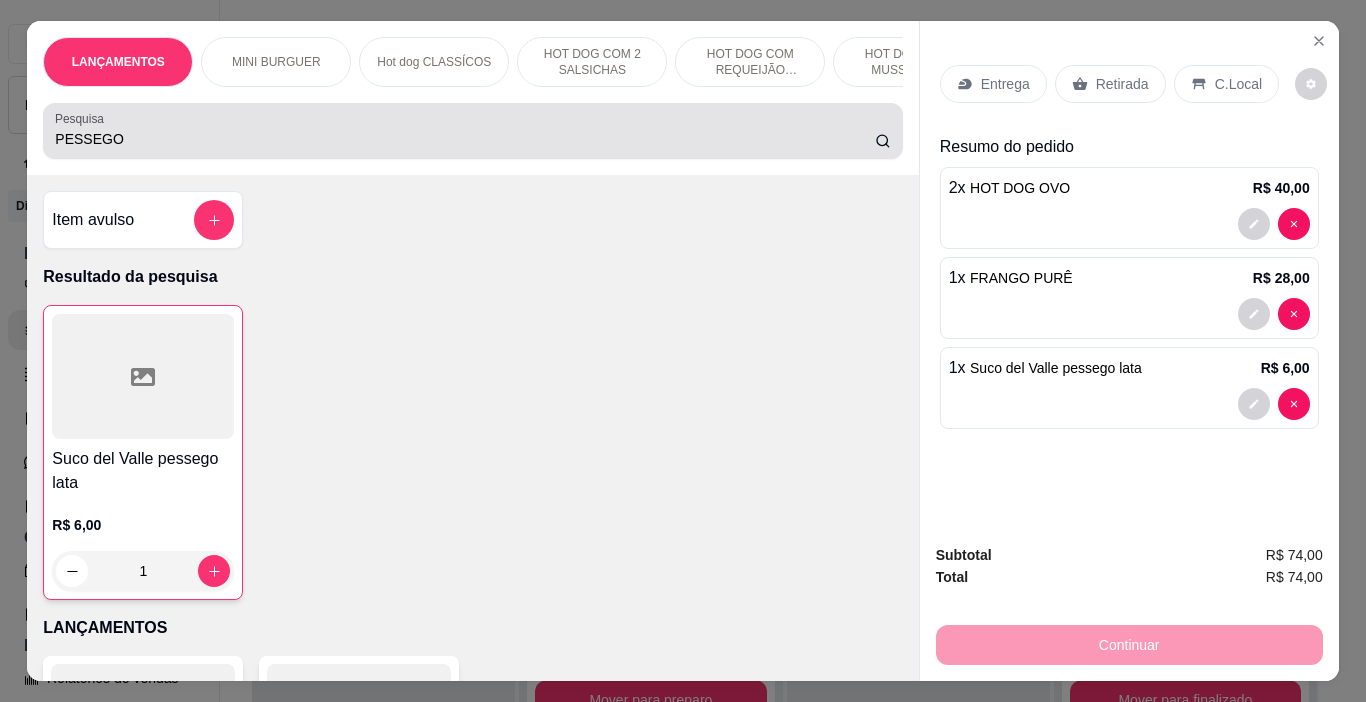 click on "PESSEGO" at bounding box center [465, 139] 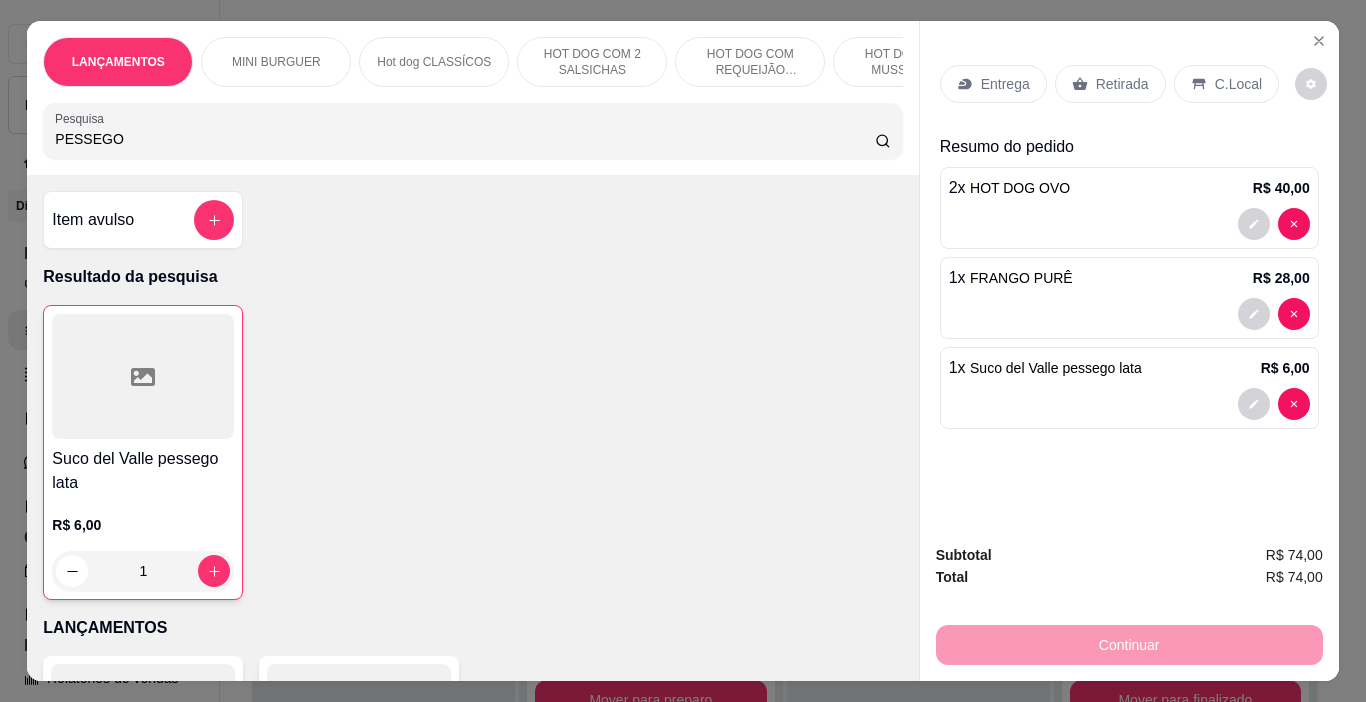 click on "PESSEGO" at bounding box center (465, 139) 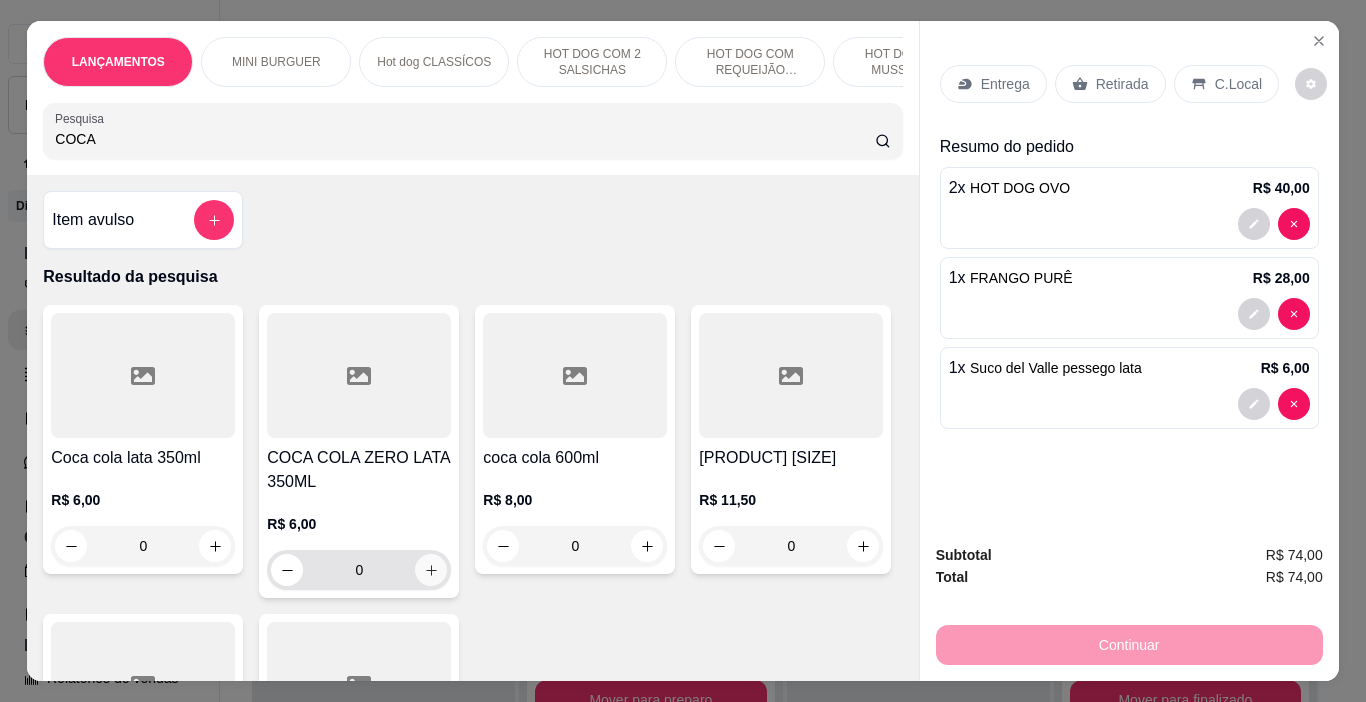 type on "COCA" 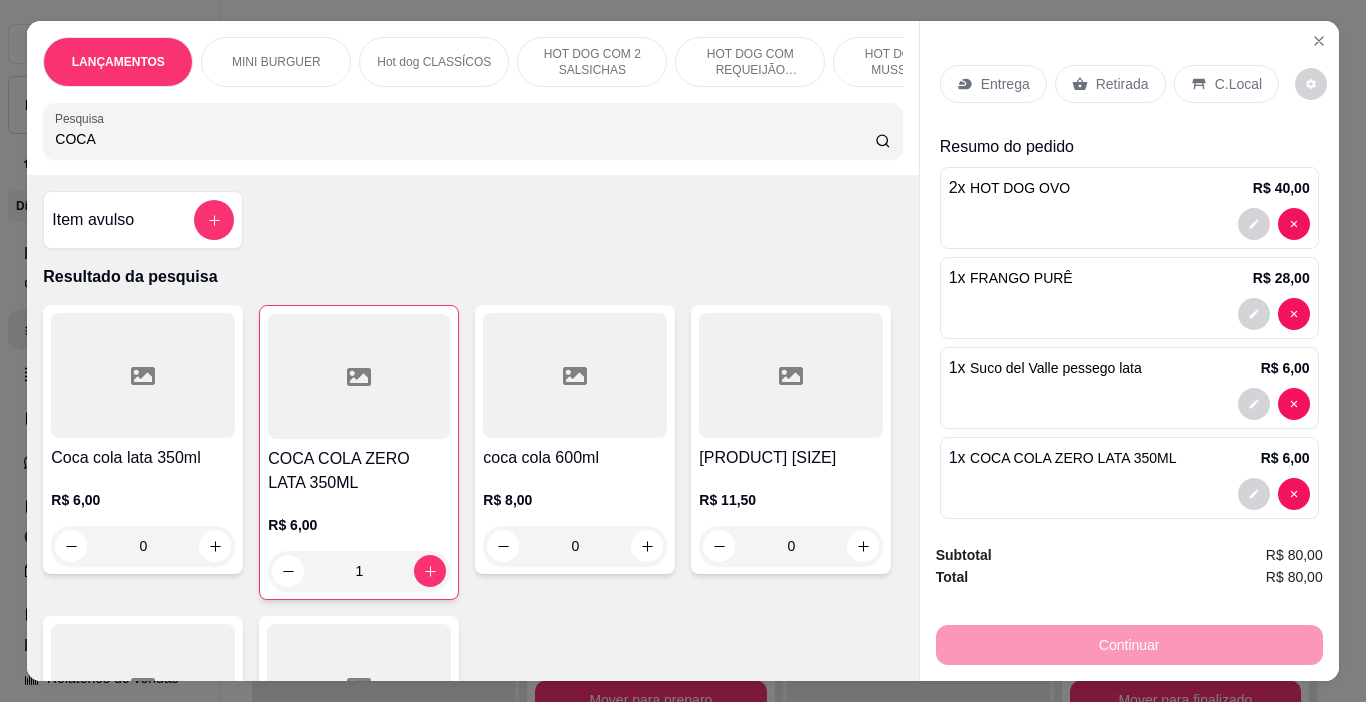click on "C.Local" at bounding box center [1238, 84] 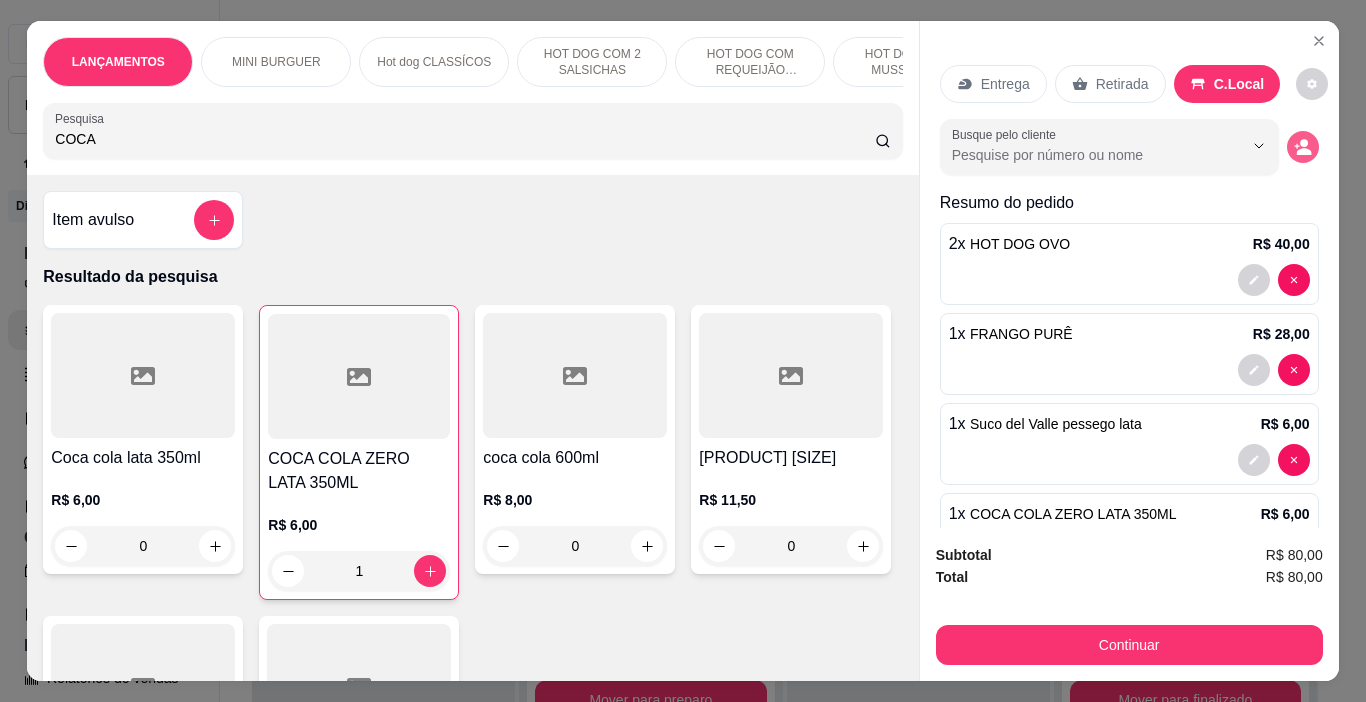 click at bounding box center (1303, 147) 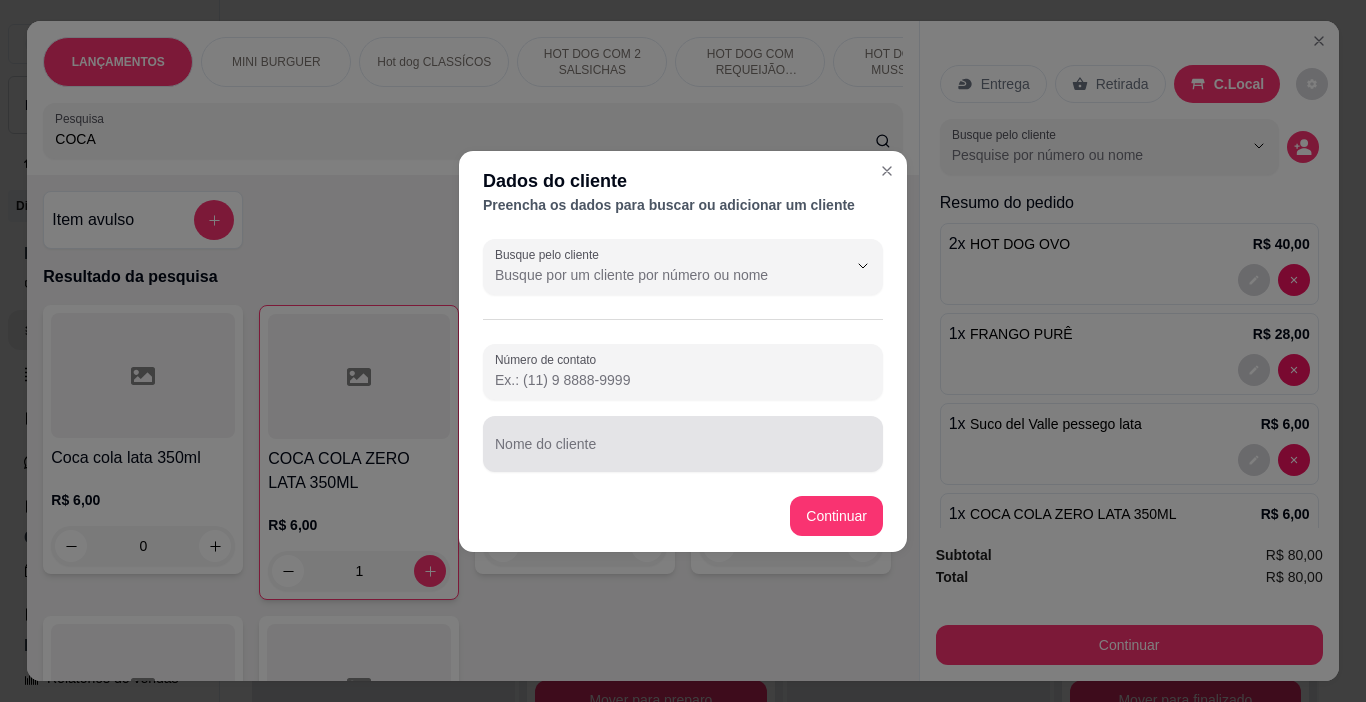 click on "Nome do cliente" at bounding box center [683, 444] 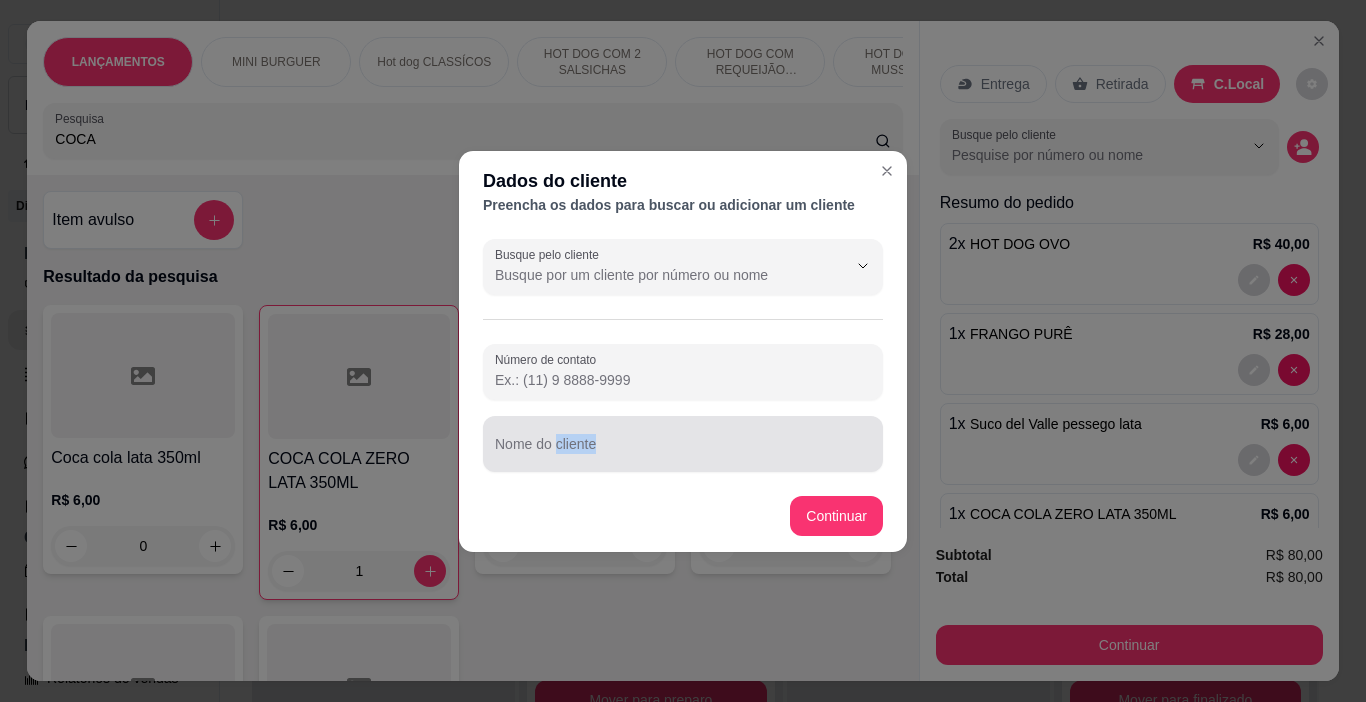 click on "Nome do cliente" at bounding box center [683, 444] 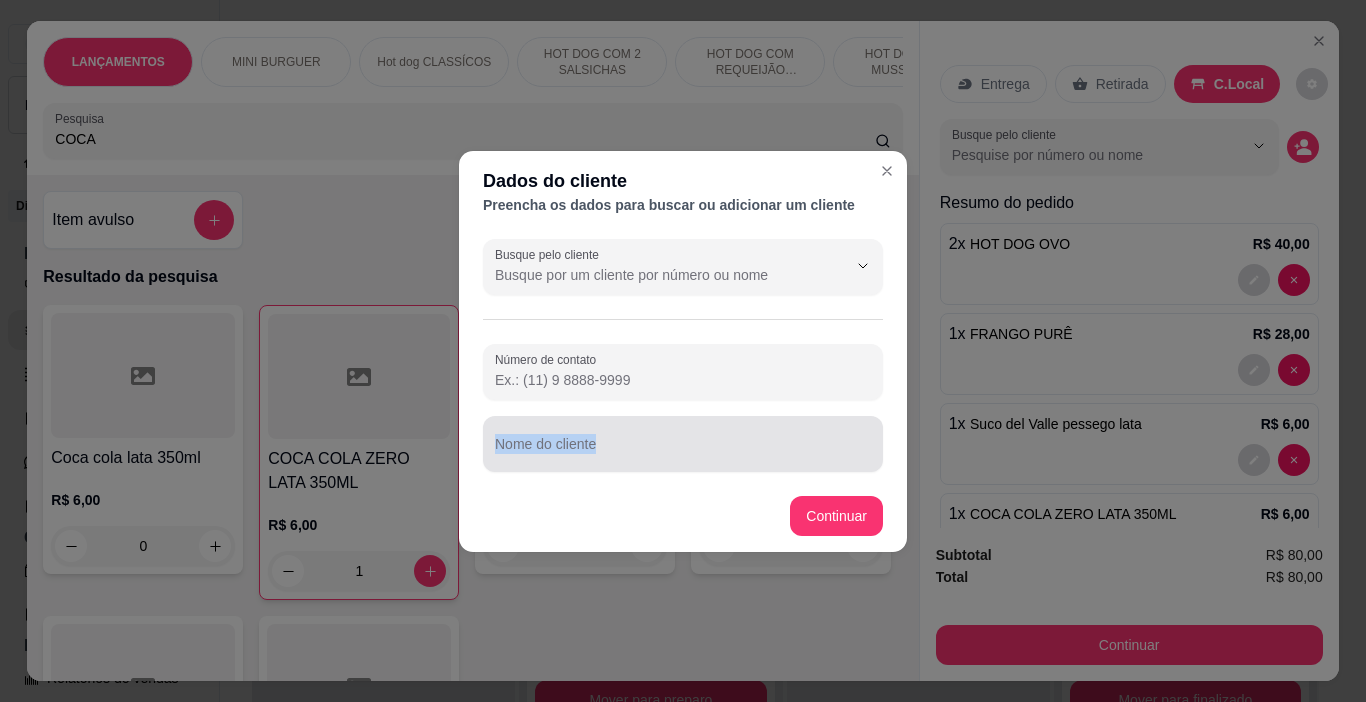 click on "Nome do cliente" at bounding box center [683, 444] 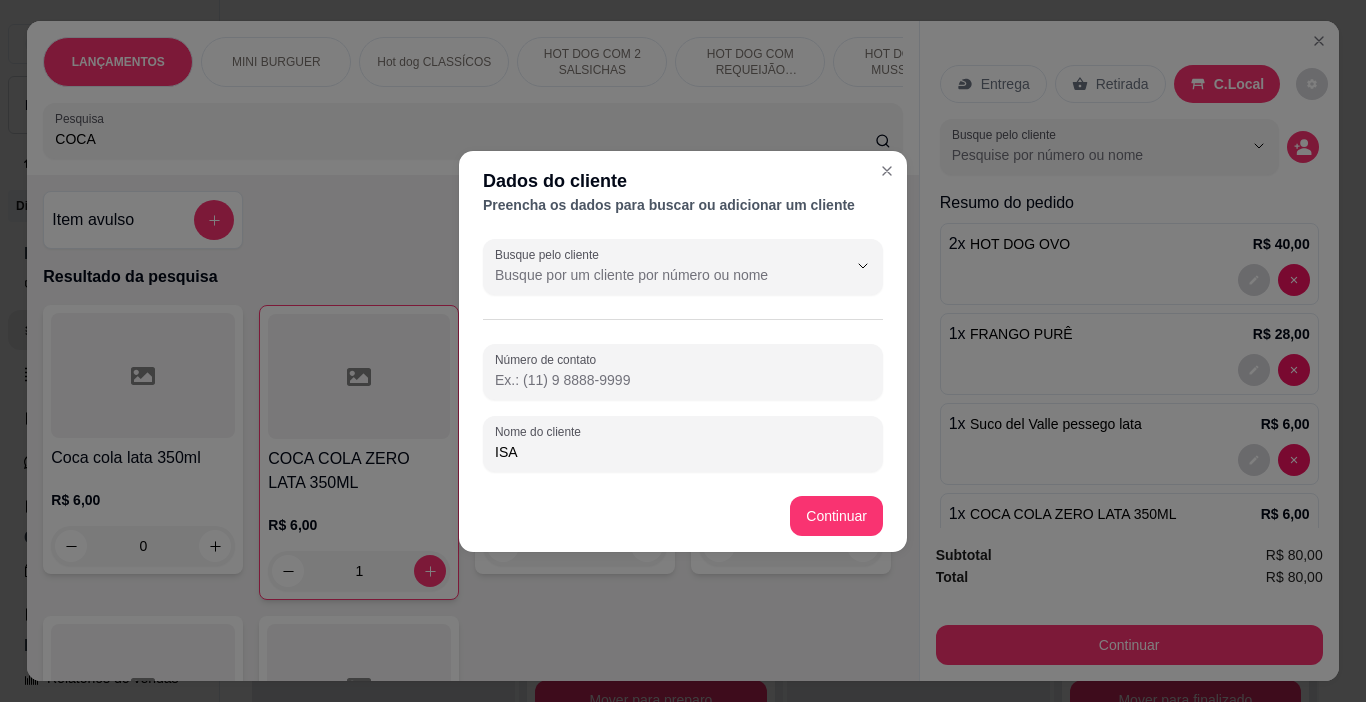 type on "ISA" 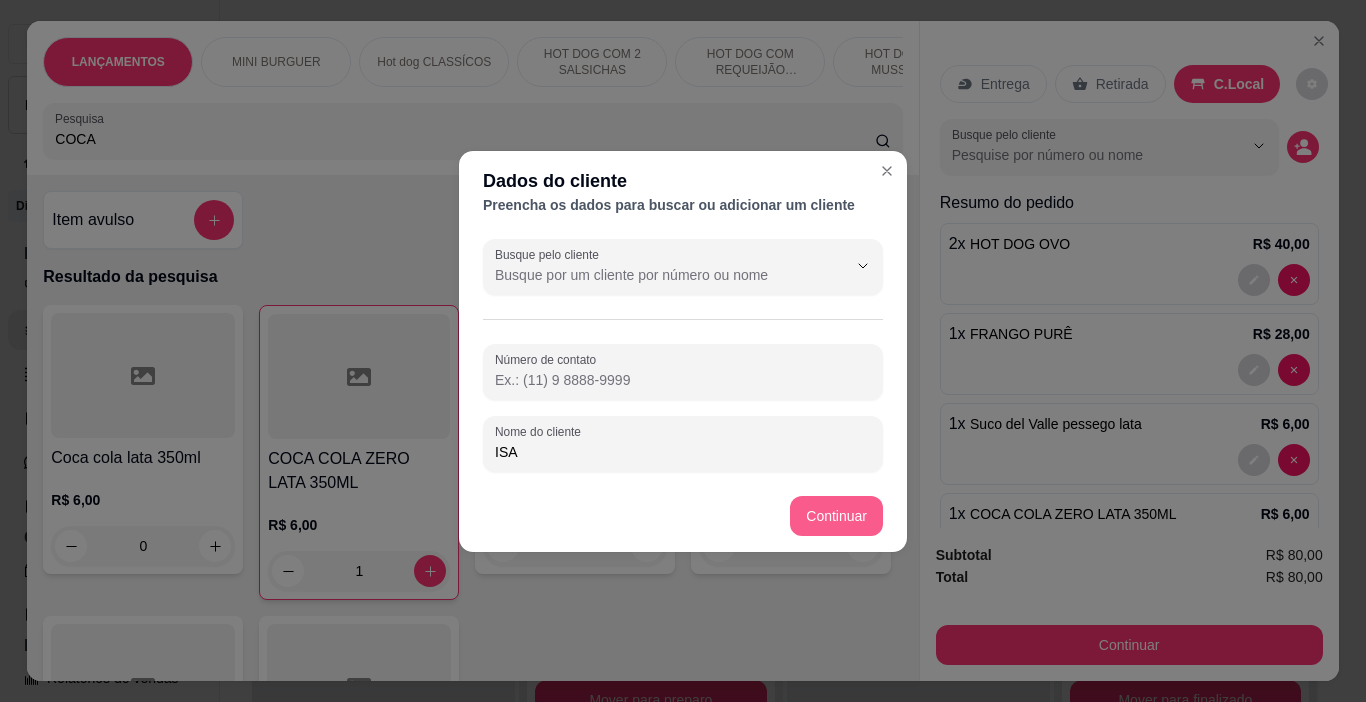 click on "Coca cola lata 350ml   R$ 6,00 0 COCA COLA ZERO LATA 350ML   R$ 6,00 1 coca cola 600ml   R$ 8,00 0 Coca cola 1 l   R$ 11,50 0 Coca cola 2l   R$ 17,00 0 coca cola 1litro zero    R$ 12,00 0" at bounding box center (472, 595) 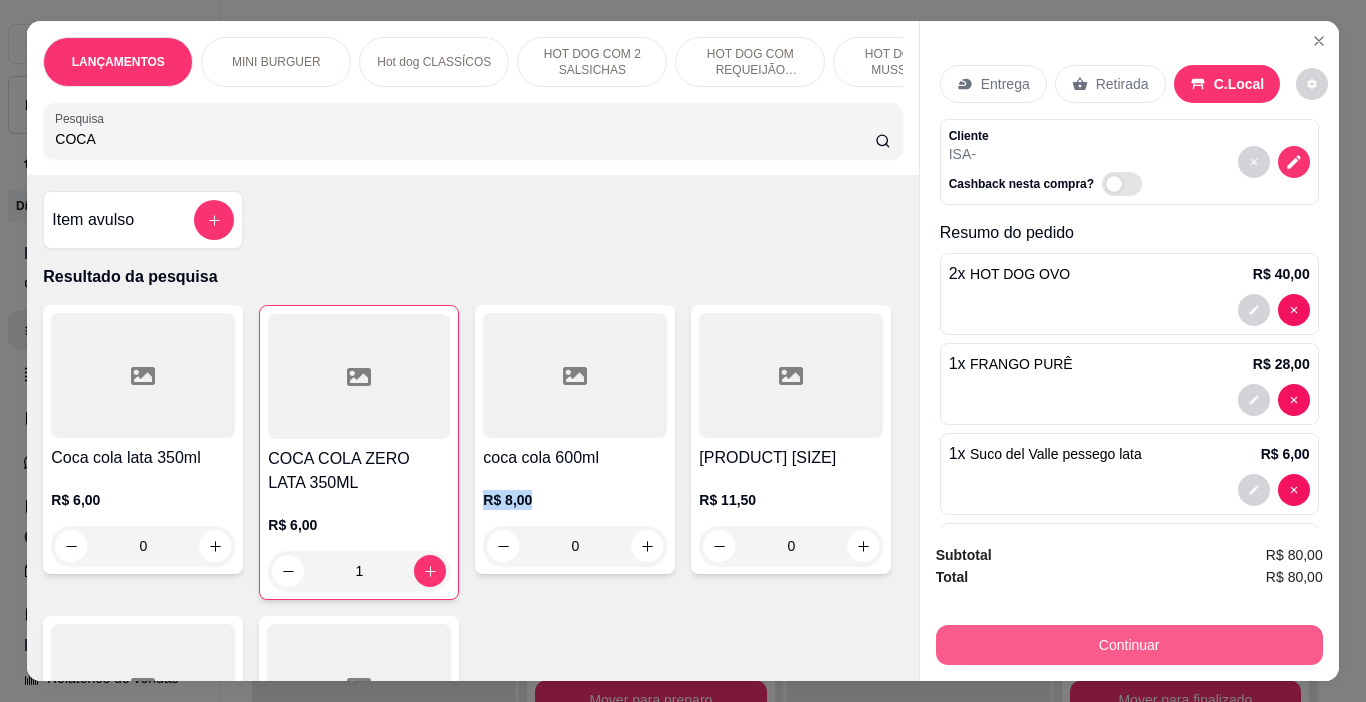 click on "Continuar" at bounding box center [1129, 645] 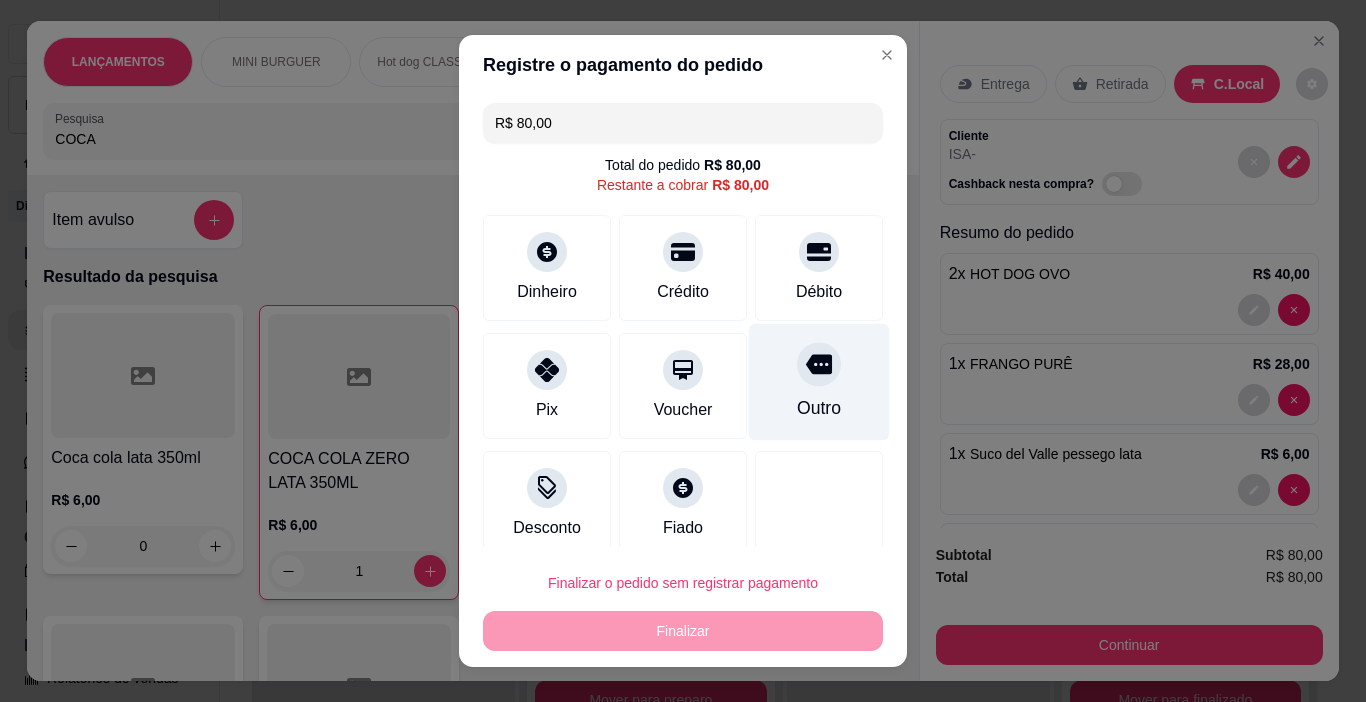 click 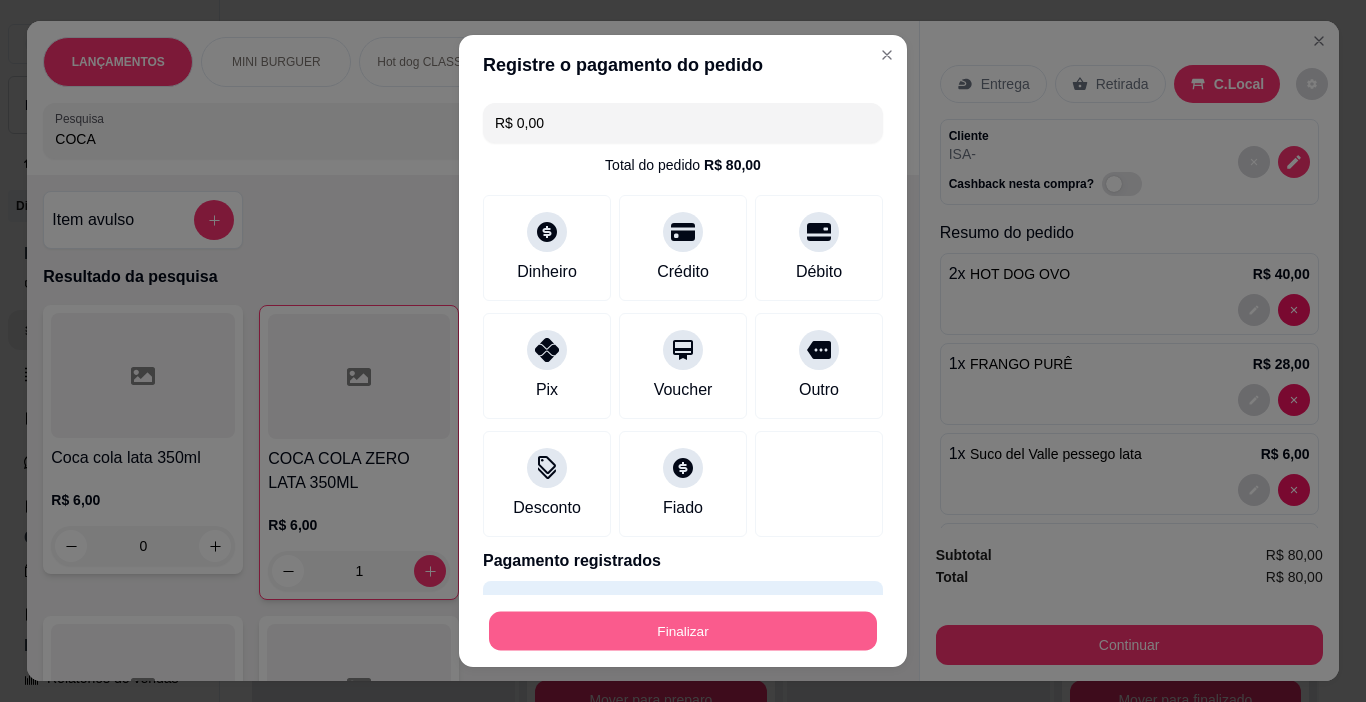 click on "Finalizar" at bounding box center [683, 631] 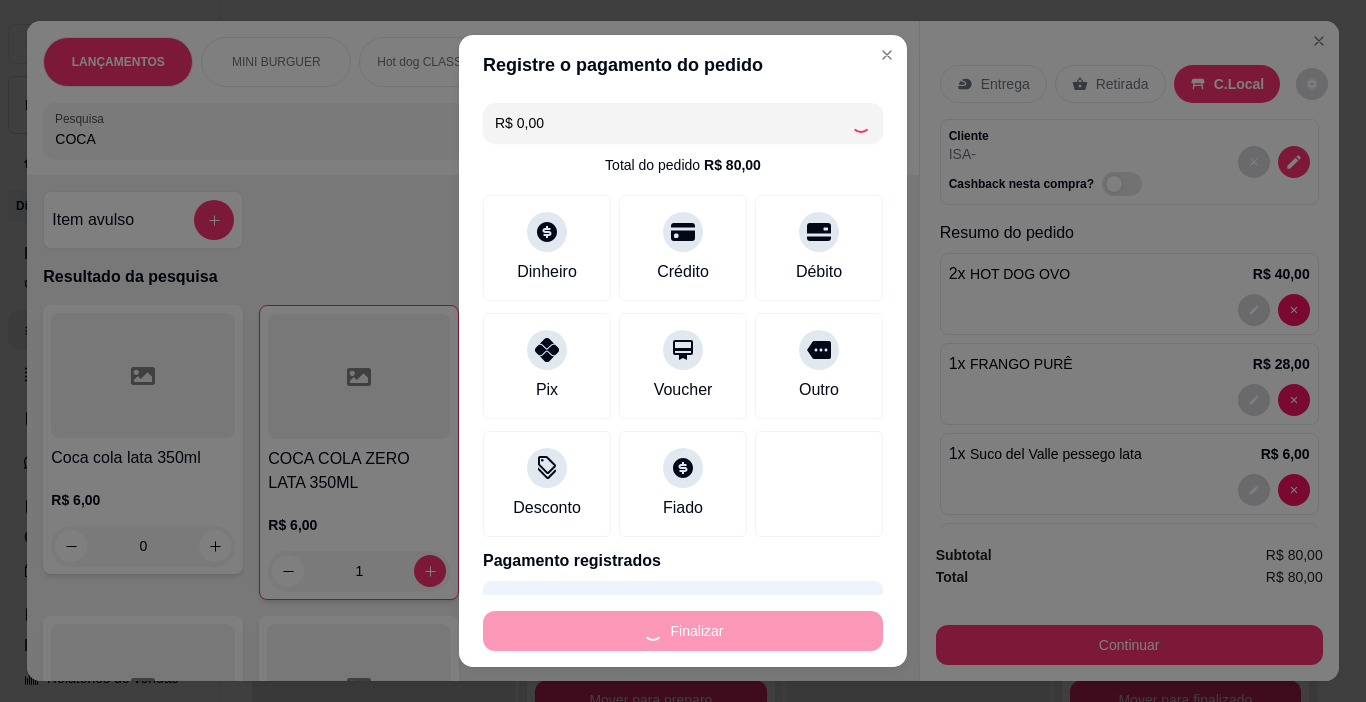 type on "0" 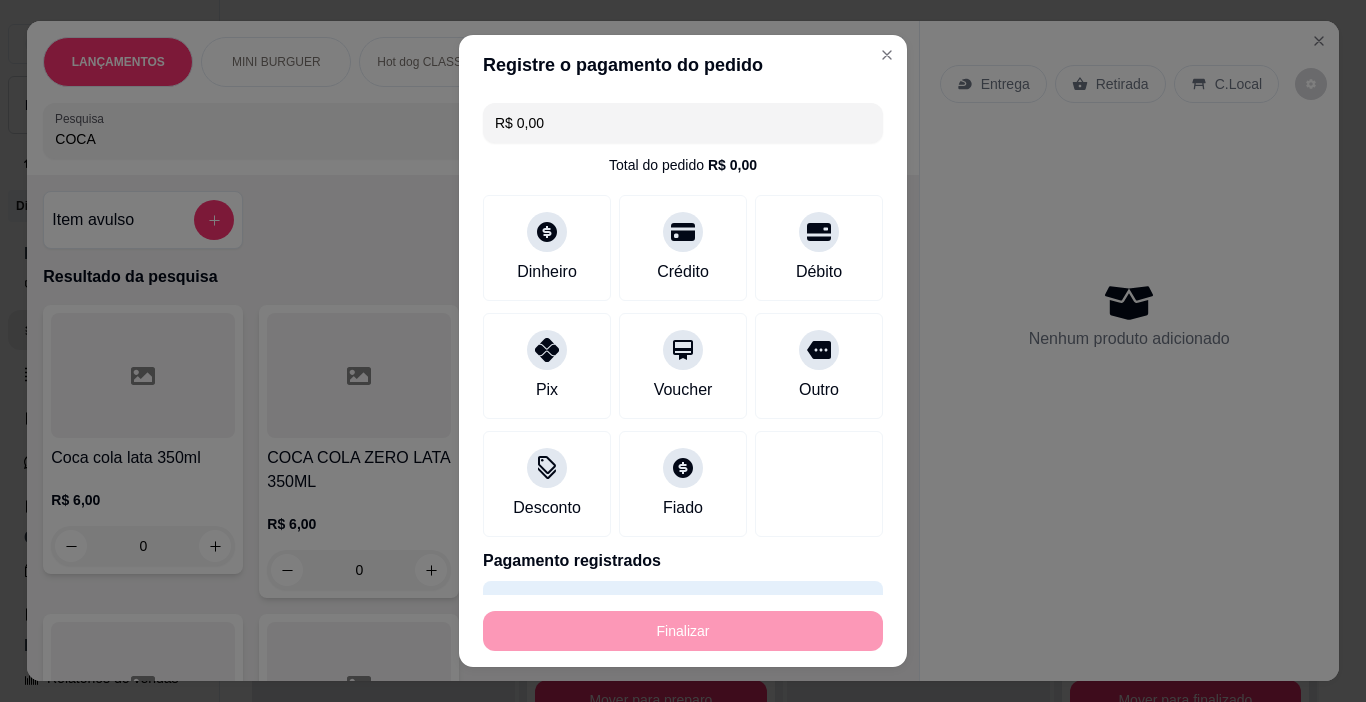 type on "-R$ 80,00" 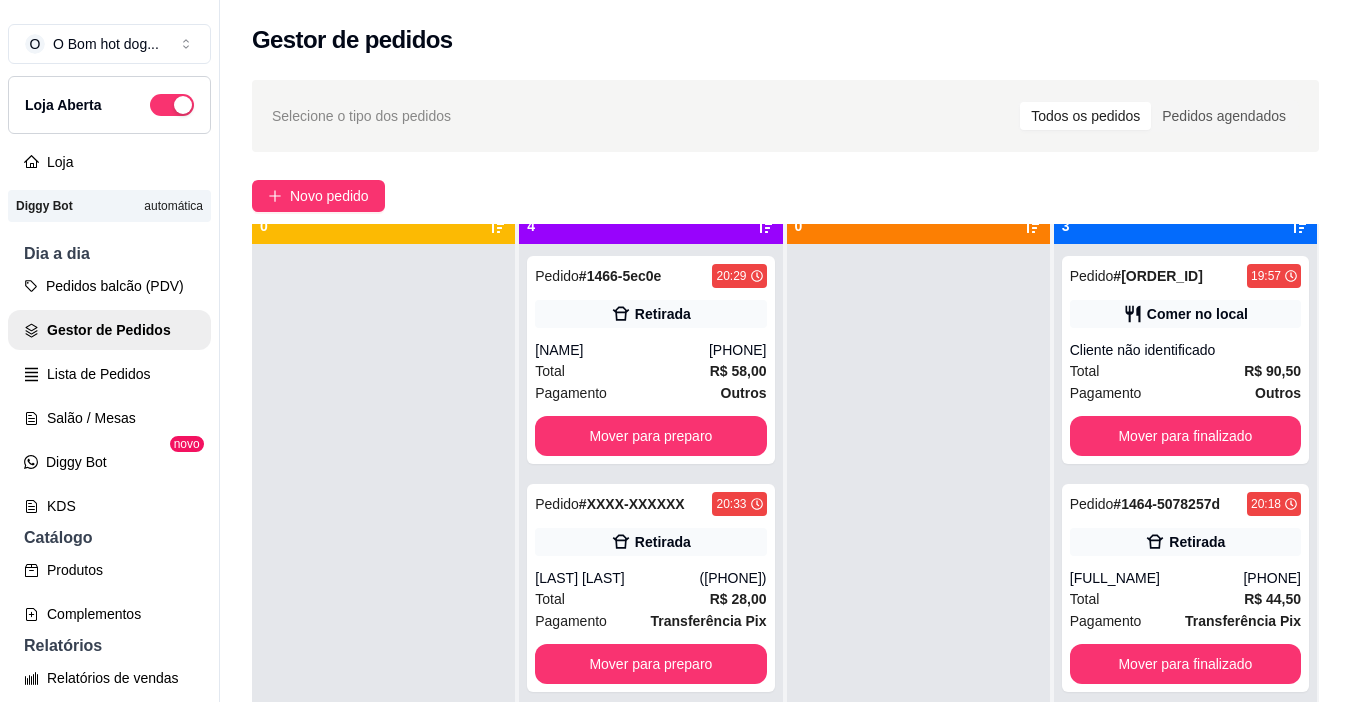 scroll, scrollTop: 56, scrollLeft: 0, axis: vertical 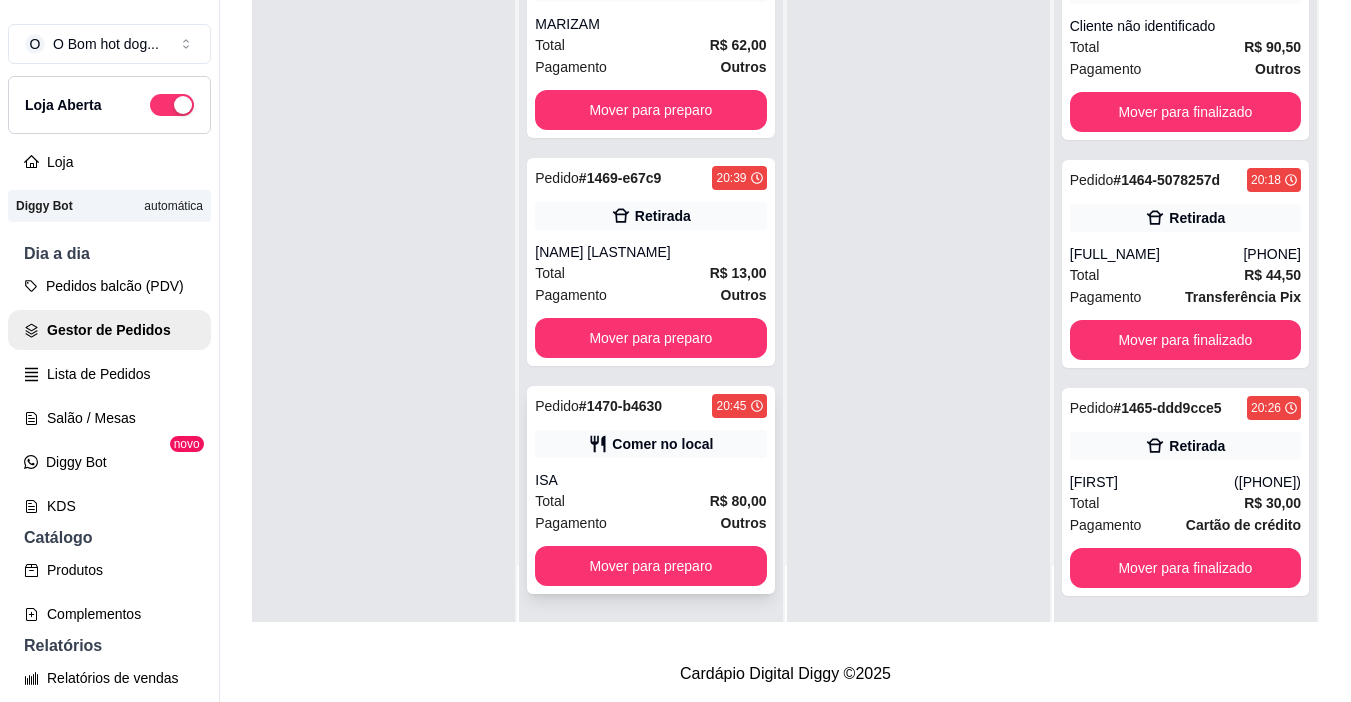 click on "ISA" at bounding box center [650, 480] 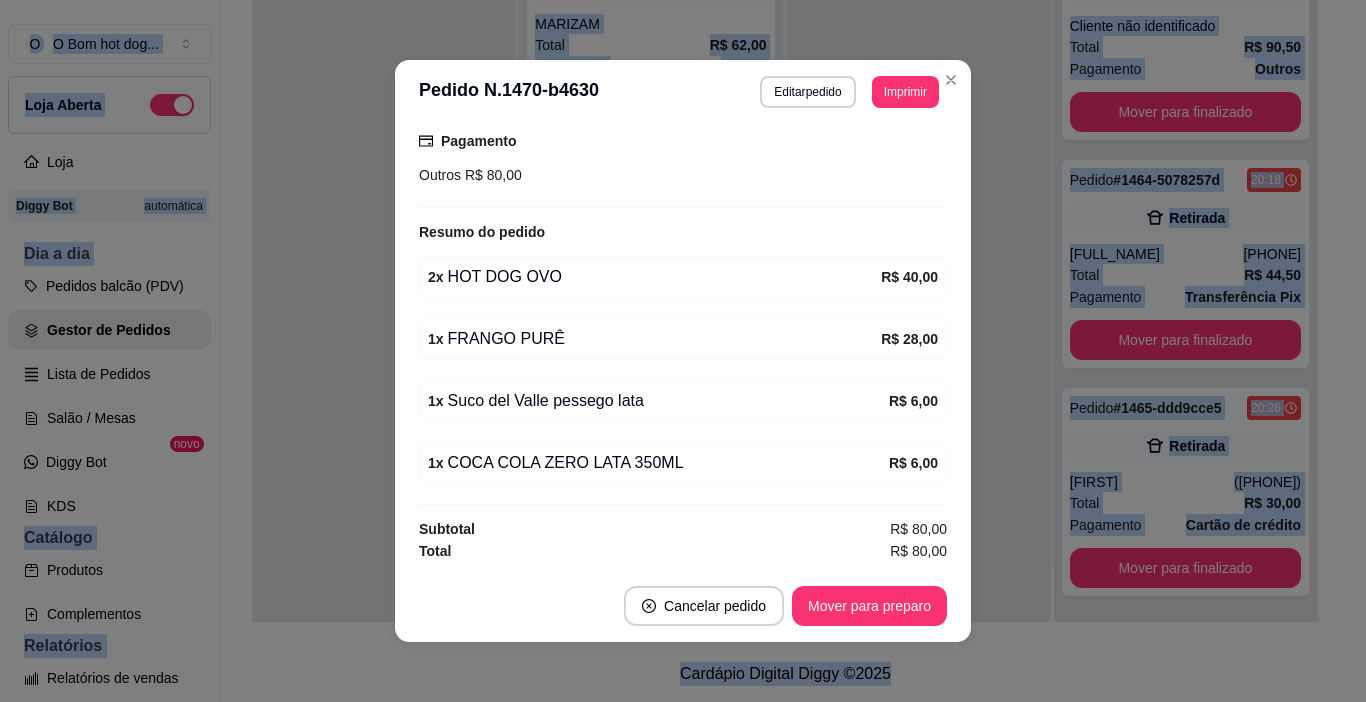 click on "1 x FRANGO PURÊ R$ 28,00" at bounding box center (683, 339) 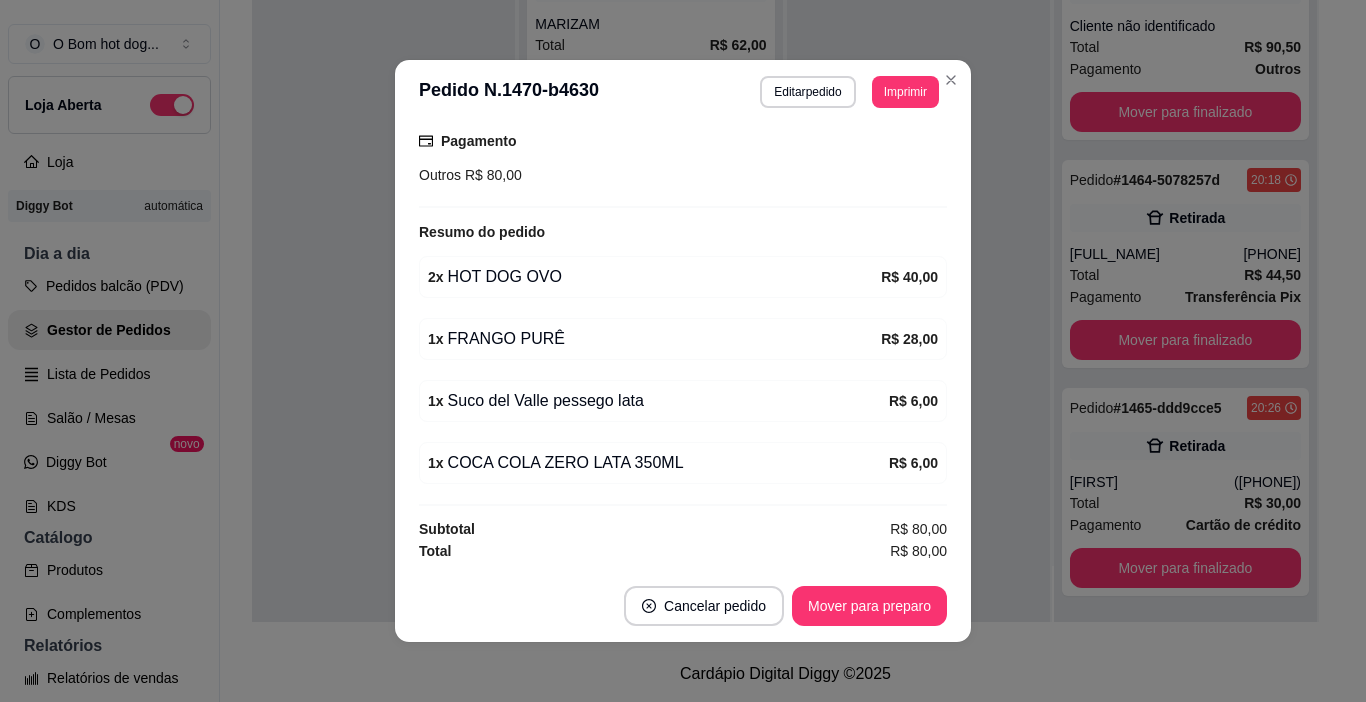 click on "**********" at bounding box center (683, 92) 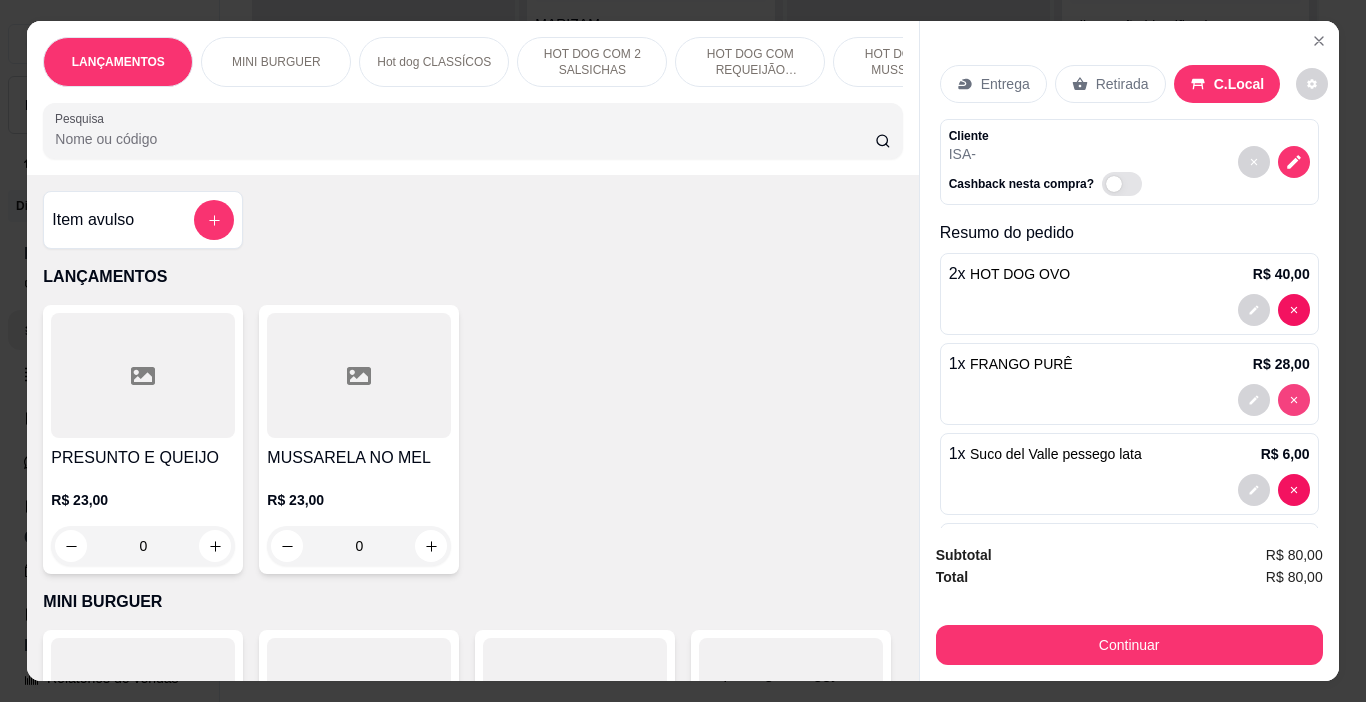 type on "0" 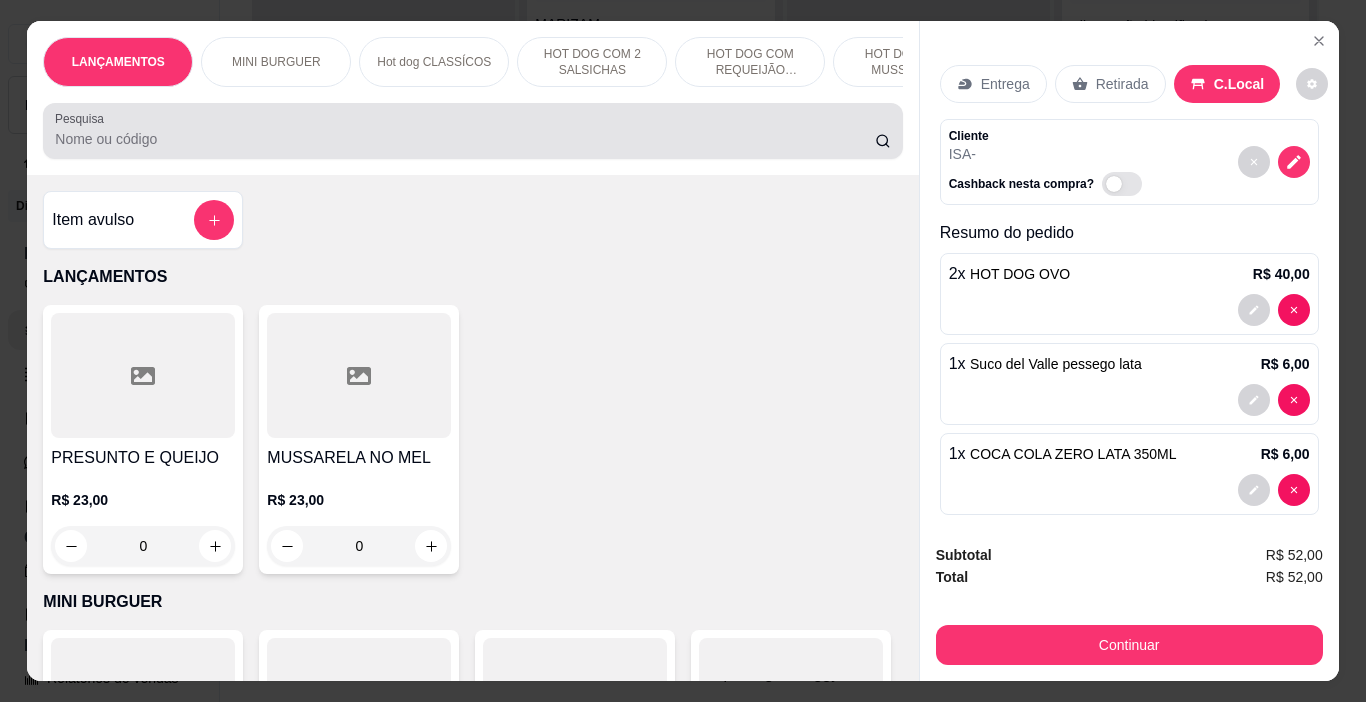 click at bounding box center [472, 131] 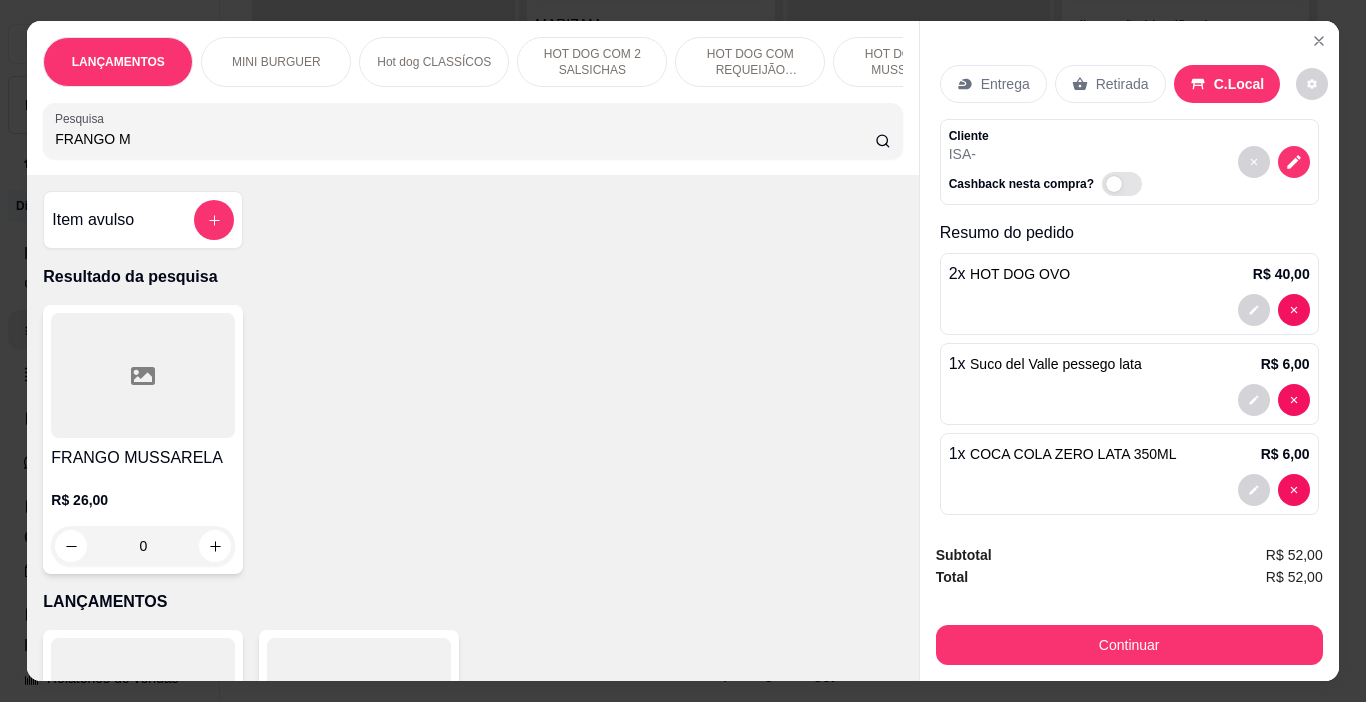 type on "FRANGO M" 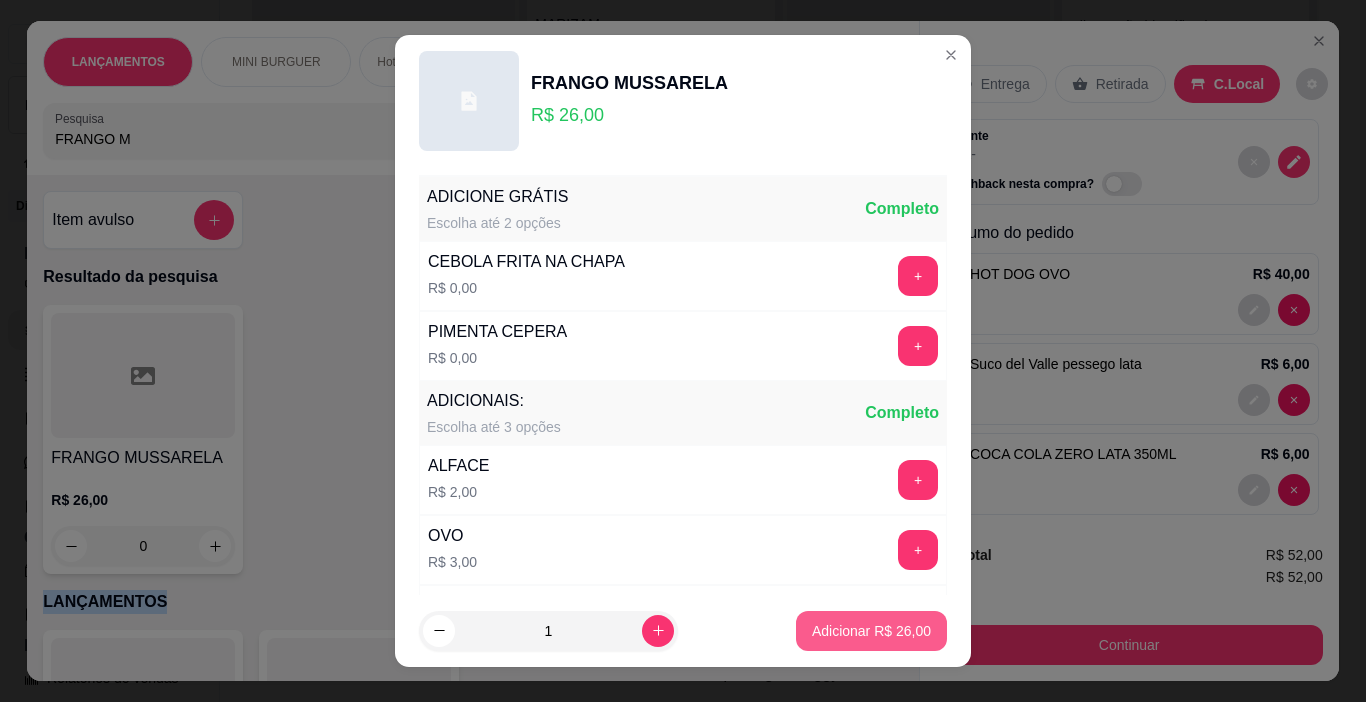 click on "Adicionar   R$ 26,00" at bounding box center (871, 631) 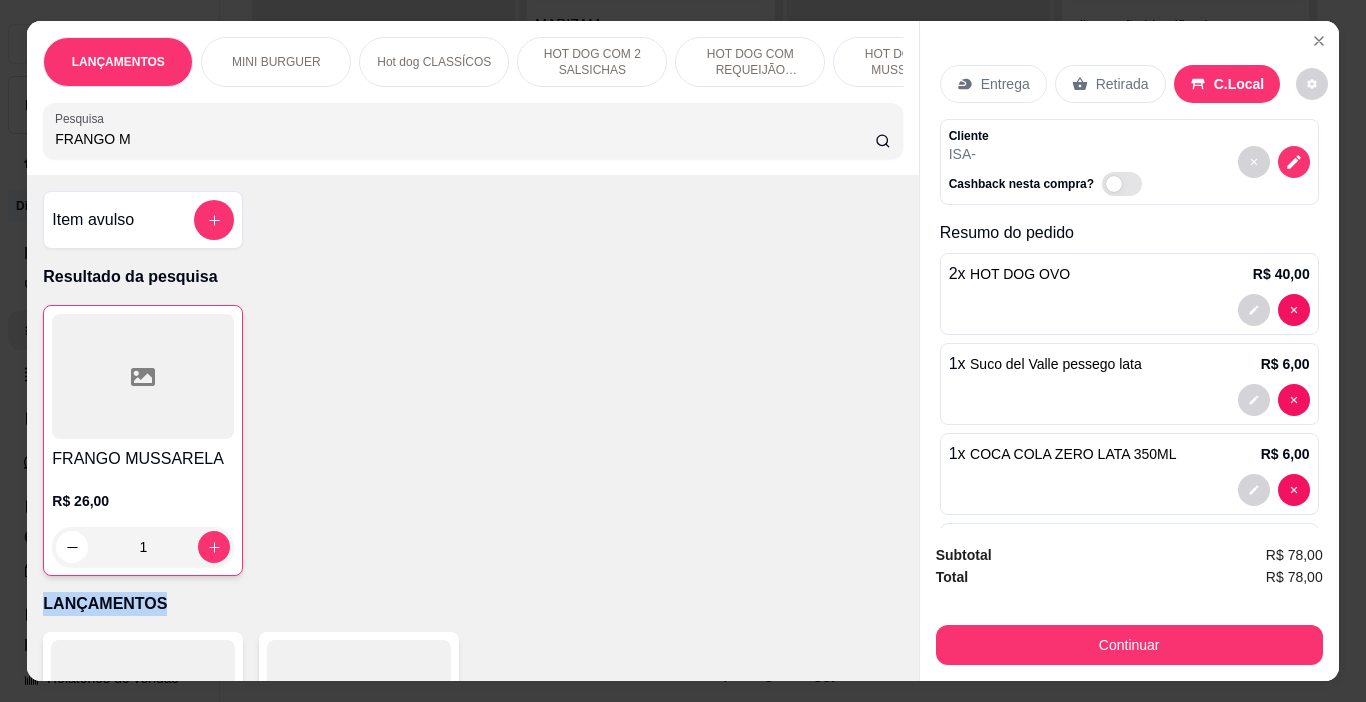 type on "1" 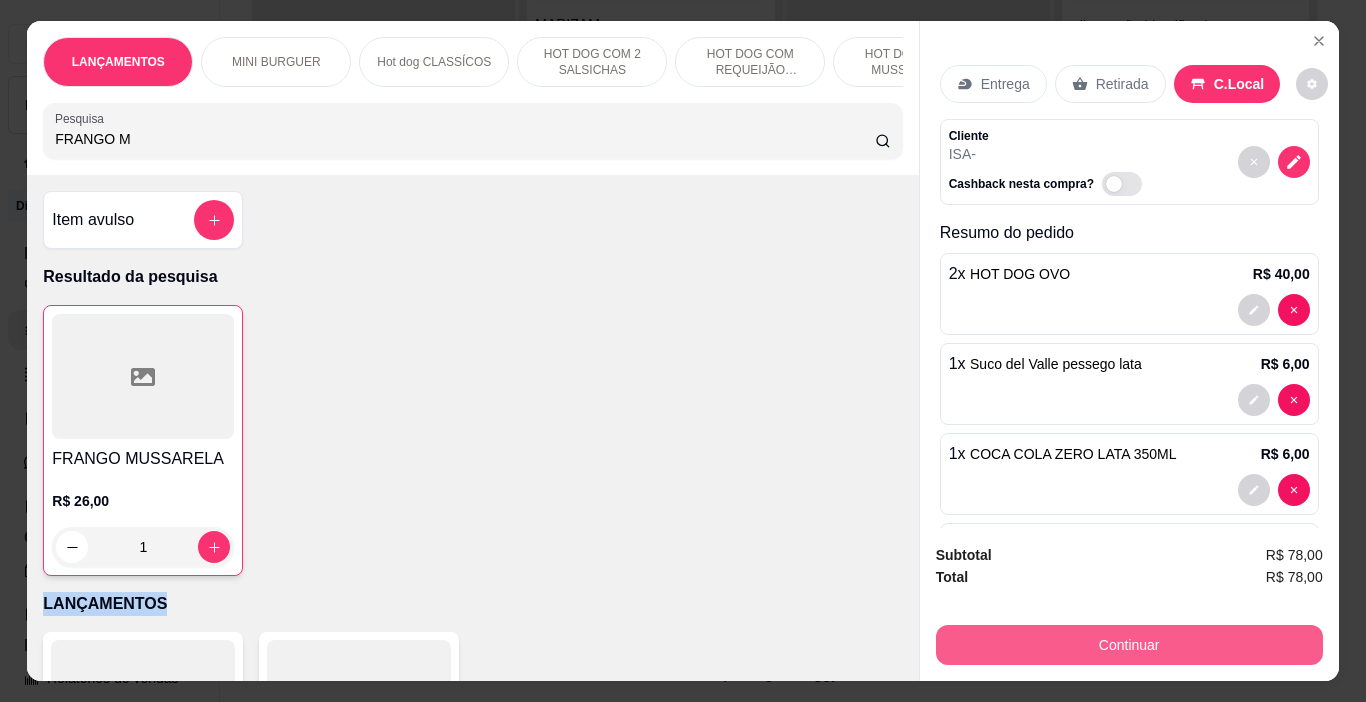 click on "Continuar" at bounding box center [1129, 645] 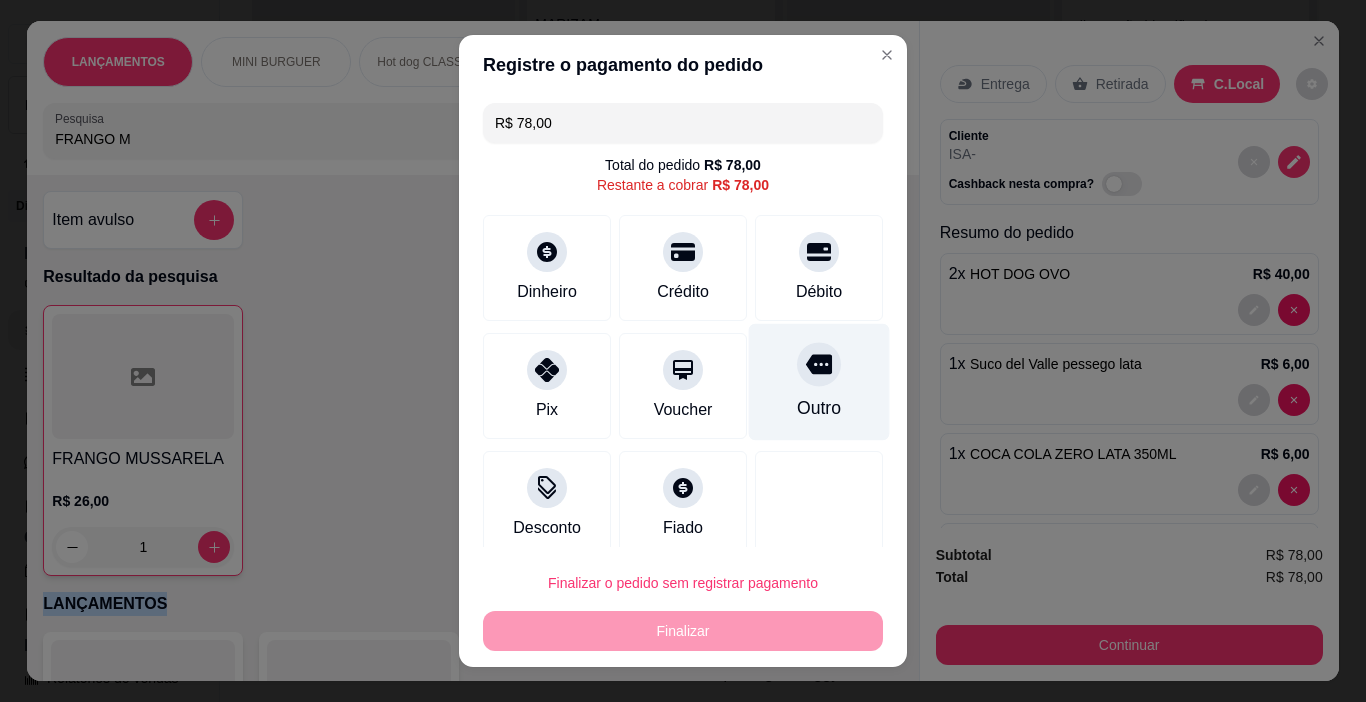click at bounding box center (819, 365) 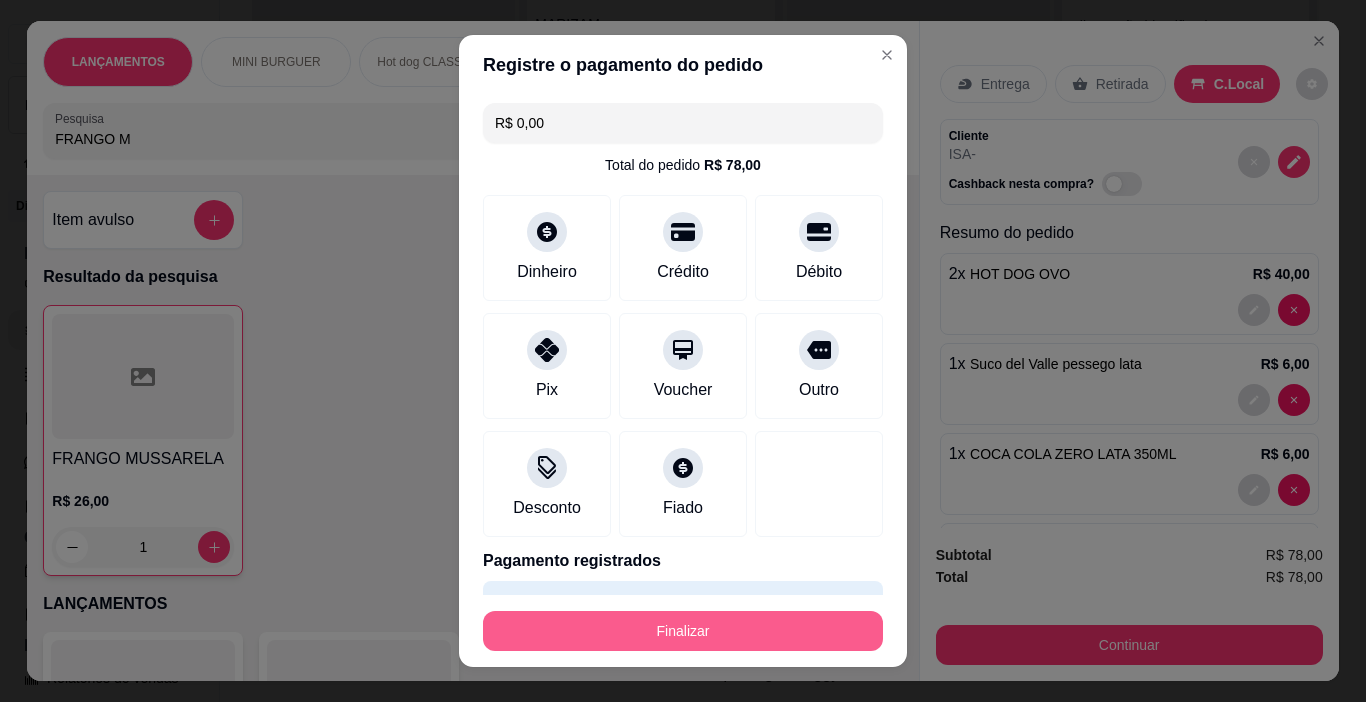 click on "Finalizar" at bounding box center [683, 631] 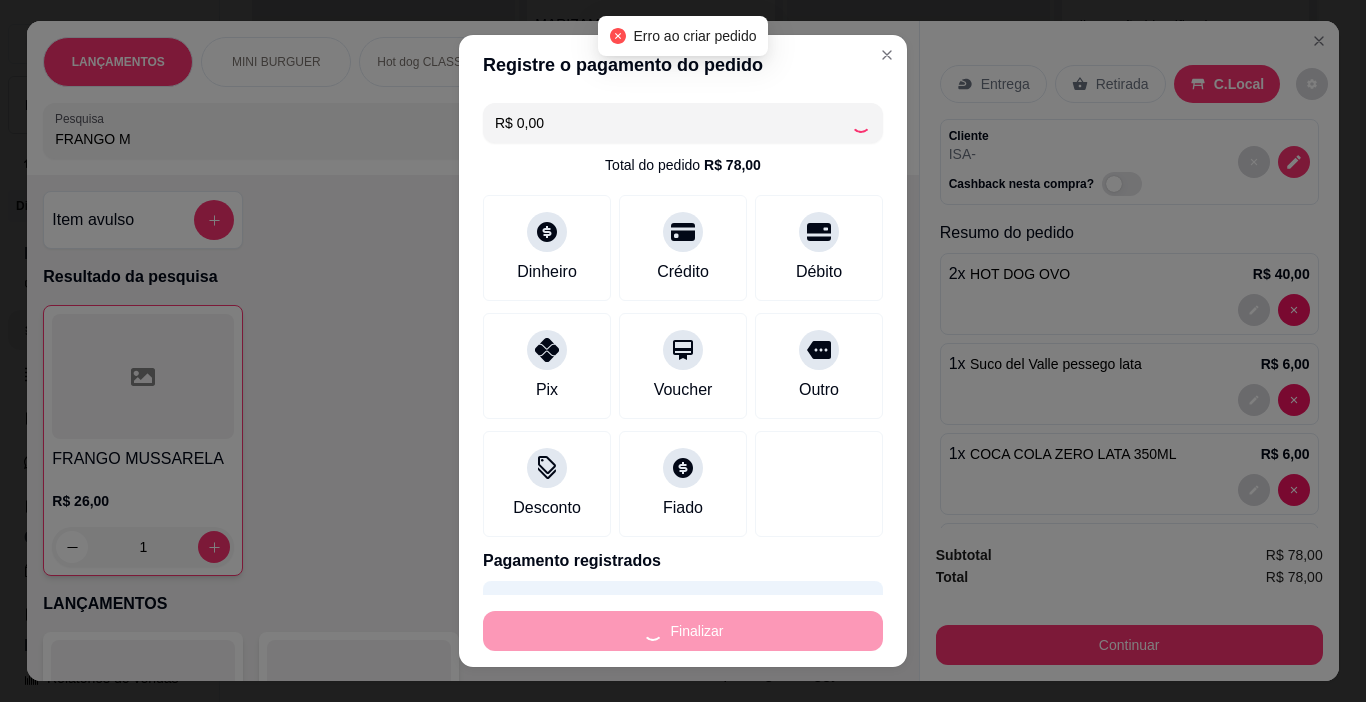 type on "0" 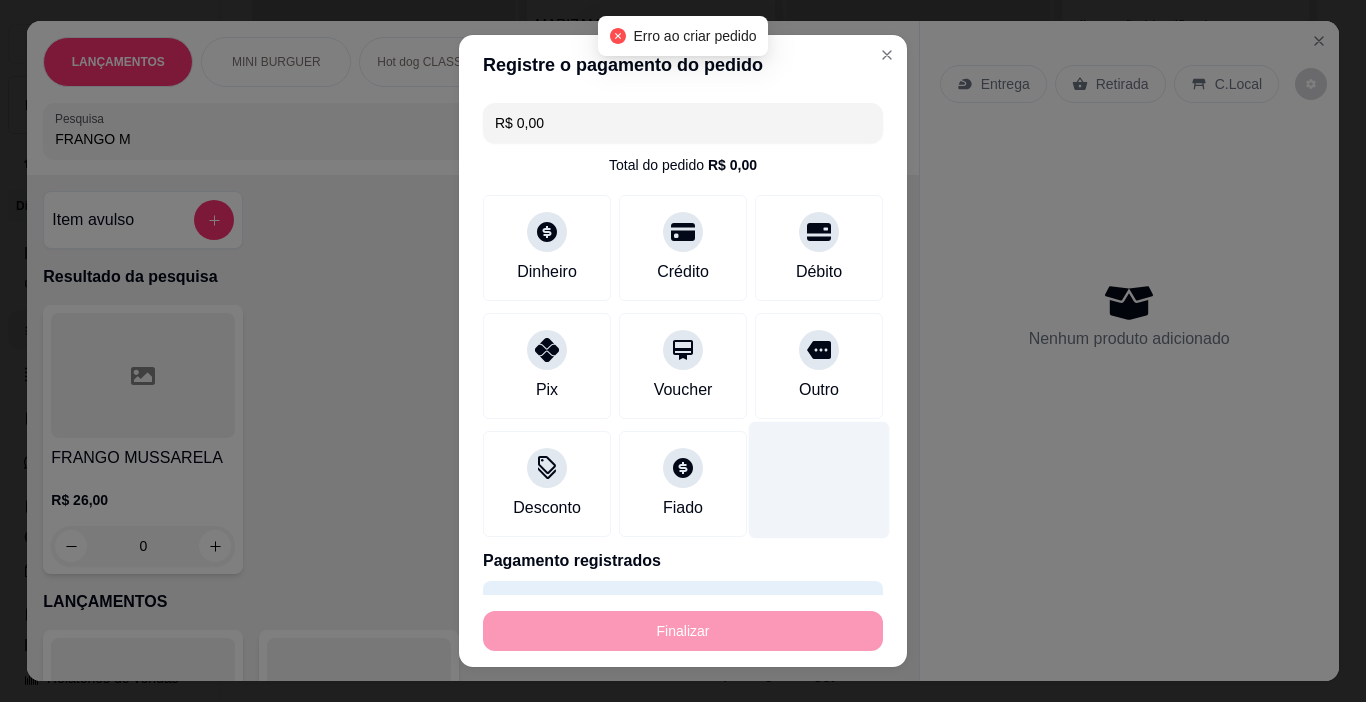 type on "-R$ 78,00" 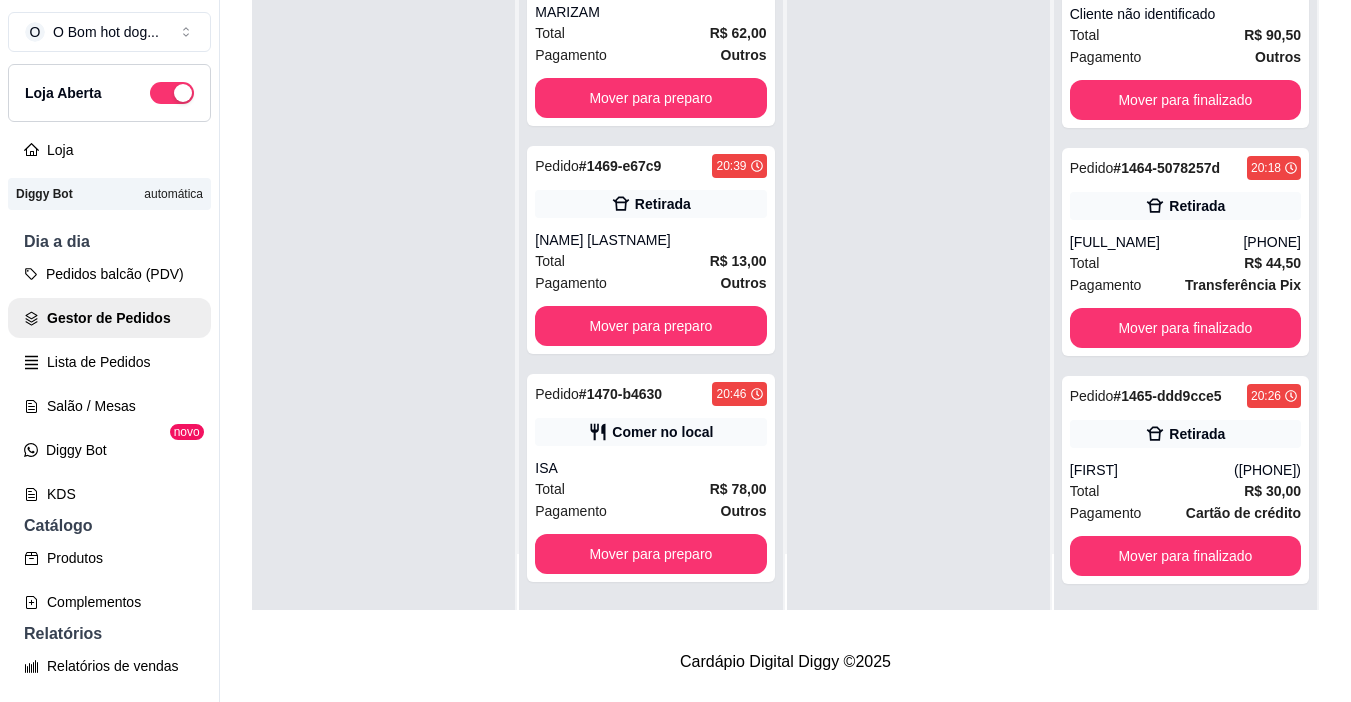 scroll, scrollTop: 32, scrollLeft: 0, axis: vertical 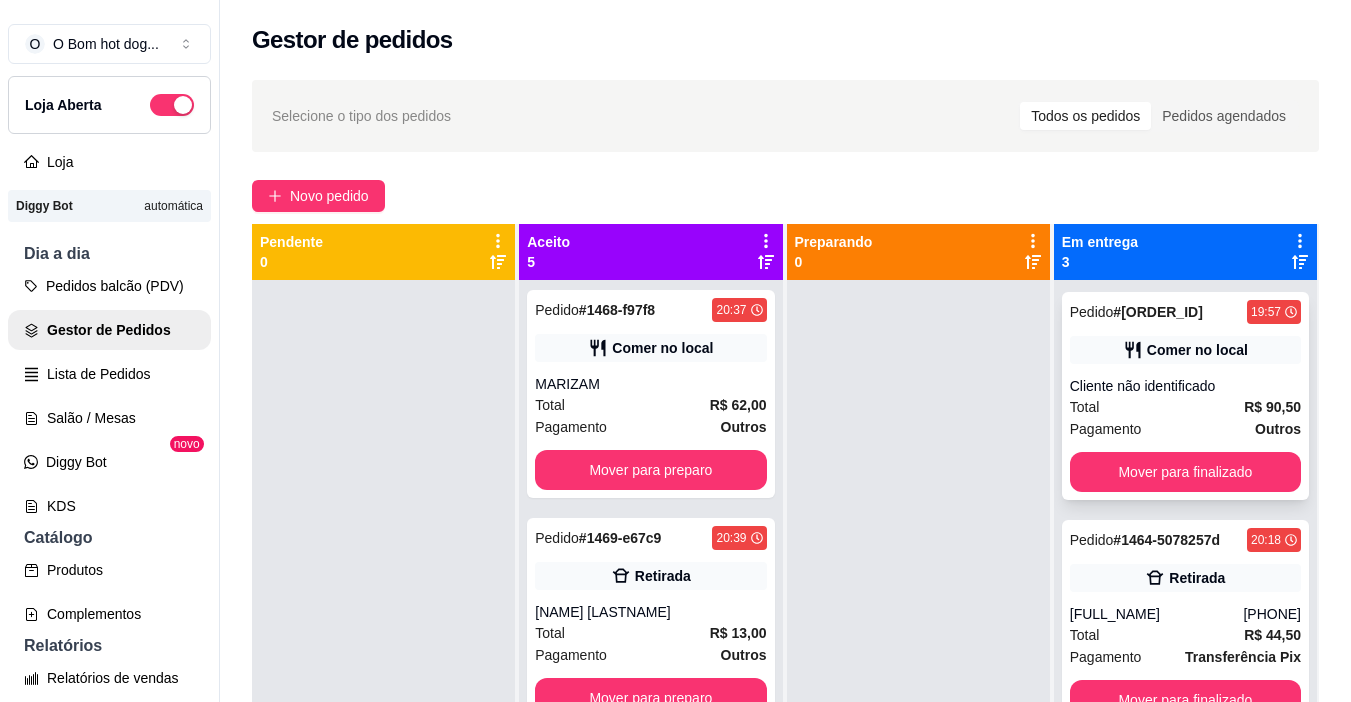 click on "Cliente não identificado" at bounding box center [1185, 386] 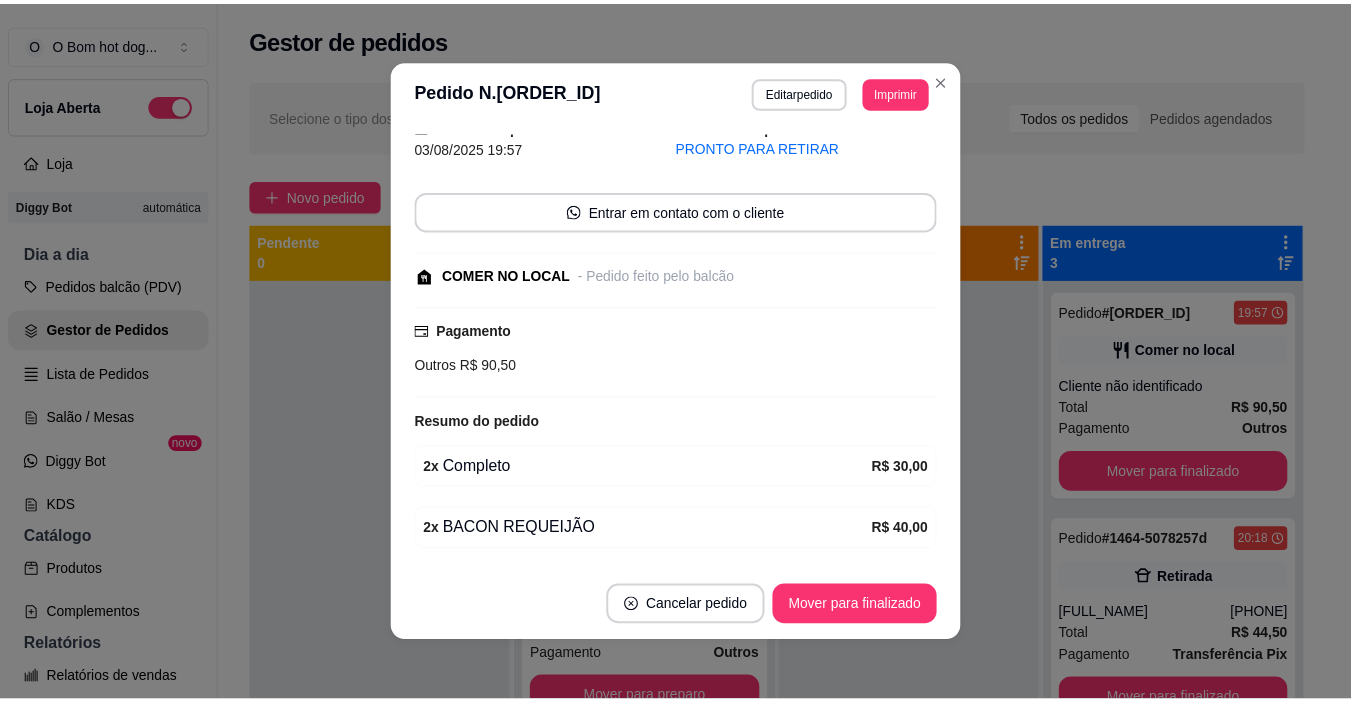 scroll, scrollTop: 200, scrollLeft: 0, axis: vertical 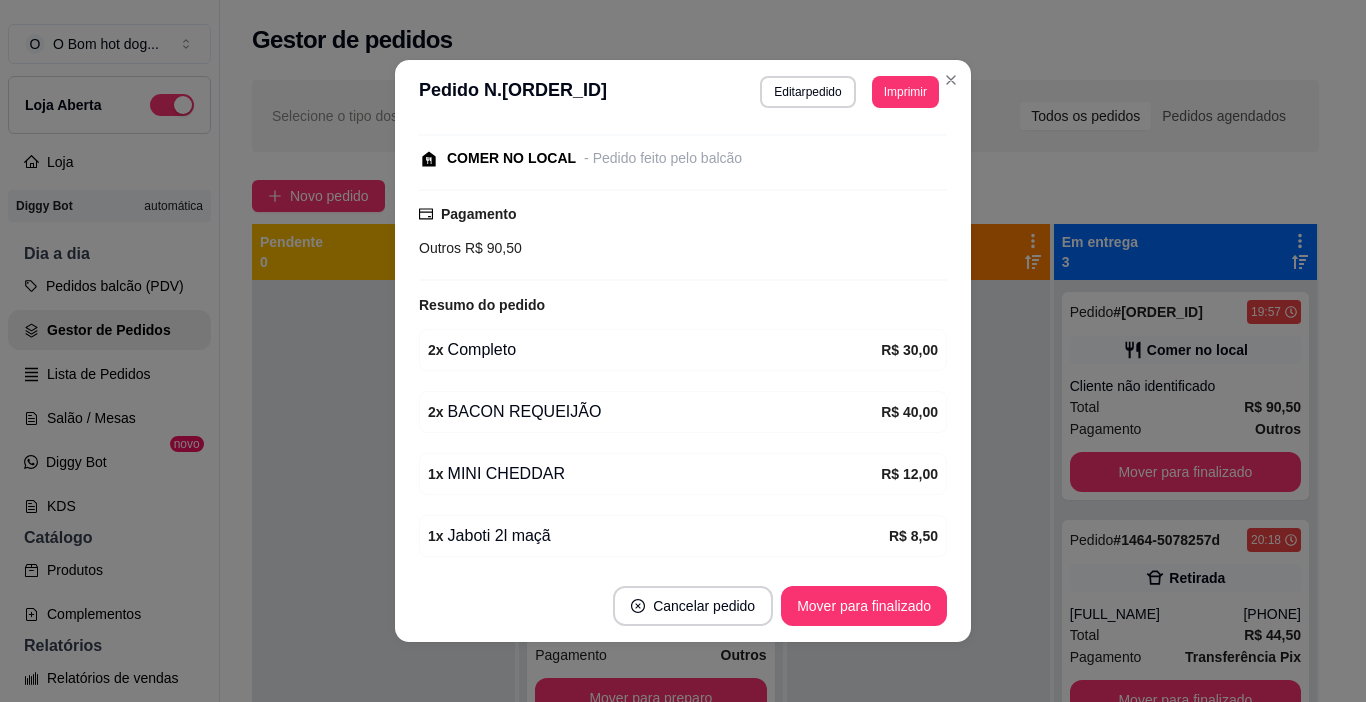 click on "Pagamento Outros R$ 90,50" at bounding box center [683, 231] 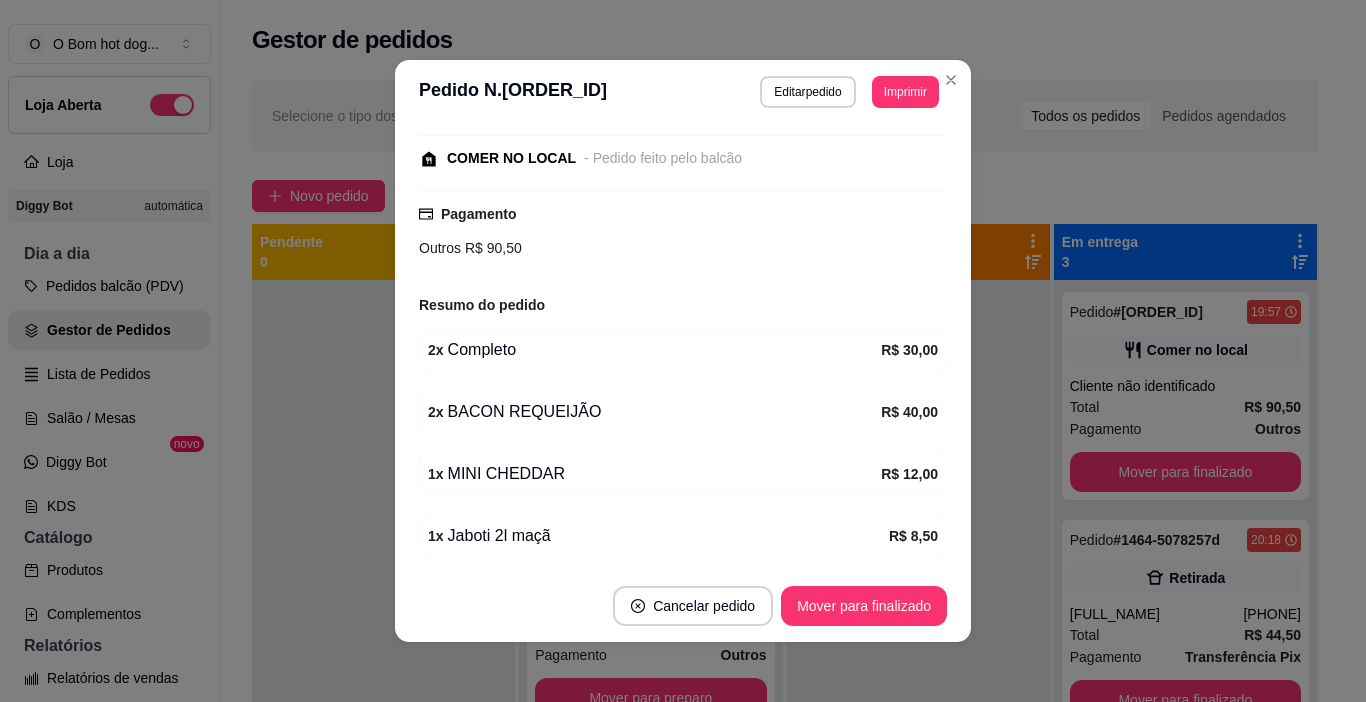 click on "Outros   R$ 90,50" at bounding box center [683, 248] 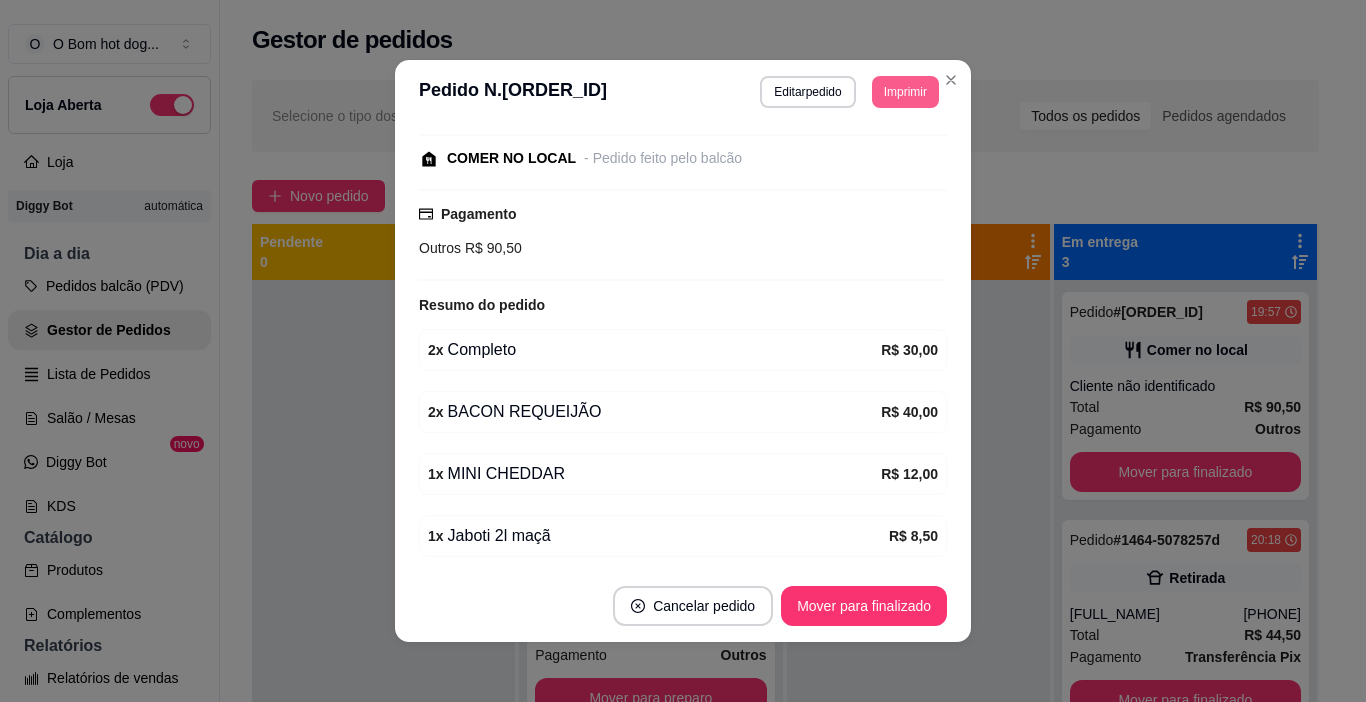 click on "Imprimir" at bounding box center (905, 92) 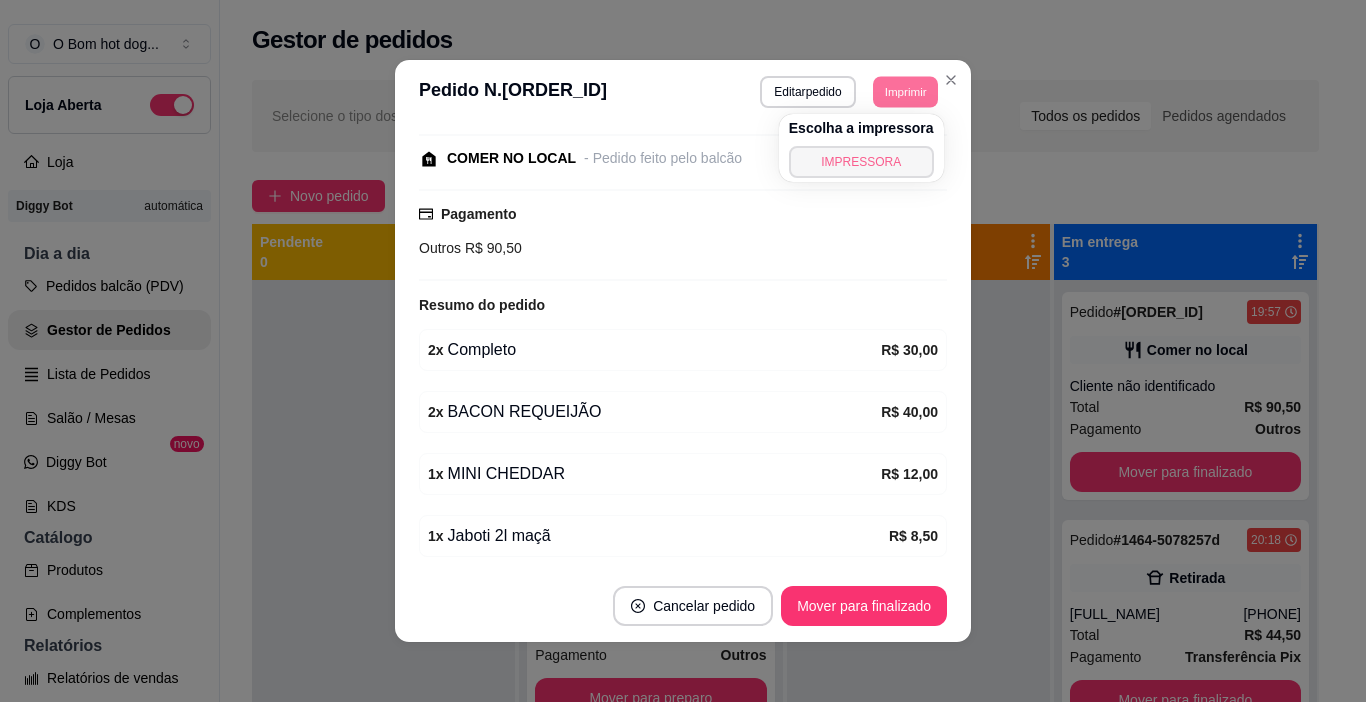 click on "IMPRESSORA" at bounding box center [861, 162] 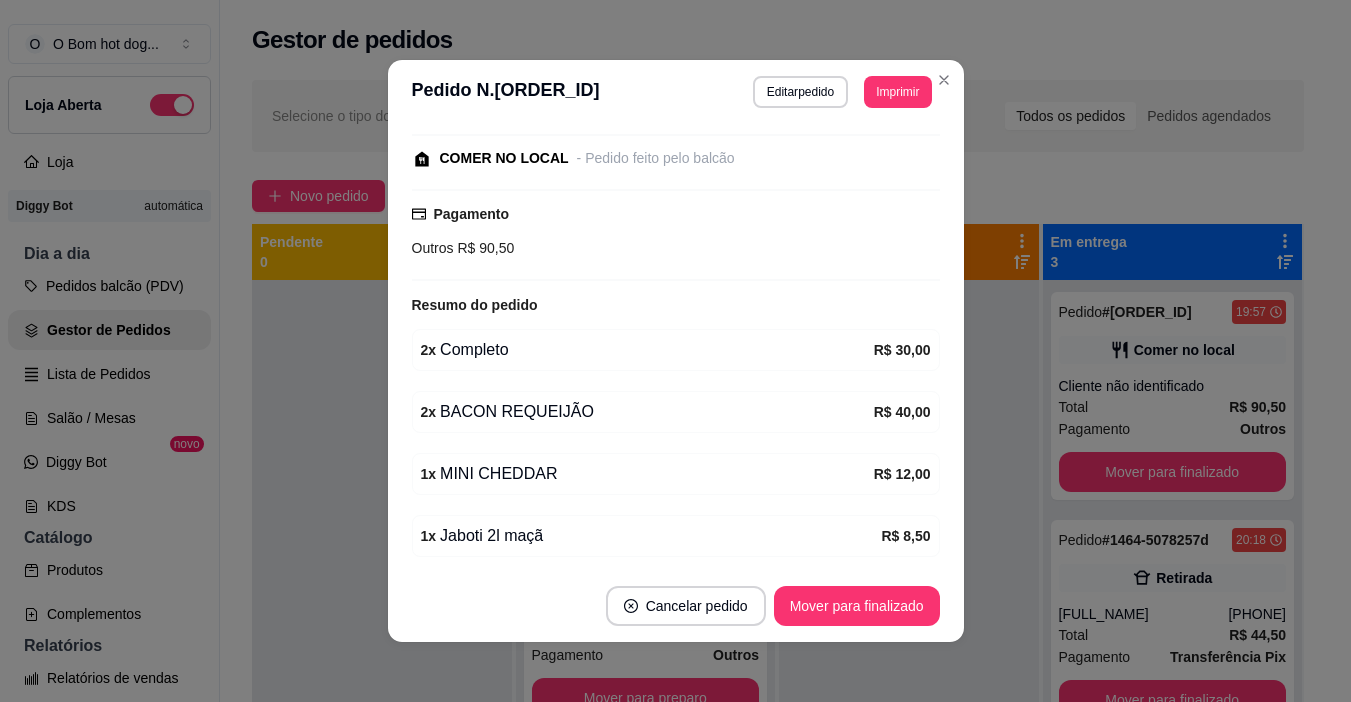 click on "Gestor de pedidos" at bounding box center (778, 40) 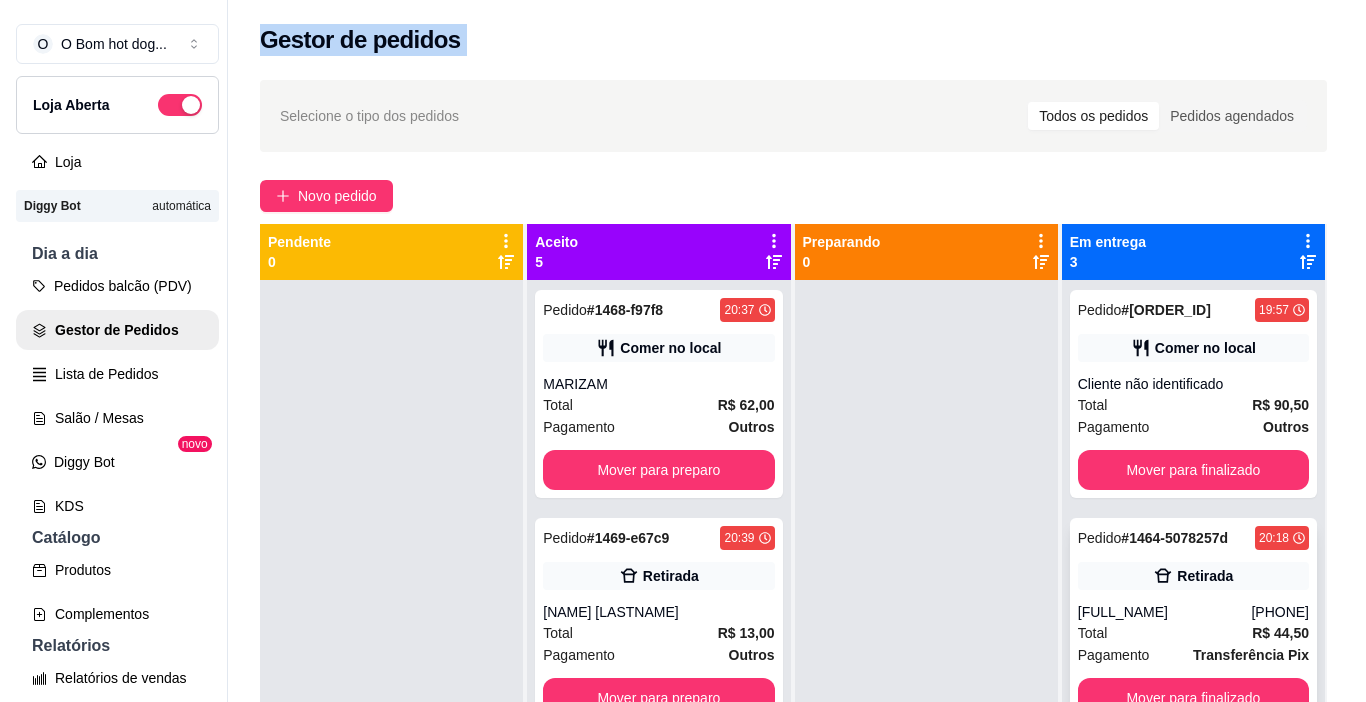 scroll, scrollTop: 22, scrollLeft: 0, axis: vertical 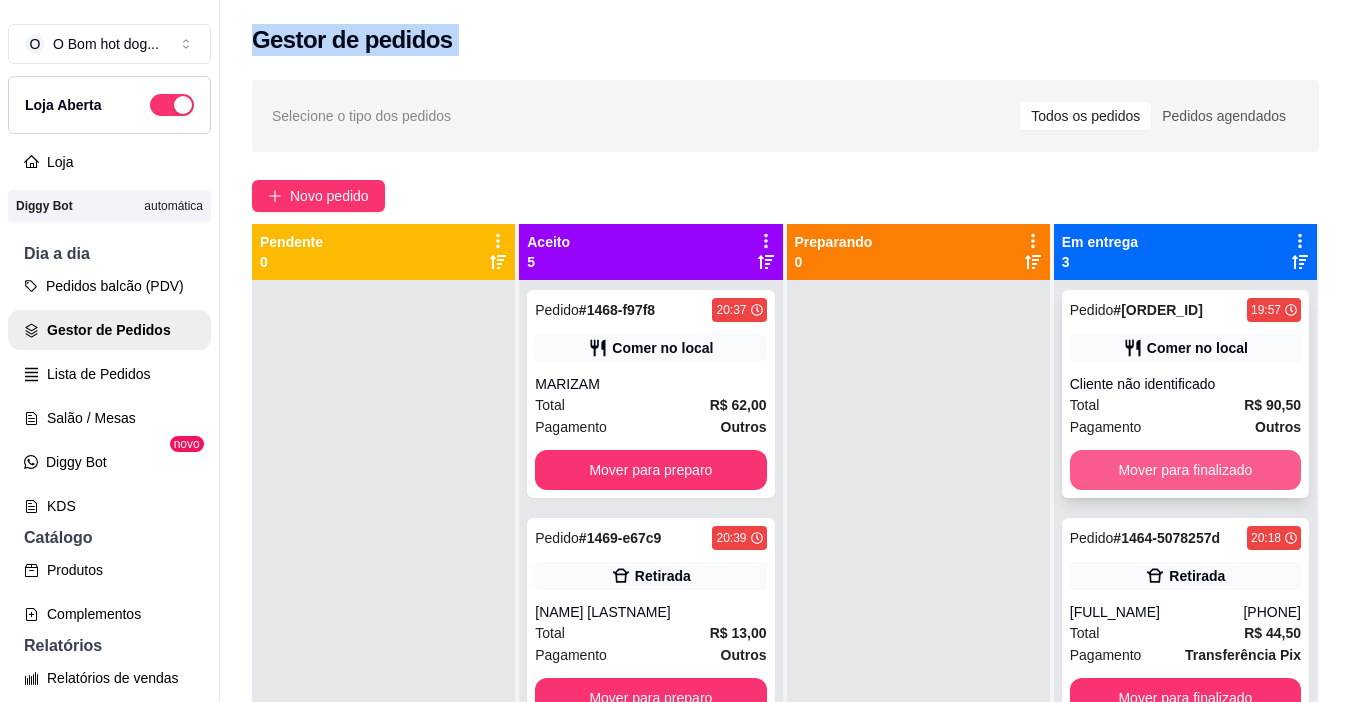 click on "Mover para finalizado" at bounding box center [1185, 470] 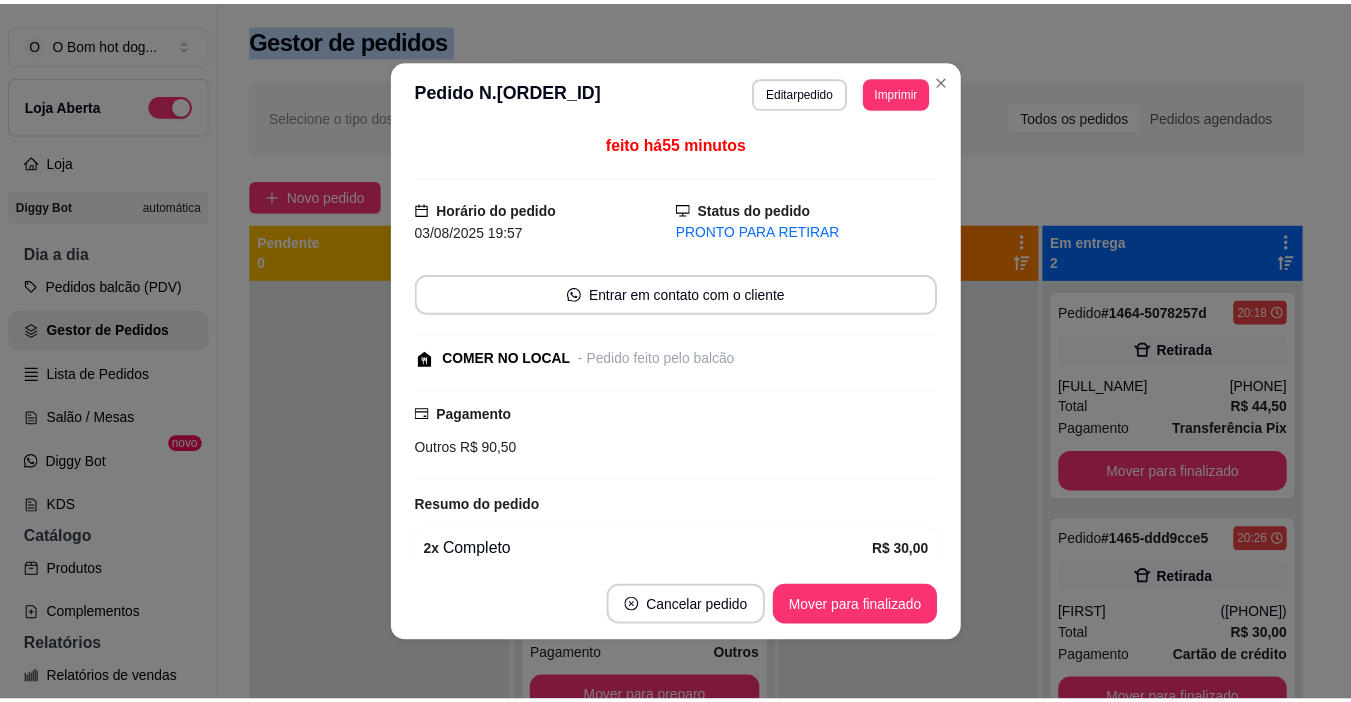 scroll, scrollTop: 0, scrollLeft: 0, axis: both 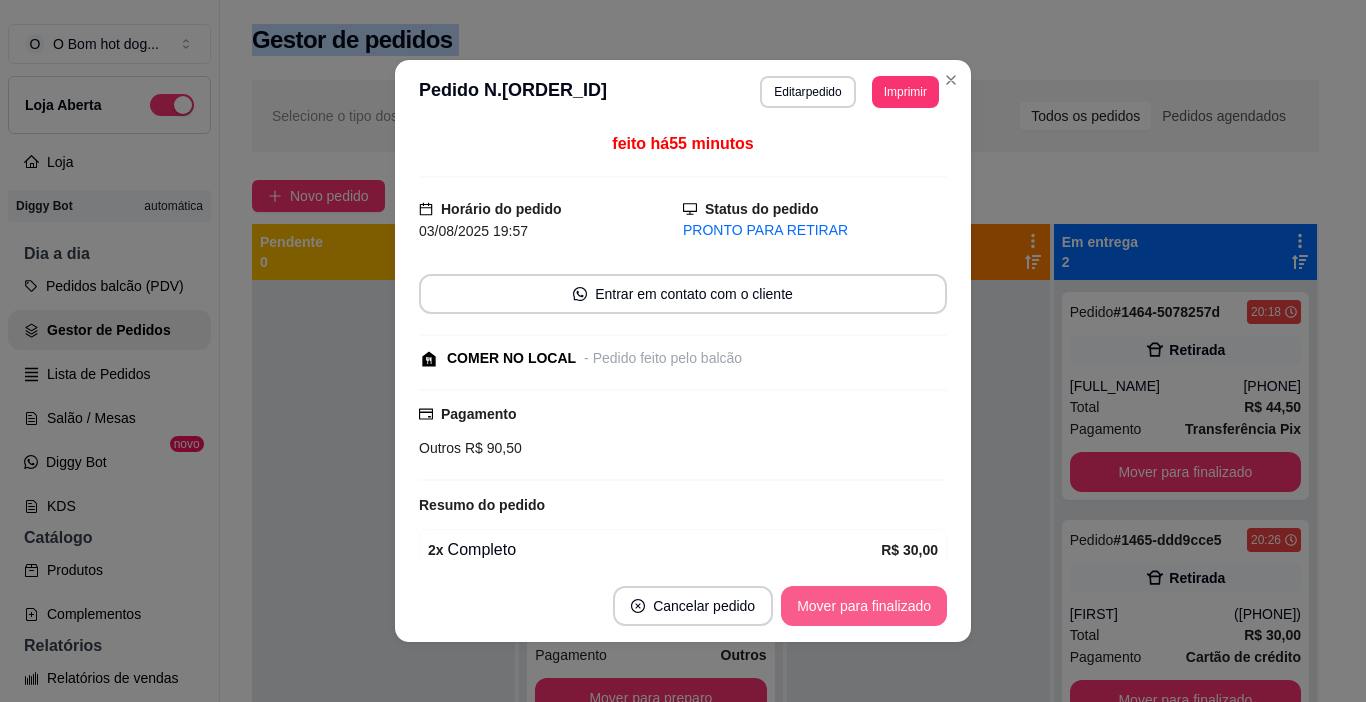 click on "Mover para finalizado" at bounding box center (864, 606) 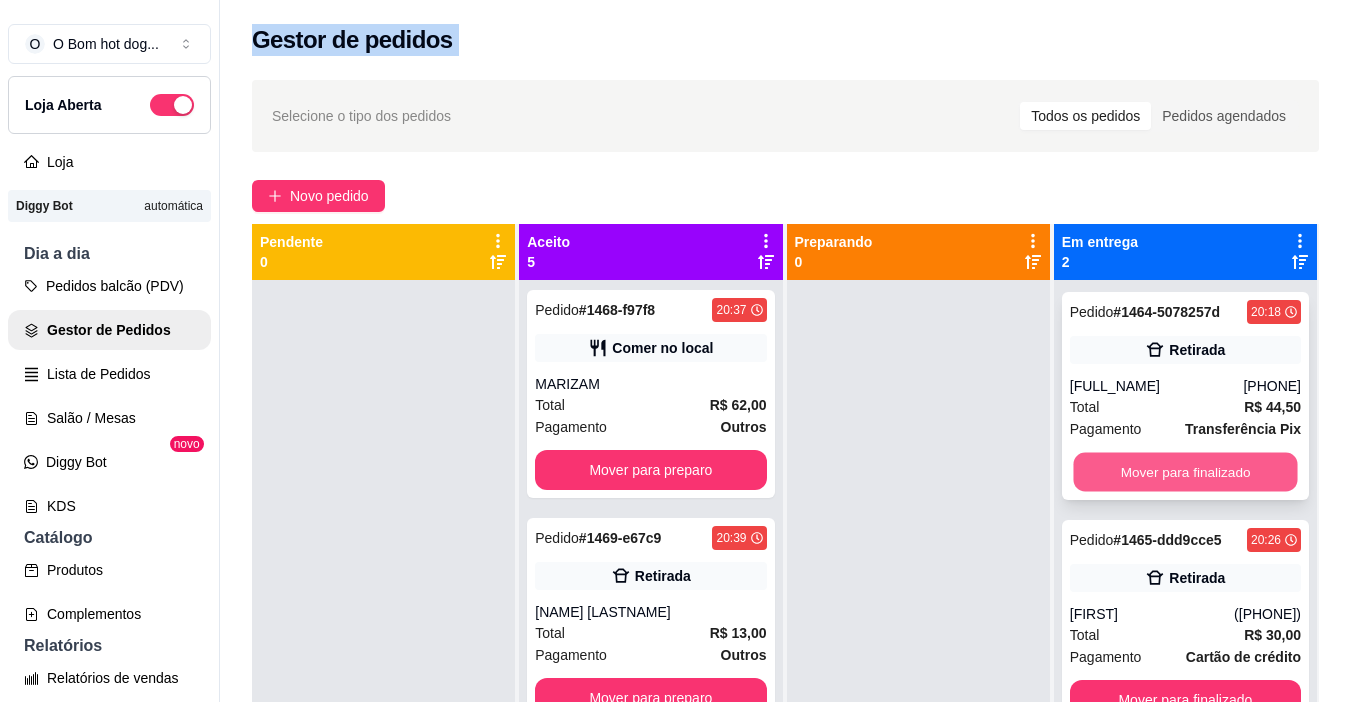 click on "Mover para finalizado" at bounding box center [1185, 472] 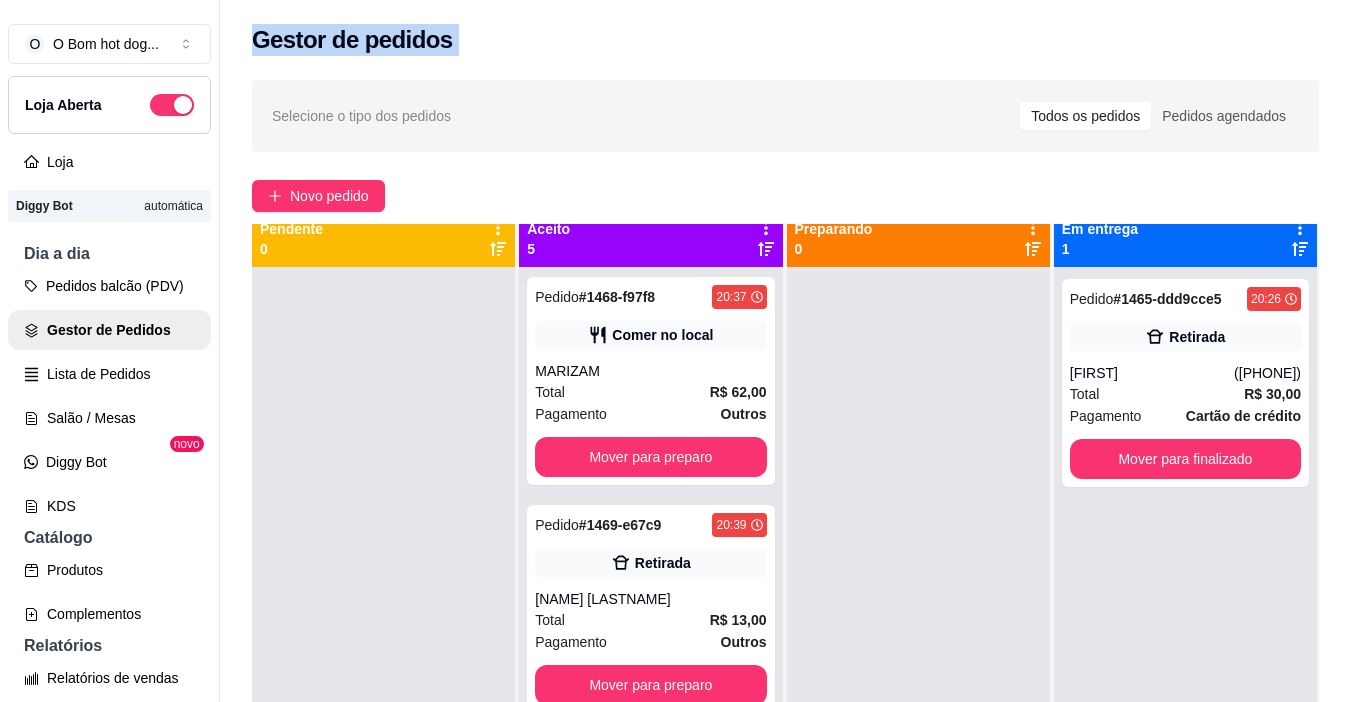 scroll, scrollTop: 0, scrollLeft: 0, axis: both 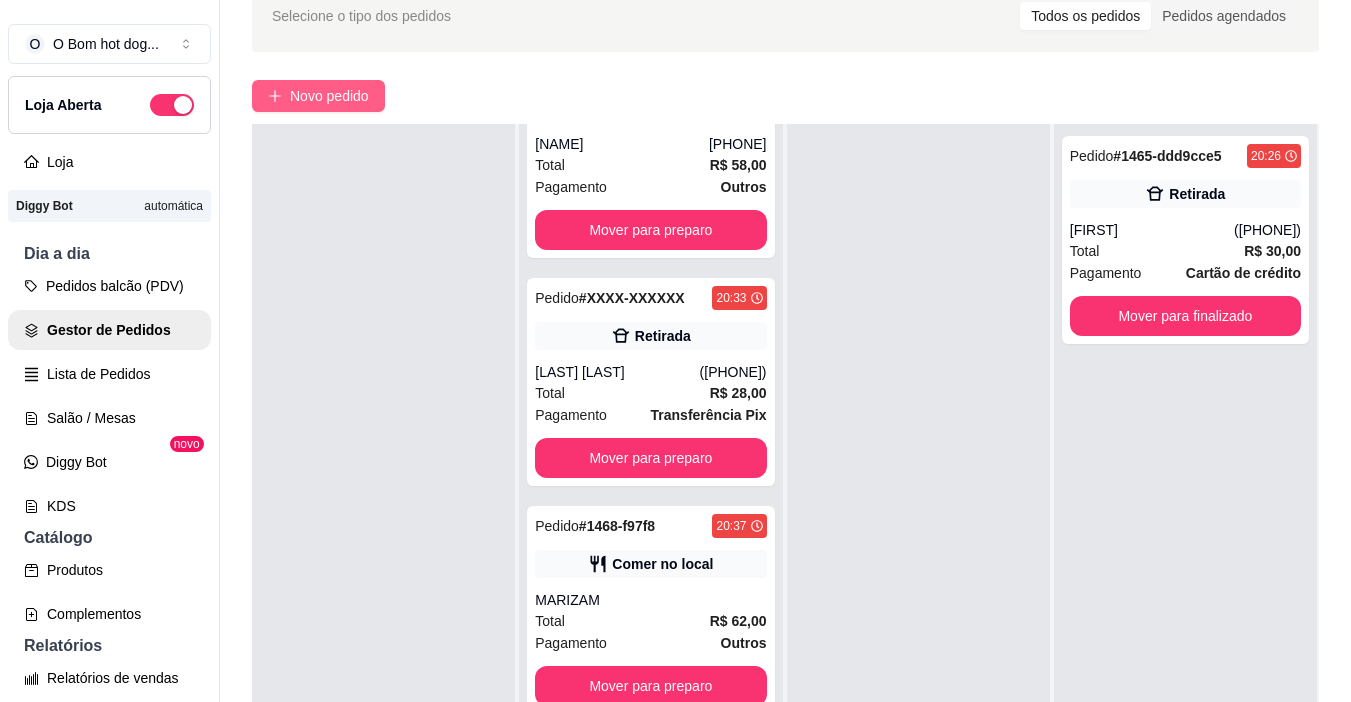 click on "Novo pedido" at bounding box center [329, 96] 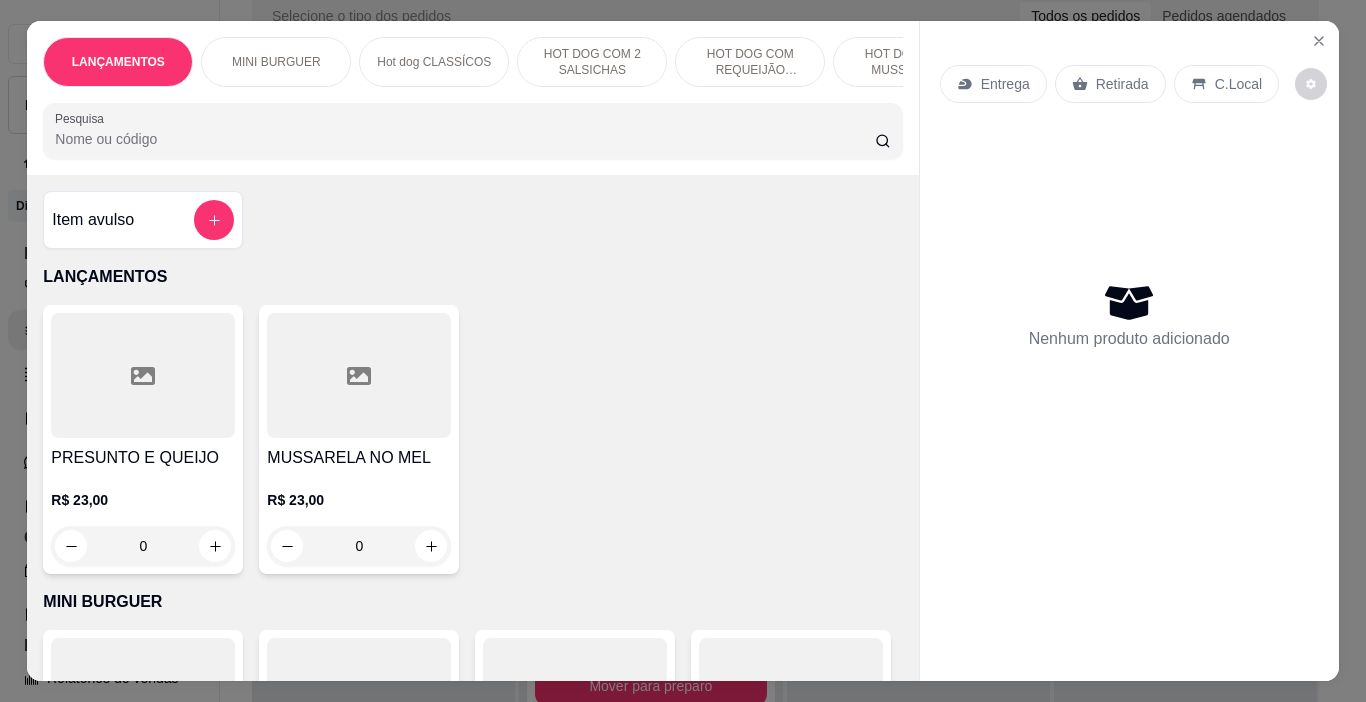 click on "Entrega Retirada C.Local Nenhum produto adicionado" at bounding box center [1129, 335] 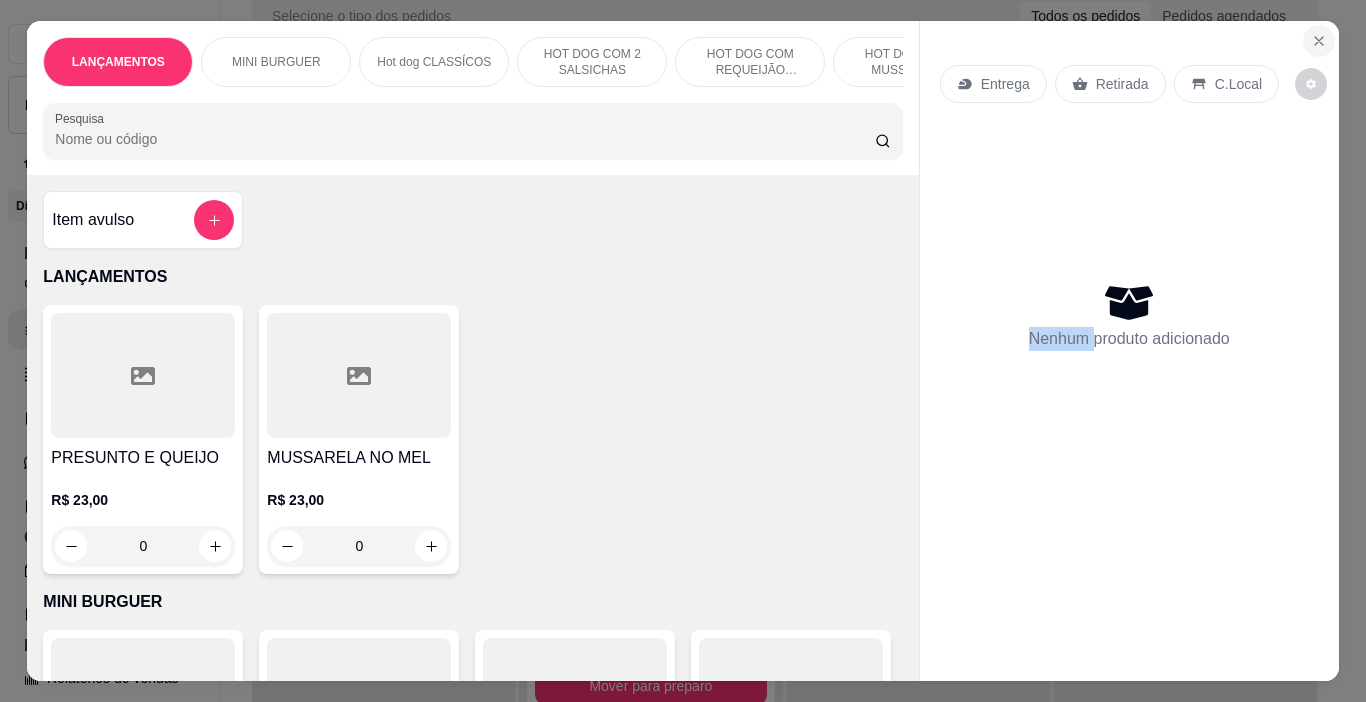 click at bounding box center (1319, 41) 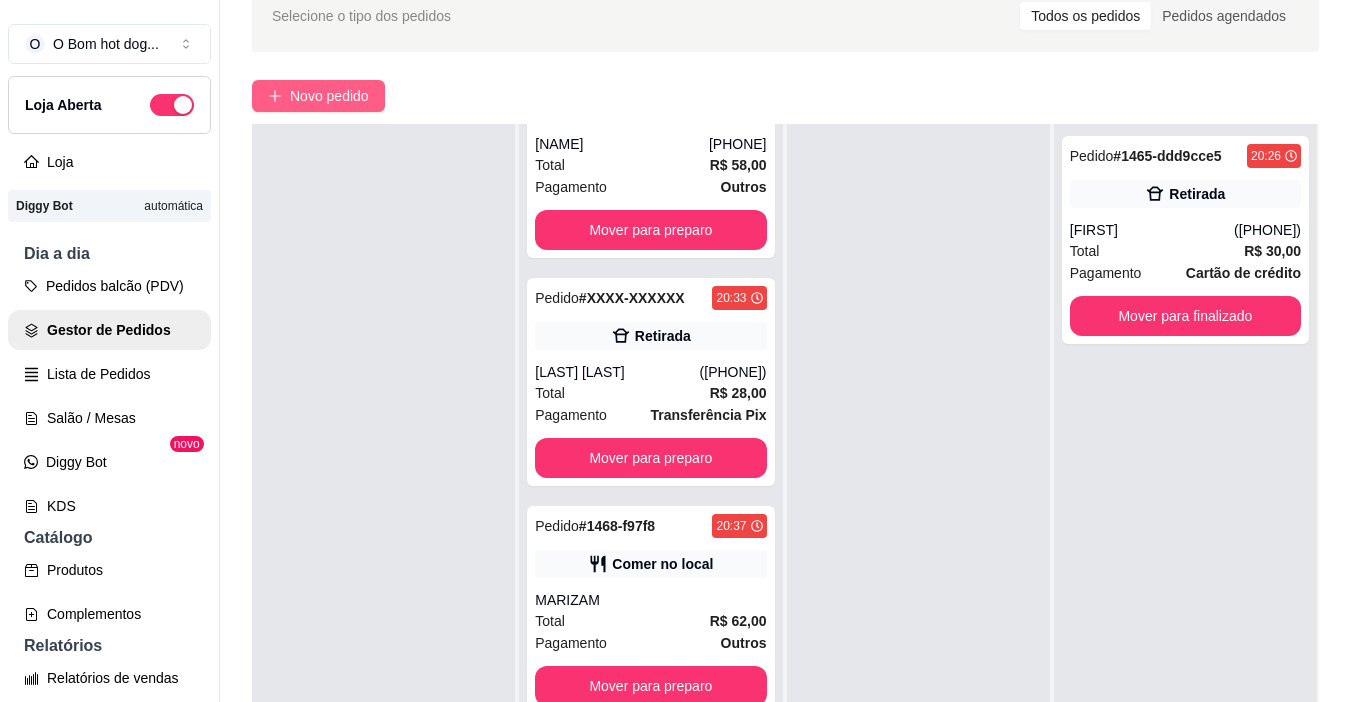click on "Novo pedido" at bounding box center [329, 96] 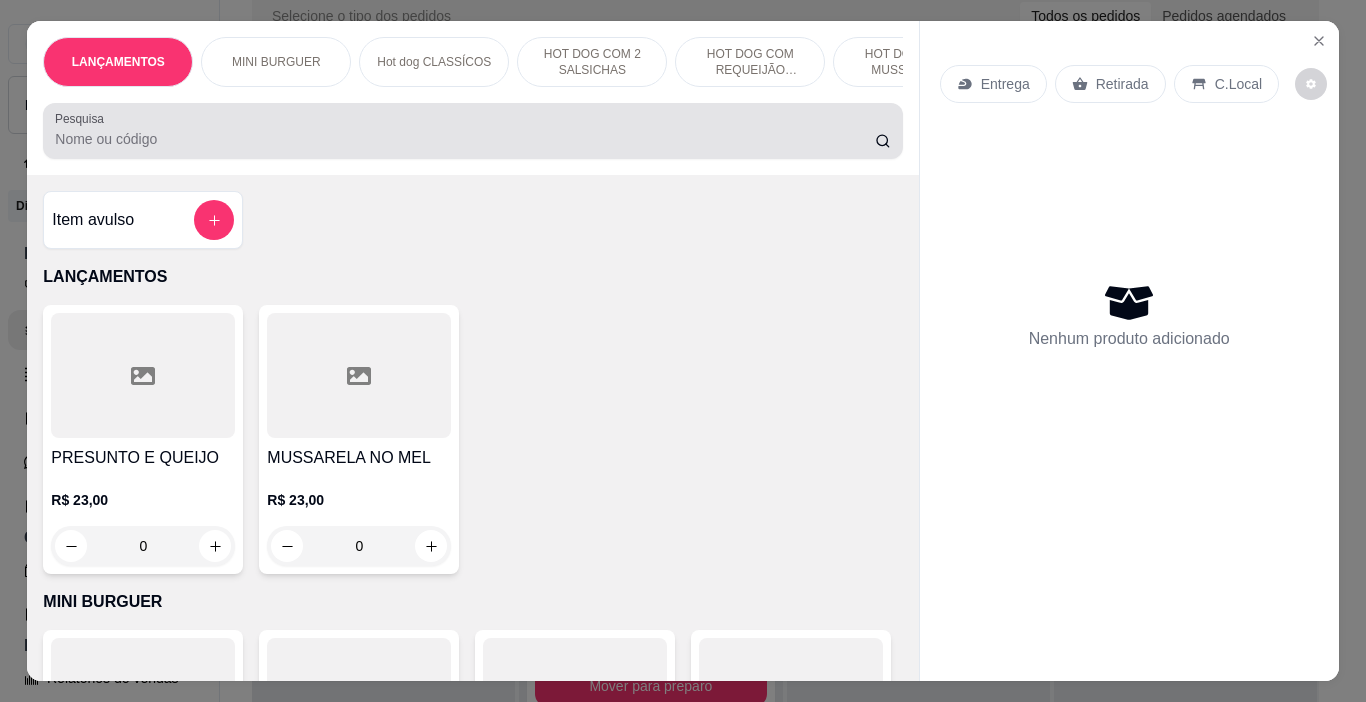 click at bounding box center [472, 131] 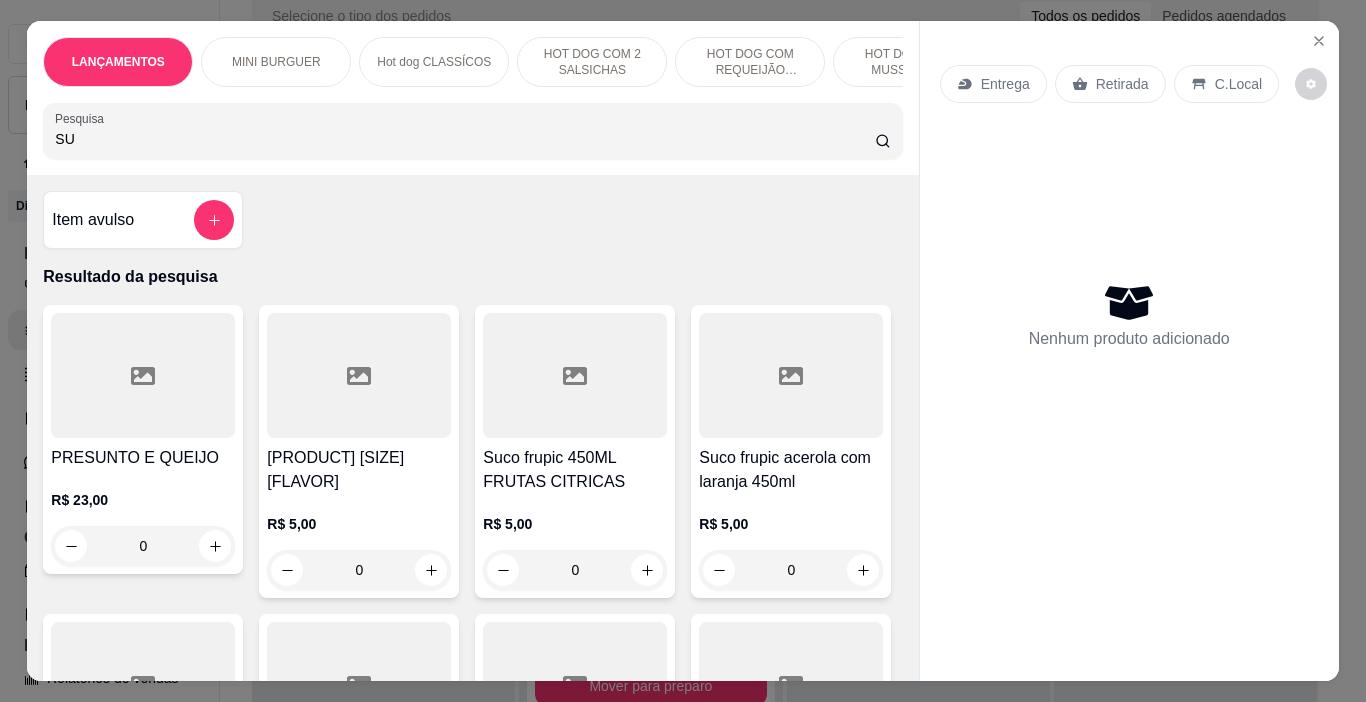 type on "S" 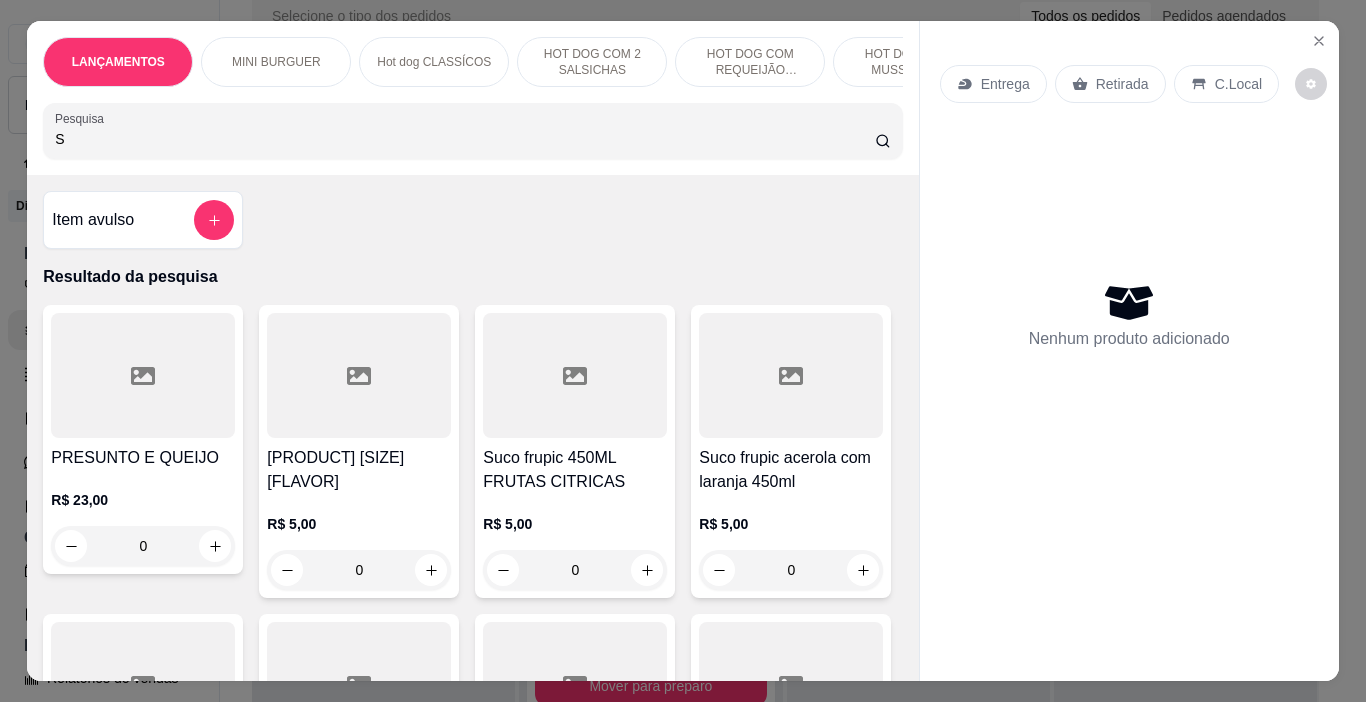 type 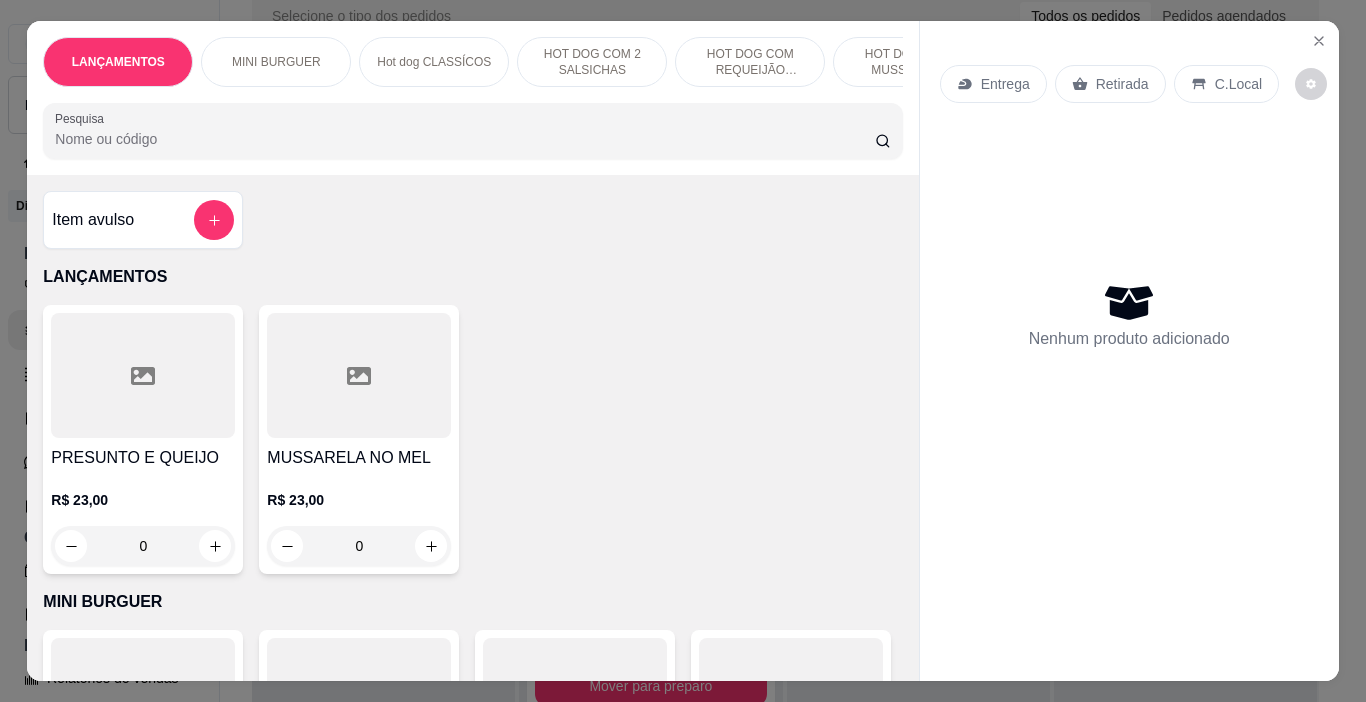 click at bounding box center (359, 375) 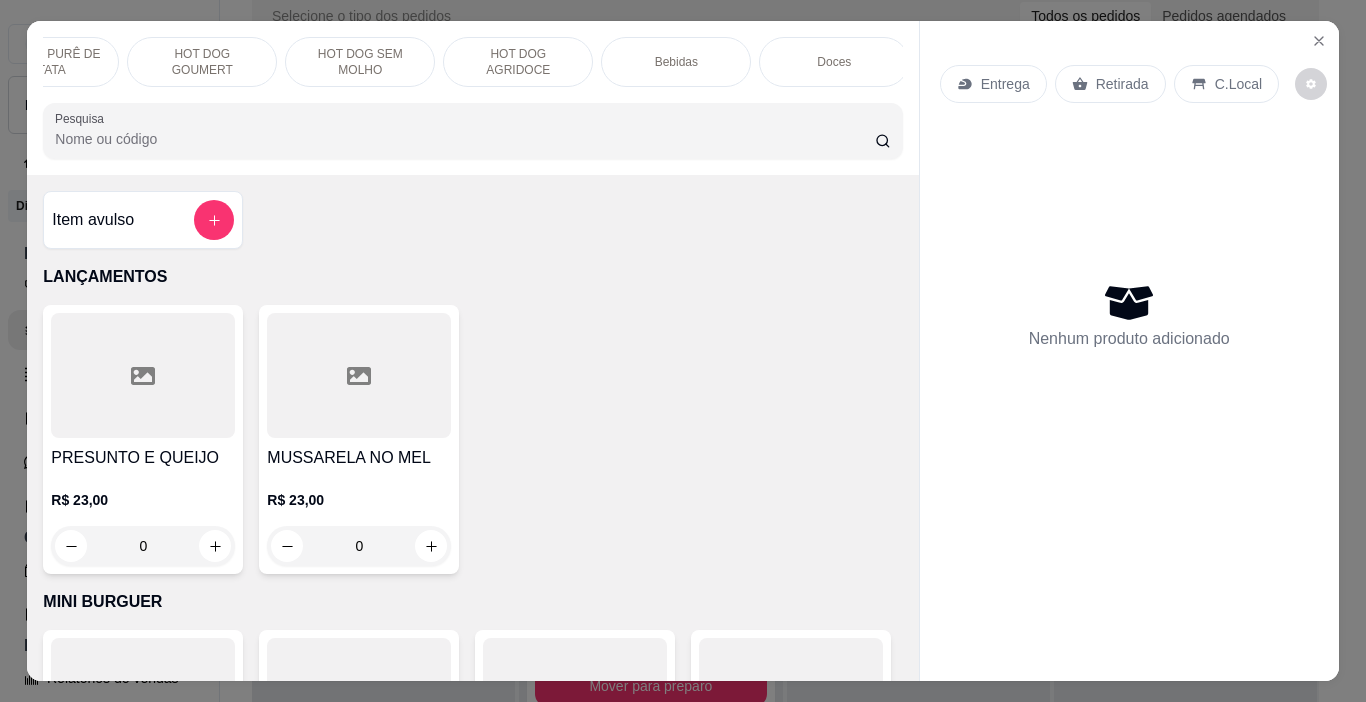 scroll, scrollTop: 0, scrollLeft: 1029, axis: horizontal 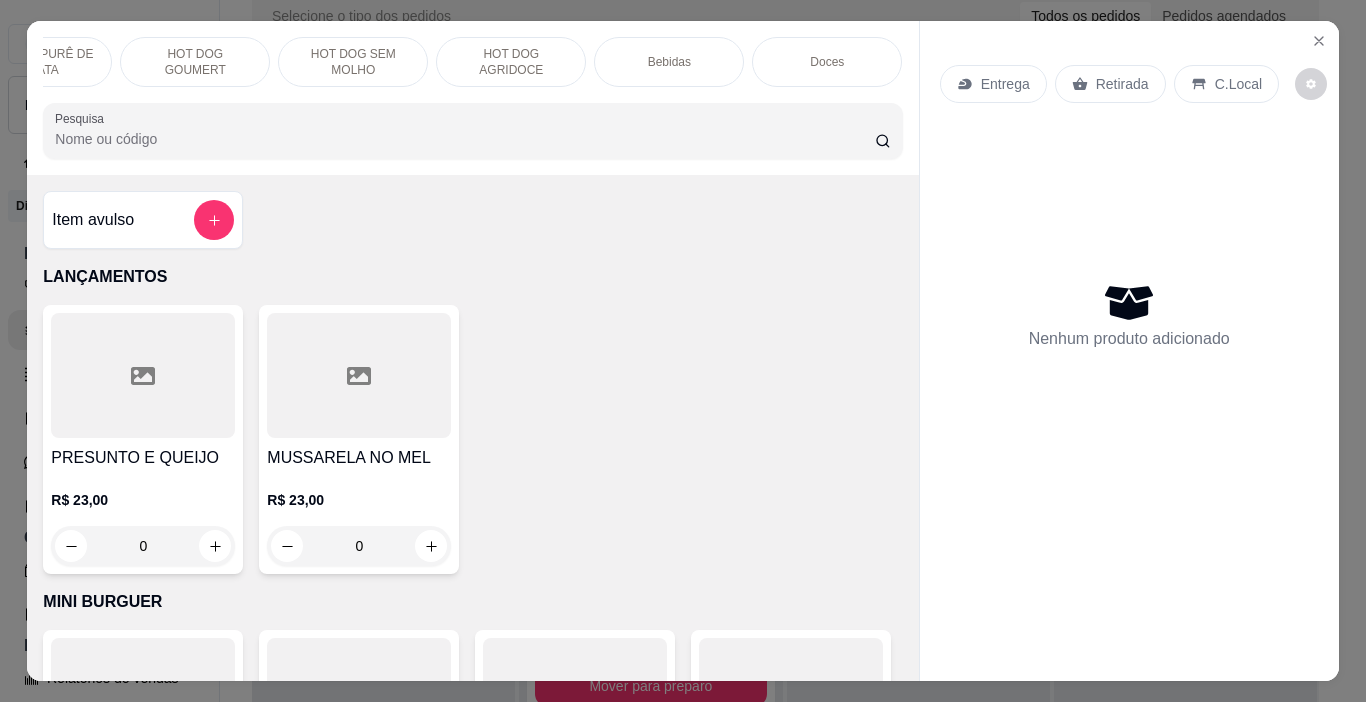 click on "LANÇAMENTOS MINI BURGUER Hot dog CLASSÍCOS HOT DOG COM 2 SALSICHAS HOT DOG COM REQUEIJÃO CREMOSO HOT DOG COM MUSSARELA HOT DOG PURÊ DE BATATA HOT DOG GOUMERT HOT DOG SEM MOLHO HOT DOG AGRIDOCE Bebidas Doces Pesquisa" at bounding box center [472, 98] 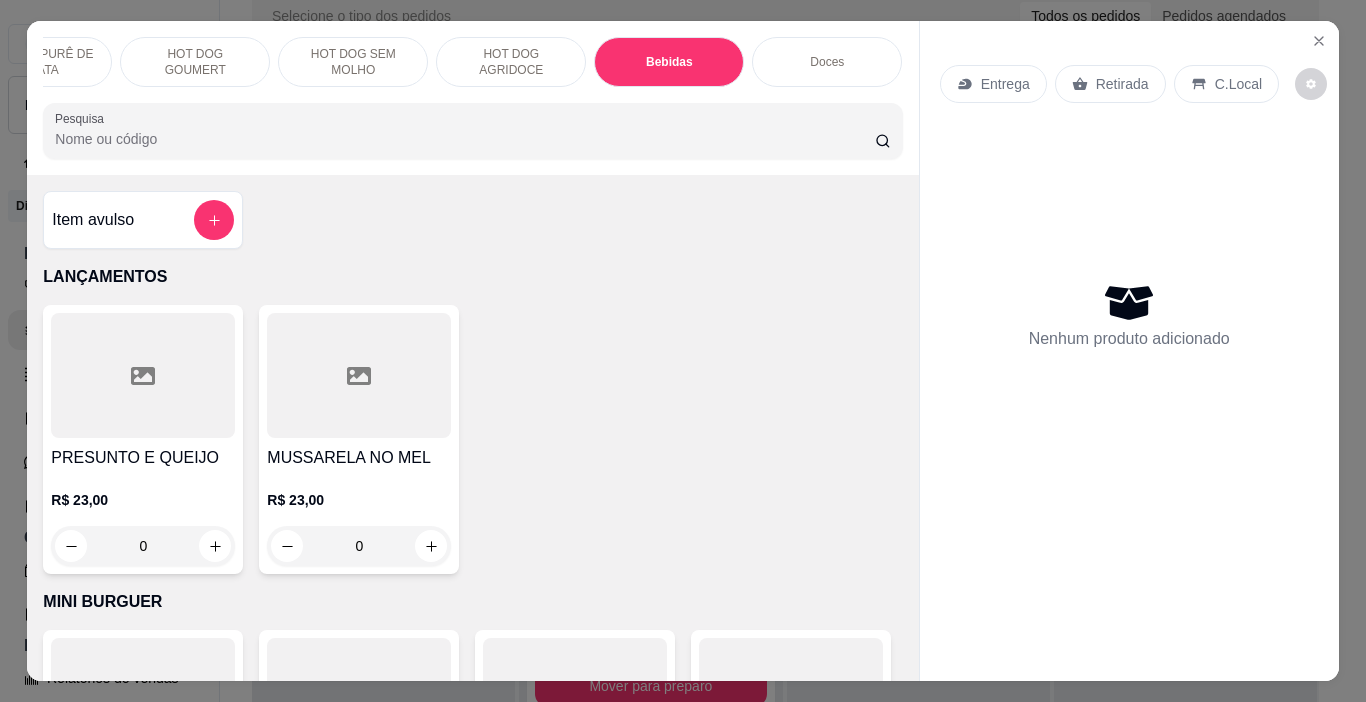 scroll, scrollTop: 8686, scrollLeft: 0, axis: vertical 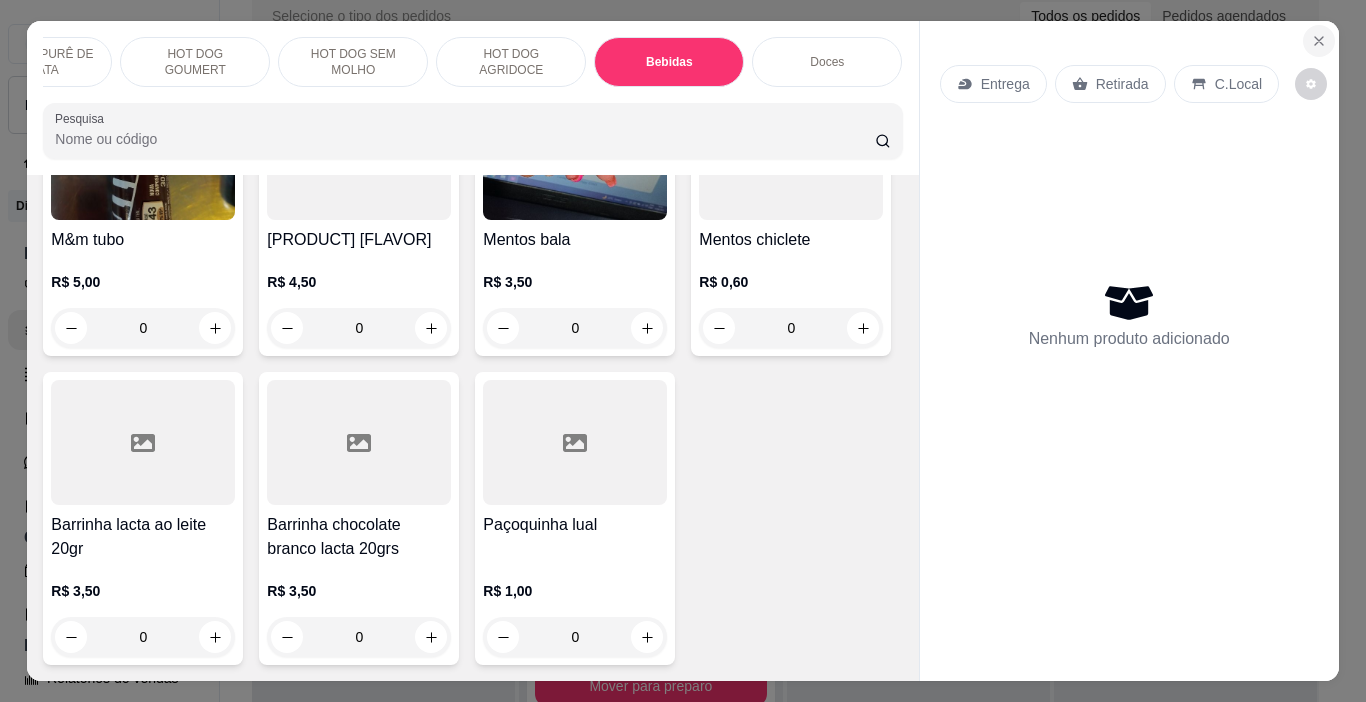 click 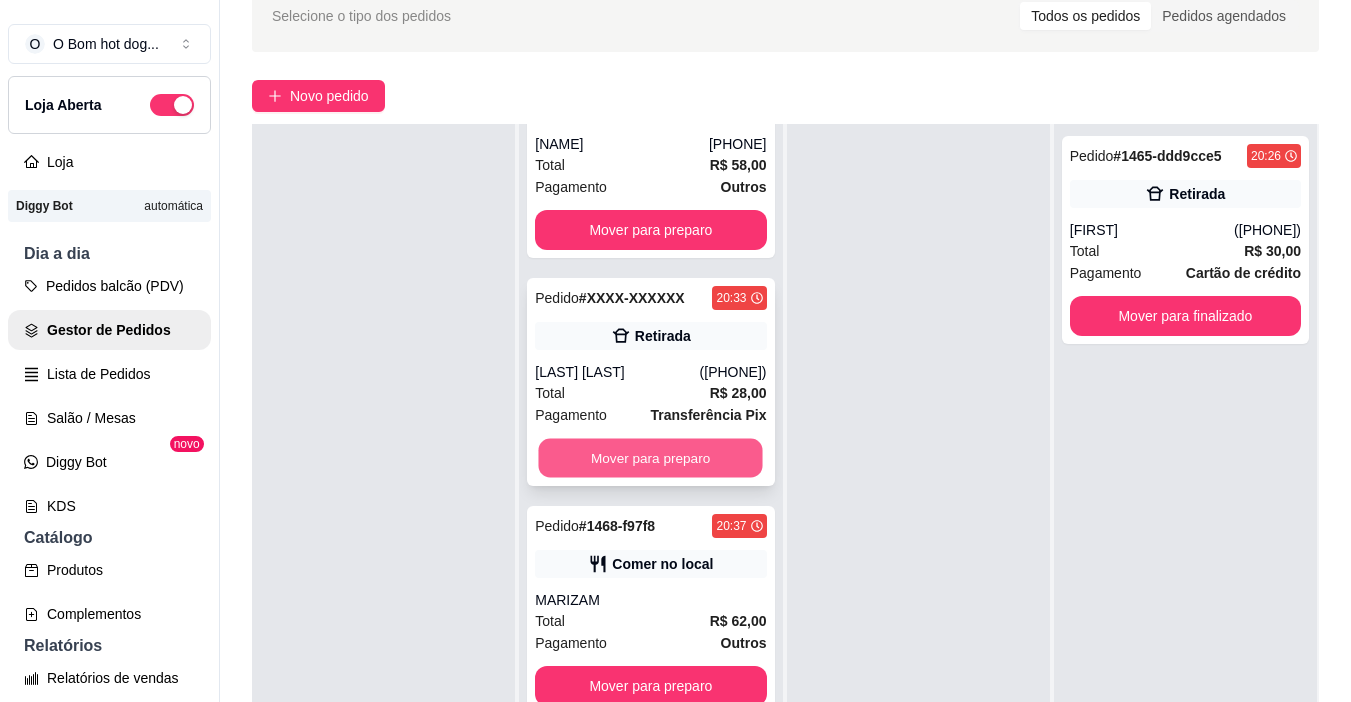 click on "Mover para preparo" at bounding box center [651, 458] 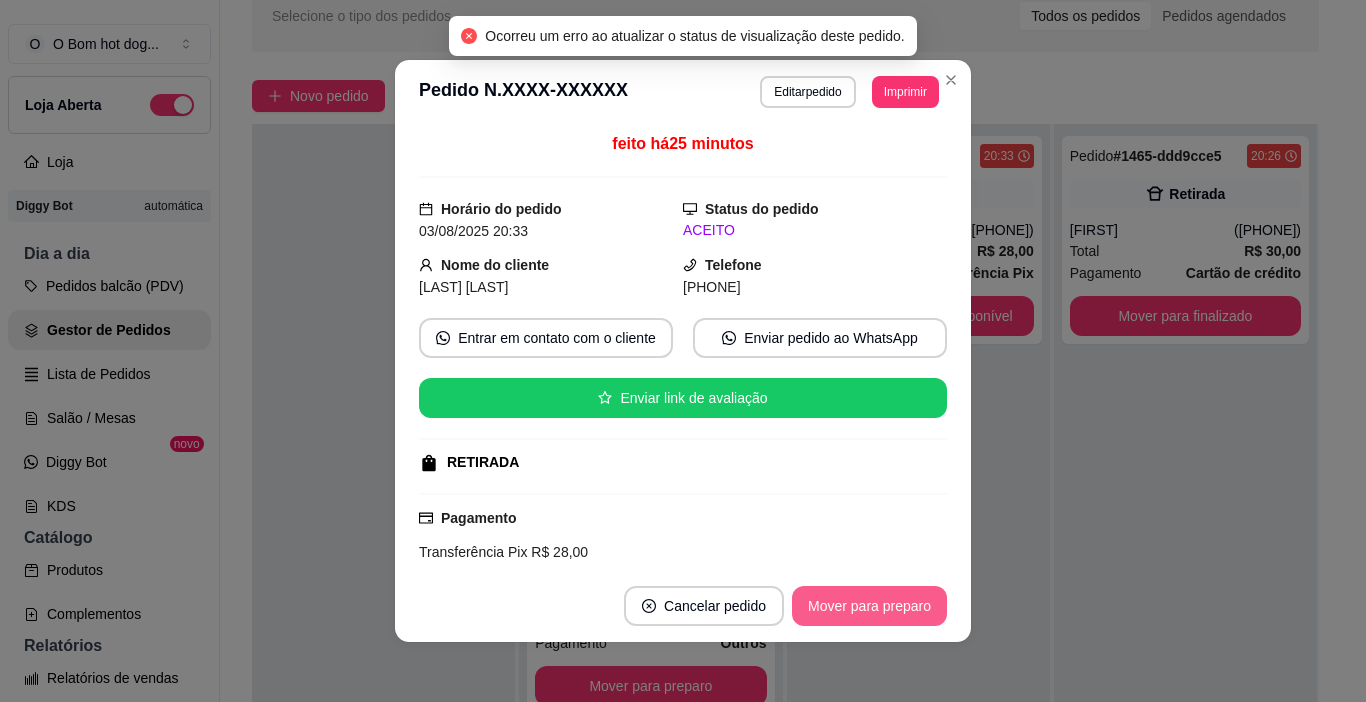 click on "Mover para preparo" at bounding box center [869, 606] 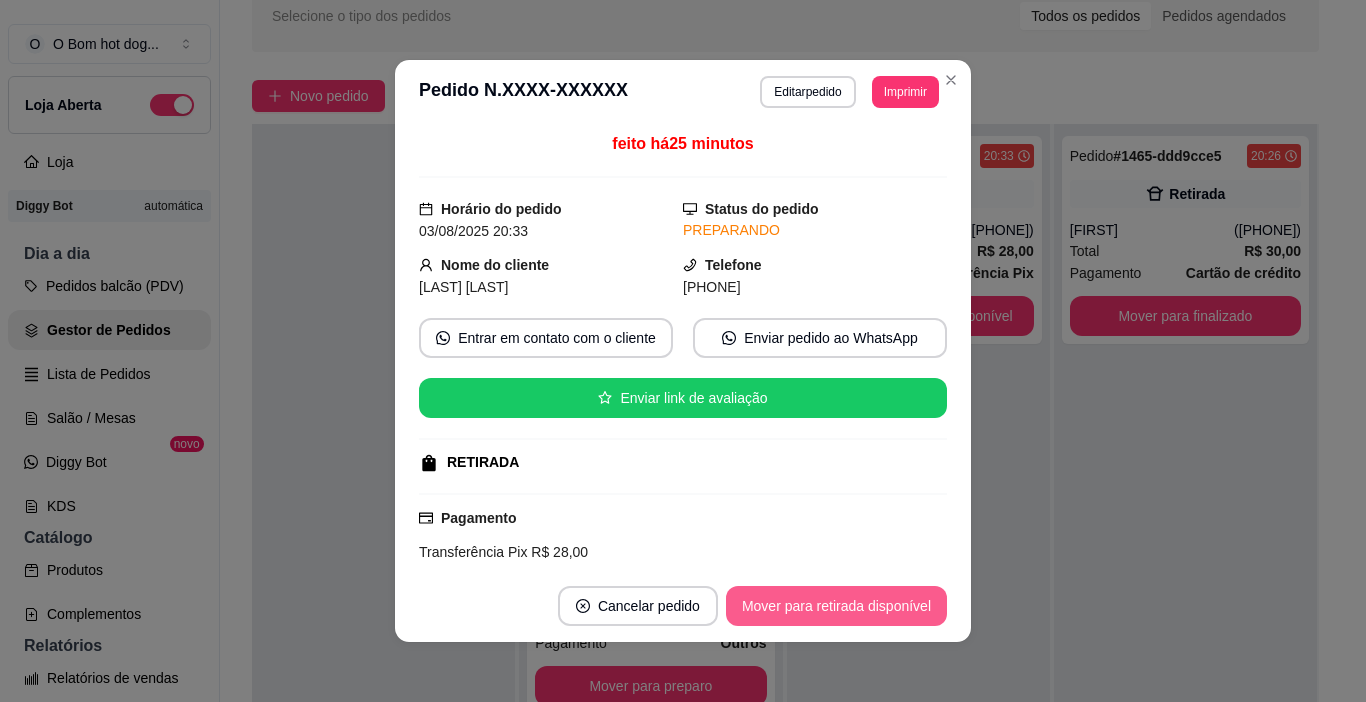 click on "Mover para retirada disponível" at bounding box center (836, 606) 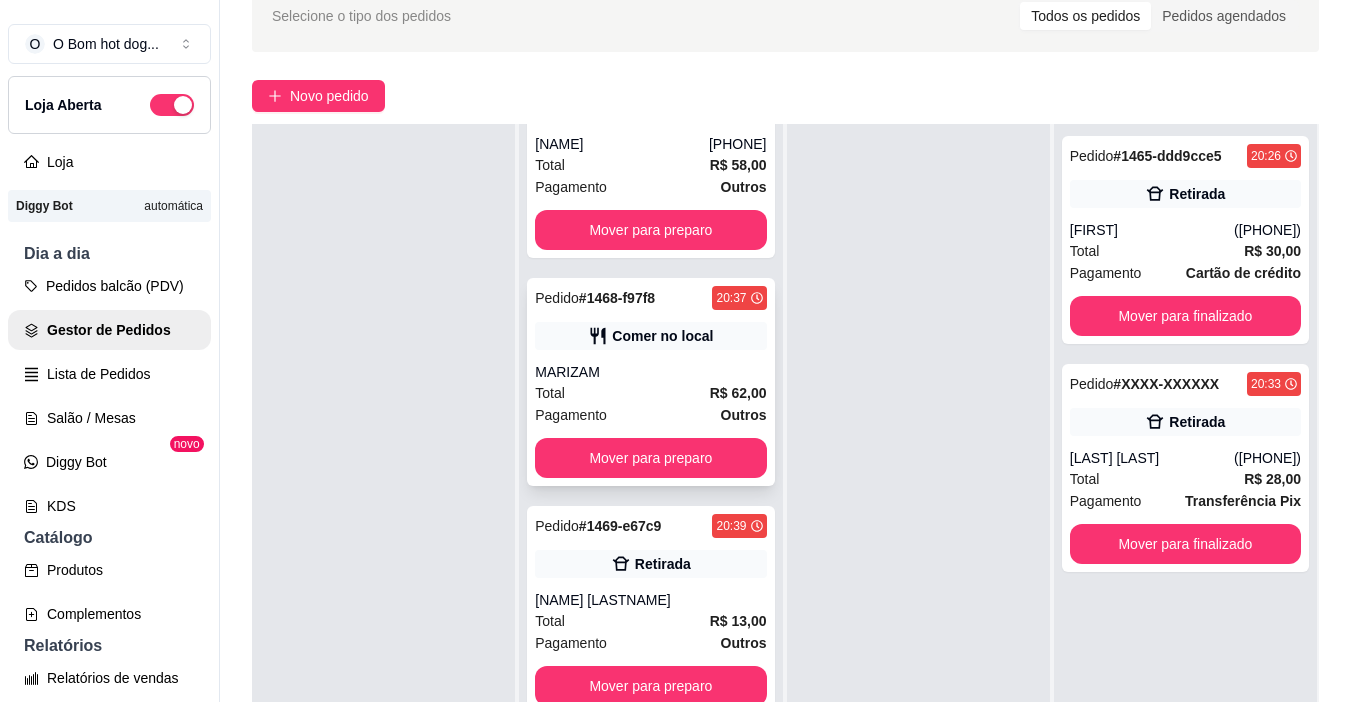 scroll, scrollTop: 0, scrollLeft: 0, axis: both 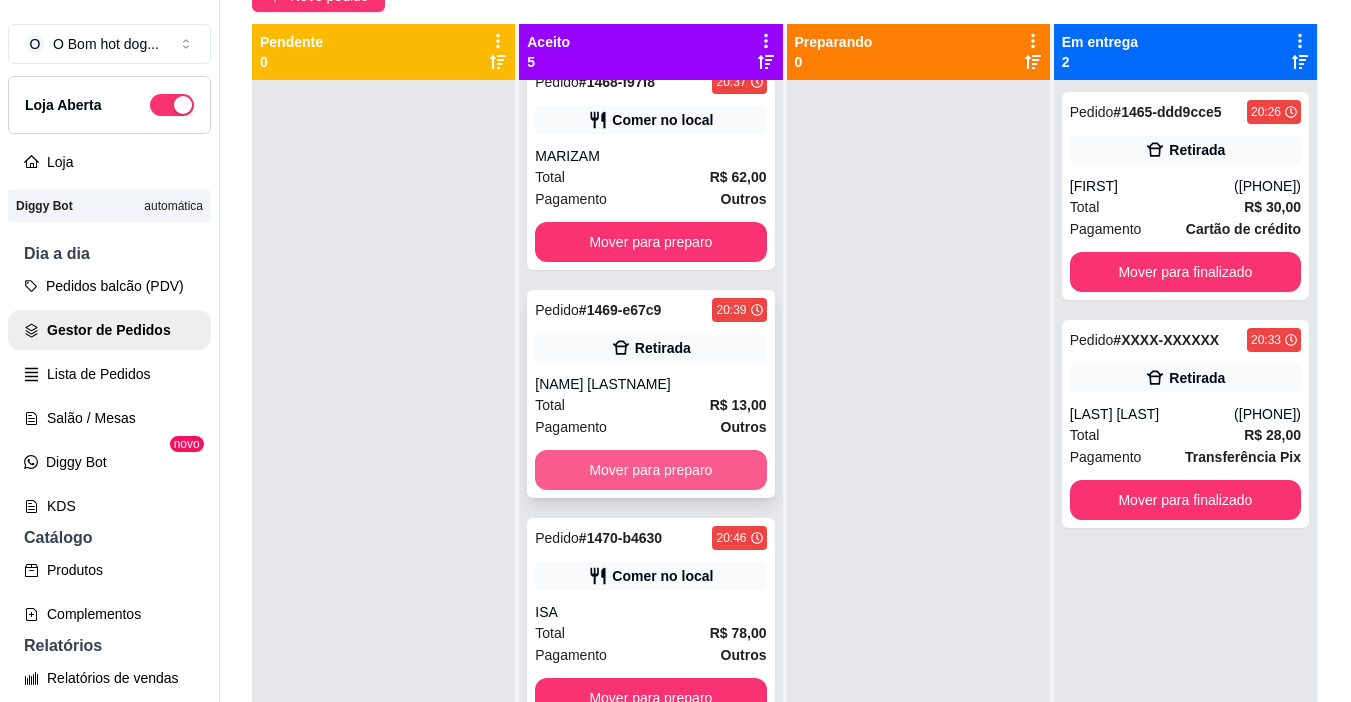 click on "Mover para preparo" at bounding box center [650, 470] 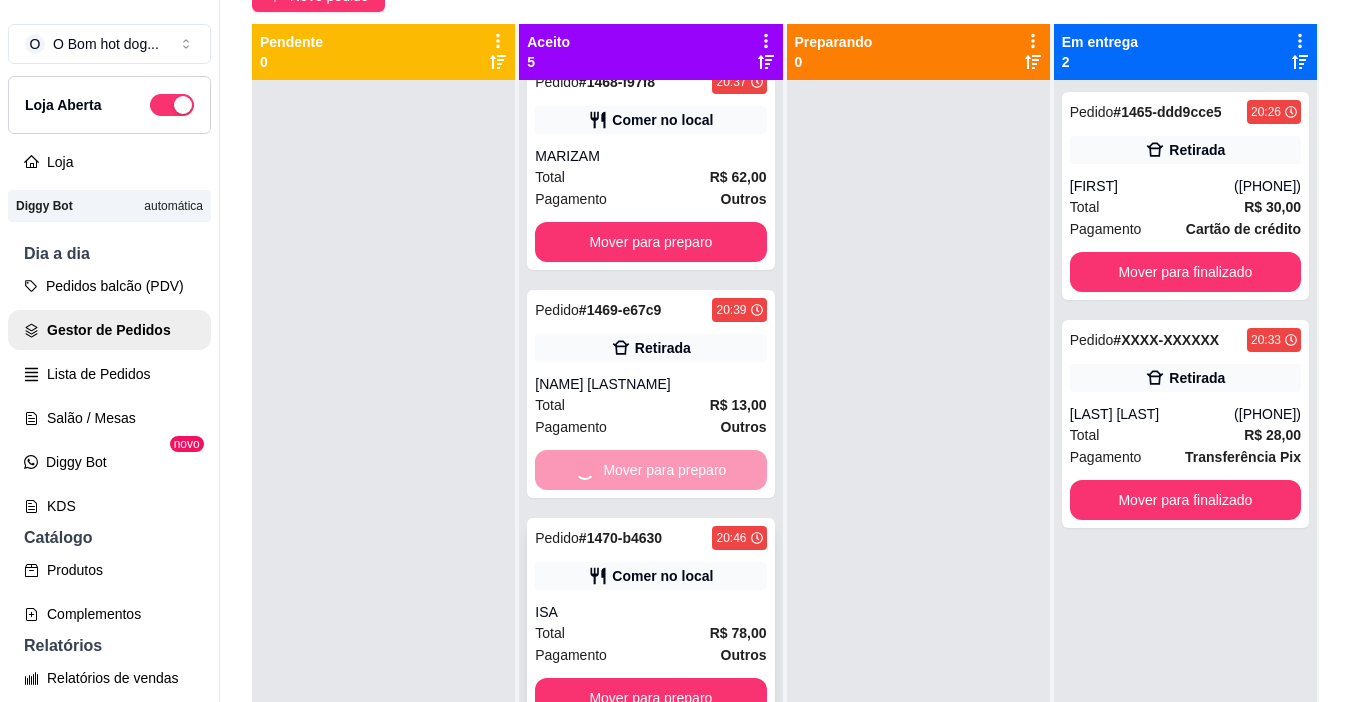 scroll, scrollTop: 230, scrollLeft: 0, axis: vertical 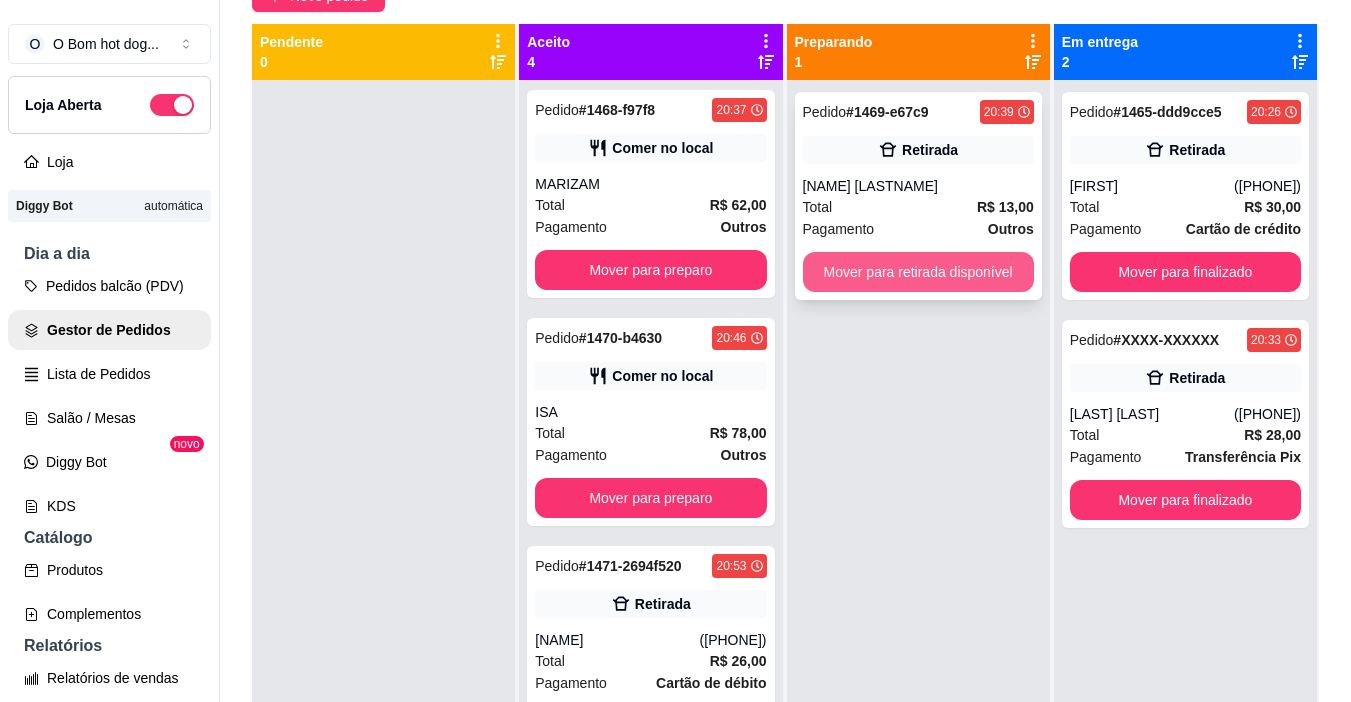 click on "Mover para retirada disponível" at bounding box center [918, 272] 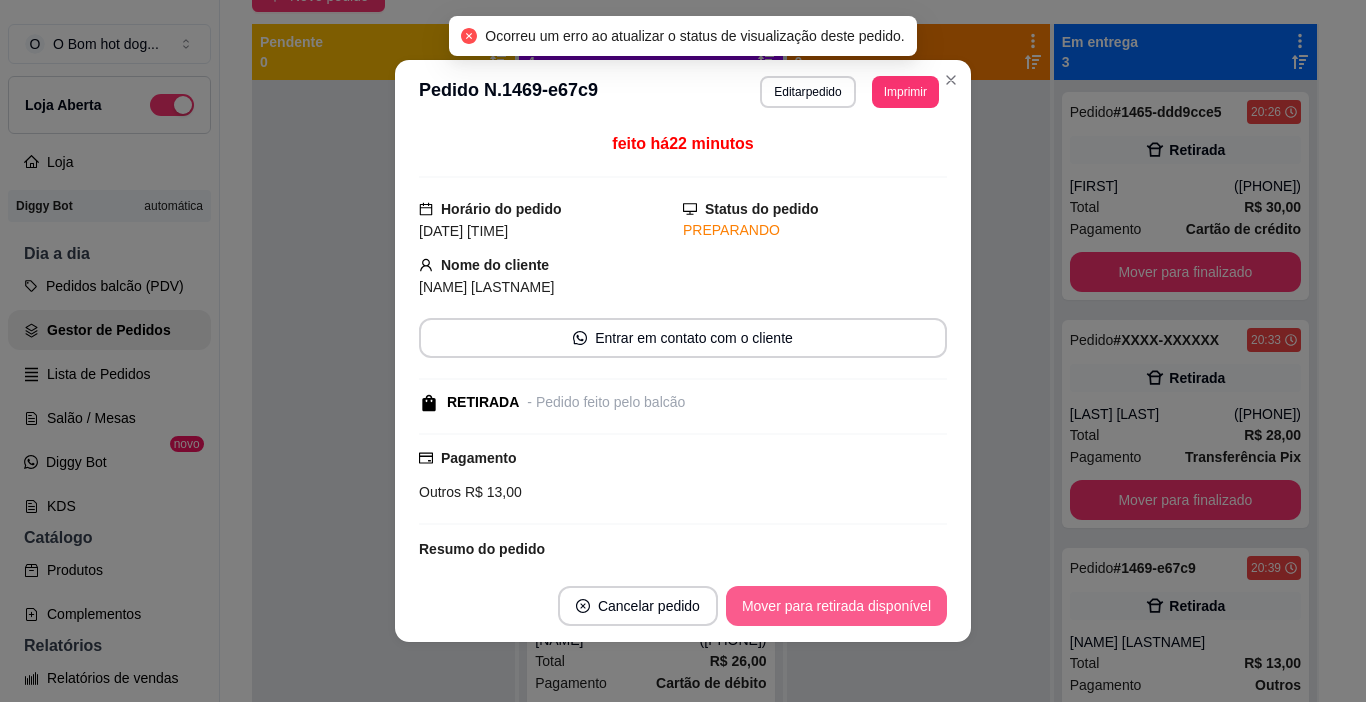 click on "Mover para retirada disponível" at bounding box center (836, 606) 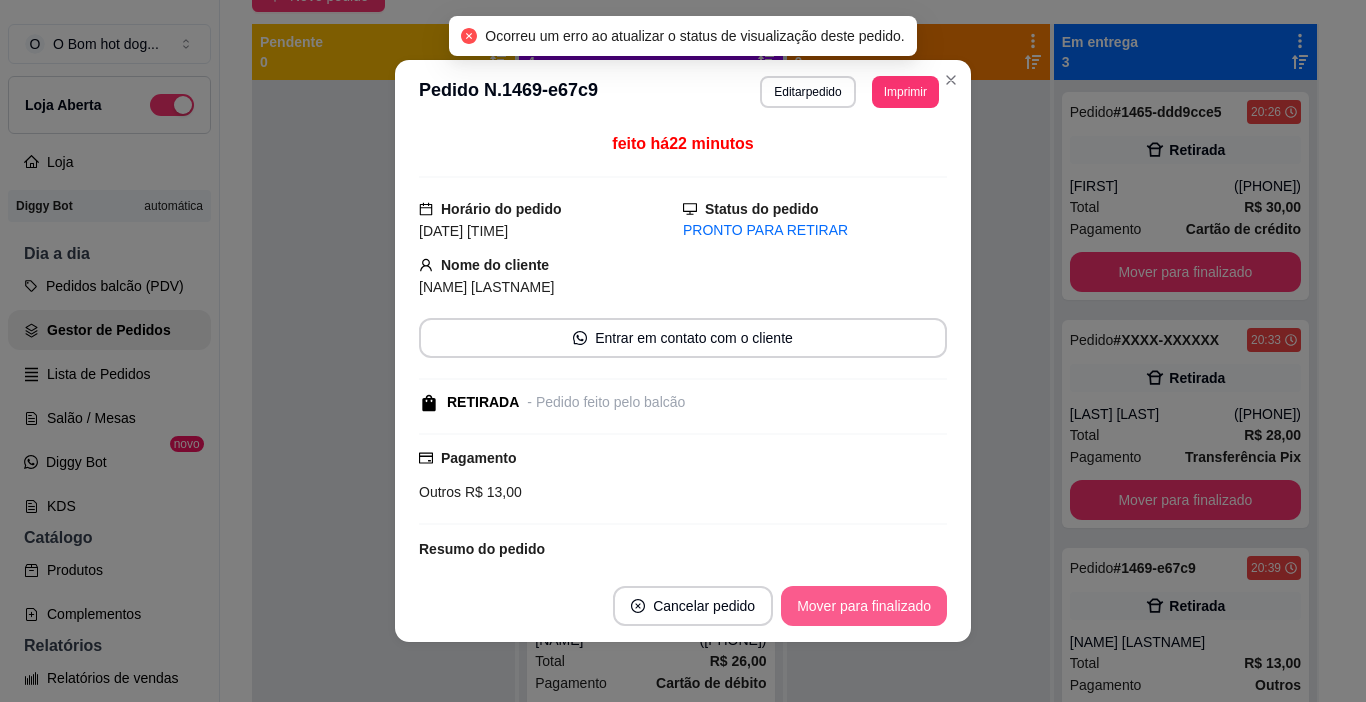 click on "Mover para finalizado" at bounding box center (864, 606) 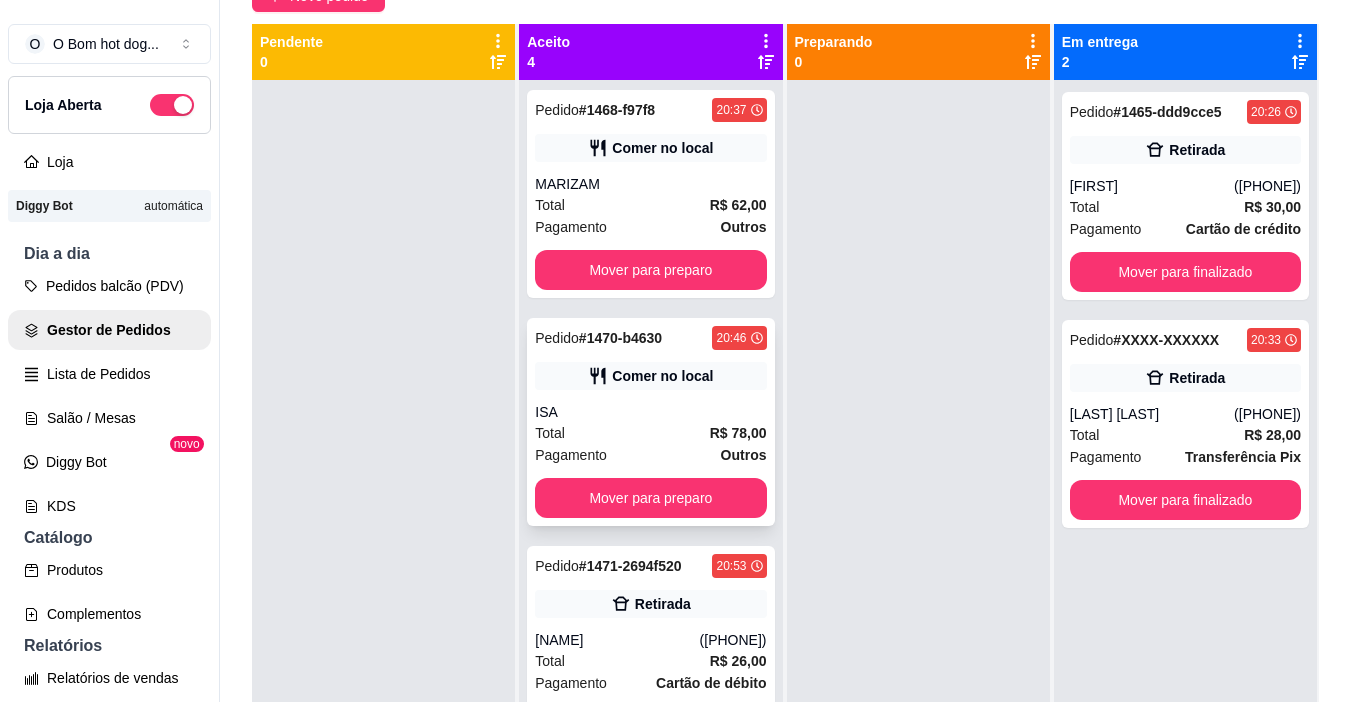 scroll, scrollTop: 56, scrollLeft: 0, axis: vertical 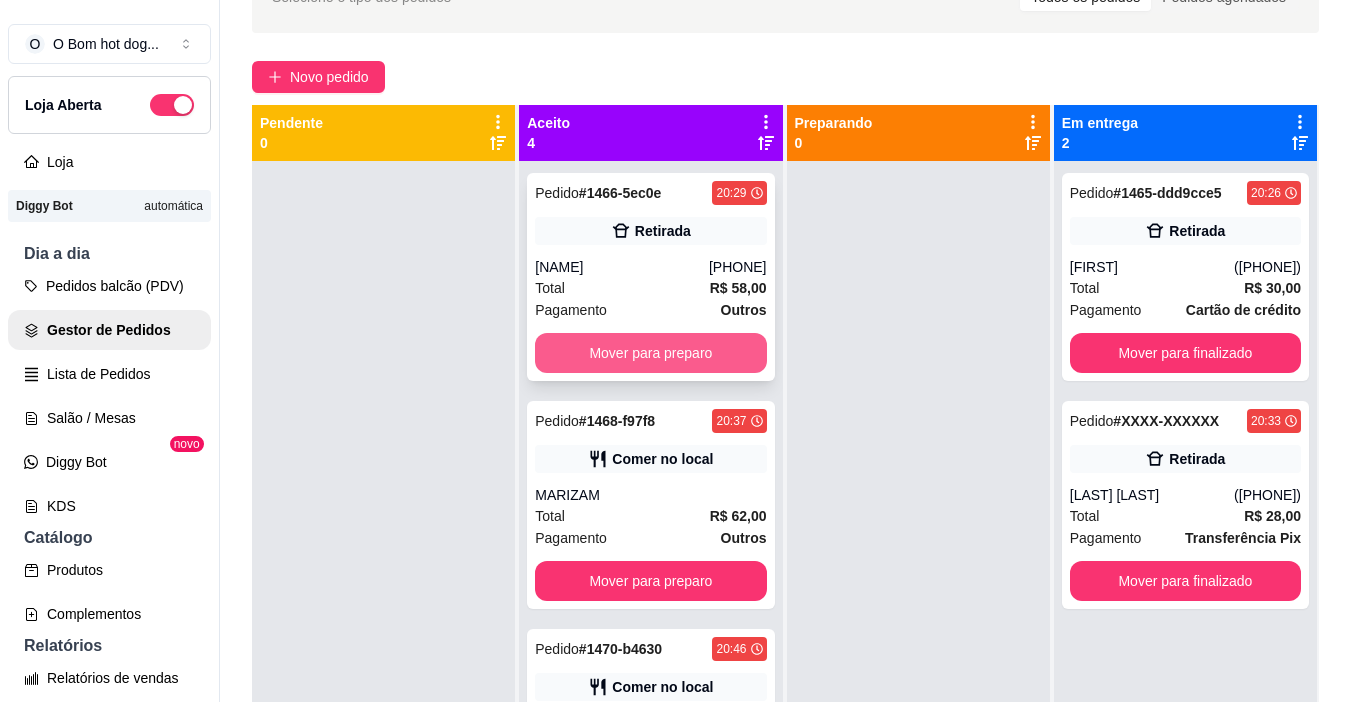 click on "Mover para preparo" at bounding box center [650, 353] 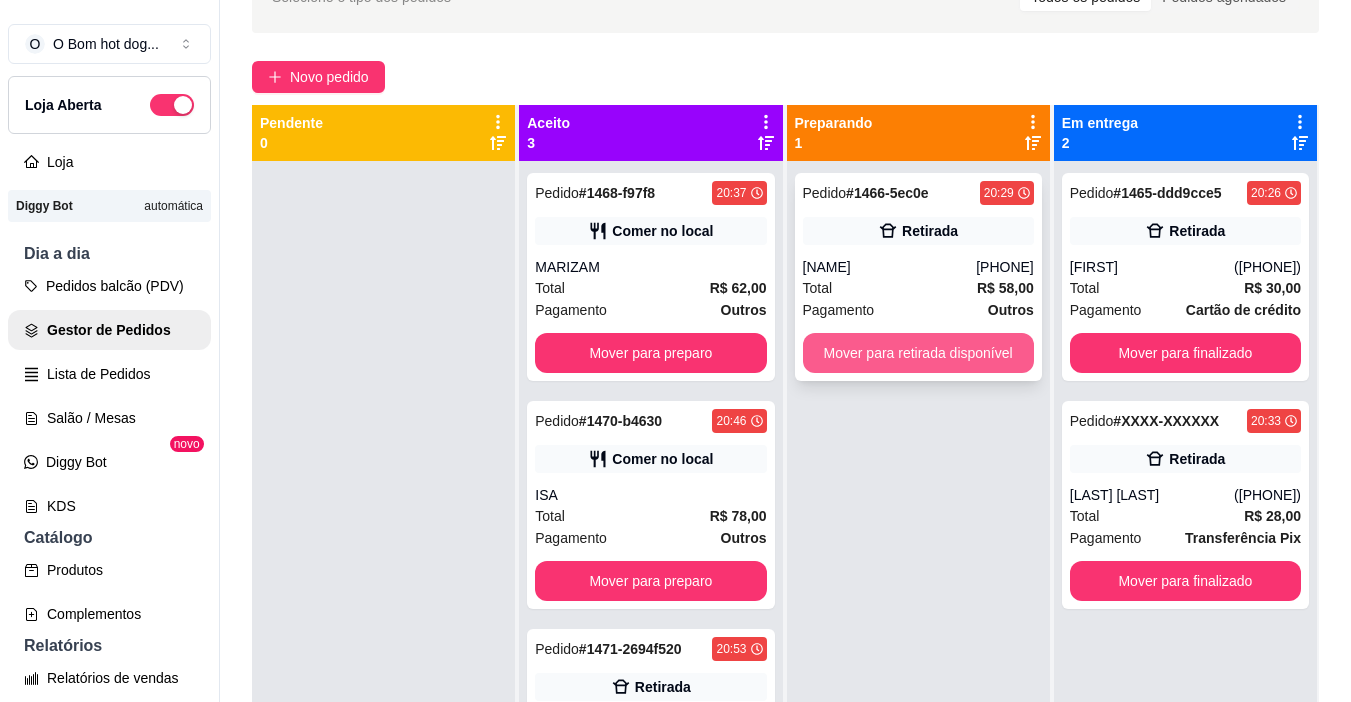 click on "Mover para retirada disponível" at bounding box center (918, 353) 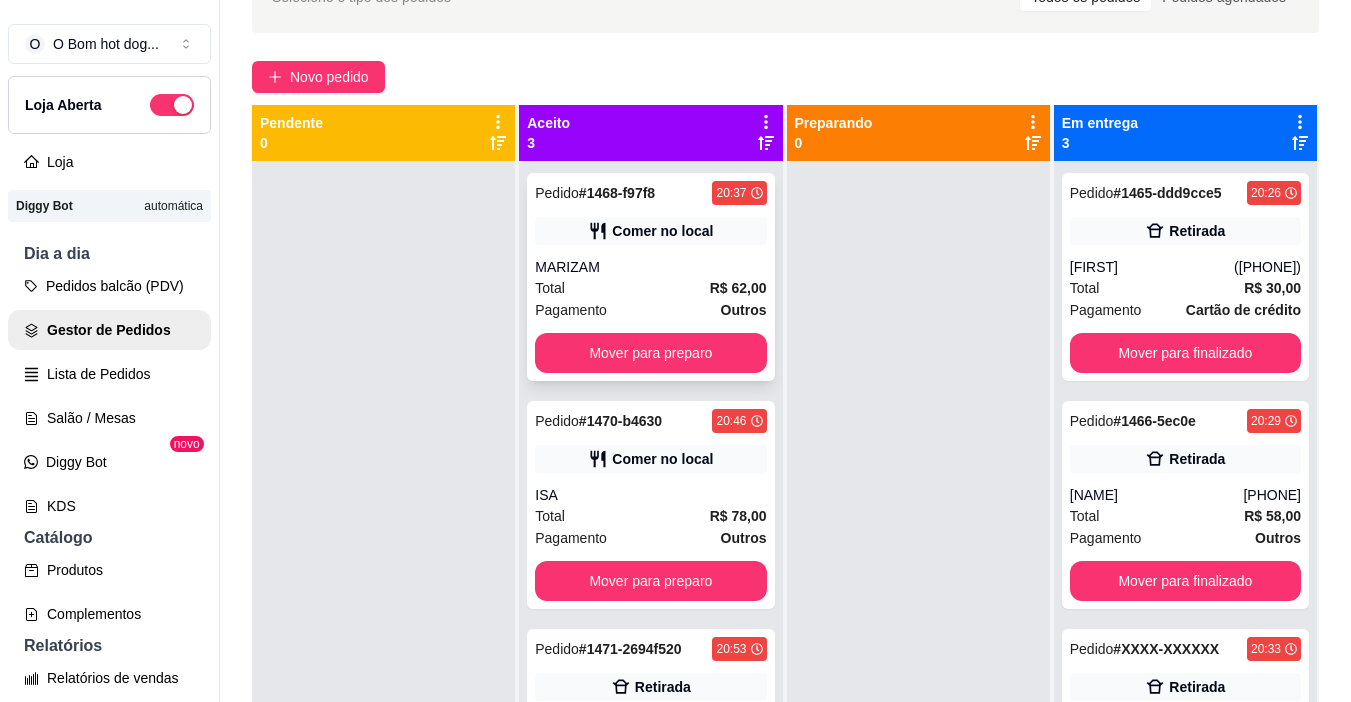 click on "Total R$ 62,00" at bounding box center (650, 288) 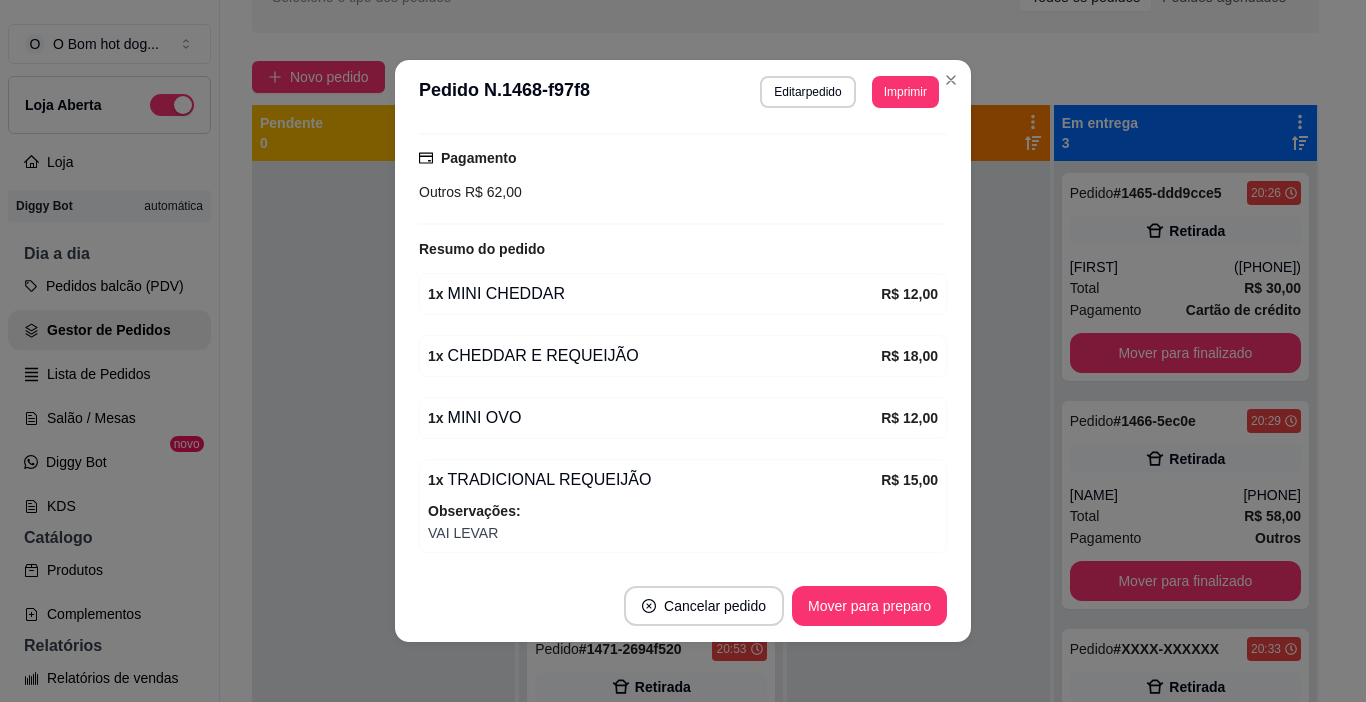 scroll, scrollTop: 431, scrollLeft: 0, axis: vertical 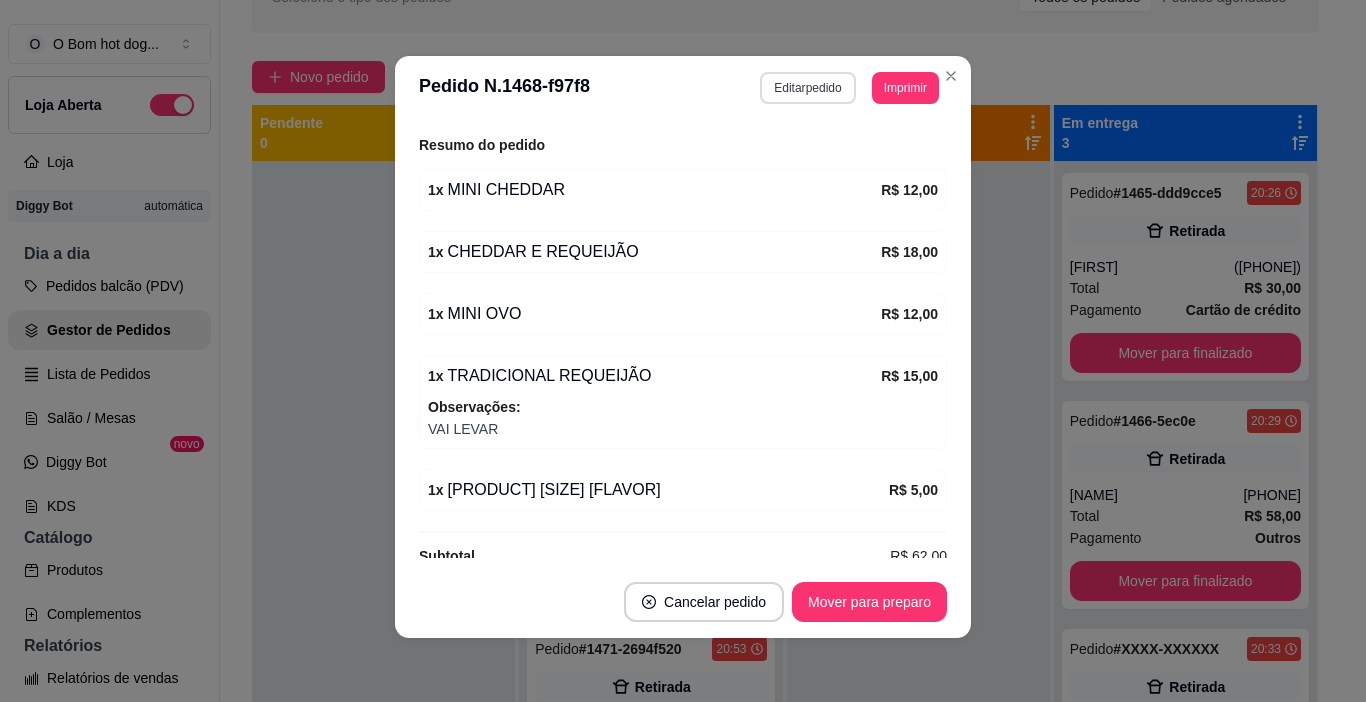 click on "Editar  pedido" at bounding box center (807, 88) 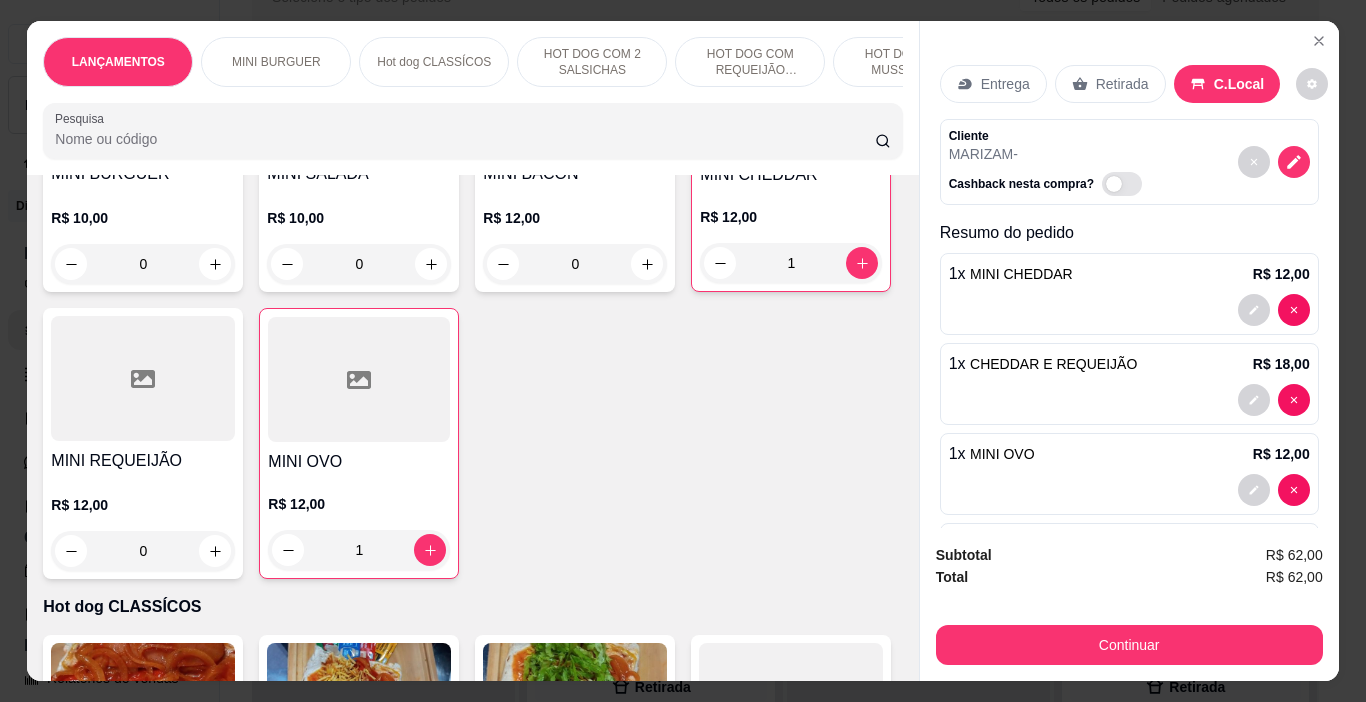 scroll, scrollTop: 700, scrollLeft: 0, axis: vertical 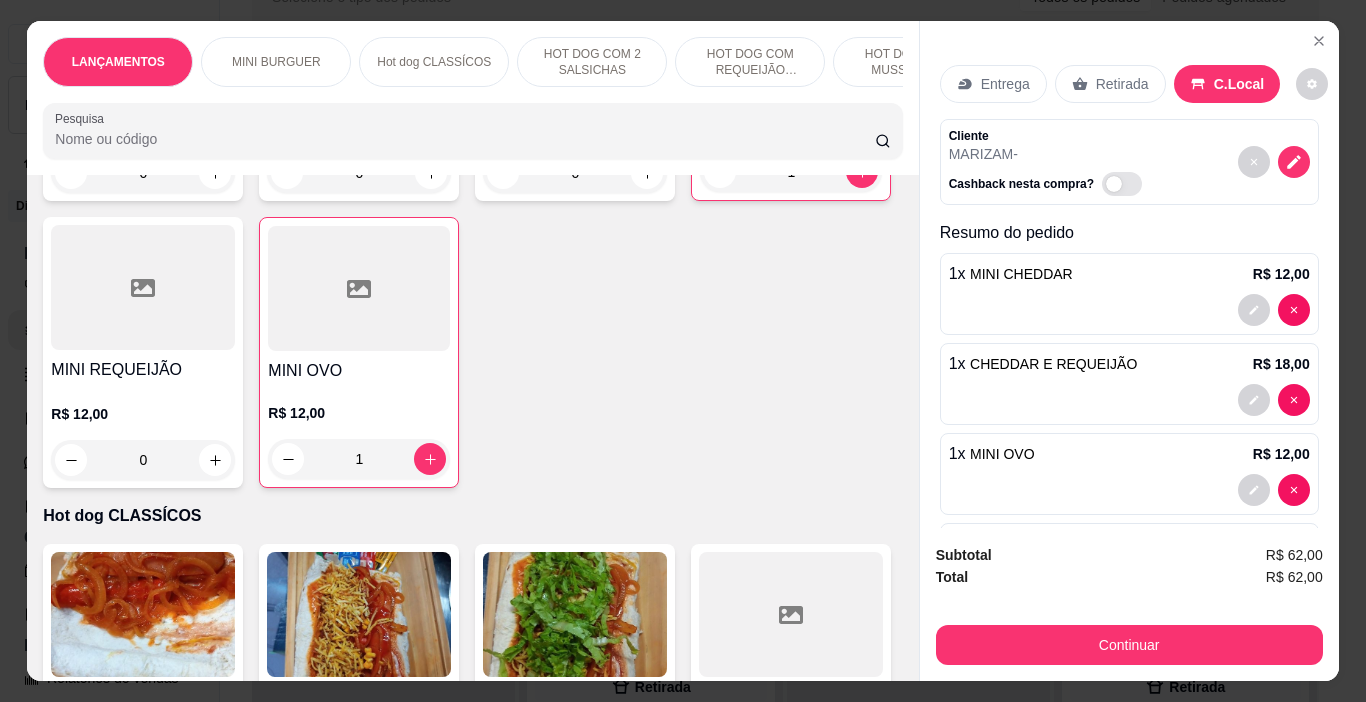 click on "1" at bounding box center (791, 172) 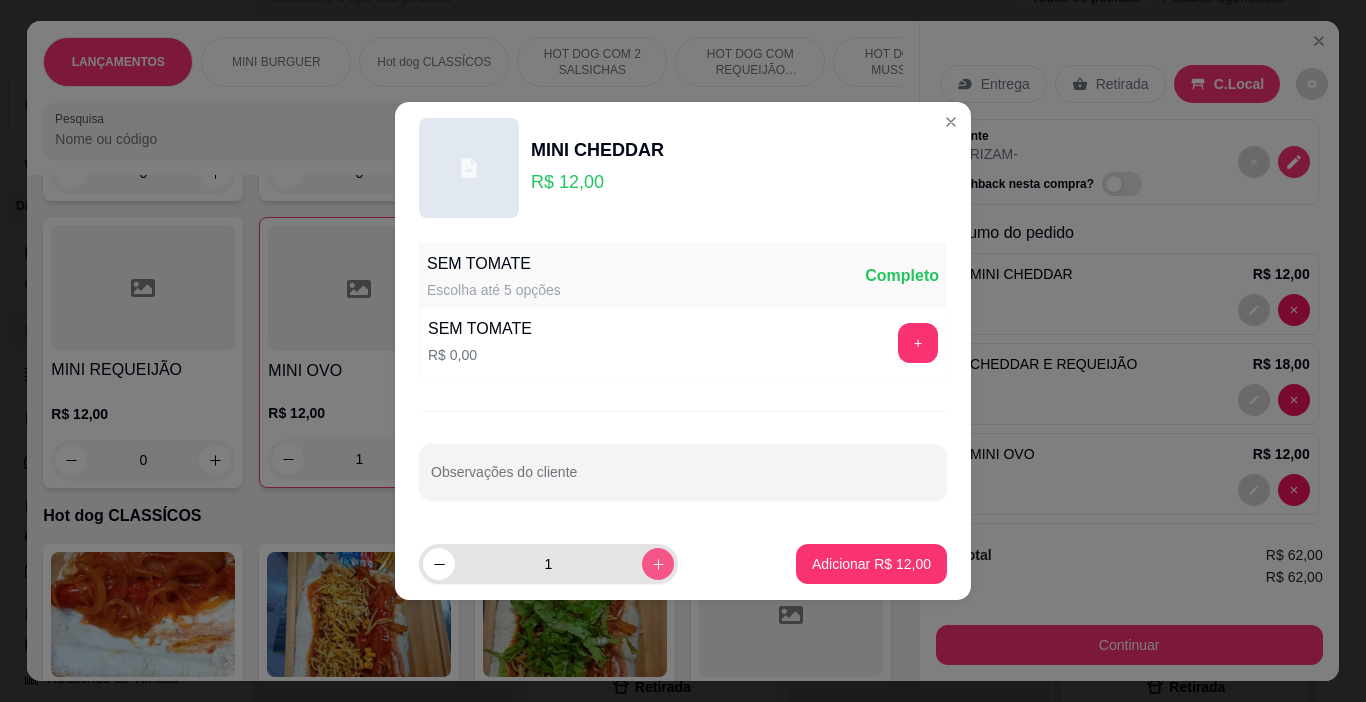 click 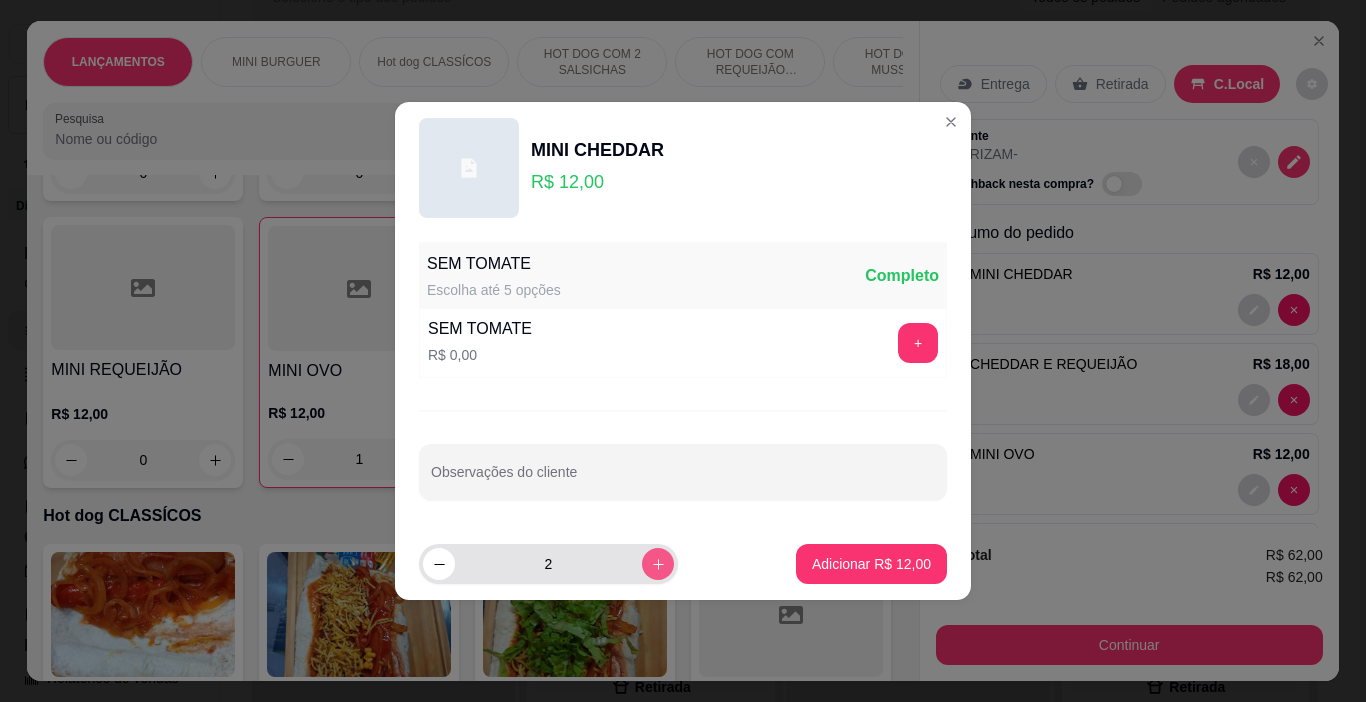 click 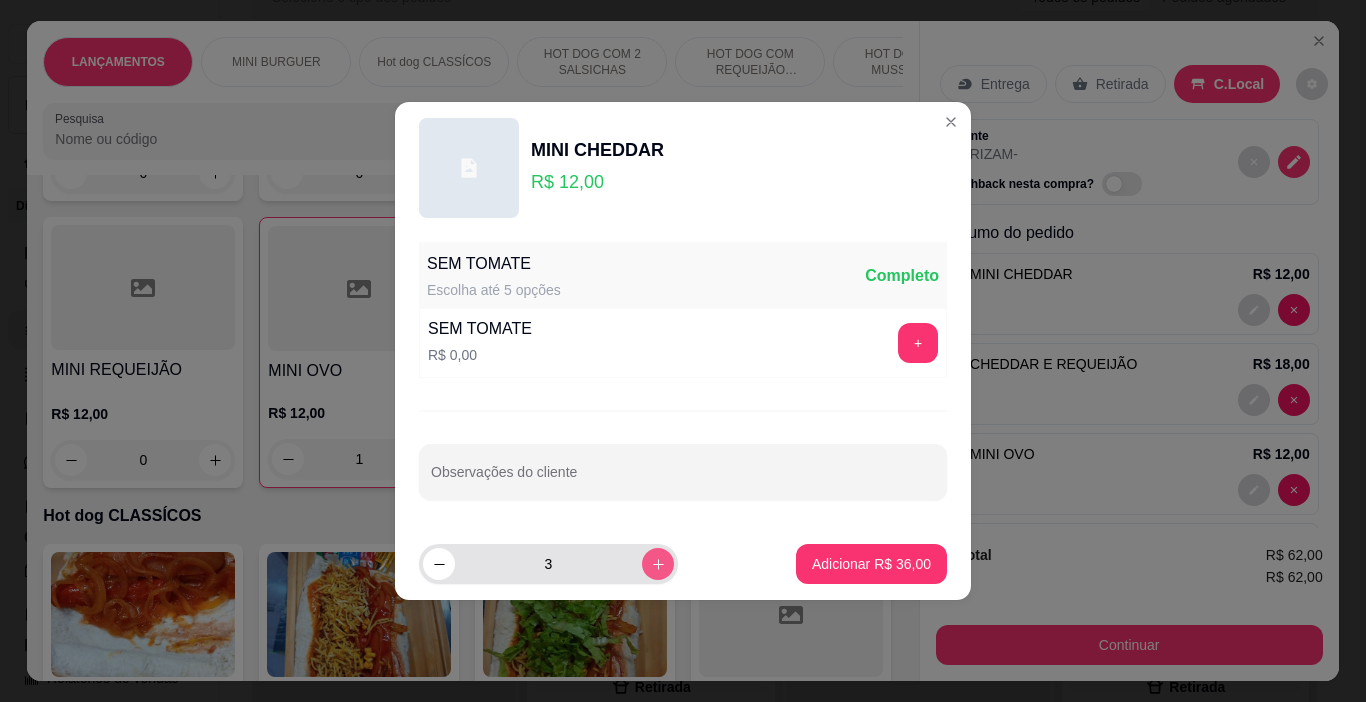 click 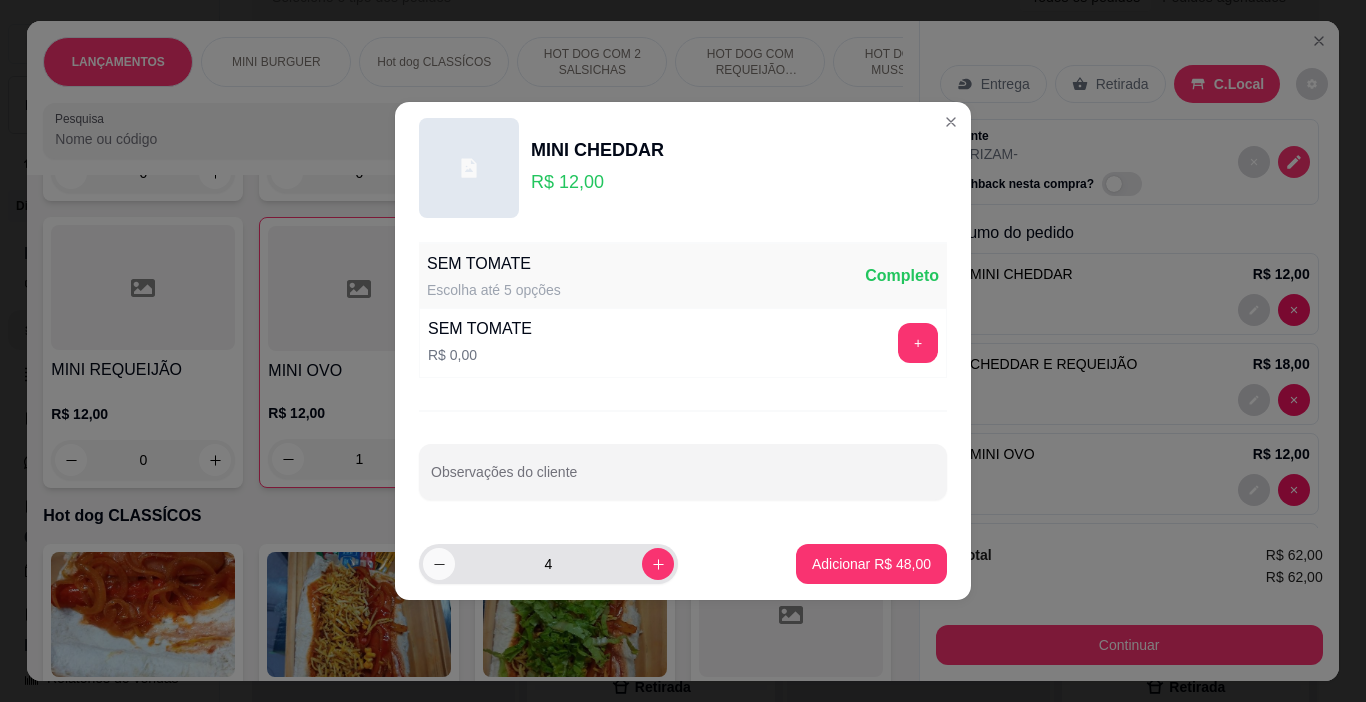 click 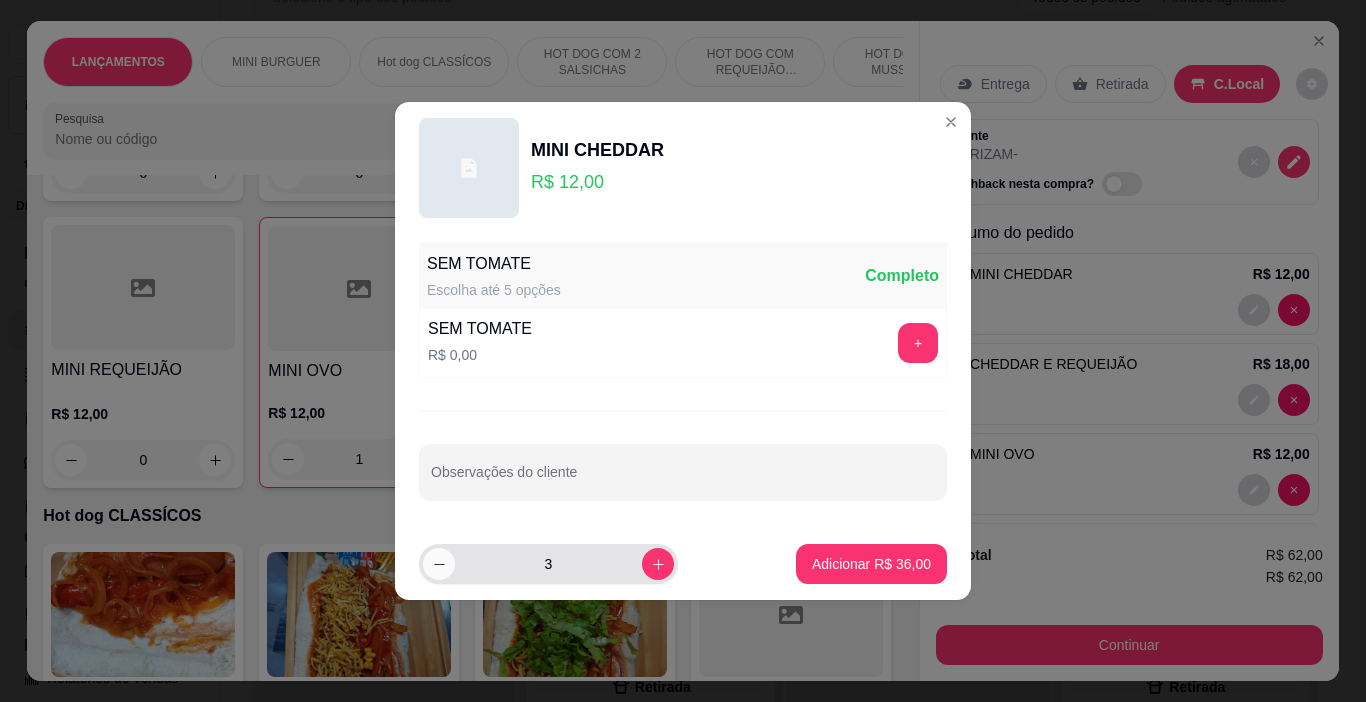 click 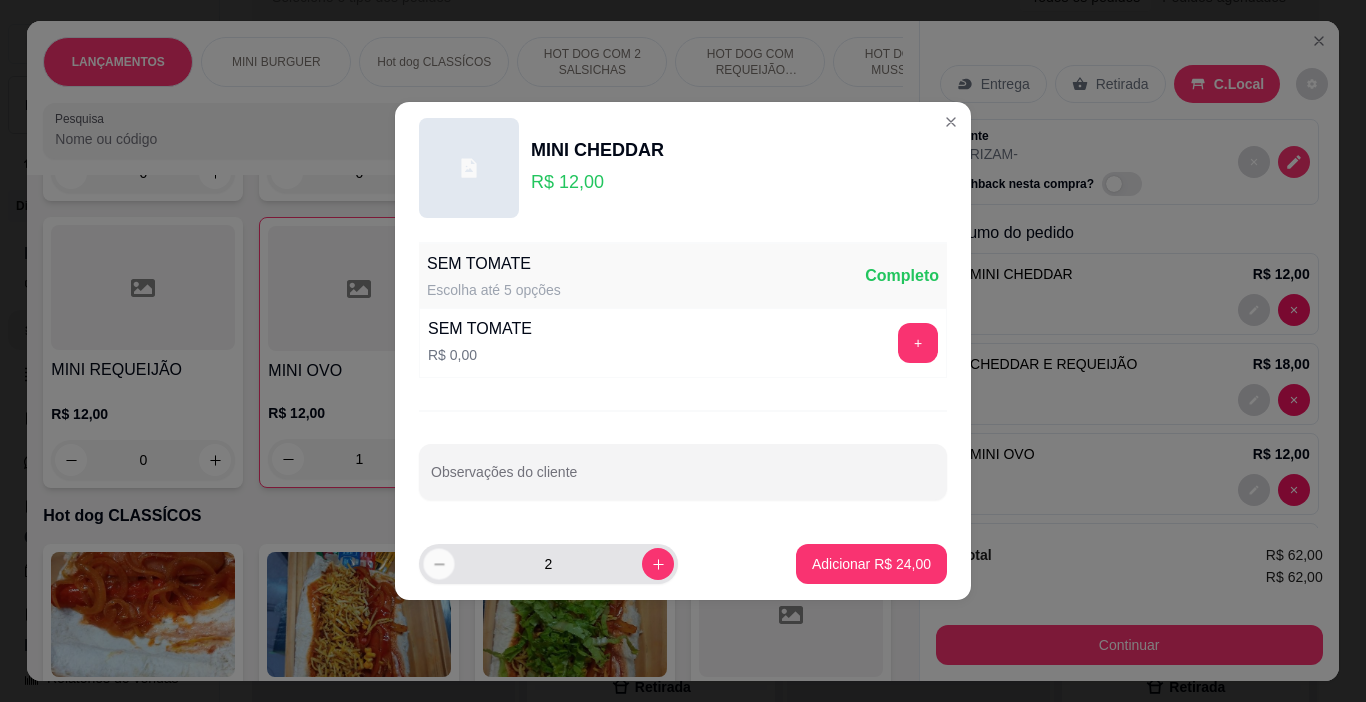 click 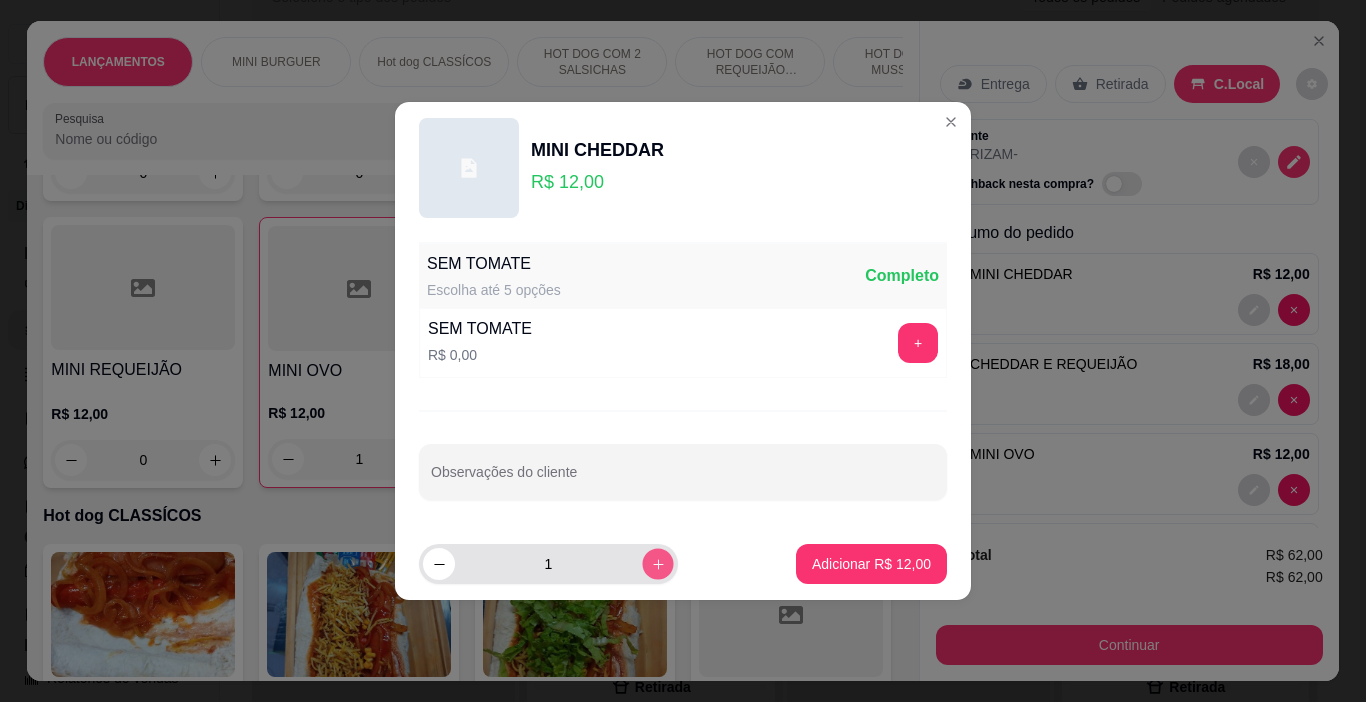 click 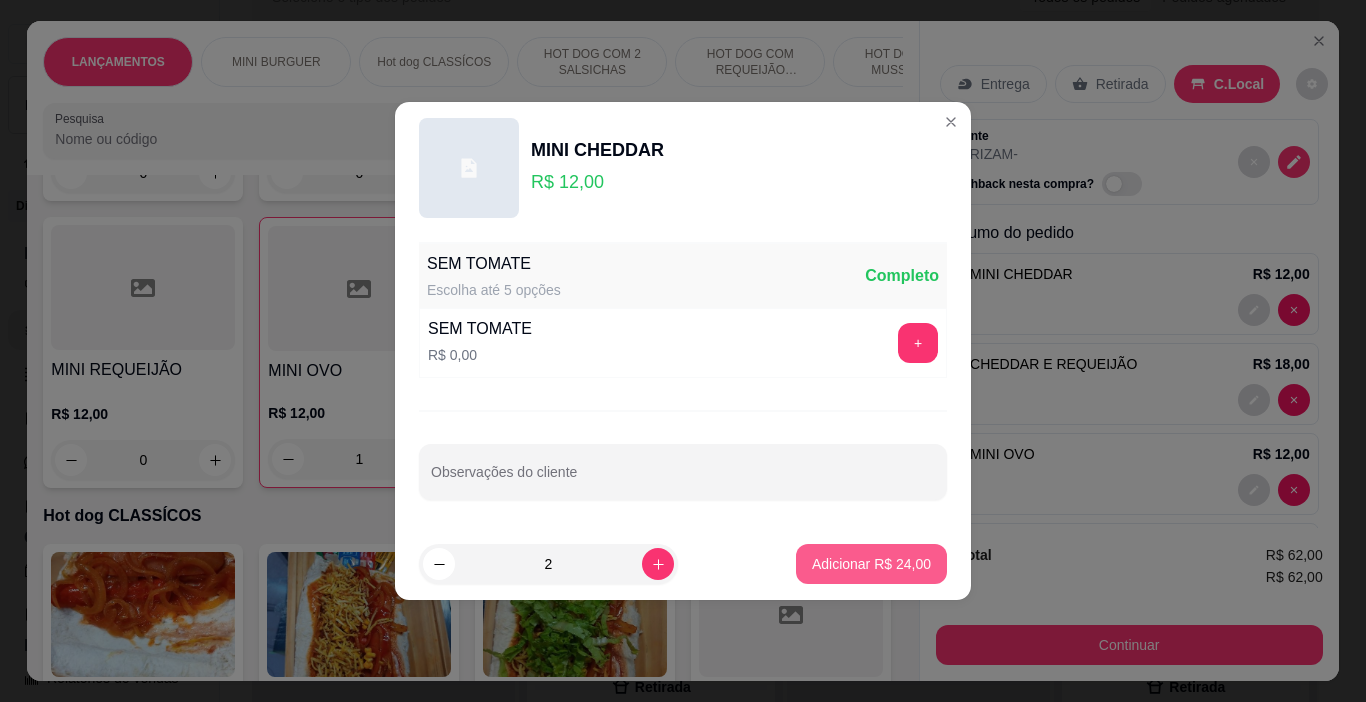 click on "Adicionar   R$ 24,00" at bounding box center [871, 564] 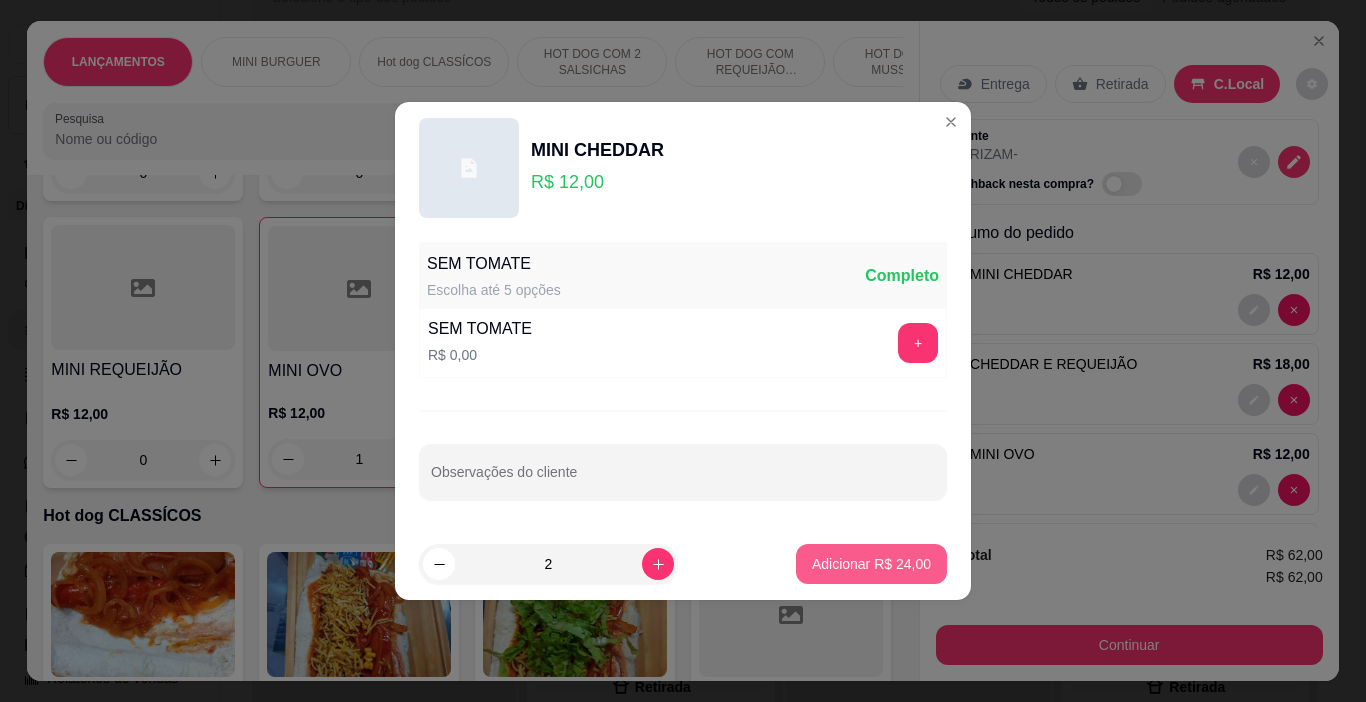 type on "3" 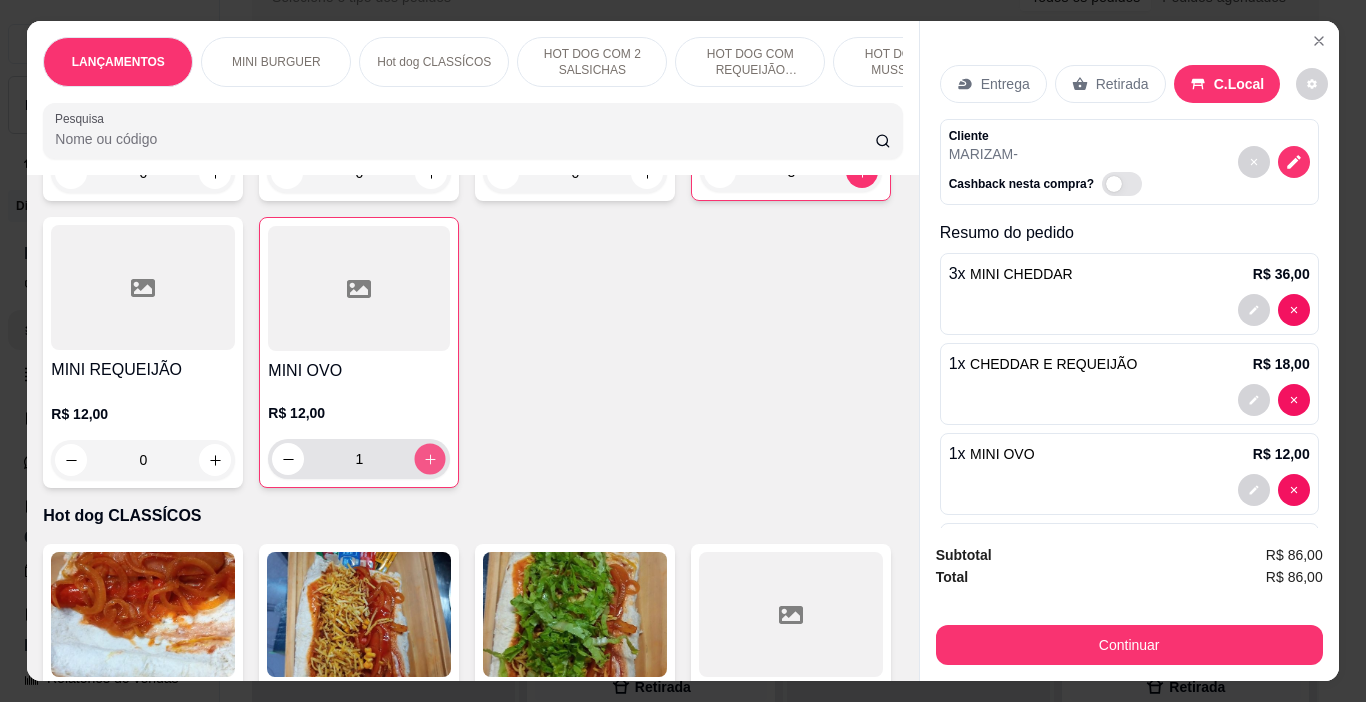 click at bounding box center (430, 459) 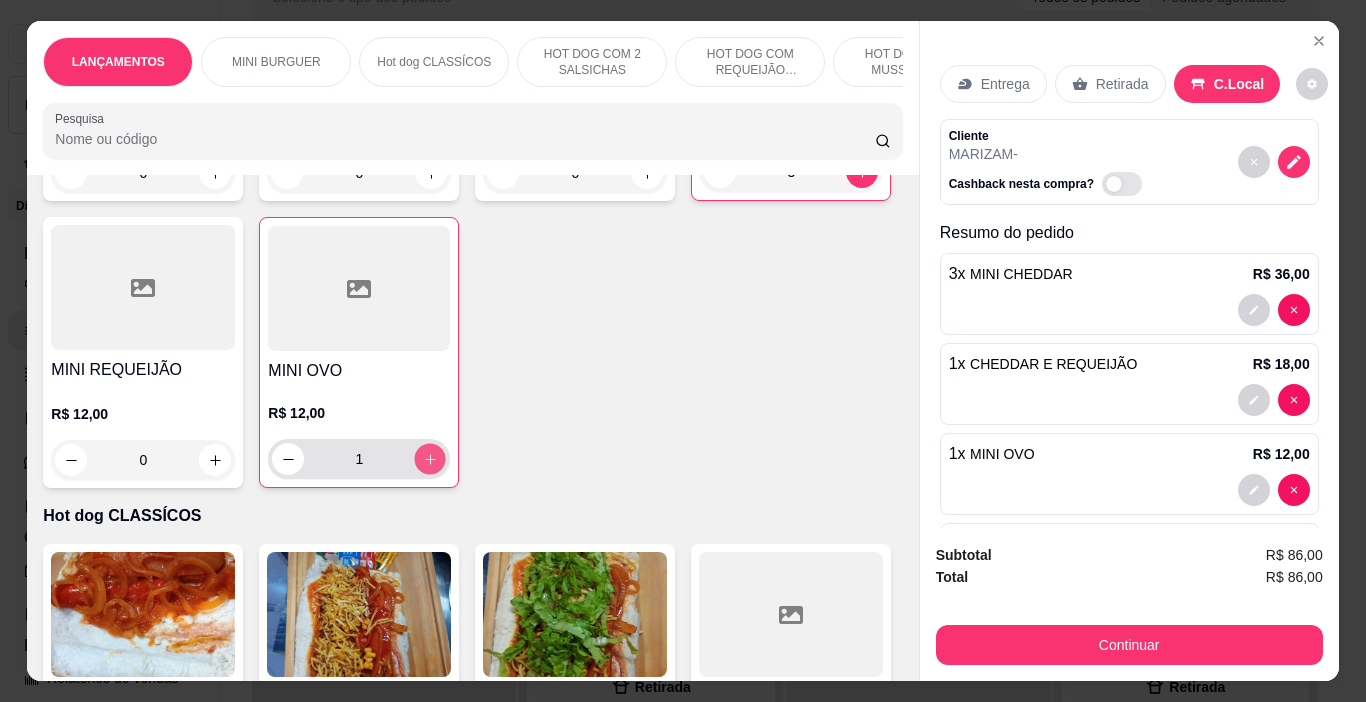 type on "2" 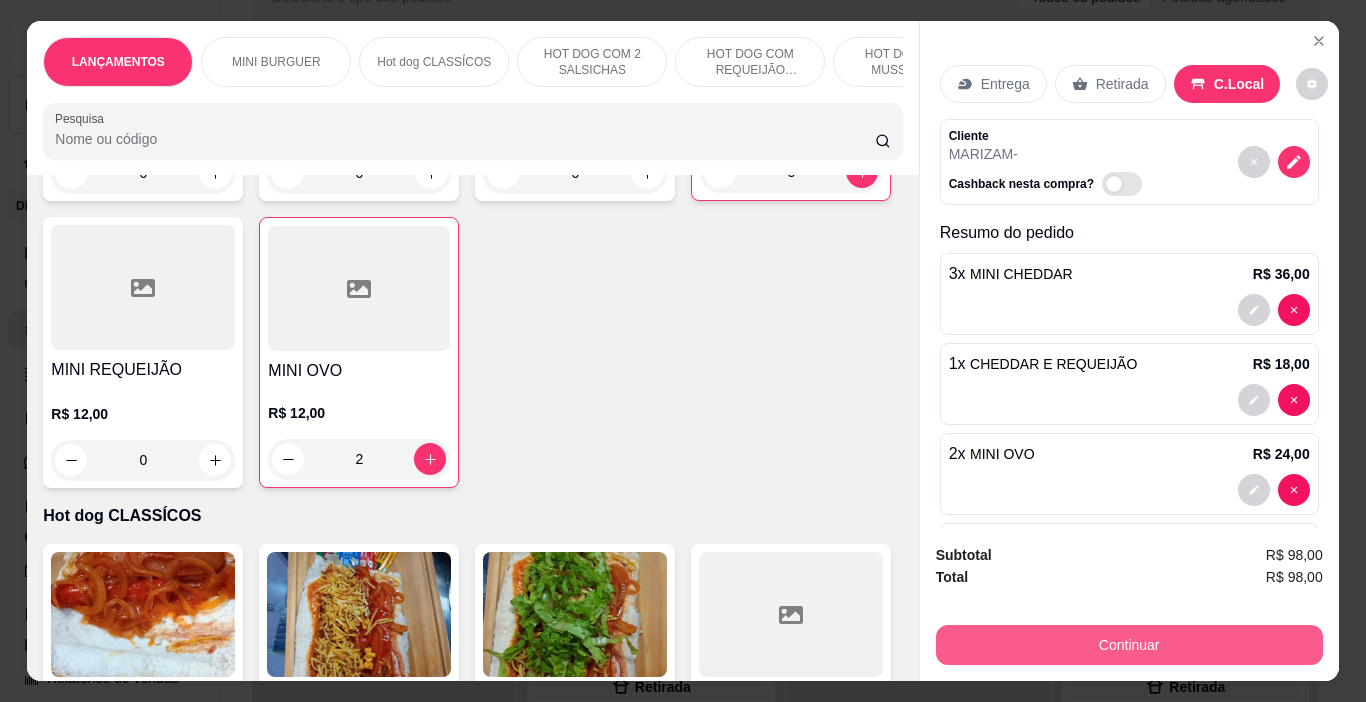 click on "Continuar" at bounding box center (1129, 645) 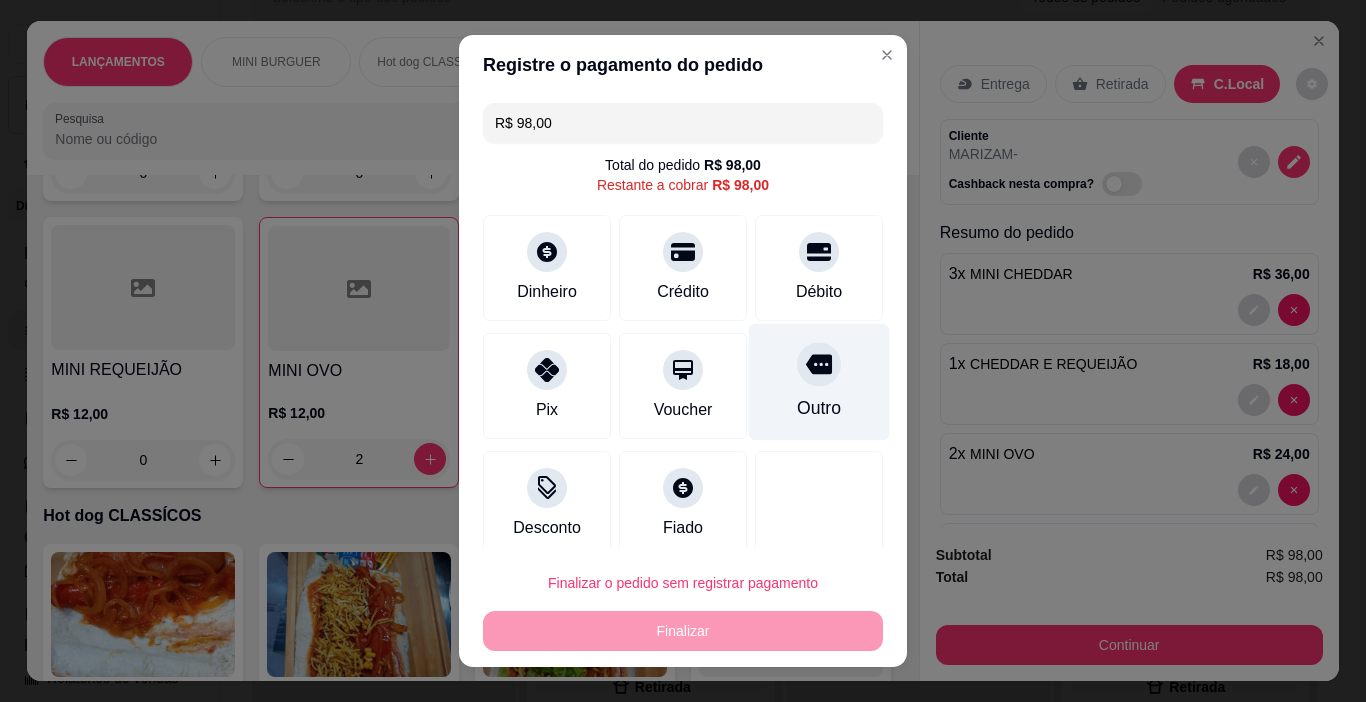 click on "Outro" at bounding box center (819, 382) 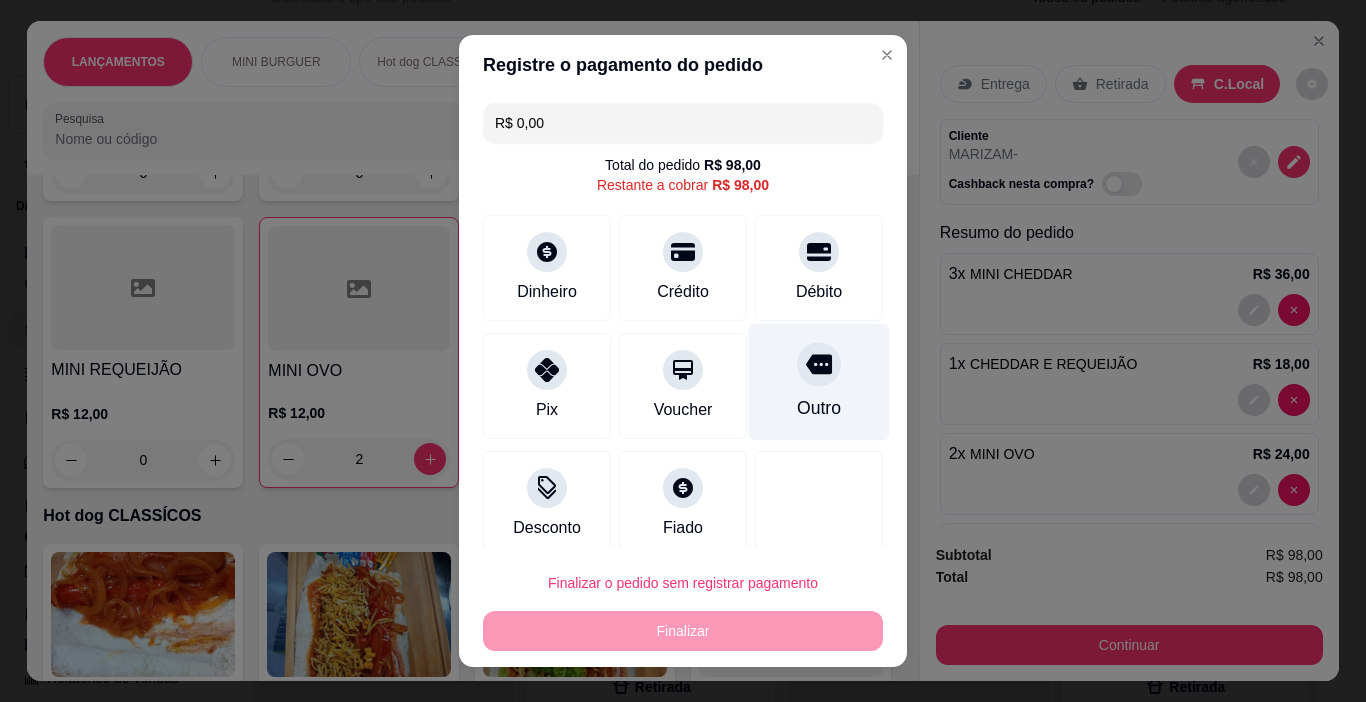 click on "Outro" at bounding box center (819, 408) 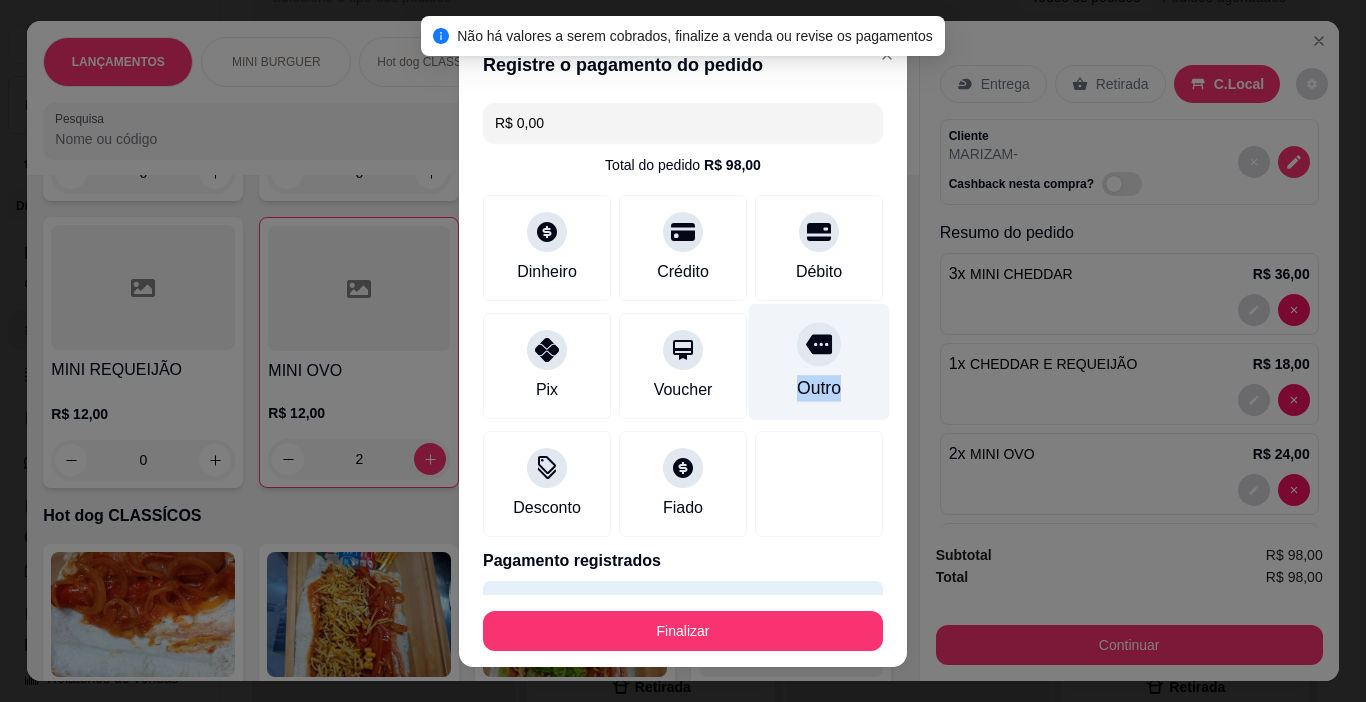 click on "Outro" at bounding box center [819, 388] 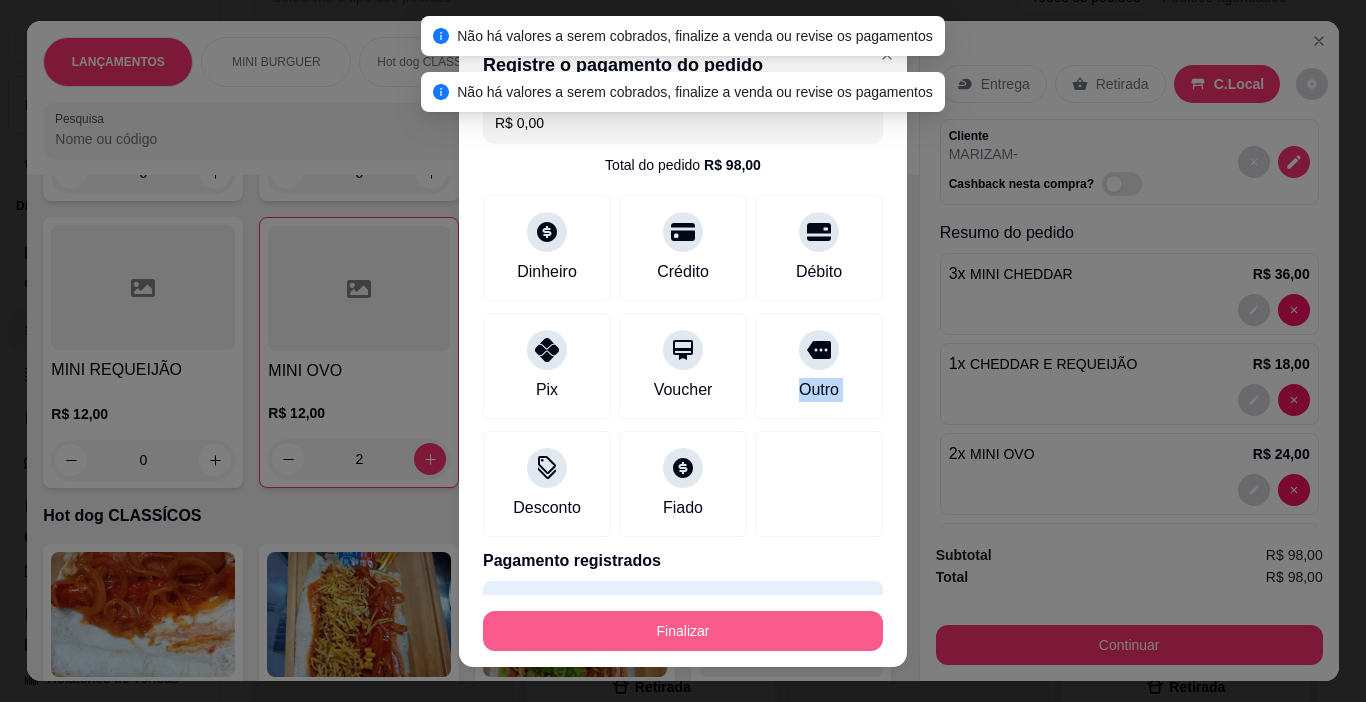 click on "Finalizar" at bounding box center (683, 631) 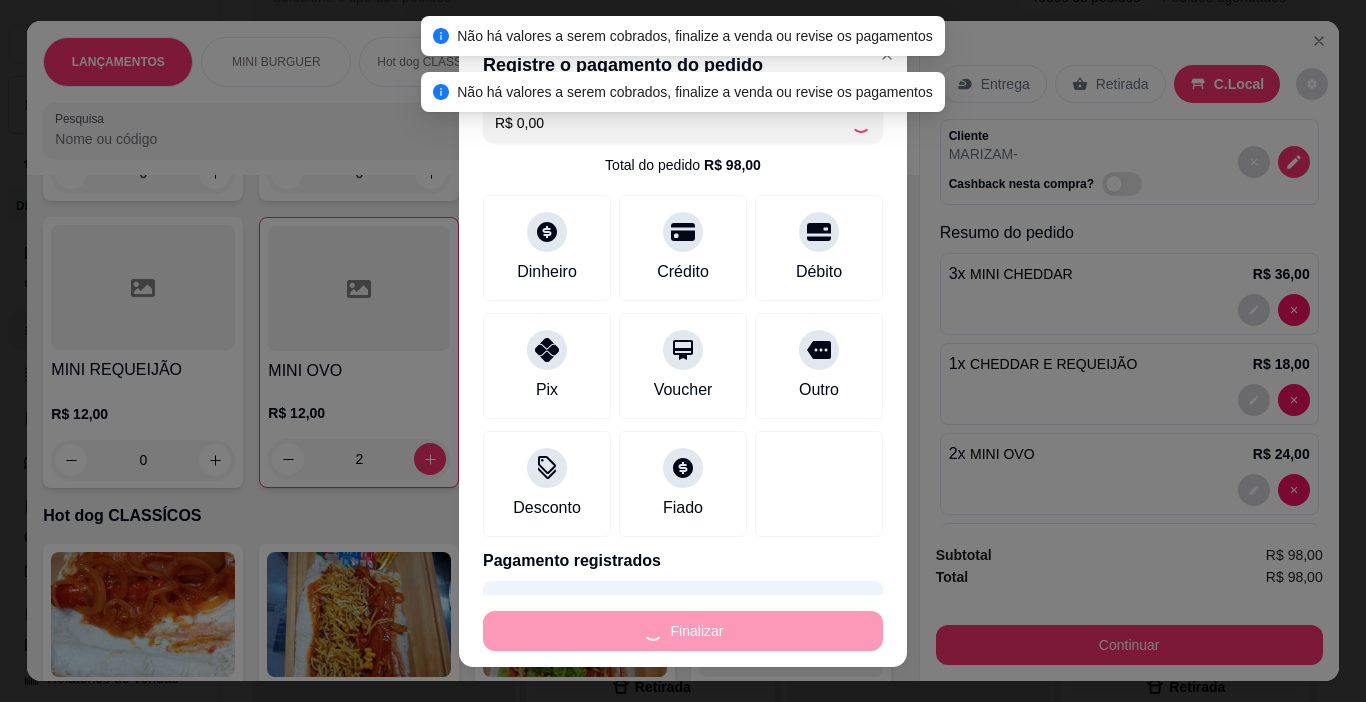 click on "Finalizar" at bounding box center [683, 631] 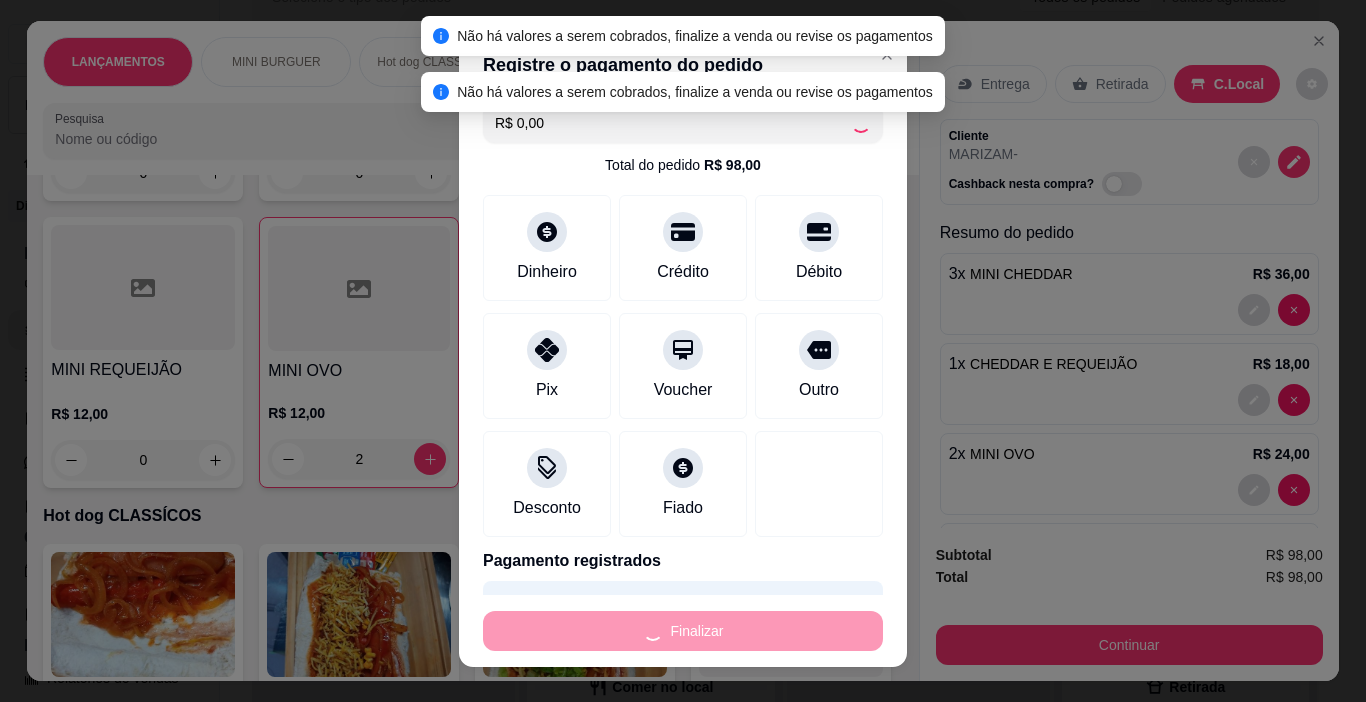 type on "0" 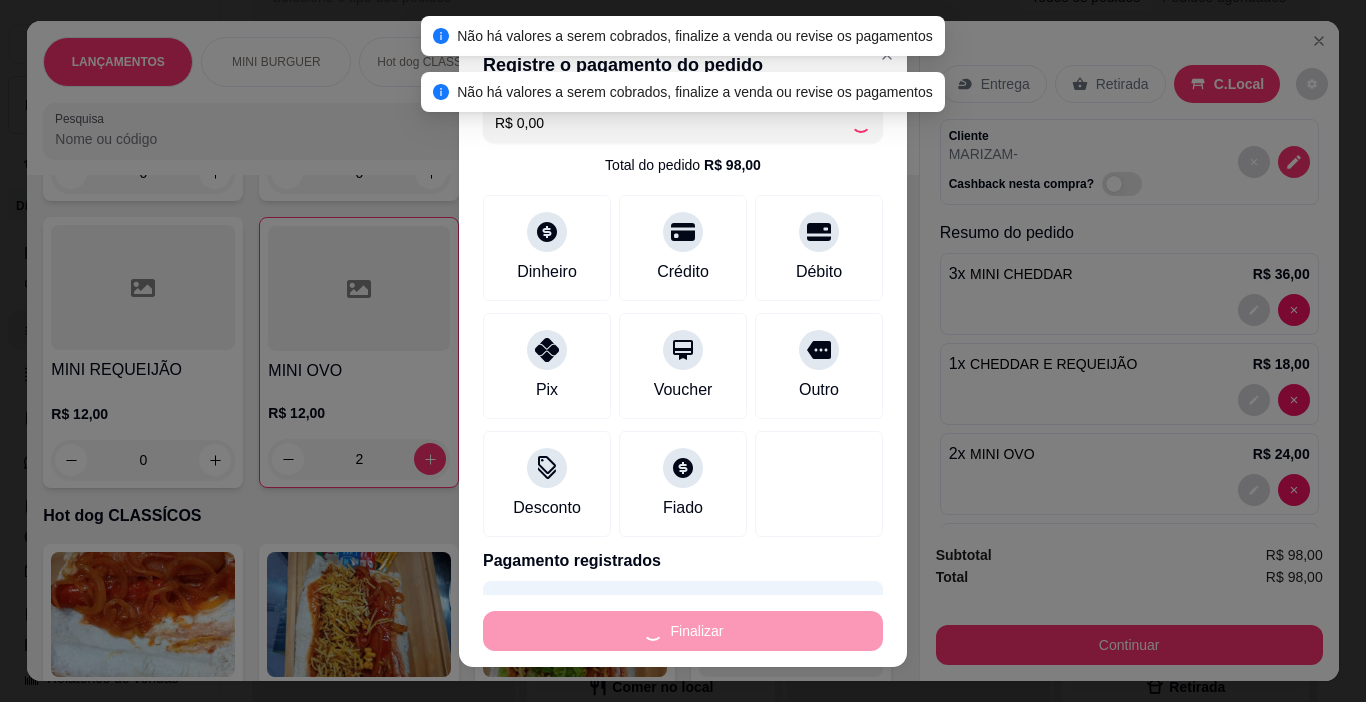 type on "0" 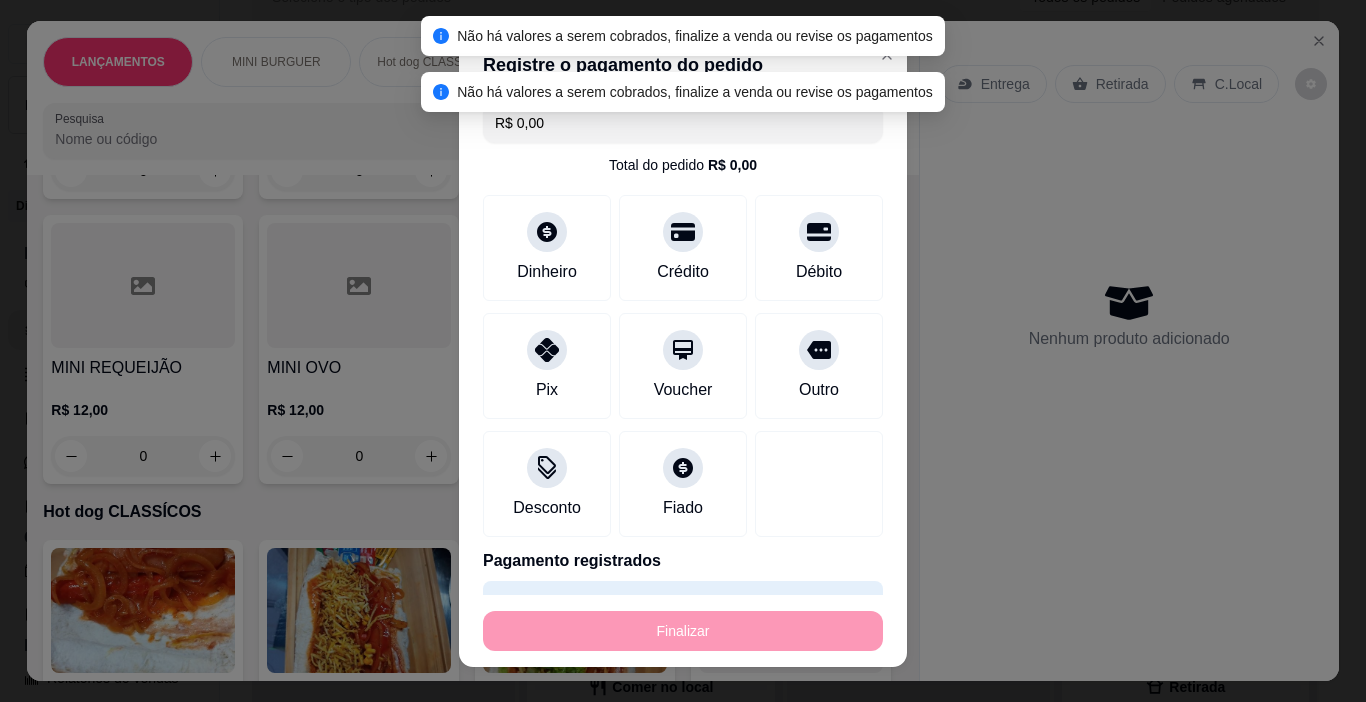 type on "-R$ 98,00" 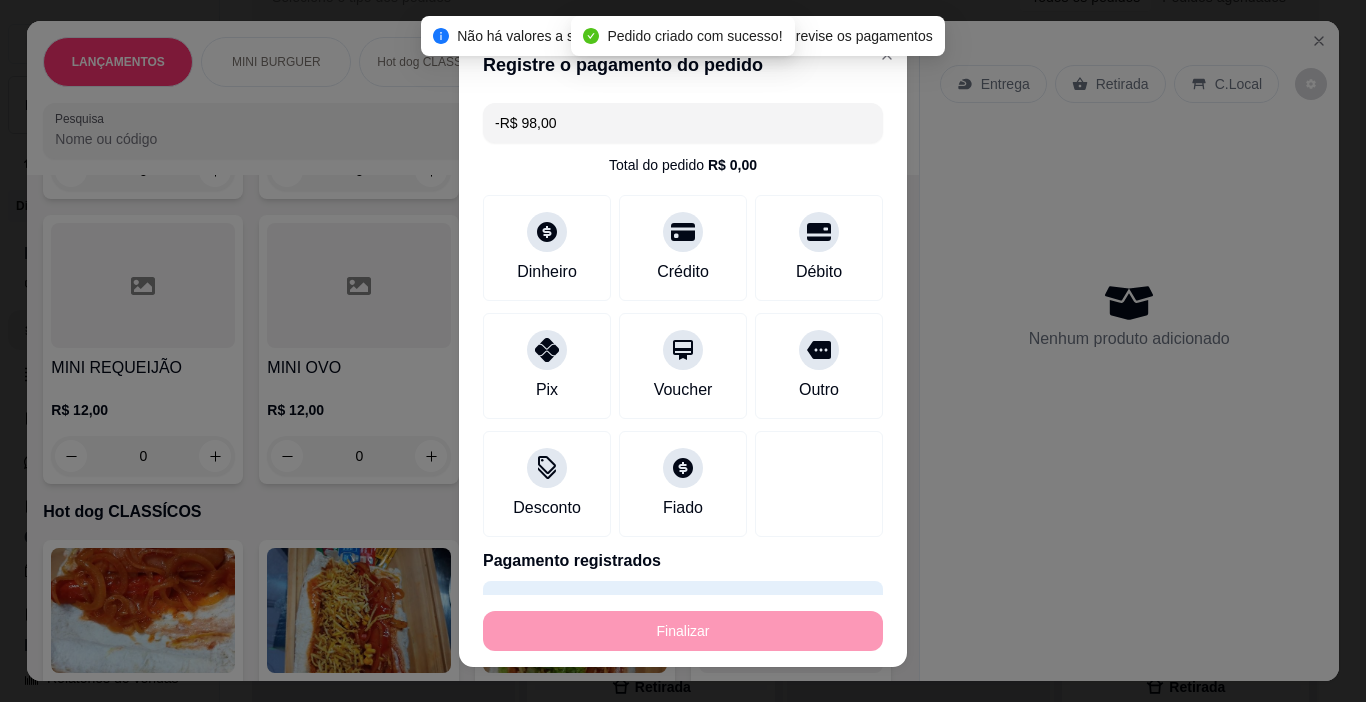 scroll, scrollTop: 444, scrollLeft: 0, axis: vertical 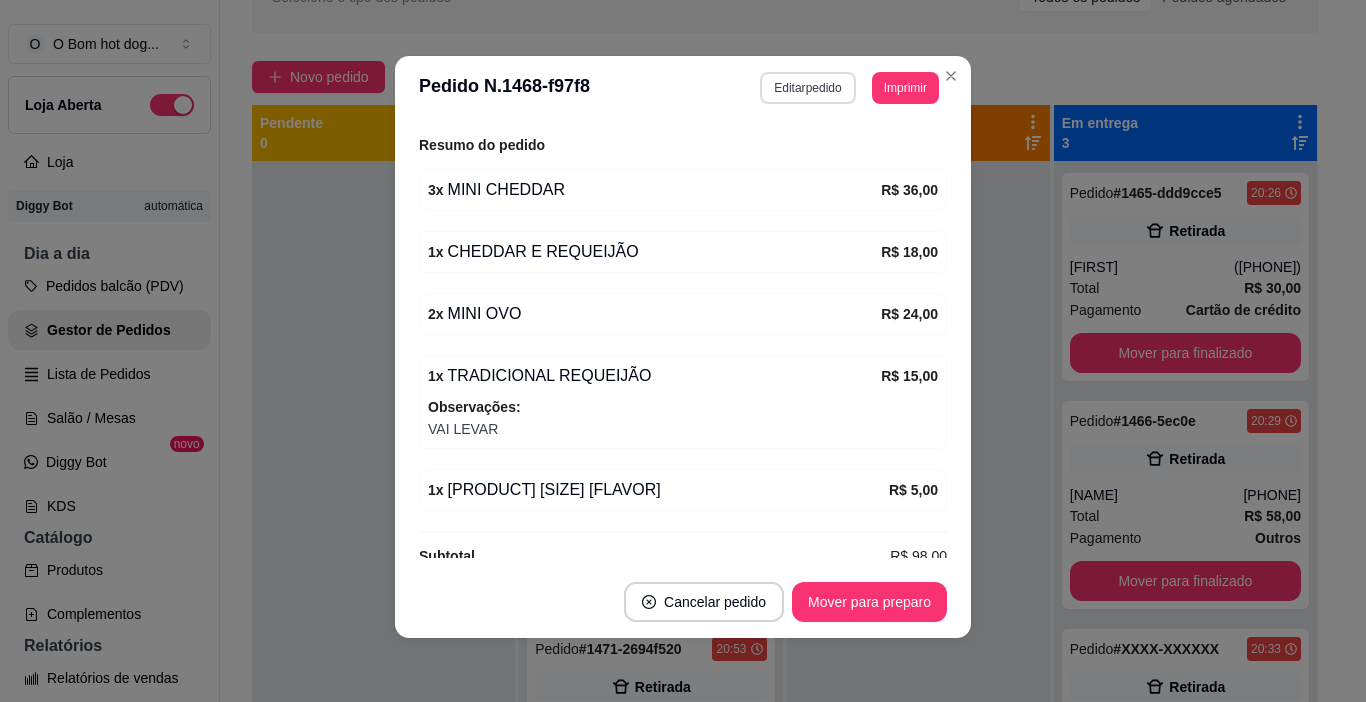 click on "Editar  pedido" at bounding box center [807, 88] 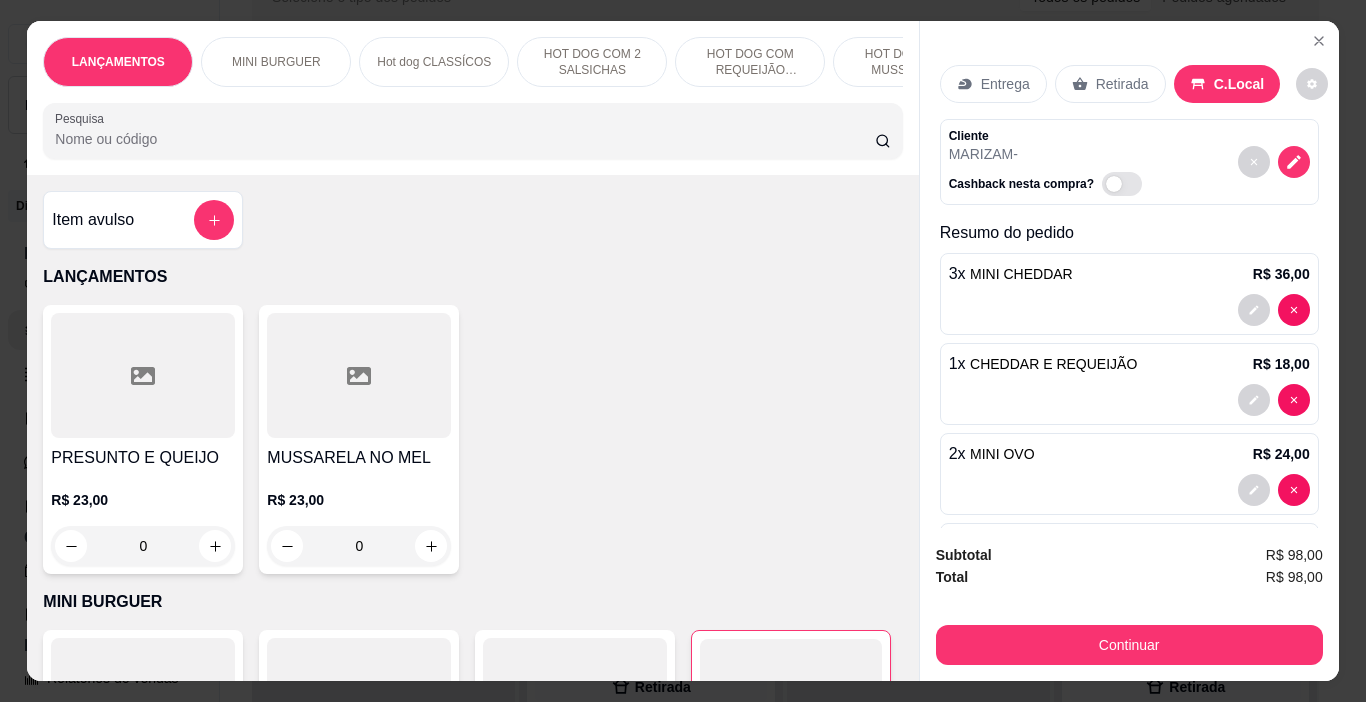 click on "HOT DOG COM REQUEIJÃO CREMOSO" at bounding box center (750, 62) 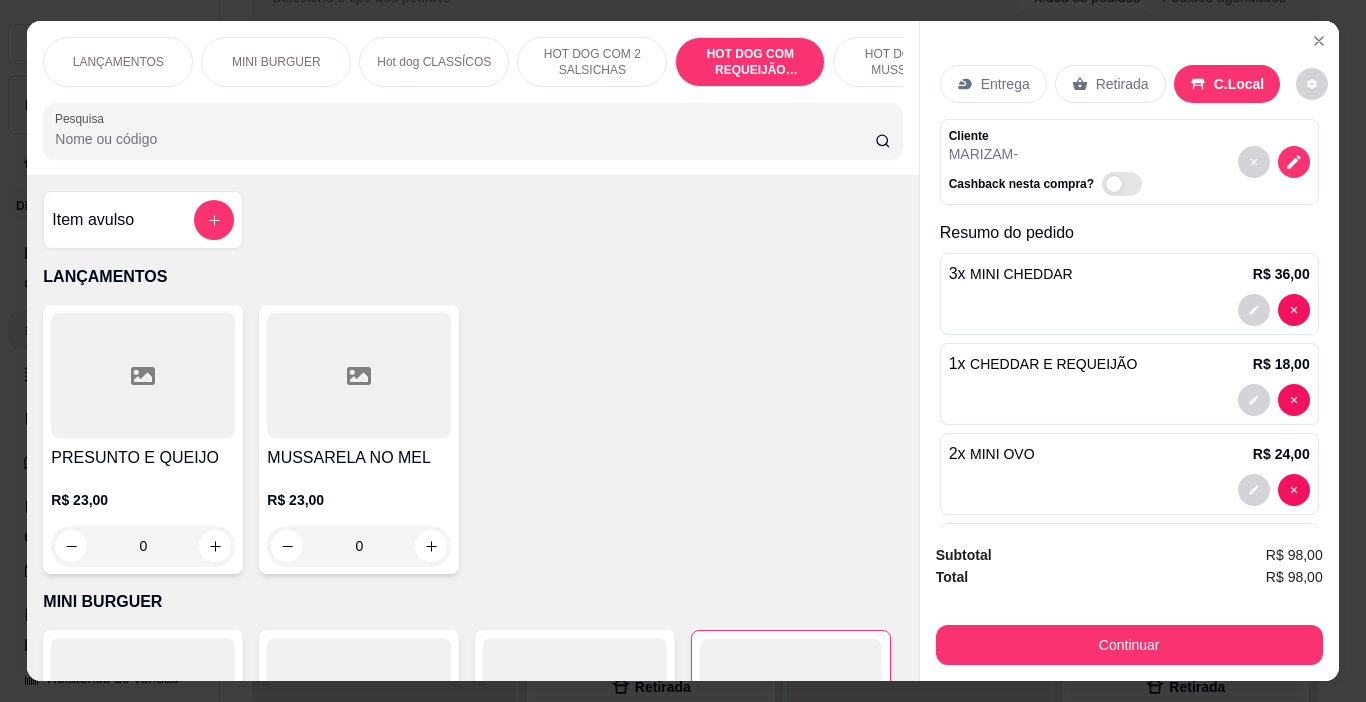 scroll, scrollTop: 2865, scrollLeft: 0, axis: vertical 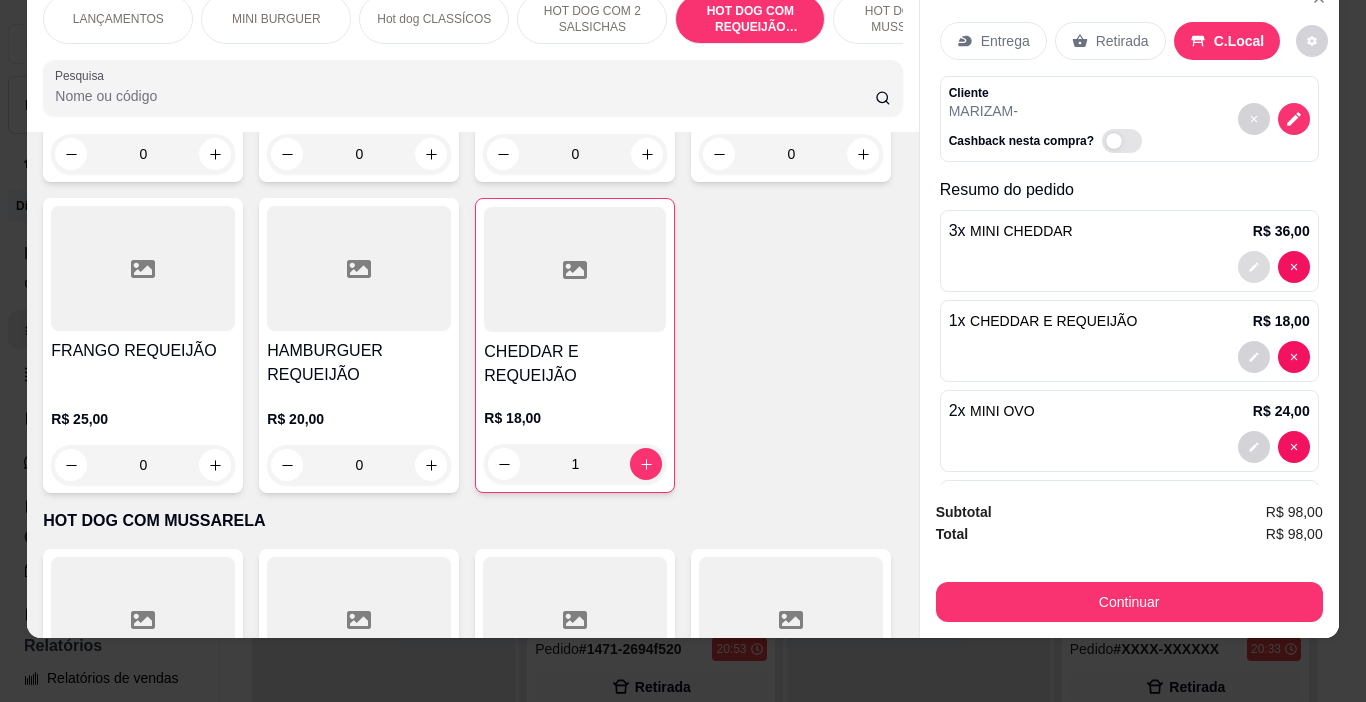 click at bounding box center (1254, 267) 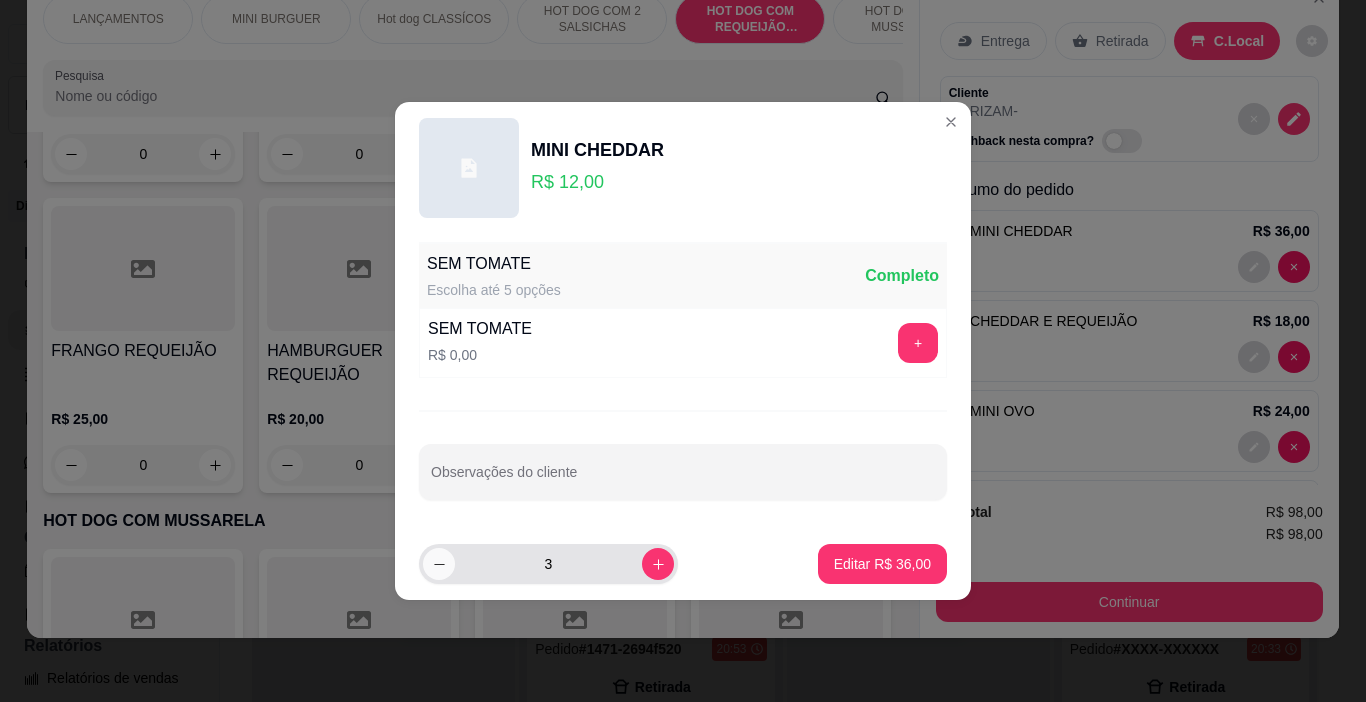 click 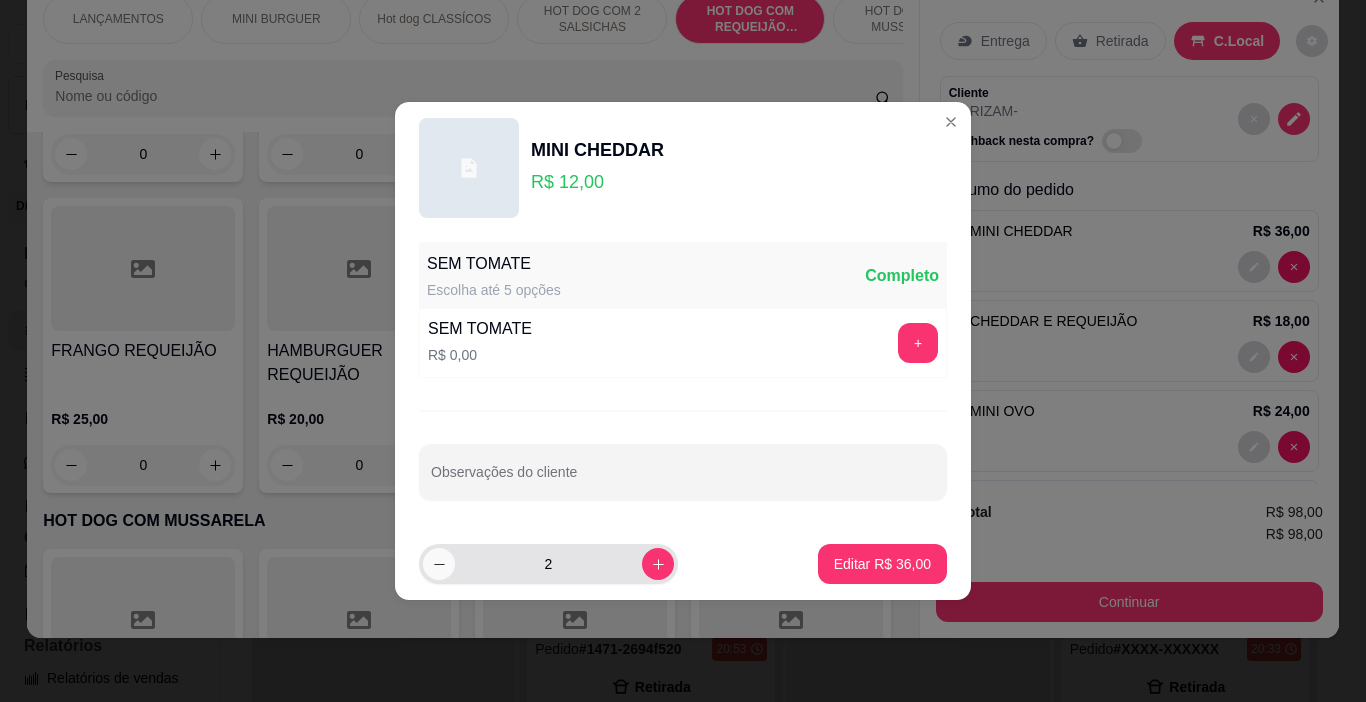 click 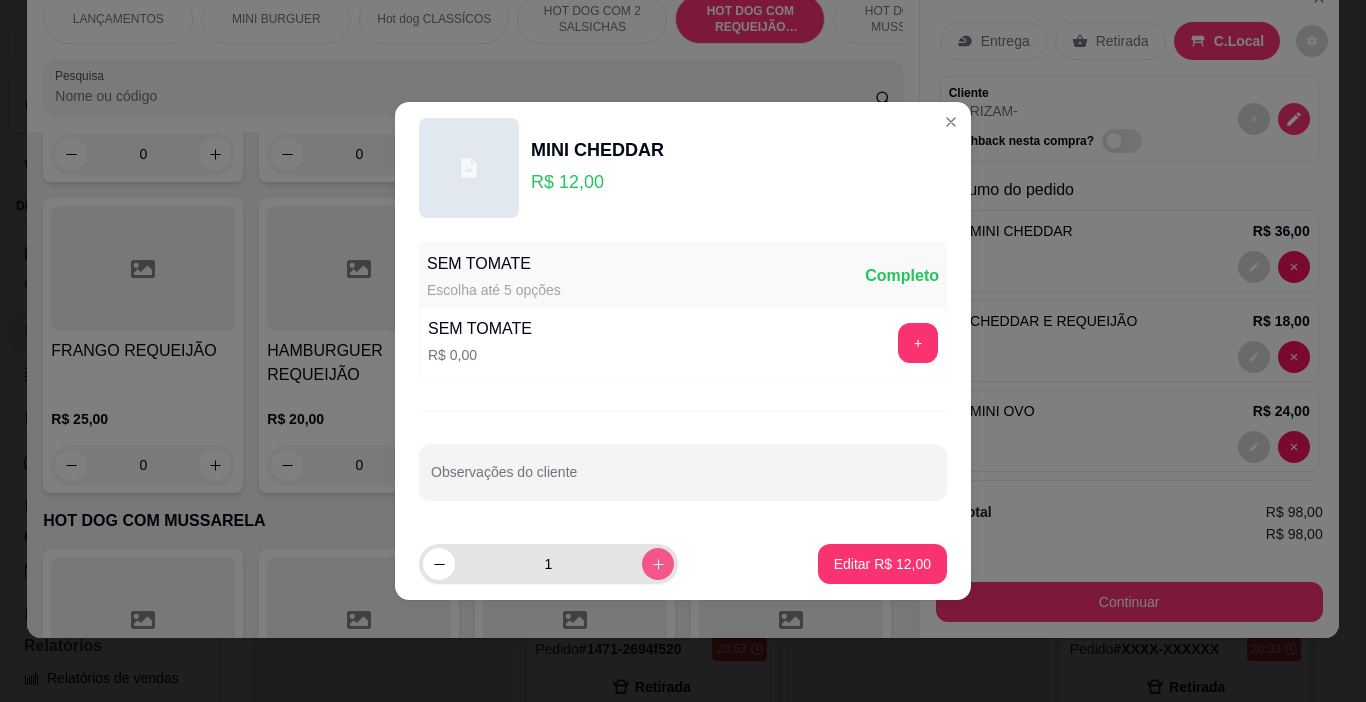 click 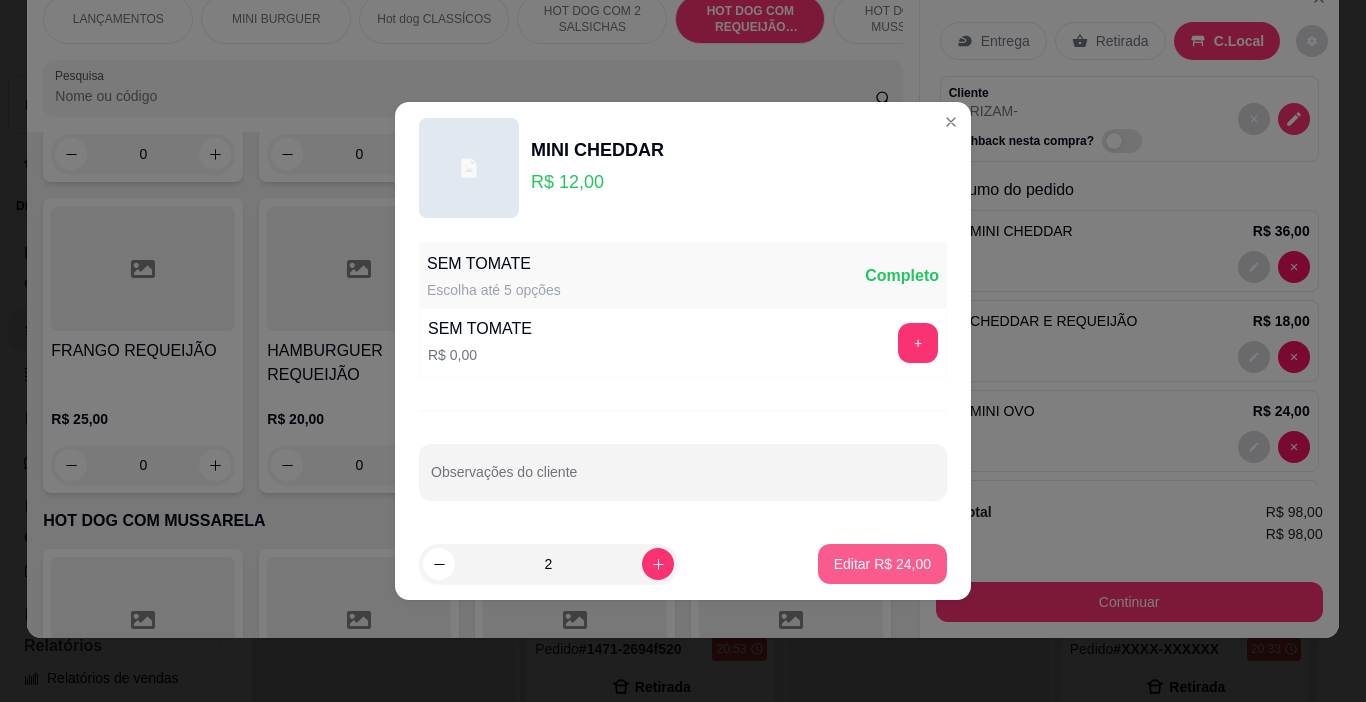 click on "Editar   R$ 24,00" at bounding box center (882, 564) 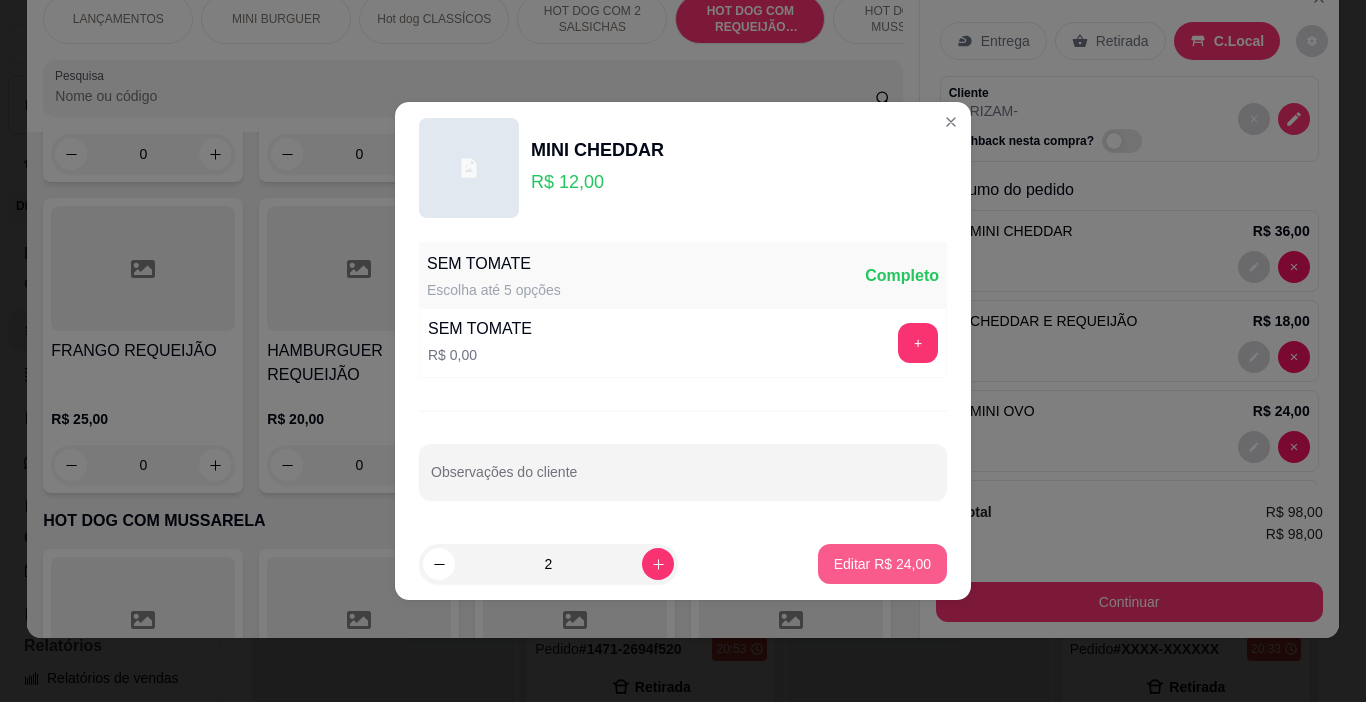 type on "2" 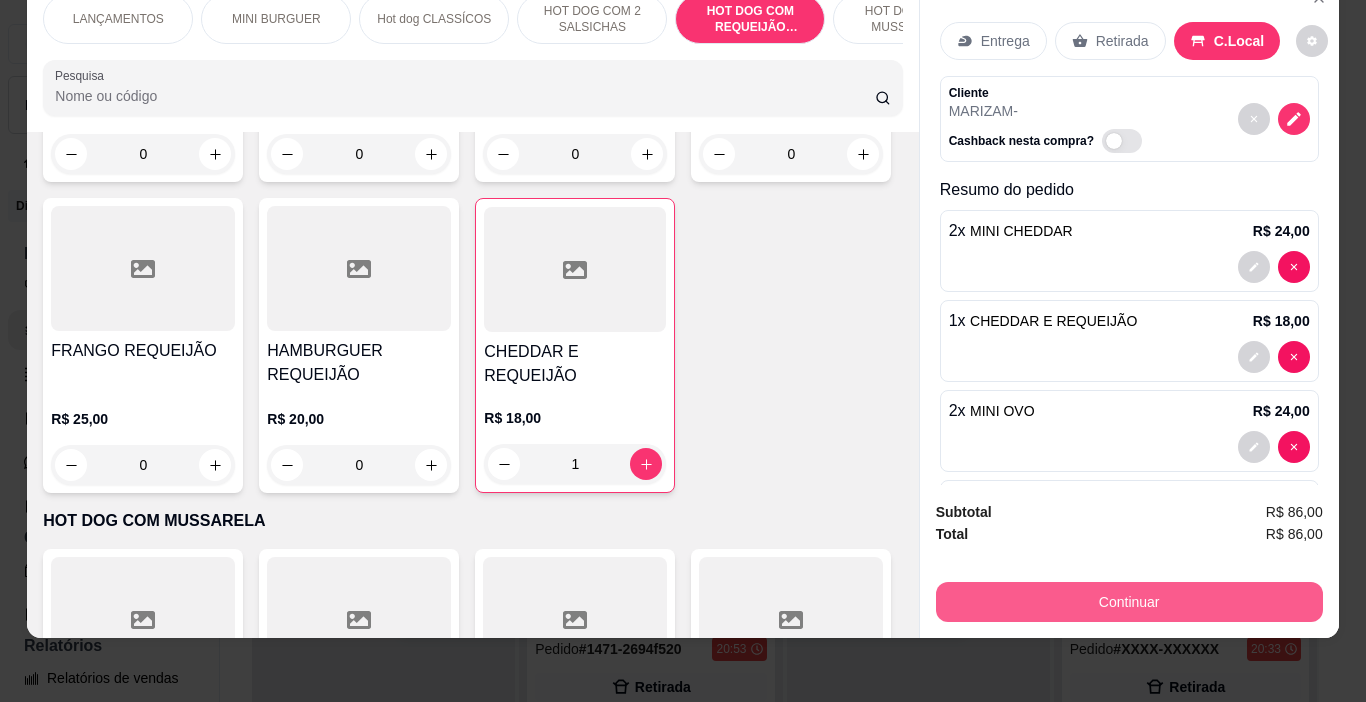 click on "Continuar" at bounding box center [1129, 602] 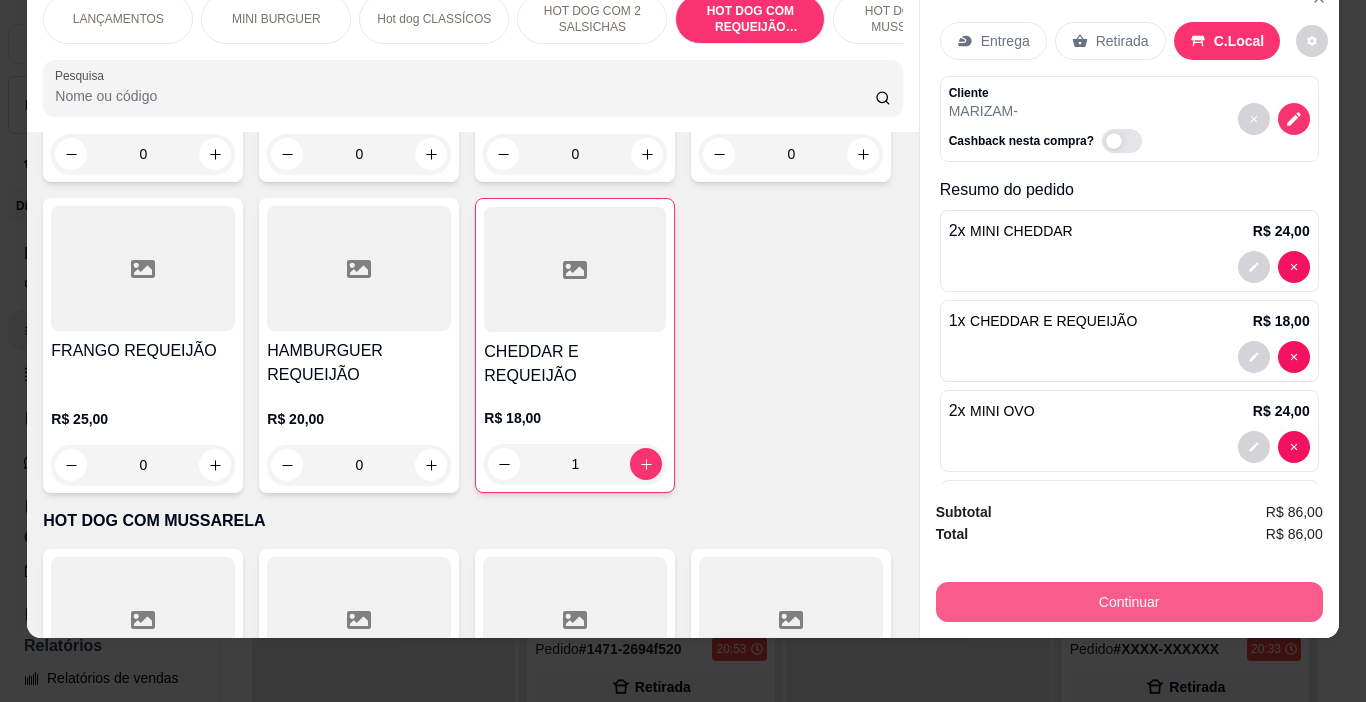 click on "Continuar" at bounding box center [1129, 602] 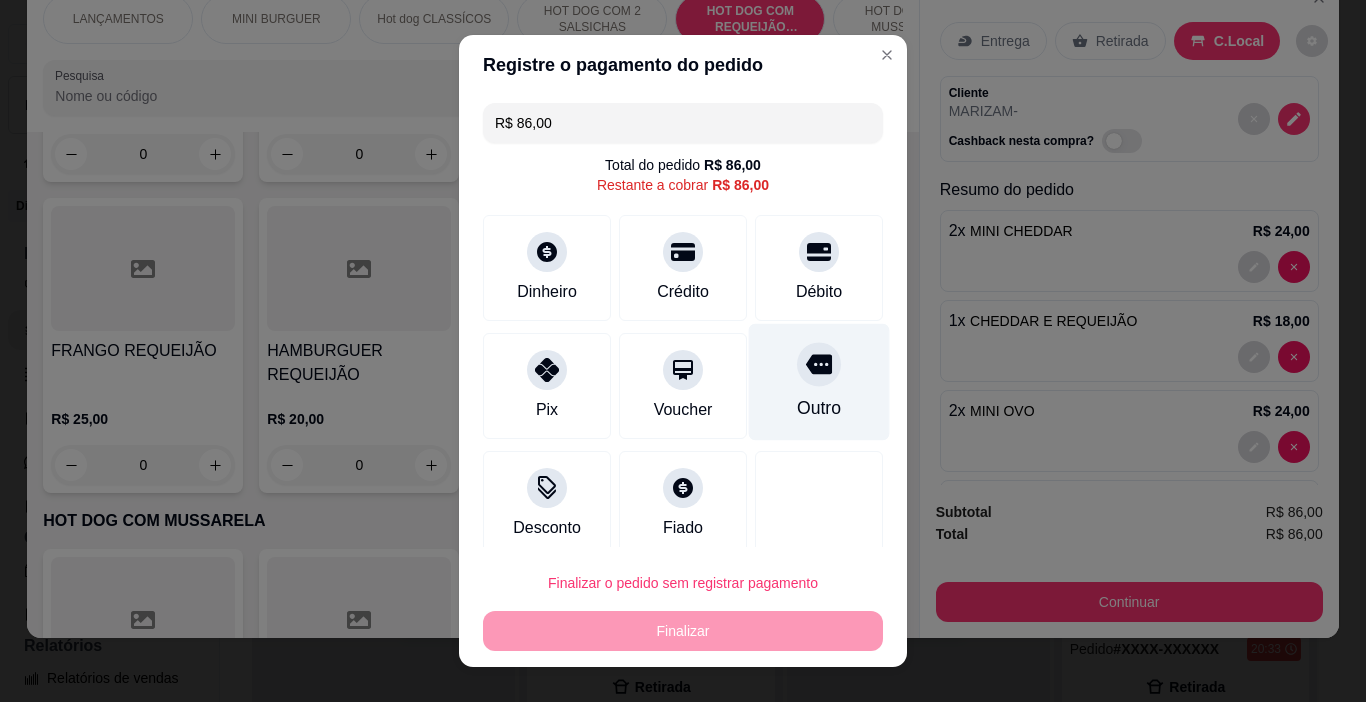 click at bounding box center (819, 365) 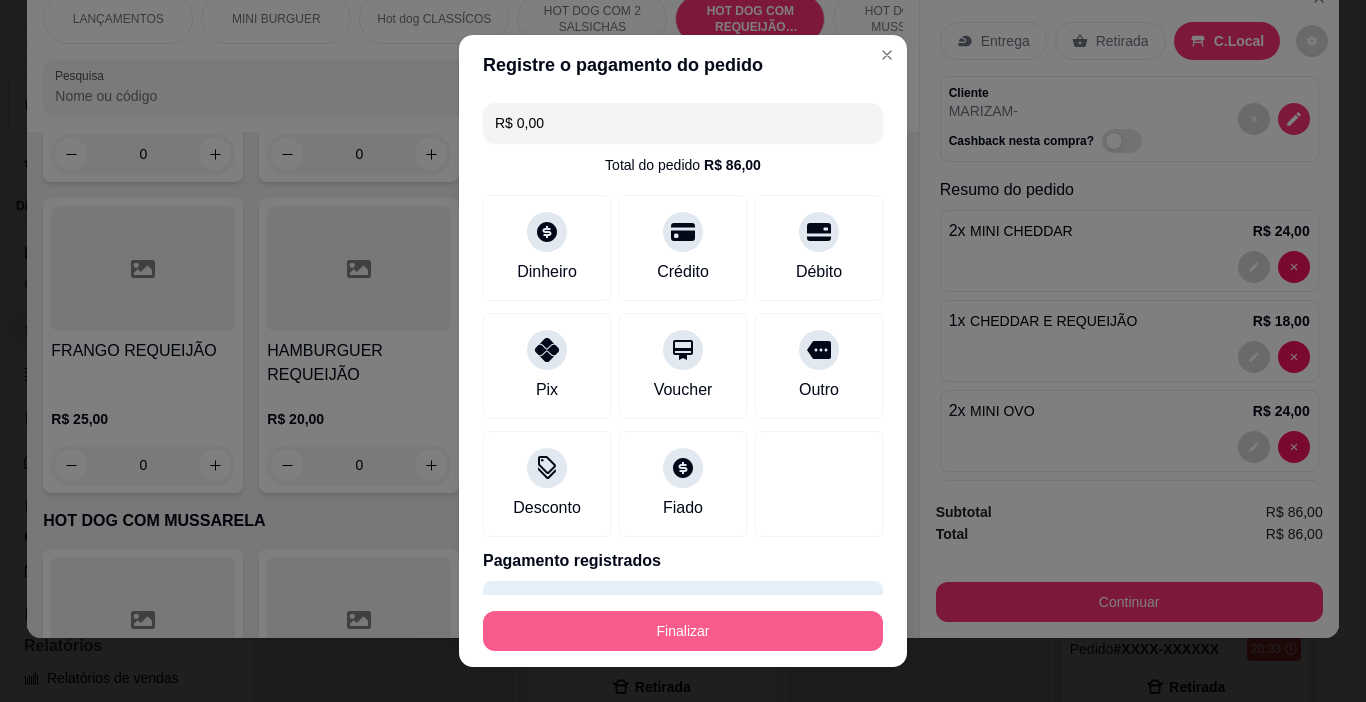click on "Finalizar" at bounding box center (683, 631) 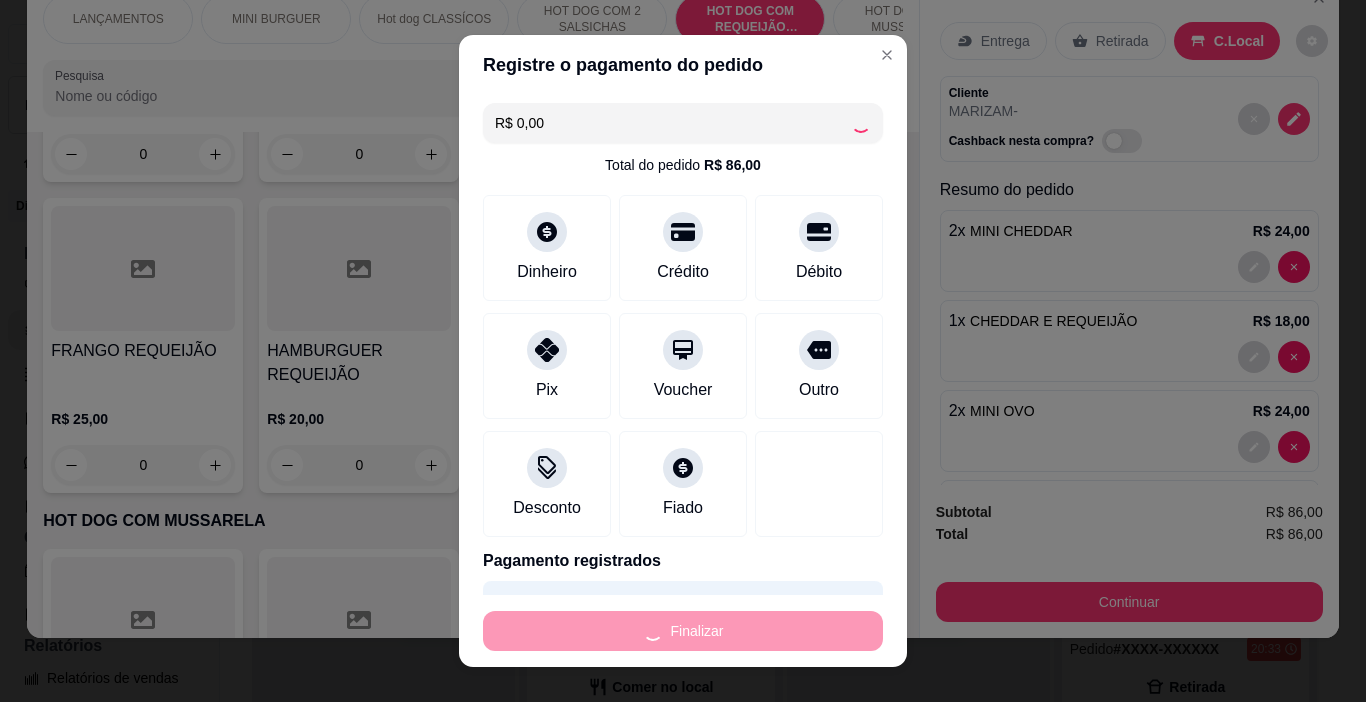 type on "0" 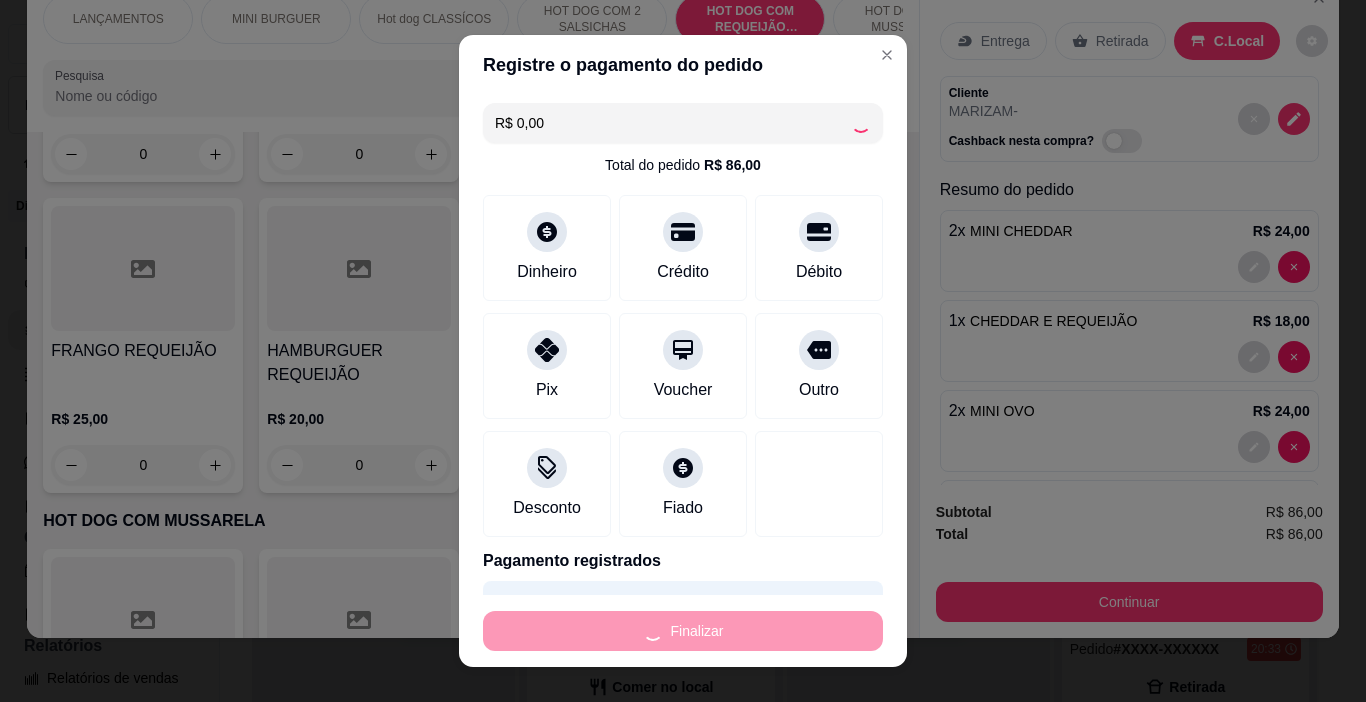 type on "0" 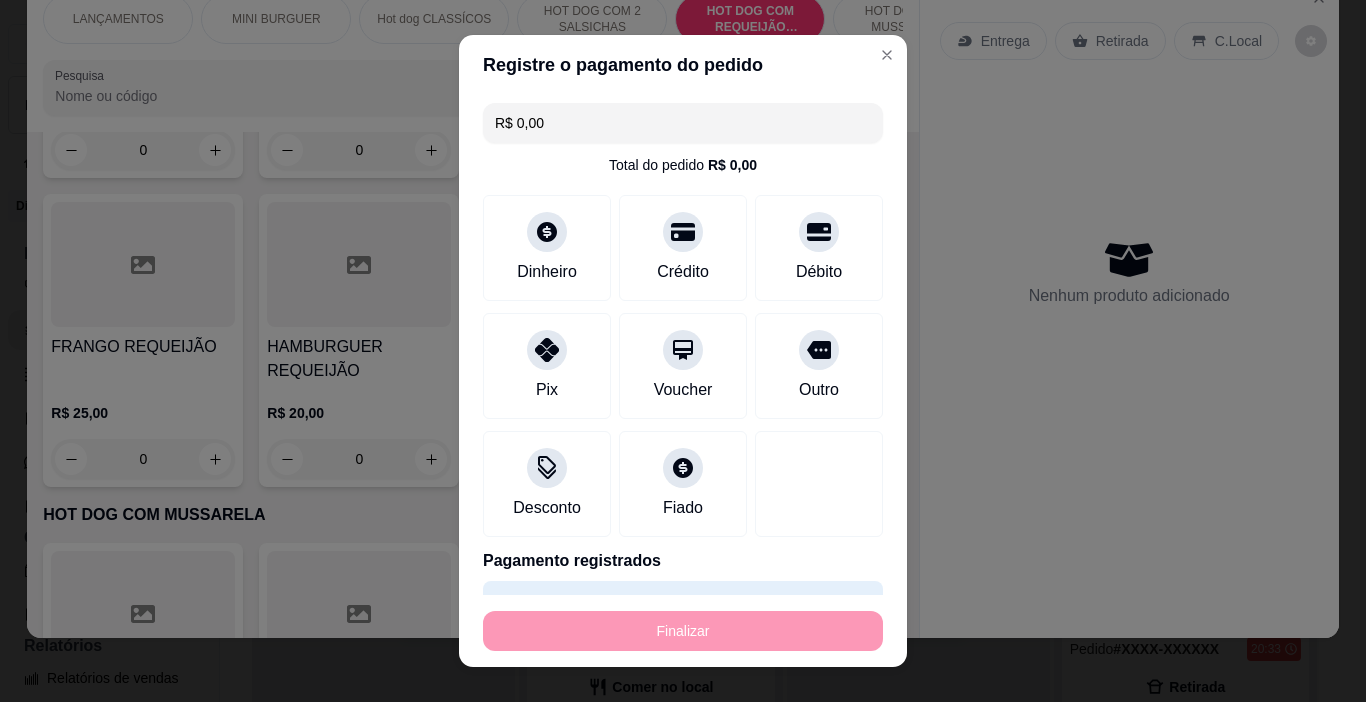 type on "-R$ 86,00" 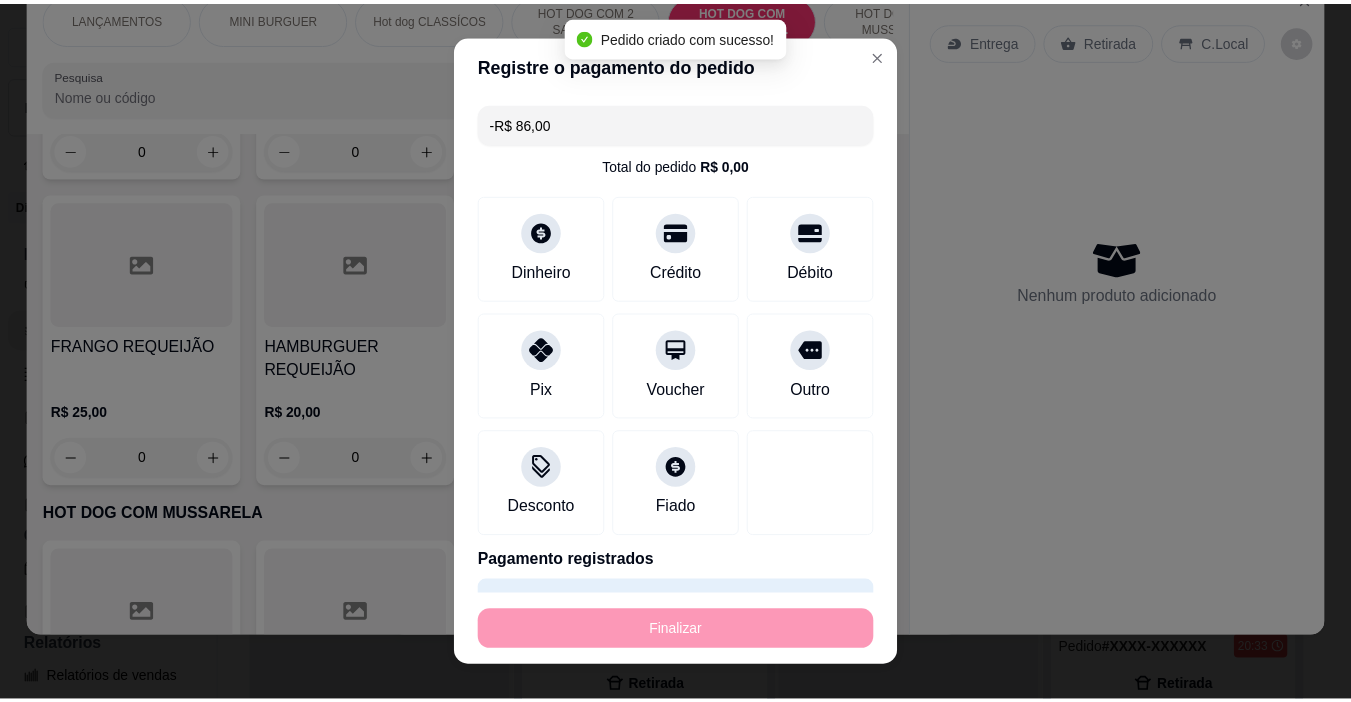 scroll, scrollTop: 2863, scrollLeft: 0, axis: vertical 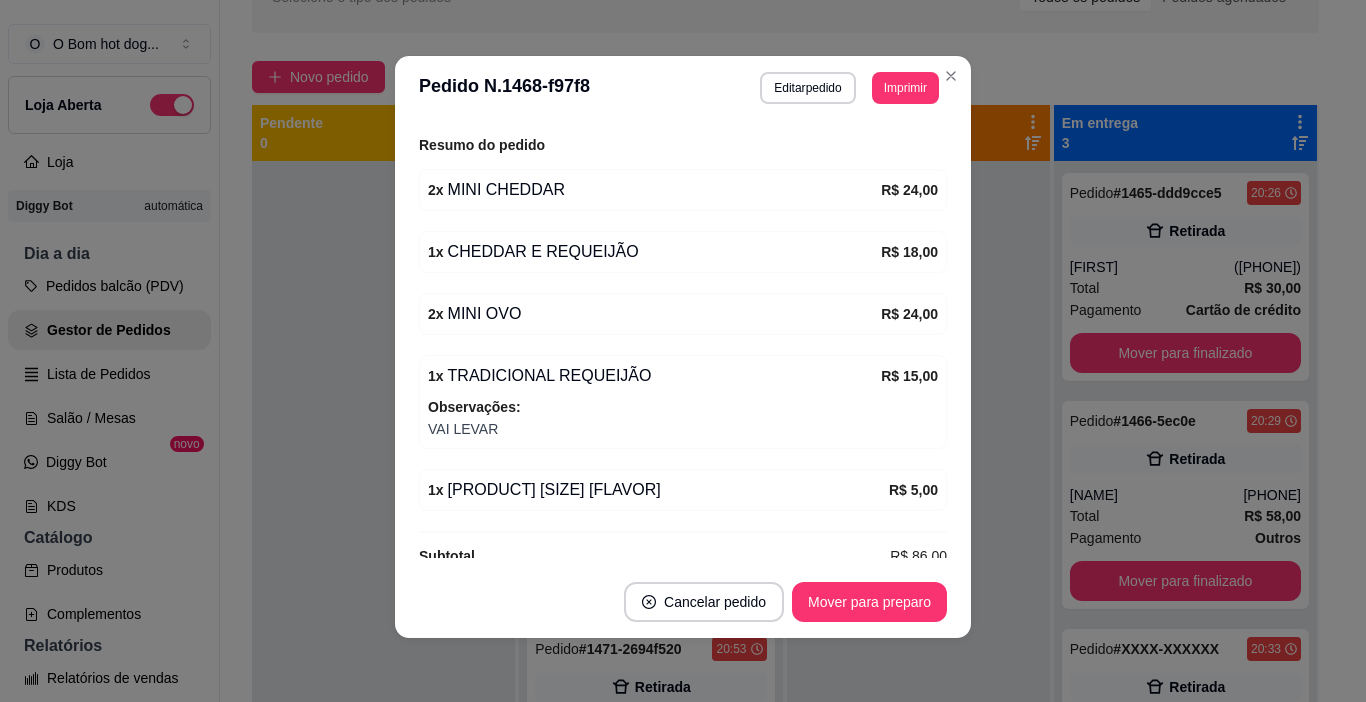 click on "**********" at bounding box center [683, 88] 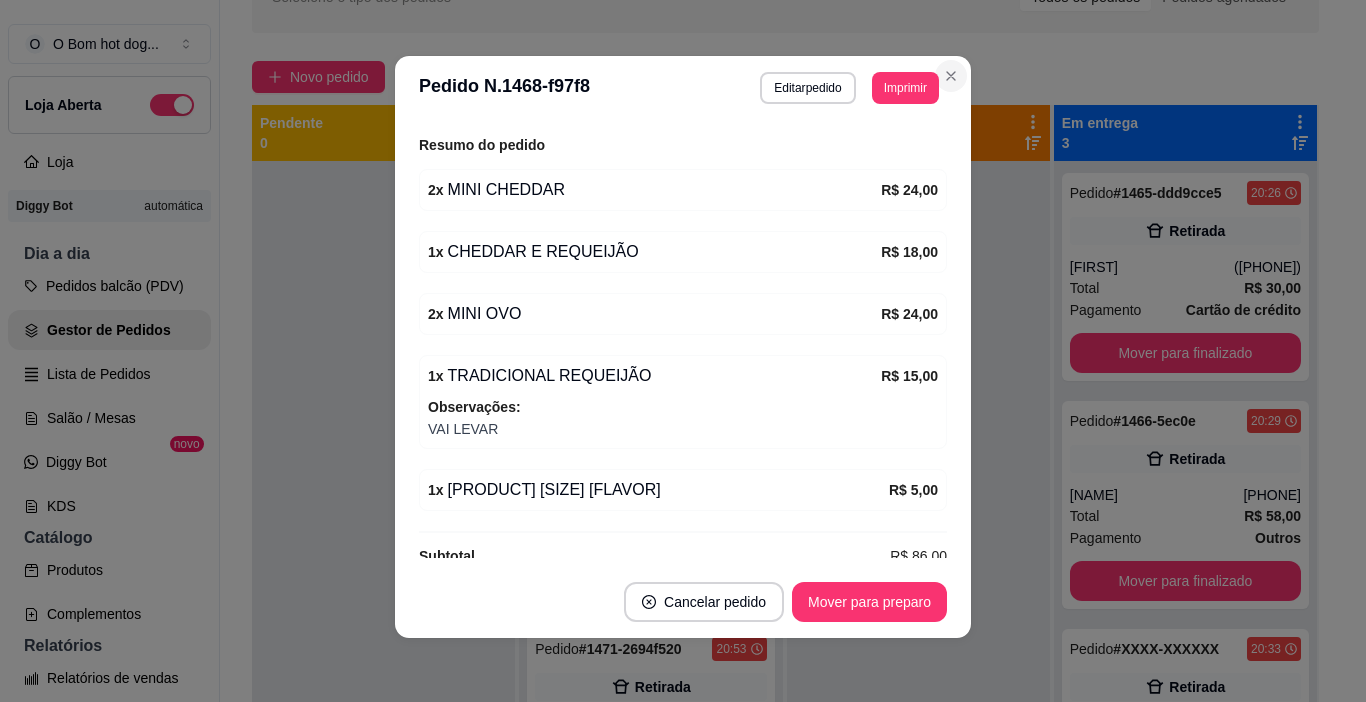 click on "Novo pedido" at bounding box center [785, 77] 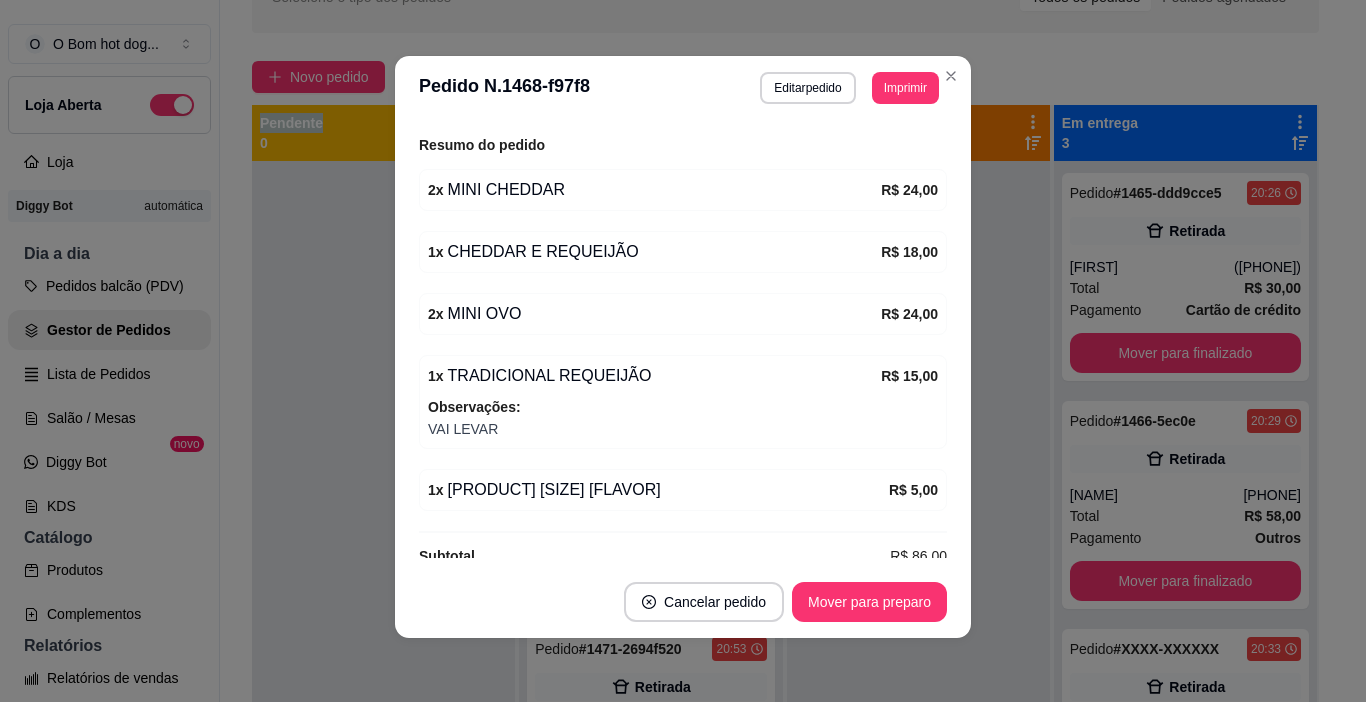 click on "Novo pedido" at bounding box center (785, 77) 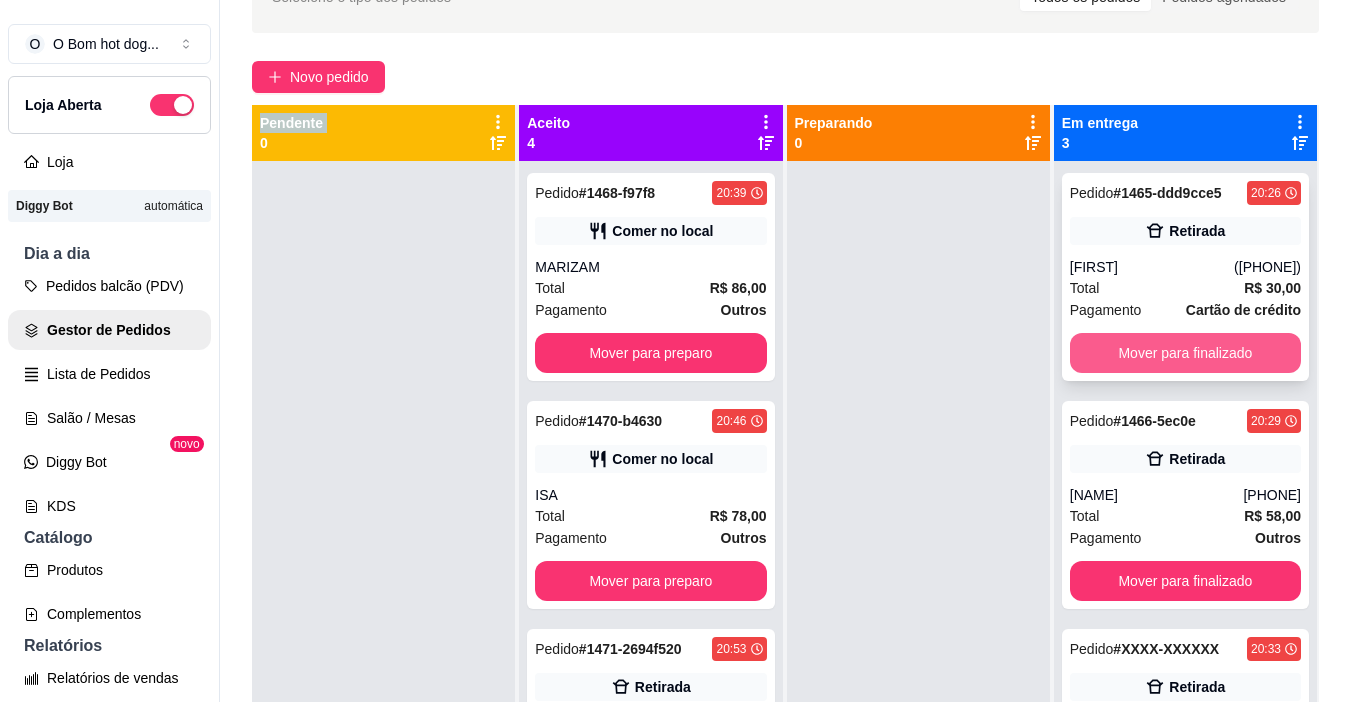 scroll, scrollTop: 2, scrollLeft: 0, axis: vertical 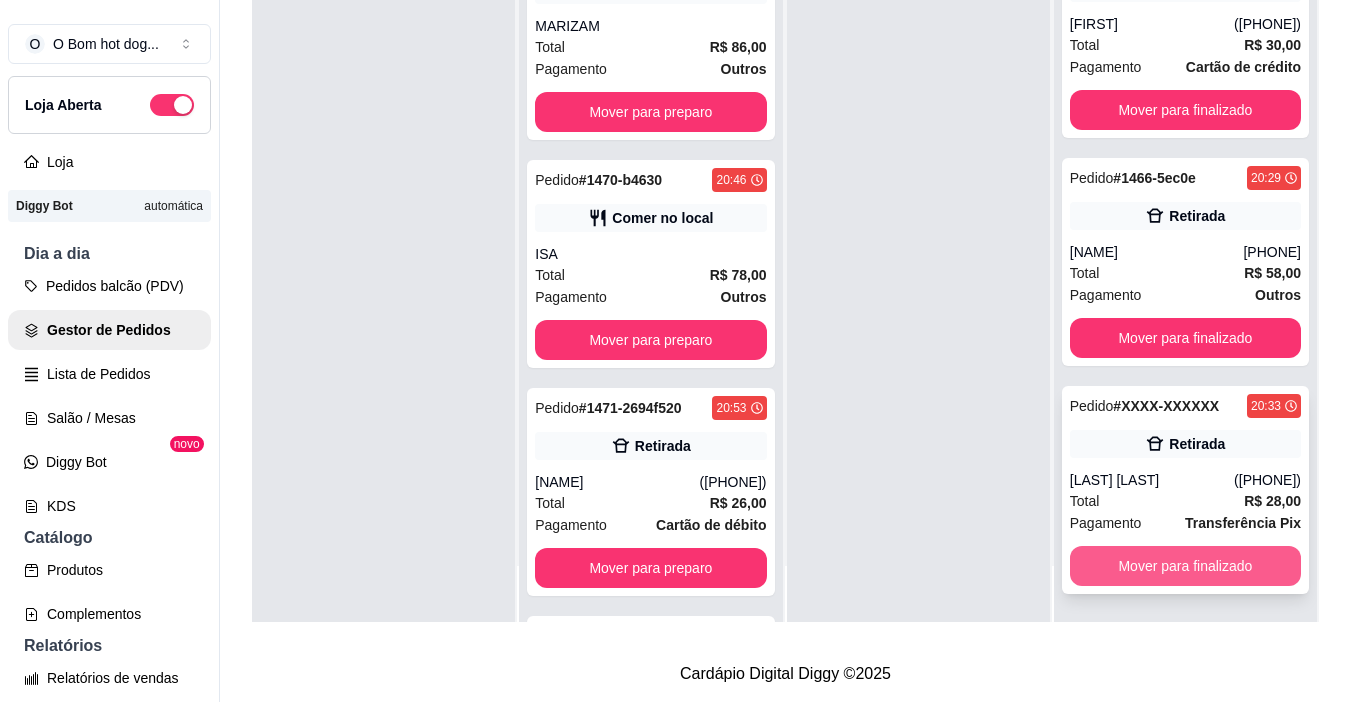 click on "Mover para finalizado" at bounding box center [1185, 566] 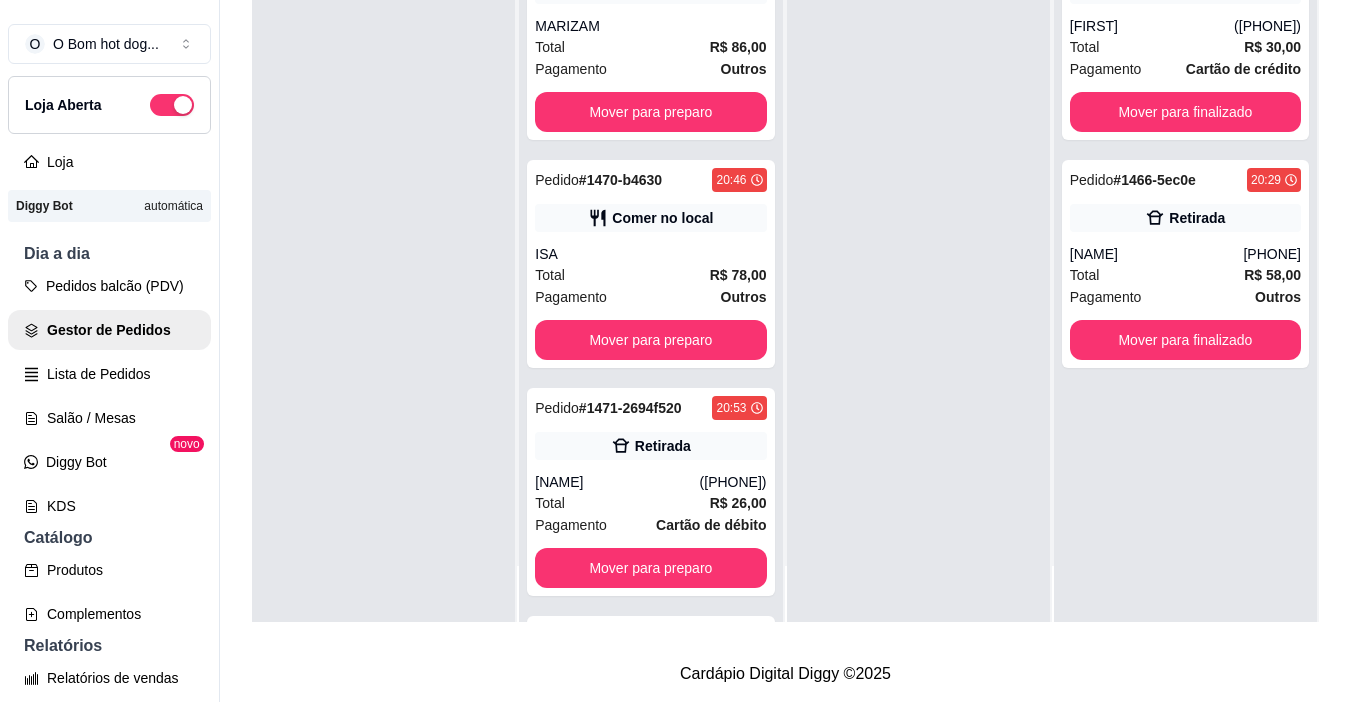 scroll, scrollTop: 0, scrollLeft: 0, axis: both 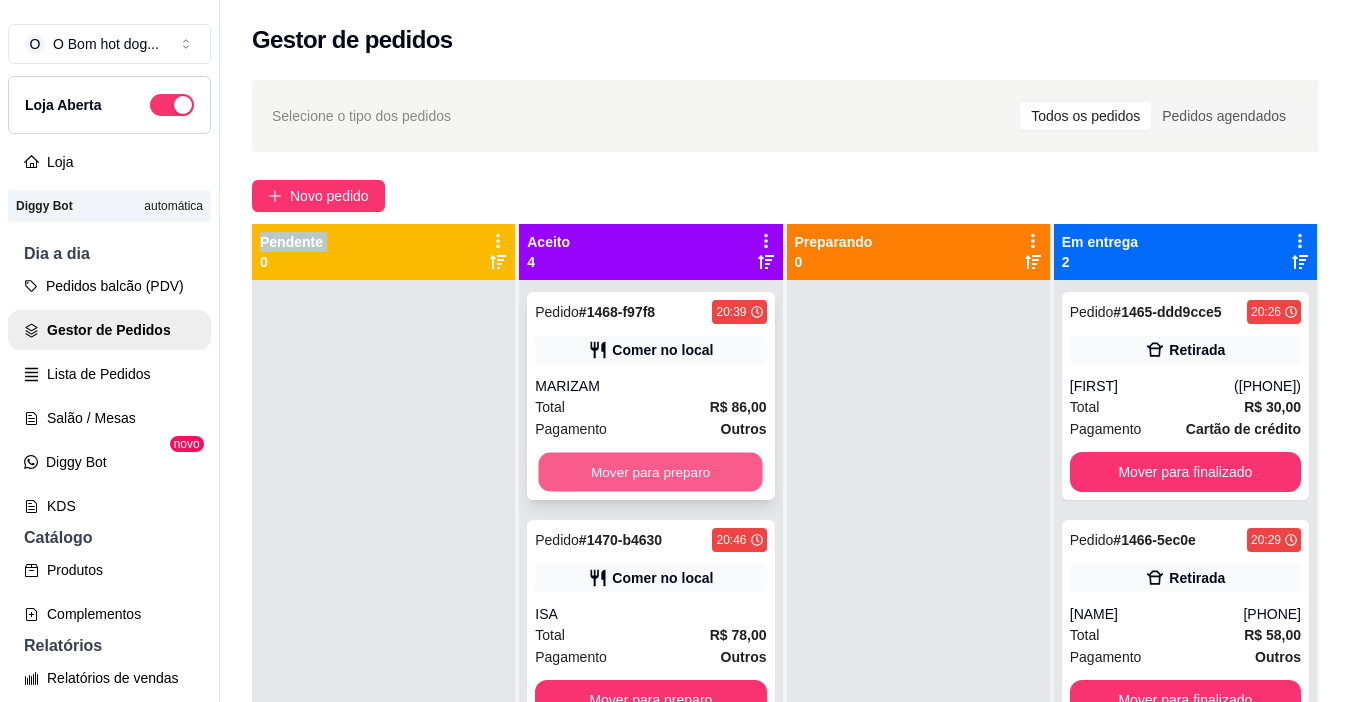 click on "Mover para preparo" at bounding box center (651, 472) 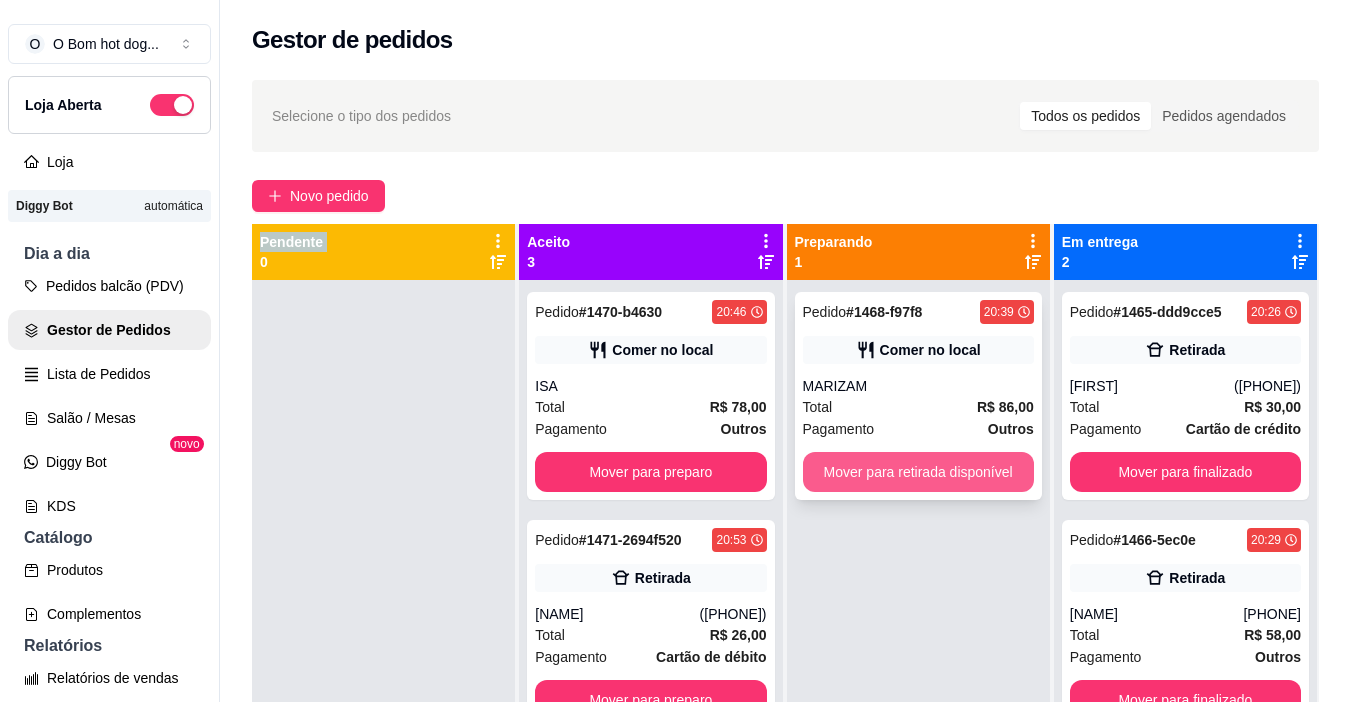 click on "Mover para retirada disponível" at bounding box center [918, 472] 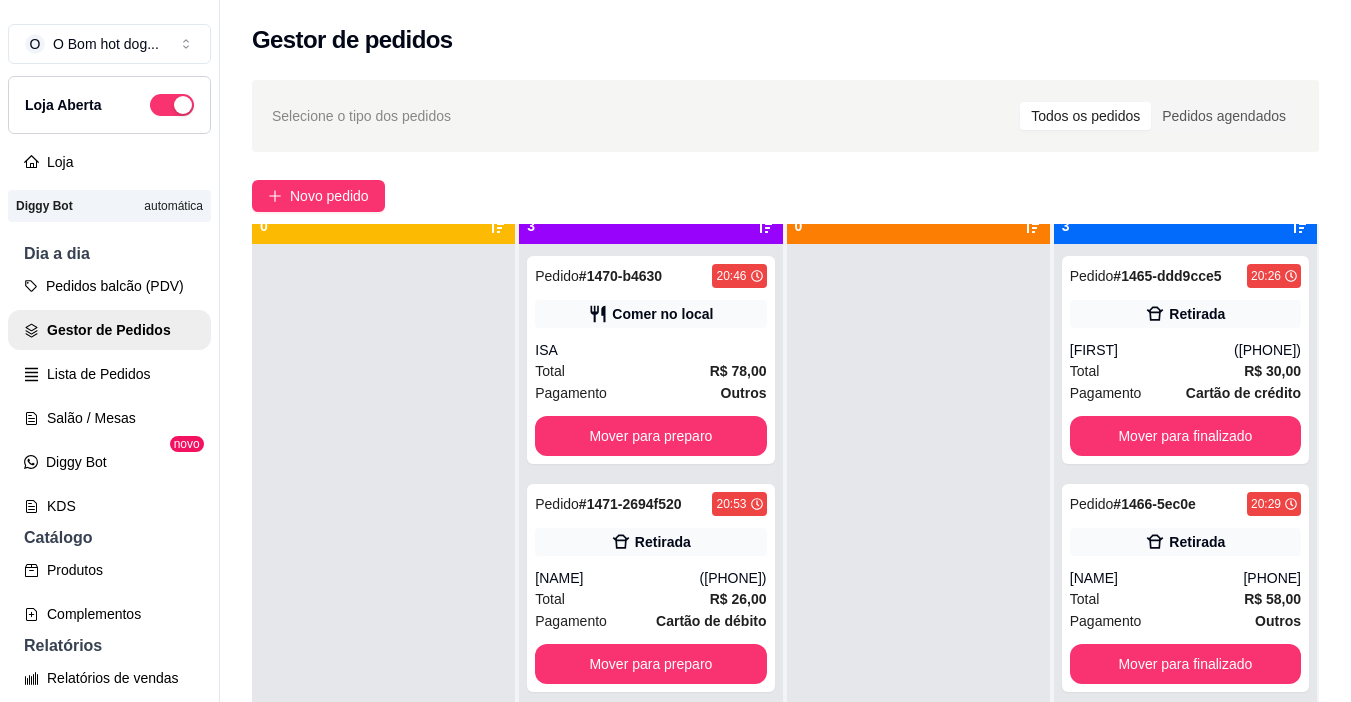scroll, scrollTop: 56, scrollLeft: 0, axis: vertical 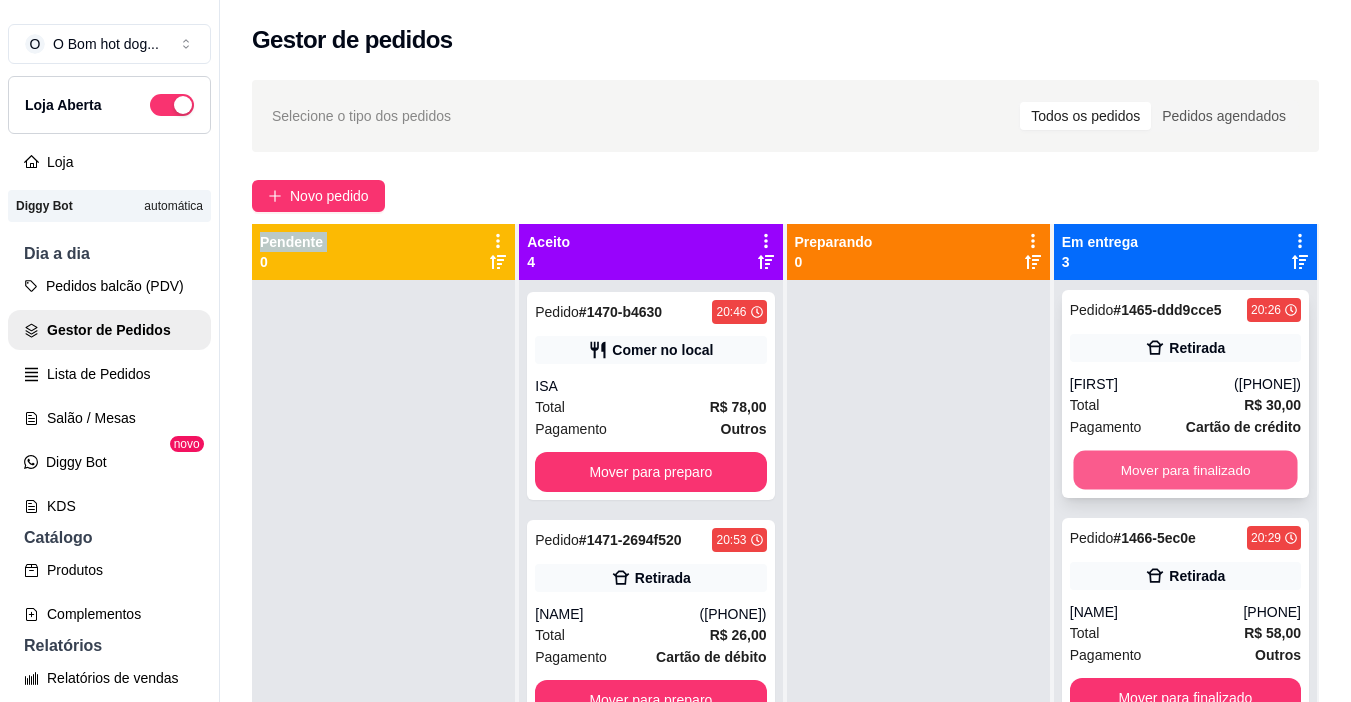 click on "Mover para finalizado" at bounding box center [1185, 470] 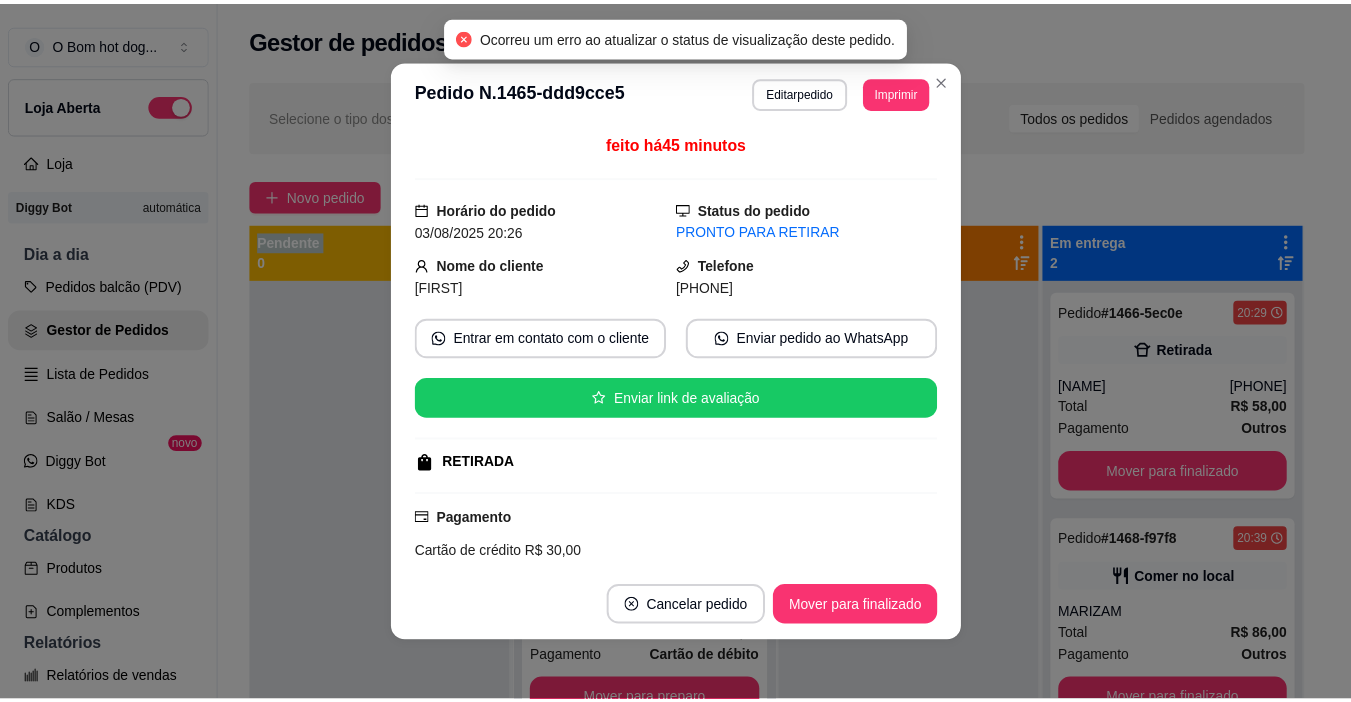 scroll, scrollTop: 0, scrollLeft: 0, axis: both 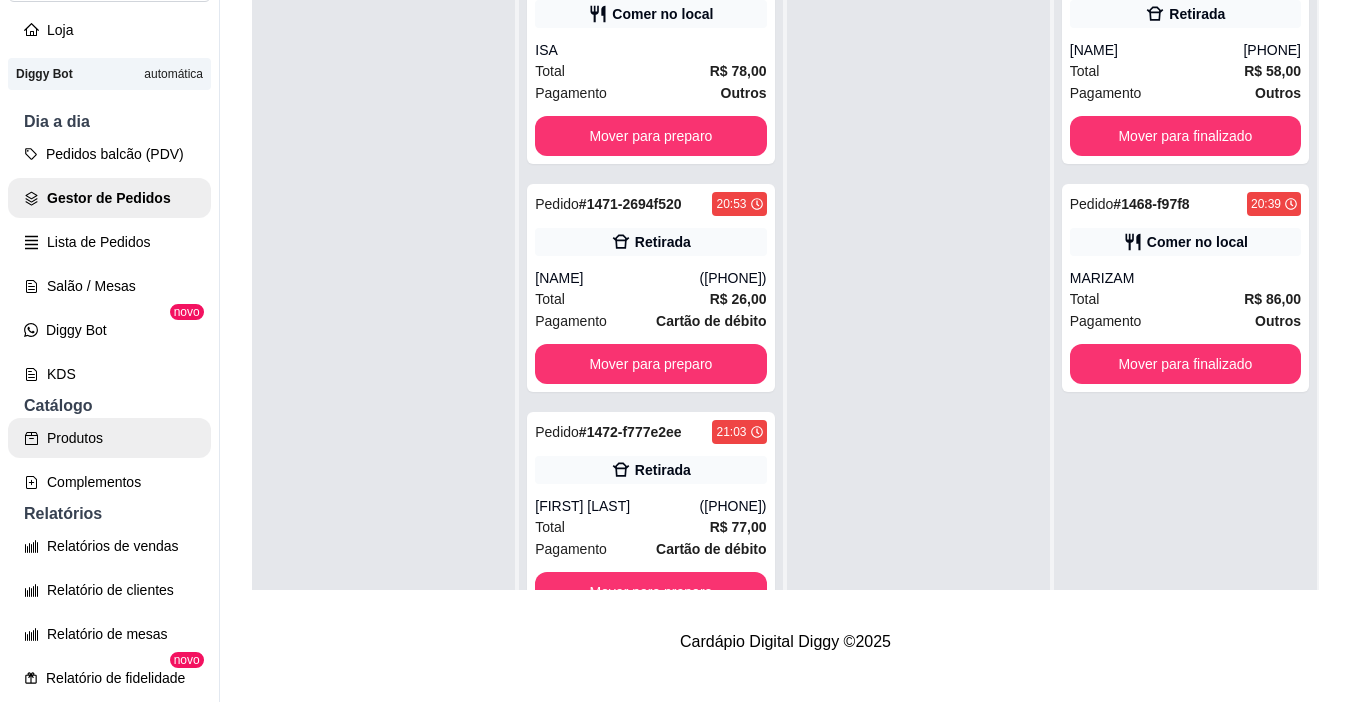 click on "Produtos" at bounding box center (109, 438) 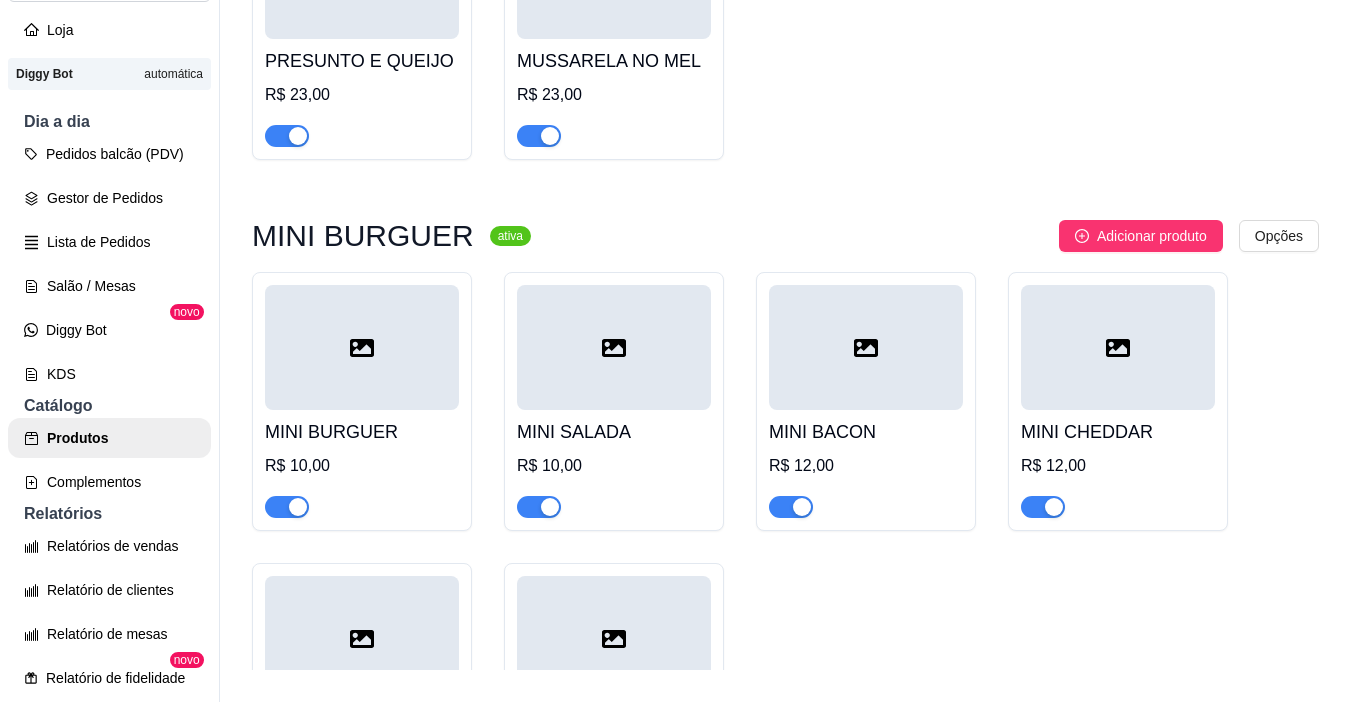 scroll, scrollTop: 0, scrollLeft: 0, axis: both 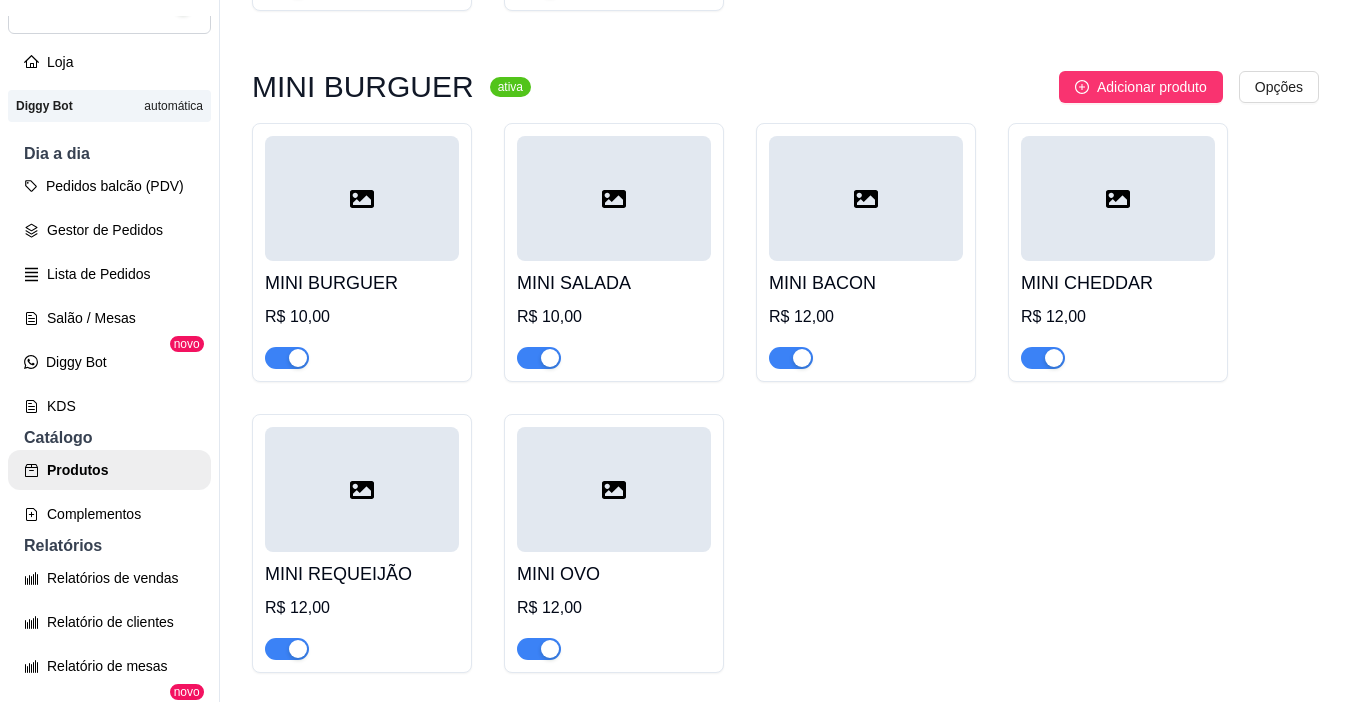 click at bounding box center [1054, 358] 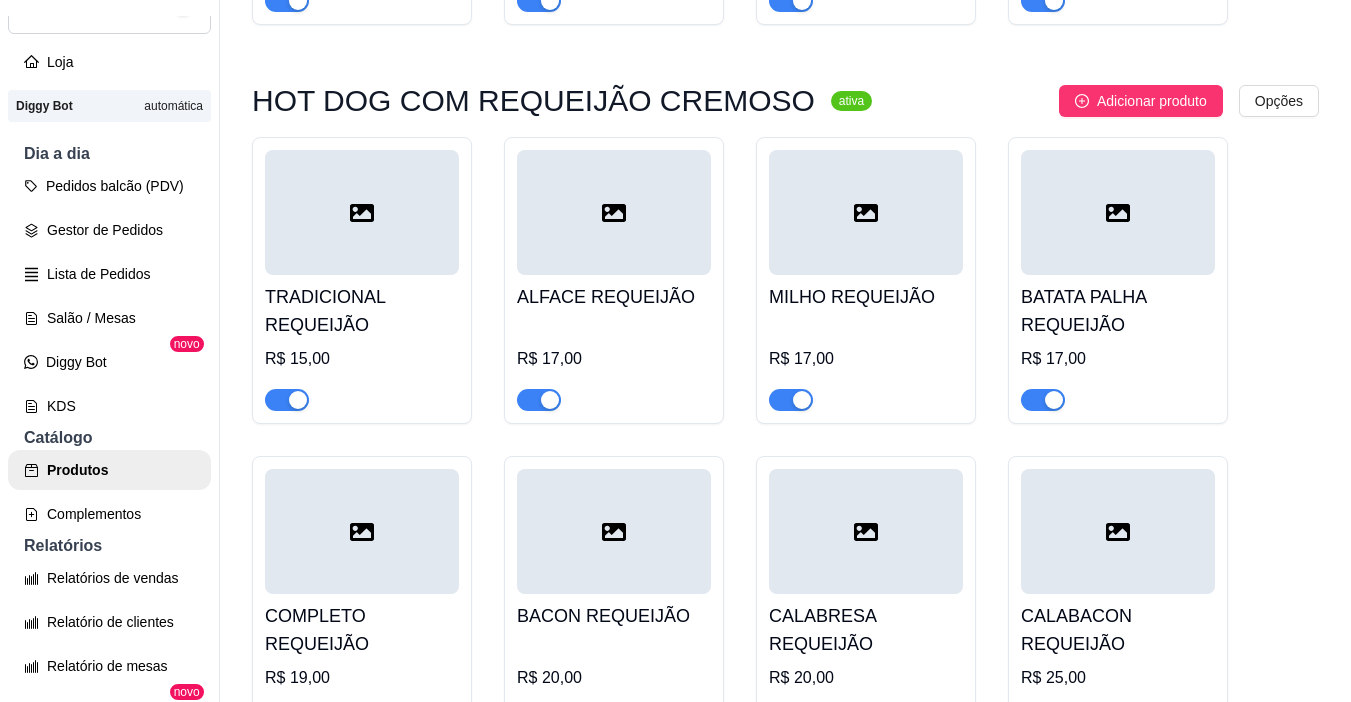 scroll, scrollTop: 2600, scrollLeft: 0, axis: vertical 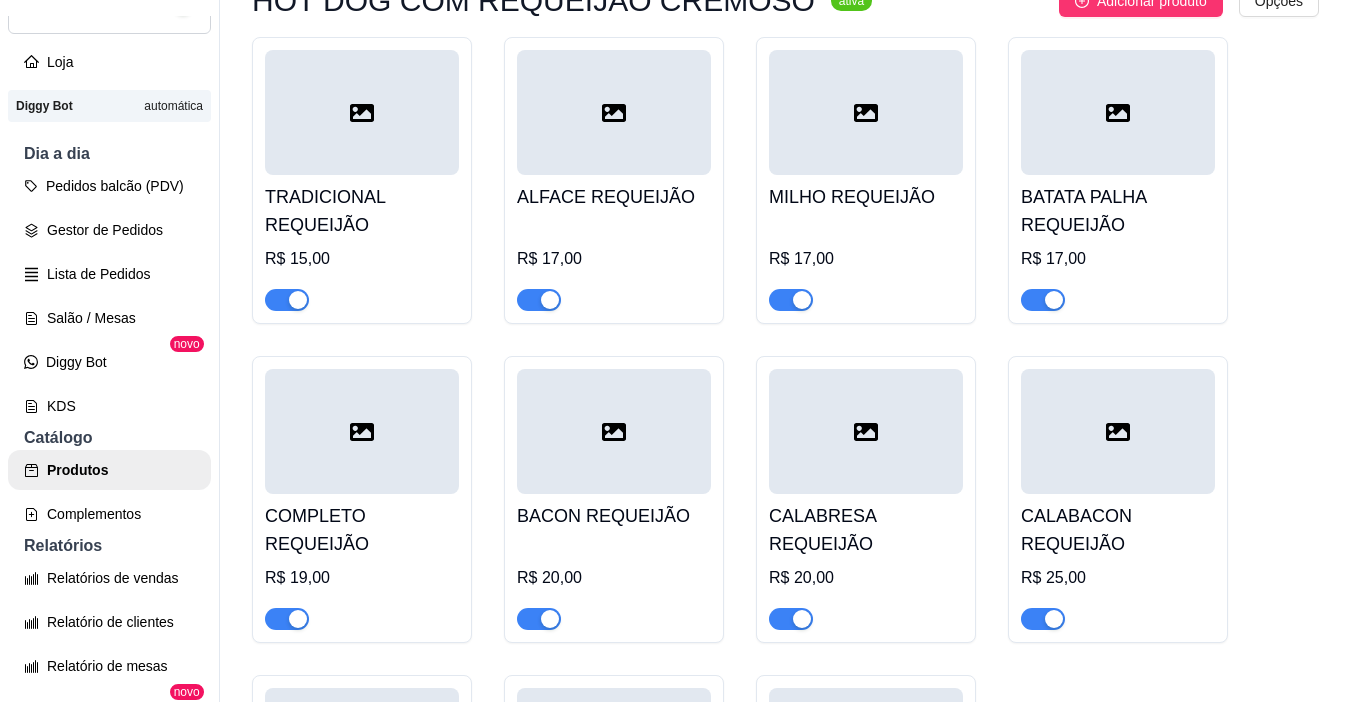 drag, startPoint x: 875, startPoint y: 480, endPoint x: 1181, endPoint y: 549, distance: 313.68295 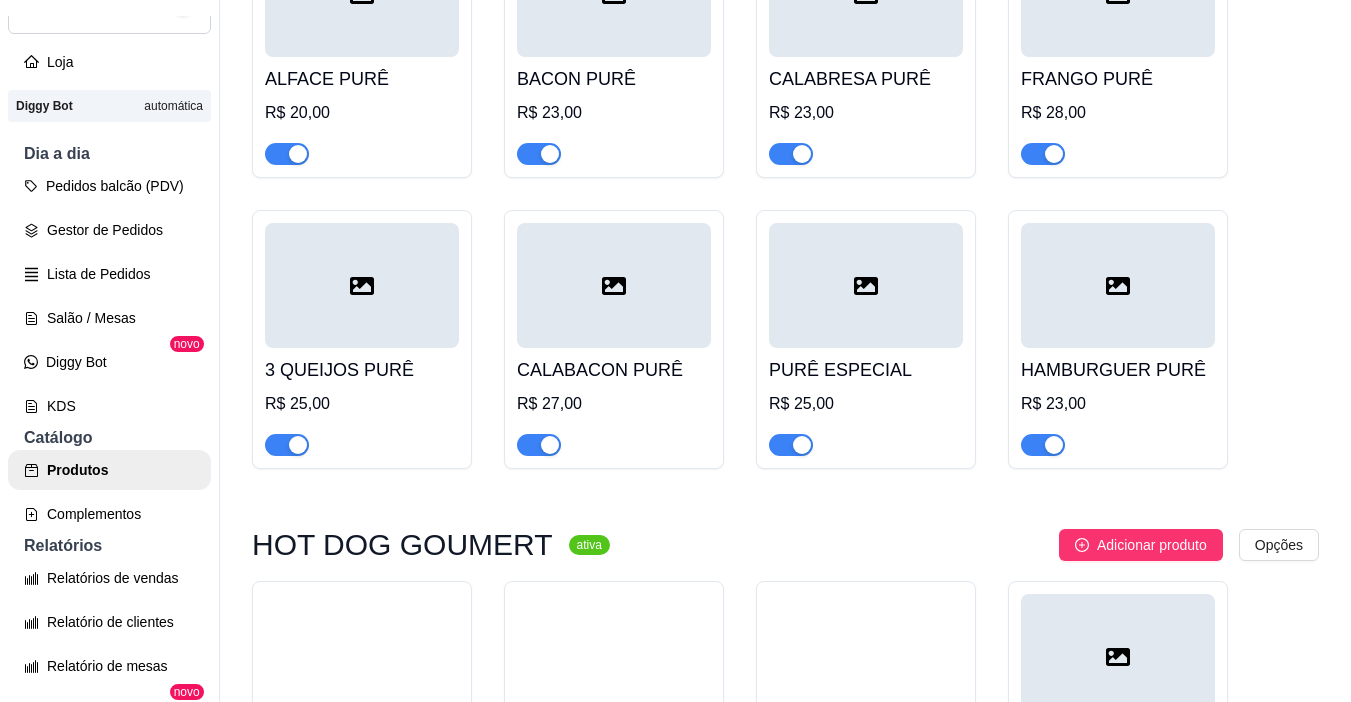 scroll, scrollTop: 5100, scrollLeft: 0, axis: vertical 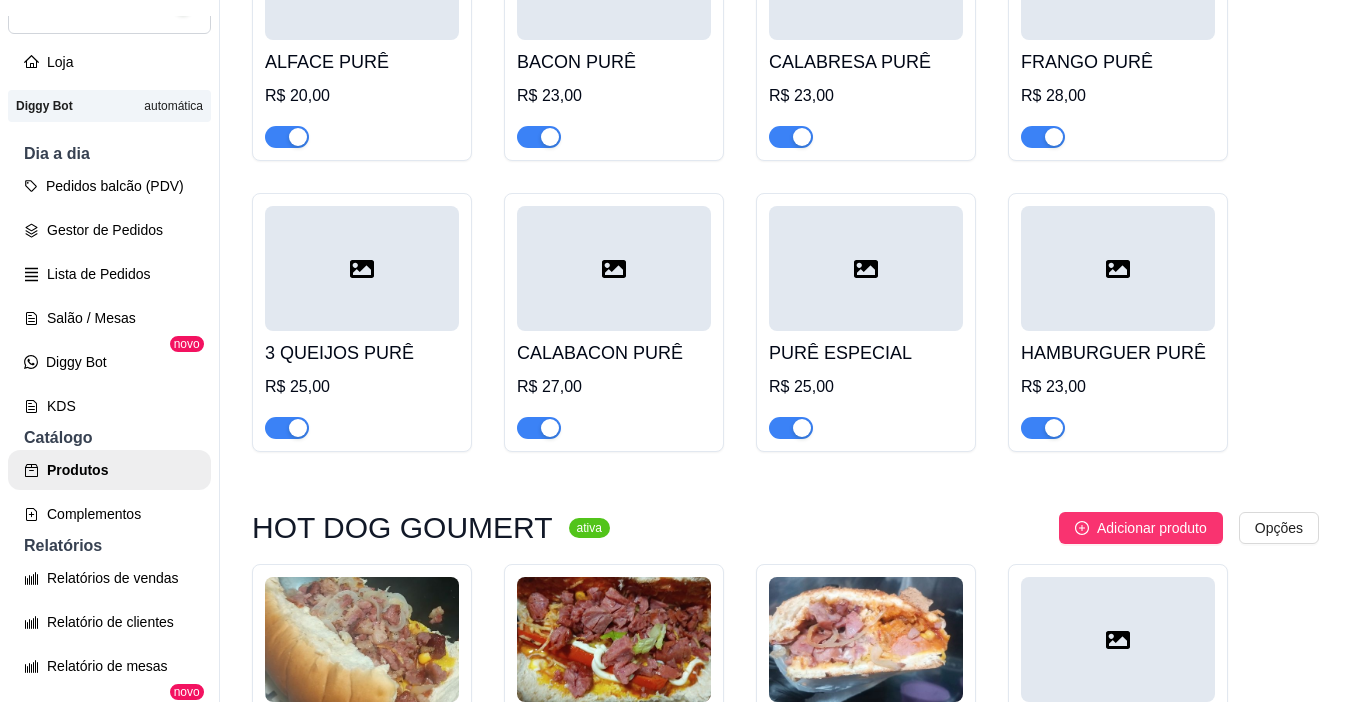drag, startPoint x: 289, startPoint y: 445, endPoint x: 274, endPoint y: 441, distance: 15.524175 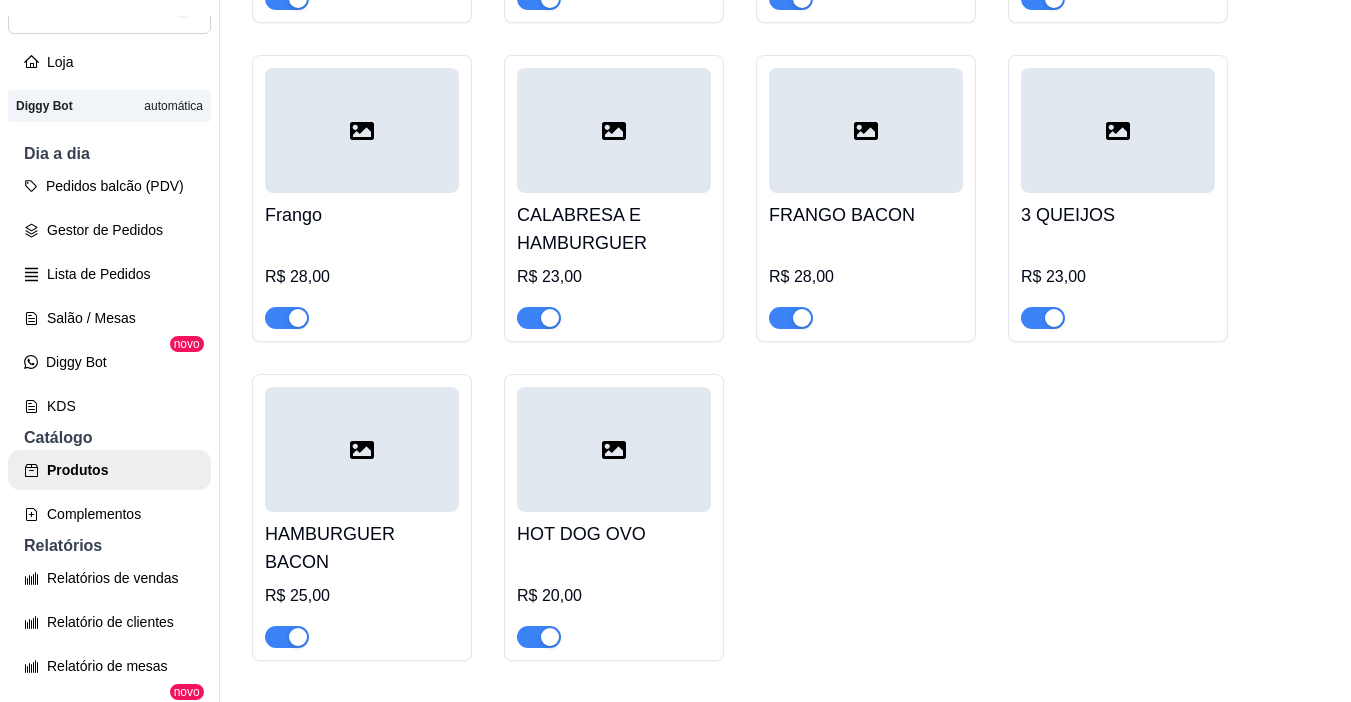 scroll, scrollTop: 6000, scrollLeft: 0, axis: vertical 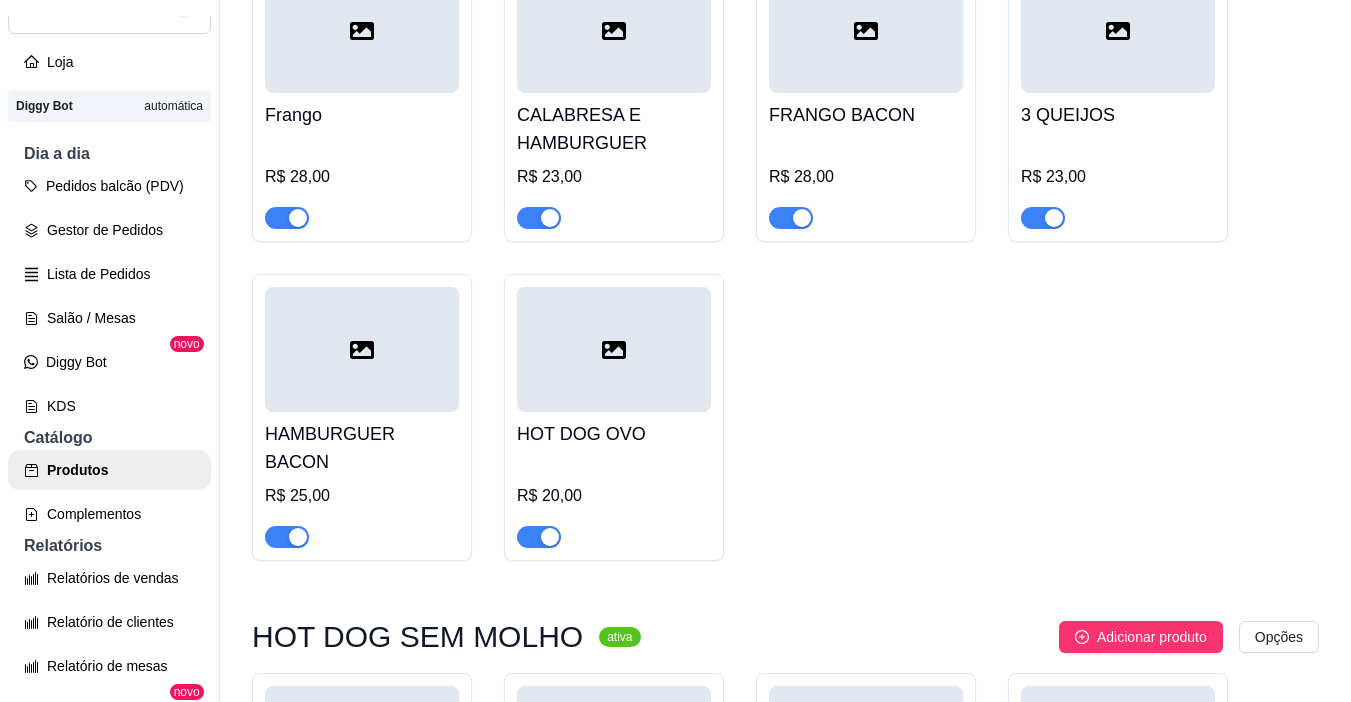 drag, startPoint x: 1037, startPoint y: 232, endPoint x: 1023, endPoint y: 231, distance: 14.035668 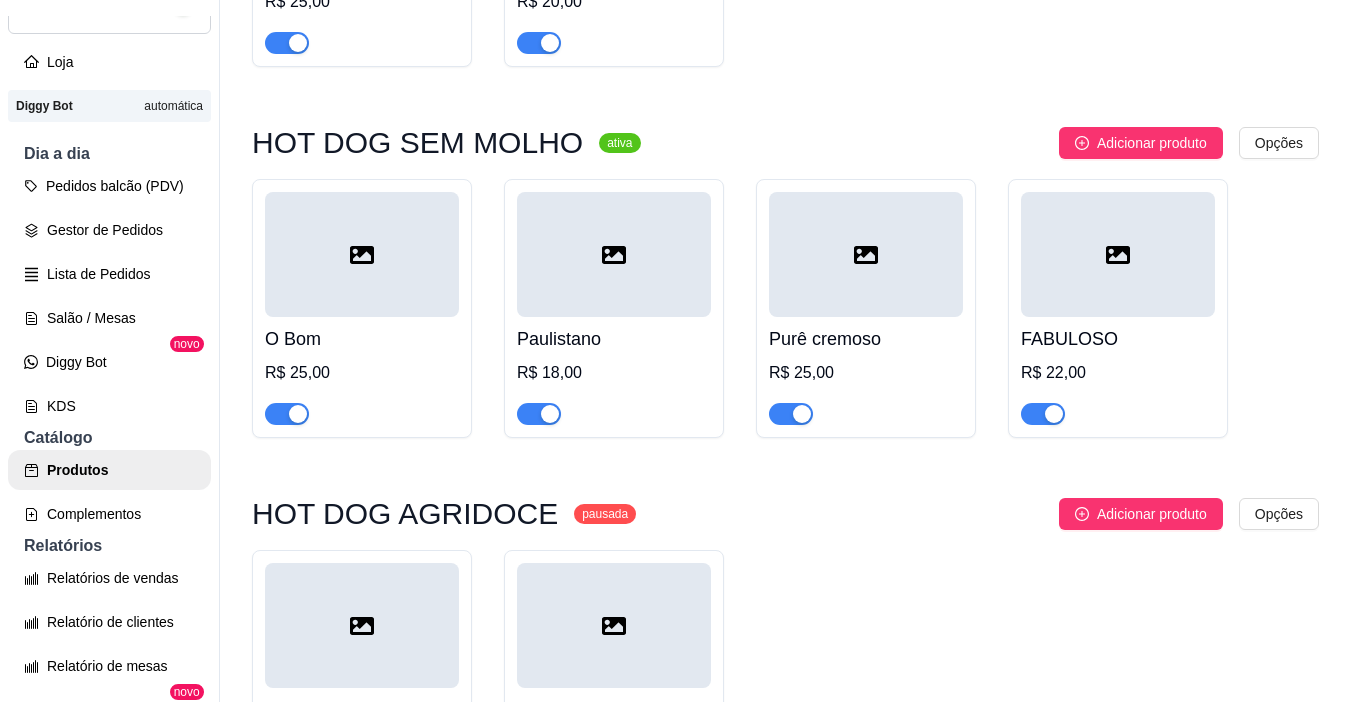 scroll, scrollTop: 6500, scrollLeft: 0, axis: vertical 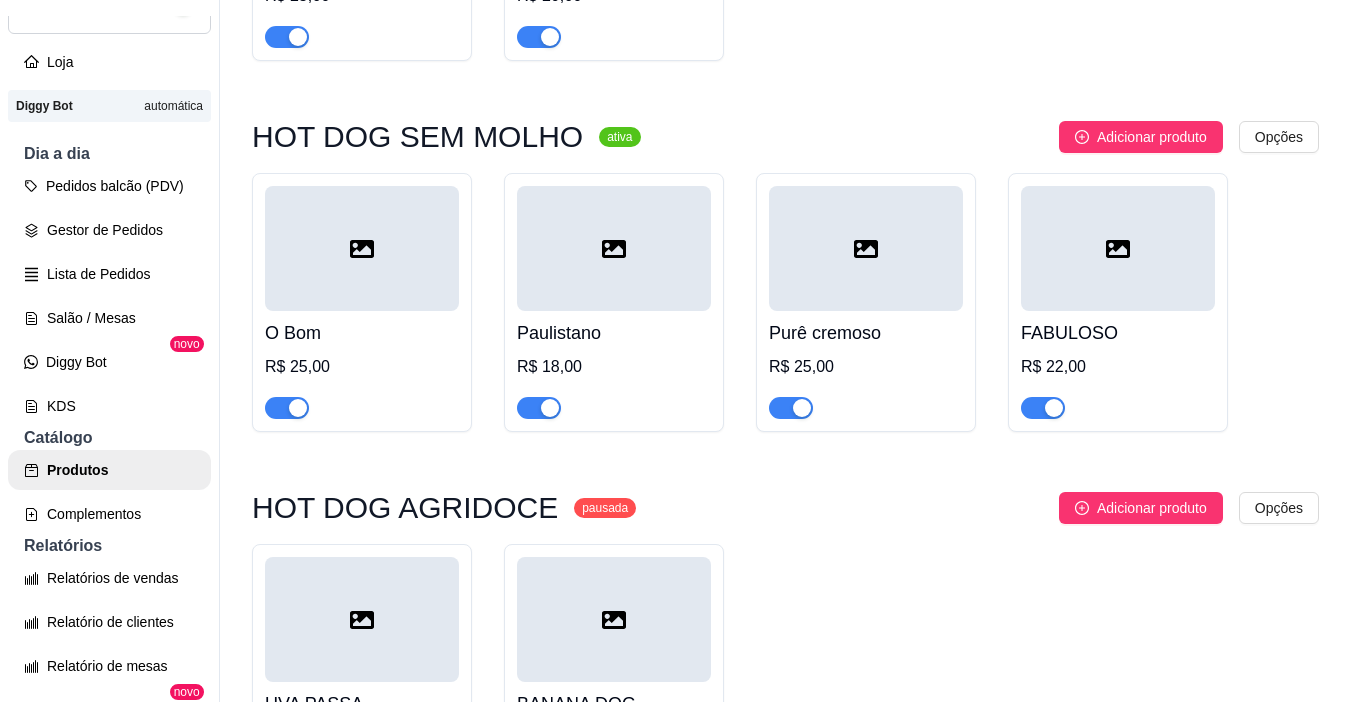 click on "O Bom R$ 25,00 Paulistano R$ 18,00 Purê cremoso R$ 25,00 FABULOSO R$ 22,00" at bounding box center [785, 302] 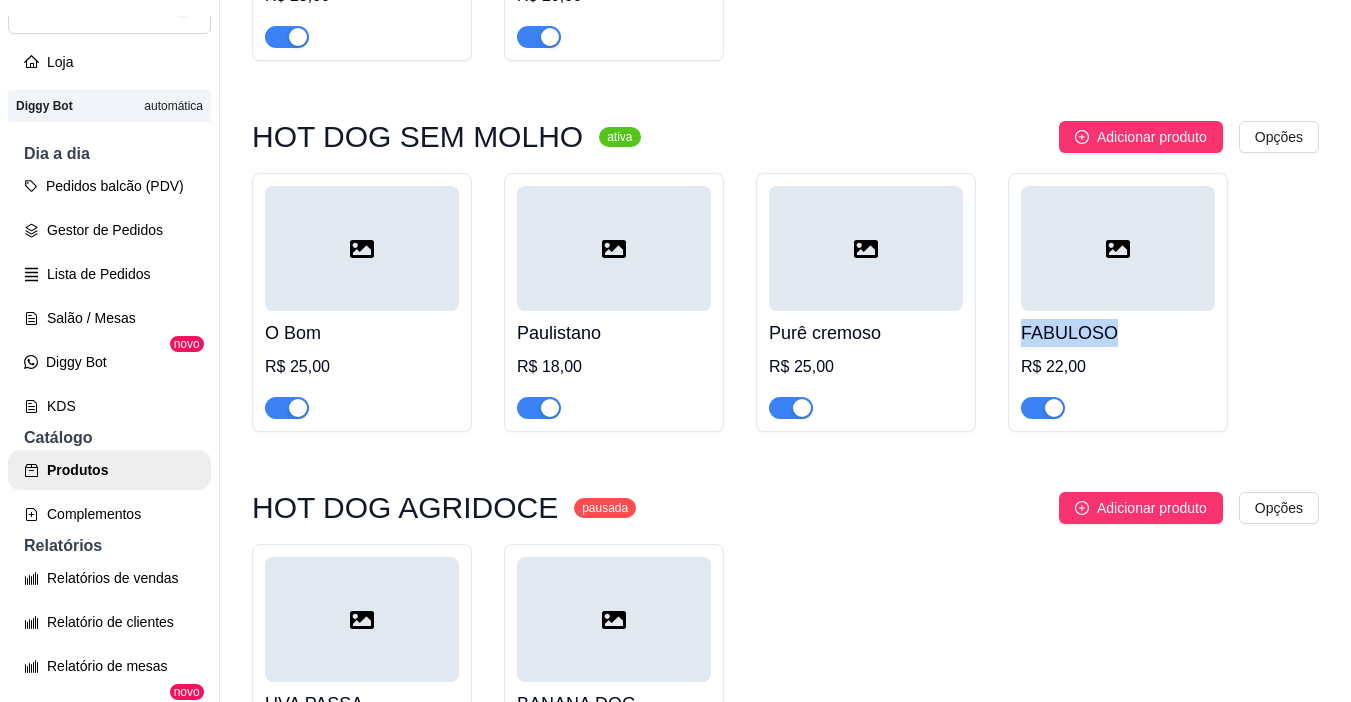 click on "O Bom R$ 25,00 Paulistano R$ 18,00 Purê cremoso R$ 25,00 FABULOSO R$ 22,00" at bounding box center (785, 302) 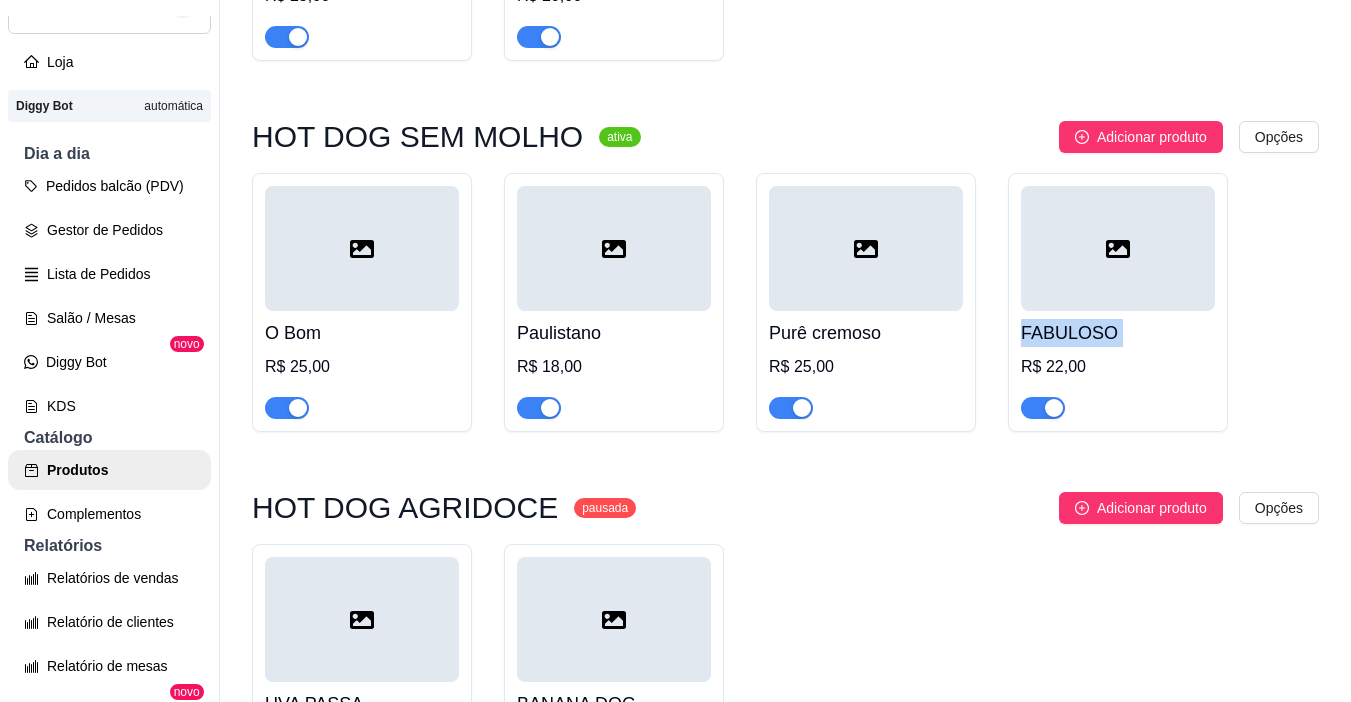 click on "O Bom R$ 25,00 Paulistano R$ 18,00 Purê cremoso R$ 25,00 FABULOSO R$ 22,00" at bounding box center (785, 302) 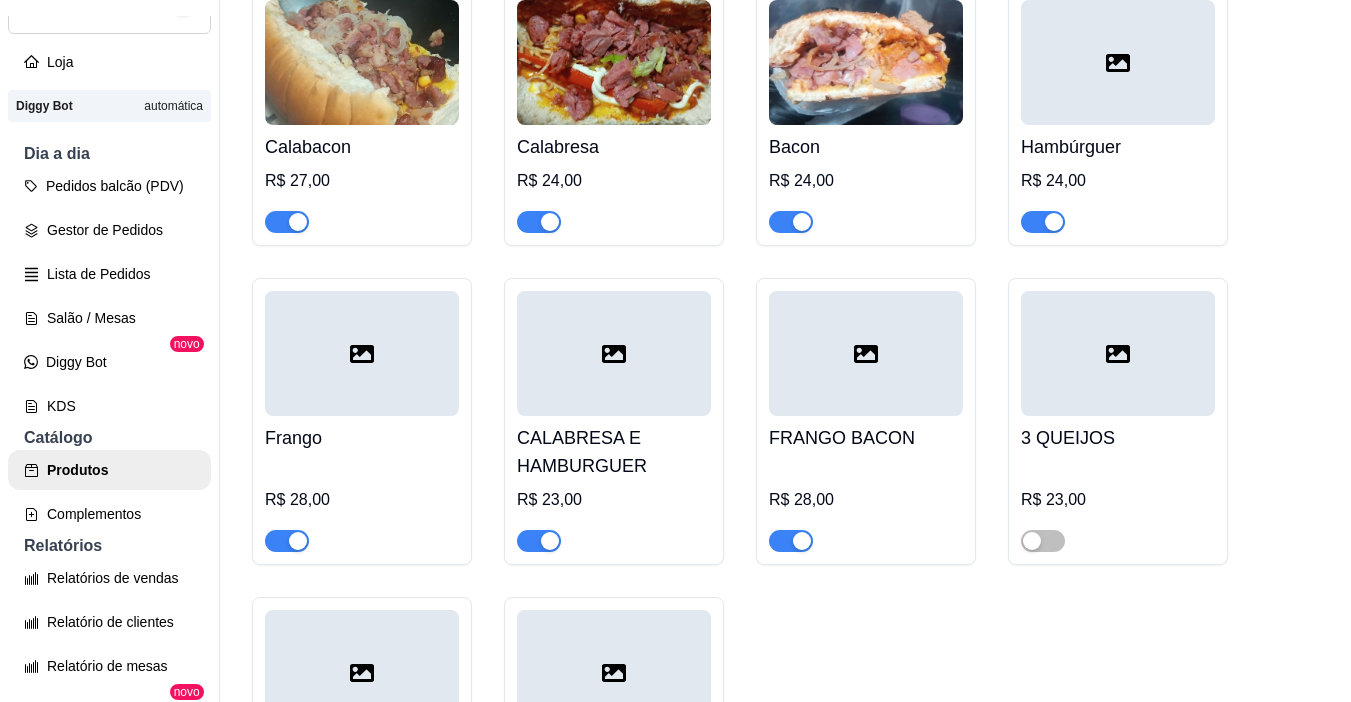 scroll, scrollTop: 5700, scrollLeft: 0, axis: vertical 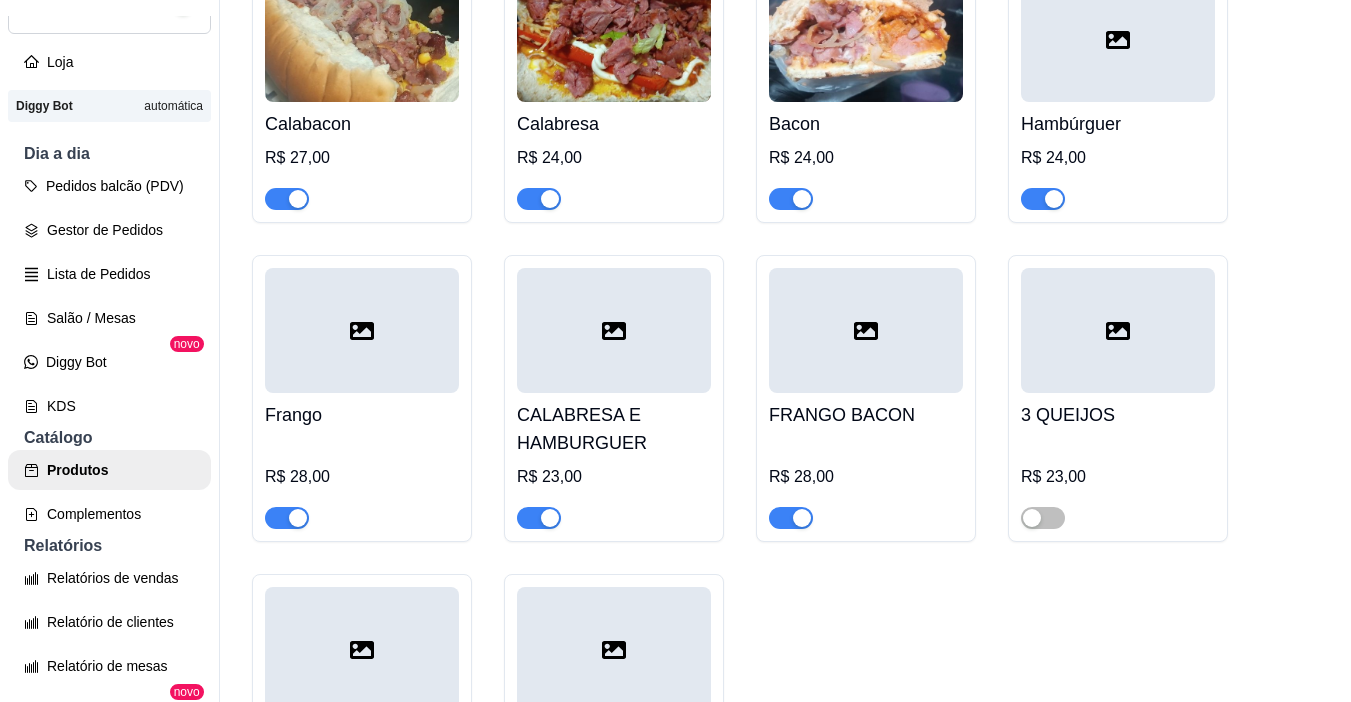 click at bounding box center (298, 518) 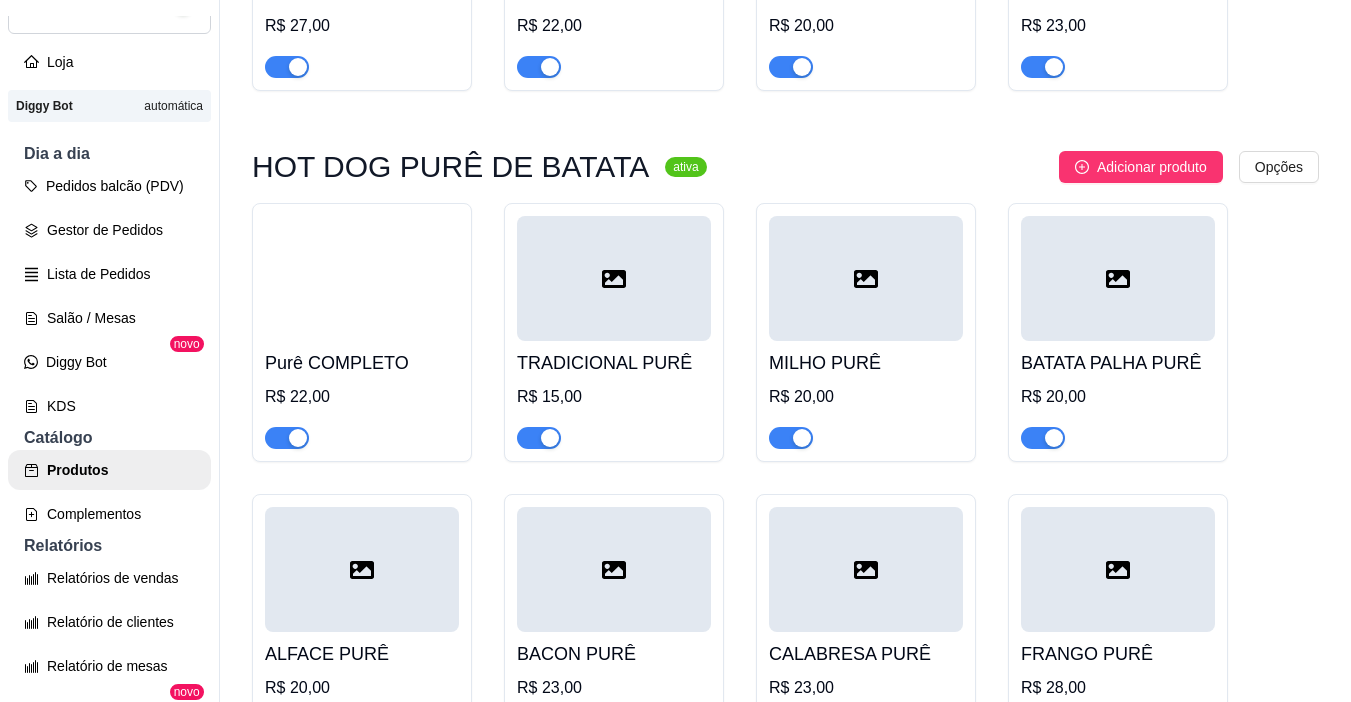 scroll, scrollTop: 4400, scrollLeft: 0, axis: vertical 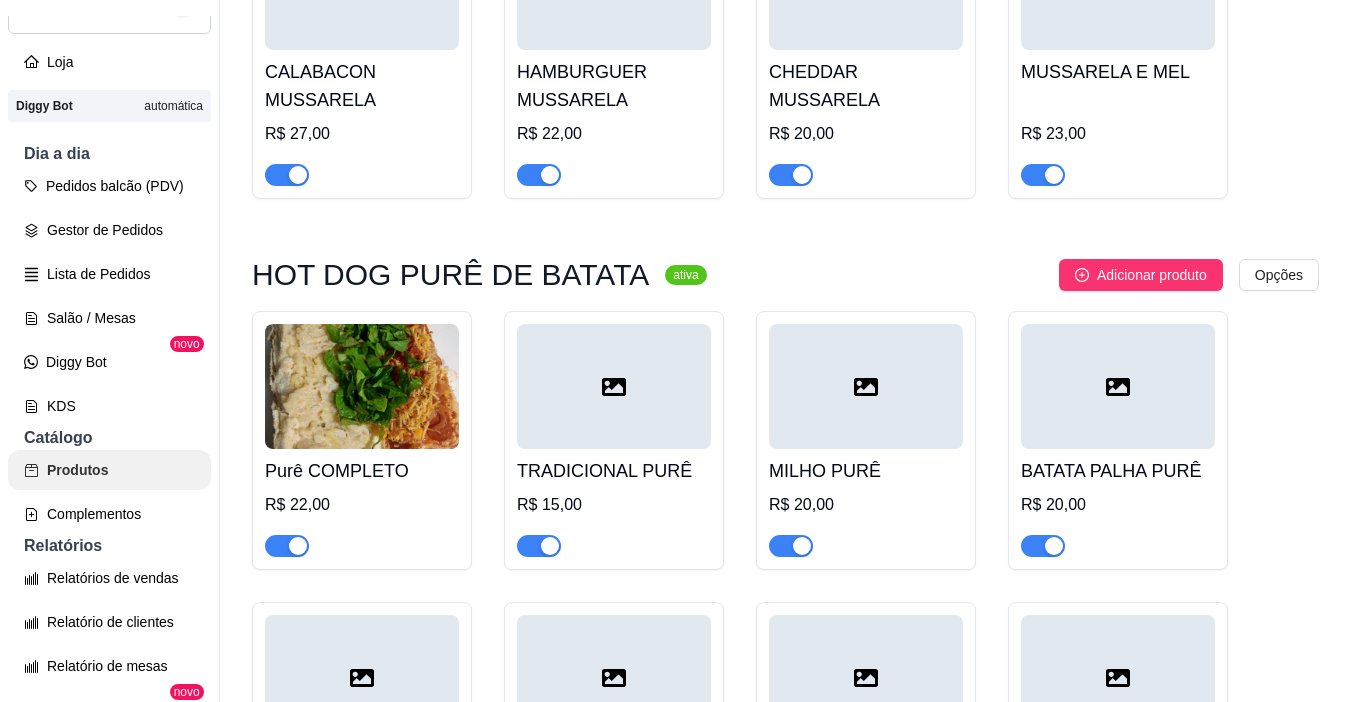 click on "Produtos" at bounding box center (109, 470) 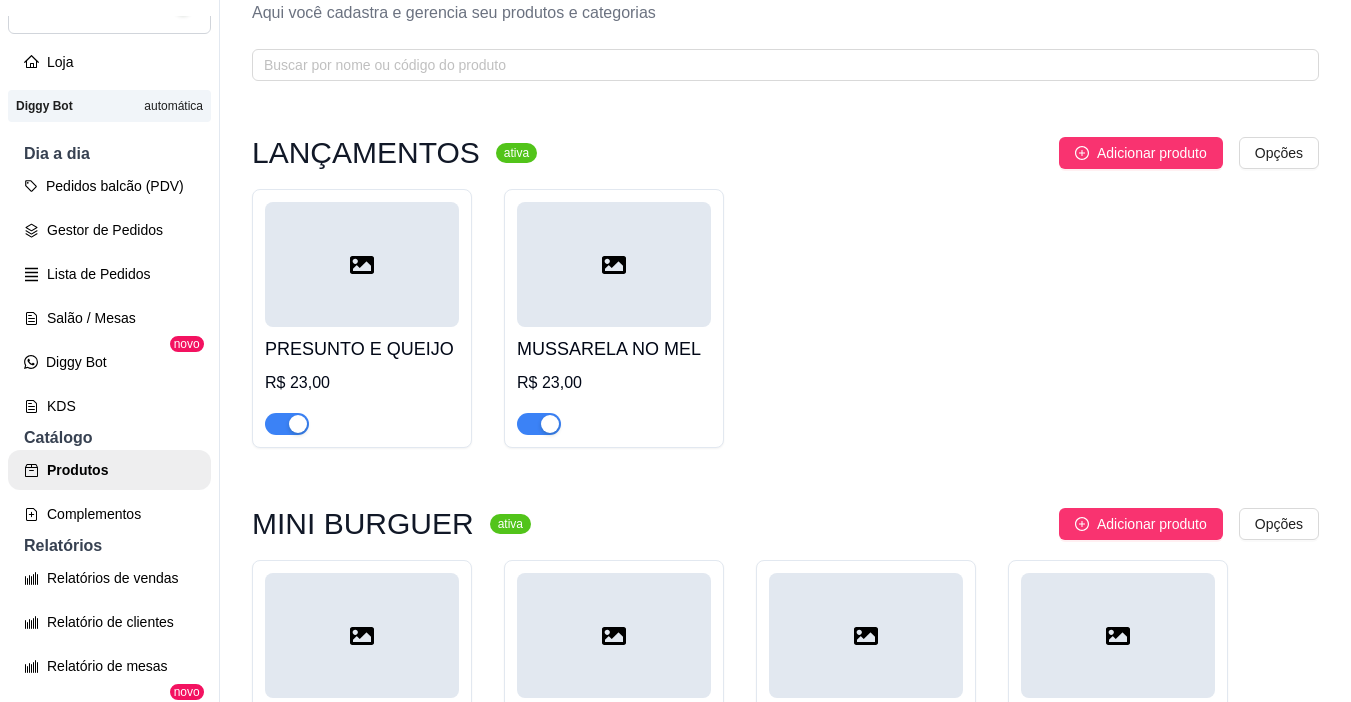 scroll, scrollTop: 0, scrollLeft: 0, axis: both 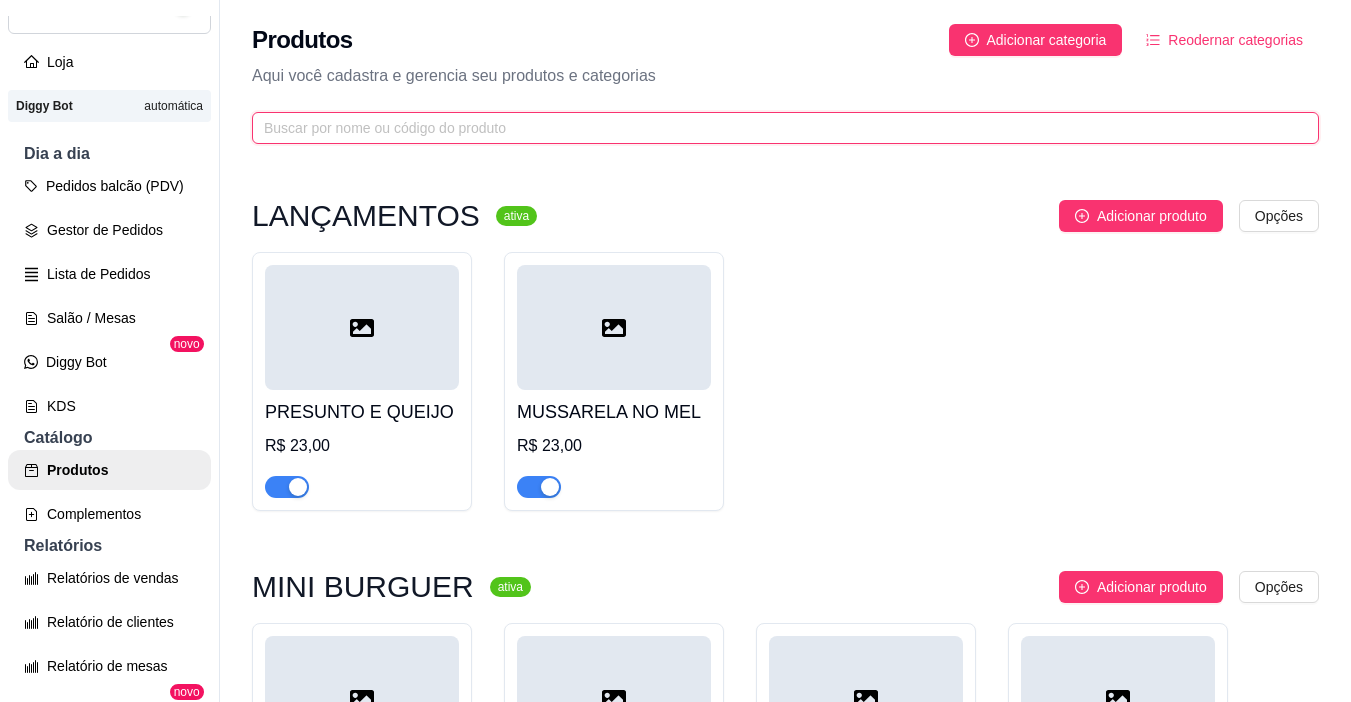click at bounding box center (777, 128) 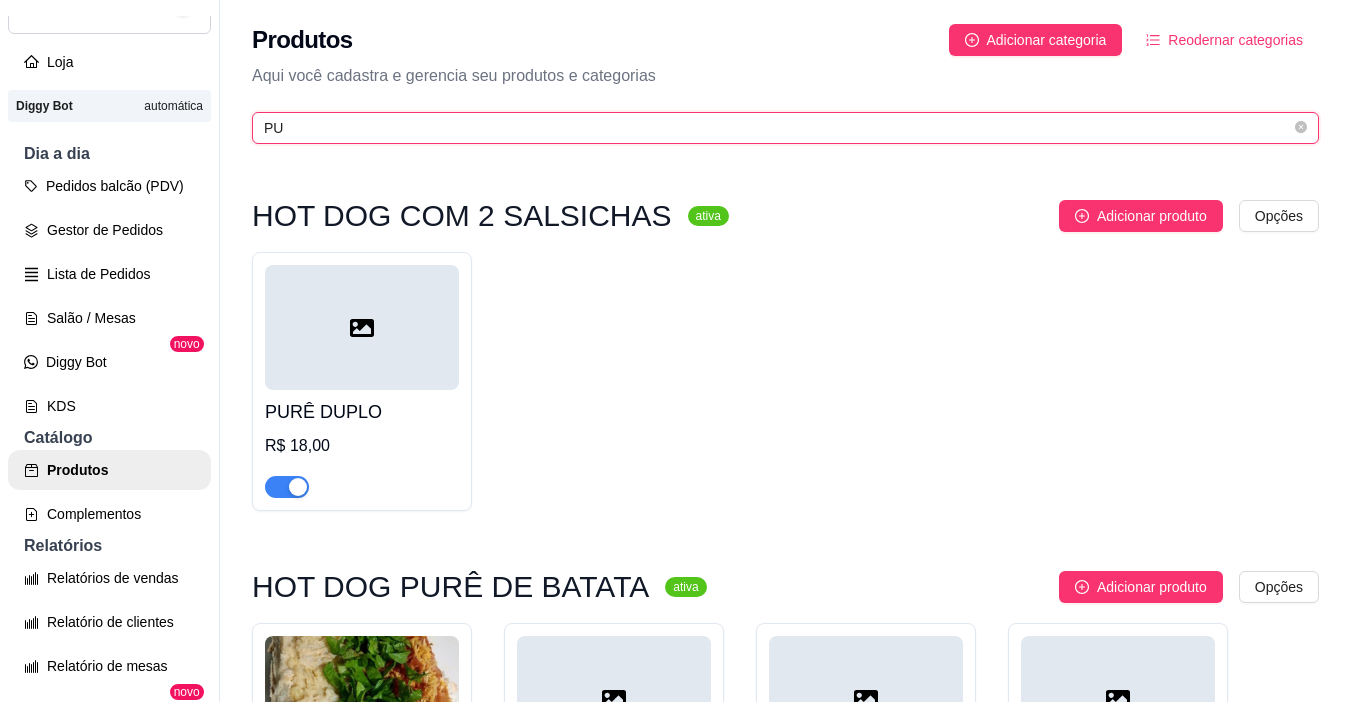 type on "P" 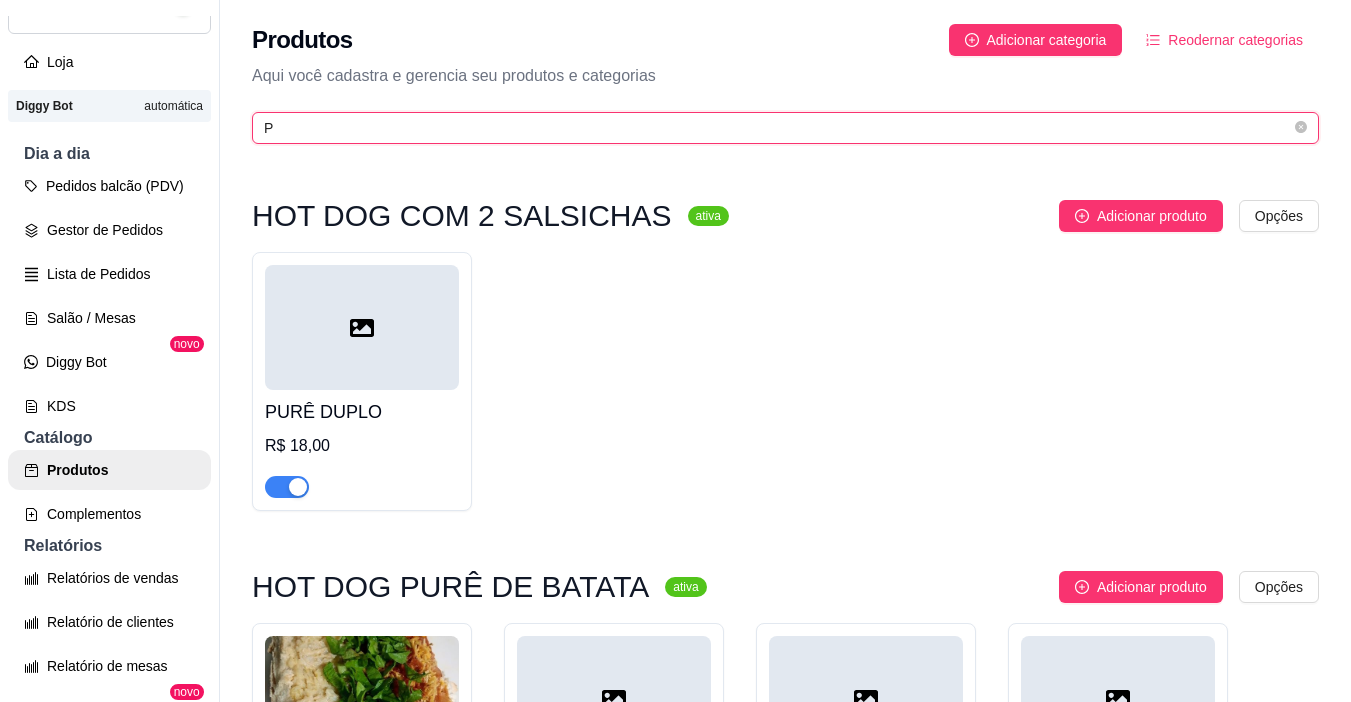 type 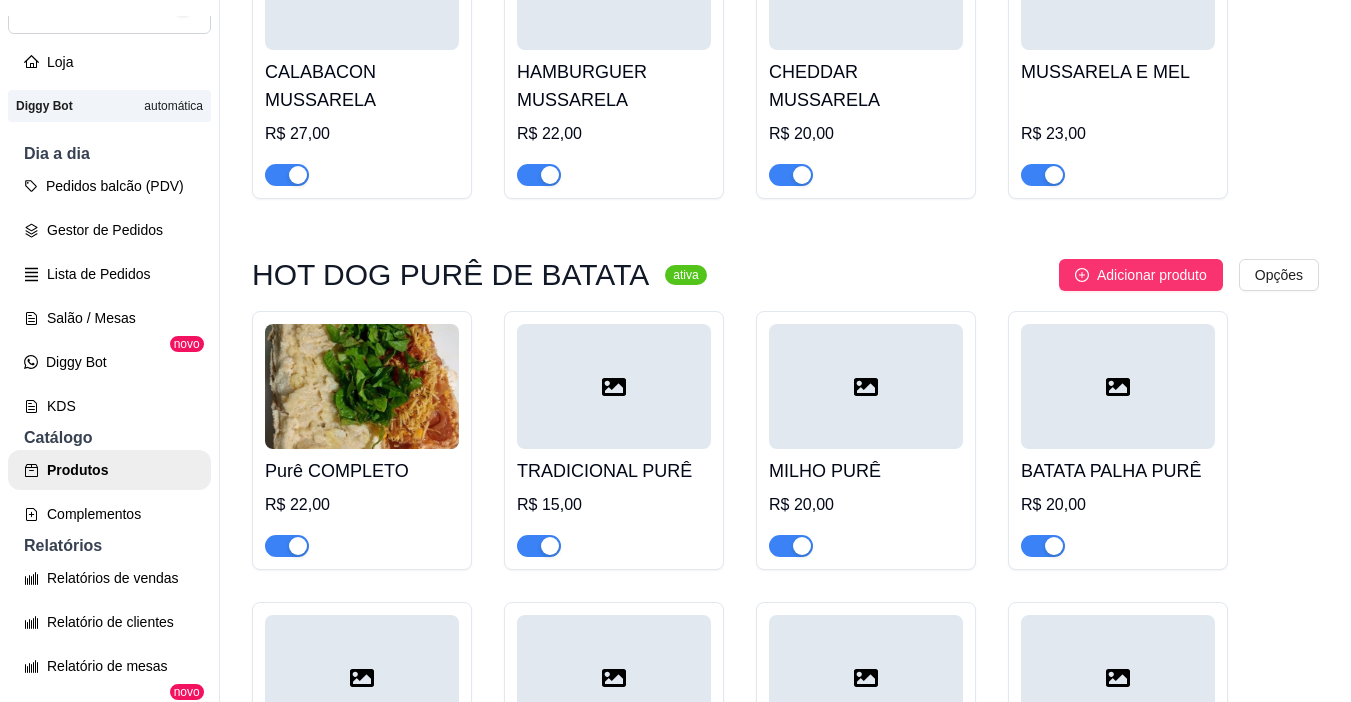 scroll, scrollTop: 4500, scrollLeft: 0, axis: vertical 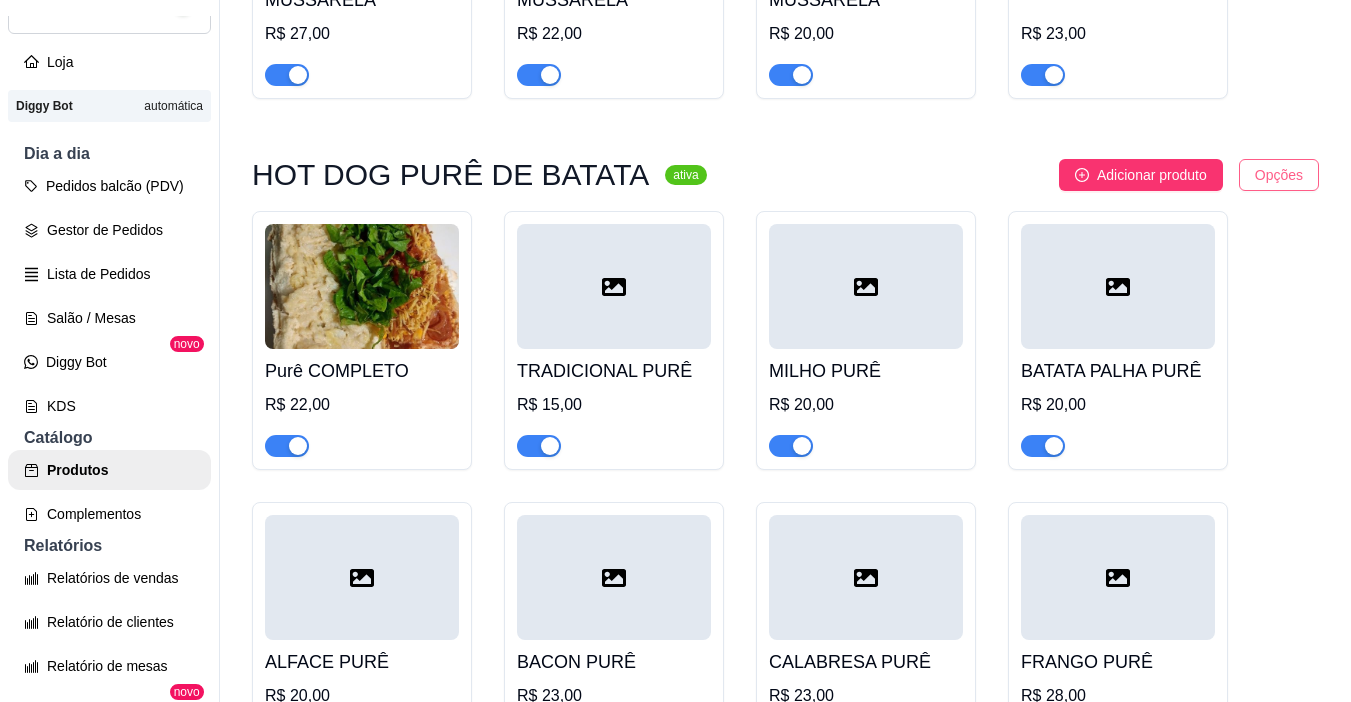 click on "O O Bom hot dog ... Loja Aberta Loja Diggy Bot automática   Dia a dia Pedidos balcão (PDV) Gestor de Pedidos Lista de Pedidos Salão / Mesas Diggy Bot novo KDS Catálogo Produtos Complementos Relatórios Relatórios de vendas Relatório de clientes Relatório de mesas Relatório de fidelidade novo Gerenciar Entregadores novo Nota Fiscal (NFC-e) Controle de caixa Controle de fiado Cupons Clientes Estoque Configurações Diggy Planos Precisa de ajuda? Sair Produtos Adicionar categoria Reodernar categorias Aqui você cadastra e gerencia seu produtos e categorias LANÇAMENTOS ativa Adicionar produto Opções PRESUNTO E QUEIJO    R$ 23,00 MUSSARELA NO MEL    R$ 23,00 MINI BURGUER  ativa Adicionar produto Opções MINI BURGUER    R$ 10,00 MINI SALADA    R$ 10,00 MINI BACON   R$ 12,00 MINI CHEDDAR    R$ 12,00 MINI REQUEIJÃO    R$ 12,00 MINI OVO   R$ 12,00 Hot dog CLASSÍCOS ativa Adicionar produto Opções Tradicional    R$ 10,00 Batata palha    R$ 13,00 Completo    R$ 15,00 Alface   R$ 13,00 MILHO" at bounding box center [675, 351] 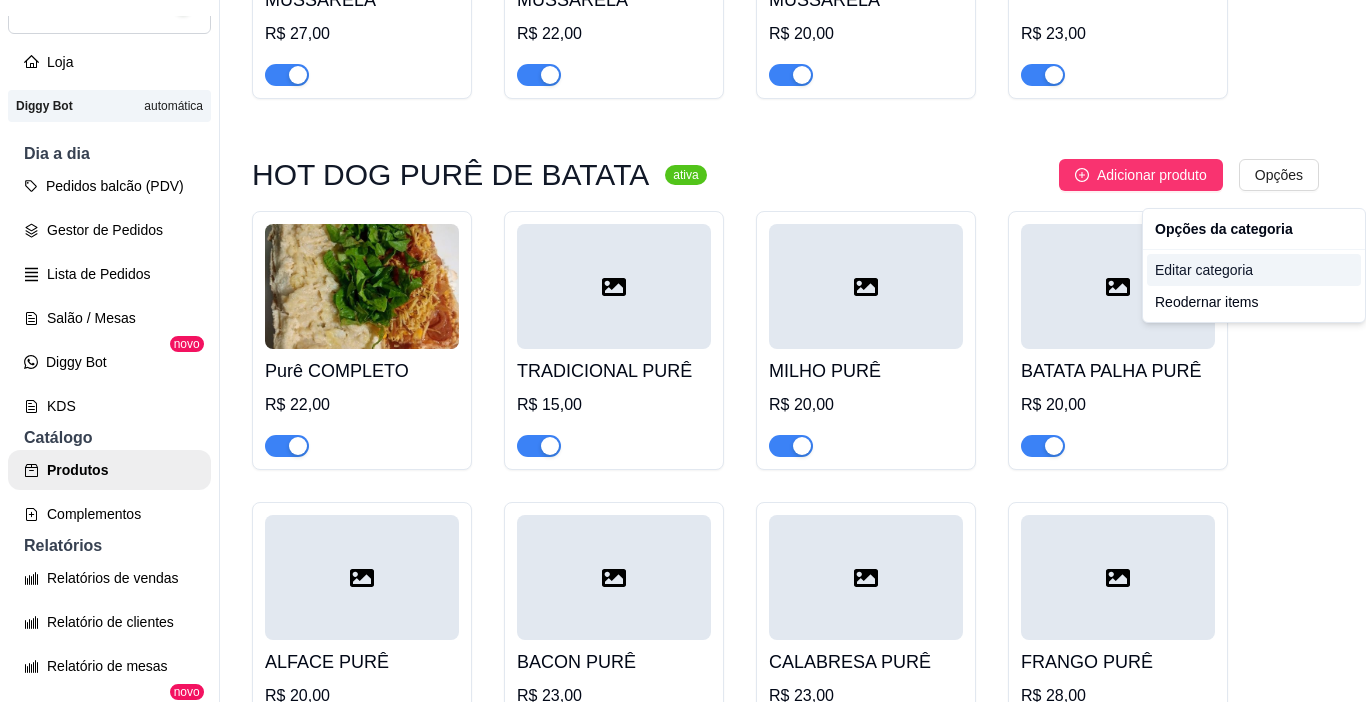 click on "Editar categoria" at bounding box center [1254, 270] 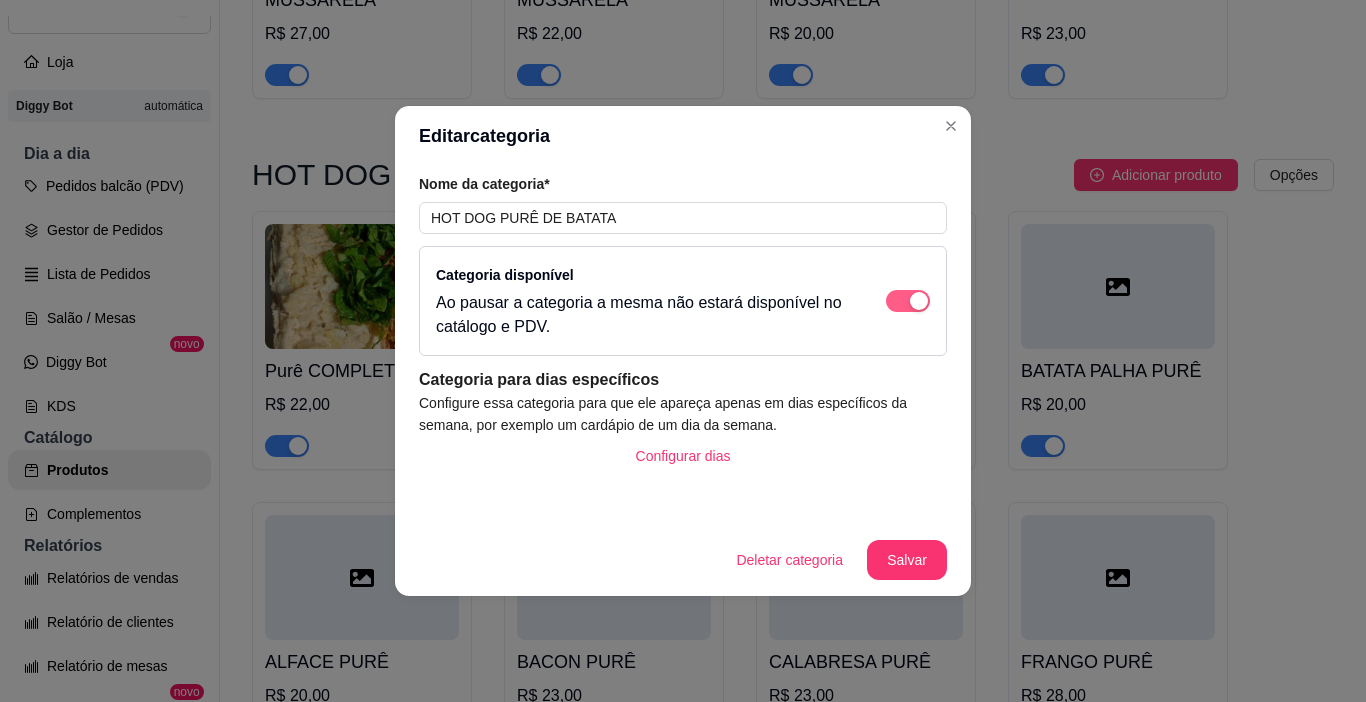 click at bounding box center [919, 301] 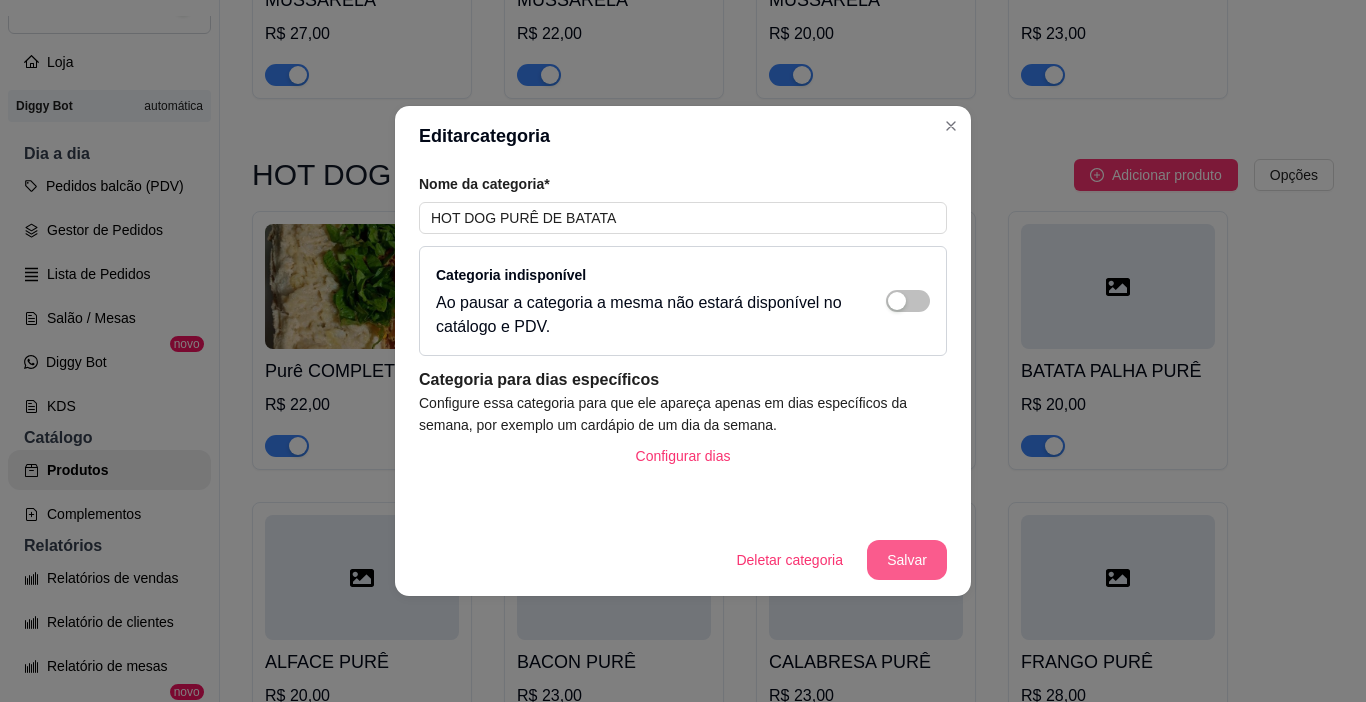 click on "Salvar" at bounding box center (907, 560) 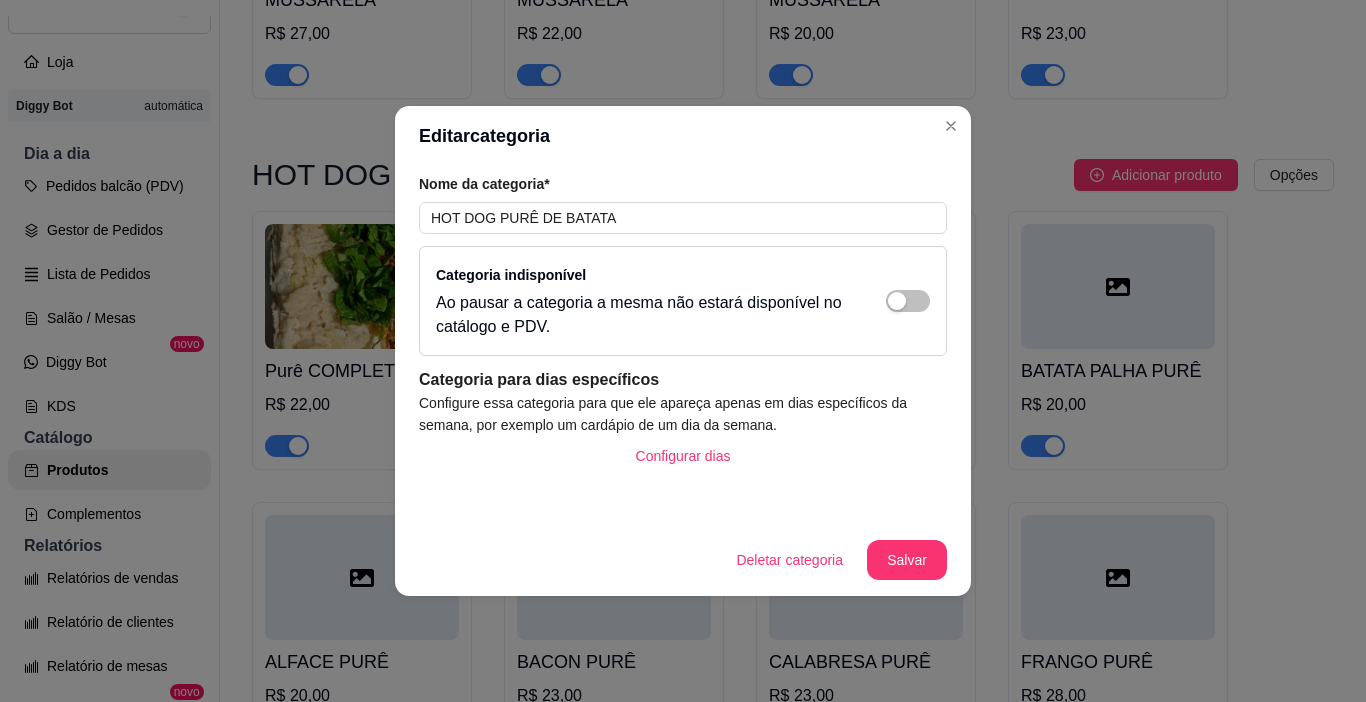 click on "Gestor de Pedidos" at bounding box center (109, 230) 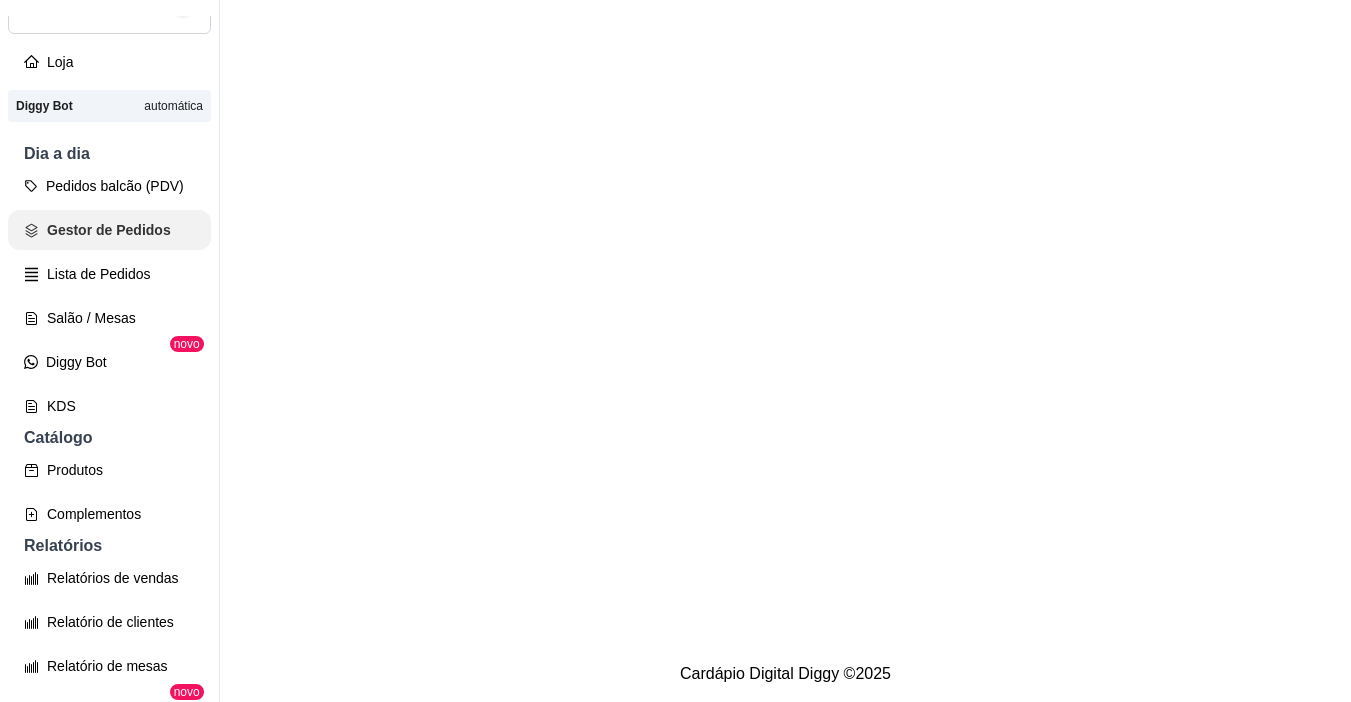 scroll, scrollTop: 0, scrollLeft: 0, axis: both 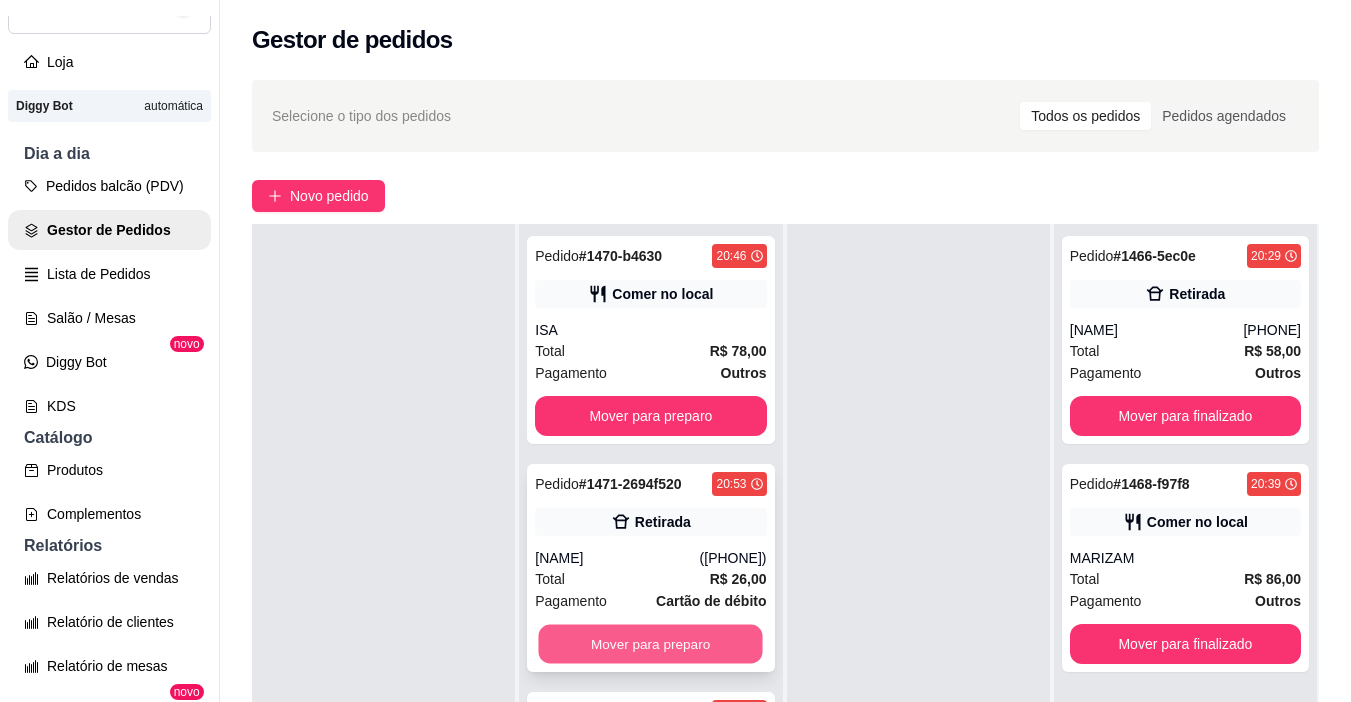 click on "Mover para preparo" at bounding box center [651, 644] 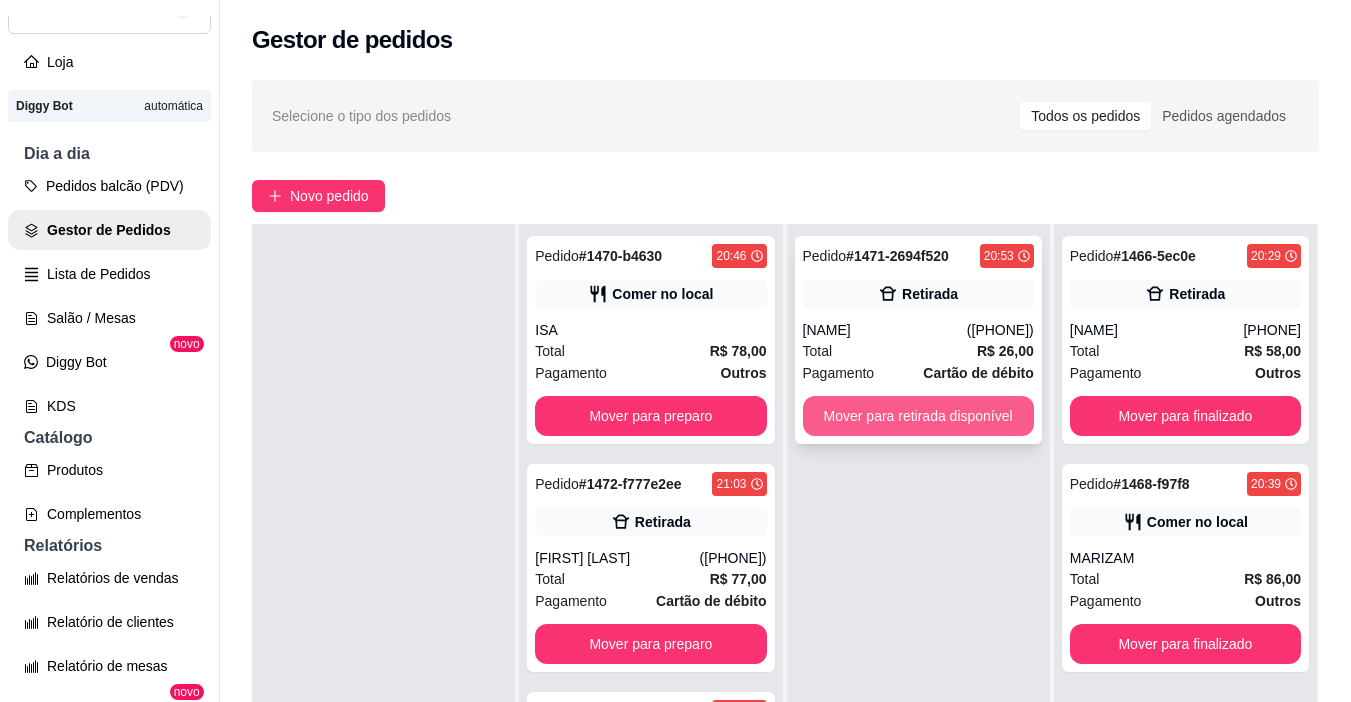 click on "Mover para retirada disponível" at bounding box center (918, 416) 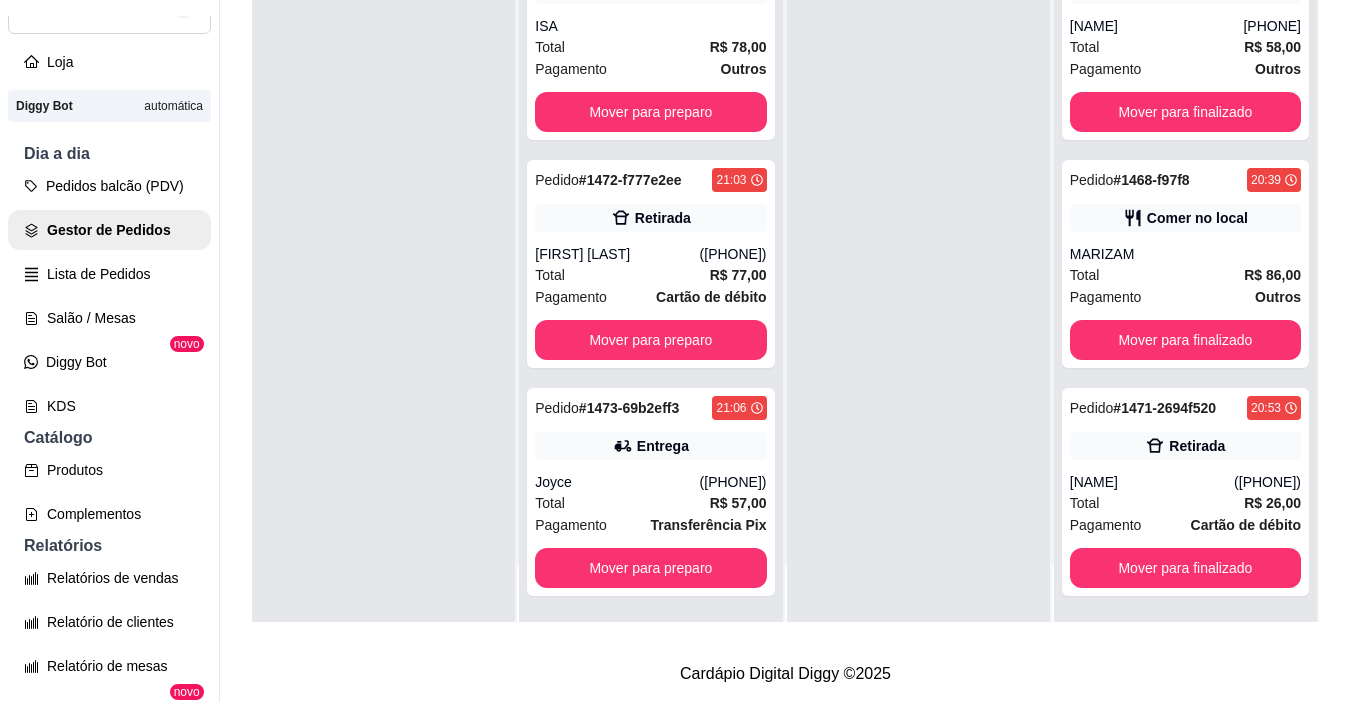 scroll, scrollTop: 319, scrollLeft: 0, axis: vertical 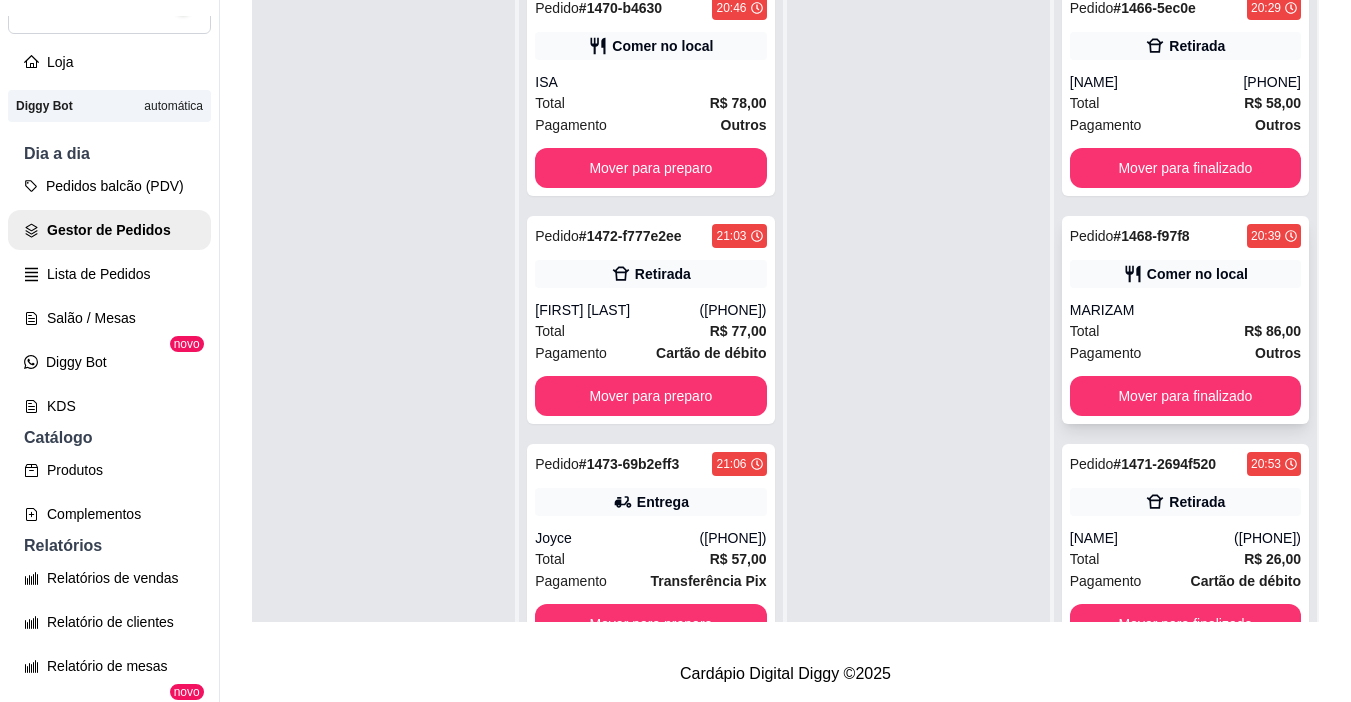 click on "MARIZAM" at bounding box center [1185, 310] 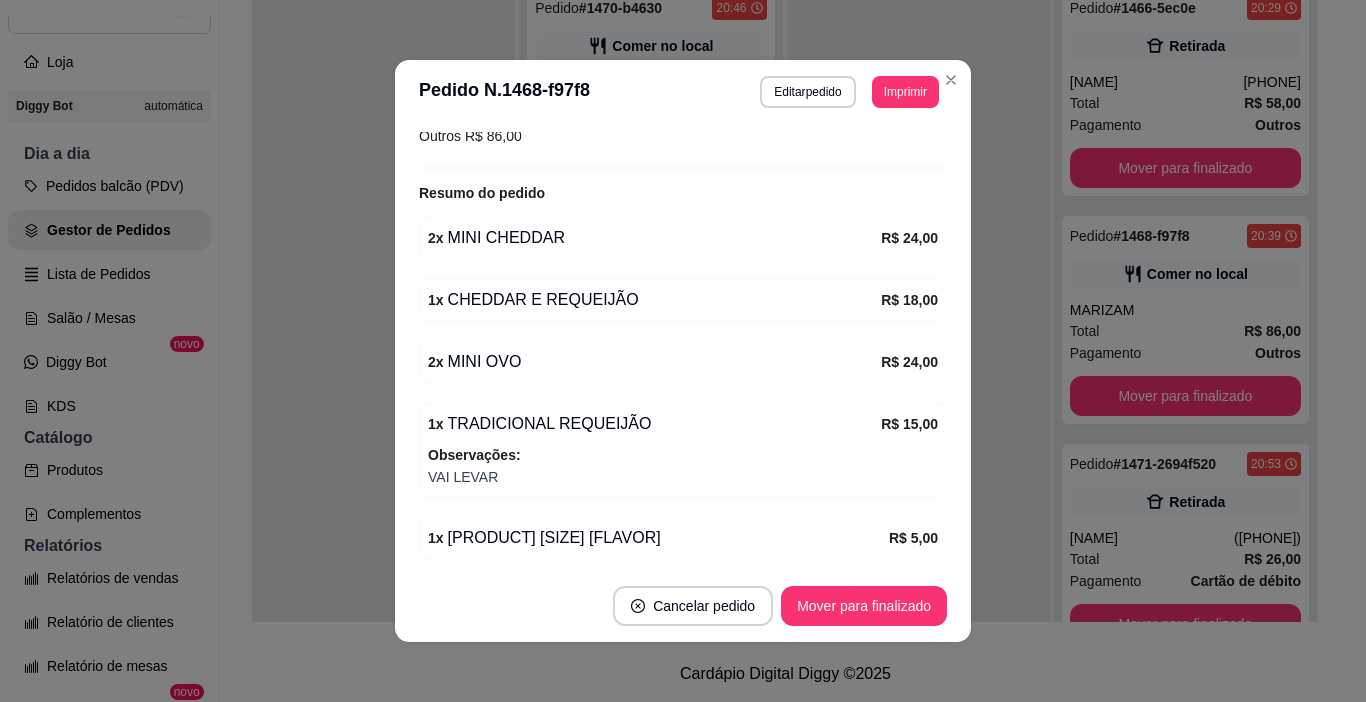 scroll, scrollTop: 475, scrollLeft: 0, axis: vertical 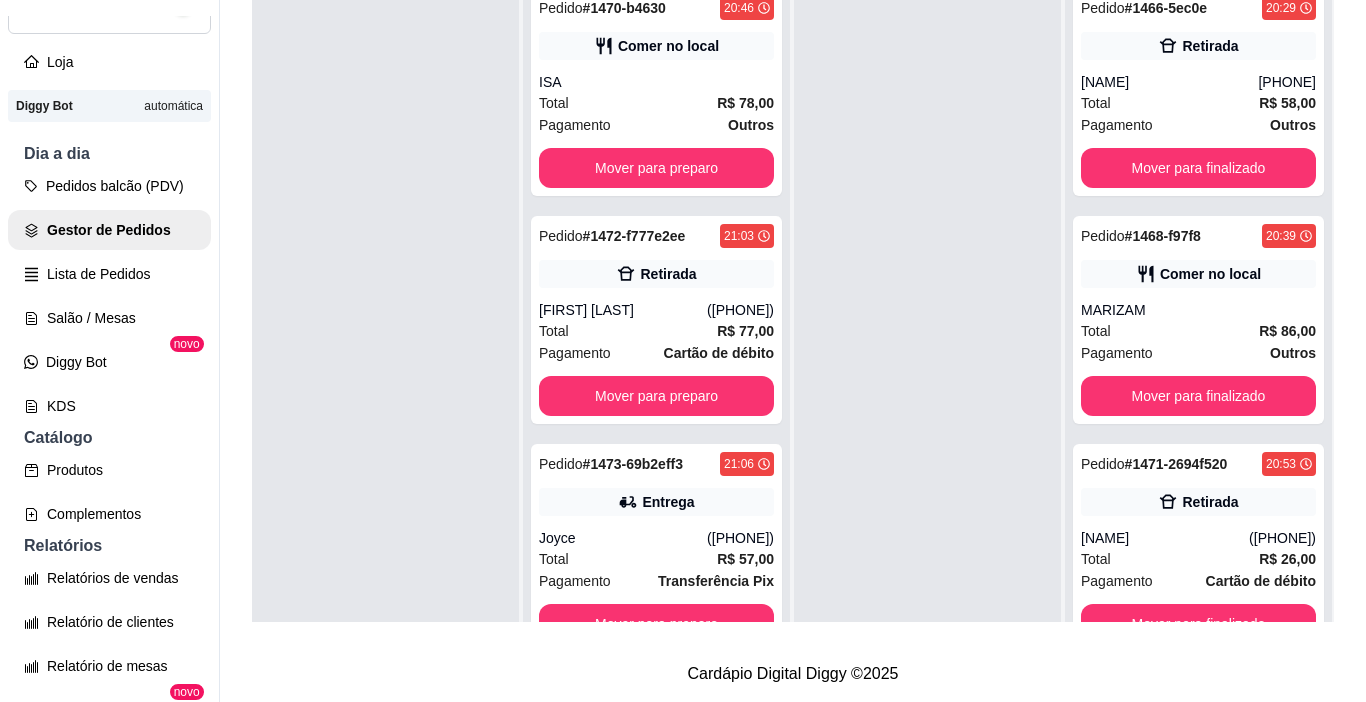 click at bounding box center [927, 327] 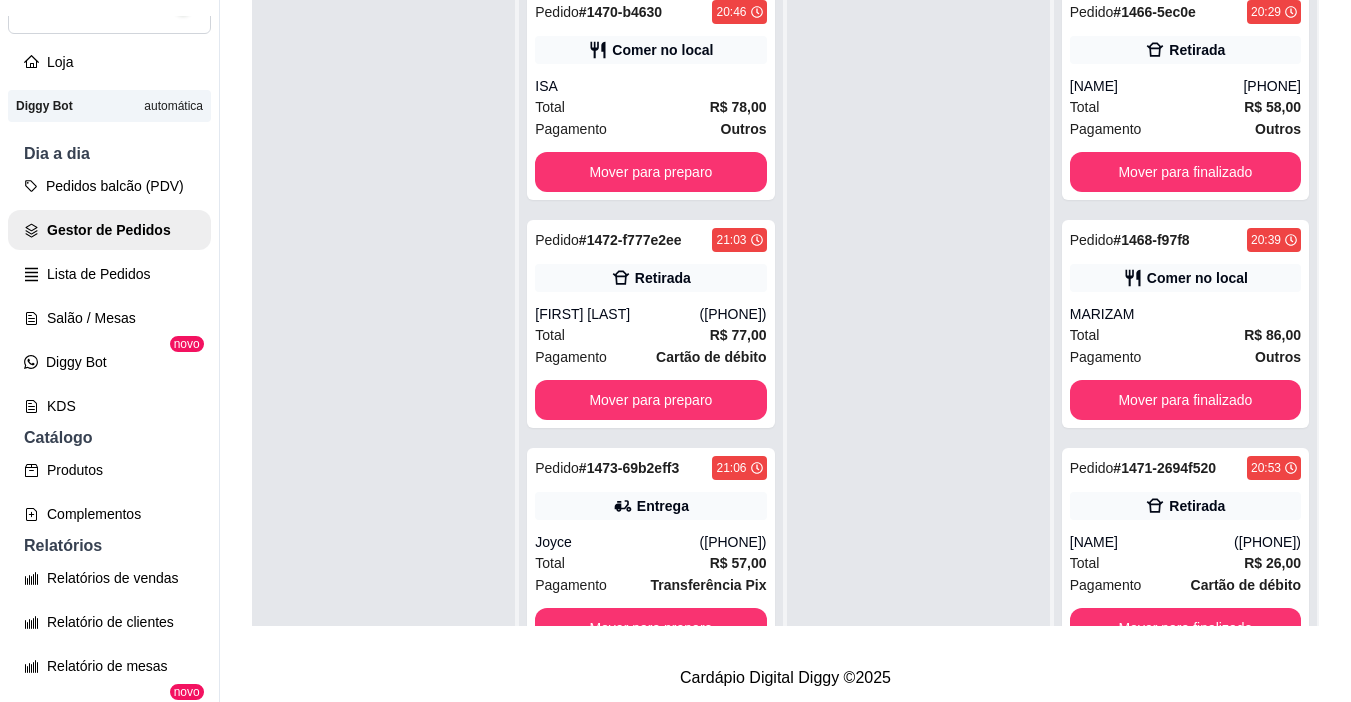 scroll, scrollTop: 319, scrollLeft: 0, axis: vertical 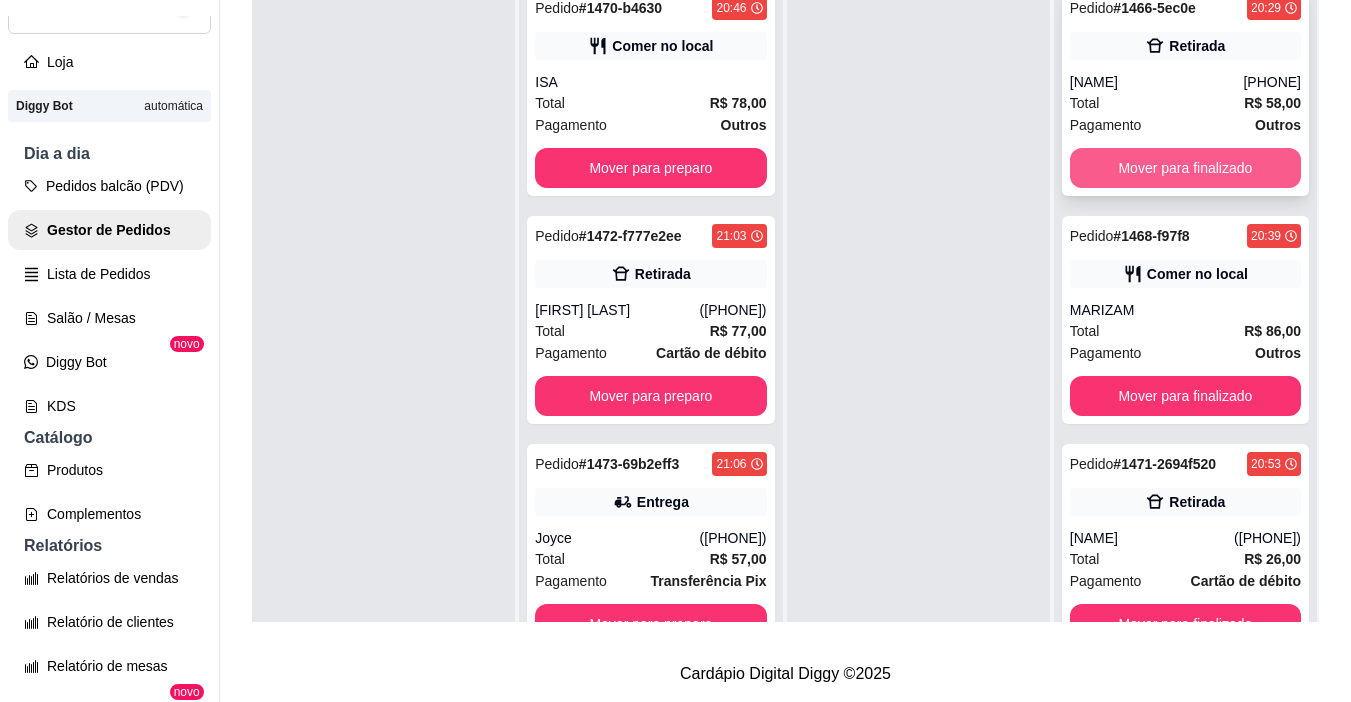 click on "Mover para finalizado" at bounding box center (1185, 168) 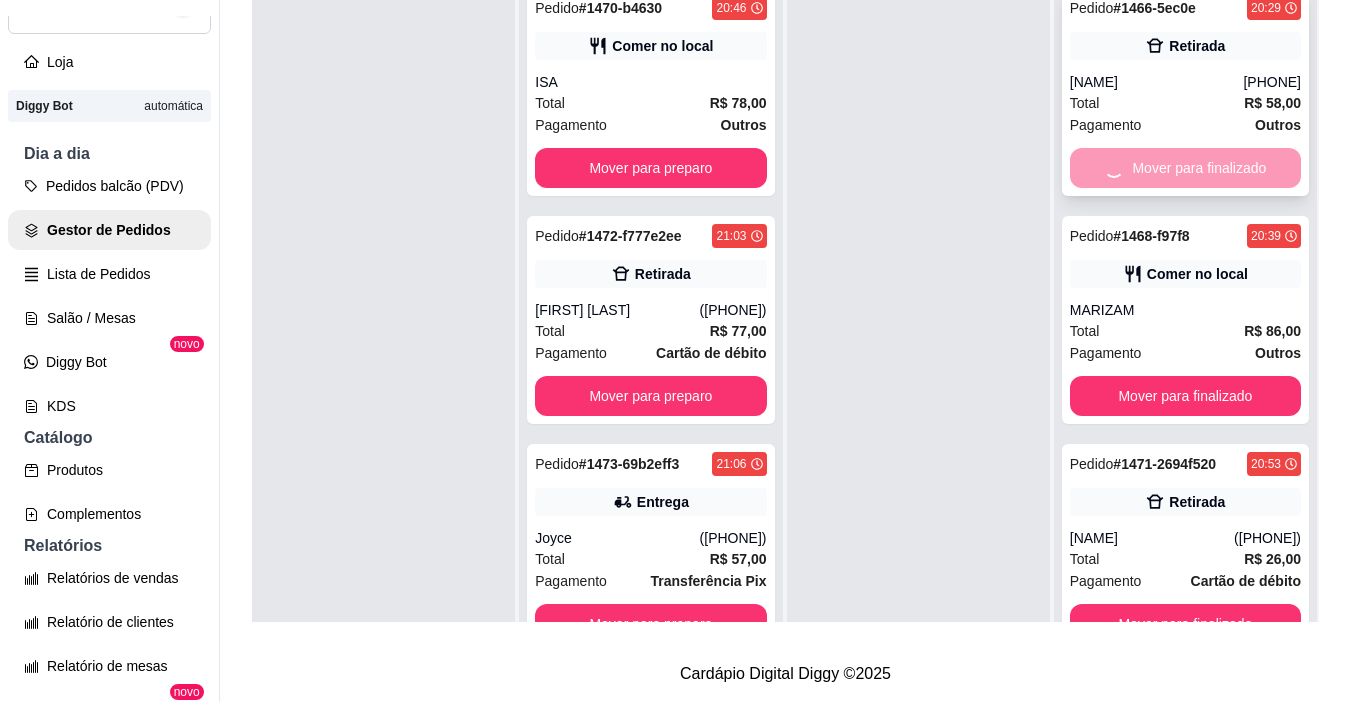 click on "Mover para finalizado" at bounding box center (1185, 168) 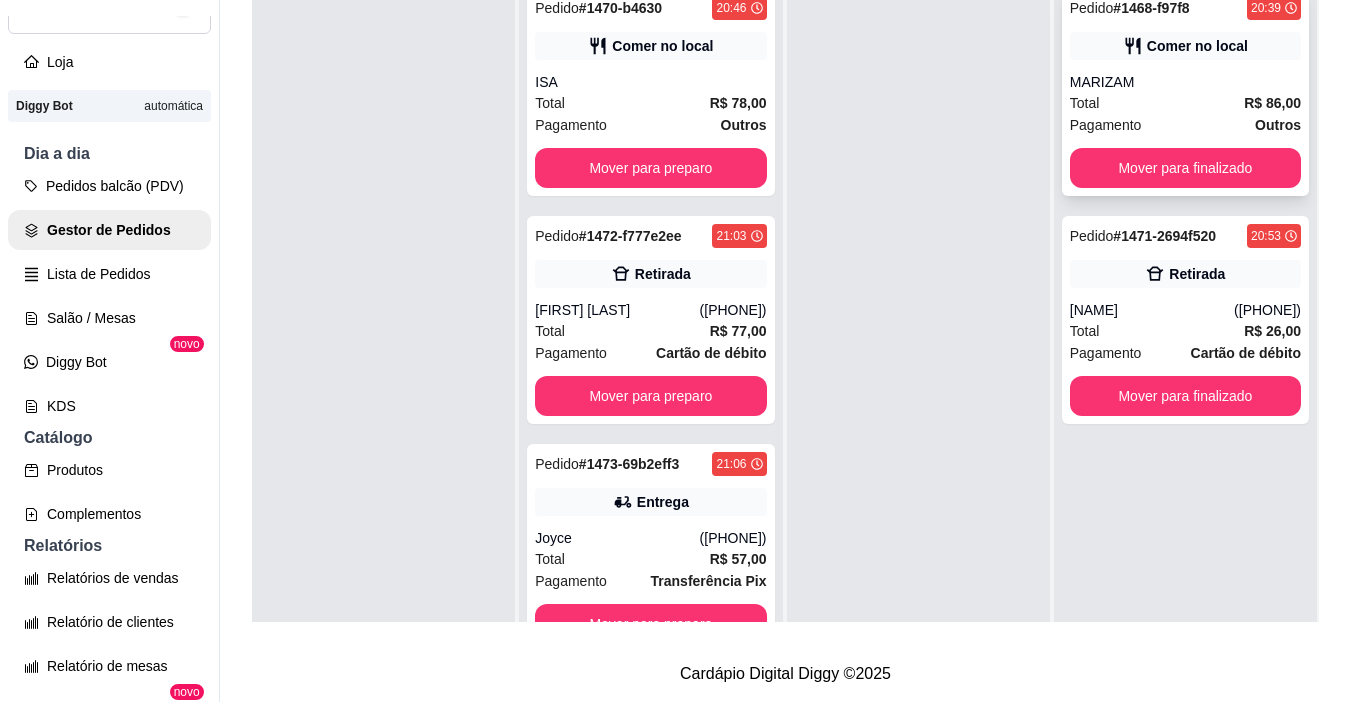 click on "Pedido # [ORDER_ID] [TIME] Comer no local [LAST] Total R$ 86,00 Pagamento Outros Mover para finalizado" at bounding box center [1185, 92] 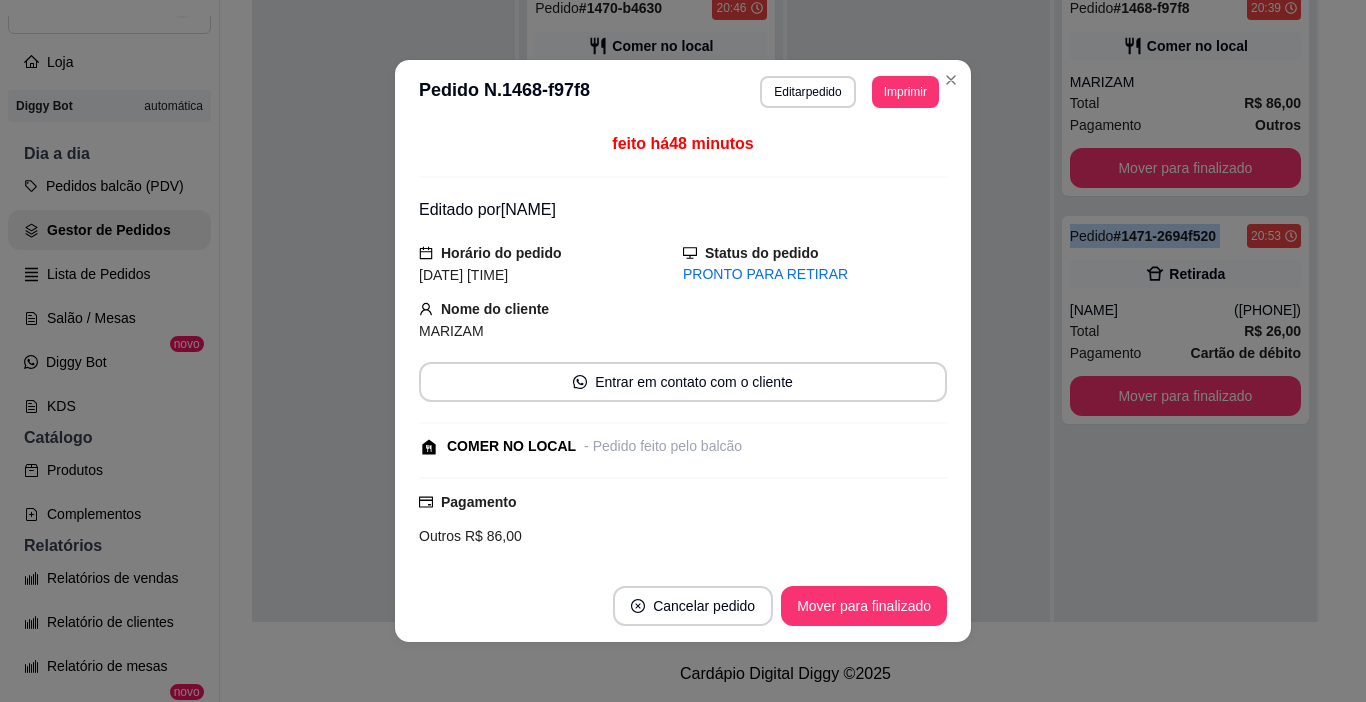 click on "Mover para finalizado" at bounding box center [1185, 168] 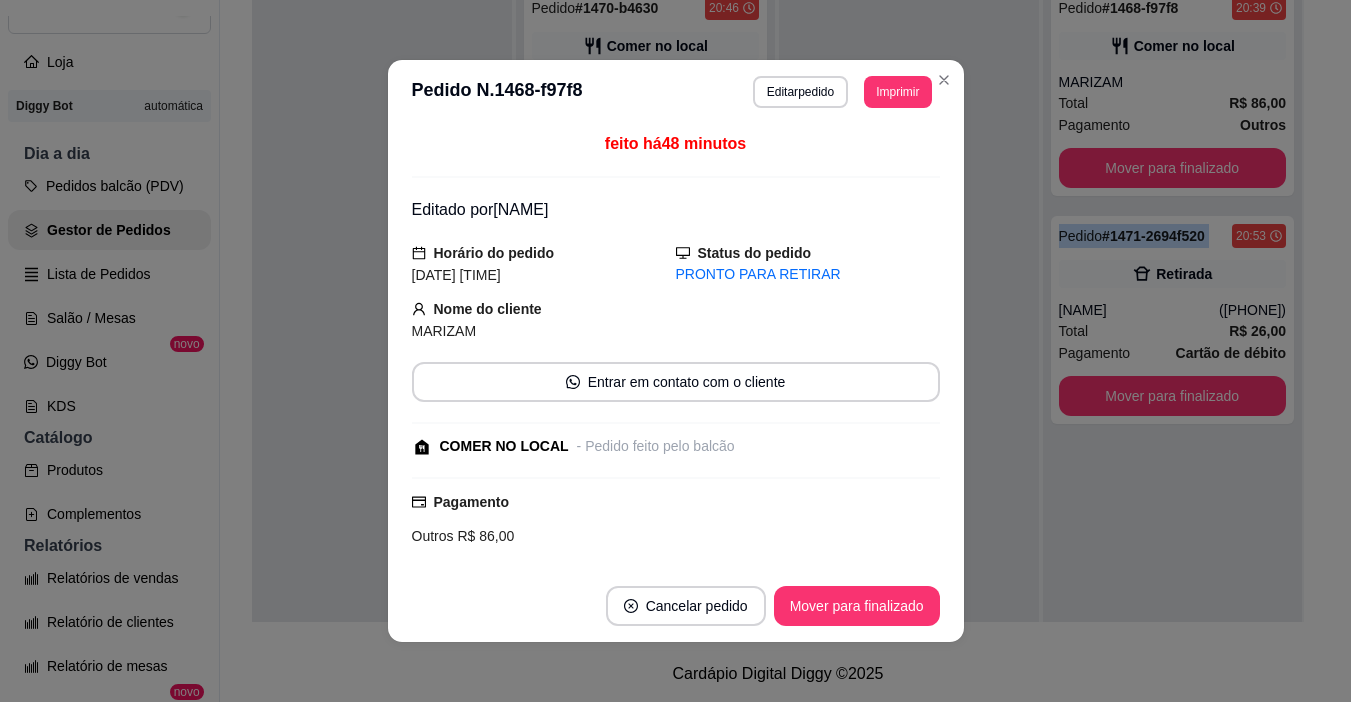 click on "Mover para finalizado" at bounding box center (1173, 168) 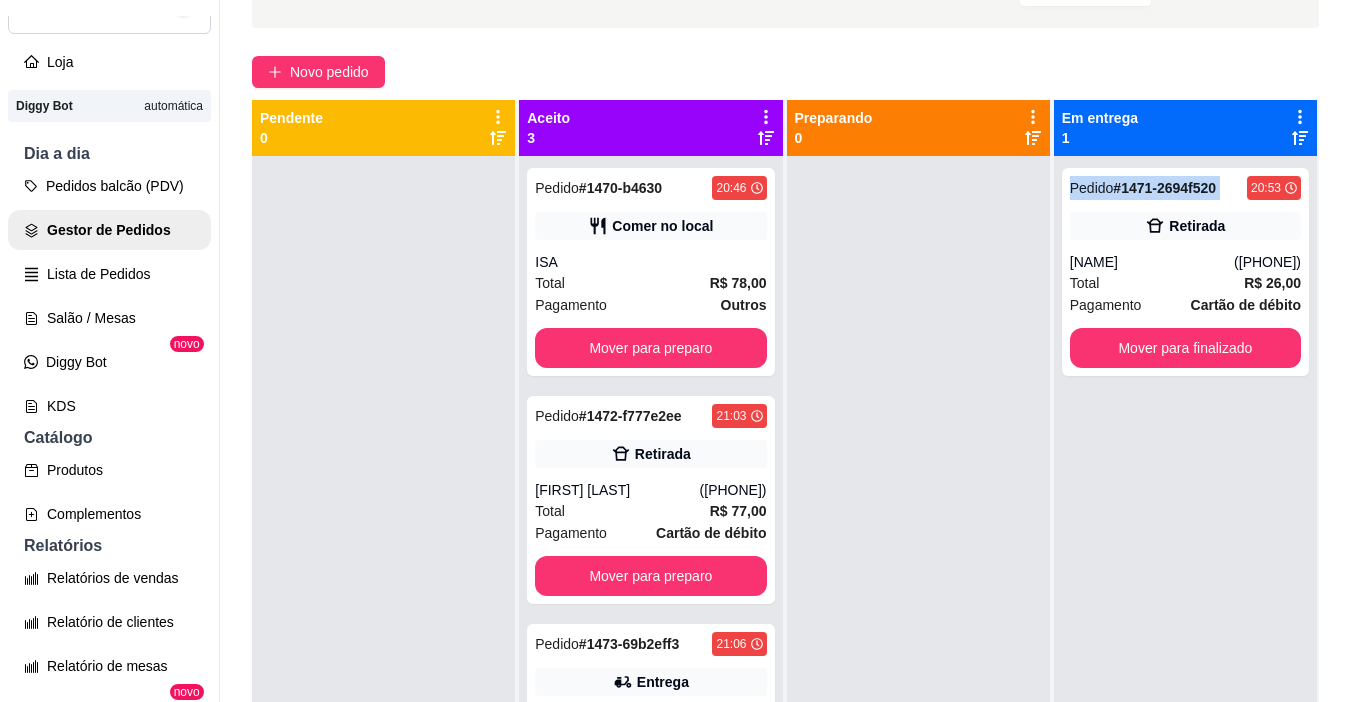 scroll, scrollTop: 119, scrollLeft: 0, axis: vertical 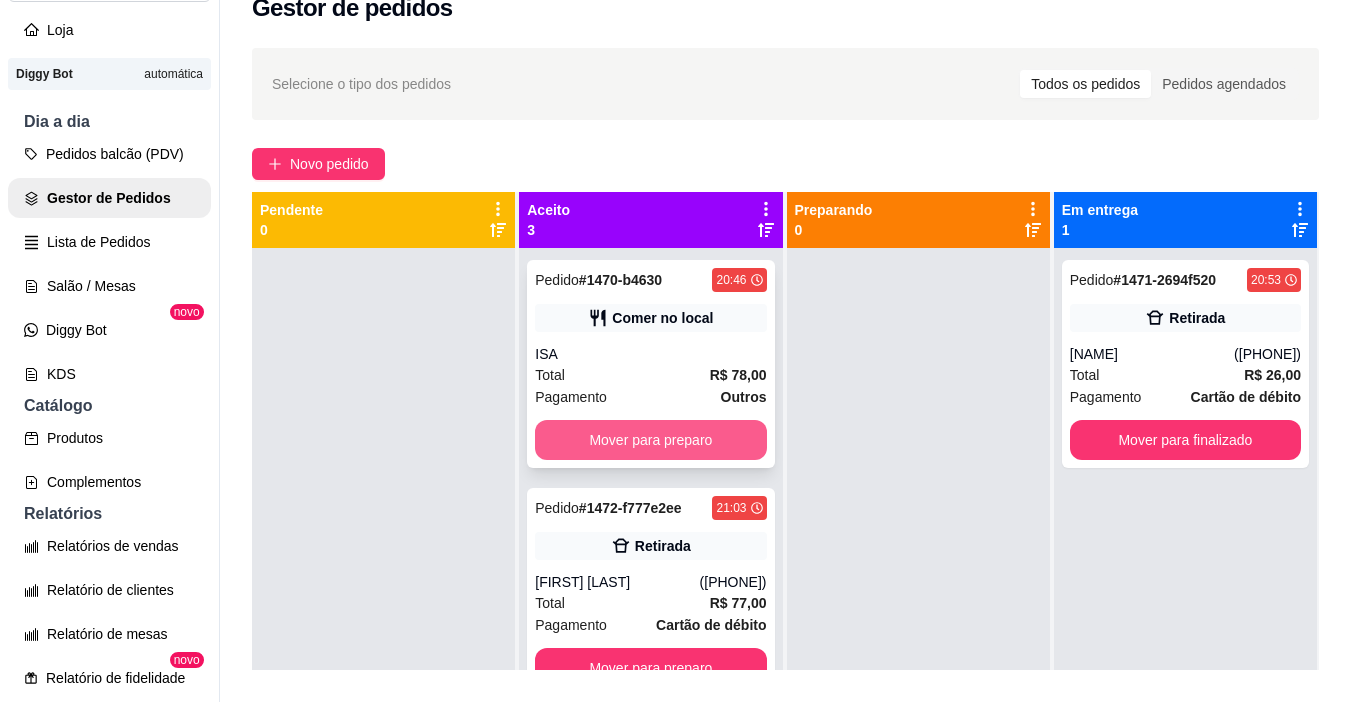 click on "Mover para preparo" at bounding box center (650, 440) 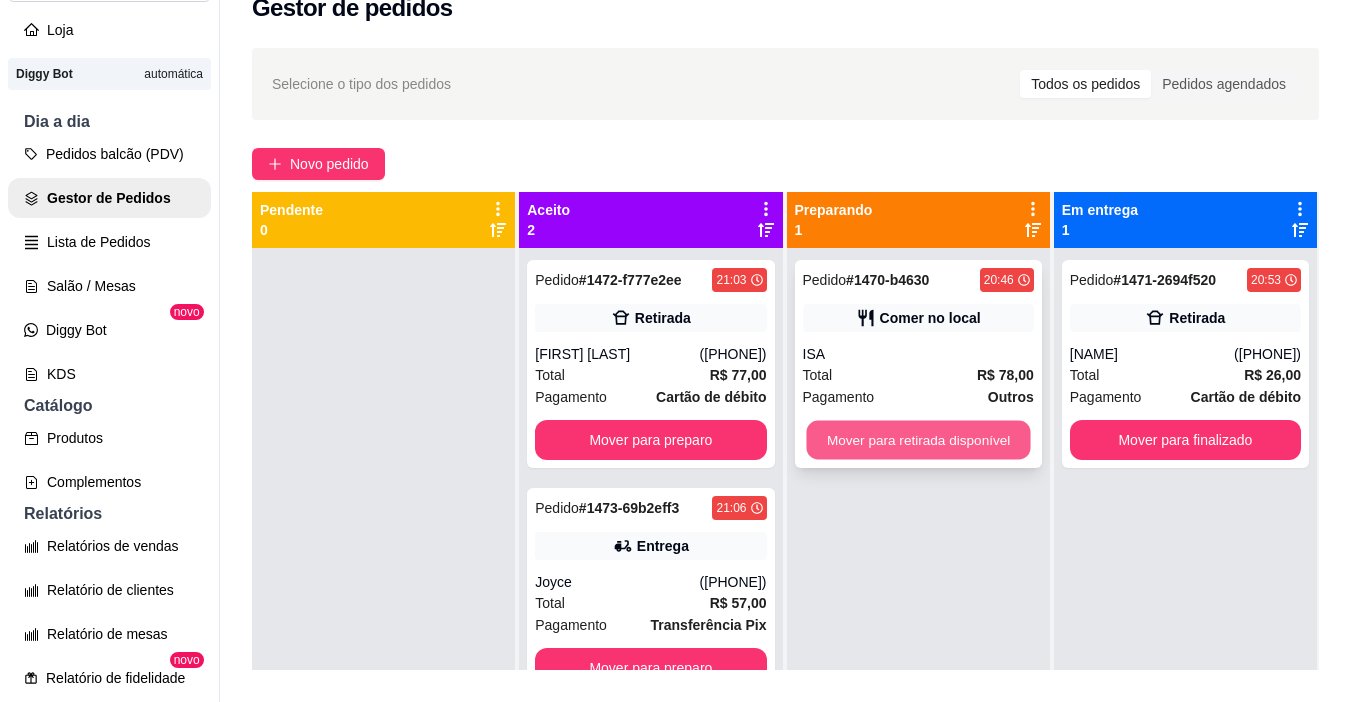 click on "Mover para retirada disponível" at bounding box center (918, 440) 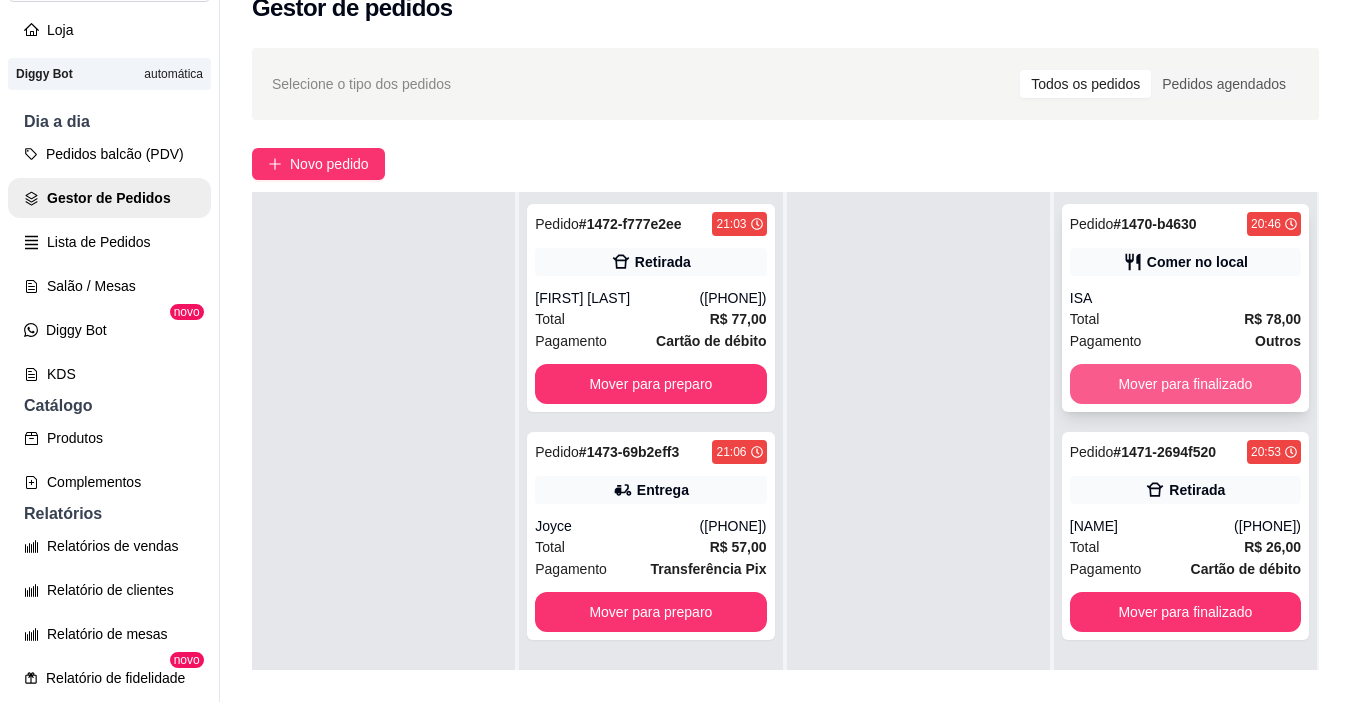 click on "Mover para finalizado" at bounding box center [1185, 384] 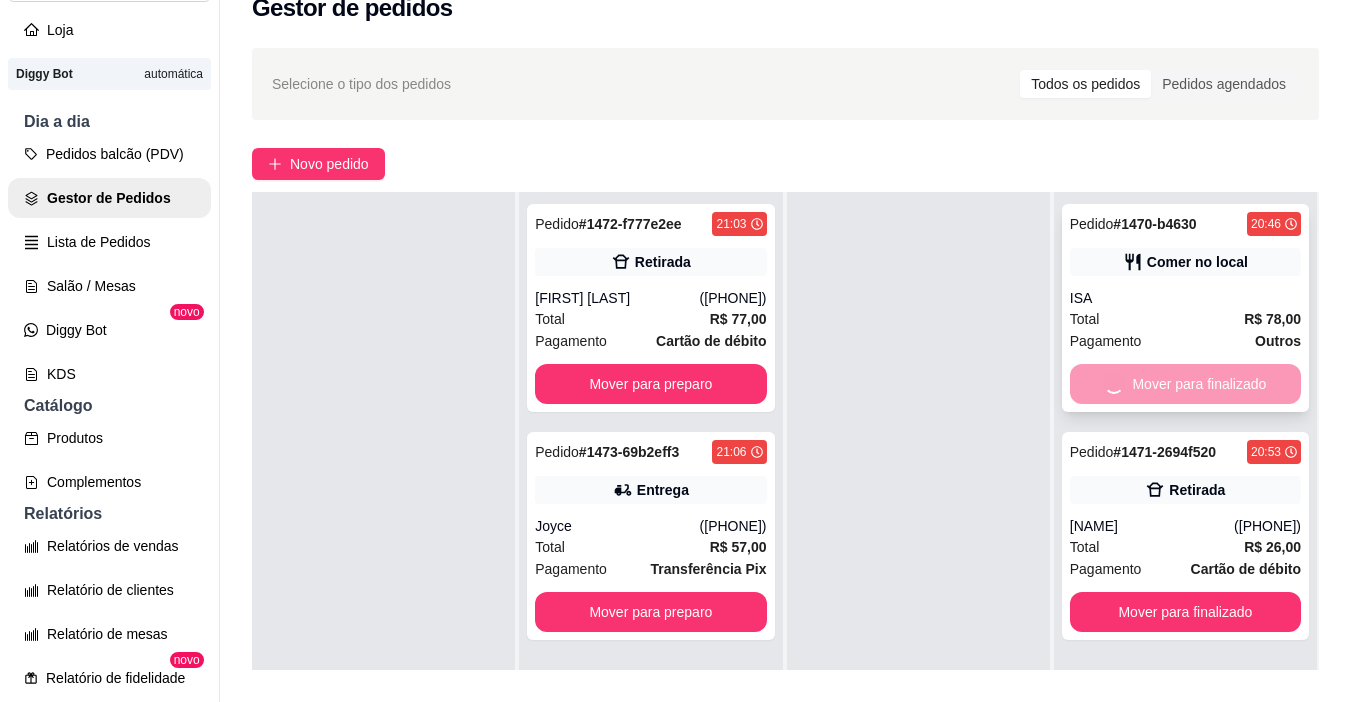 click on "Mover para finalizado" at bounding box center (1185, 384) 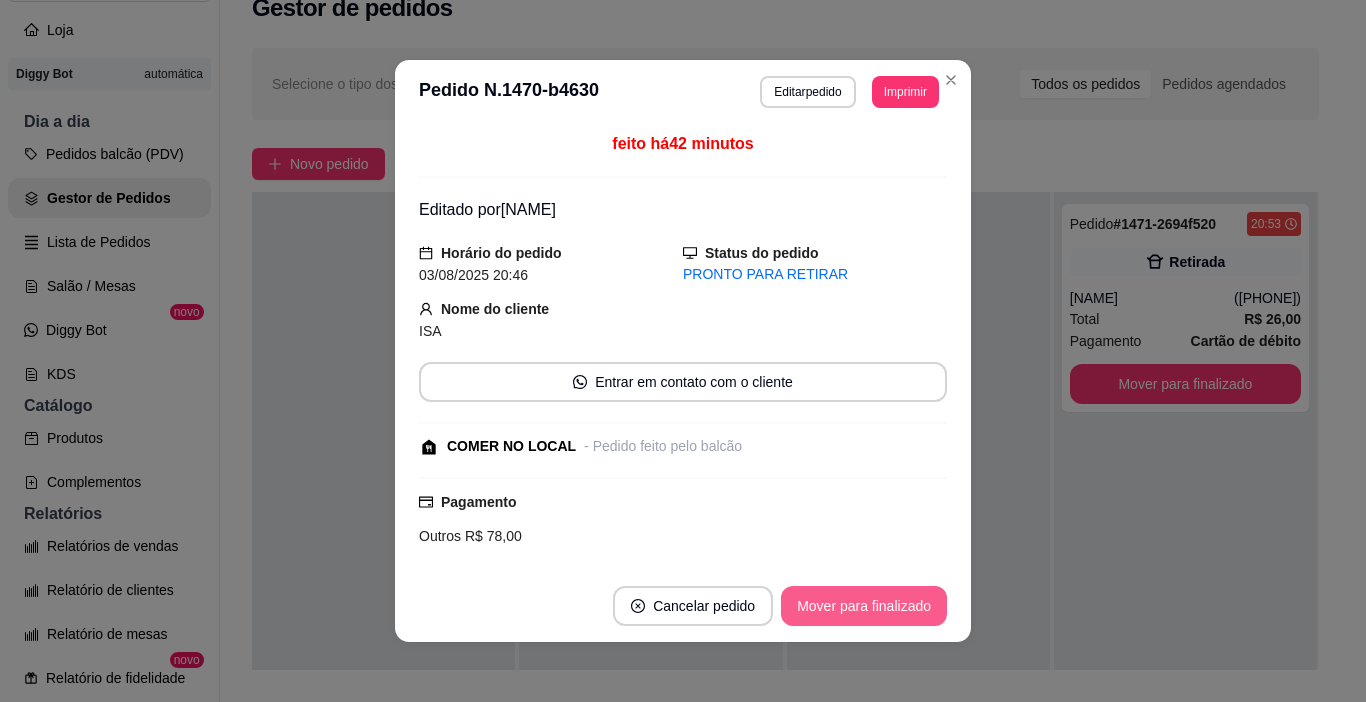 click on "Mover para finalizado" at bounding box center [864, 606] 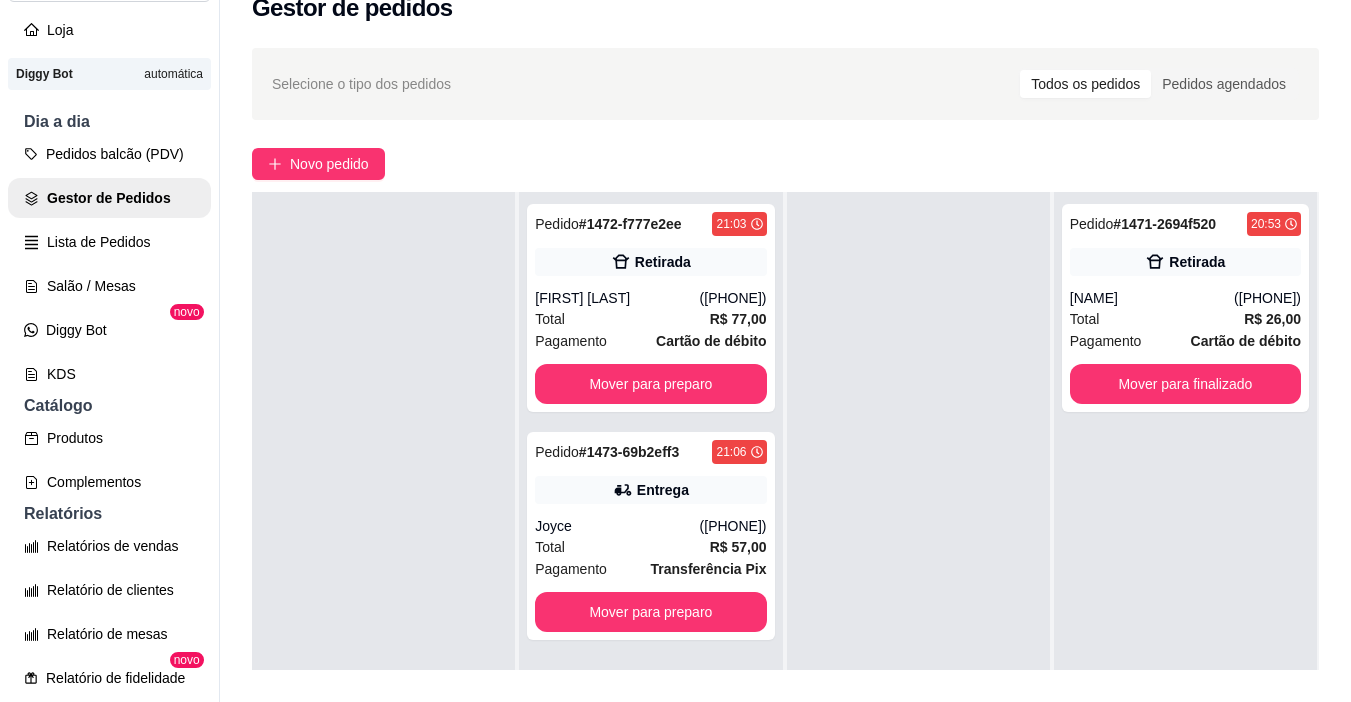 click on "Selecione o tipo dos pedidos Todos os pedidos Pedidos agendados" at bounding box center [785, 84] 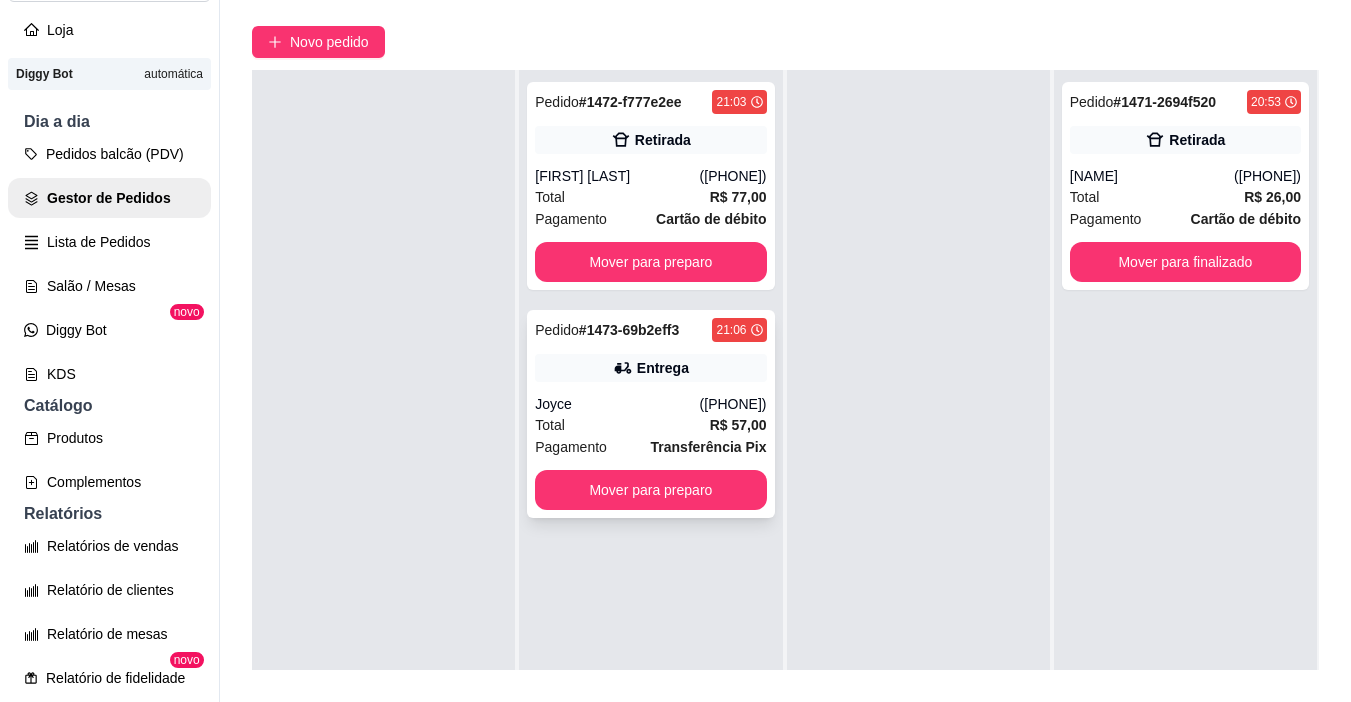 scroll, scrollTop: 119, scrollLeft: 0, axis: vertical 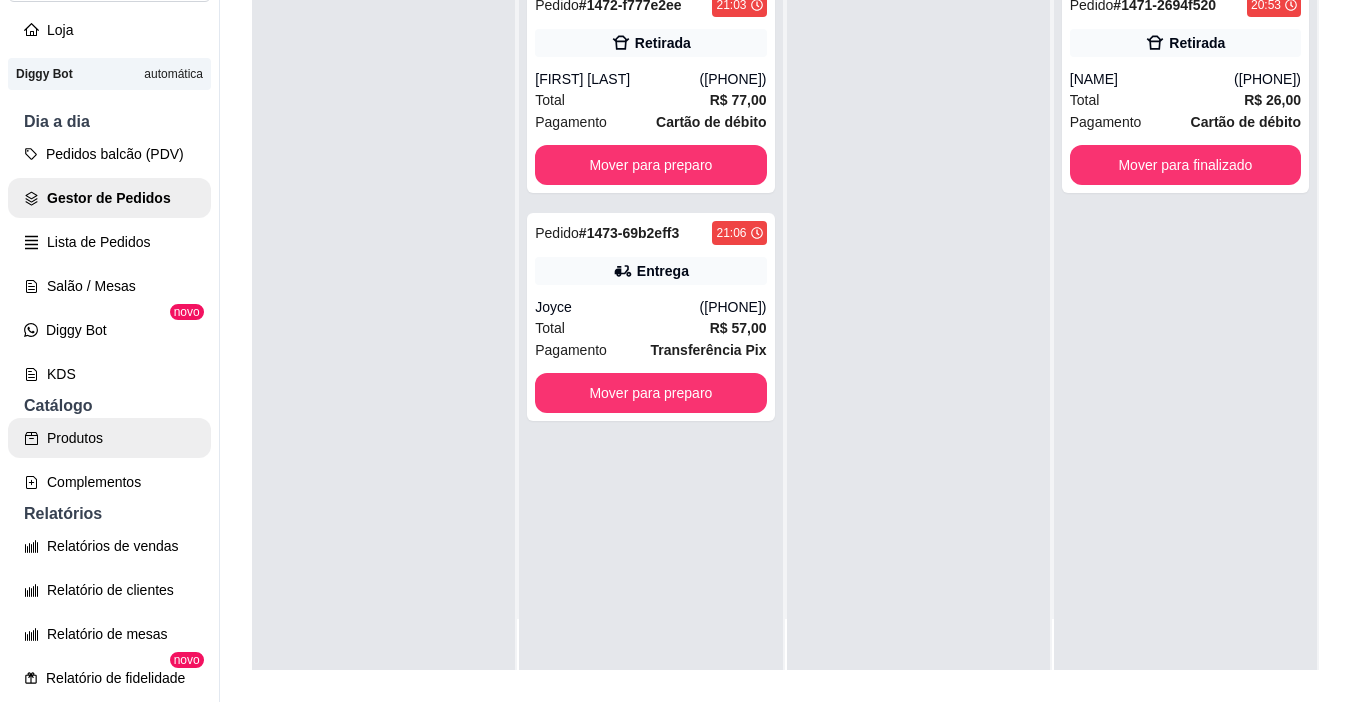 click on "Produtos" at bounding box center [109, 438] 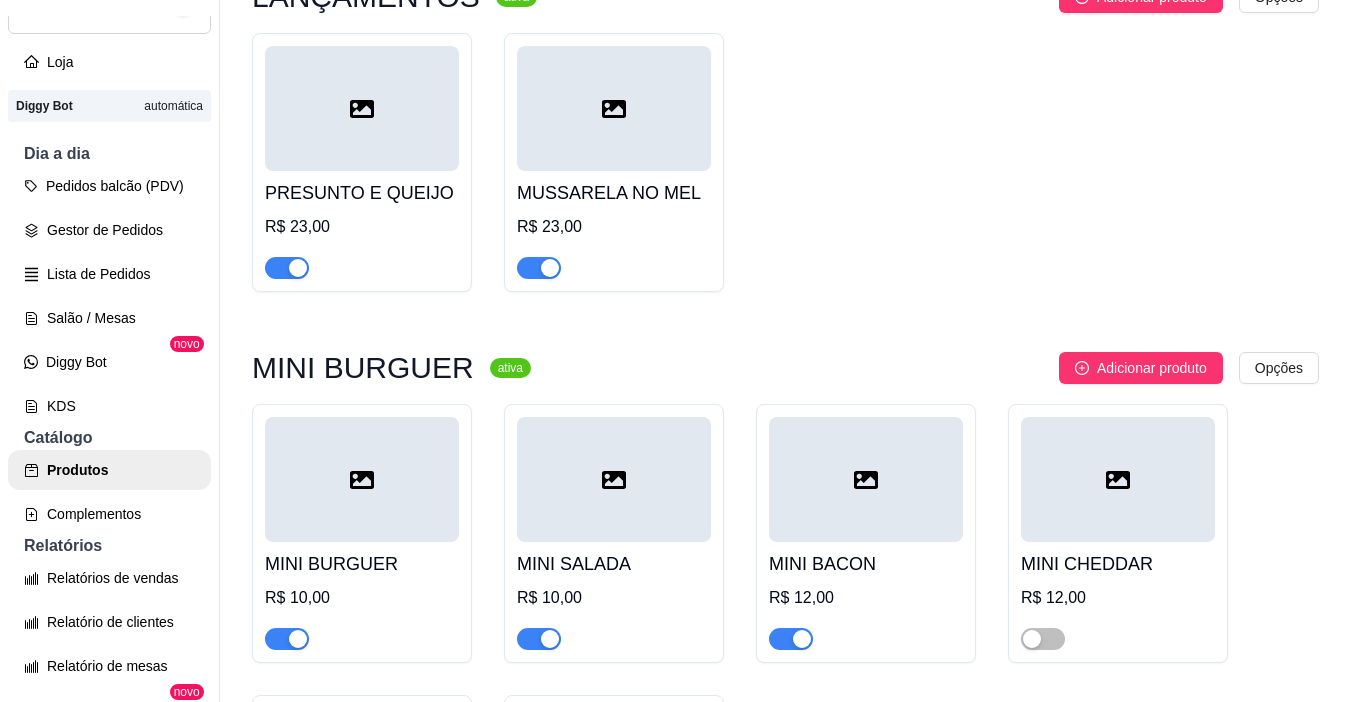 scroll, scrollTop: 0, scrollLeft: 0, axis: both 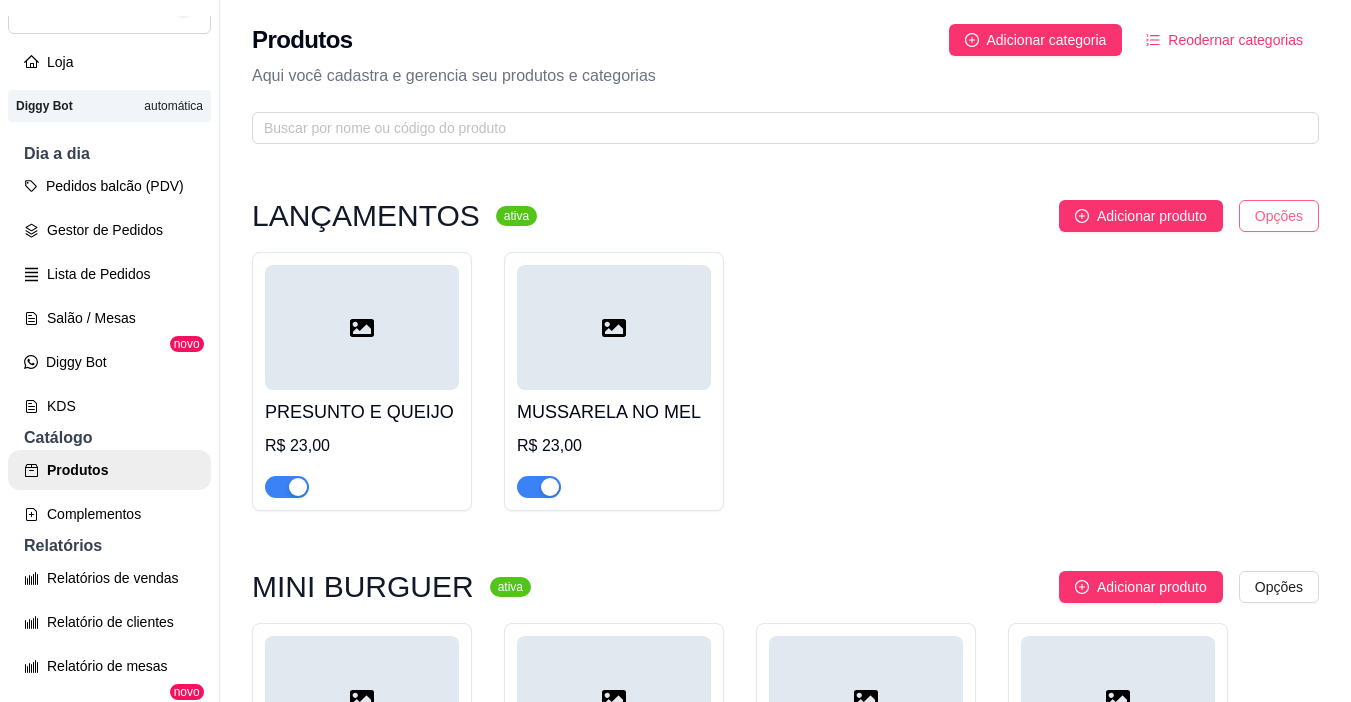 click on "O O Bom hot dog ... Loja Aberta Loja Diggy Bot automática   Dia a dia Pedidos balcão (PDV) Gestor de Pedidos Lista de Pedidos Salão / Mesas Diggy Bot novo KDS Catálogo Produtos Complementos Relatórios Relatórios de vendas Relatório de clientes Relatório de mesas Relatório de fidelidade novo Gerenciar Entregadores novo Nota Fiscal (NFC-e) Controle de caixa Controle de fiado Cupons Clientes Estoque Configurações Diggy Planos Precisa de ajuda? Sair Produtos Adicionar categoria Reodernar categorias Aqui você cadastra e gerencia seu produtos e categorias LANÇAMENTOS ativa Adicionar produto Opções PRESUNTO E QUEIJO    R$ 23,00 MUSSARELA NO MEL    R$ 23,00 MINI BURGUER  ativa Adicionar produto Opções MINI BURGUER    R$ 10,00 MINI SALADA    R$ 10,00 MINI BACON   R$ 12,00 MINI CHEDDAR    R$ 12,00 MINI REQUEIJÃO    R$ 12,00 MINI OVO   R$ 12,00 Hot dog CLASSÍCOS ativa Adicionar produto Opções Tradicional    R$ 10,00 Batata palha    R$ 13,00 Completo    R$ 15,00 Alface   R$ 13,00 MILHO" at bounding box center [675, 351] 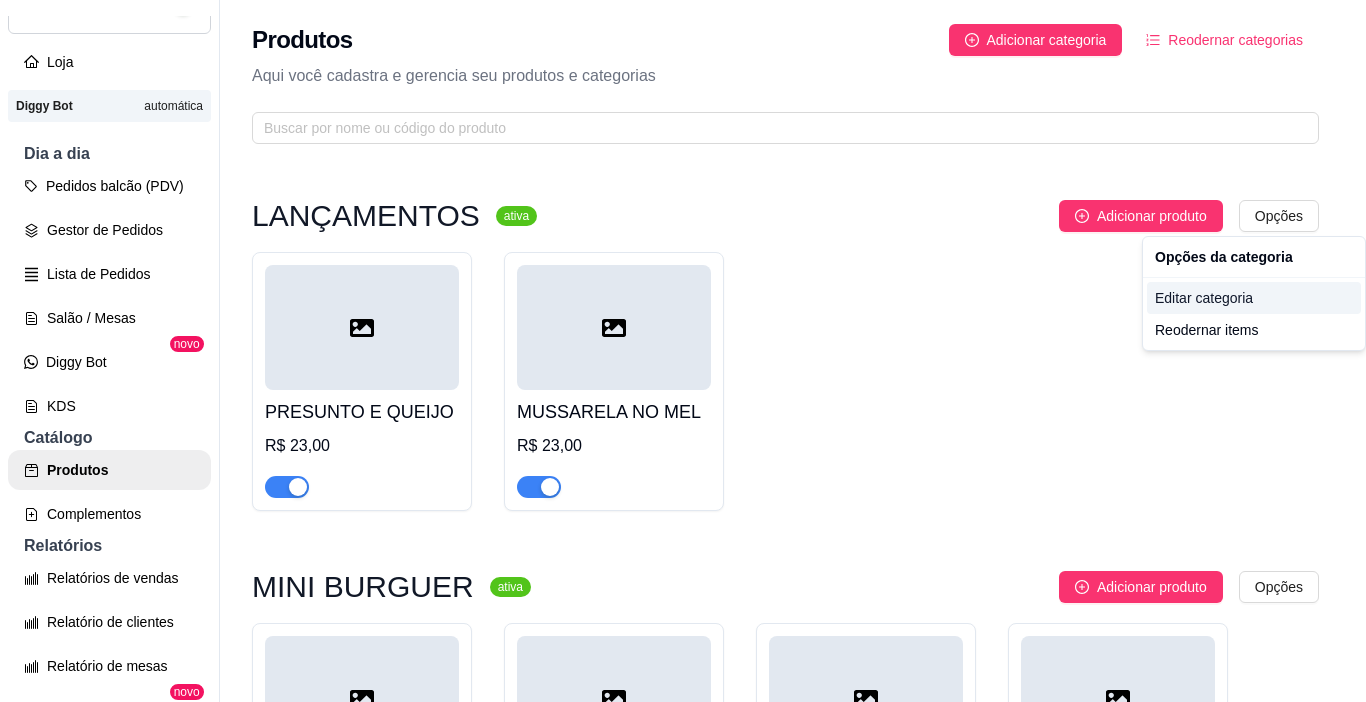 click on "Editar categoria" at bounding box center [1254, 298] 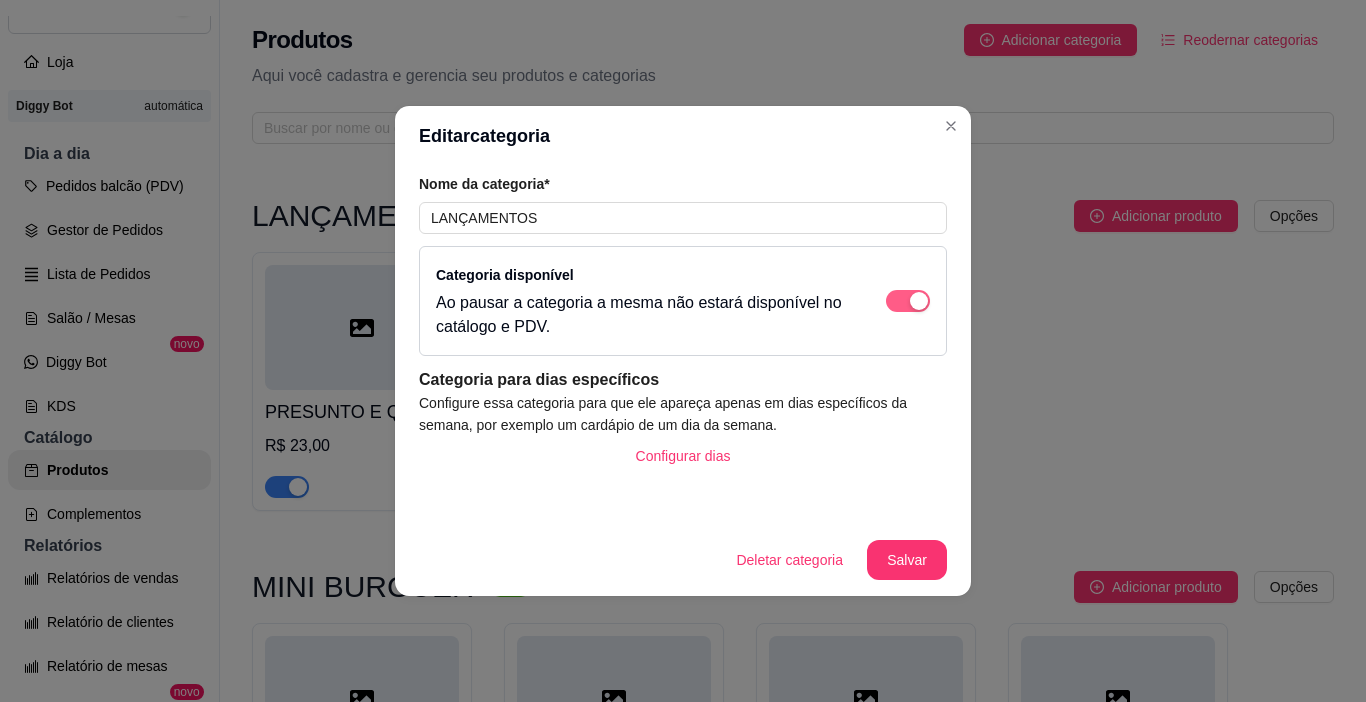 click at bounding box center [919, 301] 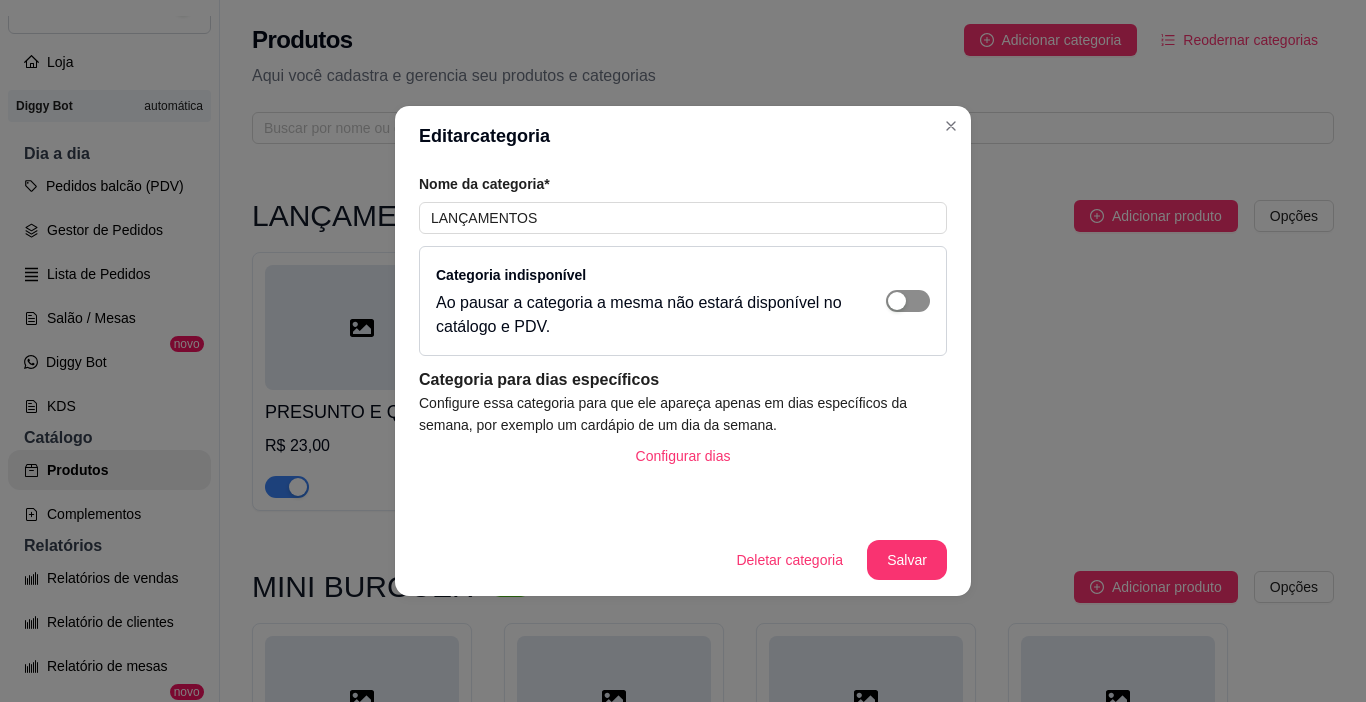 click at bounding box center (908, 301) 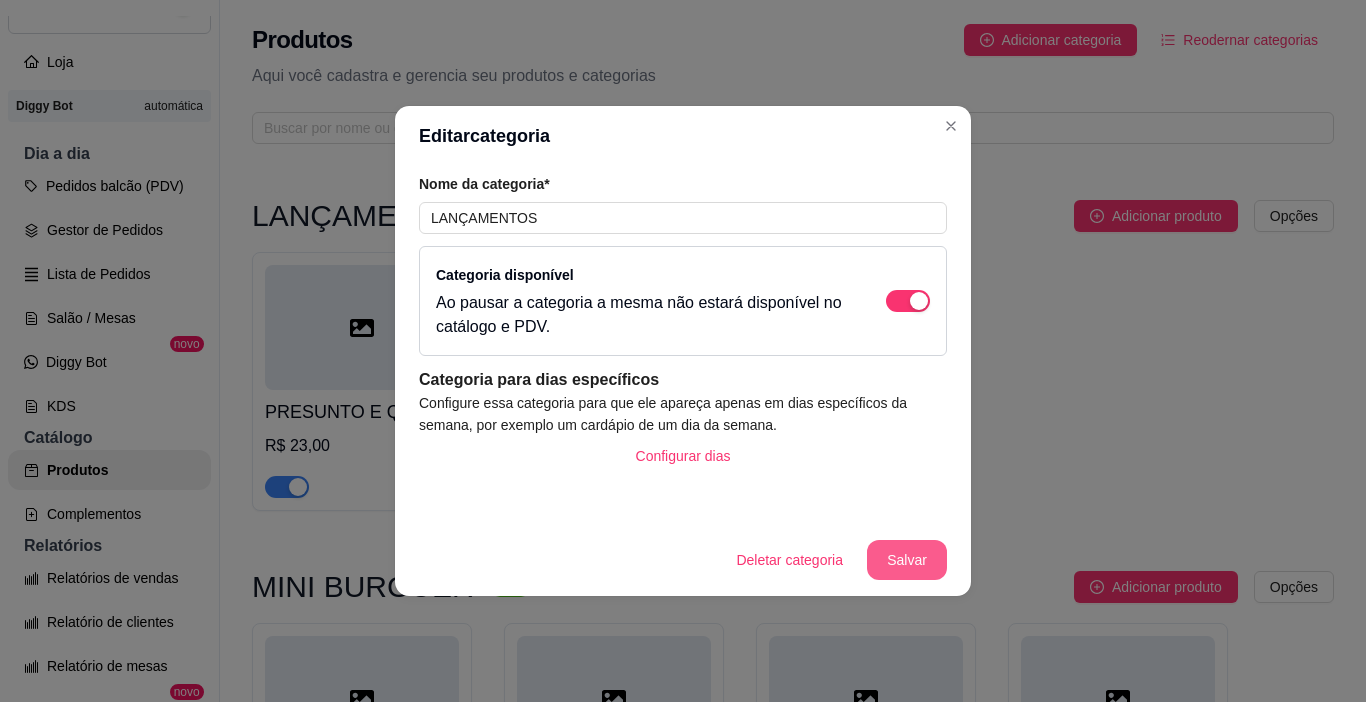 click on "Salvar" at bounding box center (907, 560) 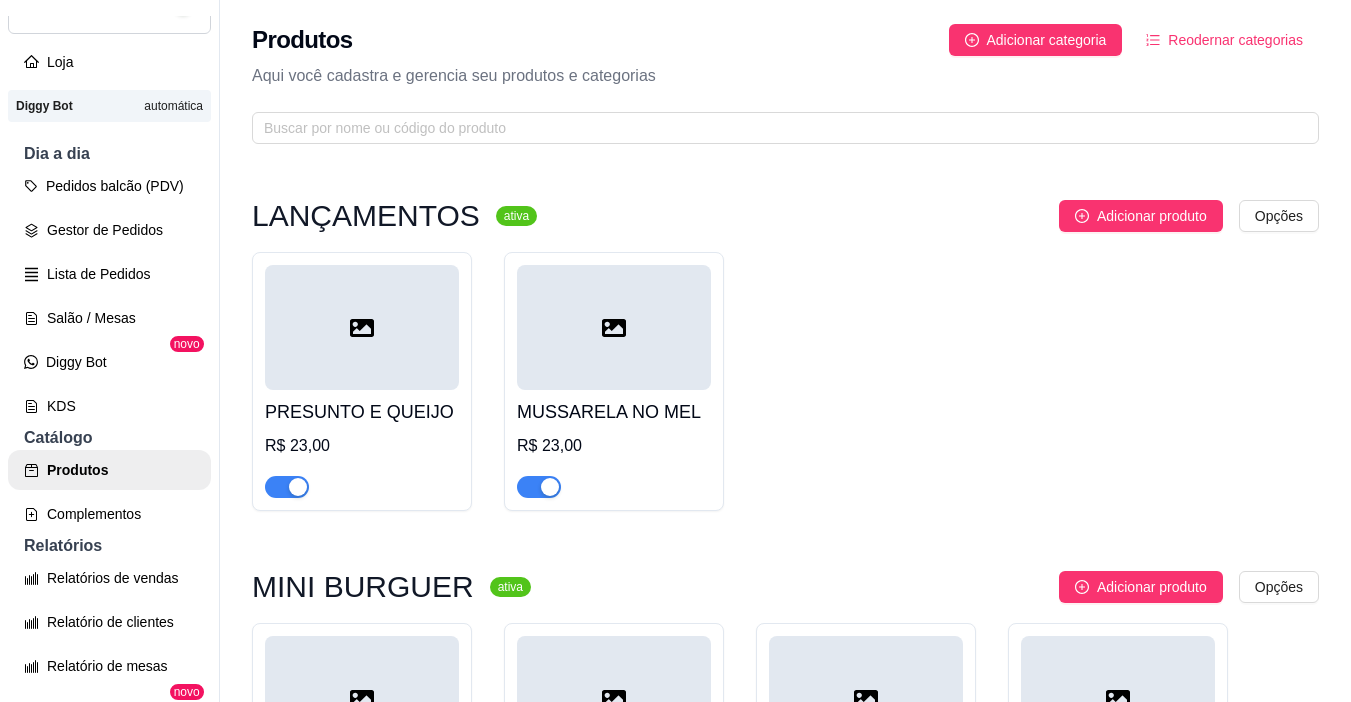 click on "O O Bom hot dog ... Loja Aberta Loja Diggy Bot automática   Dia a dia Pedidos balcão (PDV) Gestor de Pedidos Lista de Pedidos Salão / Mesas Diggy Bot novo KDS Catálogo Produtos Complementos Relatórios Relatórios de vendas Relatório de clientes Relatório de mesas Relatório de fidelidade novo Gerenciar Entregadores novo Nota Fiscal (NFC-e) Controle de caixa Controle de fiado Cupons Clientes Estoque Configurações Diggy Planos Precisa de ajuda? Sair Produtos Adicionar categoria Reodernar categorias Aqui você cadastra e gerencia seu produtos e categorias LANÇAMENTOS ativa Adicionar produto Opções PRESUNTO E QUEIJO    R$ 23,00 MUSSARELA NO MEL    R$ 23,00 MINI BURGUER  ativa Adicionar produto Opções MINI BURGUER    R$ 10,00 MINI SALADA    R$ 10,00 MINI BACON   R$ 12,00 MINI CHEDDAR    R$ 12,00 MINI REQUEIJÃO    R$ 12,00 MINI OVO   R$ 12,00 Hot dog CLASSÍCOS ativa Adicionar produto Opções Tradicional    R$ 10,00 Batata palha    R$ 13,00 Completo    R$ 15,00 Alface   R$ 13,00 MILHO" at bounding box center [675, 351] 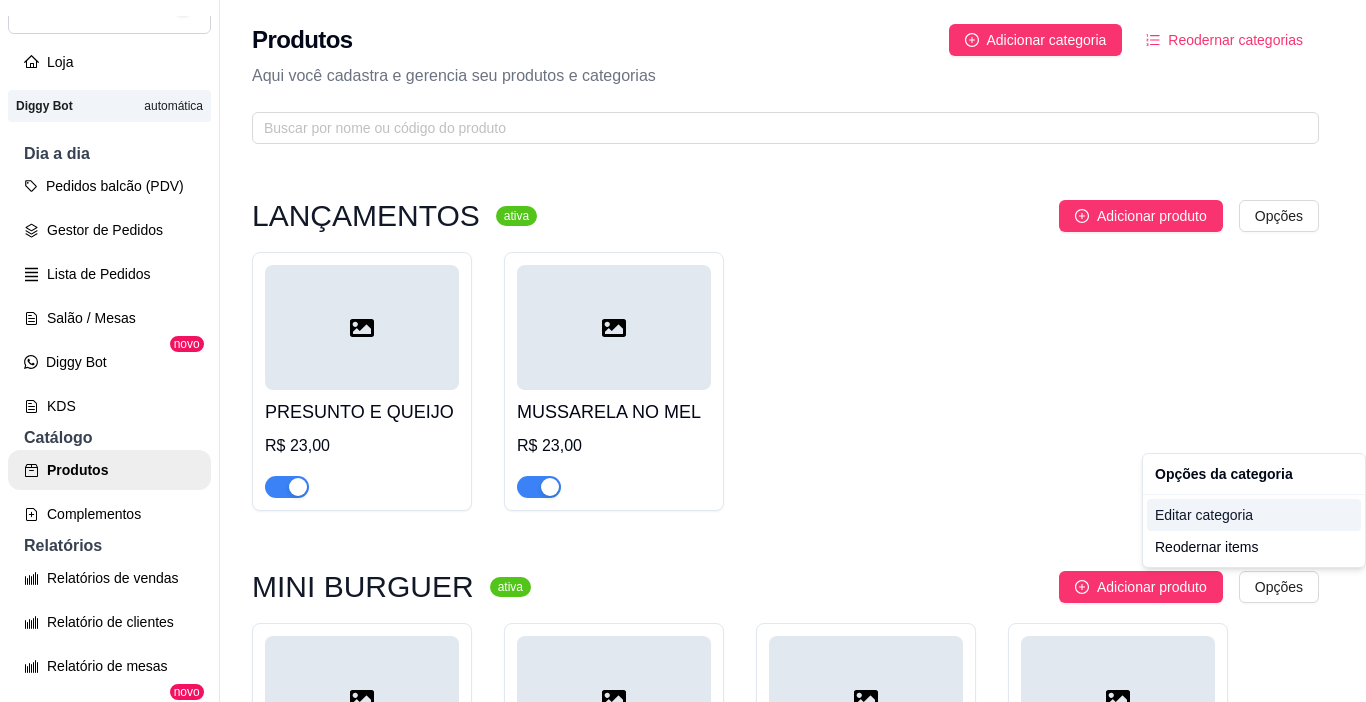 click on "Editar categoria" at bounding box center (1254, 515) 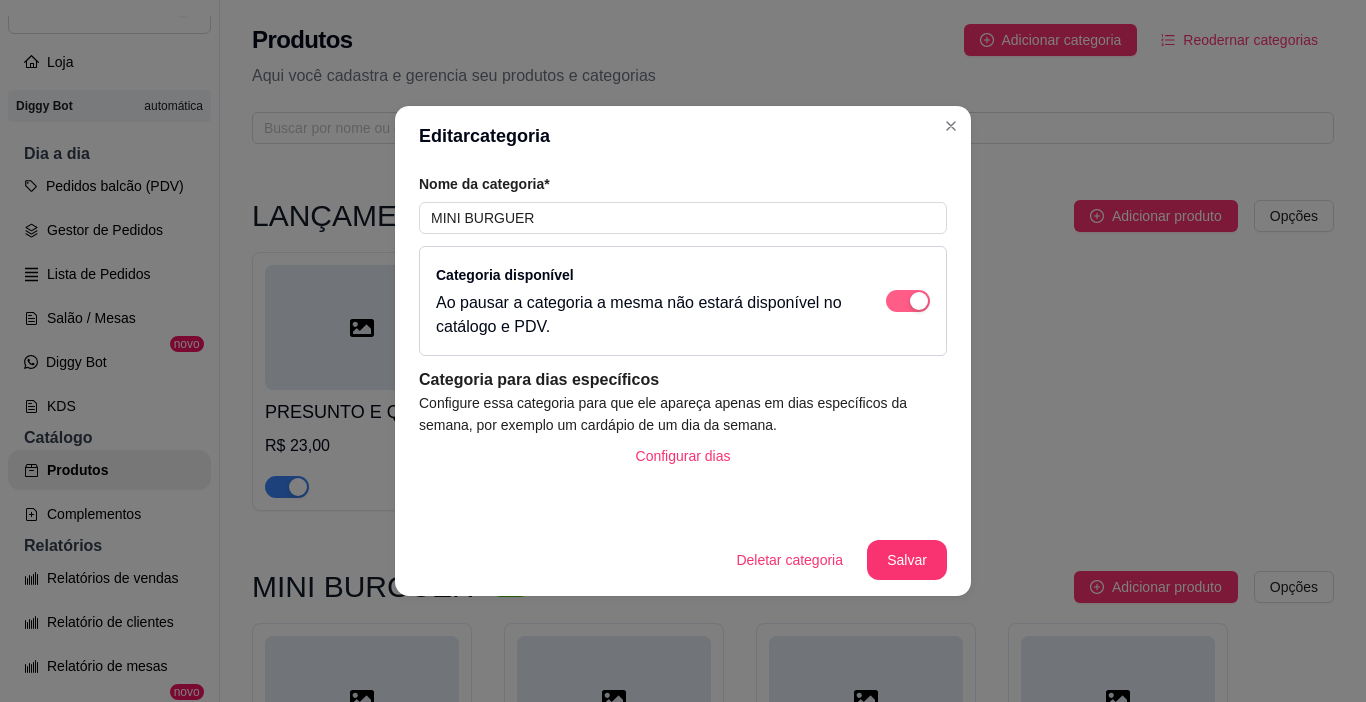 click at bounding box center [908, 301] 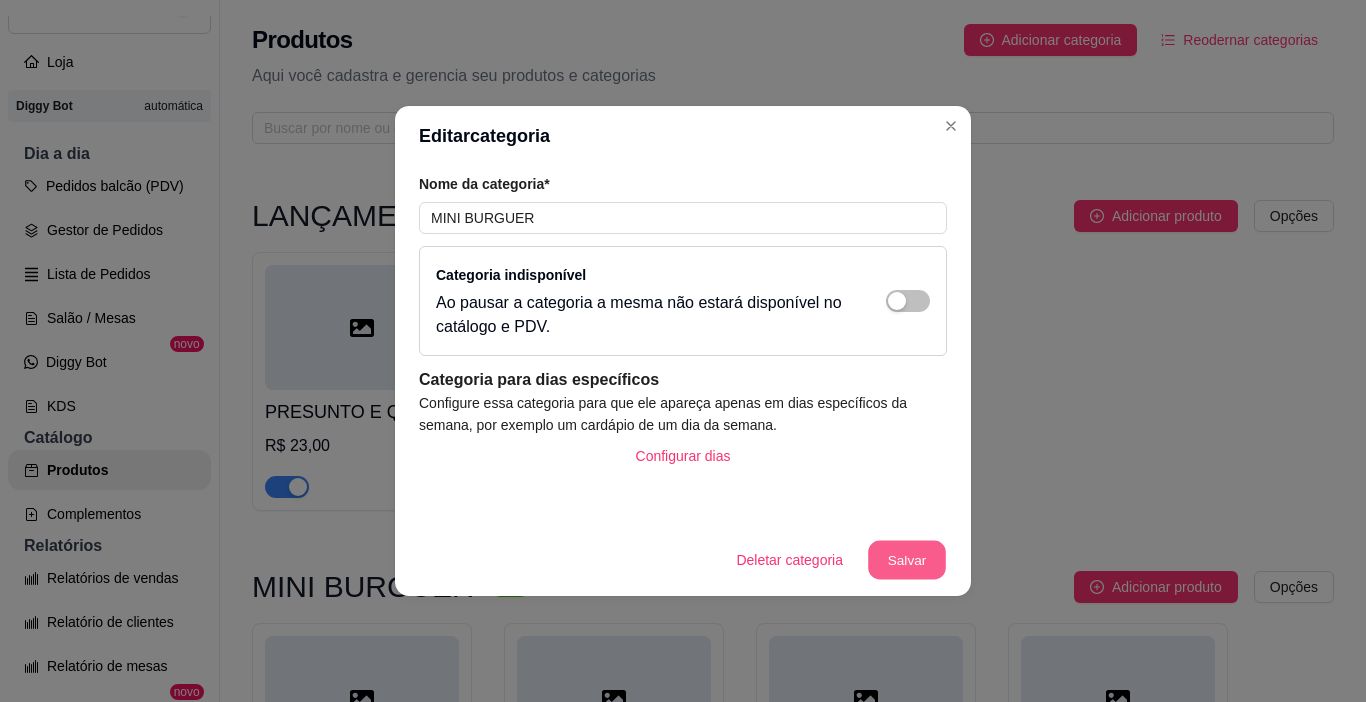 click on "Salvar" at bounding box center [907, 560] 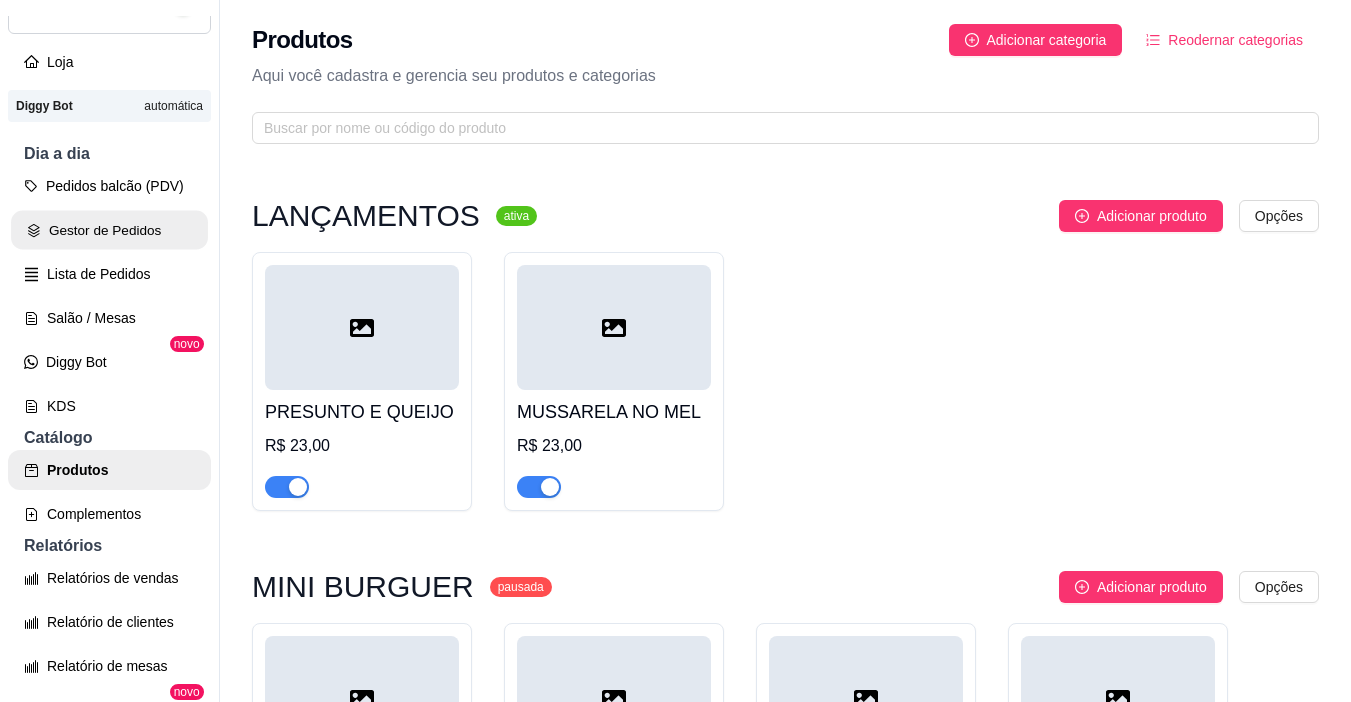 click on "Gestor de Pedidos" at bounding box center [109, 230] 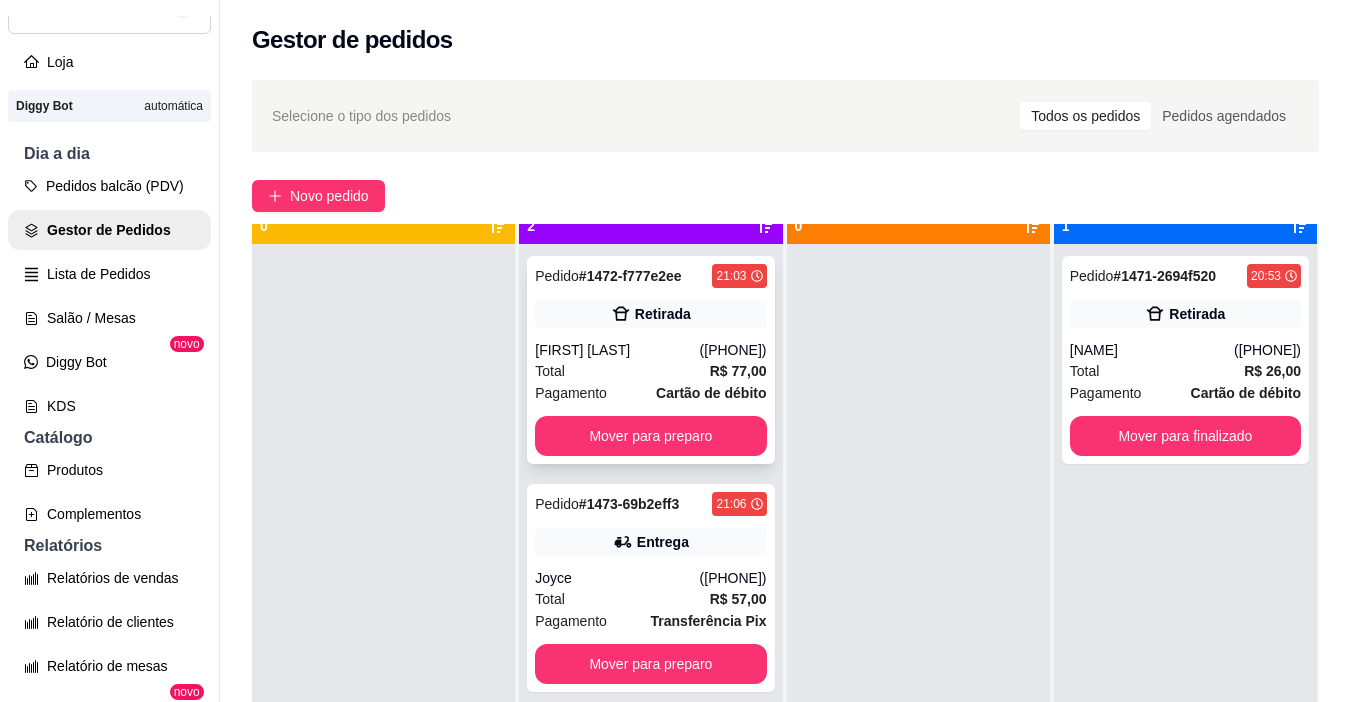scroll, scrollTop: 56, scrollLeft: 0, axis: vertical 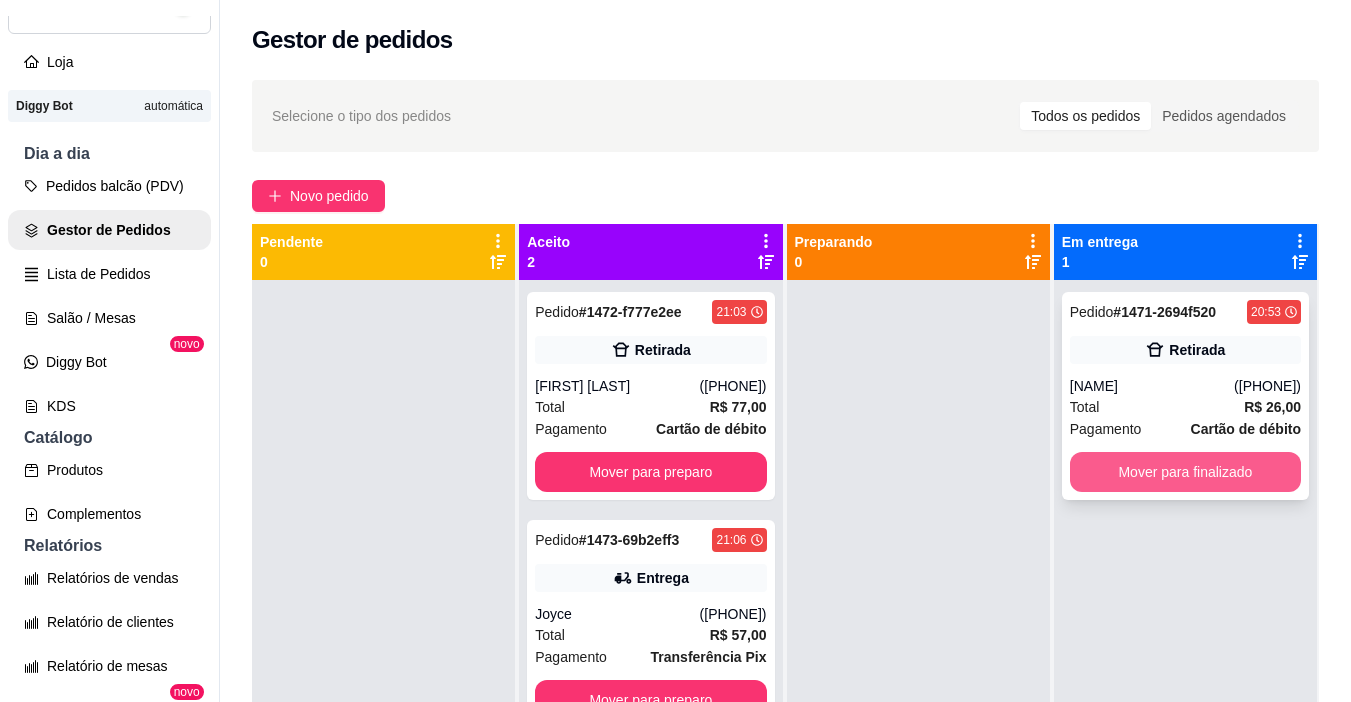 click on "Mover para finalizado" at bounding box center [1185, 472] 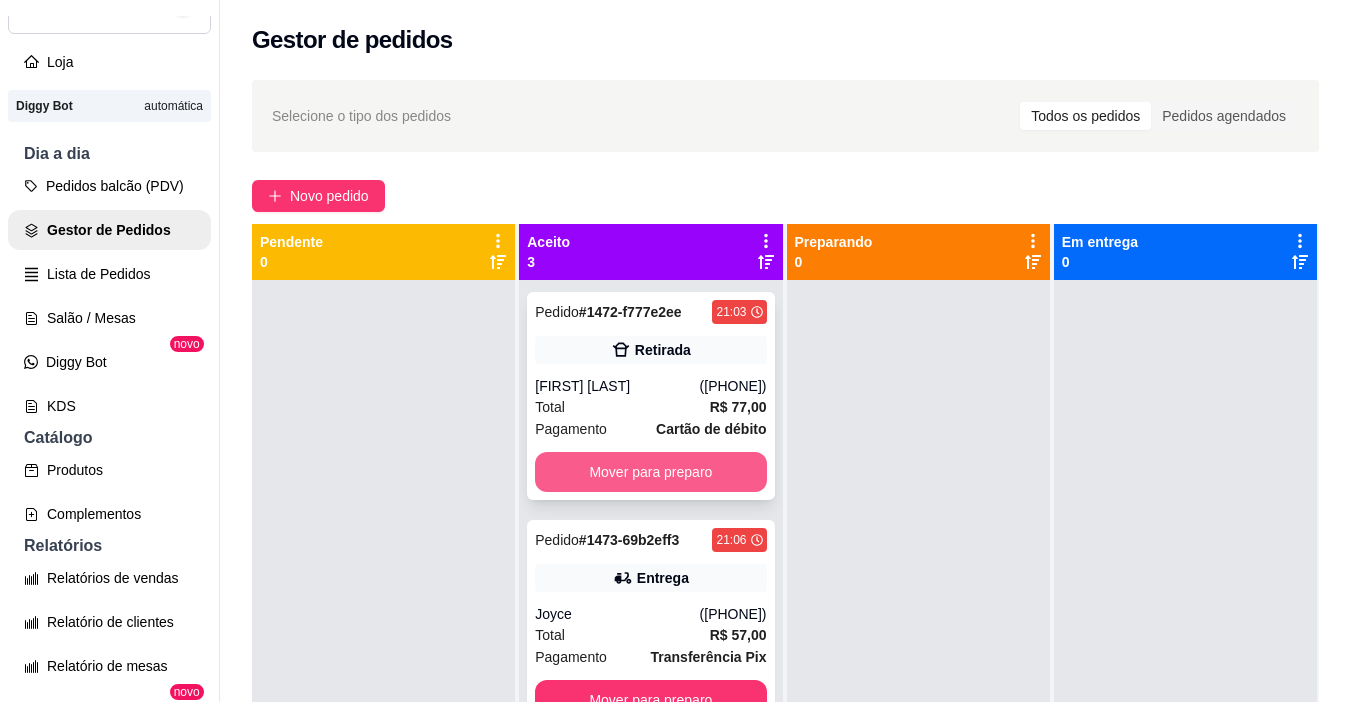 scroll, scrollTop: 2, scrollLeft: 0, axis: vertical 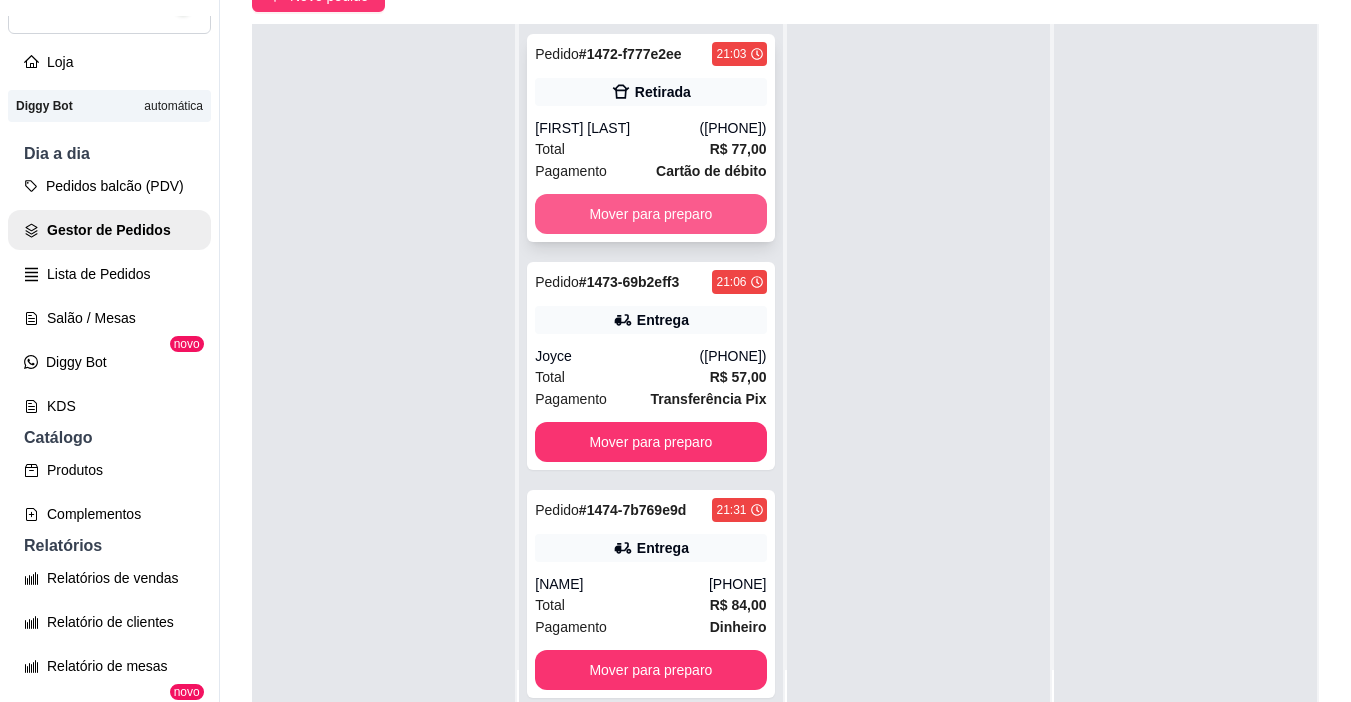 click on "Mover para preparo" at bounding box center [650, 214] 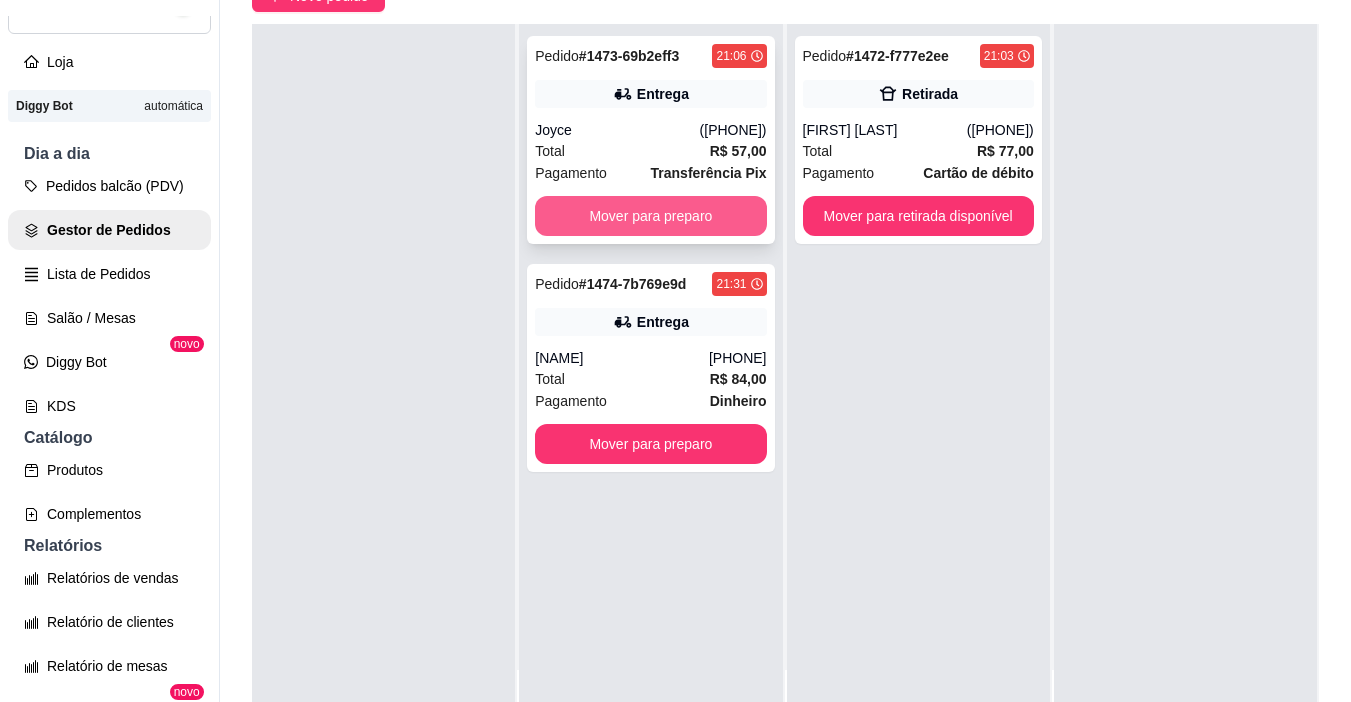scroll, scrollTop: 0, scrollLeft: 0, axis: both 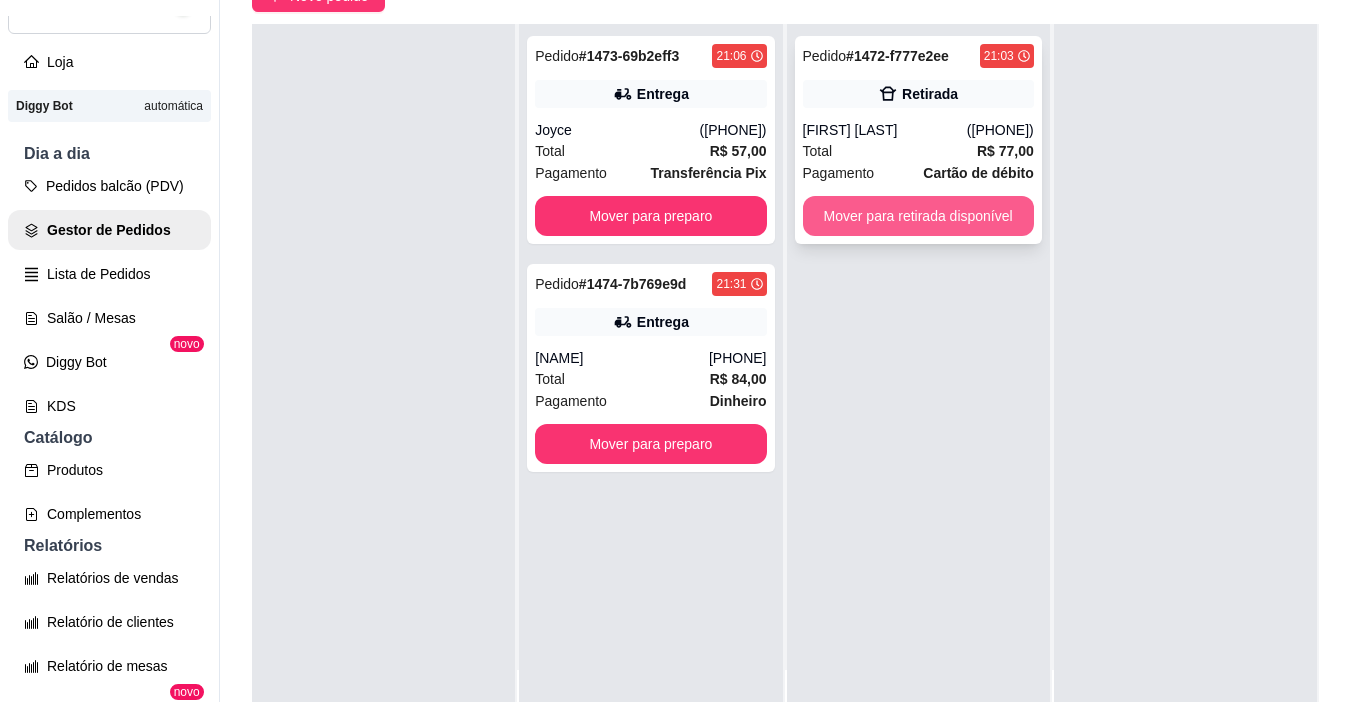 click on "Pedido  # [ORDER_ID] [TIME] Retirada [NAME] [LASTNAME] ([PHONE]) Total R$ 77,00 Pagamento Cartão de débito Mover para retirada disponível" at bounding box center (918, 140) 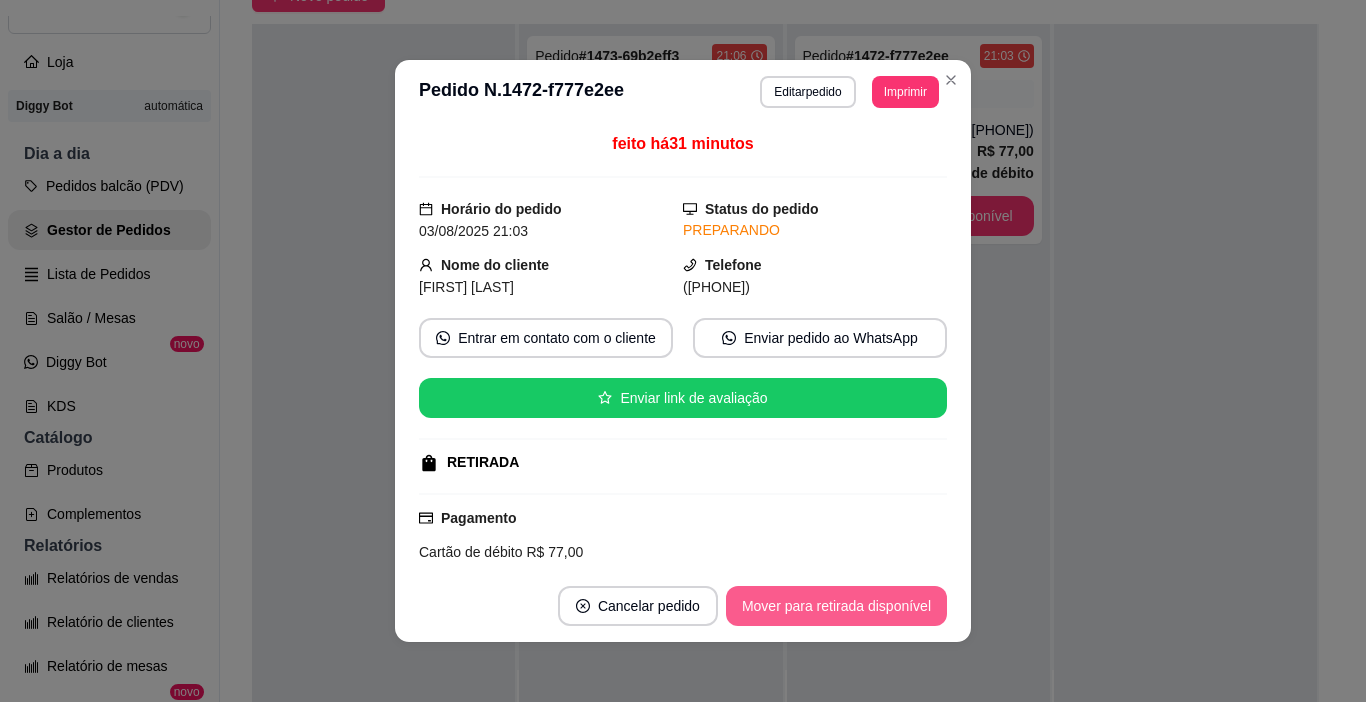 click on "Mover para retirada disponível" at bounding box center [836, 606] 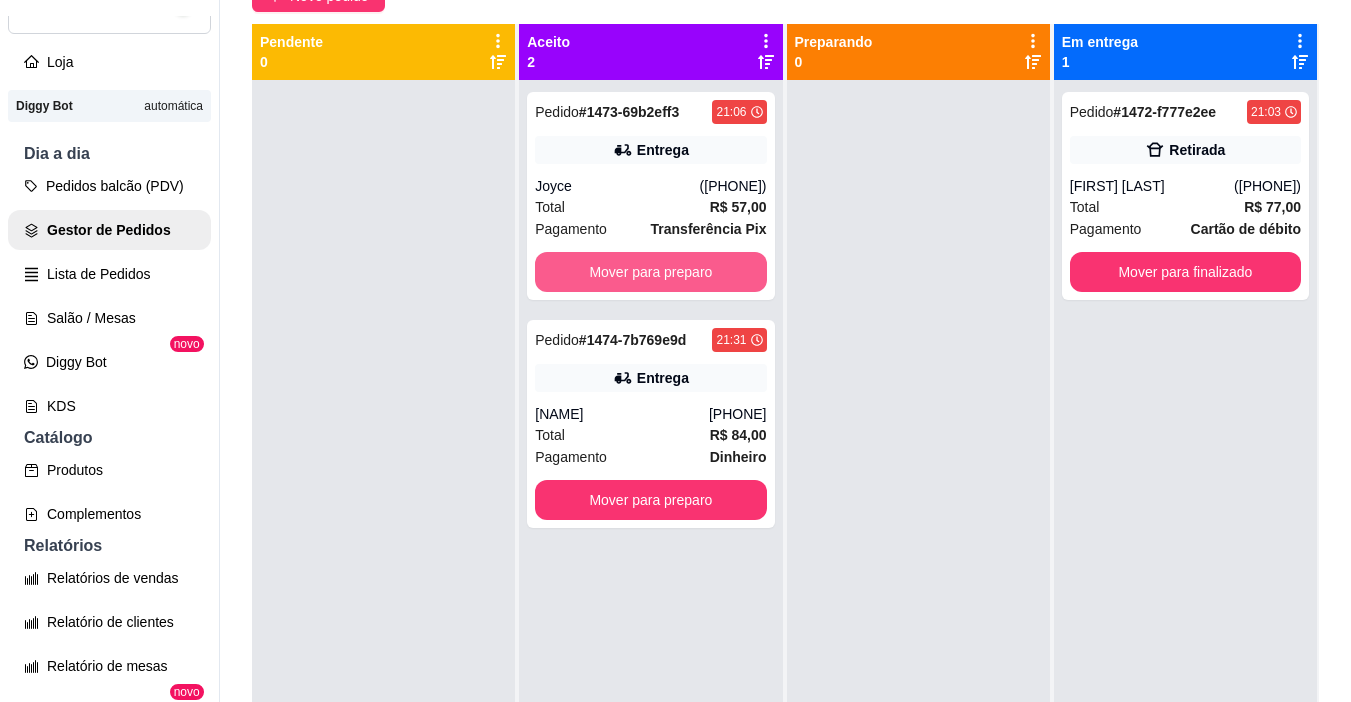 scroll, scrollTop: 56, scrollLeft: 0, axis: vertical 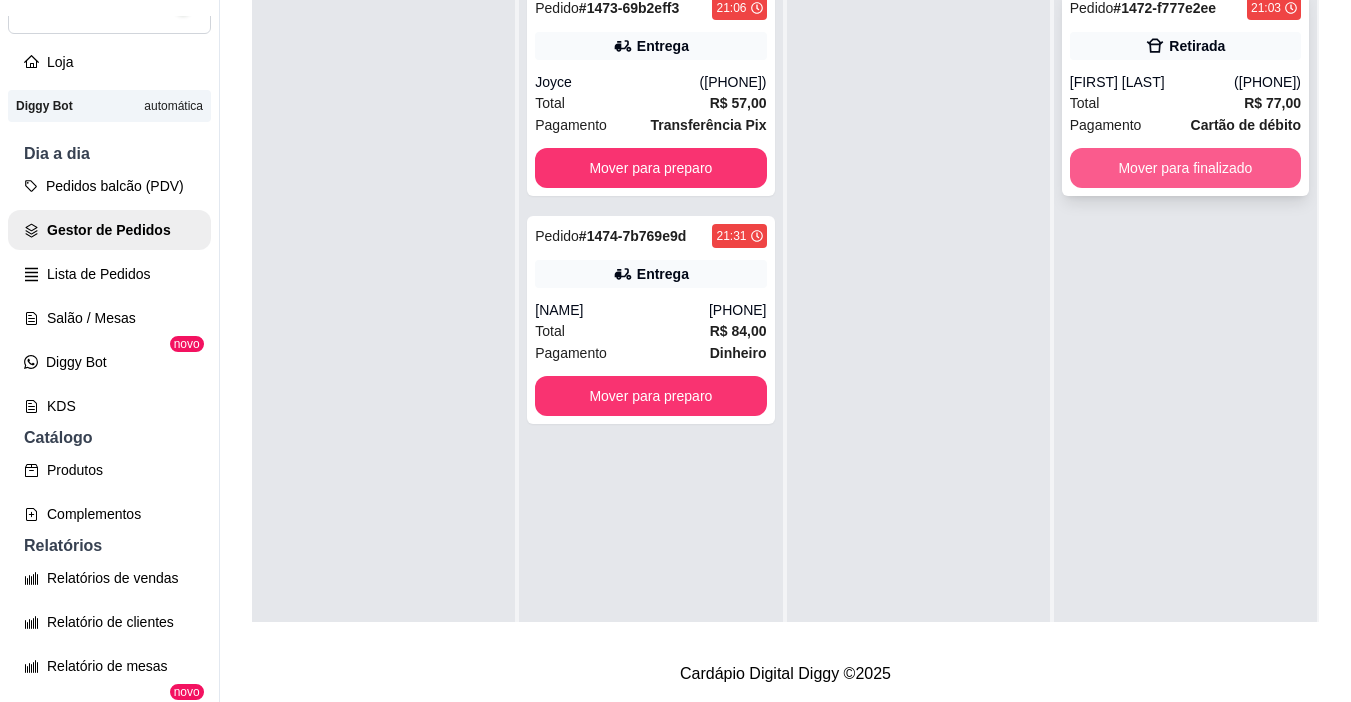 click on "Mover para finalizado" at bounding box center (1185, 168) 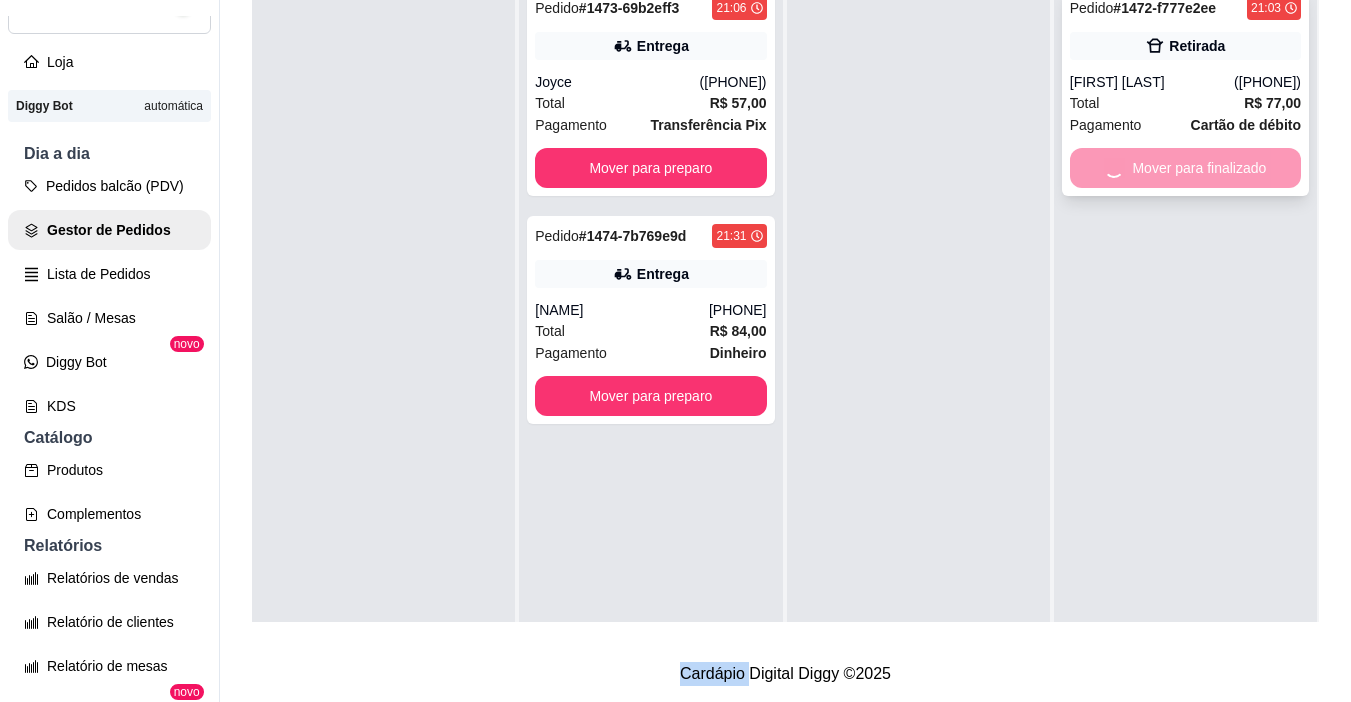 click on "Mover para finalizado" at bounding box center [1185, 168] 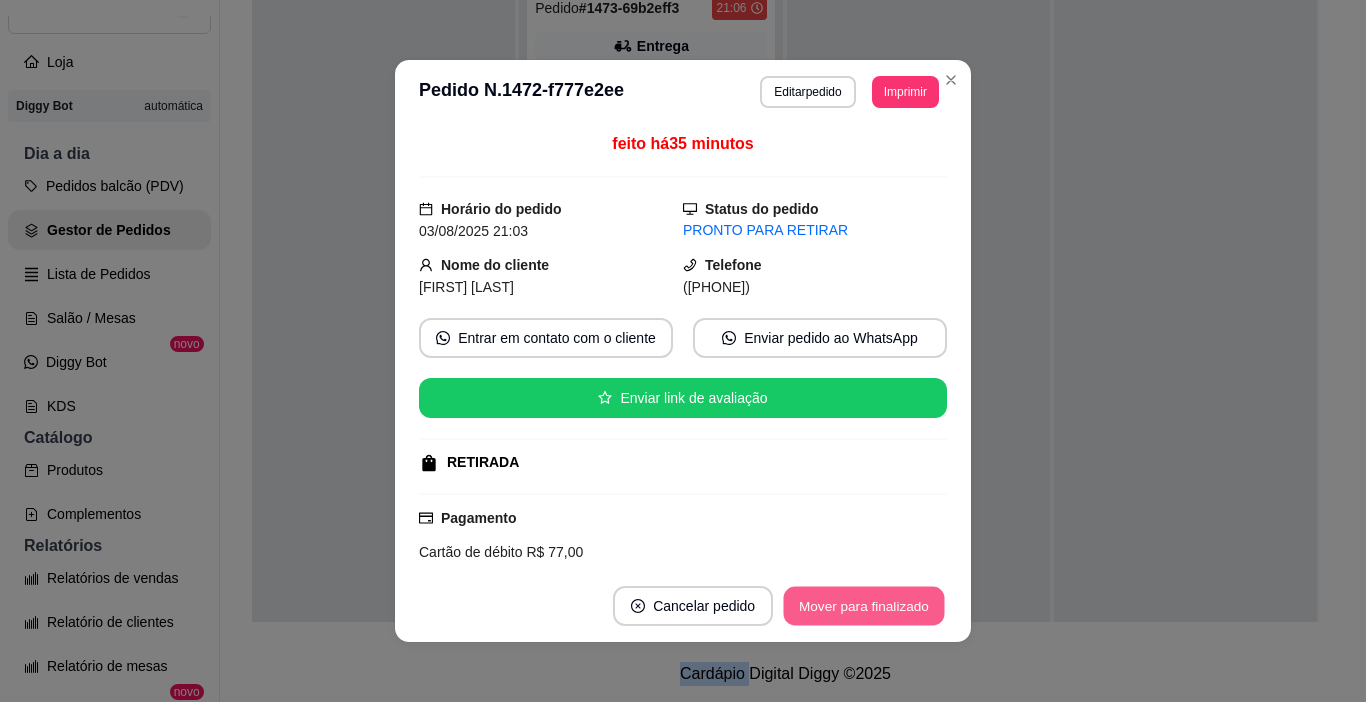 click on "Mover para finalizado" at bounding box center (864, 606) 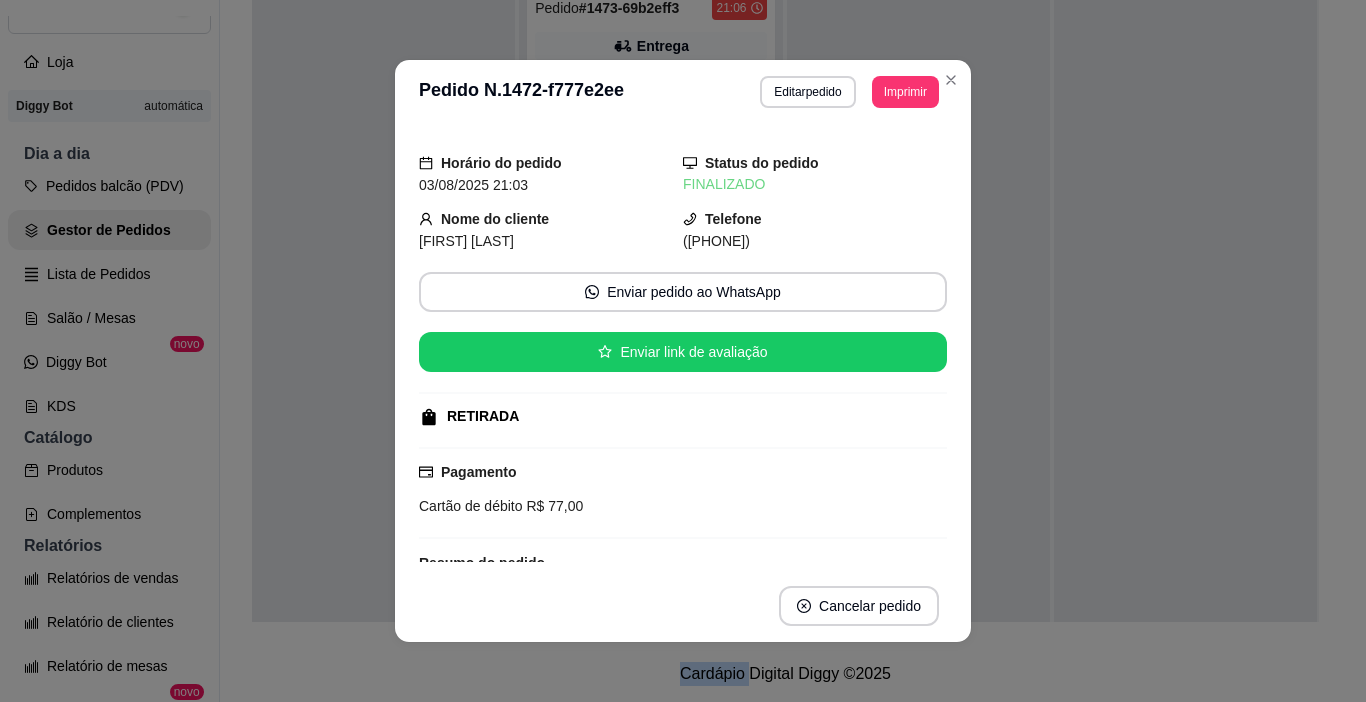 click on "**********" at bounding box center (683, 351) 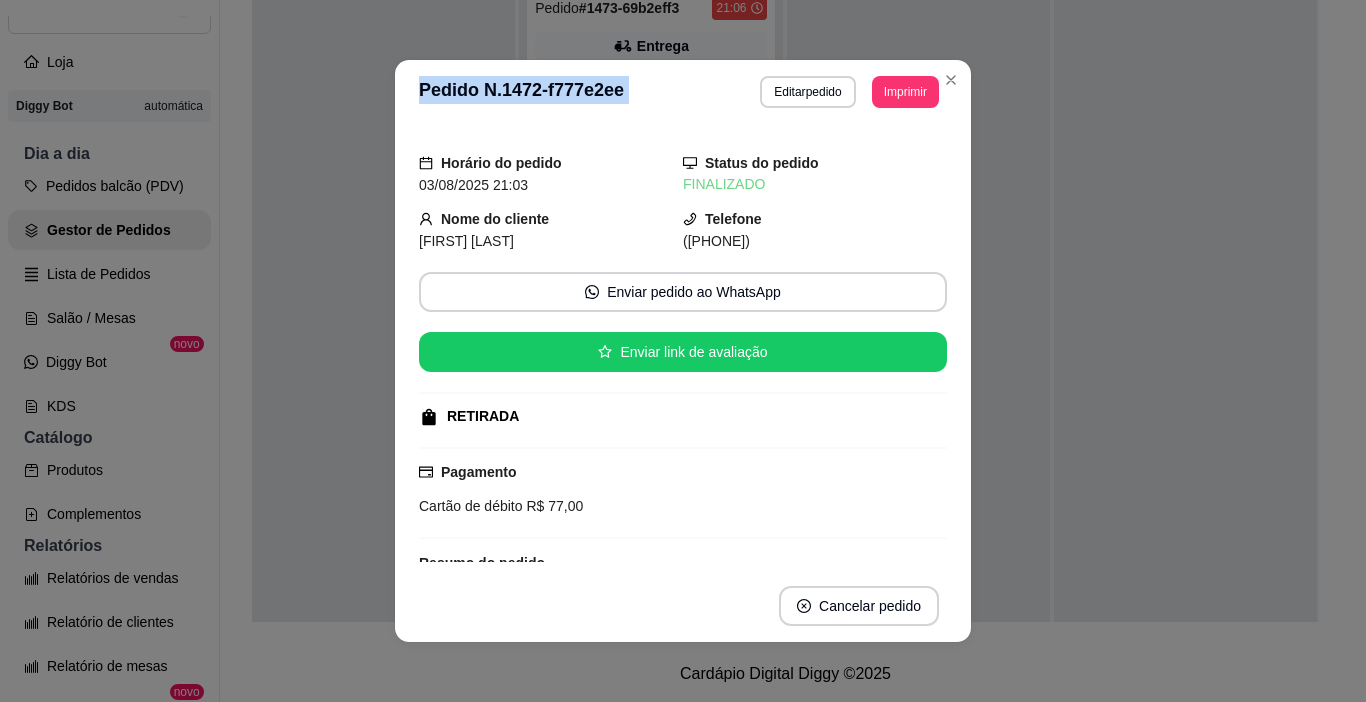 click at bounding box center [918, 327] 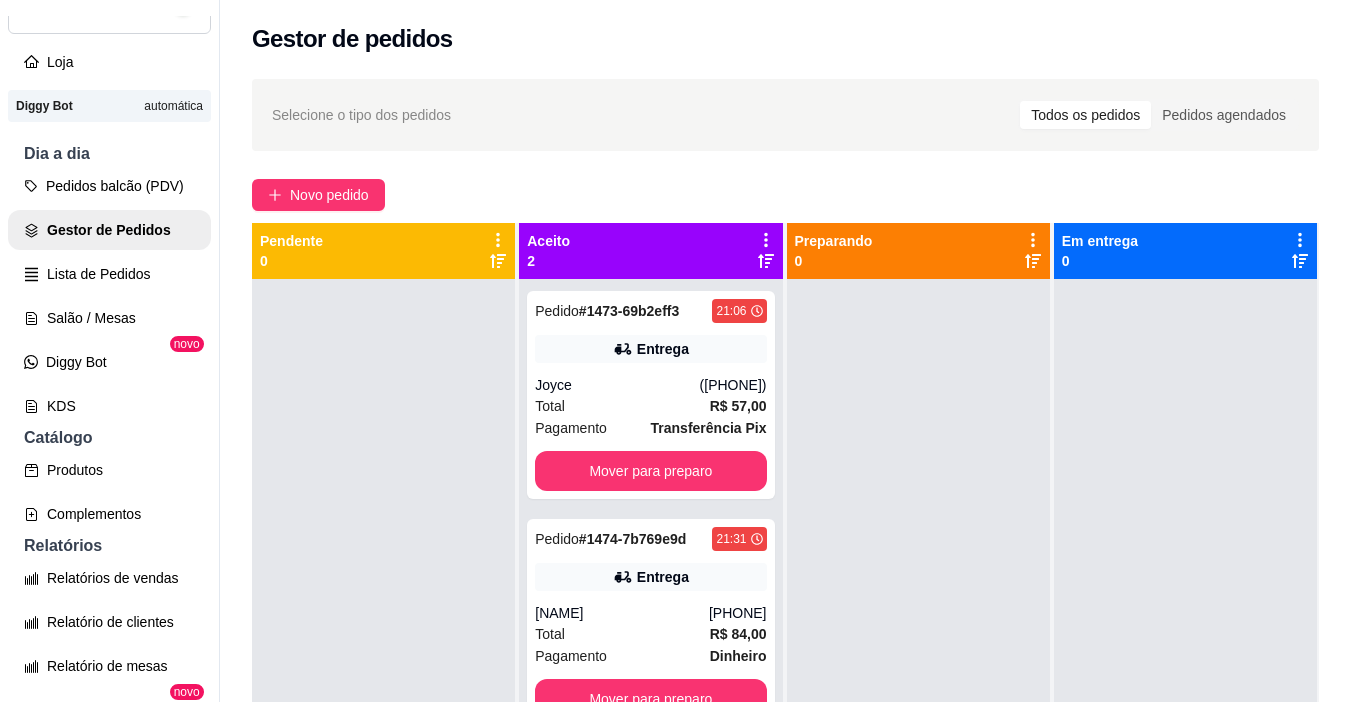 scroll, scrollTop: 0, scrollLeft: 0, axis: both 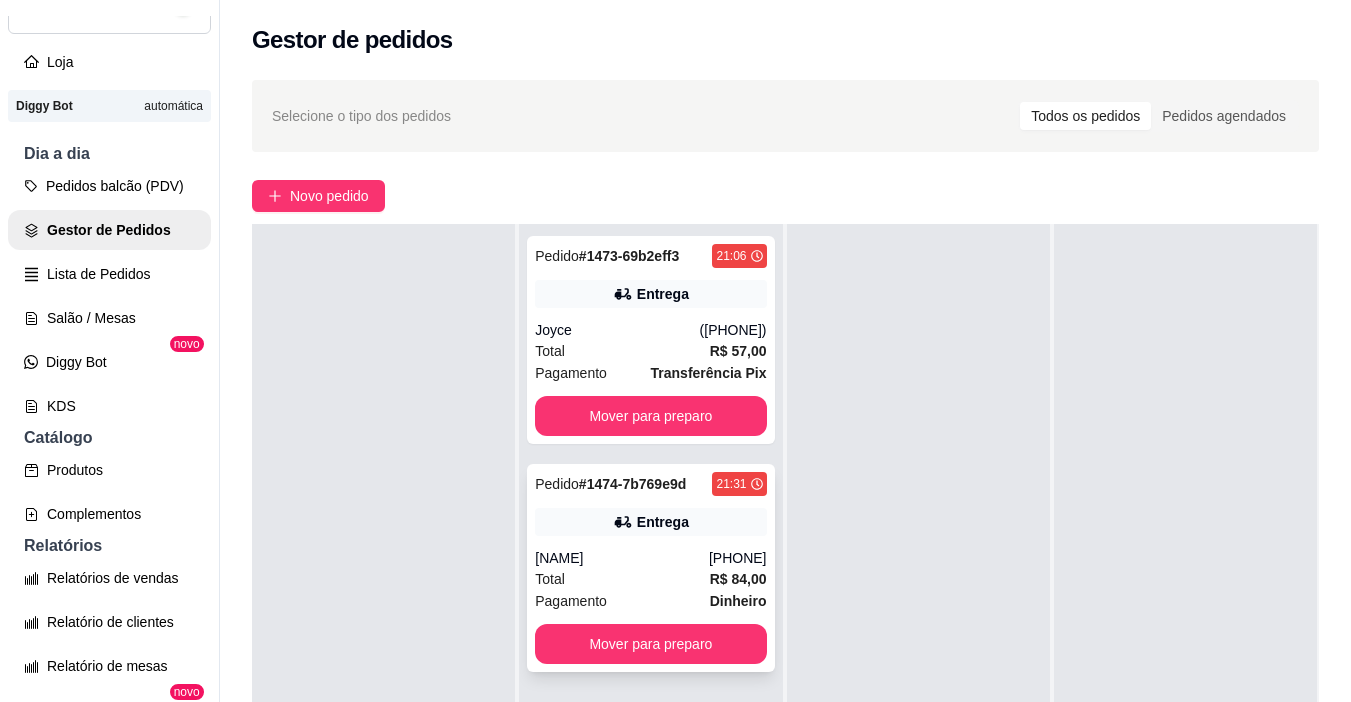 click on "[PHONE]" at bounding box center [738, 558] 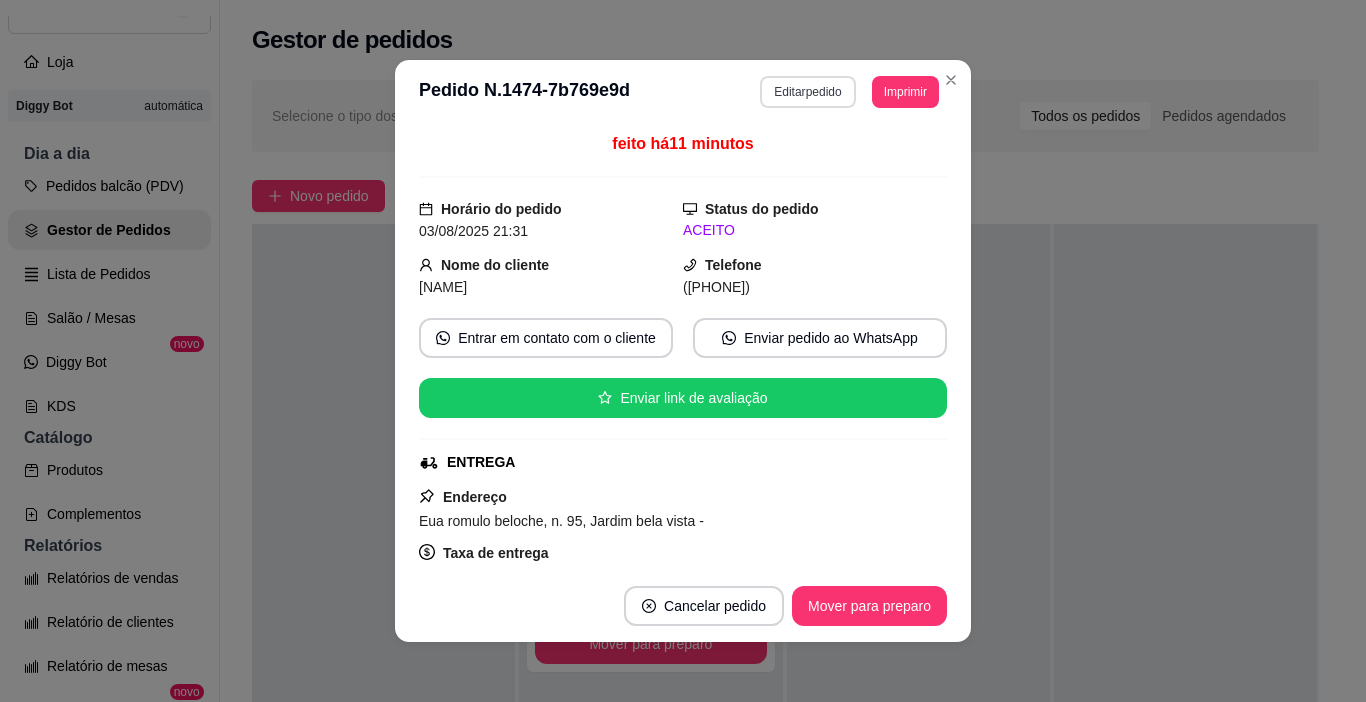 click on "Editar  pedido" at bounding box center [807, 92] 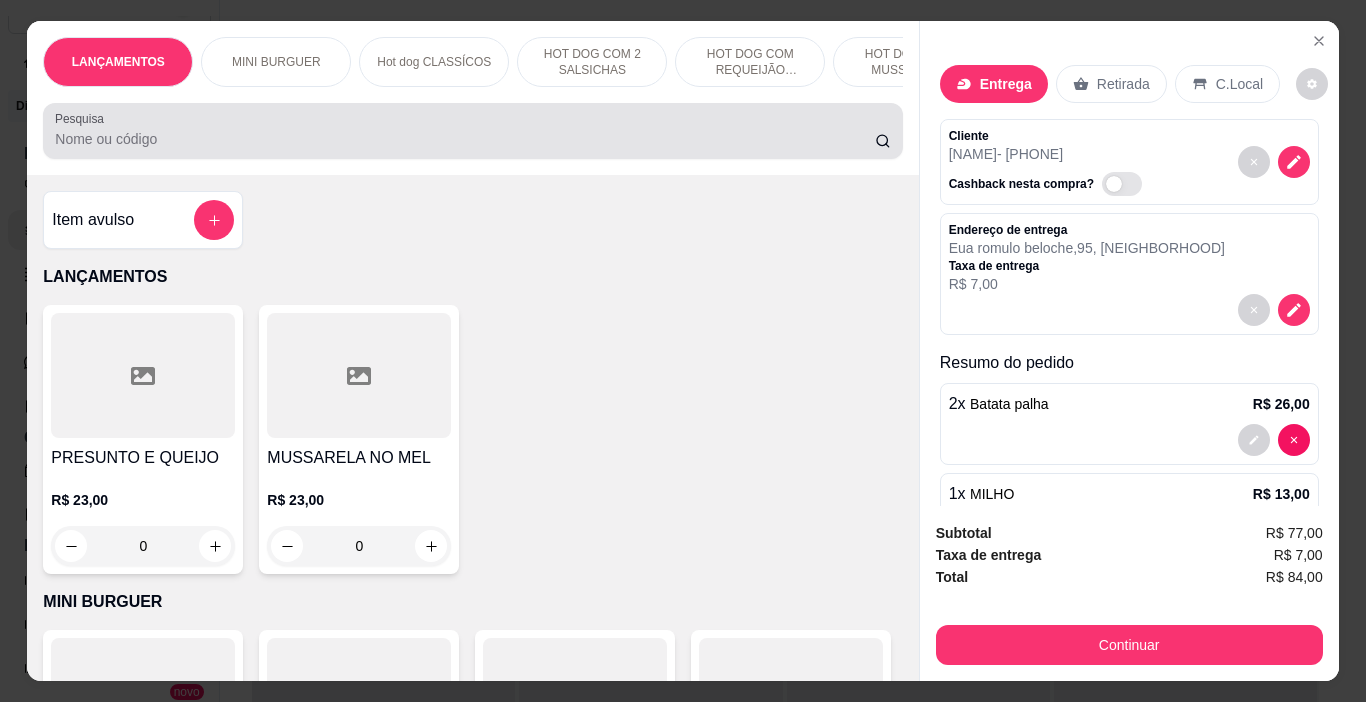 click on "Pesquisa" at bounding box center [465, 139] 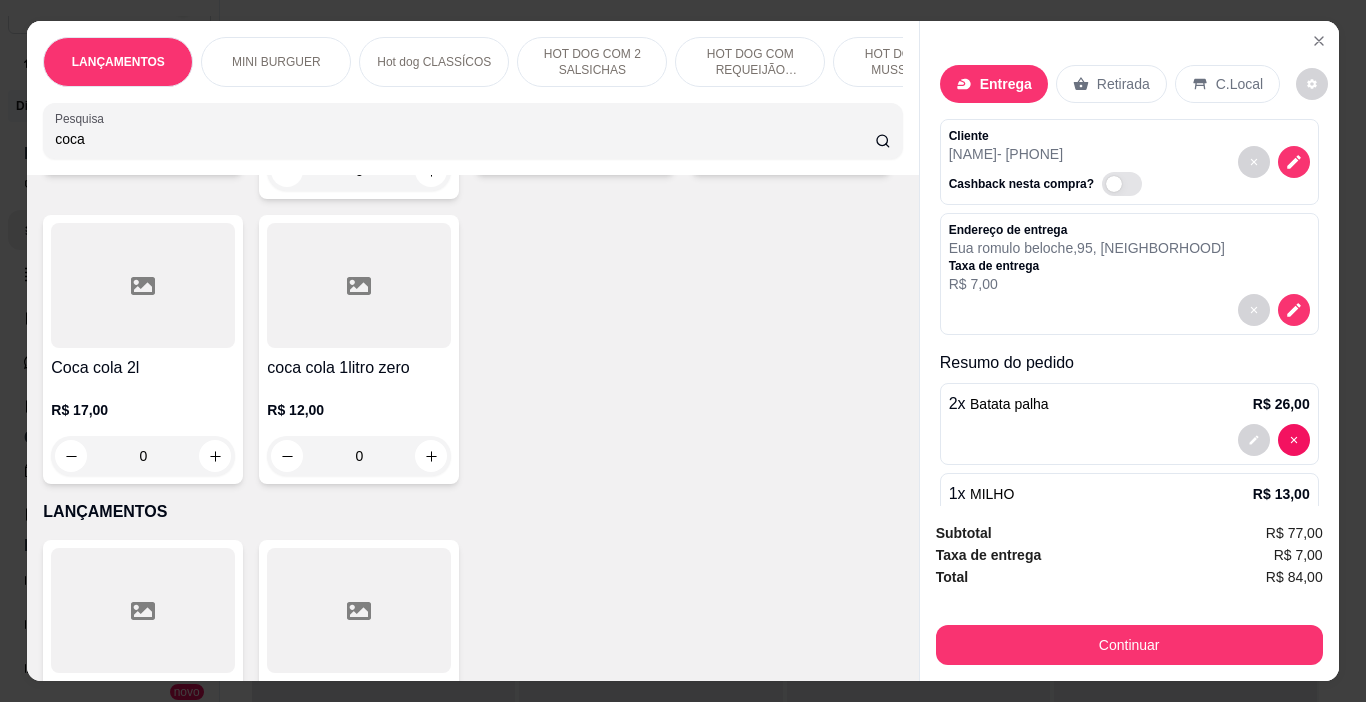 scroll, scrollTop: 400, scrollLeft: 0, axis: vertical 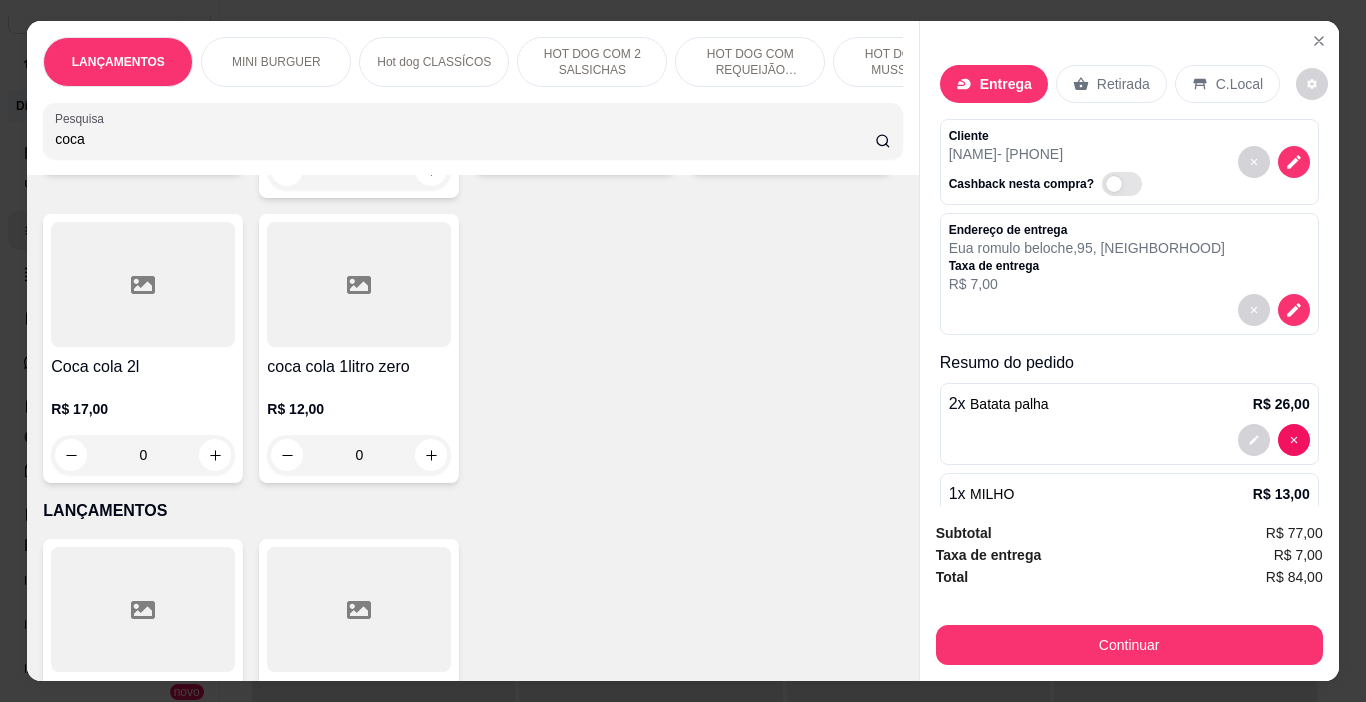type on "coca" 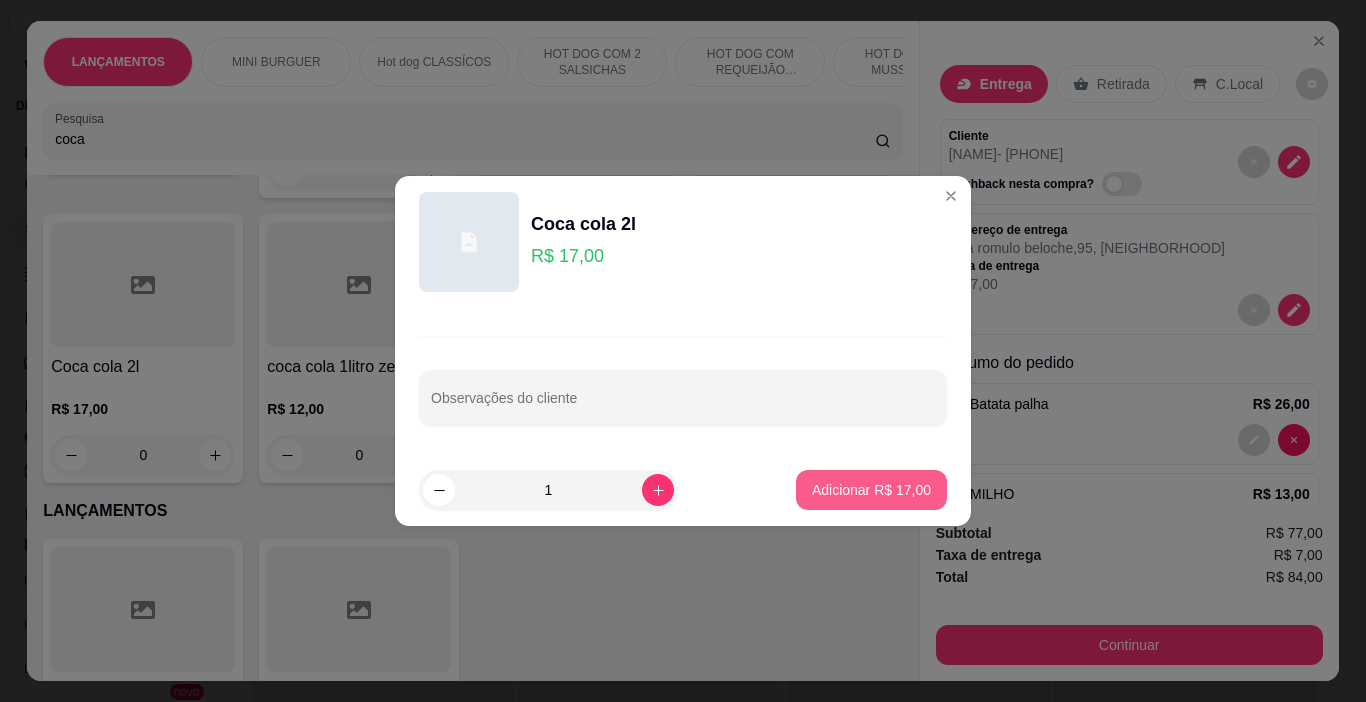 click on "Adicionar   R$ 17,00" at bounding box center (871, 490) 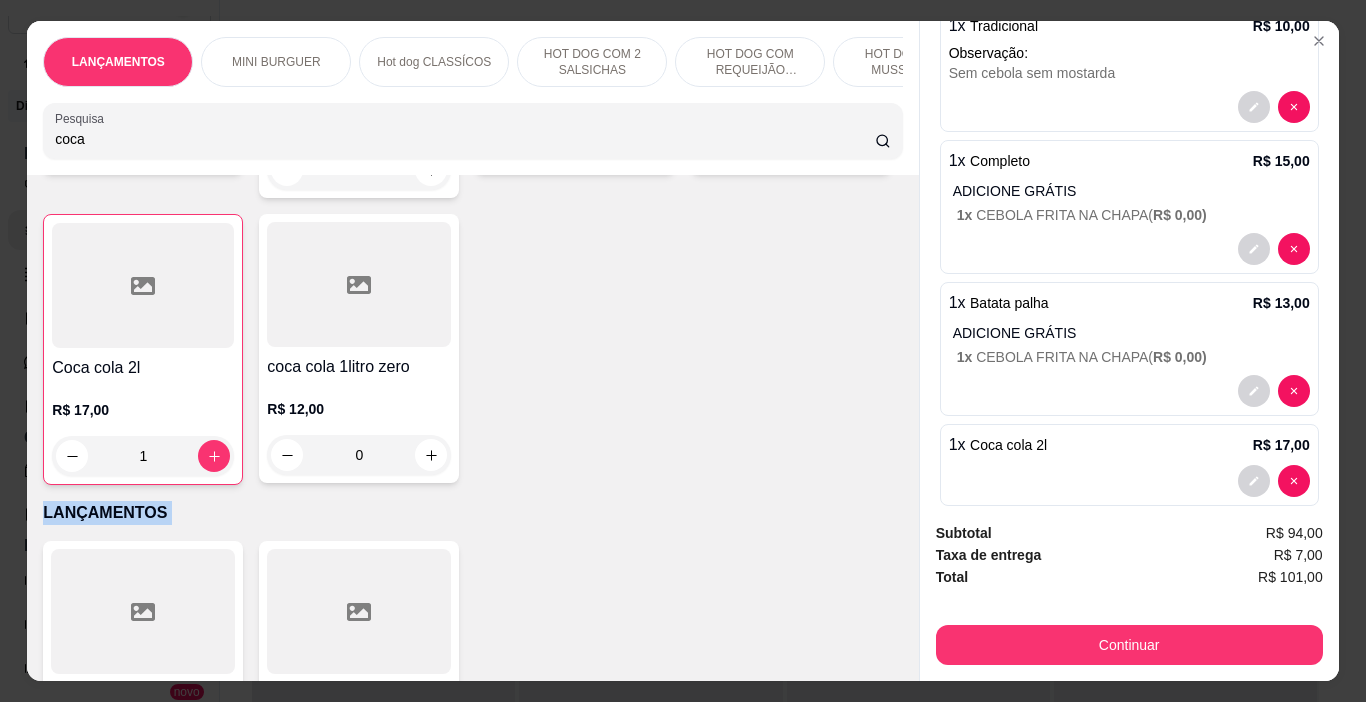 scroll, scrollTop: 586, scrollLeft: 0, axis: vertical 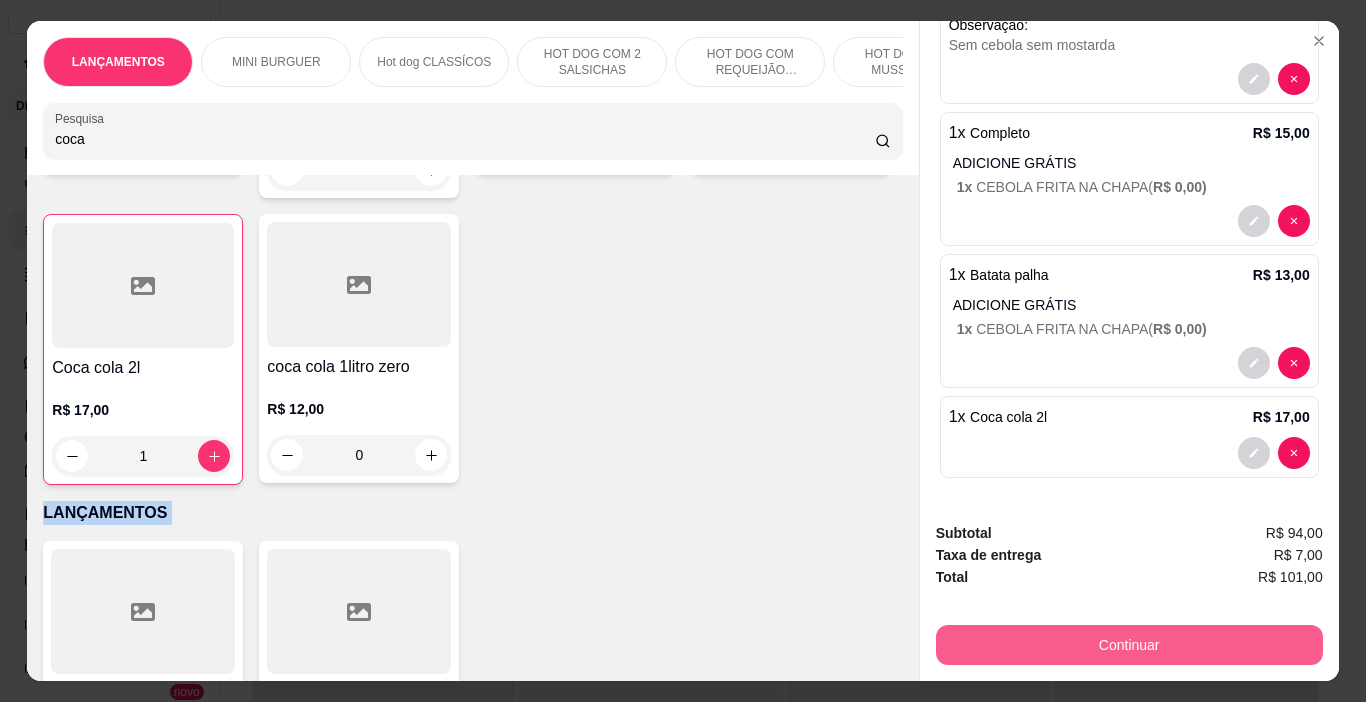 click on "Continuar" at bounding box center (1129, 645) 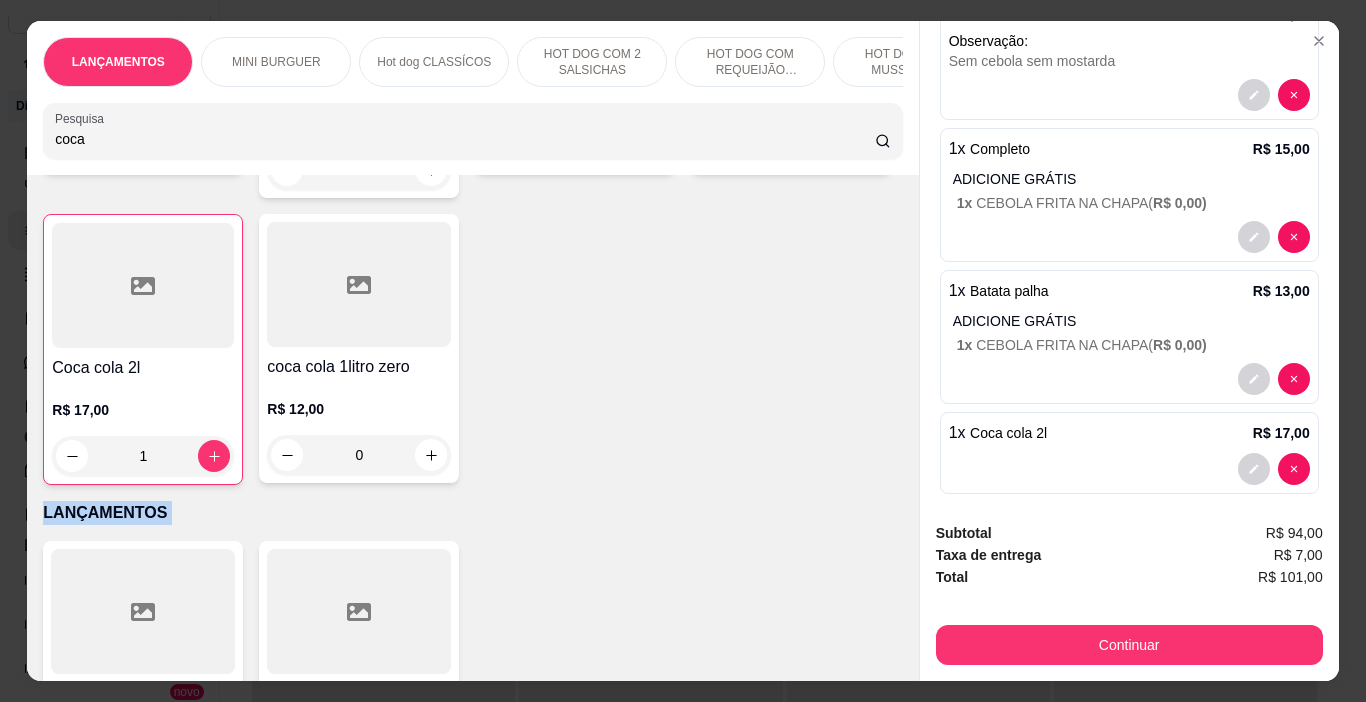 scroll, scrollTop: 586, scrollLeft: 0, axis: vertical 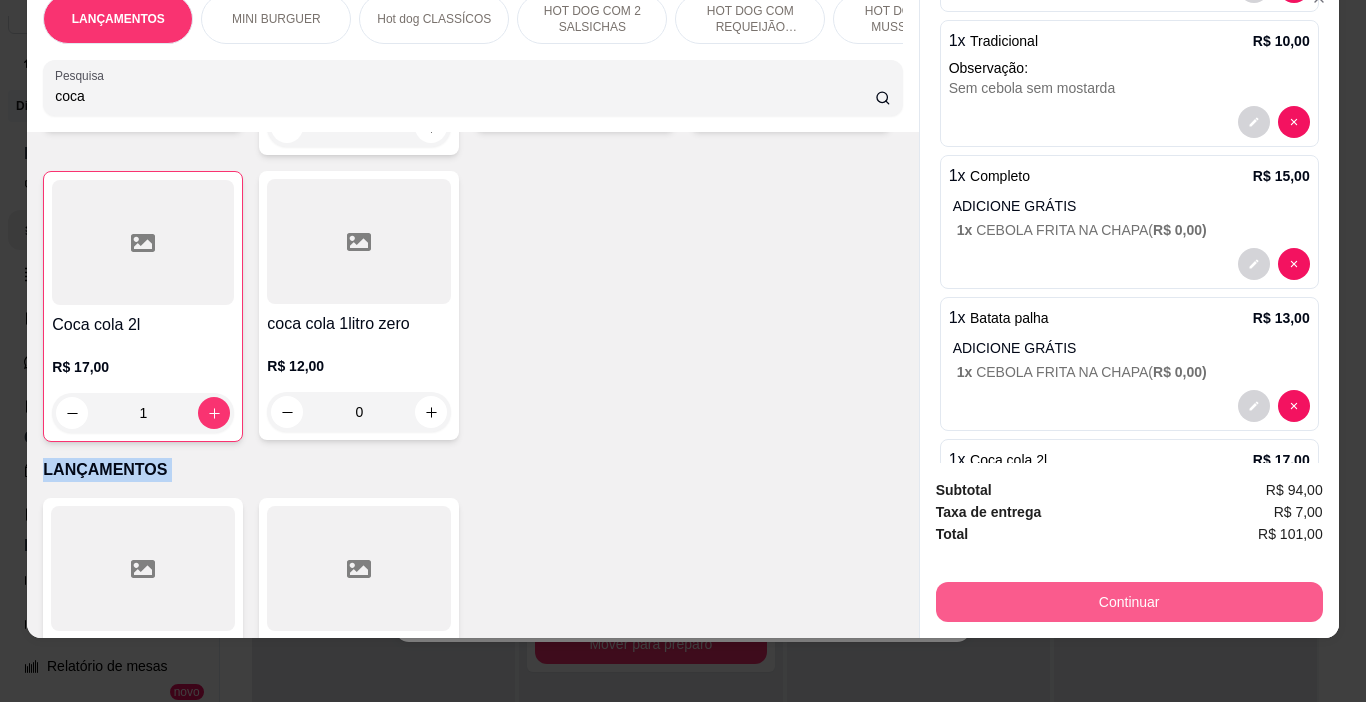 click on "Continuar" at bounding box center [1129, 602] 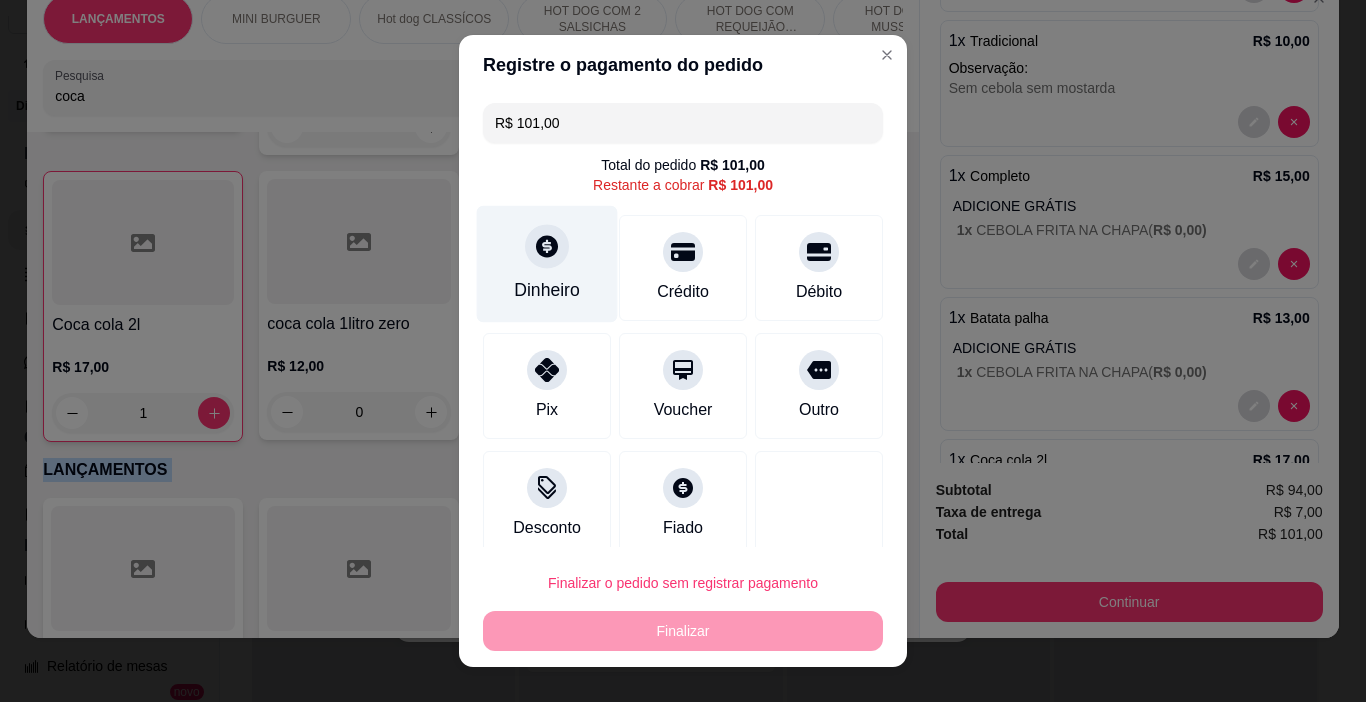 click on "Dinheiro" at bounding box center (547, 264) 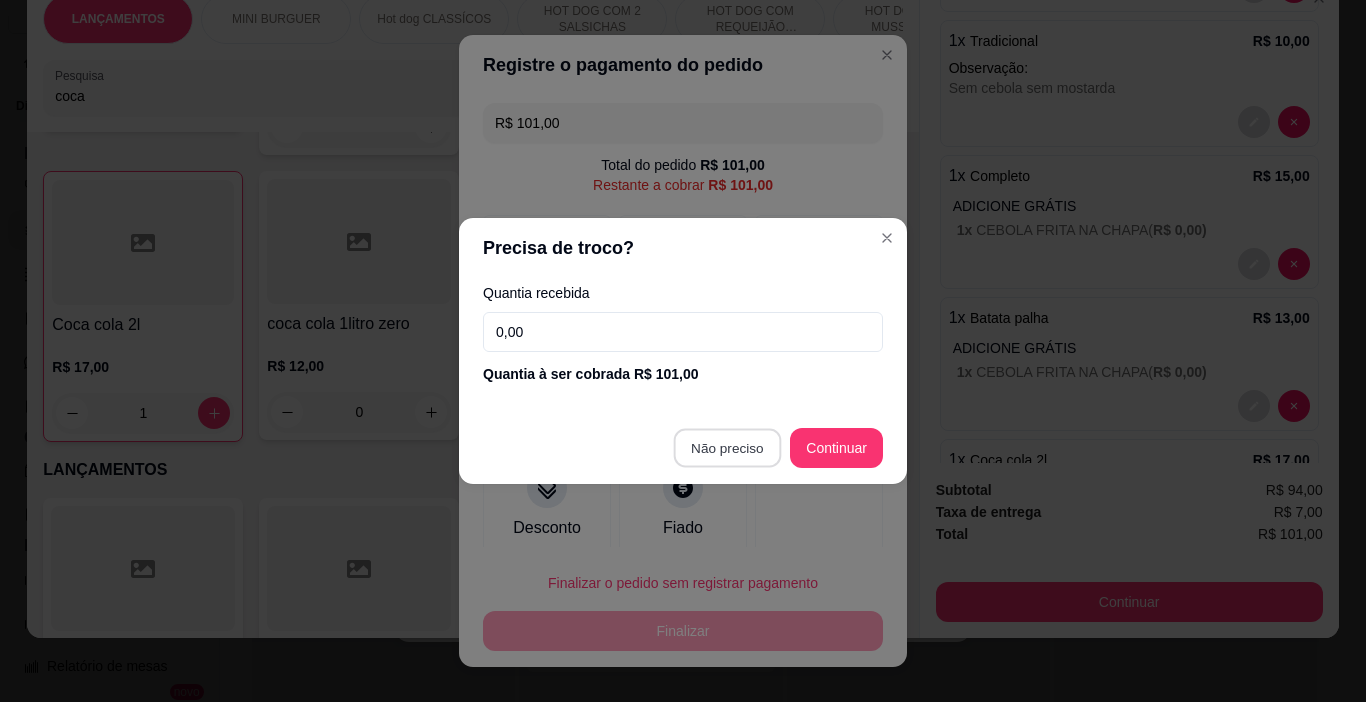 type on "R$ 0,00" 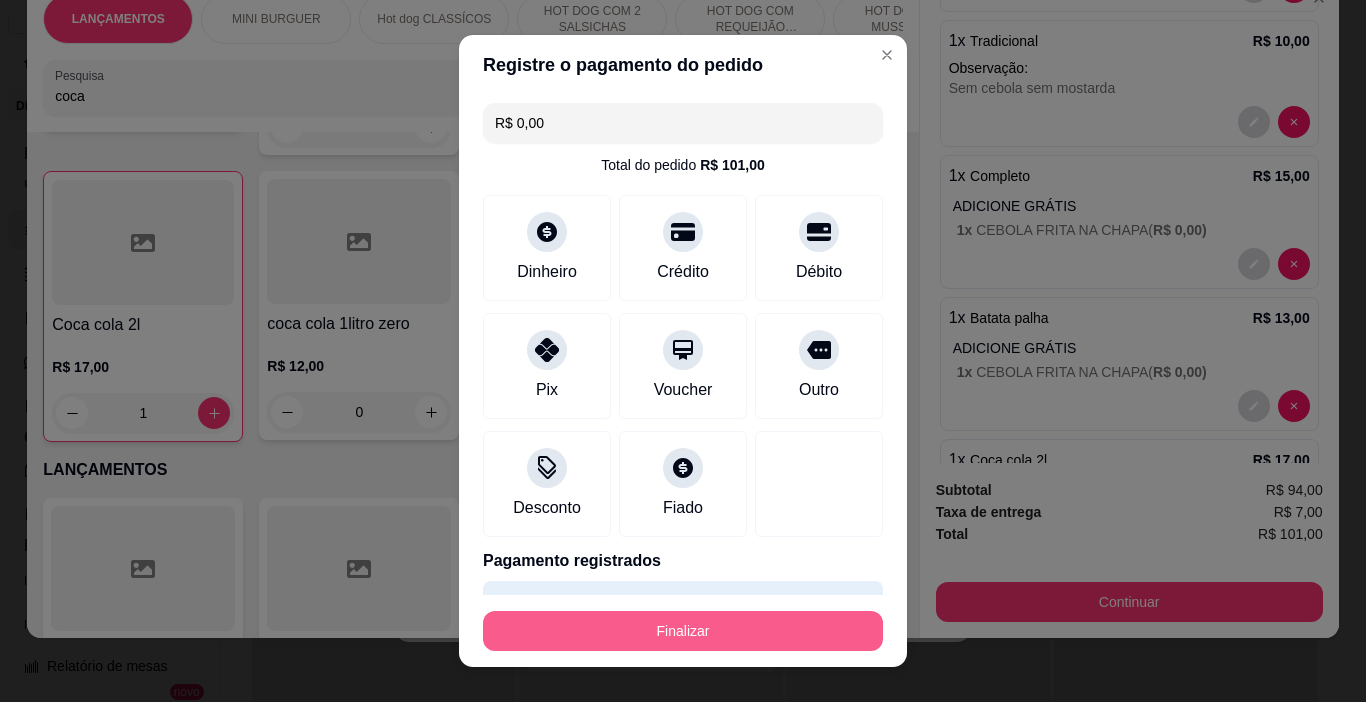 click on "Finalizar" at bounding box center (683, 631) 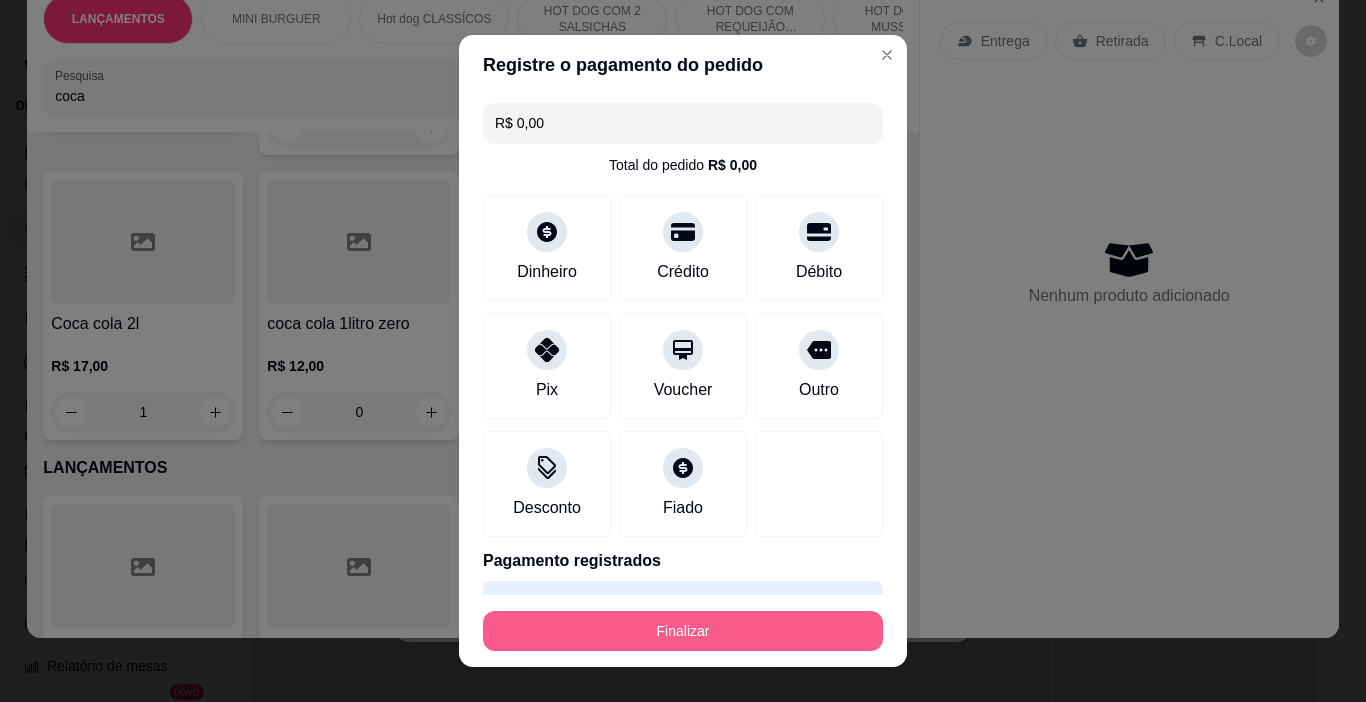 type on "0" 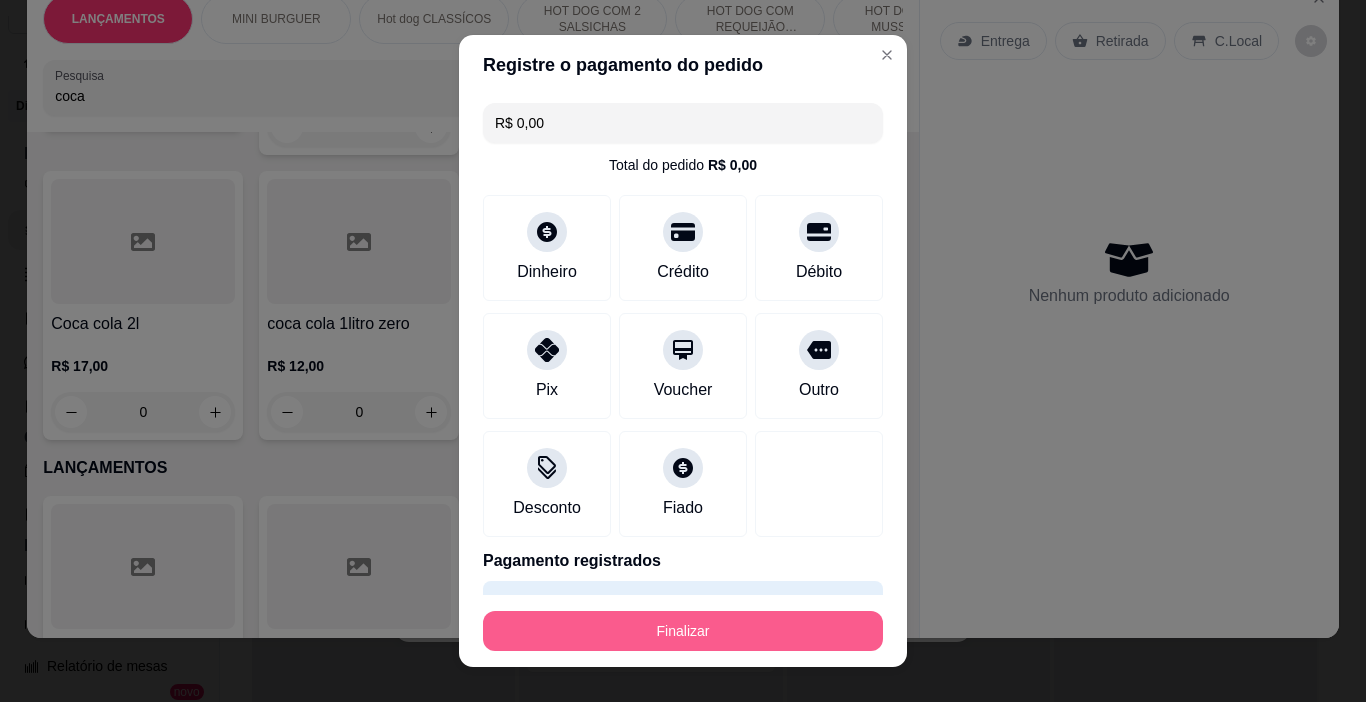 type on "-R$ [PRICE]" 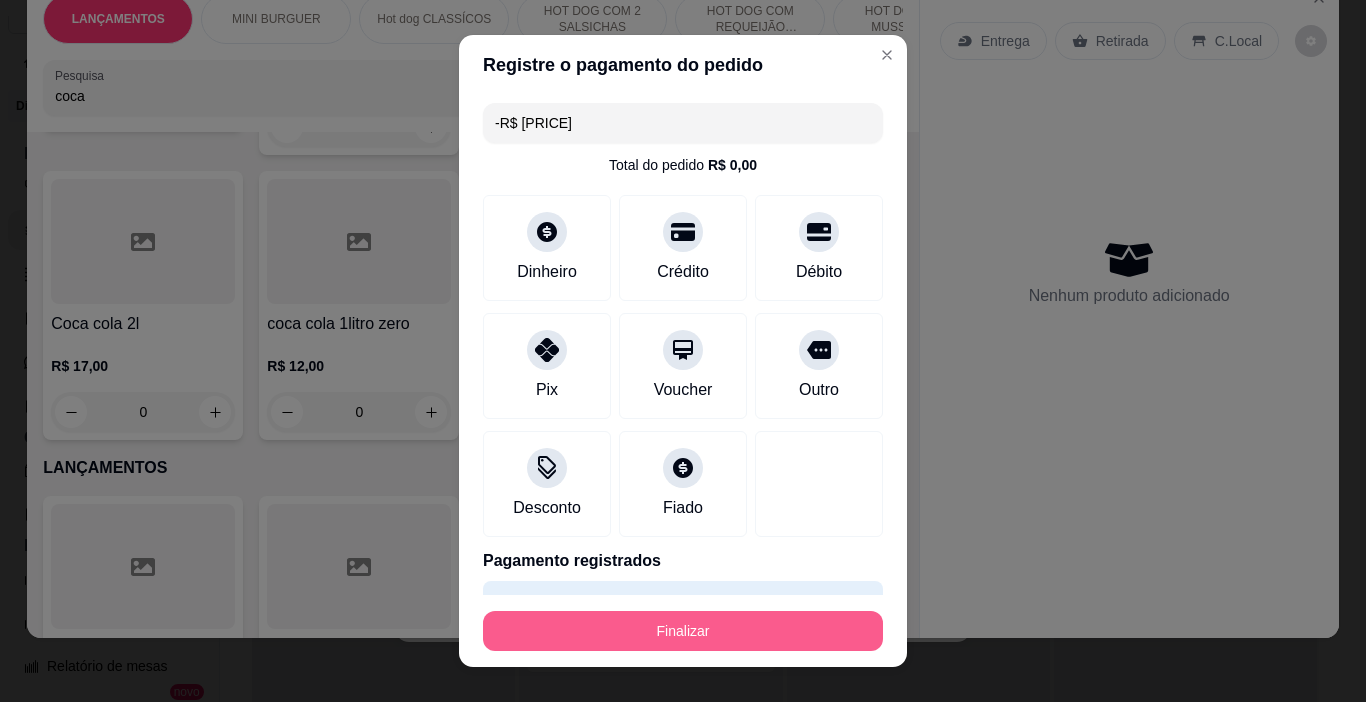 scroll, scrollTop: 0, scrollLeft: 0, axis: both 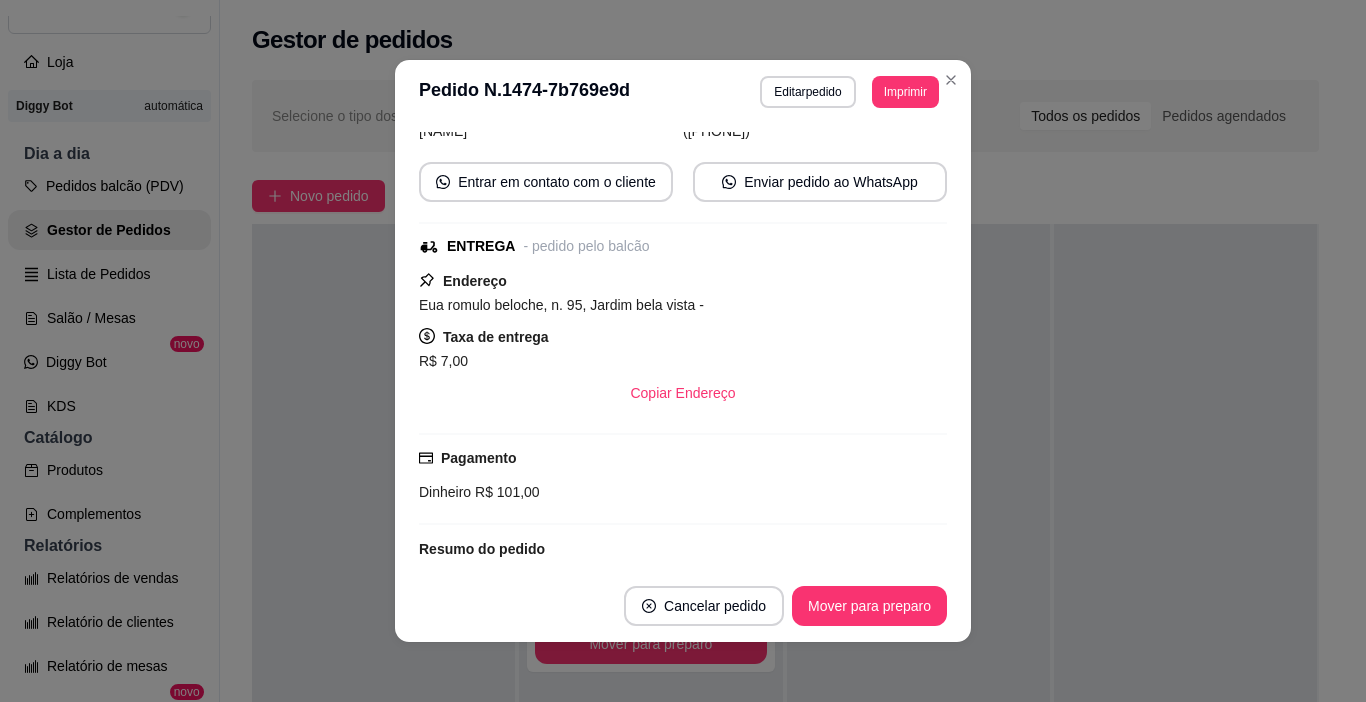 click on "feito há 12 minutos Editado por [NAME] Horário do pedido 03/08/2025 21:32 Status do pedido ACEITO Nome do cliente [NAME] Telefone ([PHONE]) Entrar em contato com o cliente Enviar pedido ao WhatsApp ENTREGA - pedido pelo balcão Endereço romulo beloche, n. 95, [NEIGHBORHOOD] - [CITY] - Taxa de entrega R$ 7,00 Copiar Endereço Pagamento Dinheiro R$ 101,00 Resumo do pedido 2 x Batata palha R$ 26,00 1 x MILHO R$ 13,00 1 x Tradicional R$ 10,00 Observações: Sem cebola sem mostarda 1 x Completo R$ 15,00 ADICIONE GRÁTIS 1 x CEBOLA FRITA NA CHAPA ( R$ 0,00 ) 1 x Batata palha R$ 13,00 ADICIONE GRÁTIS 1 x CEBOLA FRITA NA CHAPA ( R$ 0,00 ) 1 x Coca cola 2l R$ 17,00 Subtotal R$ 94,00 Total R$ 101,00" at bounding box center (683, 347) 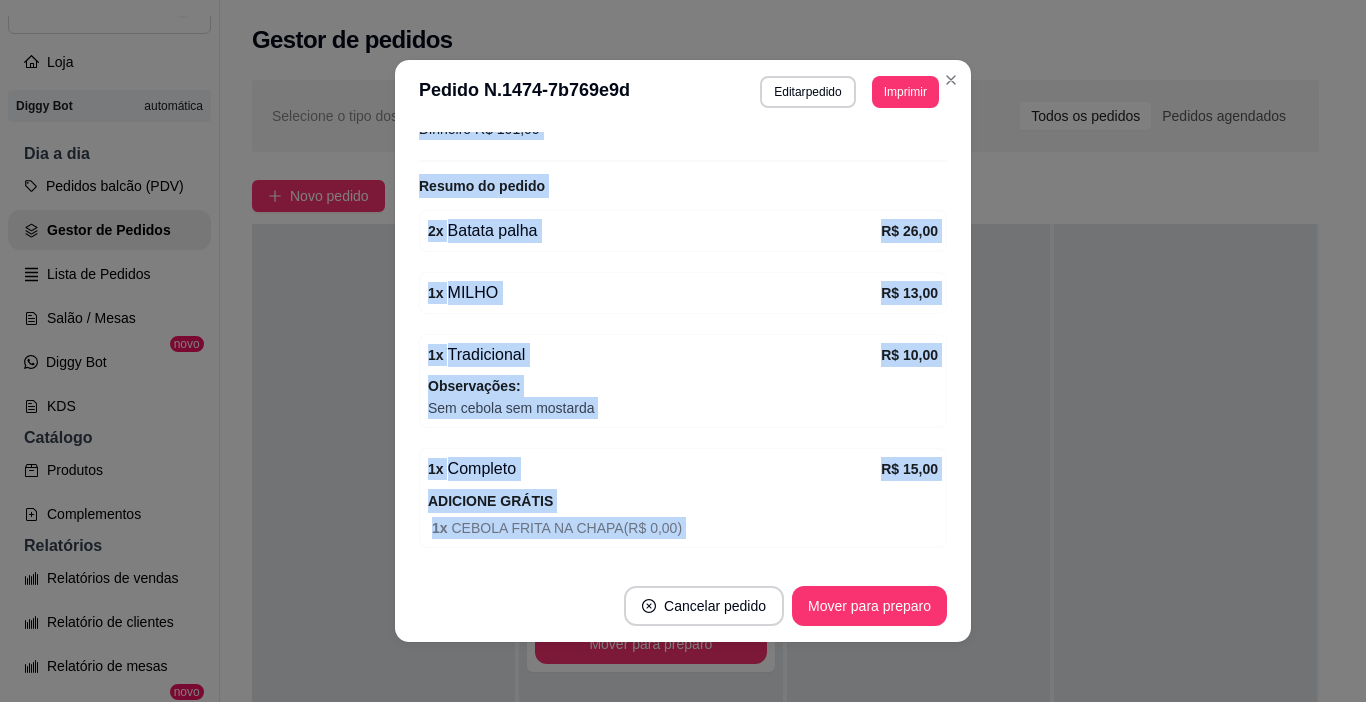 scroll, scrollTop: 809, scrollLeft: 0, axis: vertical 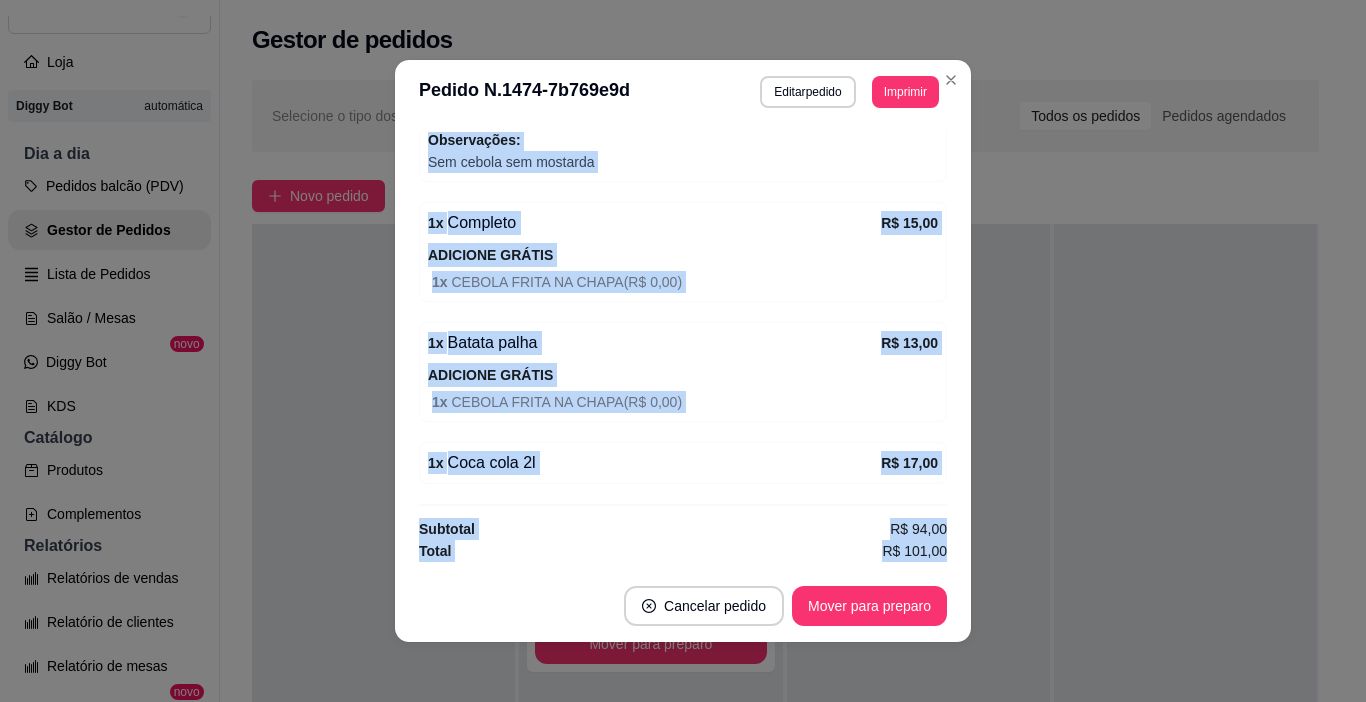 drag, startPoint x: 424, startPoint y: 248, endPoint x: 656, endPoint y: 581, distance: 405.84848 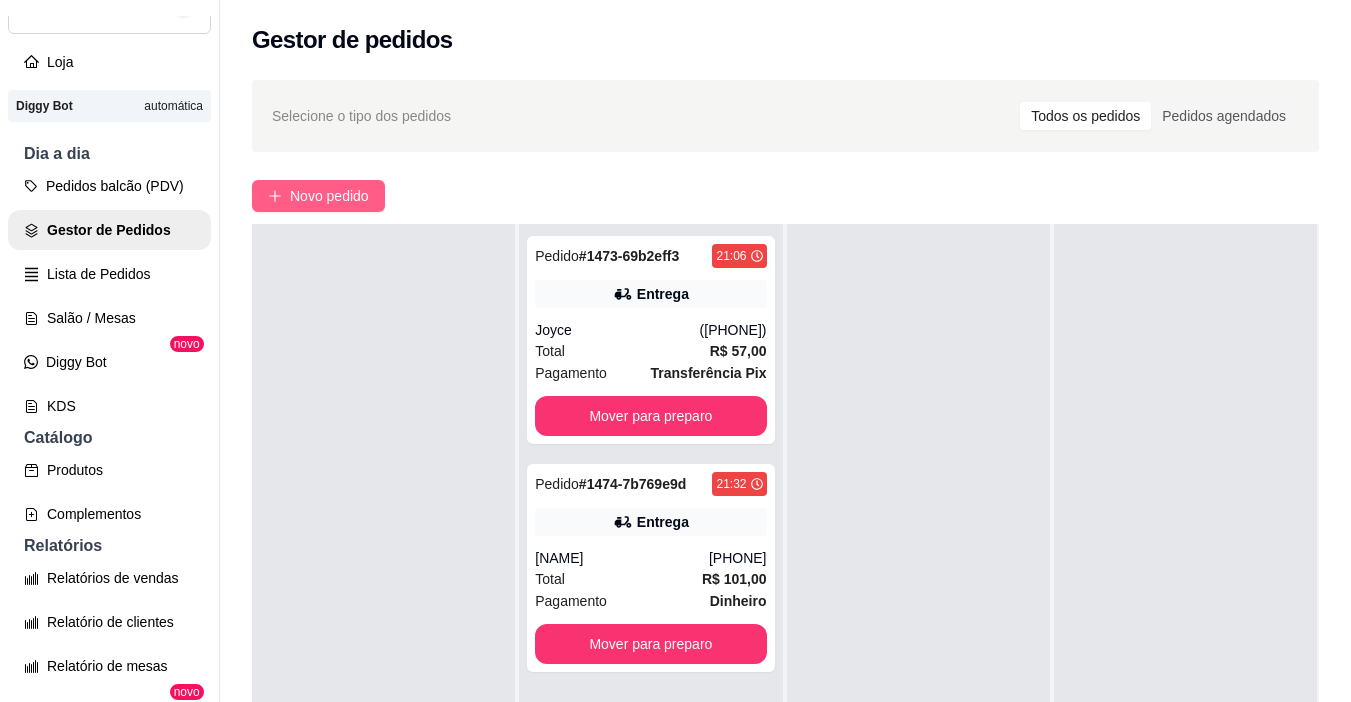 click on "Novo pedido" at bounding box center [329, 196] 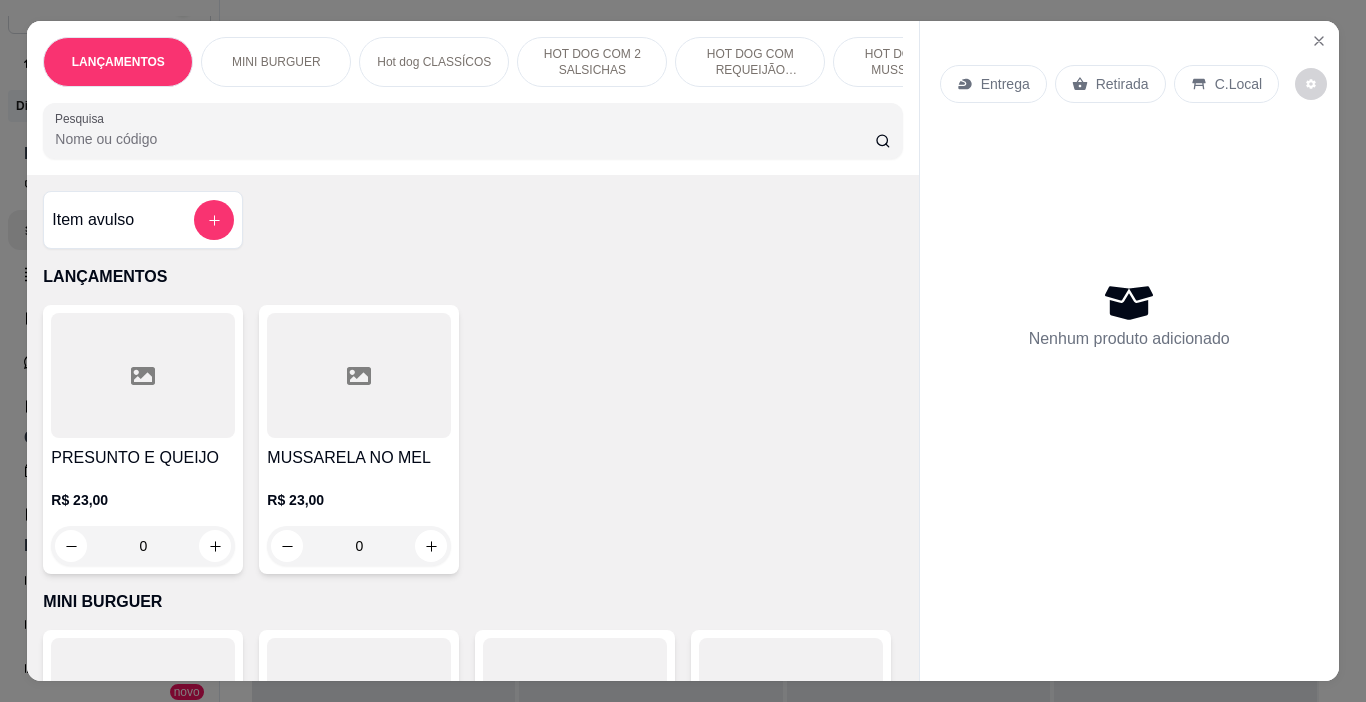 click on "Entrega" at bounding box center [1005, 84] 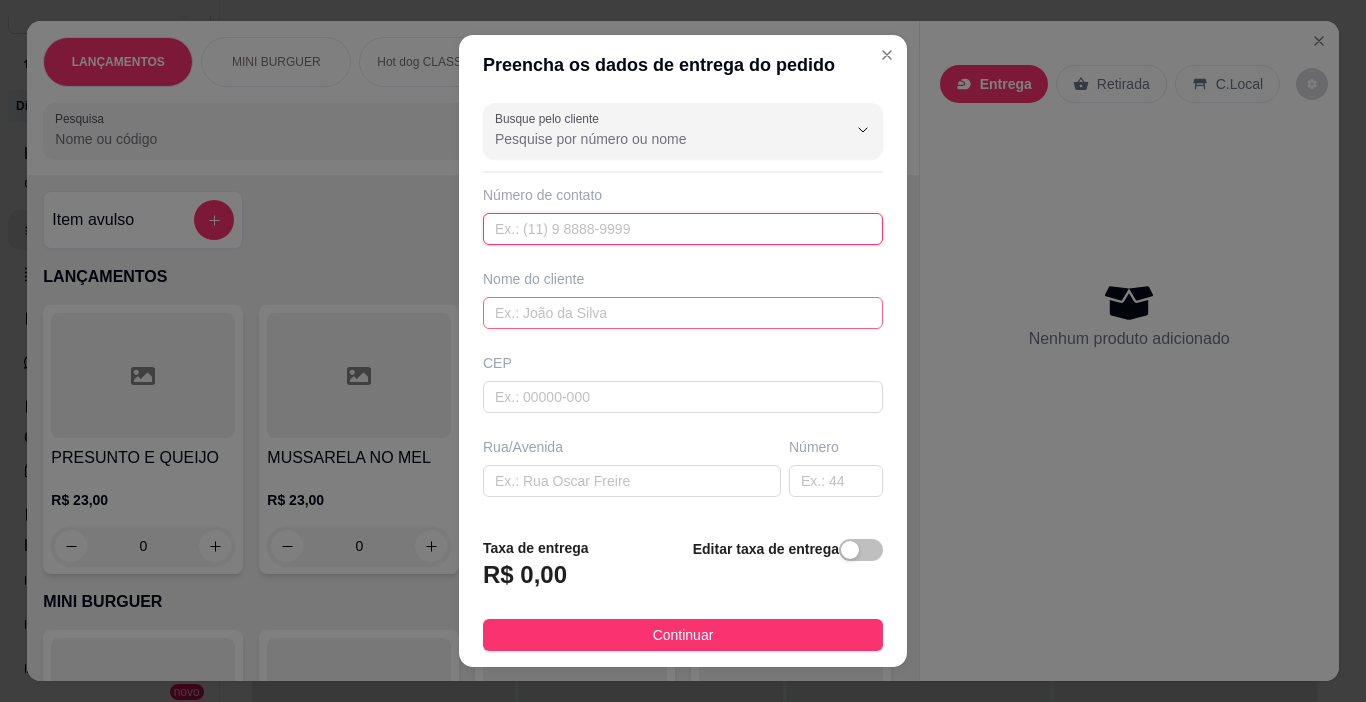drag, startPoint x: 619, startPoint y: 218, endPoint x: 587, endPoint y: 298, distance: 86.162636 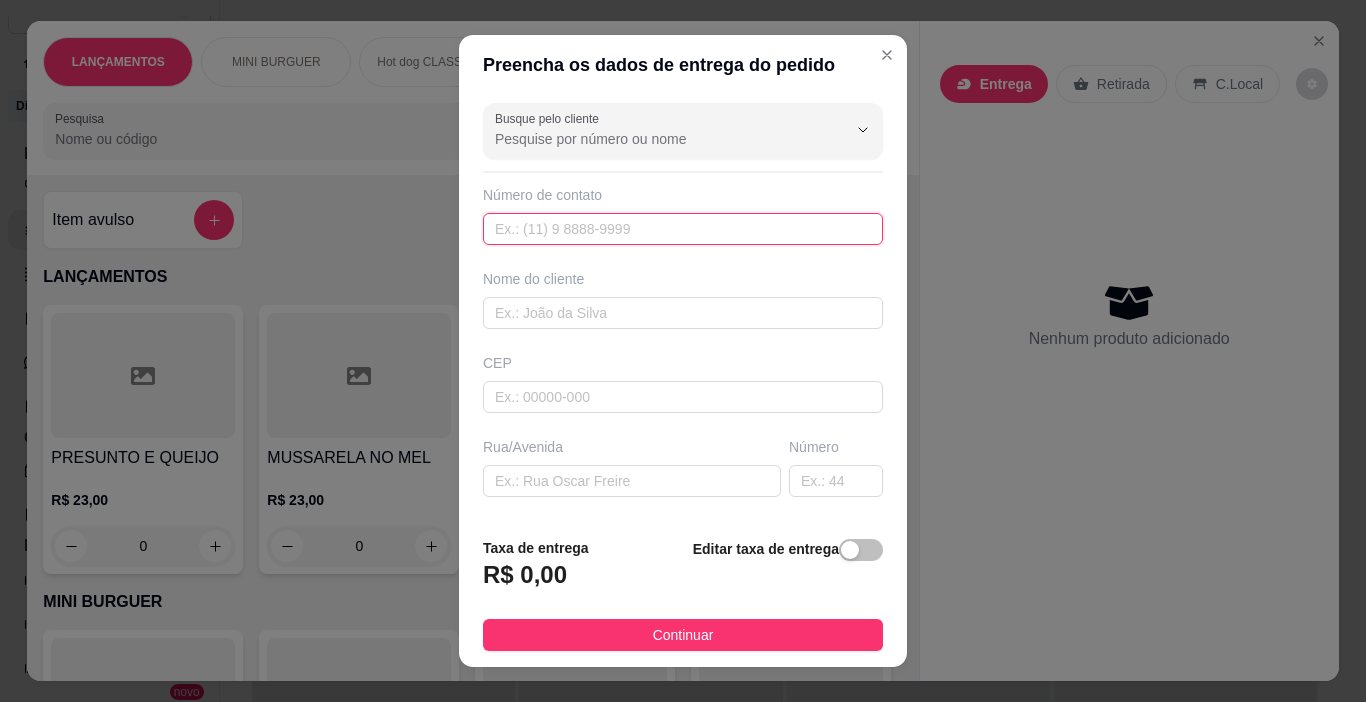 paste on "[PHONE]" 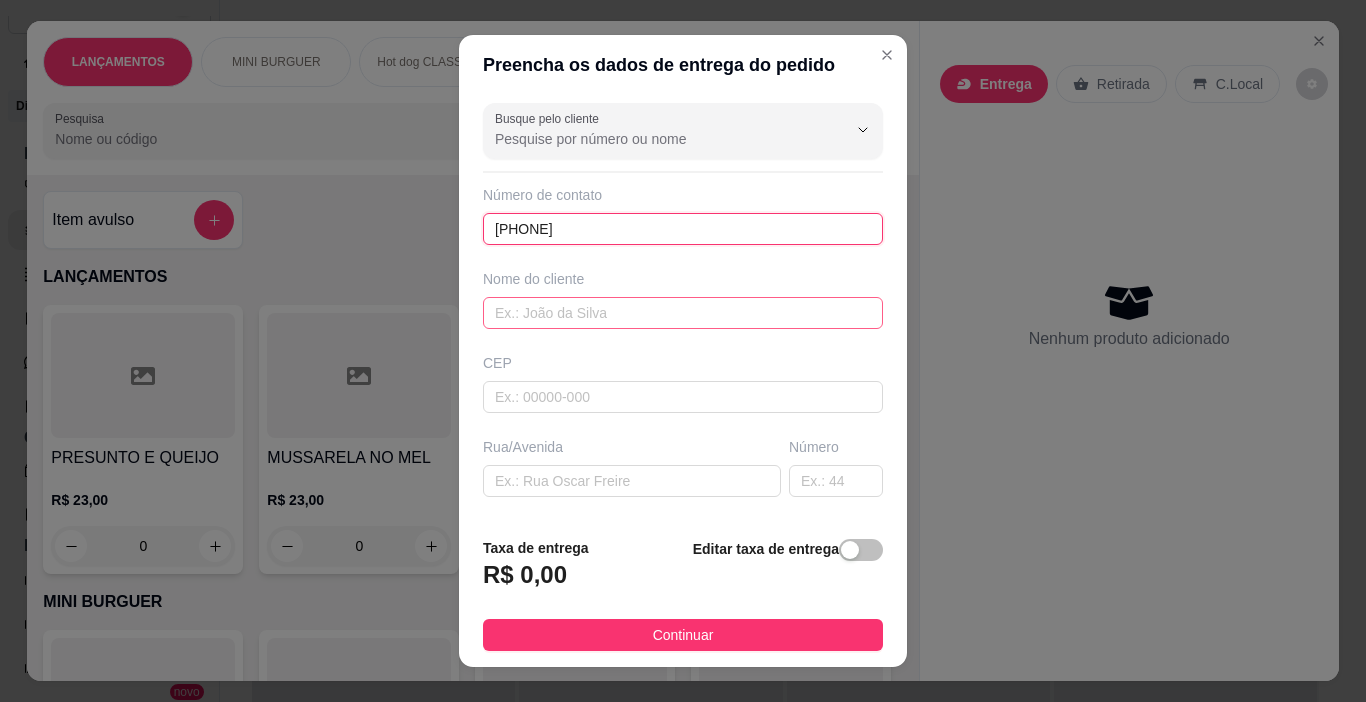 type on "[PHONE]" 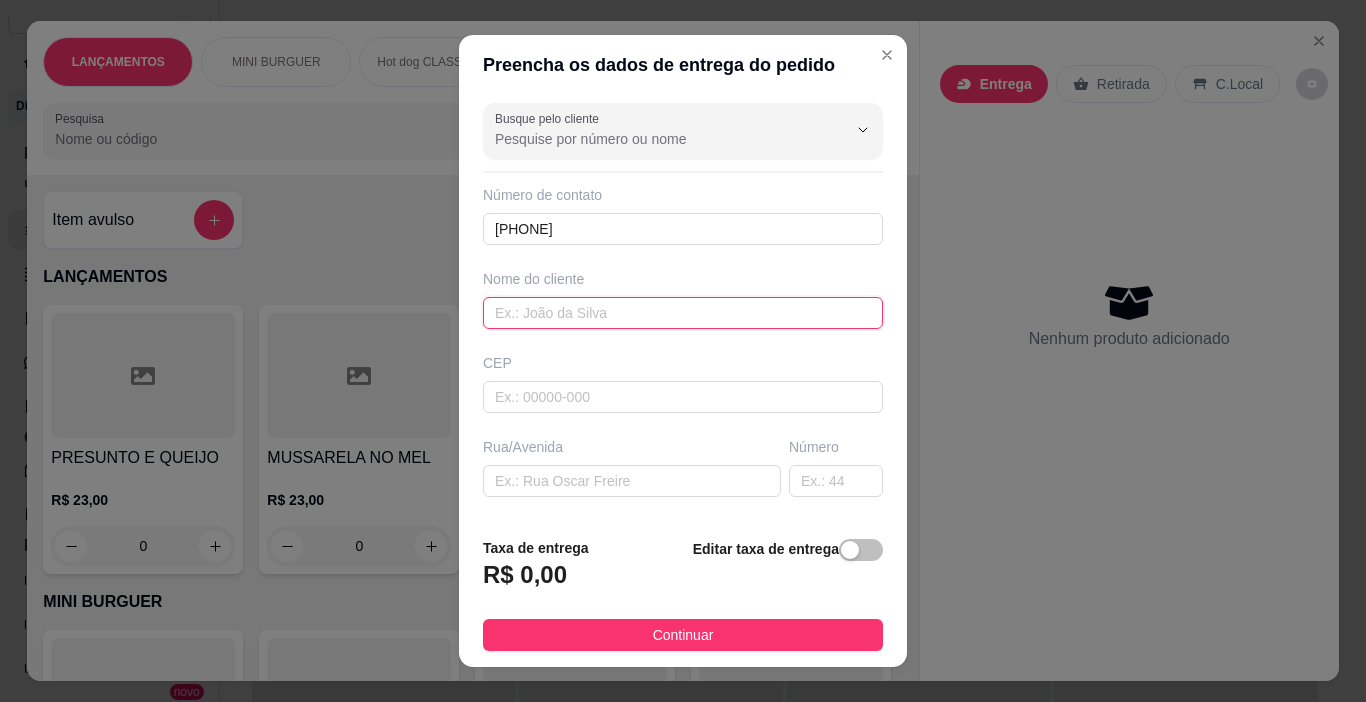 click at bounding box center (683, 313) 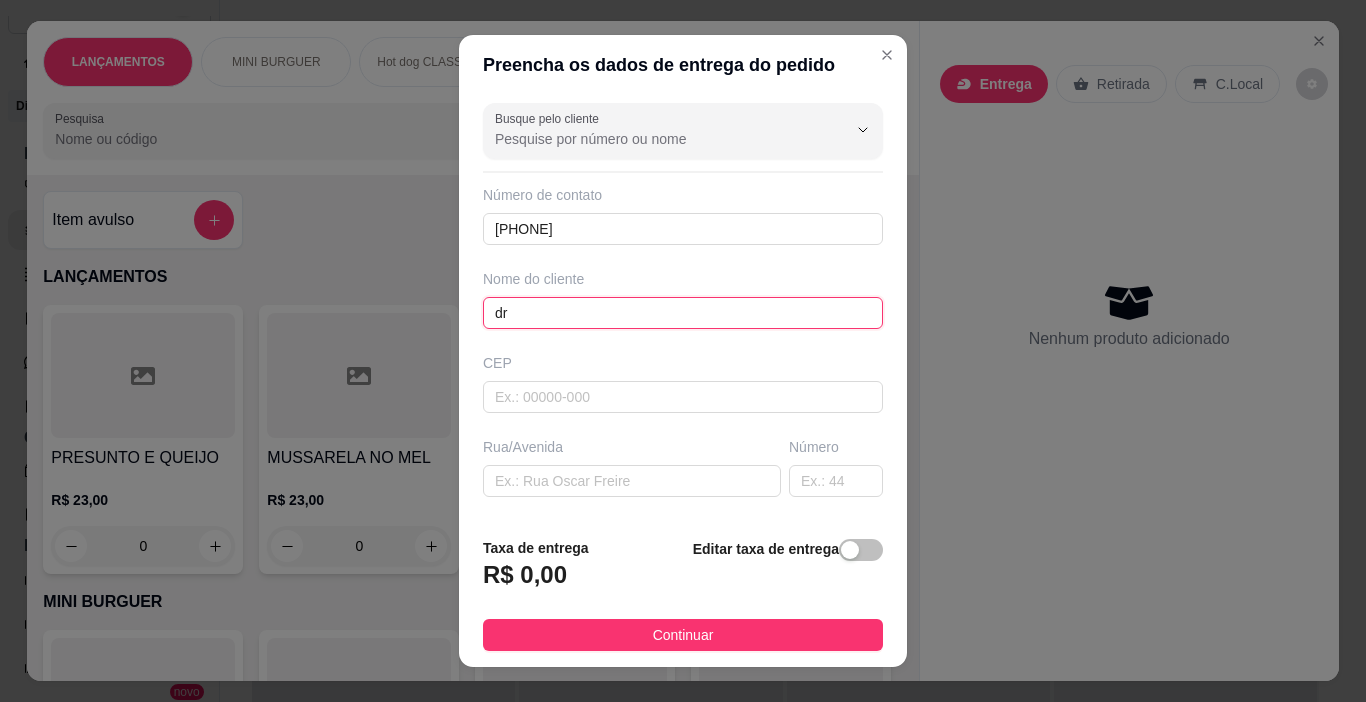 type on "d" 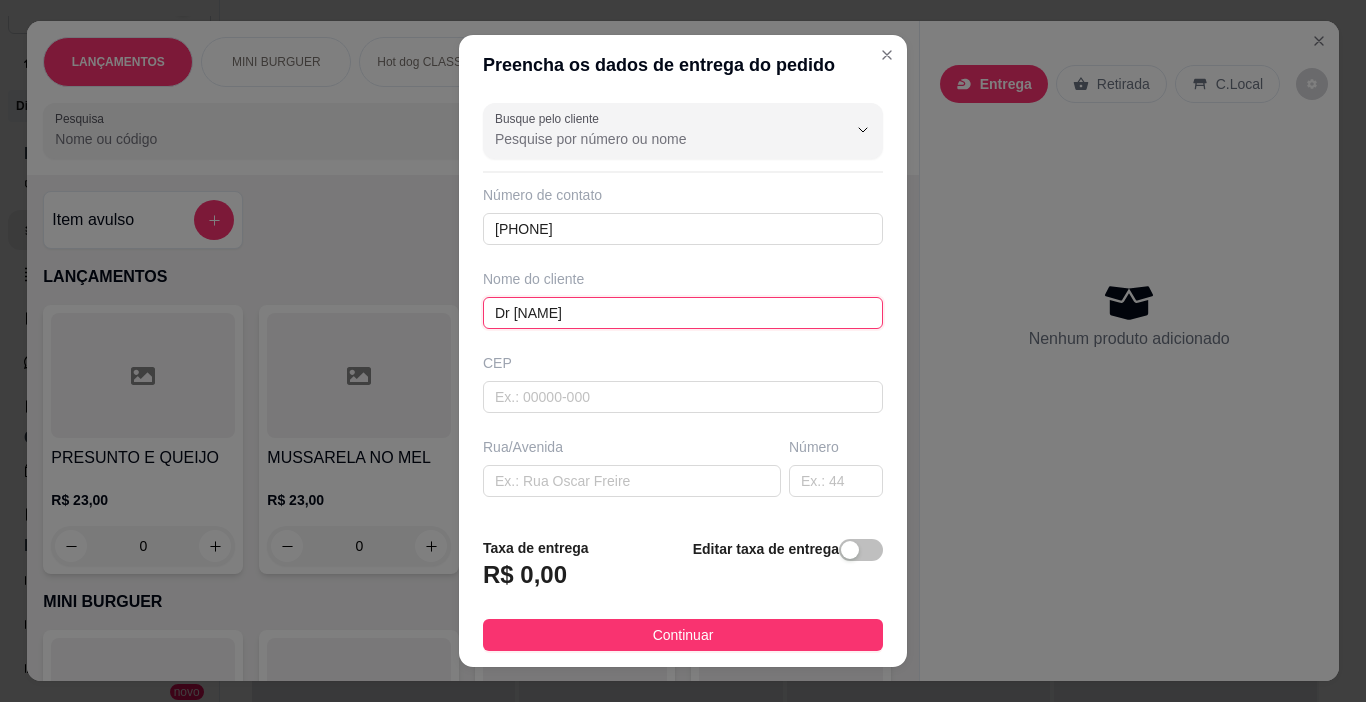 click on "Dr [NAME]" at bounding box center [683, 313] 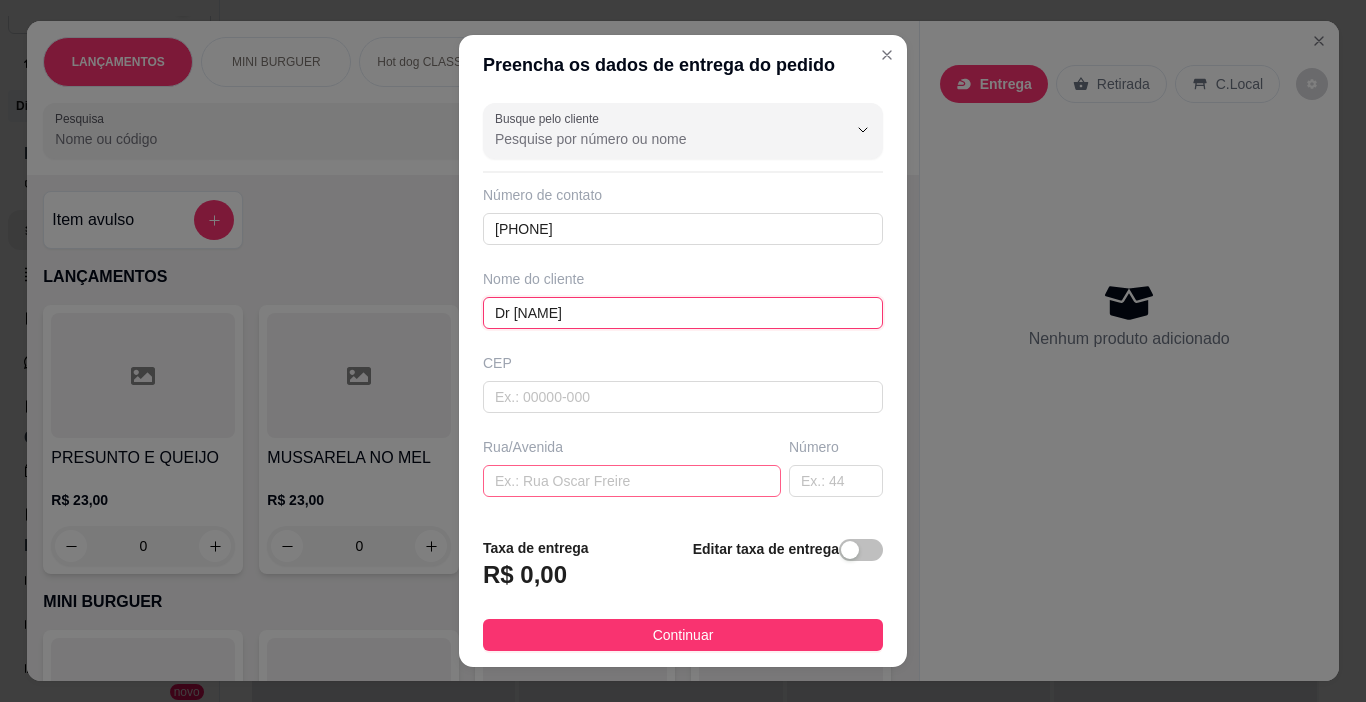 type on "Dr [NAME]" 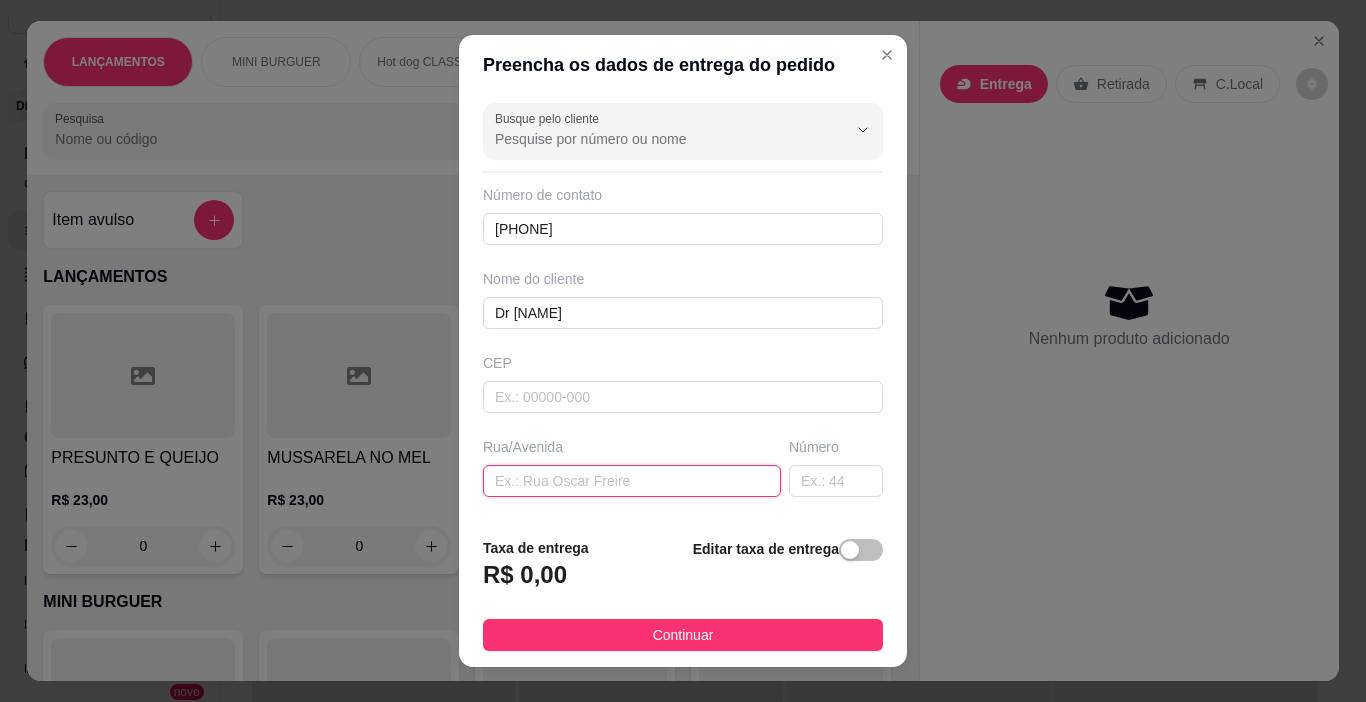 click at bounding box center [632, 481] 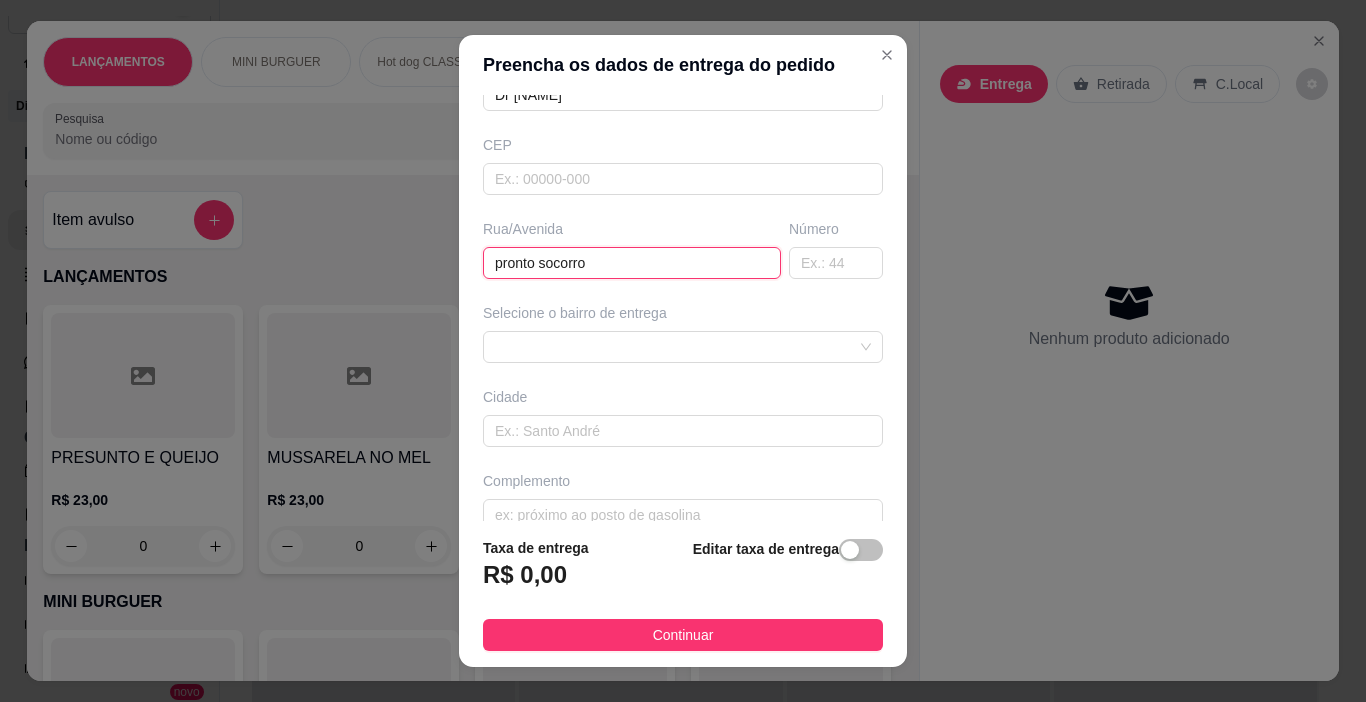 scroll, scrollTop: 248, scrollLeft: 0, axis: vertical 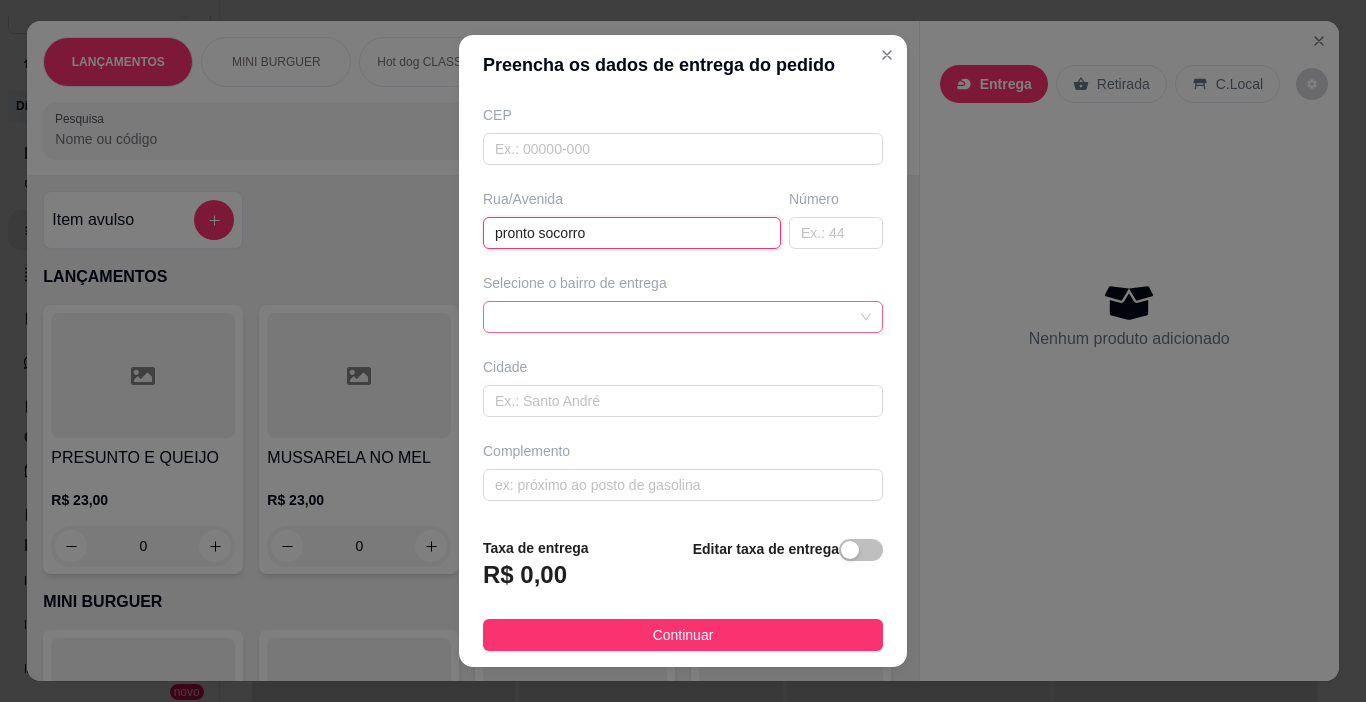 click at bounding box center [683, 317] 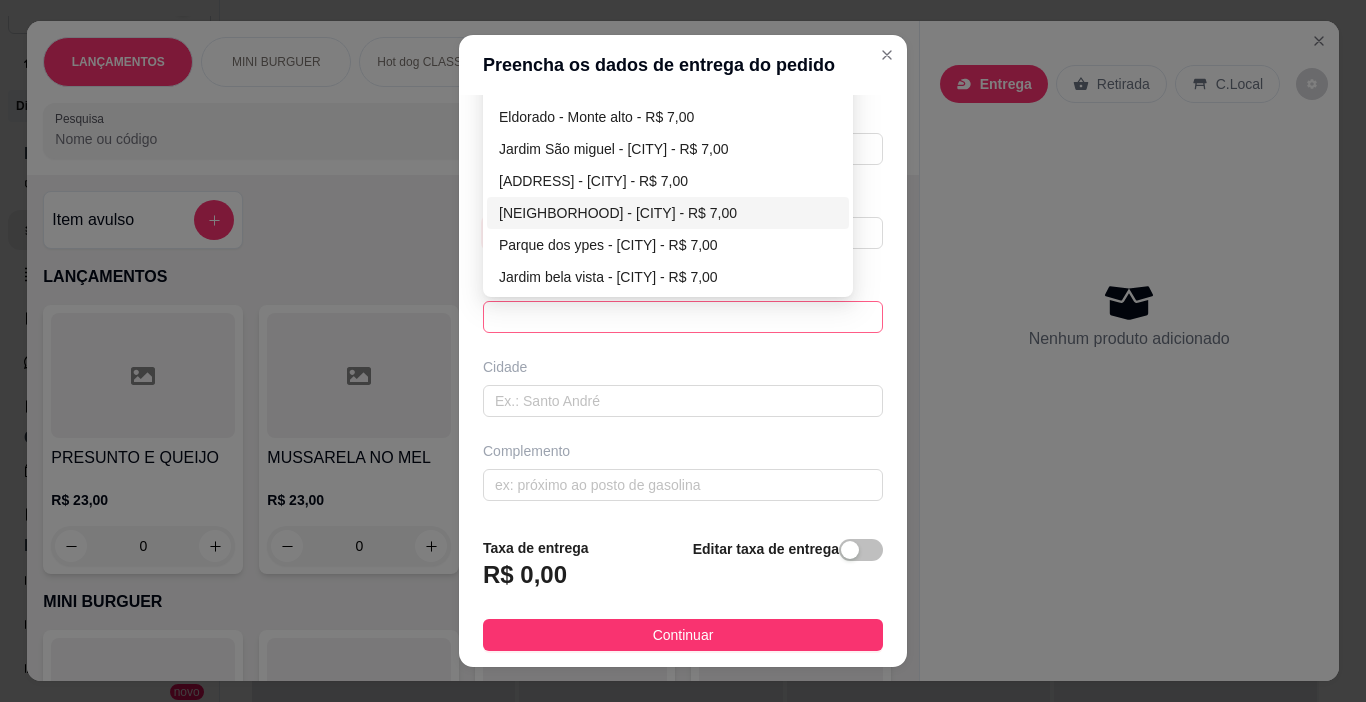 scroll, scrollTop: 0, scrollLeft: 0, axis: both 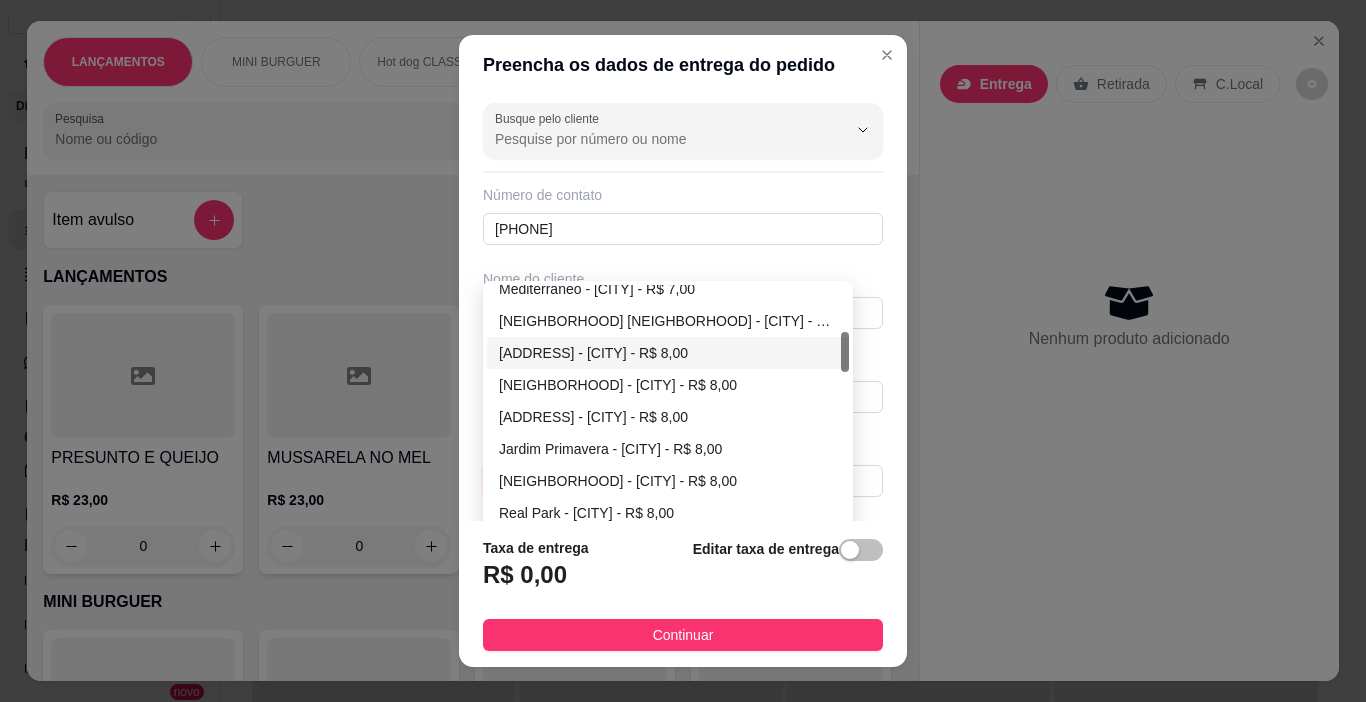 type on "pronto socorro" 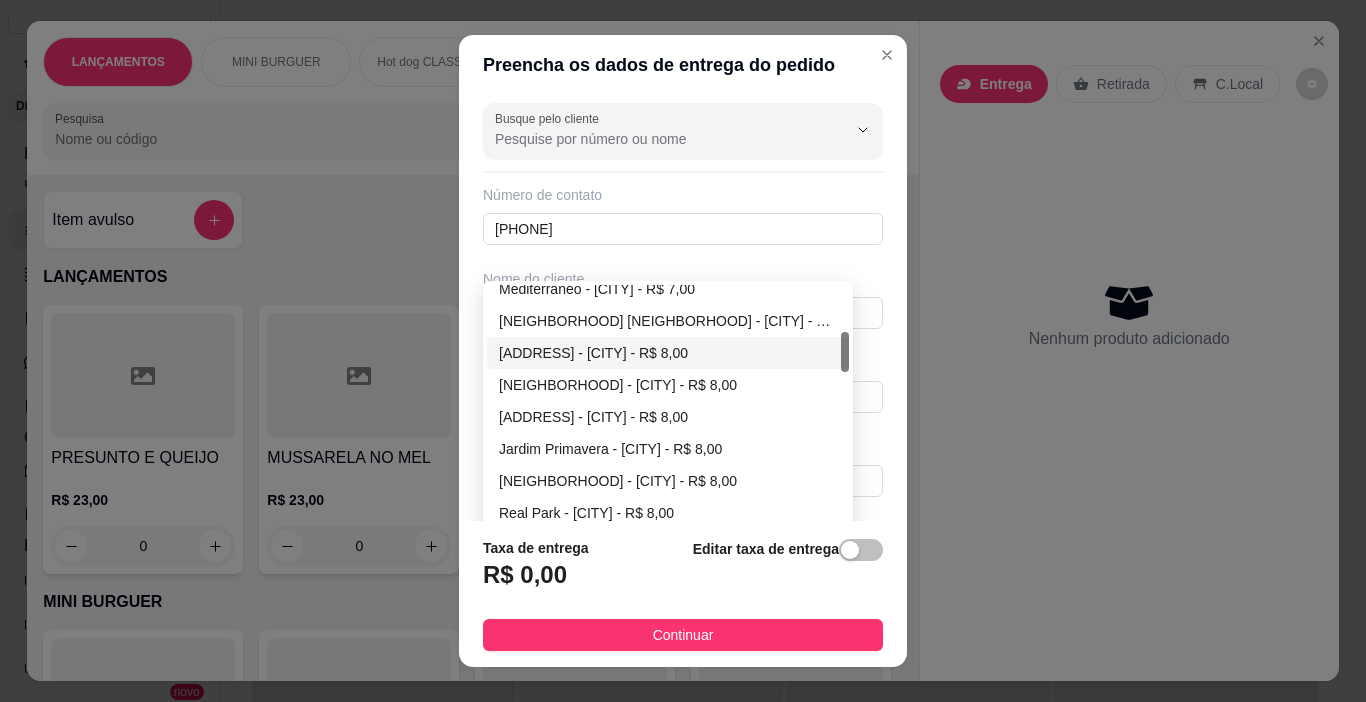 click on "Busque pelo cliente Número de contato ([PHONE]) Nome do cliente Dr [NAME] CEP Rua/Avenida pronto socorro Número Selecione o bairro de entrega [NEIGHBORHOOD] - [CITY] - R$ 7,00 [NEIGHBORHOOD] - [CITY] - R$ 7,00 [NEIGHBORHOOD] - [CITY] - R$ 8,00 [NEIGHBORHOOD] - [CITY] - R$ 8,00 [NEIGHBORHOOD] - [CITY] - R$ 8,00 [NEIGHBORHOOD] - [CITY] - R$ 8,00 [NEIGHBORHOOD] - [CITY] - R$ 8,00 [NEIGHBORHOOD] - [CITY] - R$ 8,00 [NEIGHBORHOOD] - [CITY] - R$ 8,00 [NEIGHBORHOOD] - [CITY] - R$ 8,00 Cidade Complemento" at bounding box center [683, 308] 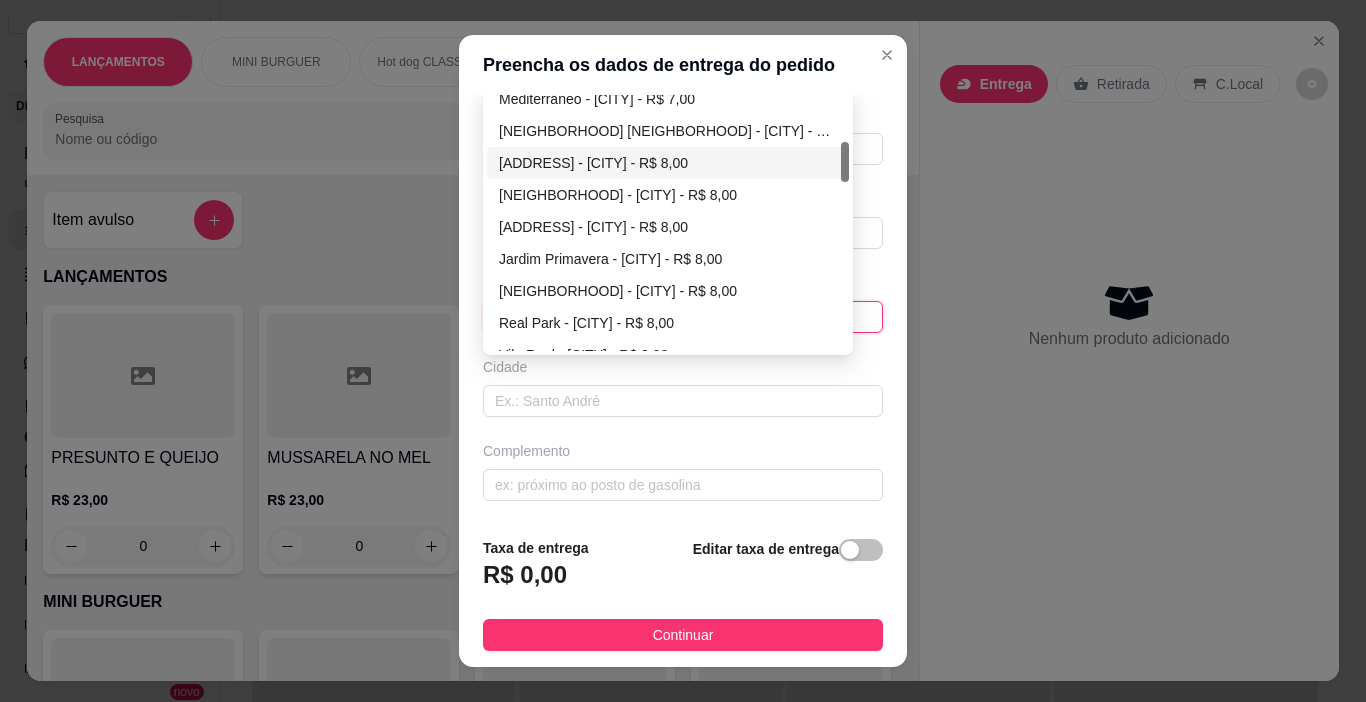 click on "[ADDRESS] - [CITY] -  R$ 8,00" at bounding box center [668, 163] 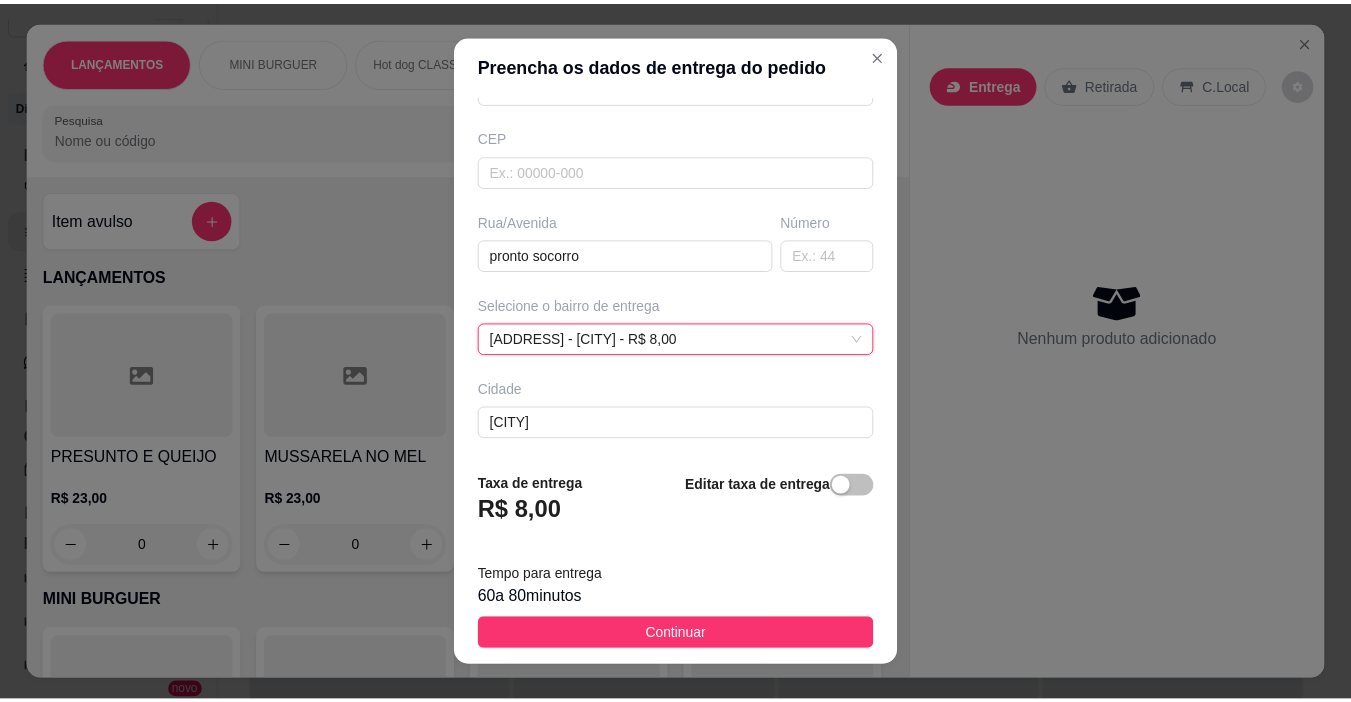 scroll, scrollTop: 248, scrollLeft: 0, axis: vertical 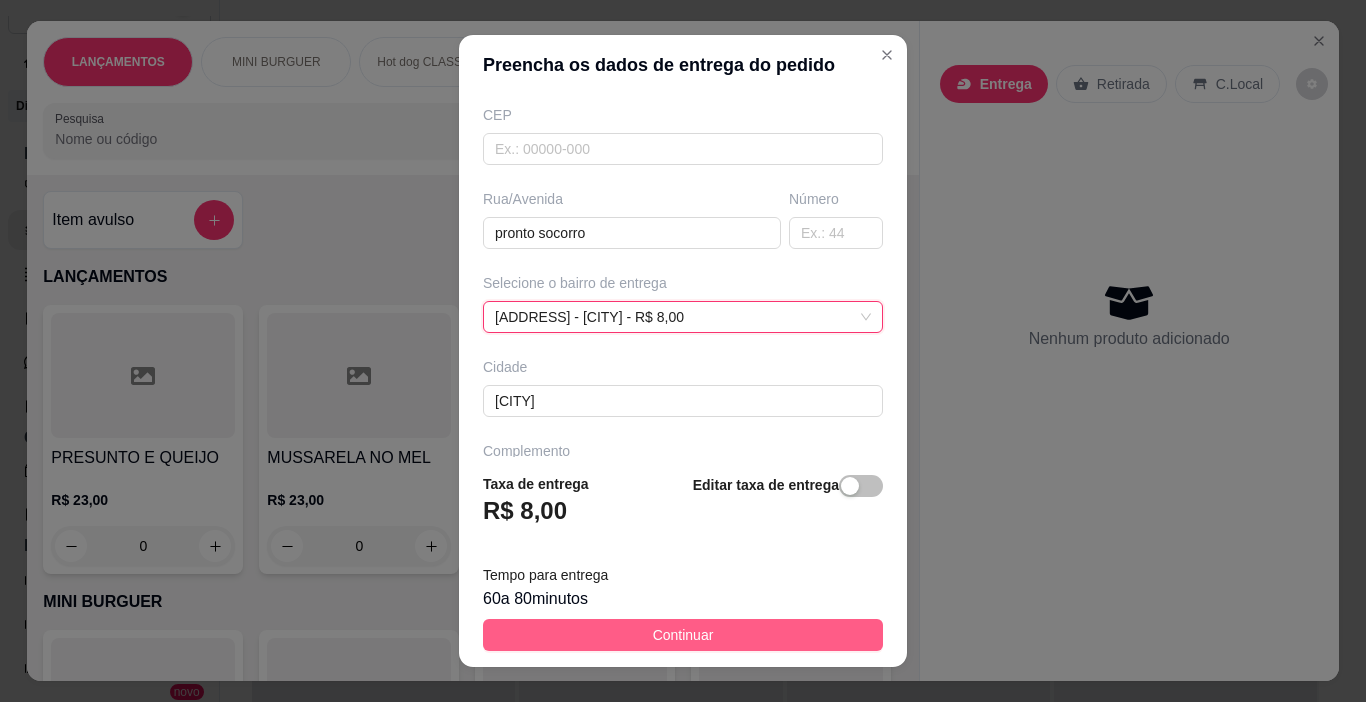 click on "Continuar" at bounding box center (683, 635) 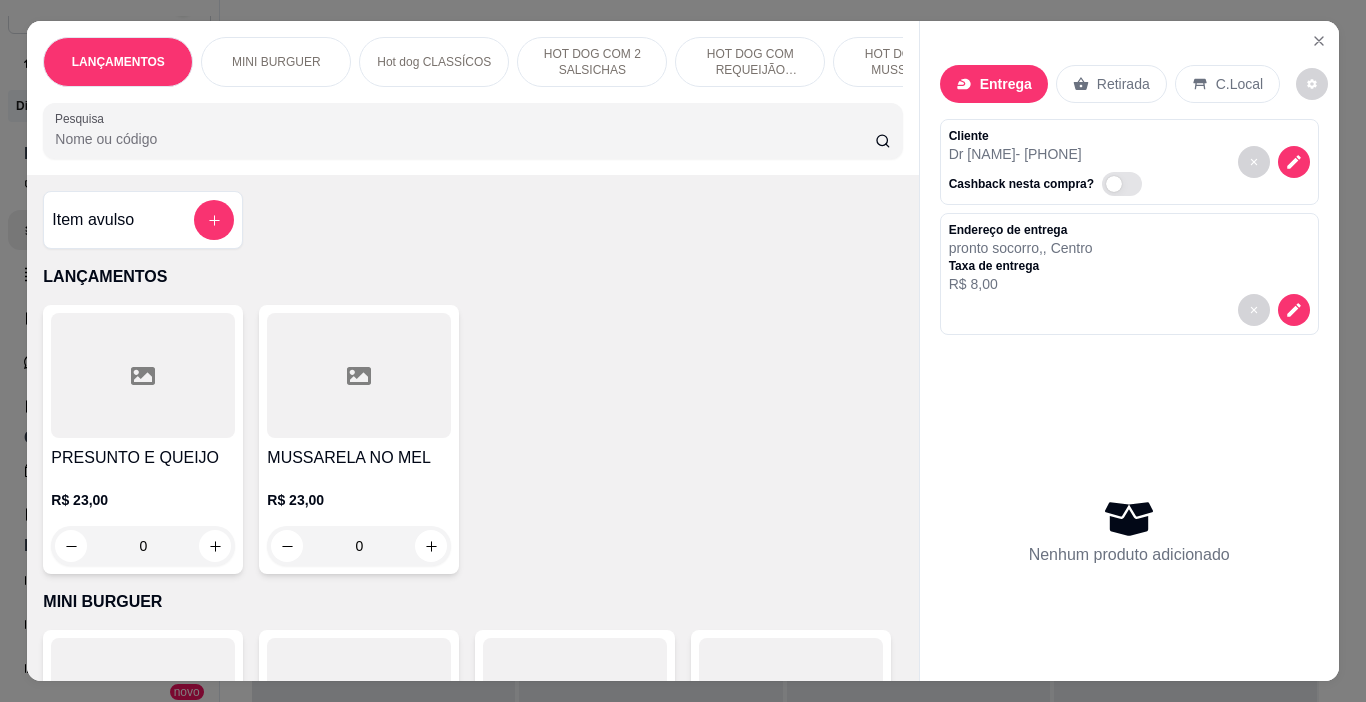 click on "Pesquisa" at bounding box center [465, 139] 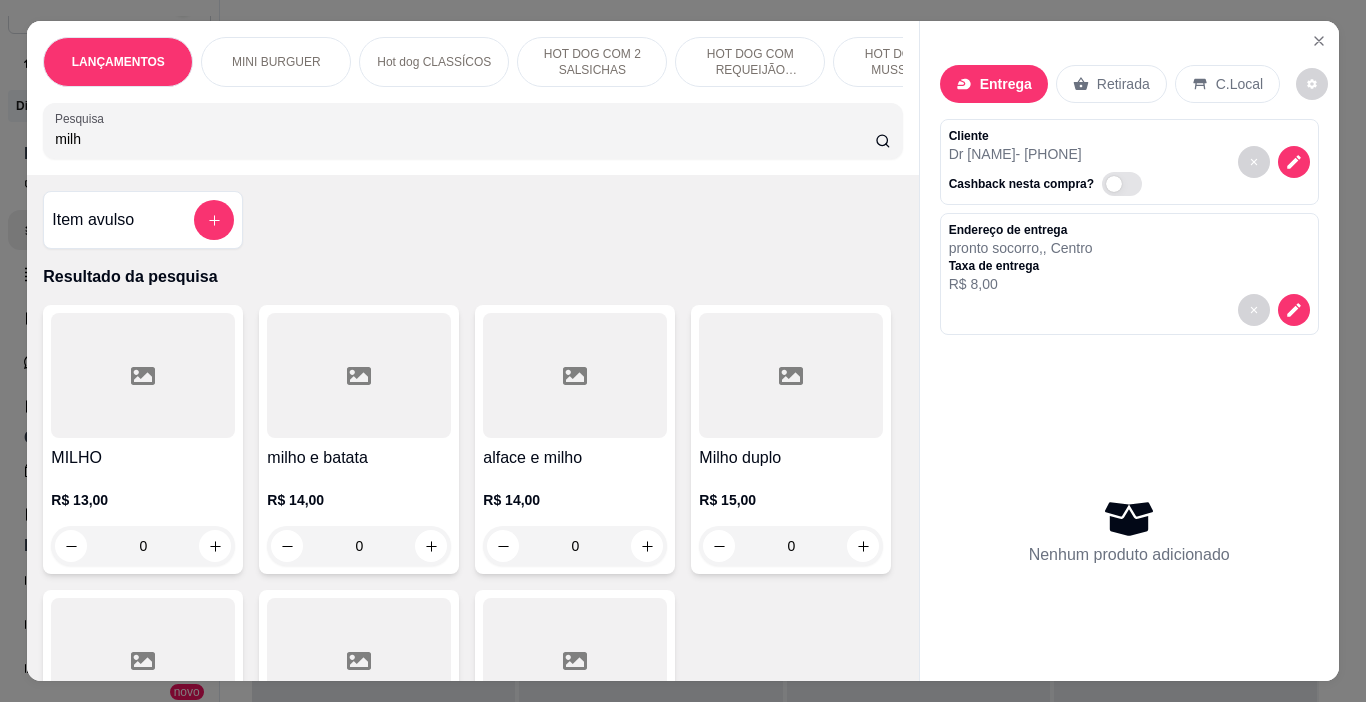 type on "milh" 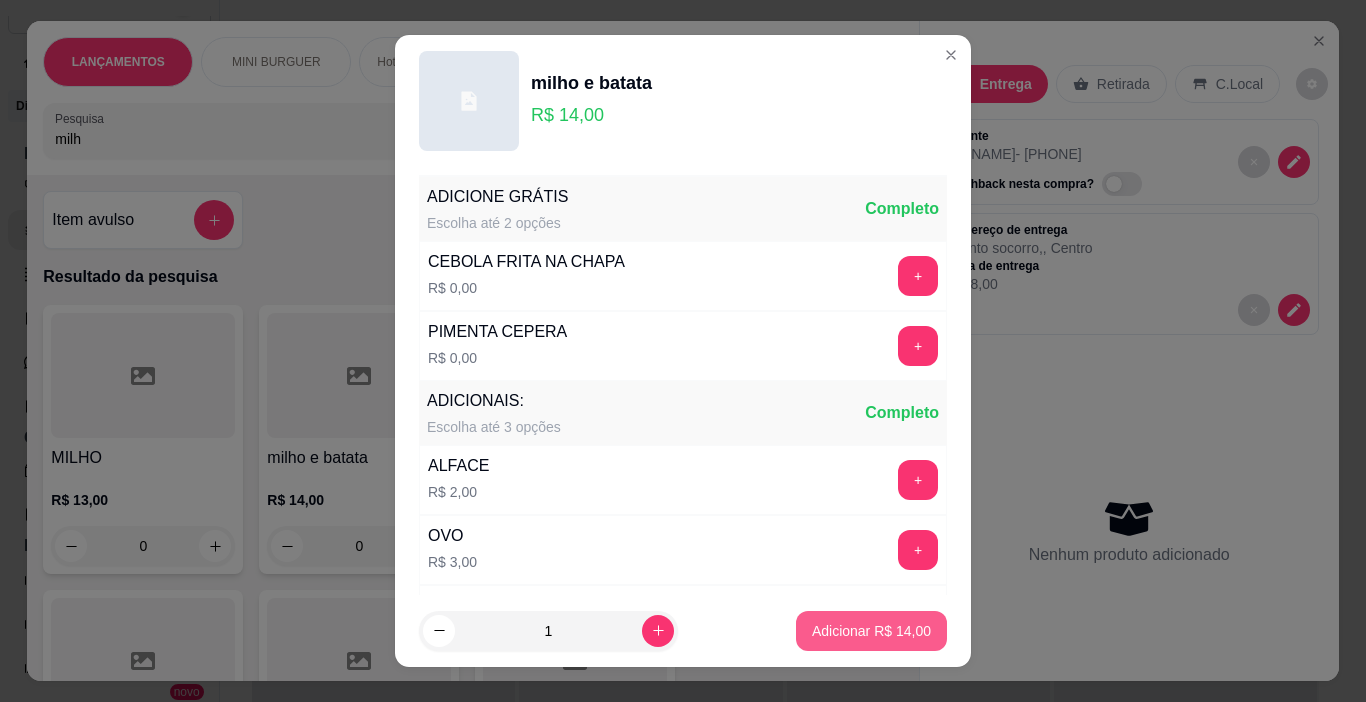 click on "Adicionar   R$ 14,00" at bounding box center [871, 631] 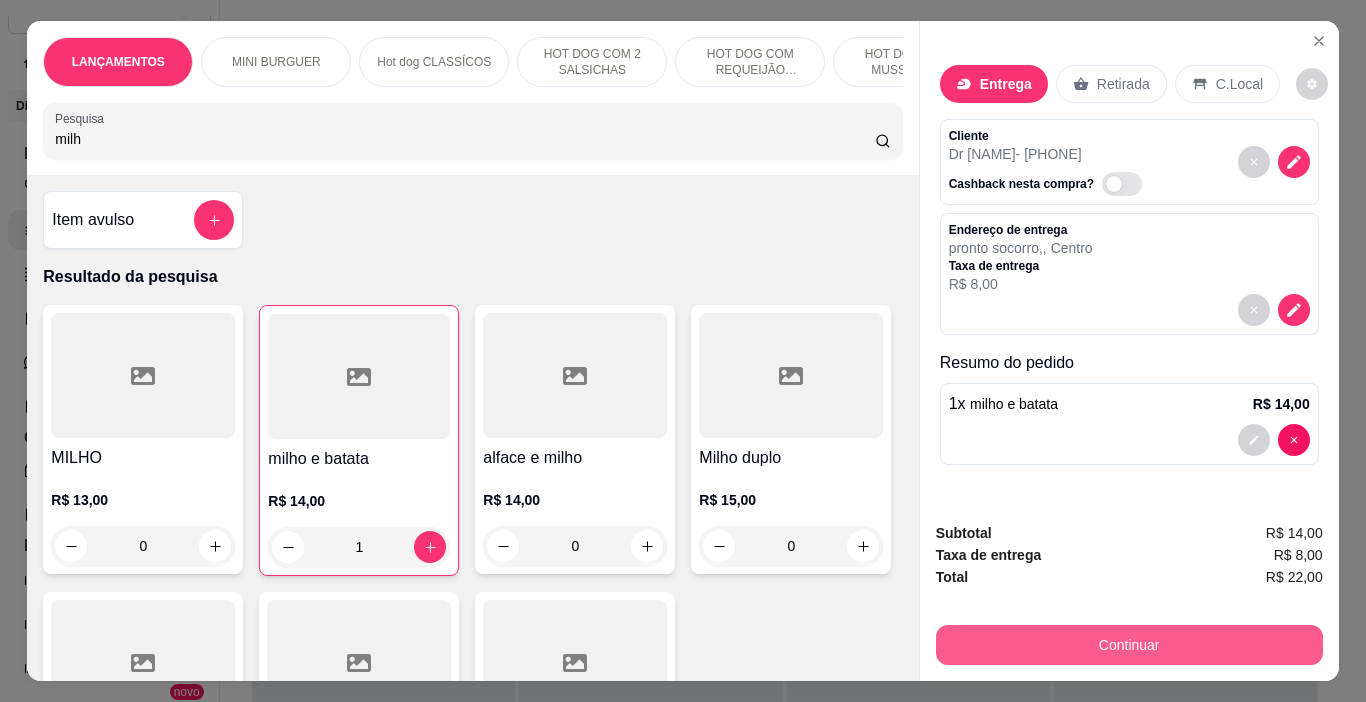 click on "Continuar" at bounding box center [1129, 645] 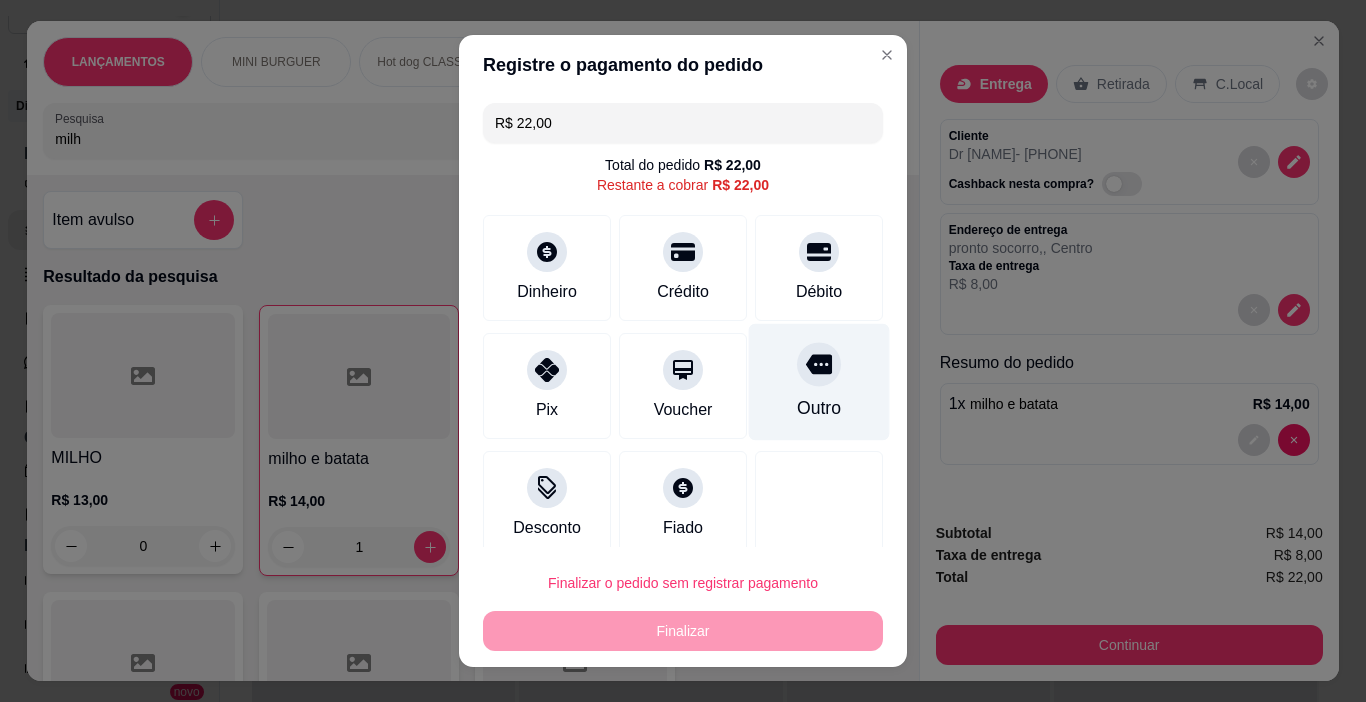 click on "Outro" at bounding box center (819, 382) 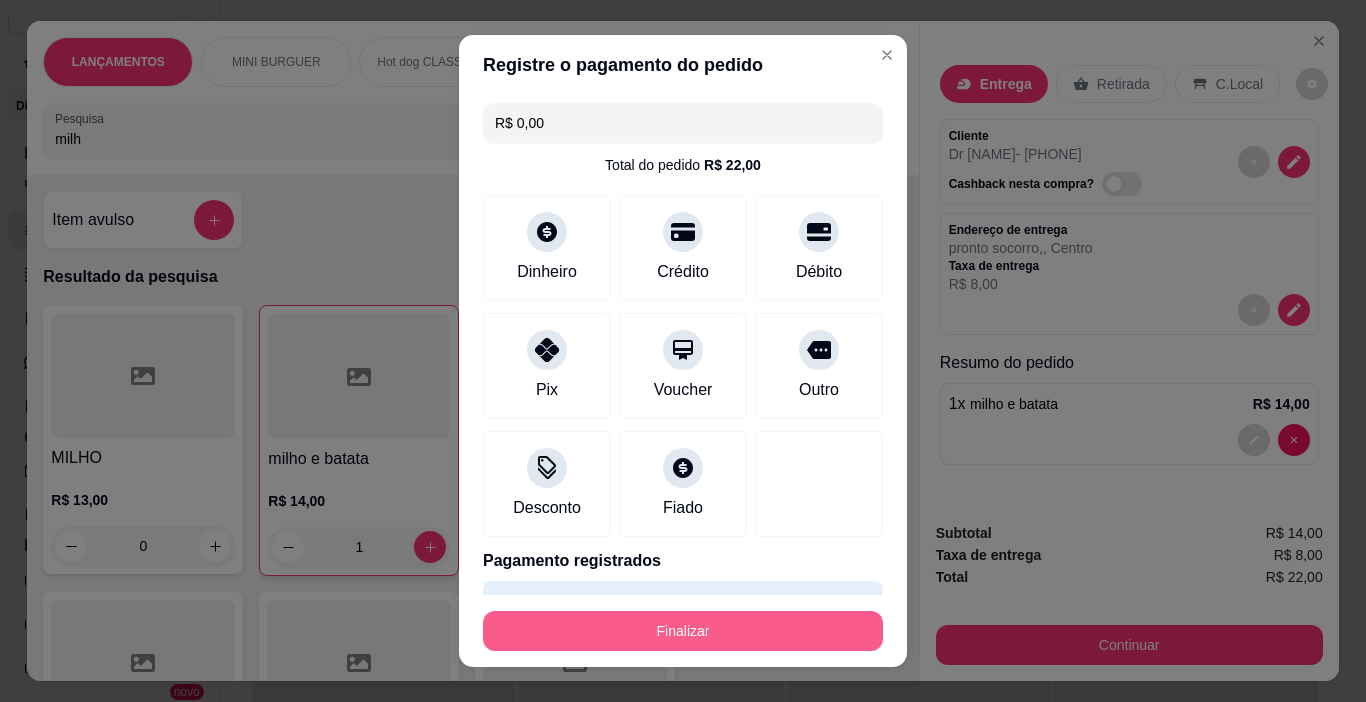 click on "Finalizar" at bounding box center (683, 631) 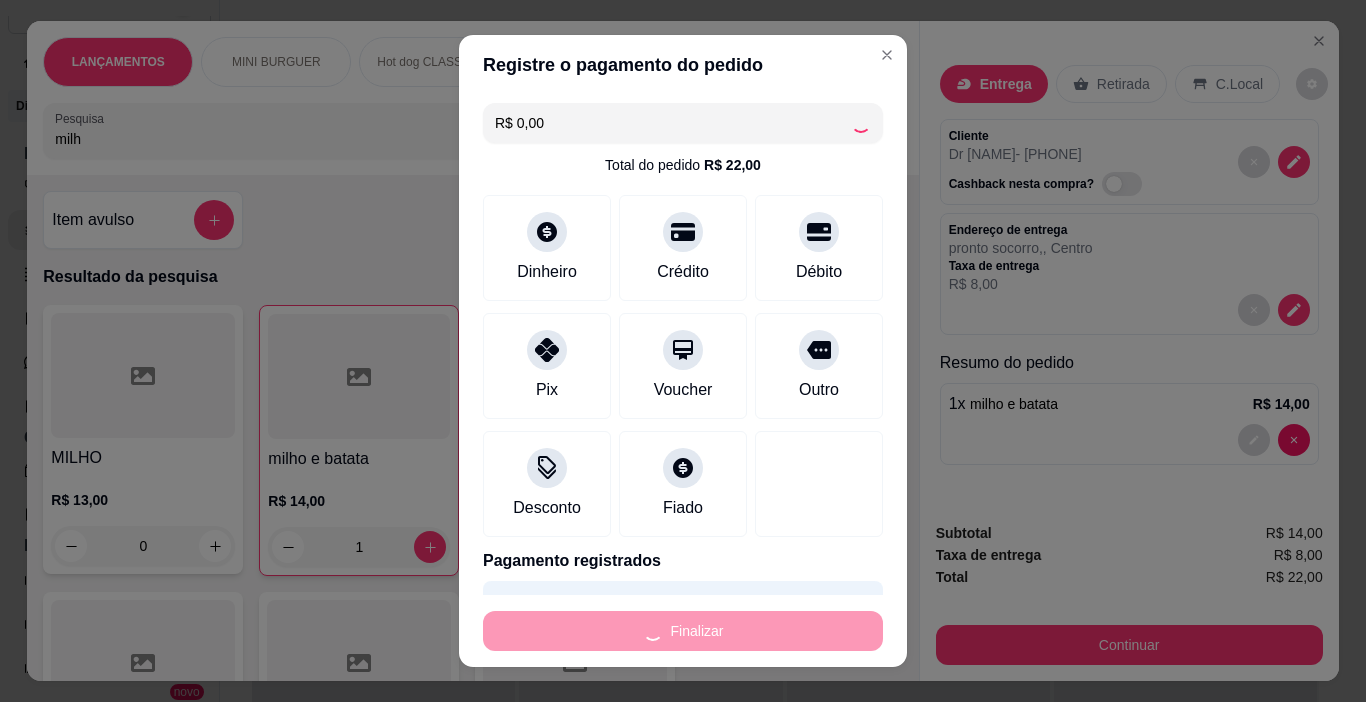 type on "0" 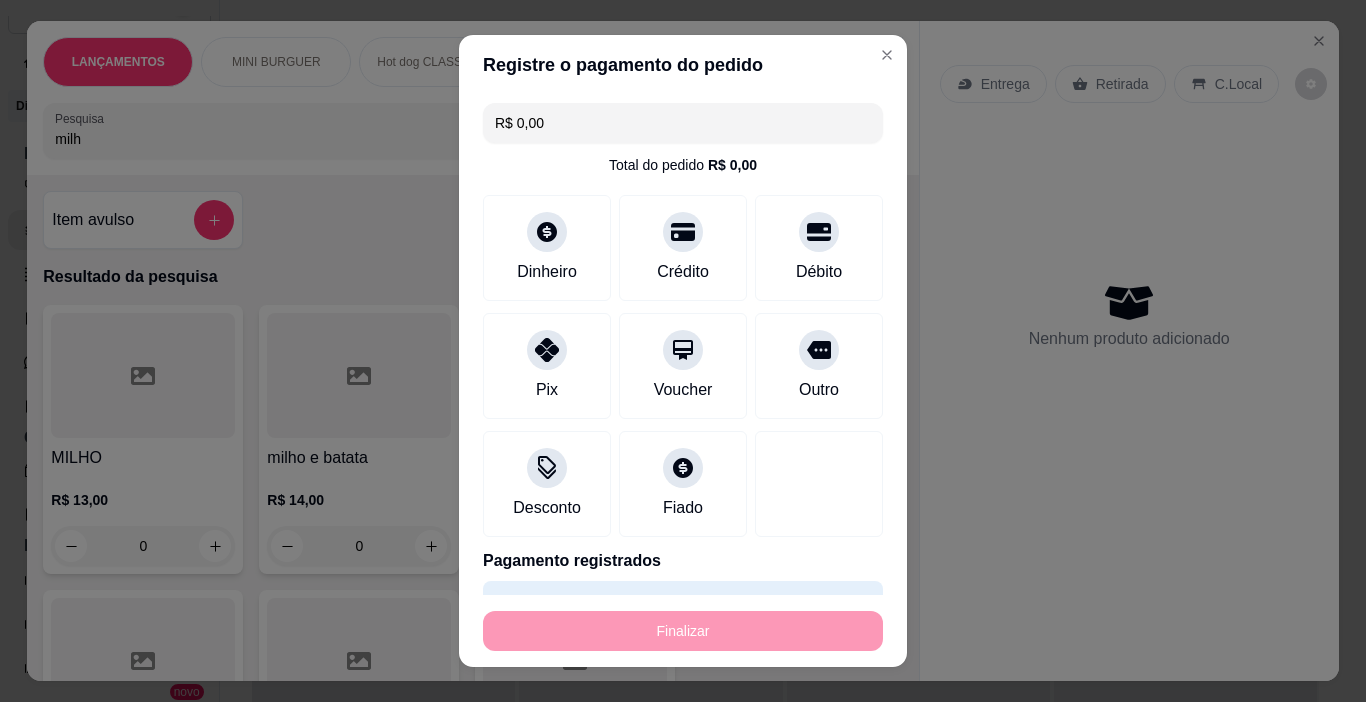 type on "-R$ 22,00" 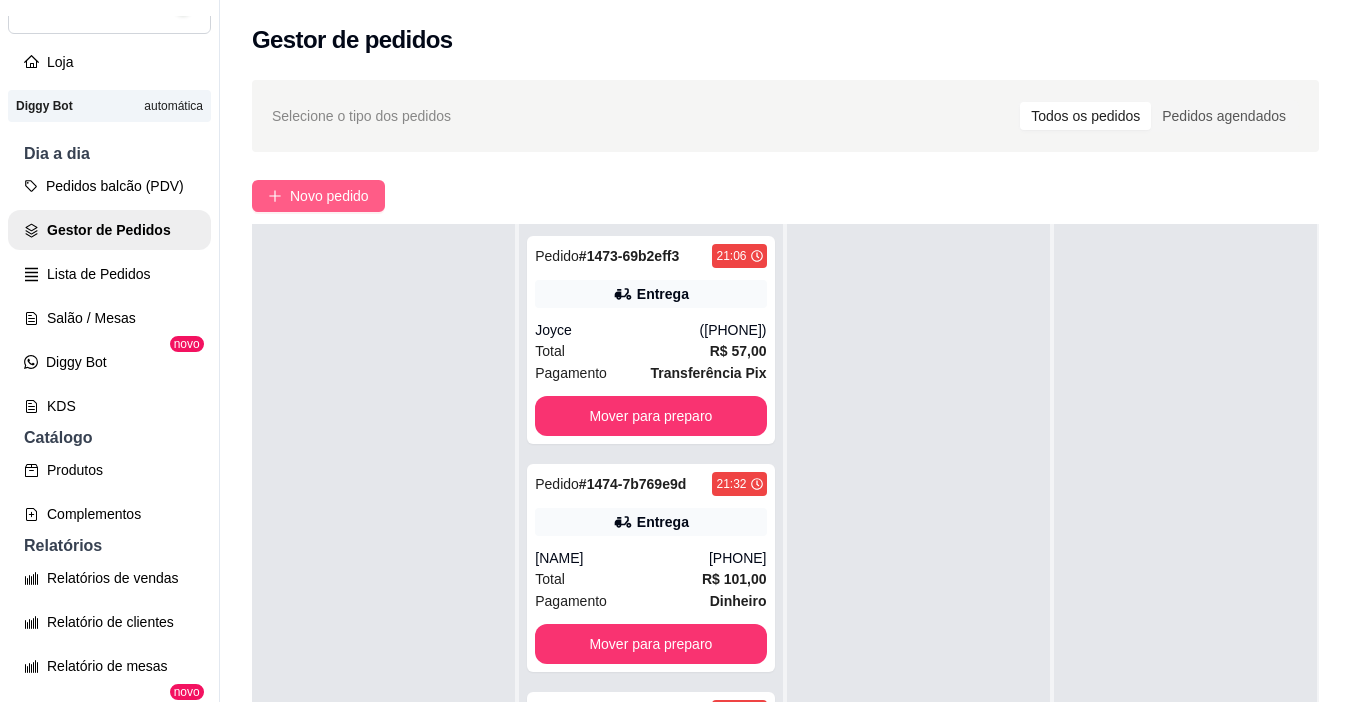 click on "Novo pedido" at bounding box center [318, 196] 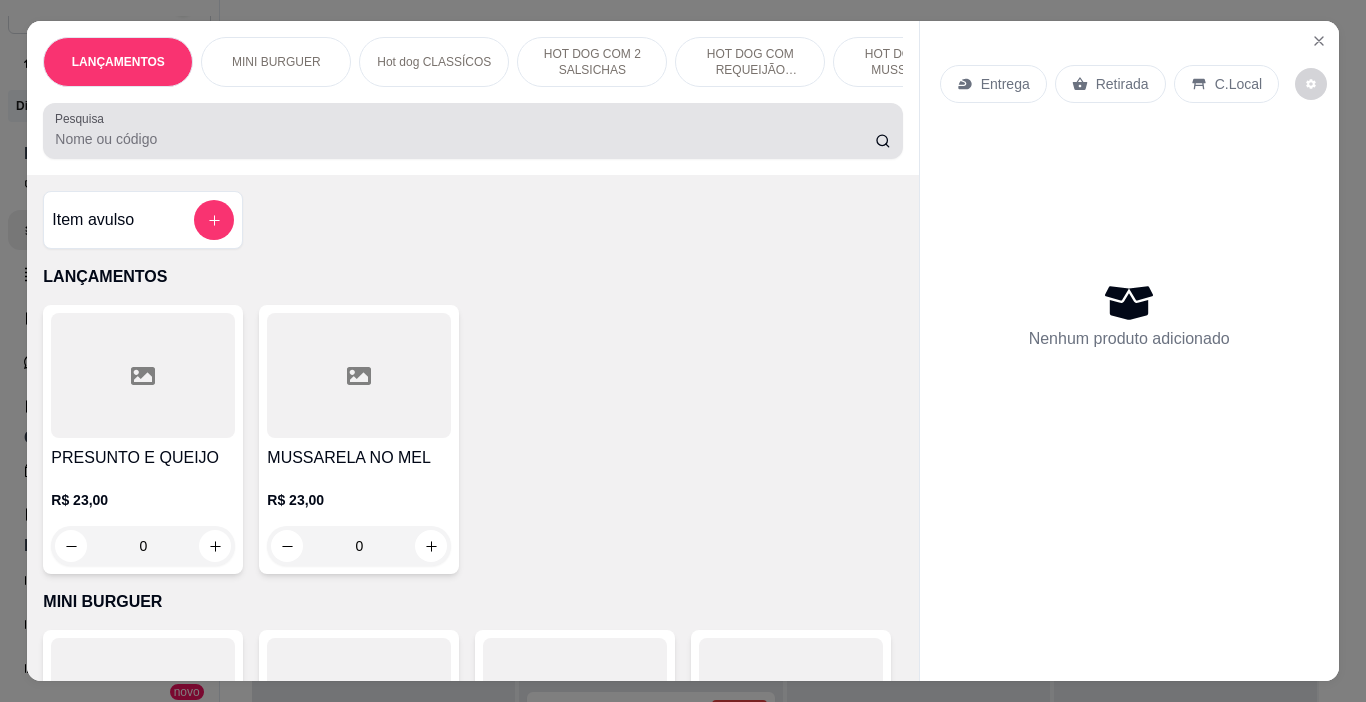 click on "Pesquisa" at bounding box center [465, 139] 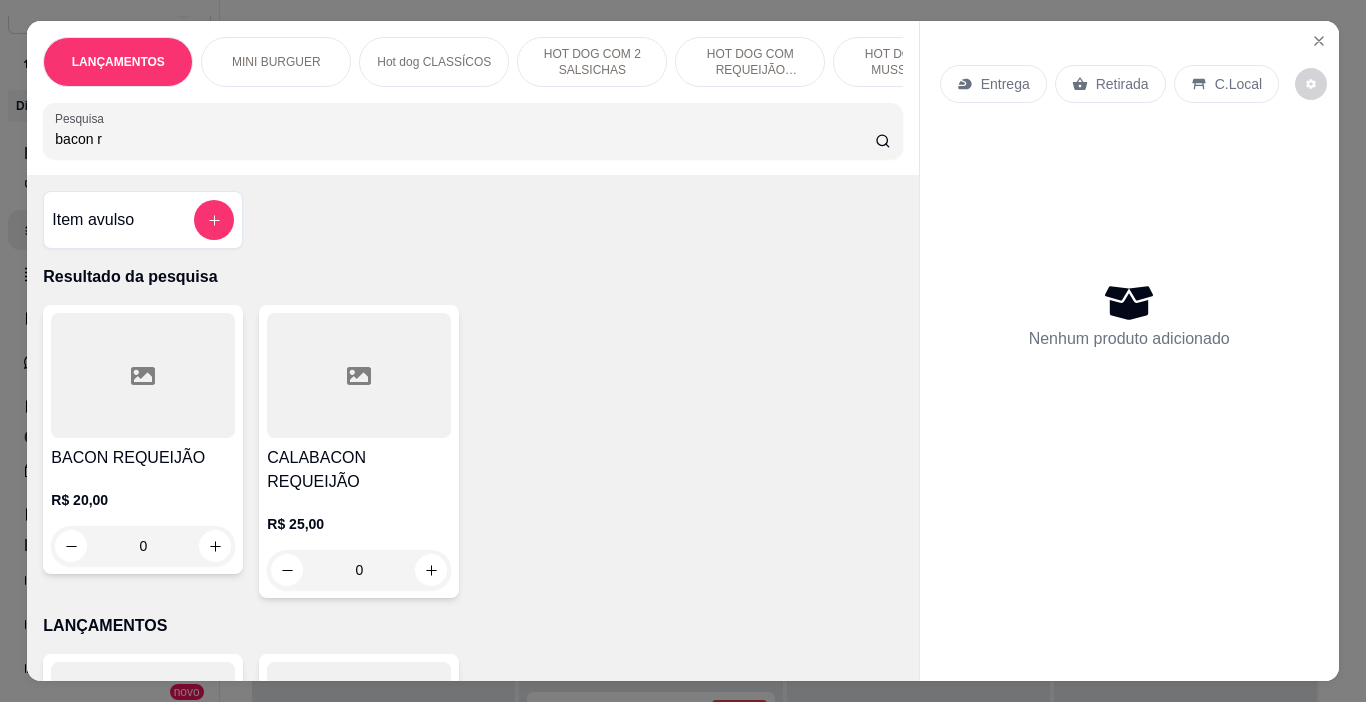 type on "bacon r" 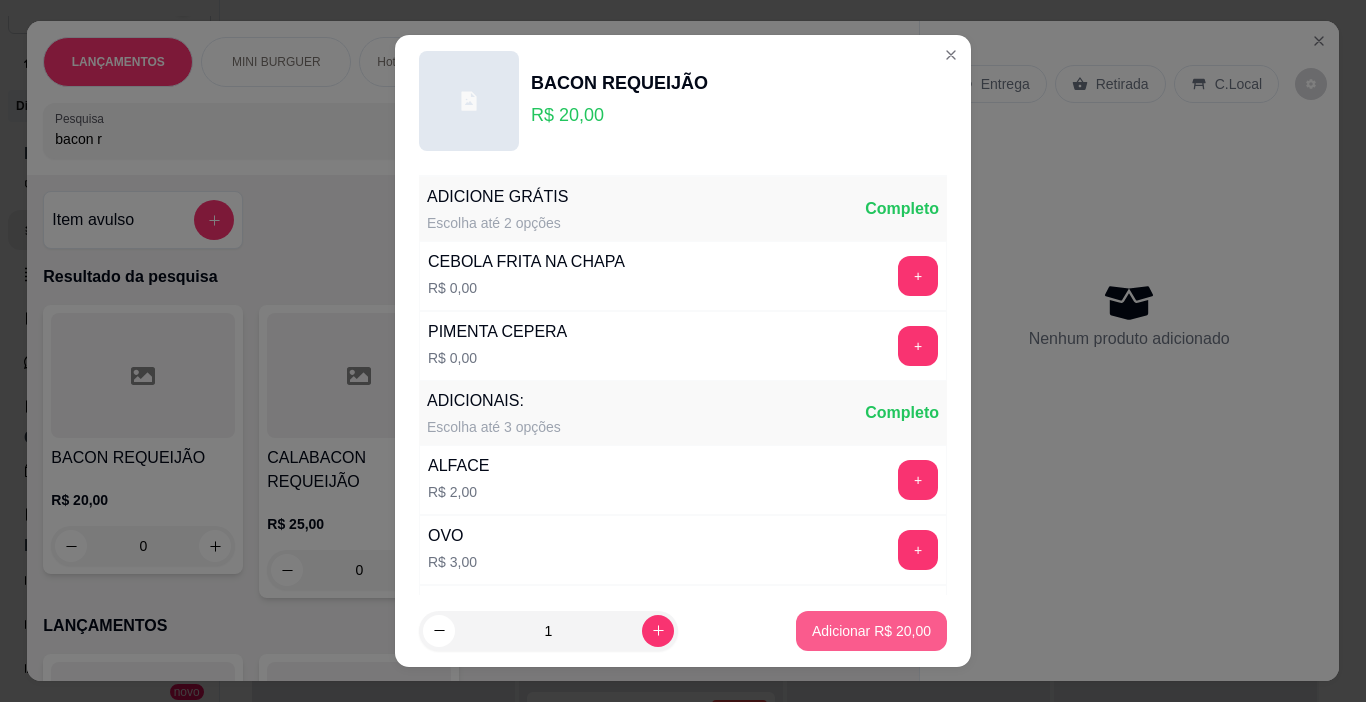 click on "Adicionar   R$ 20,00" at bounding box center (871, 631) 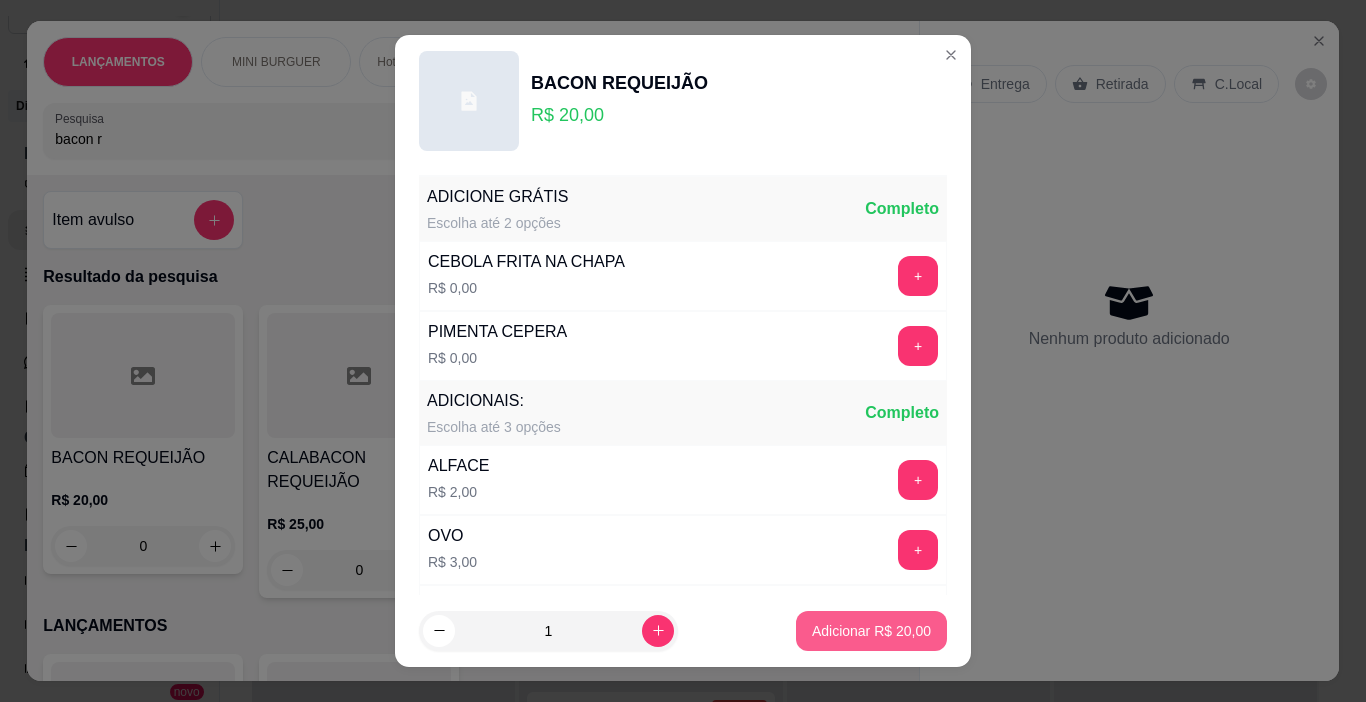 type on "1" 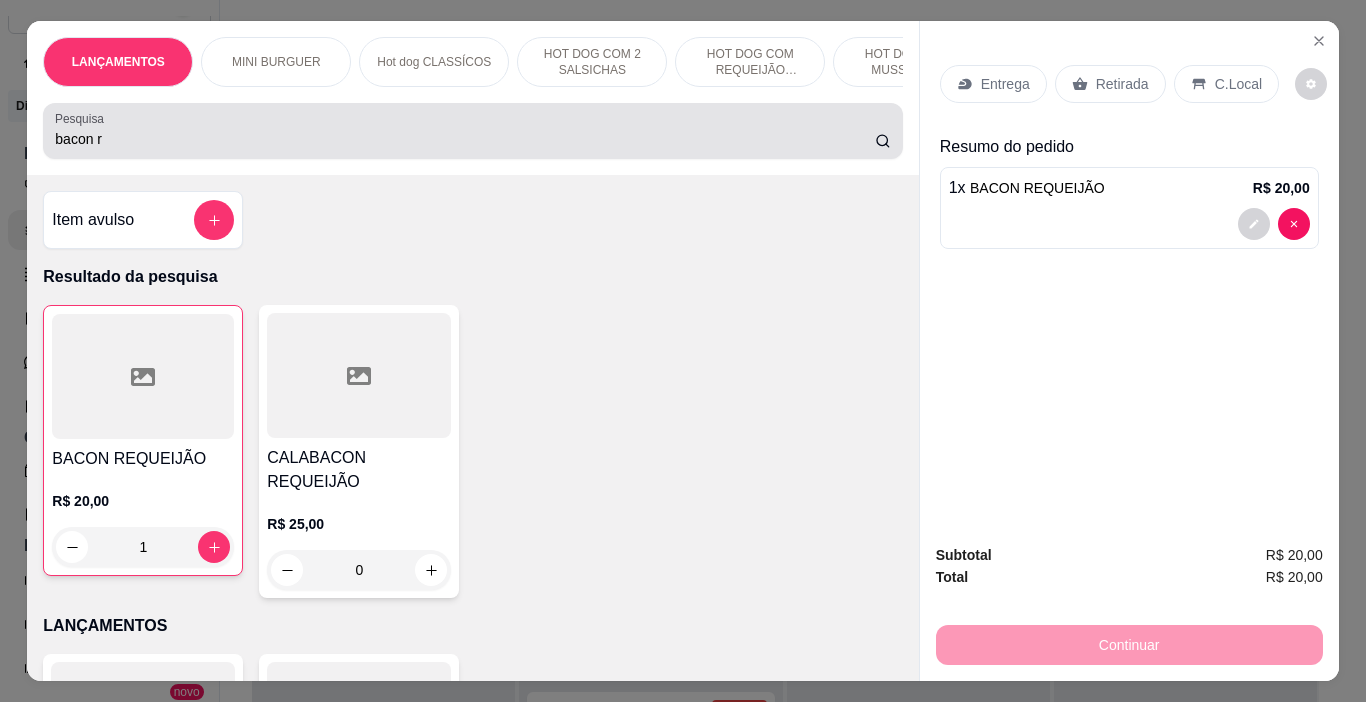 click on "bacon r" at bounding box center (465, 139) 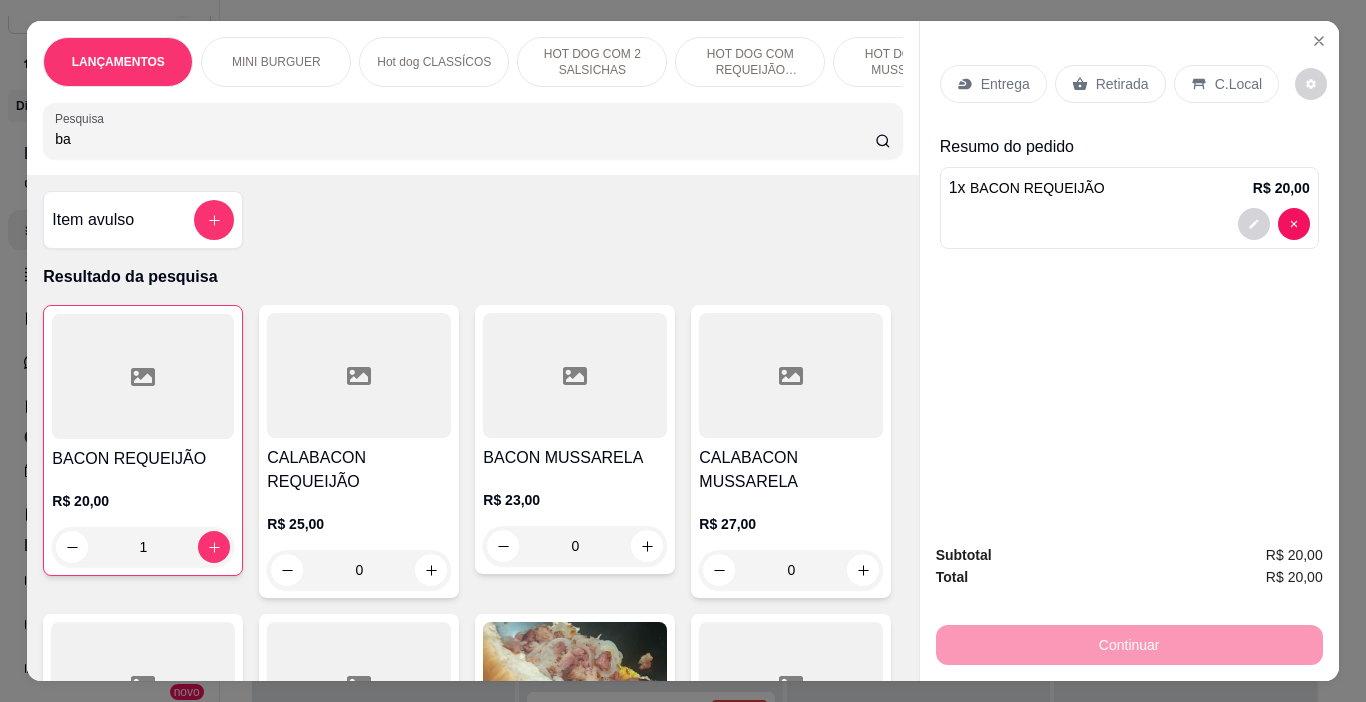 type on "b" 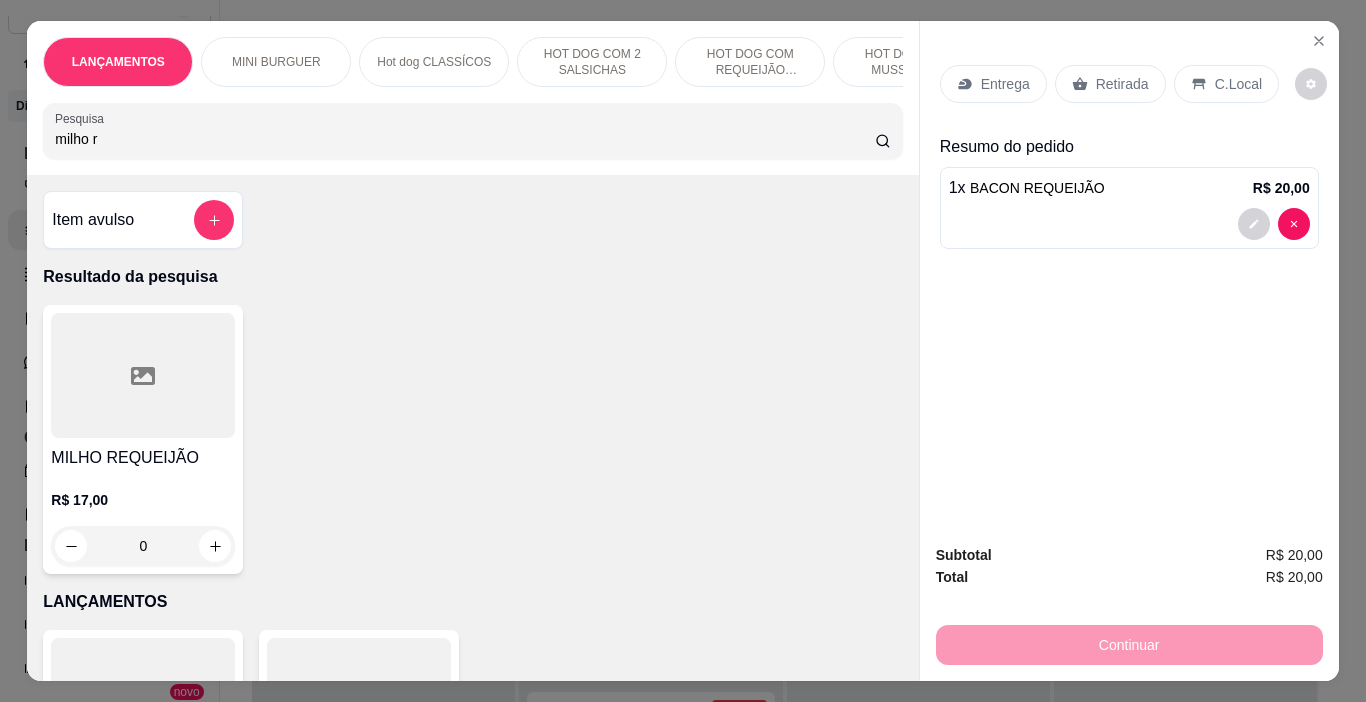 type on "milho r" 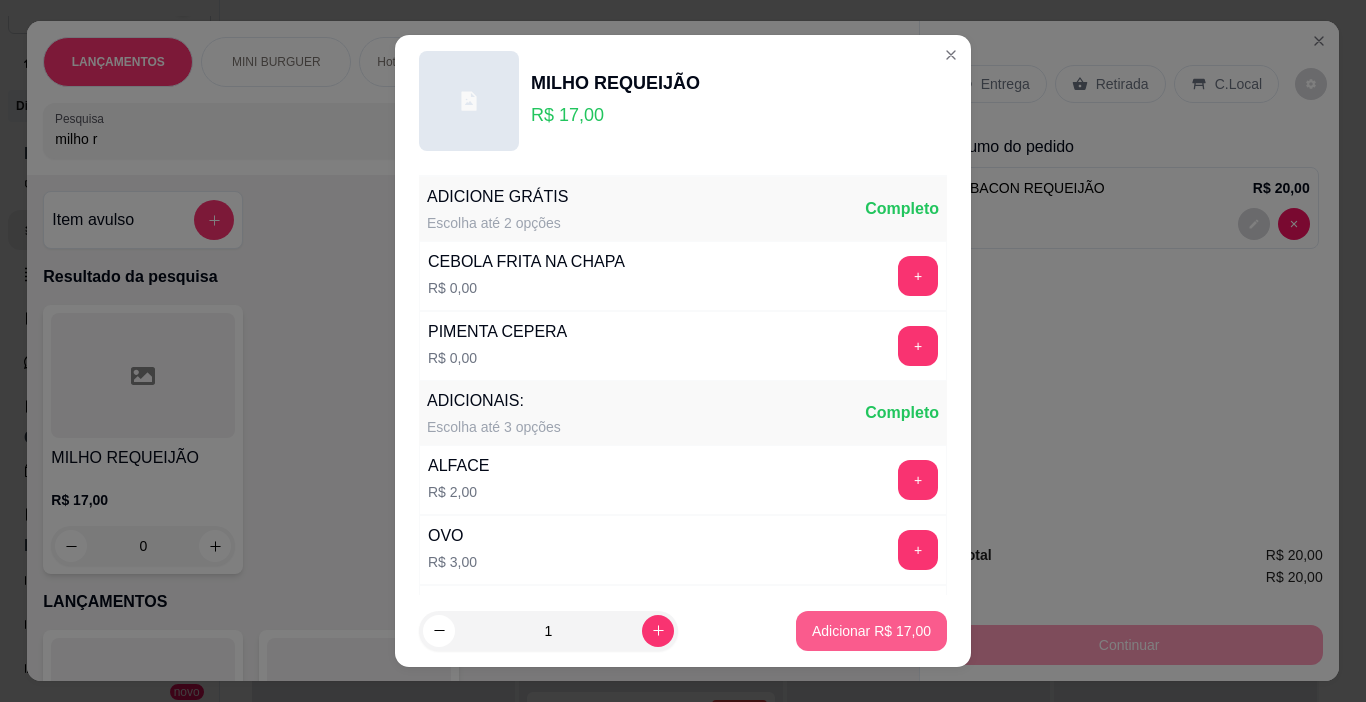 click on "Adicionar   R$ 17,00" at bounding box center [871, 631] 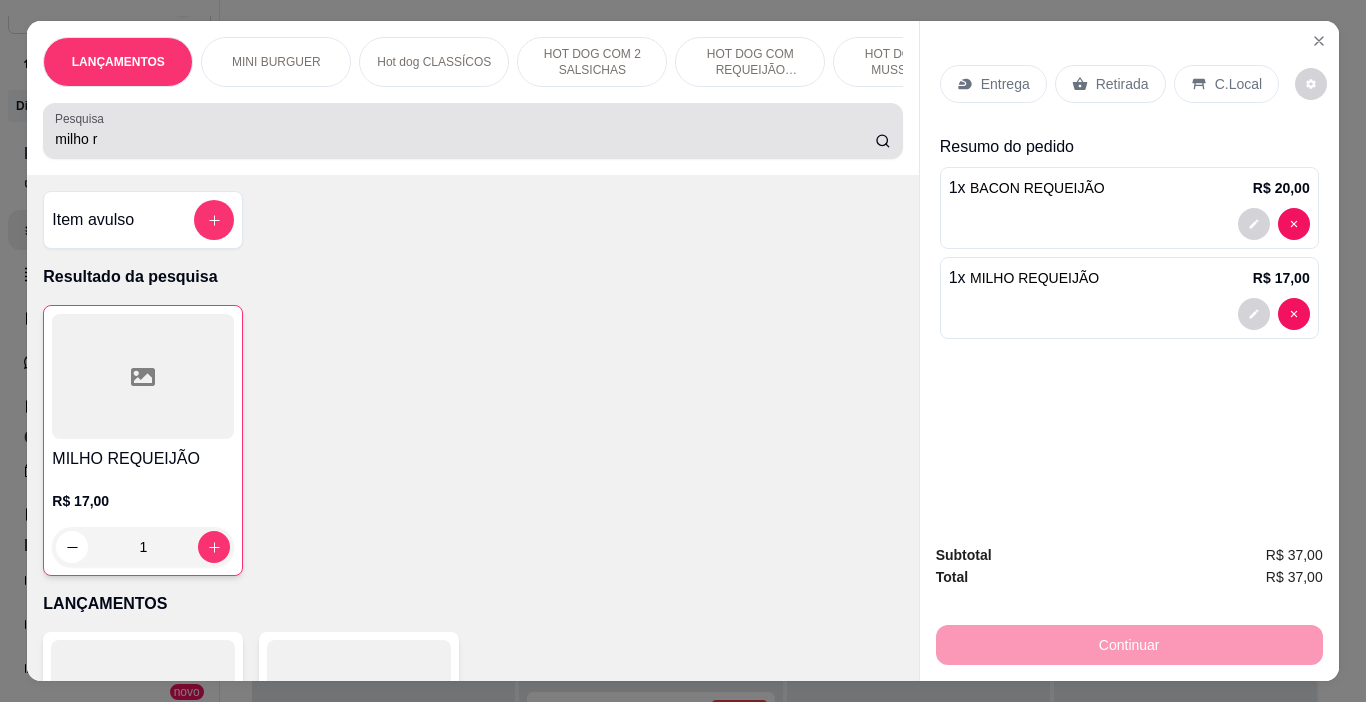 click on "milho r" at bounding box center (465, 139) 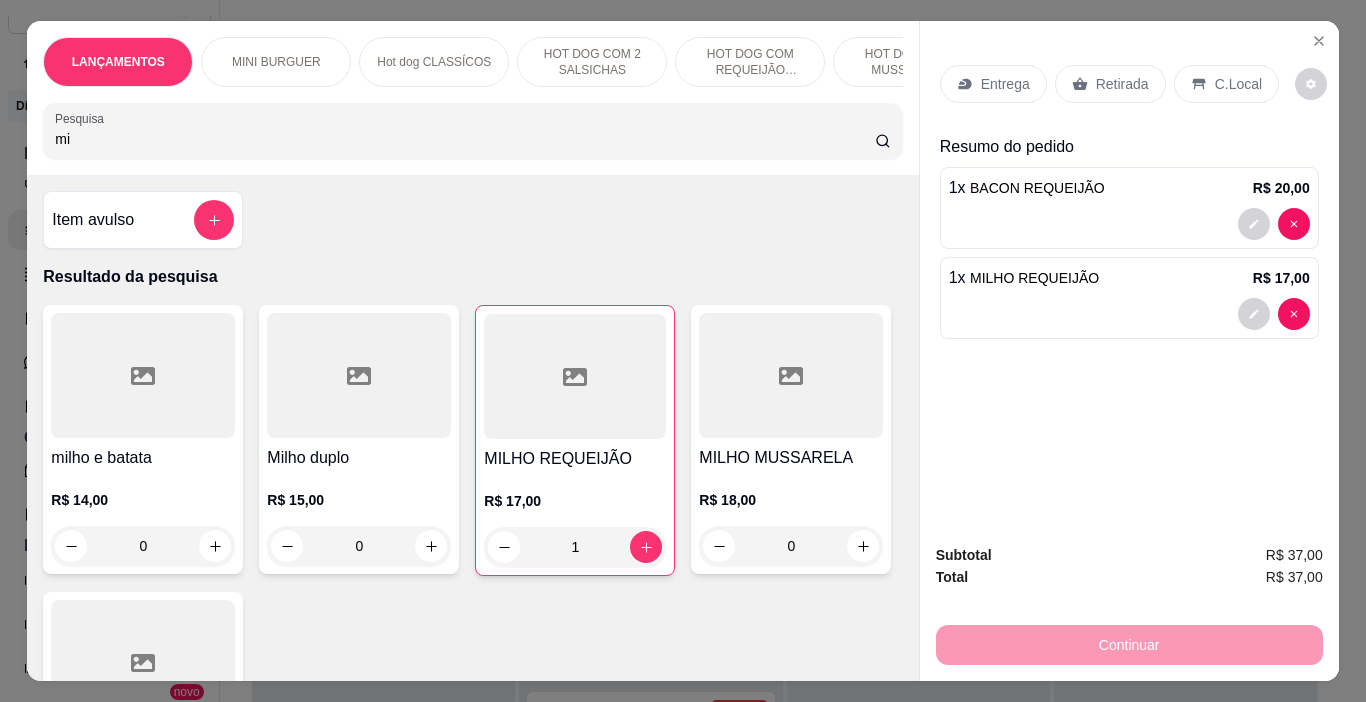 type on "m" 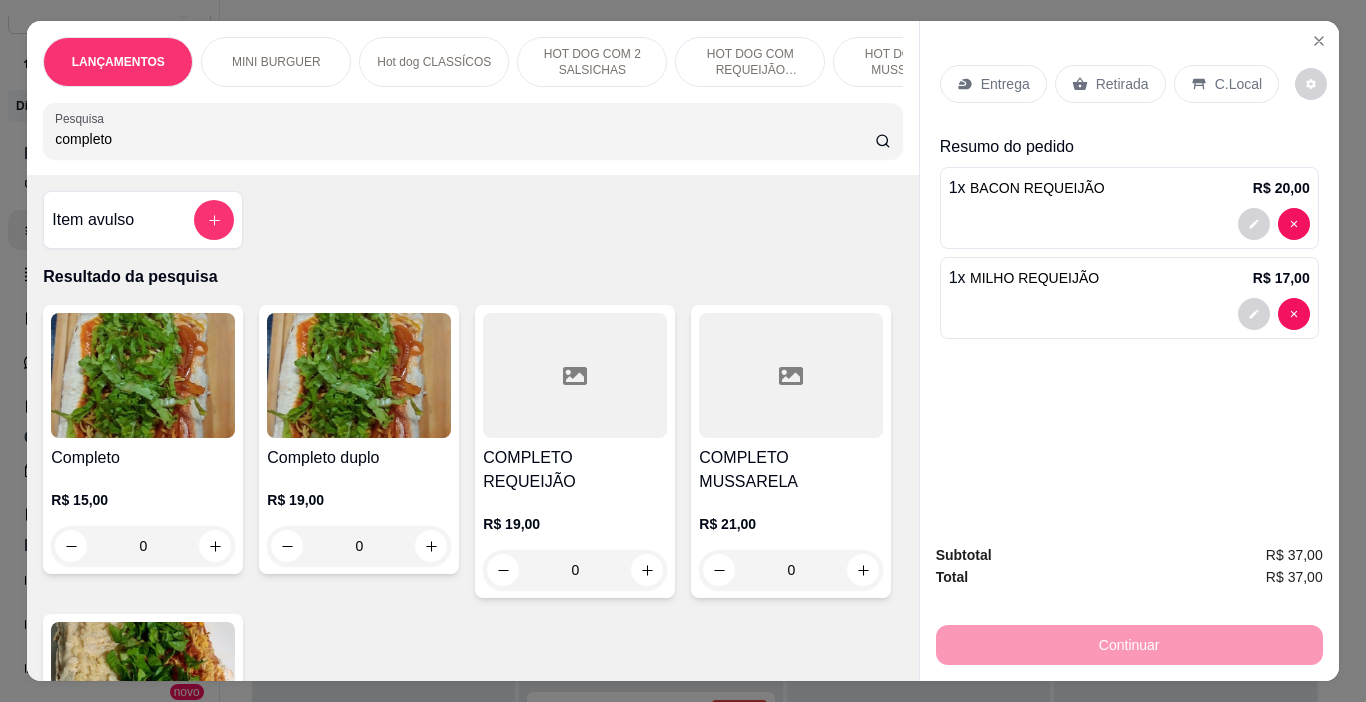 type on "completo" 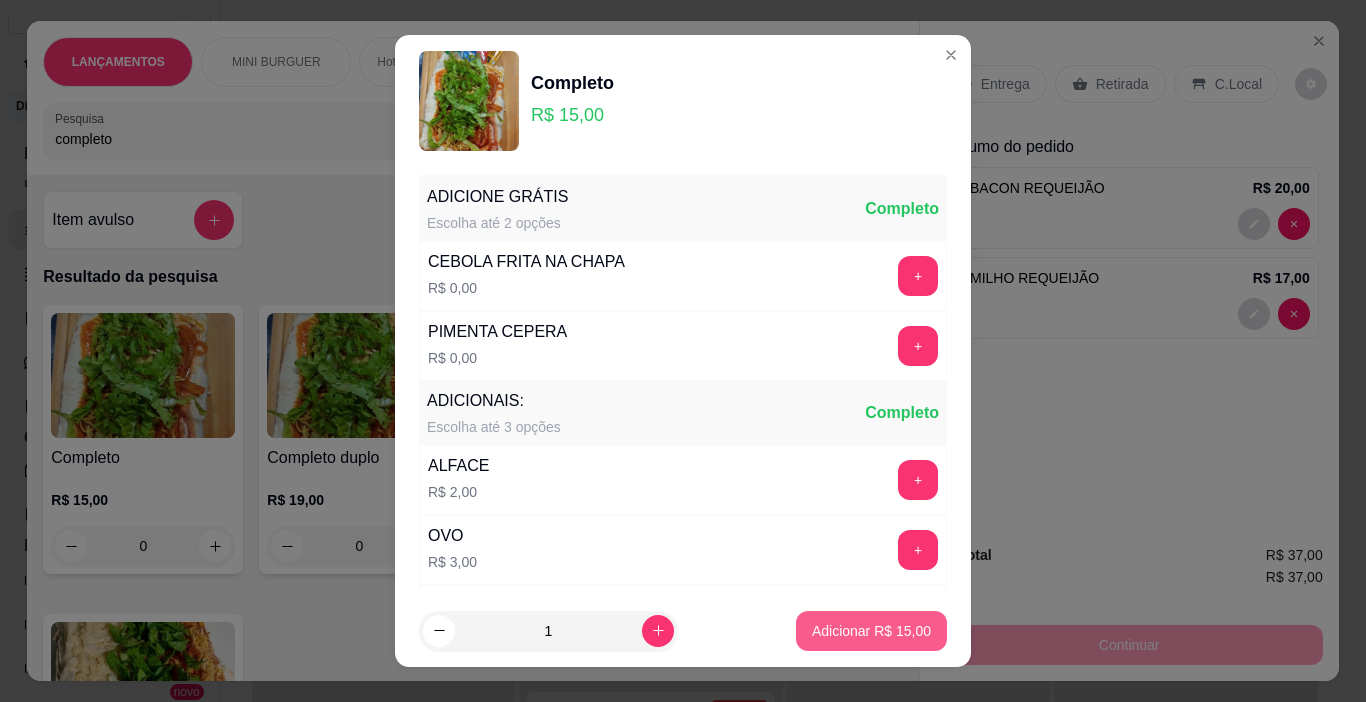 click on "Adicionar   R$ 15,00" at bounding box center [871, 631] 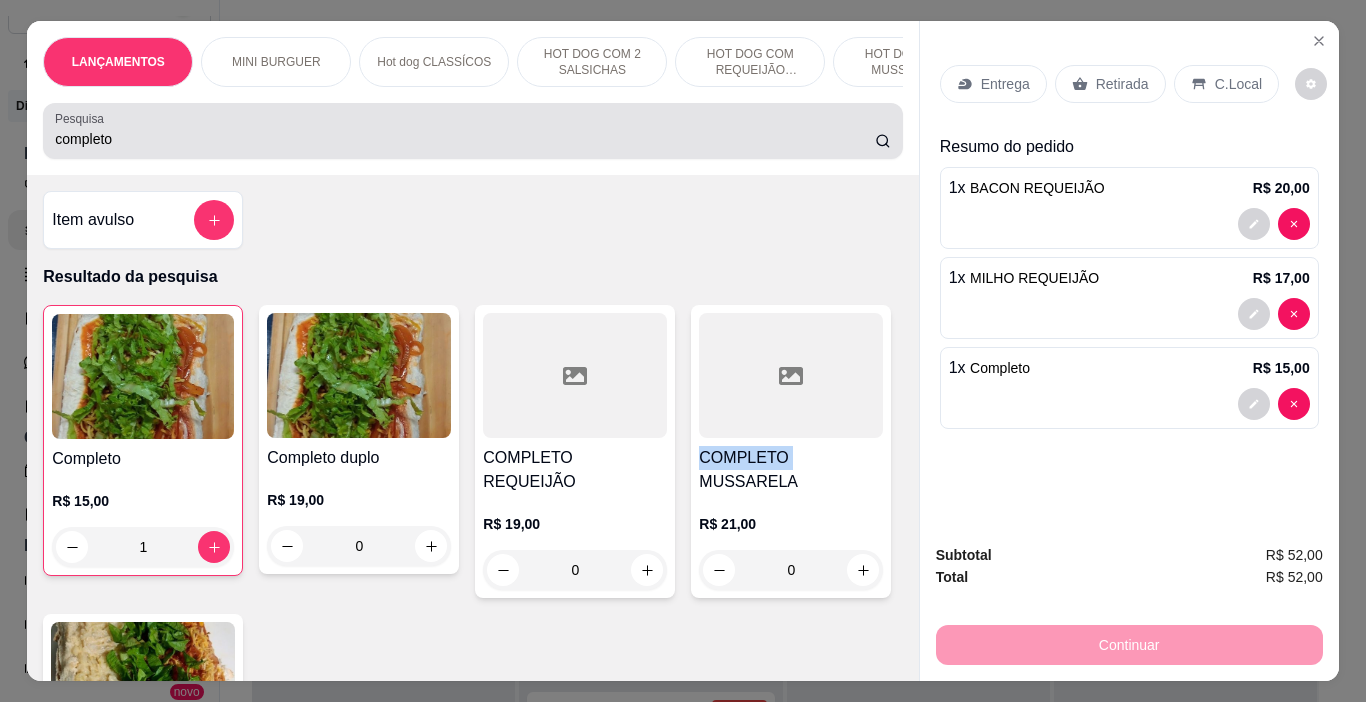 click on "completo" at bounding box center (472, 131) 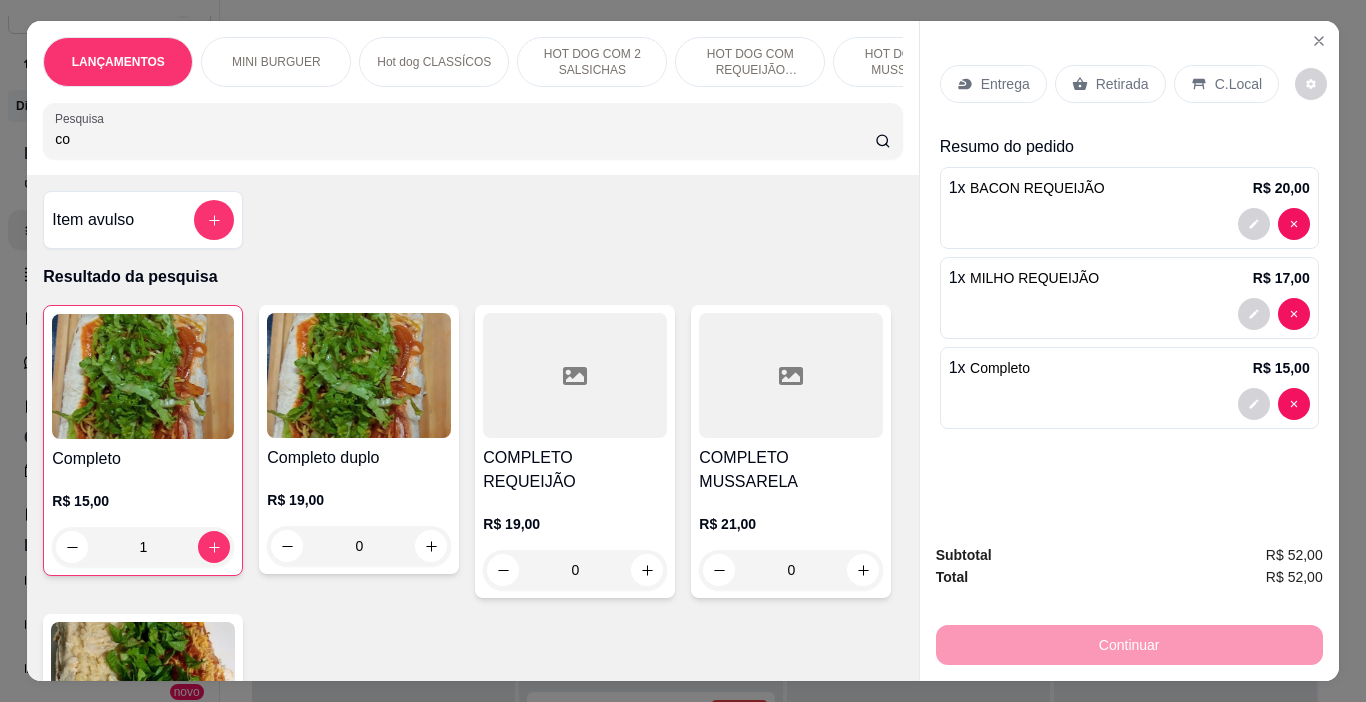 type on "c" 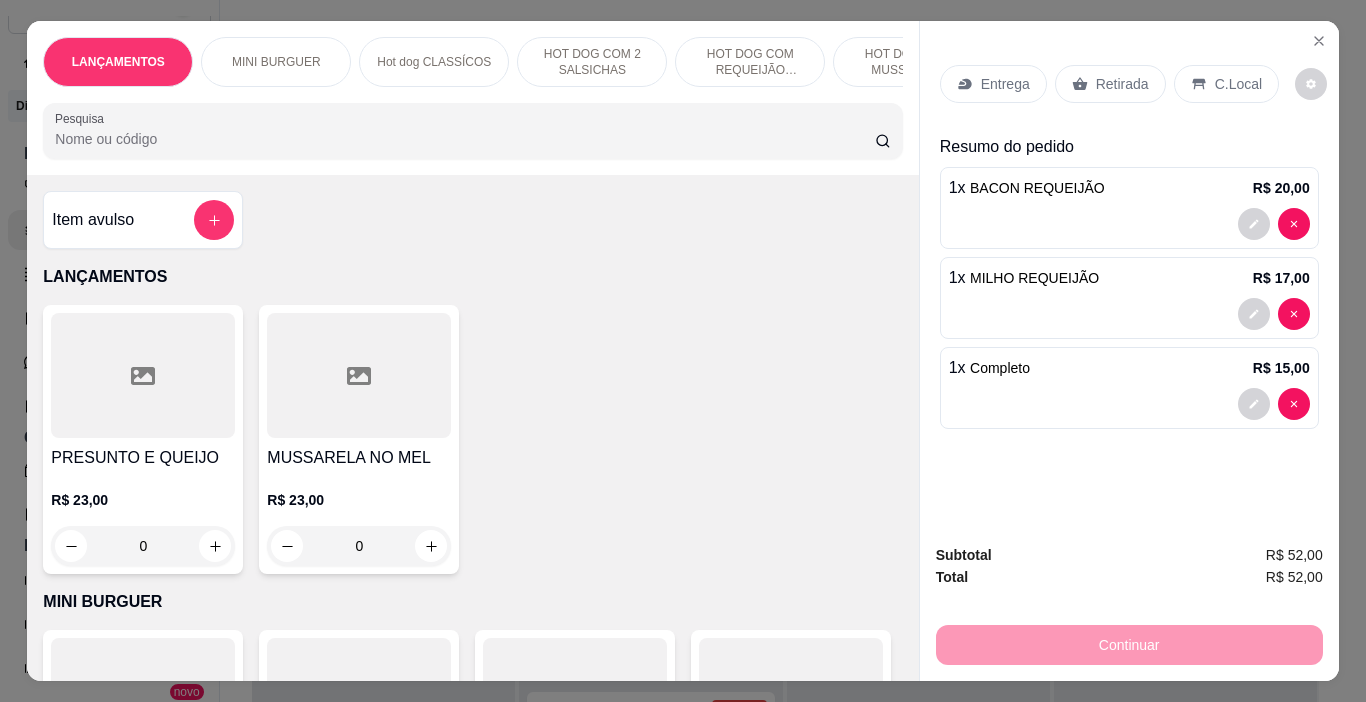 type 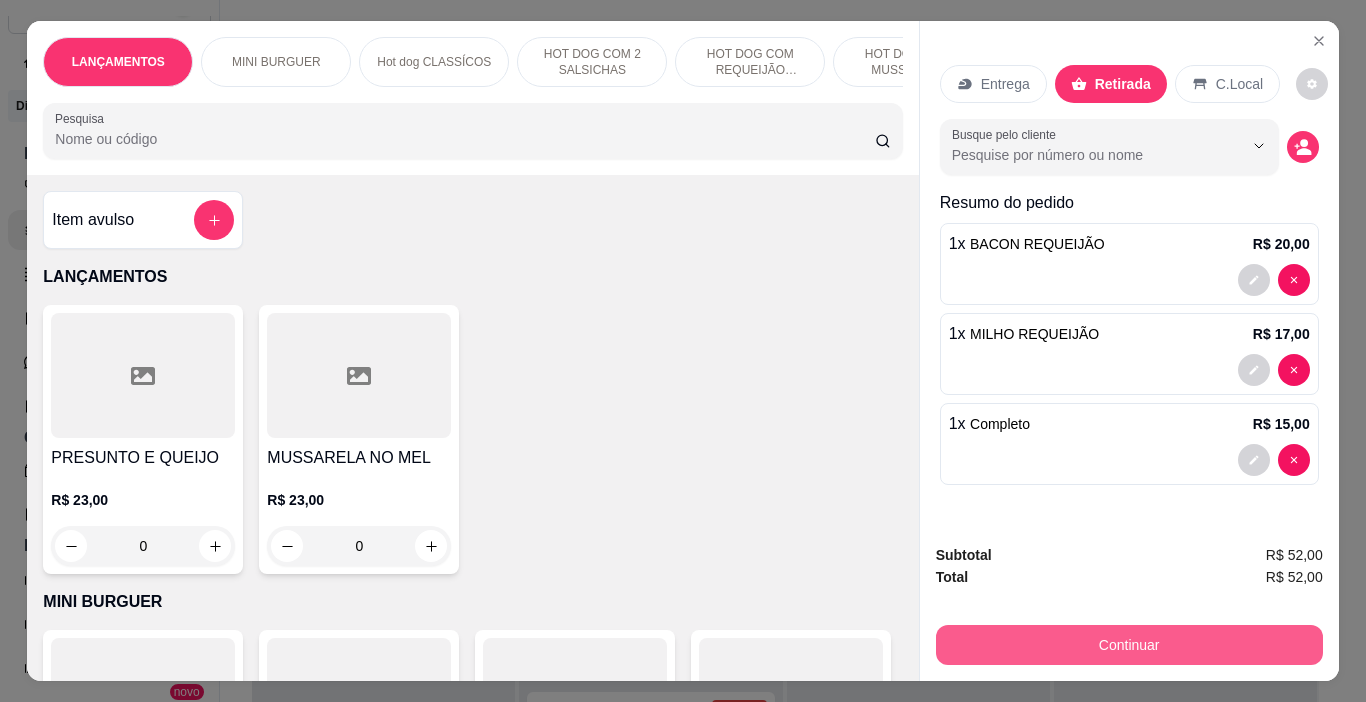 click on "Continuar" at bounding box center [1129, 645] 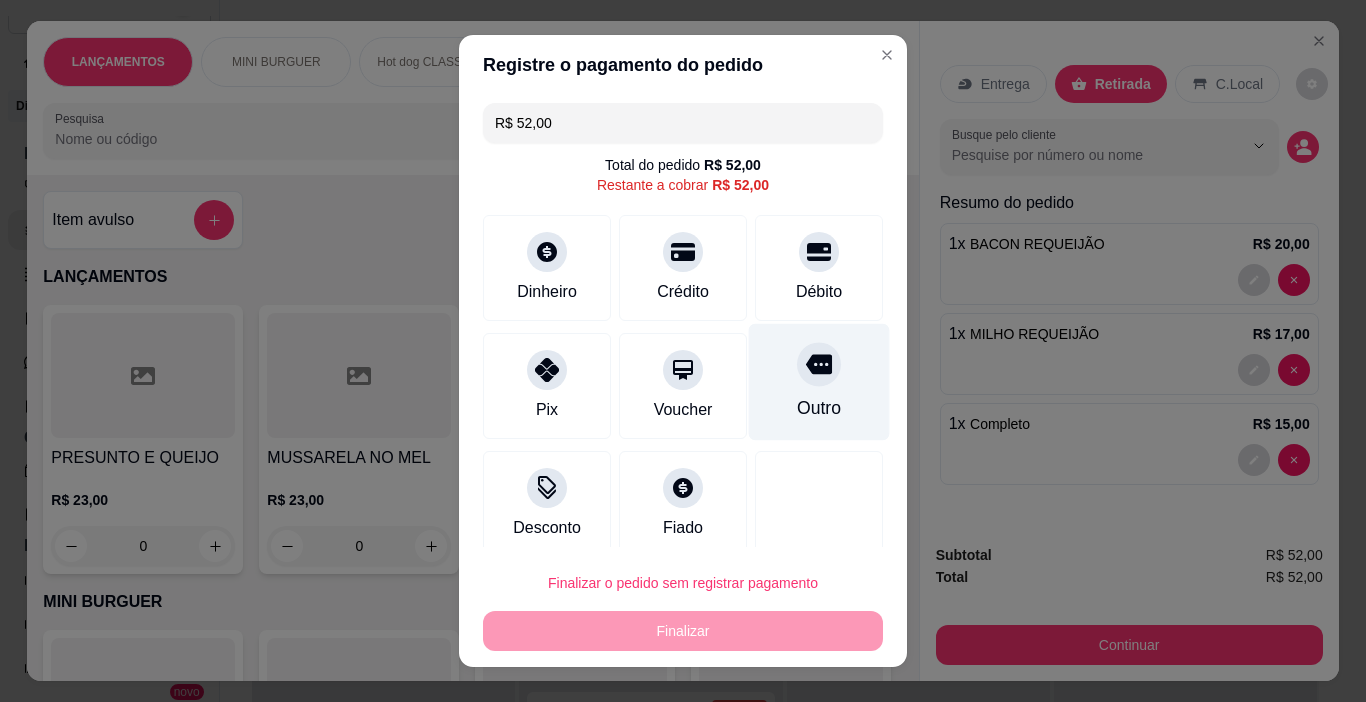 click on "Outro" at bounding box center [819, 382] 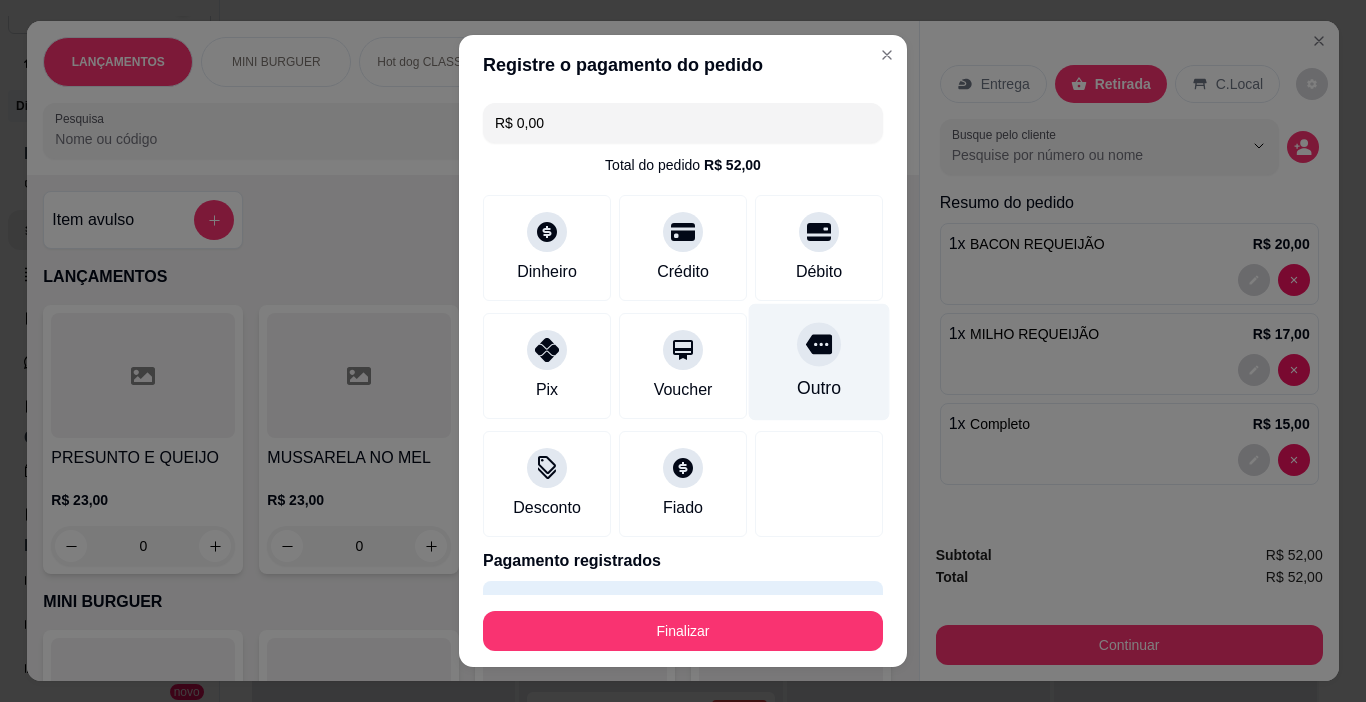 type on "R$ 0,00" 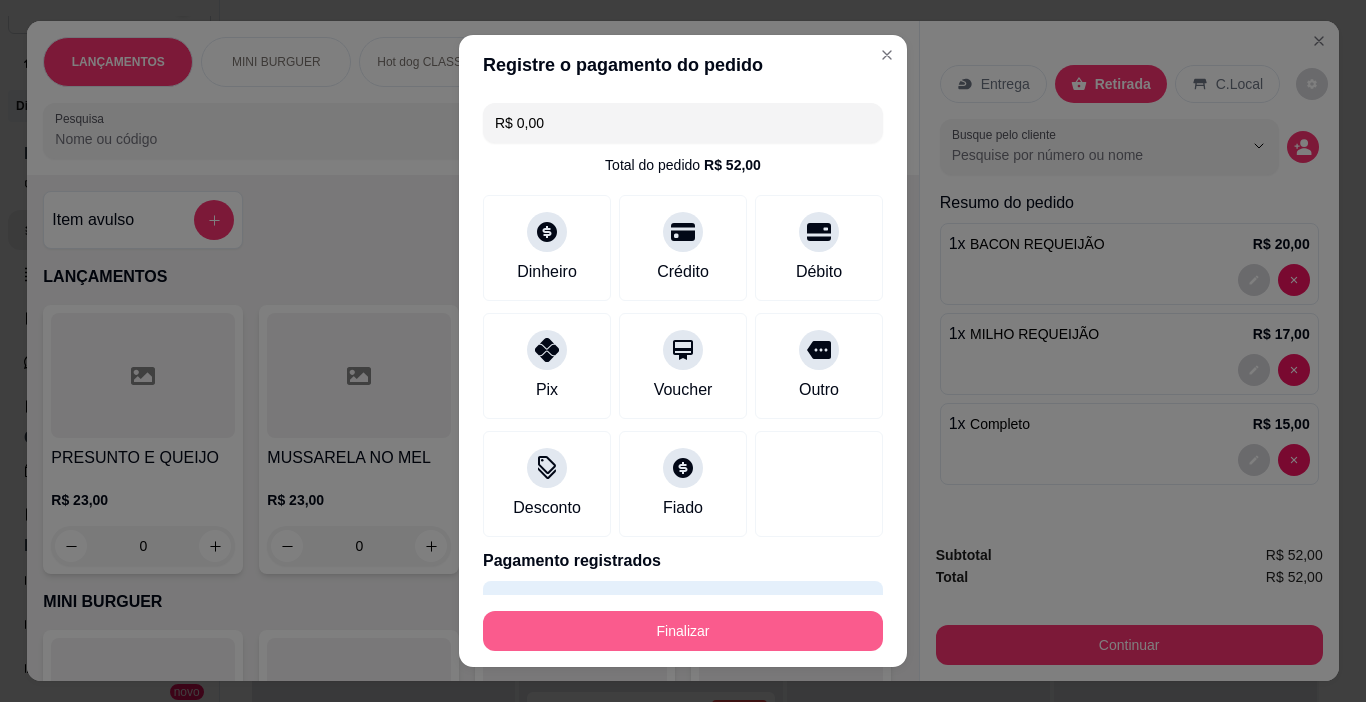 click on "Finalizar" at bounding box center [683, 631] 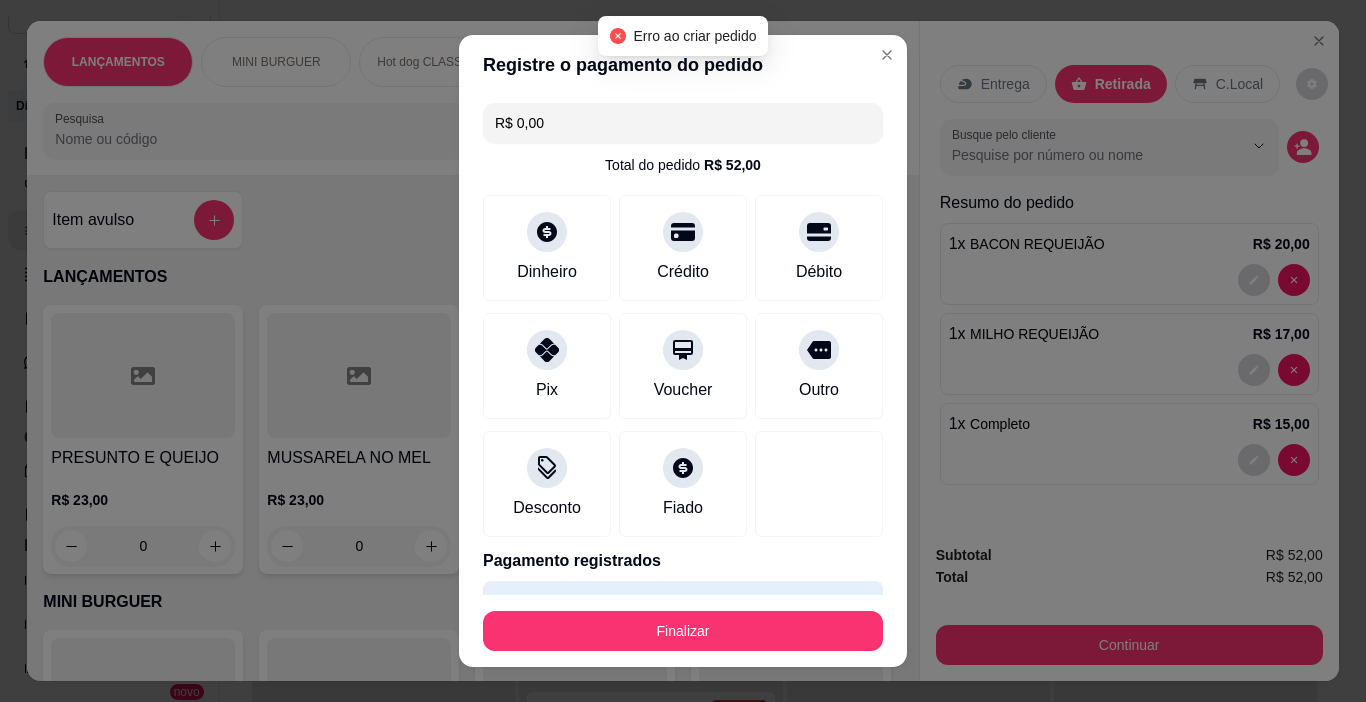 type on "0" 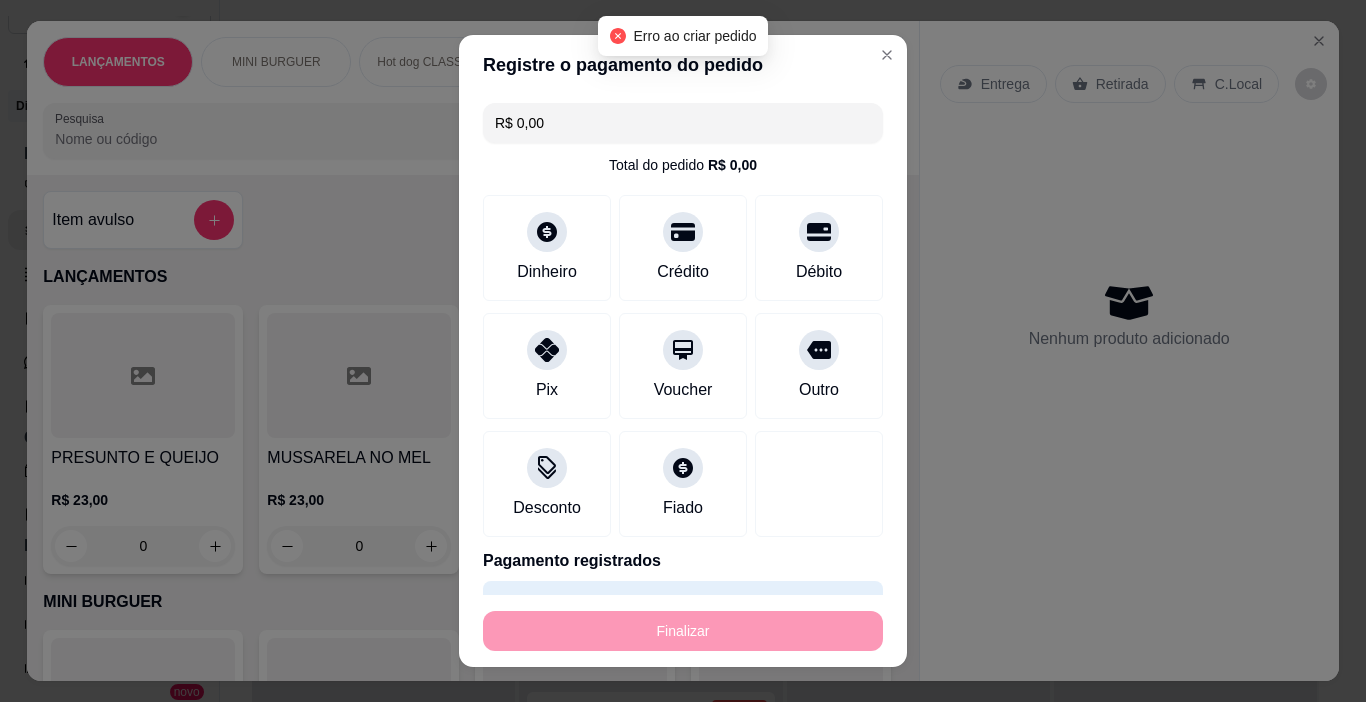 type on "-R$ 52,00" 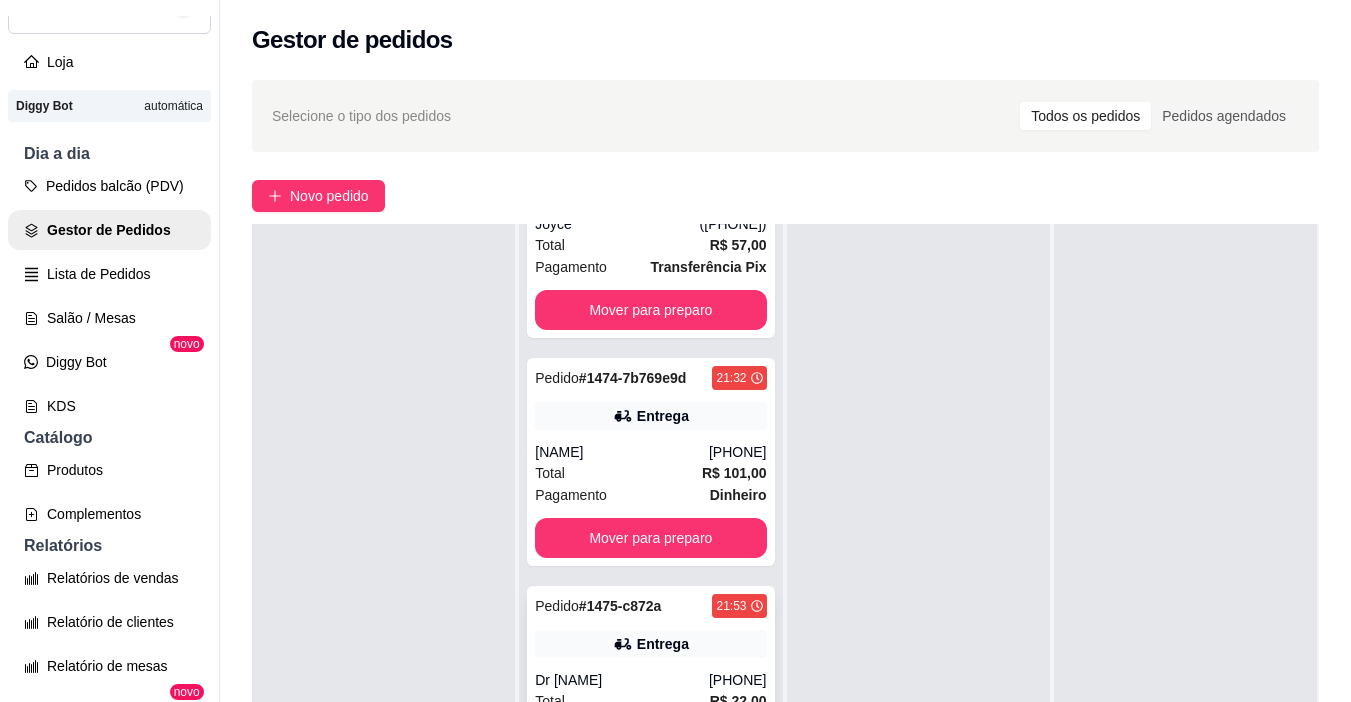 scroll, scrollTop: 230, scrollLeft: 0, axis: vertical 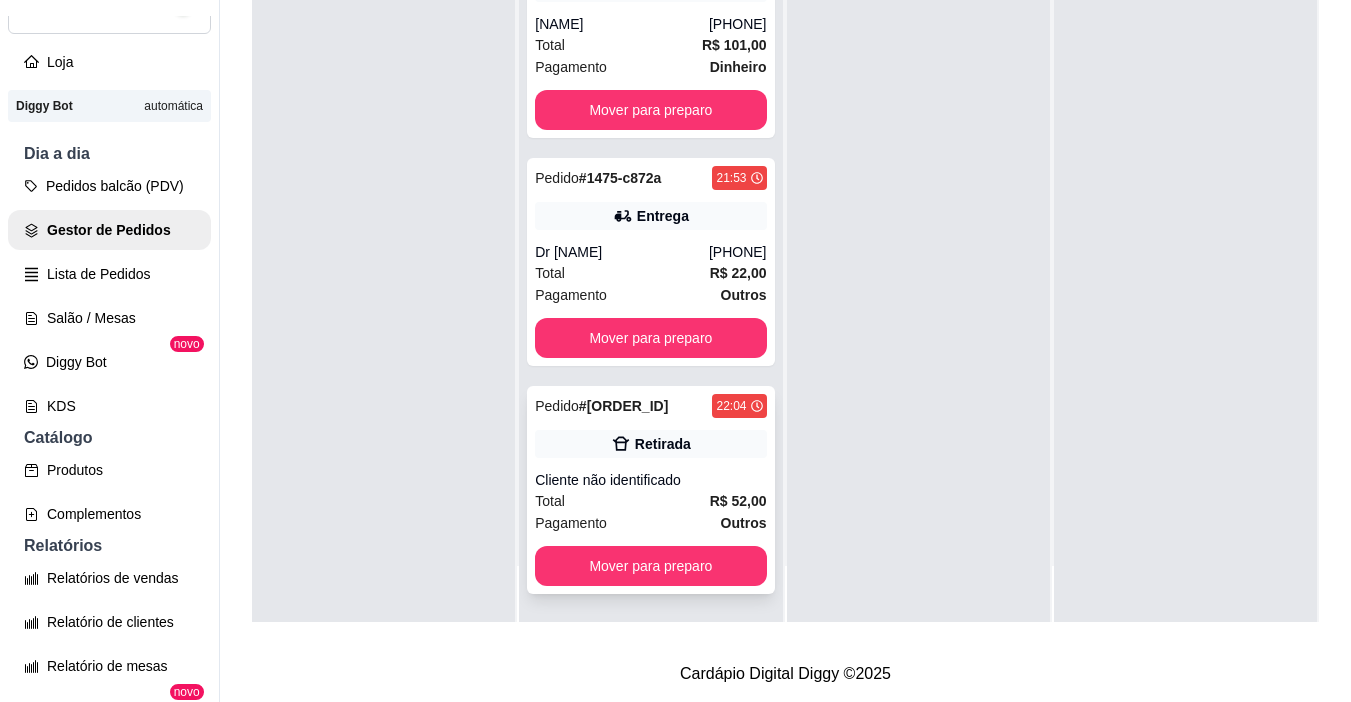 click on "Total R$ 52,00" at bounding box center (650, 501) 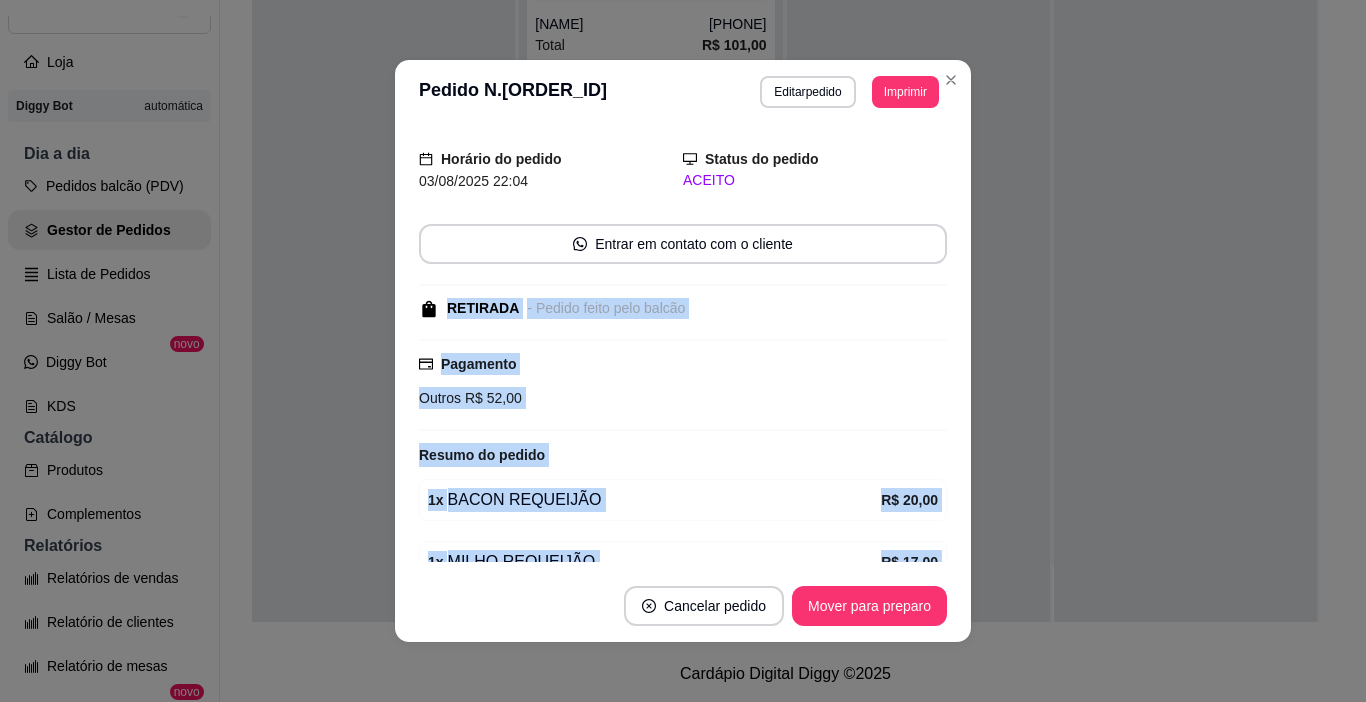 scroll, scrollTop: 211, scrollLeft: 0, axis: vertical 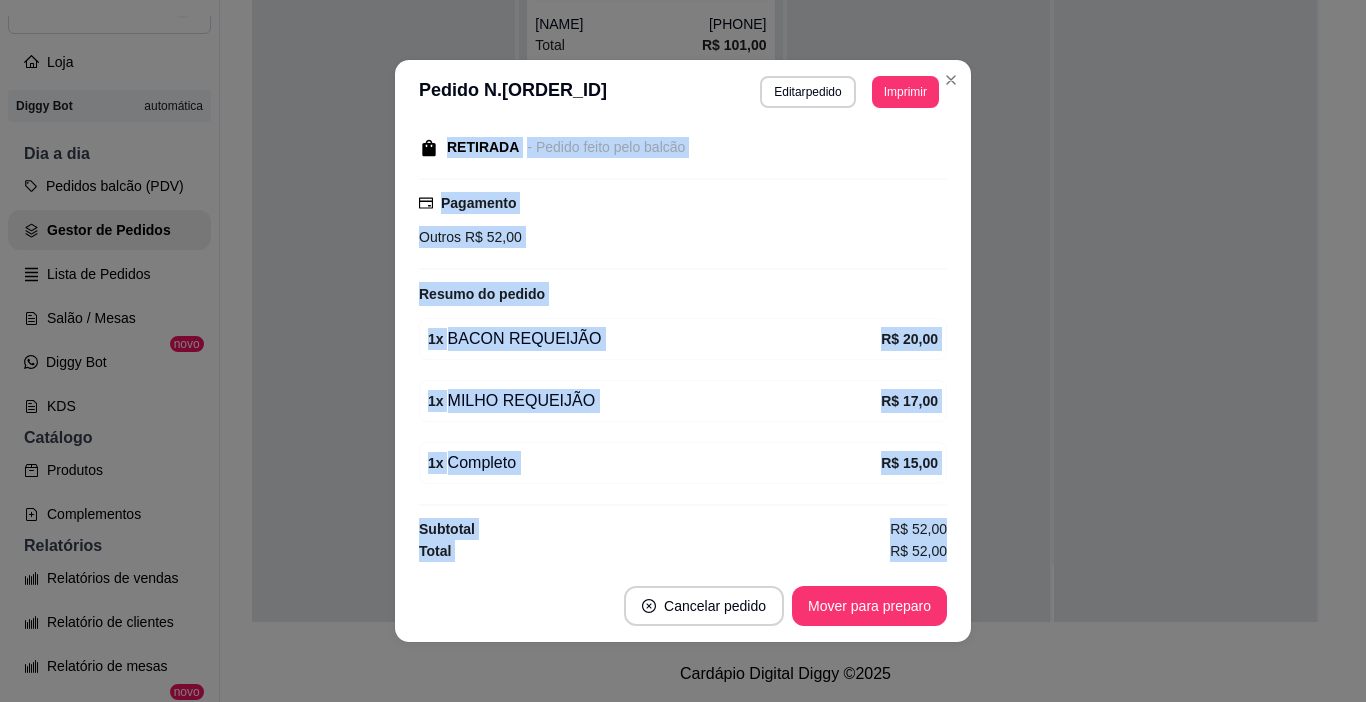 drag, startPoint x: 417, startPoint y: 351, endPoint x: 614, endPoint y: 595, distance: 313.60007 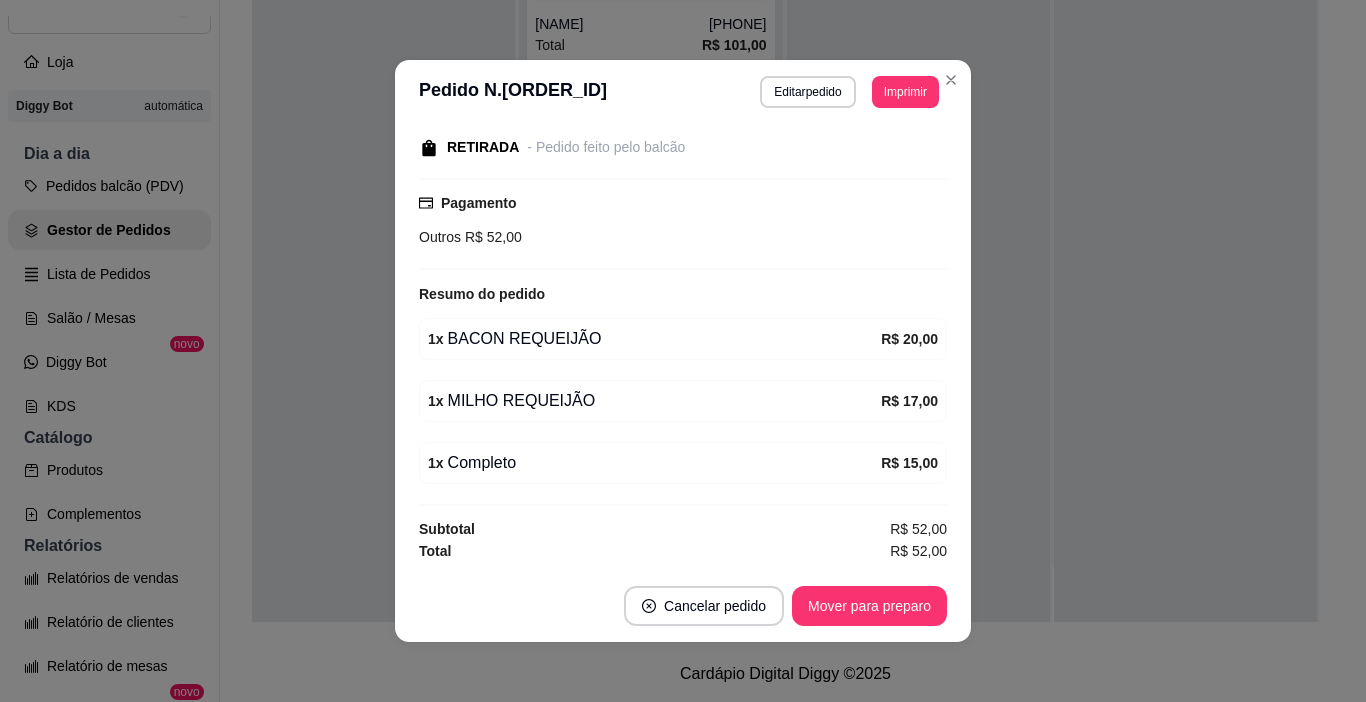 click on "Cancelar pedido Mover para preparo" at bounding box center (683, 606) 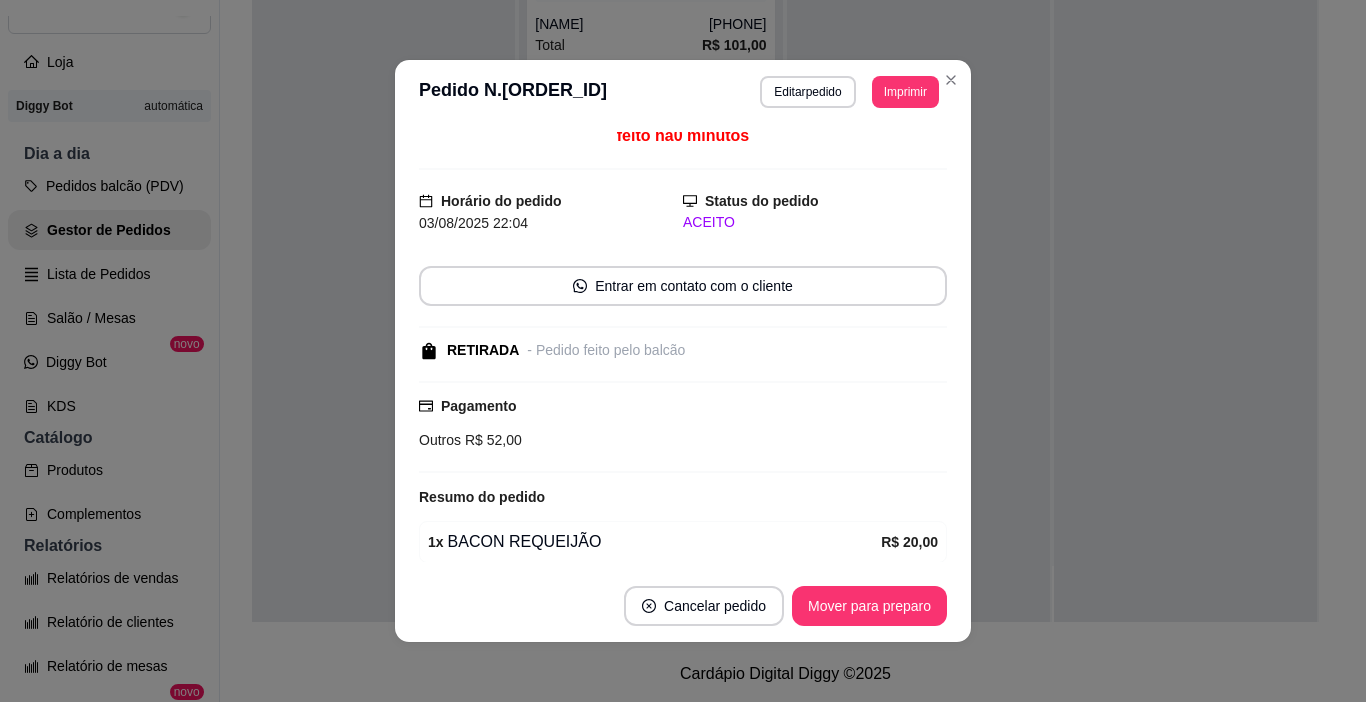 scroll, scrollTop: 0, scrollLeft: 0, axis: both 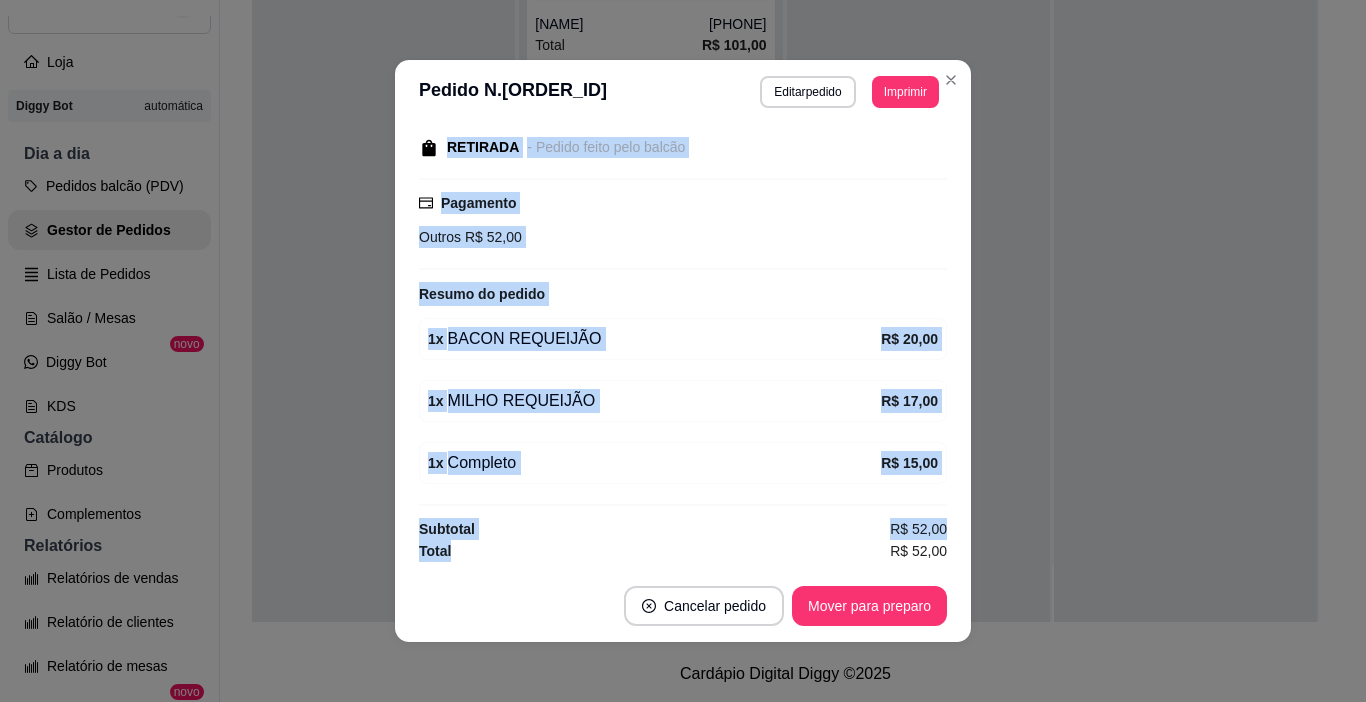 drag, startPoint x: 414, startPoint y: 361, endPoint x: 593, endPoint y: 560, distance: 267.66022 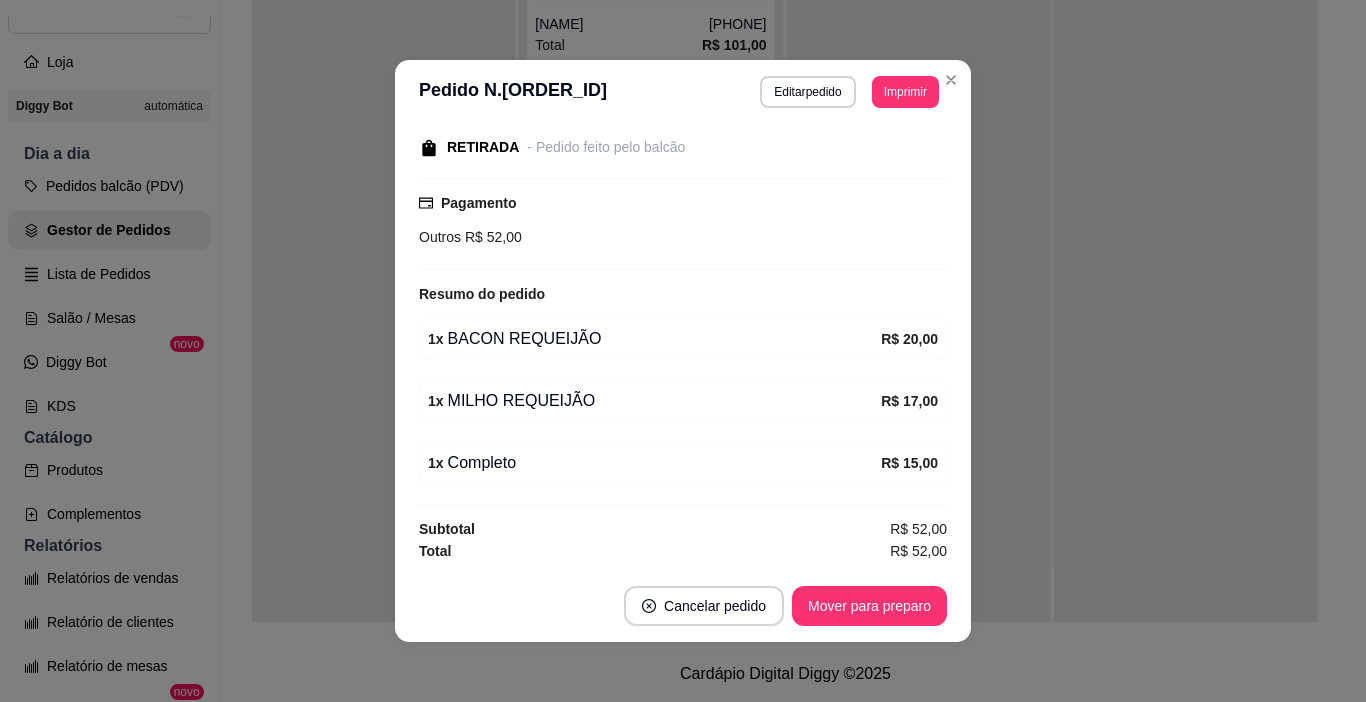 click on "Total R$ 52,00" at bounding box center (683, 551) 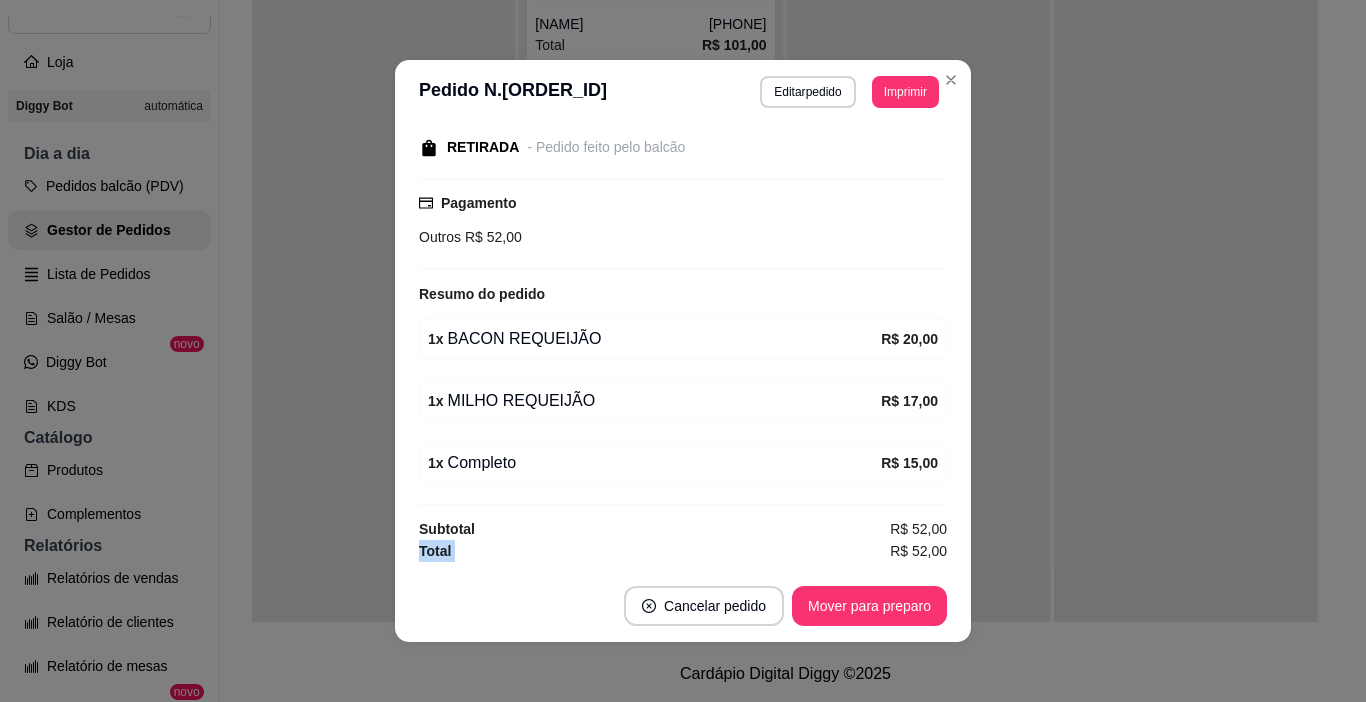 click on "Total R$ 52,00" at bounding box center [683, 551] 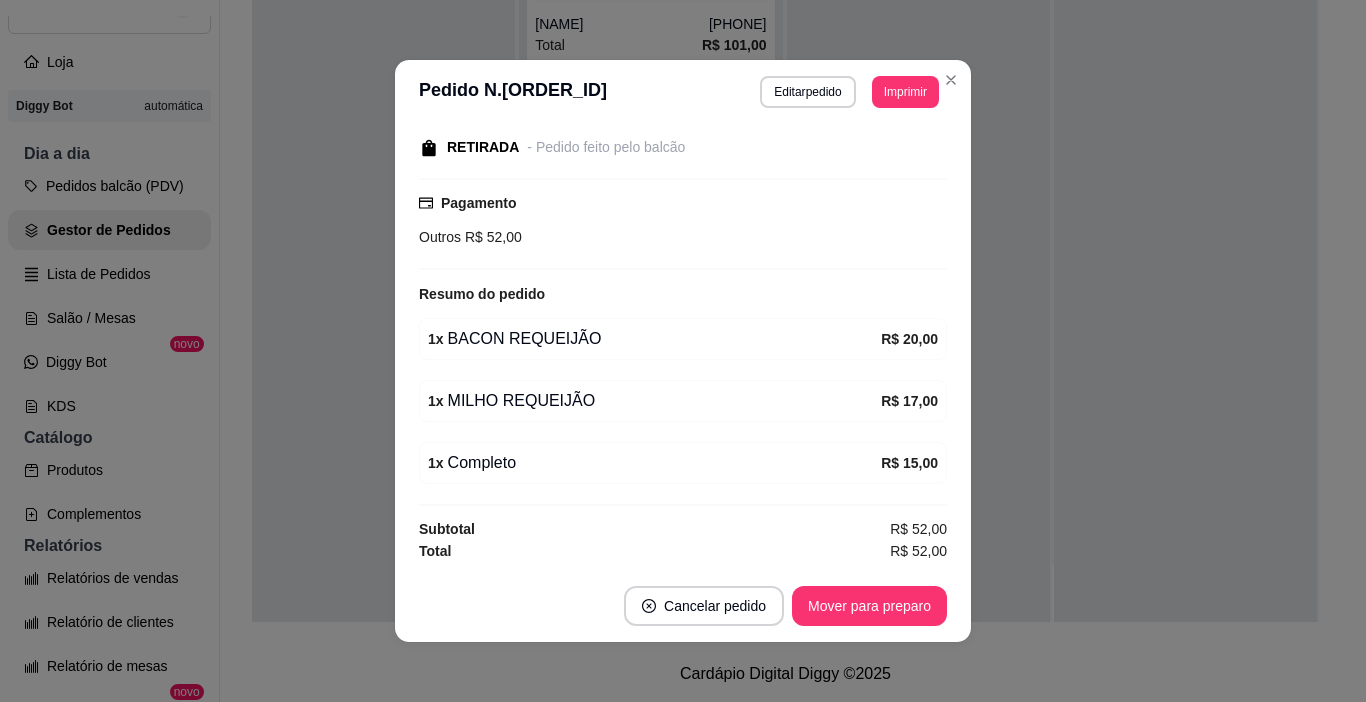 click on "R$ 52,00" at bounding box center (918, 551) 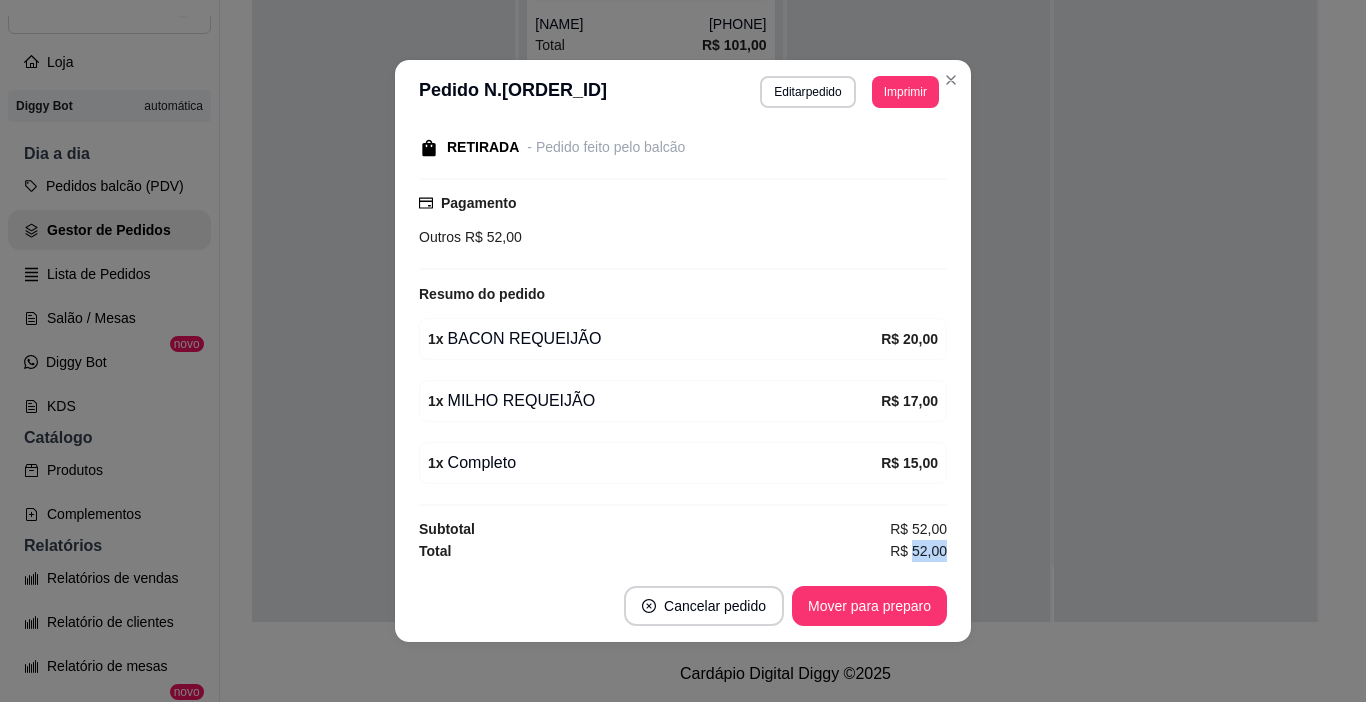 click on "R$ 52,00" at bounding box center [918, 551] 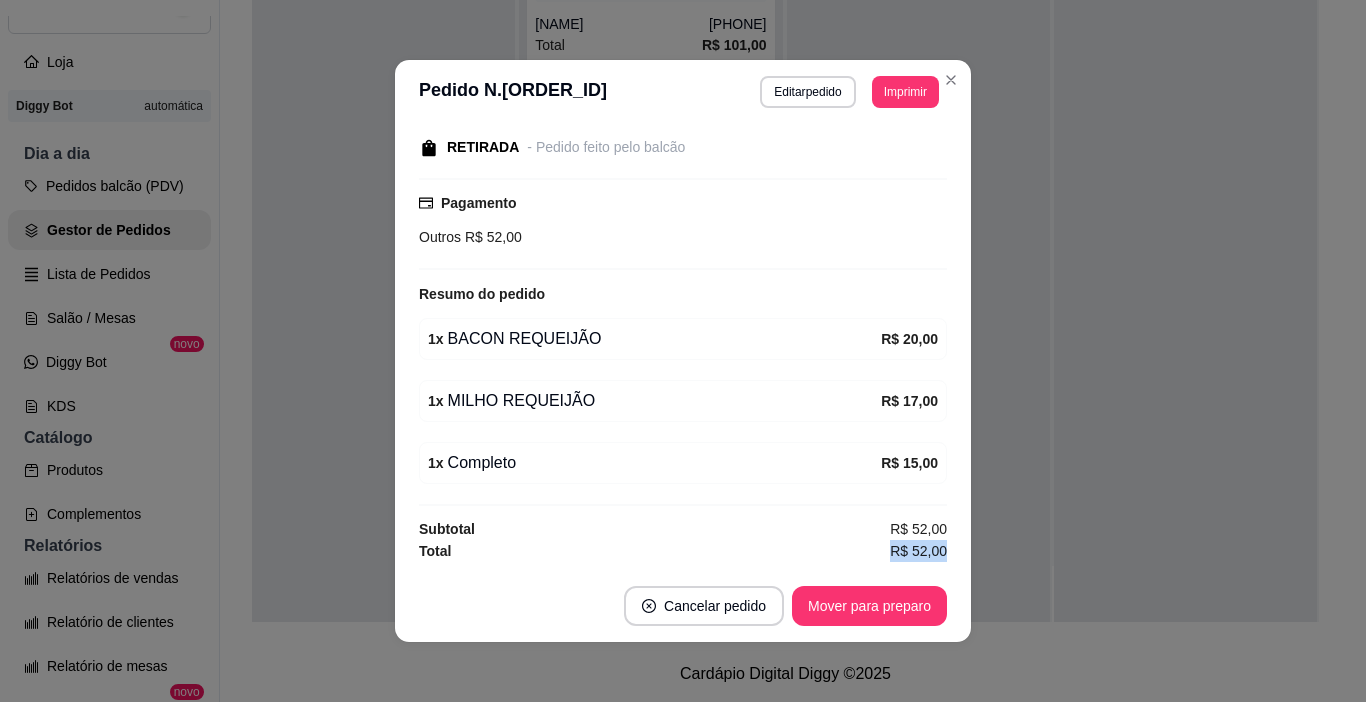 click on "R$ 52,00" at bounding box center (918, 551) 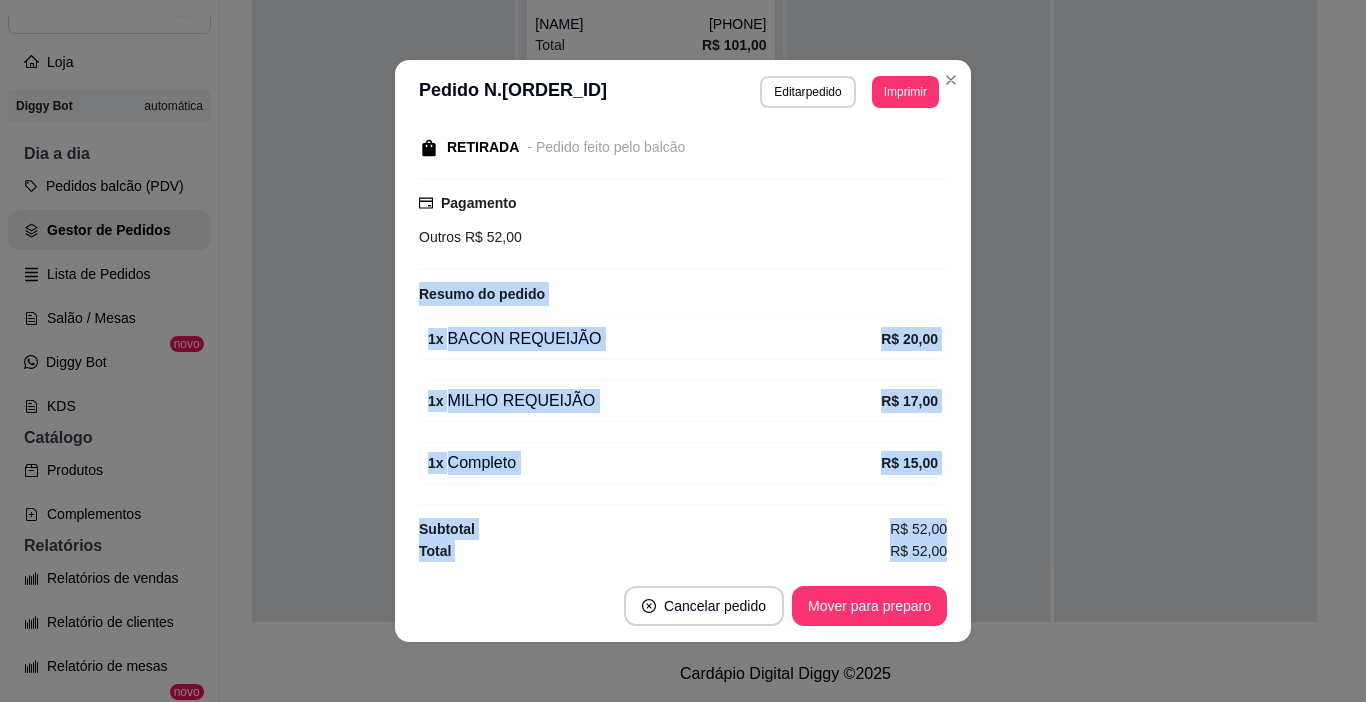 drag, startPoint x: 917, startPoint y: 544, endPoint x: 554, endPoint y: 251, distance: 466.49545 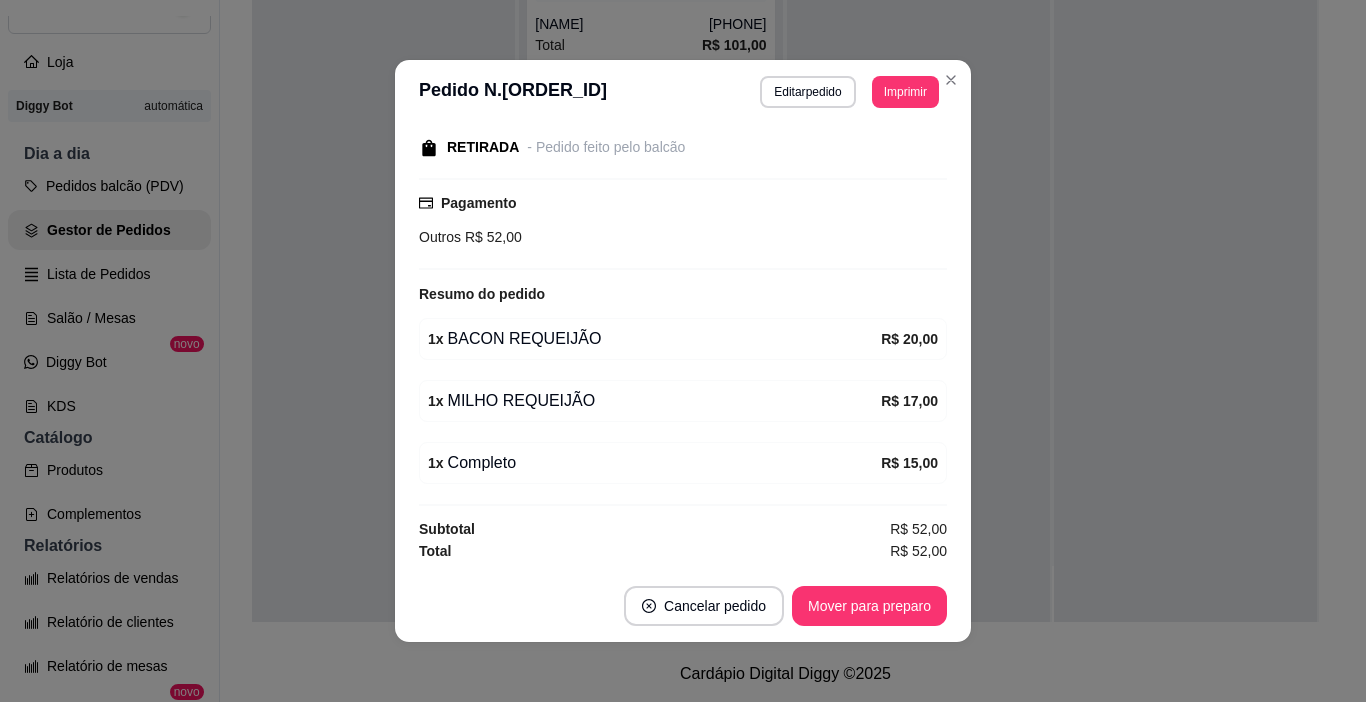 click on "Pagamento" at bounding box center (478, 203) 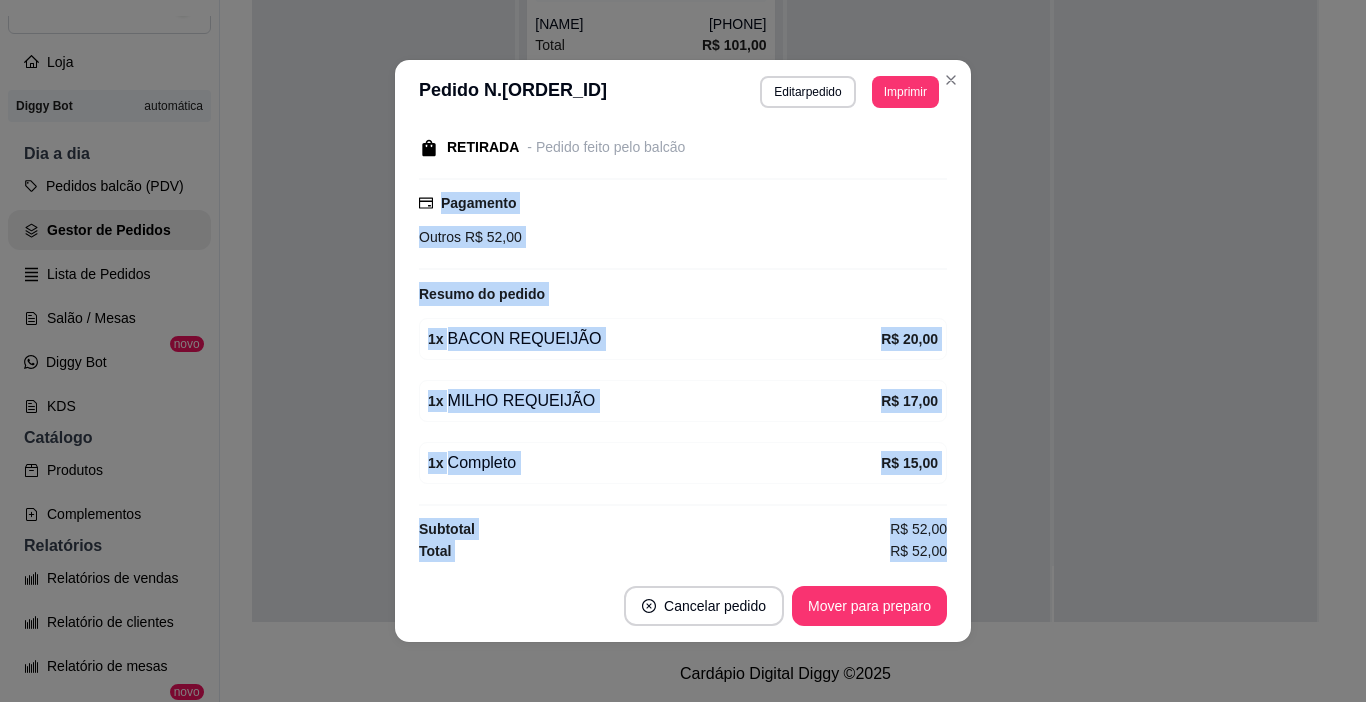 drag, startPoint x: 484, startPoint y: 206, endPoint x: 923, endPoint y: 567, distance: 568.36786 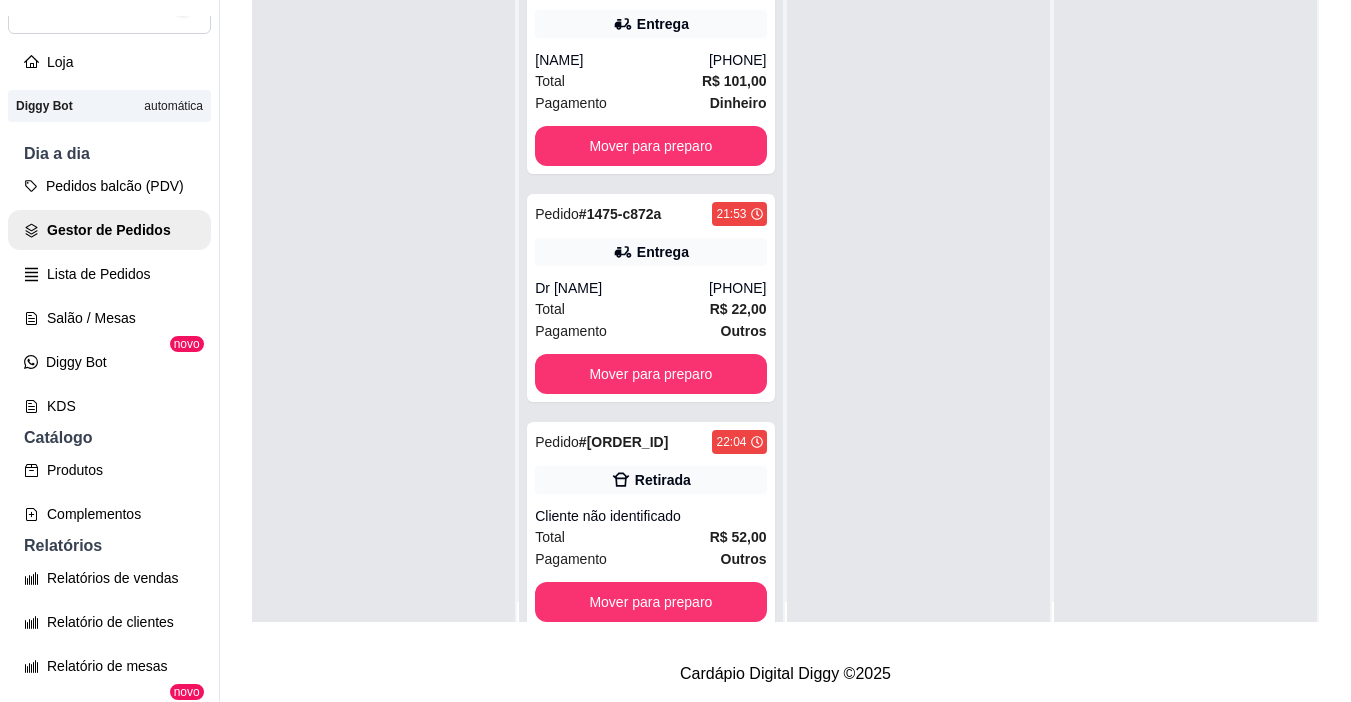scroll, scrollTop: 0, scrollLeft: 0, axis: both 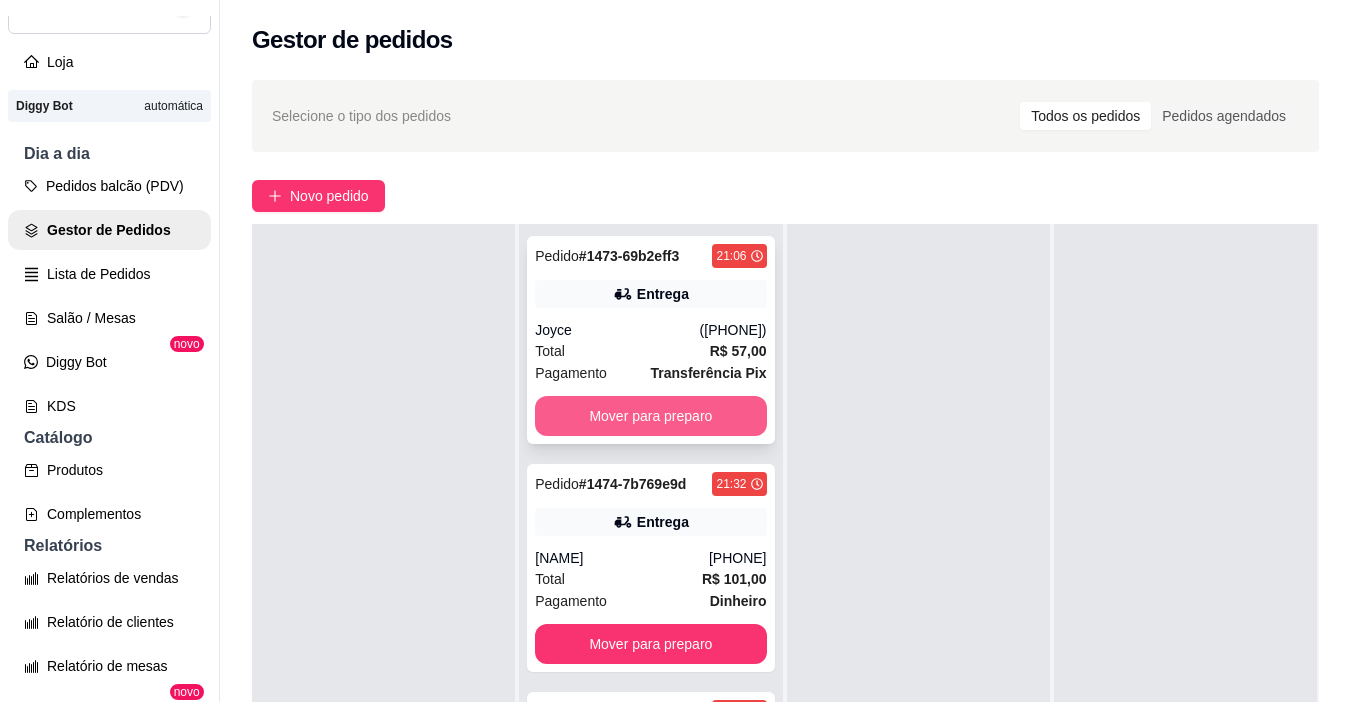 click on "Mover para preparo" at bounding box center [650, 416] 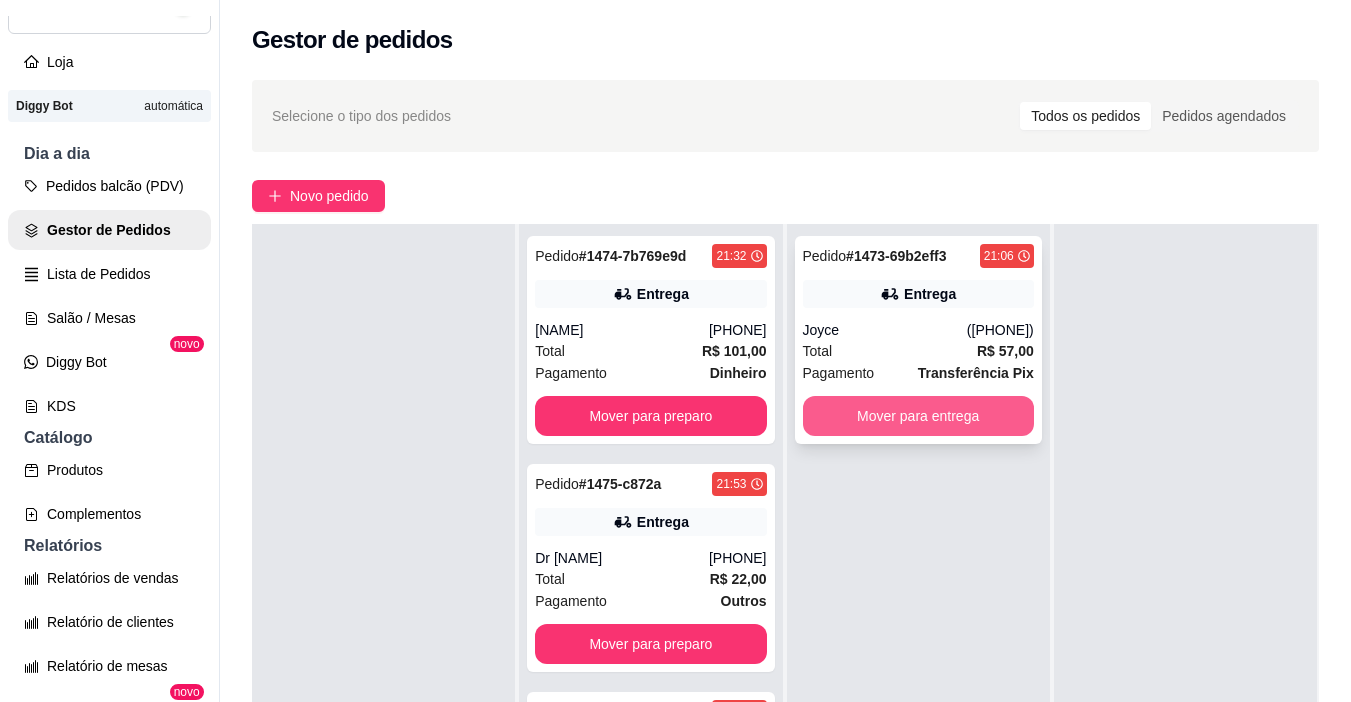 click on "Mover para entrega" at bounding box center [918, 416] 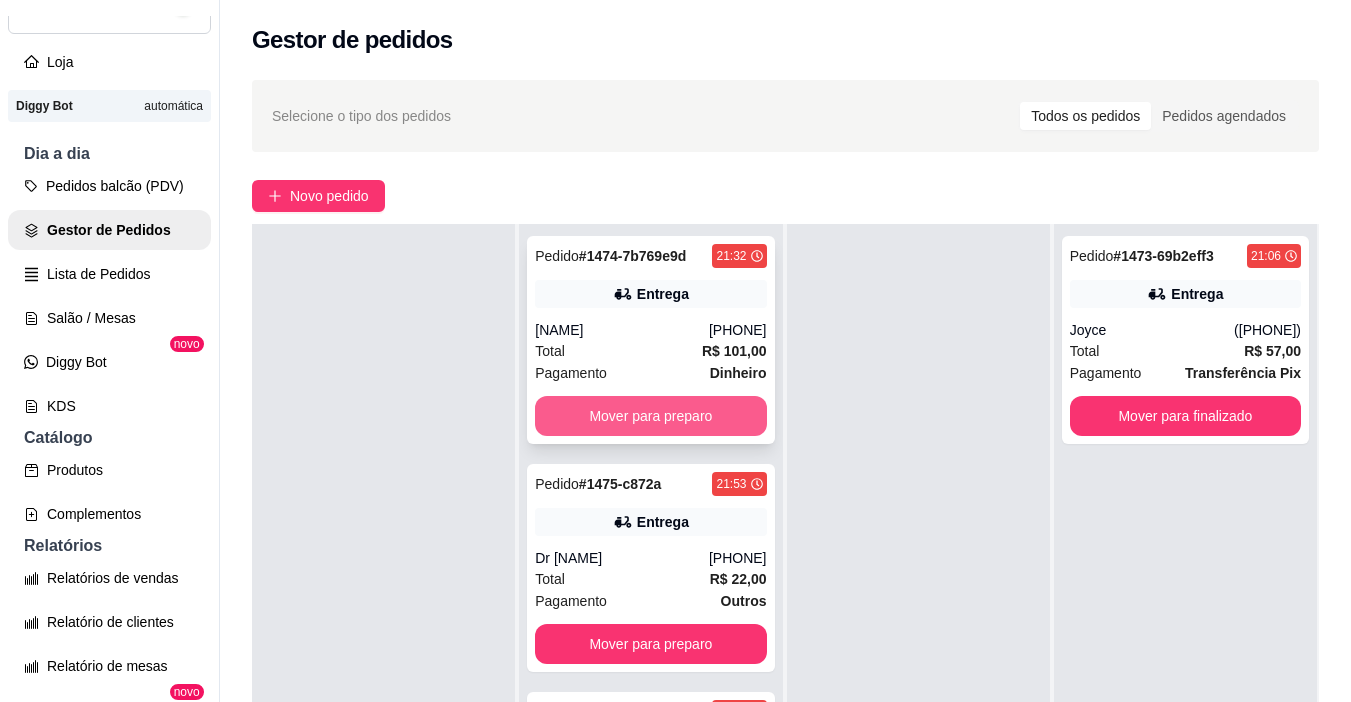 click on "Mover para preparo" at bounding box center [650, 416] 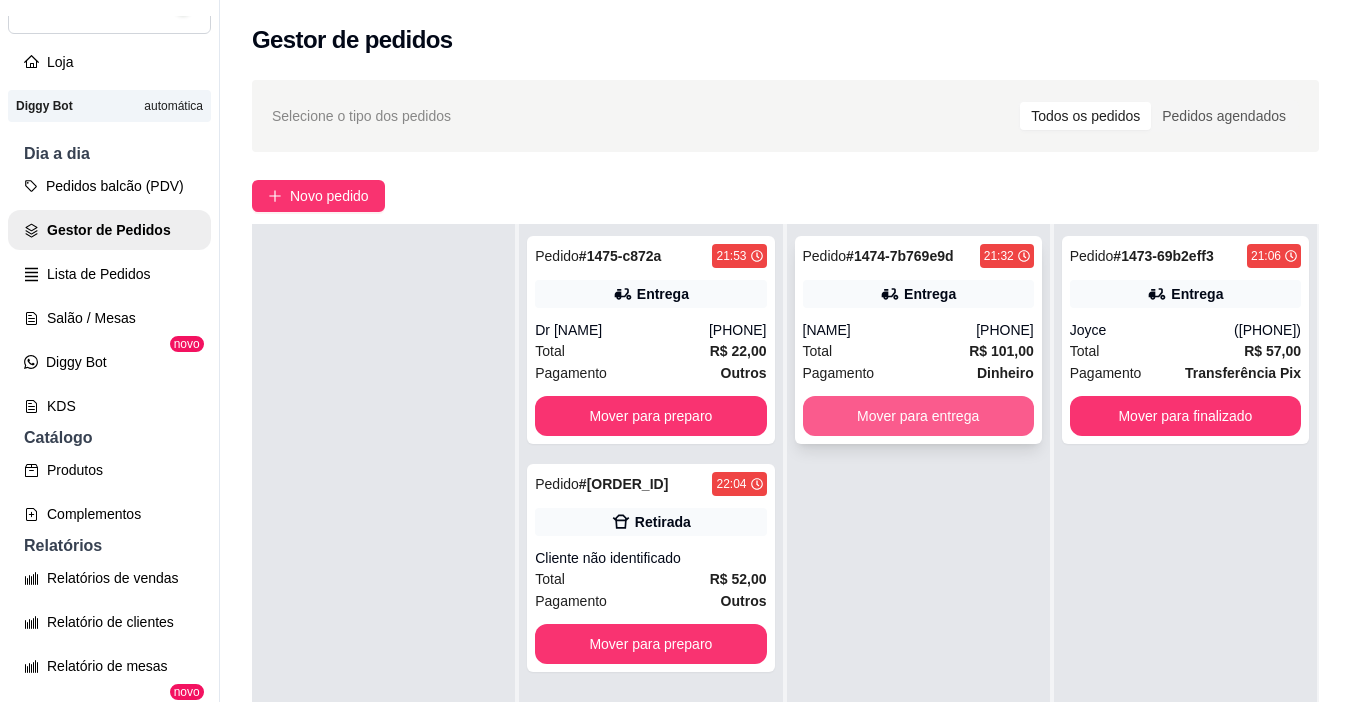 click on "Mover para entrega" at bounding box center [918, 416] 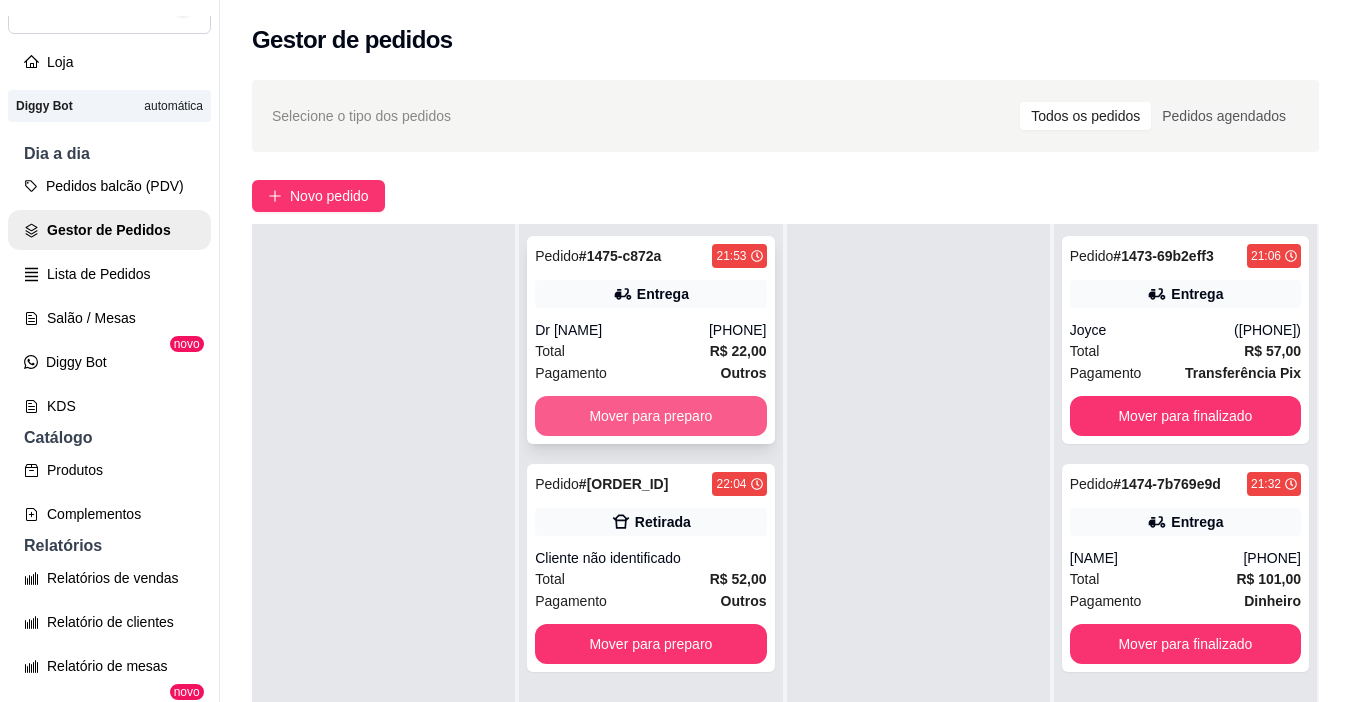 click on "Mover para preparo" at bounding box center [650, 416] 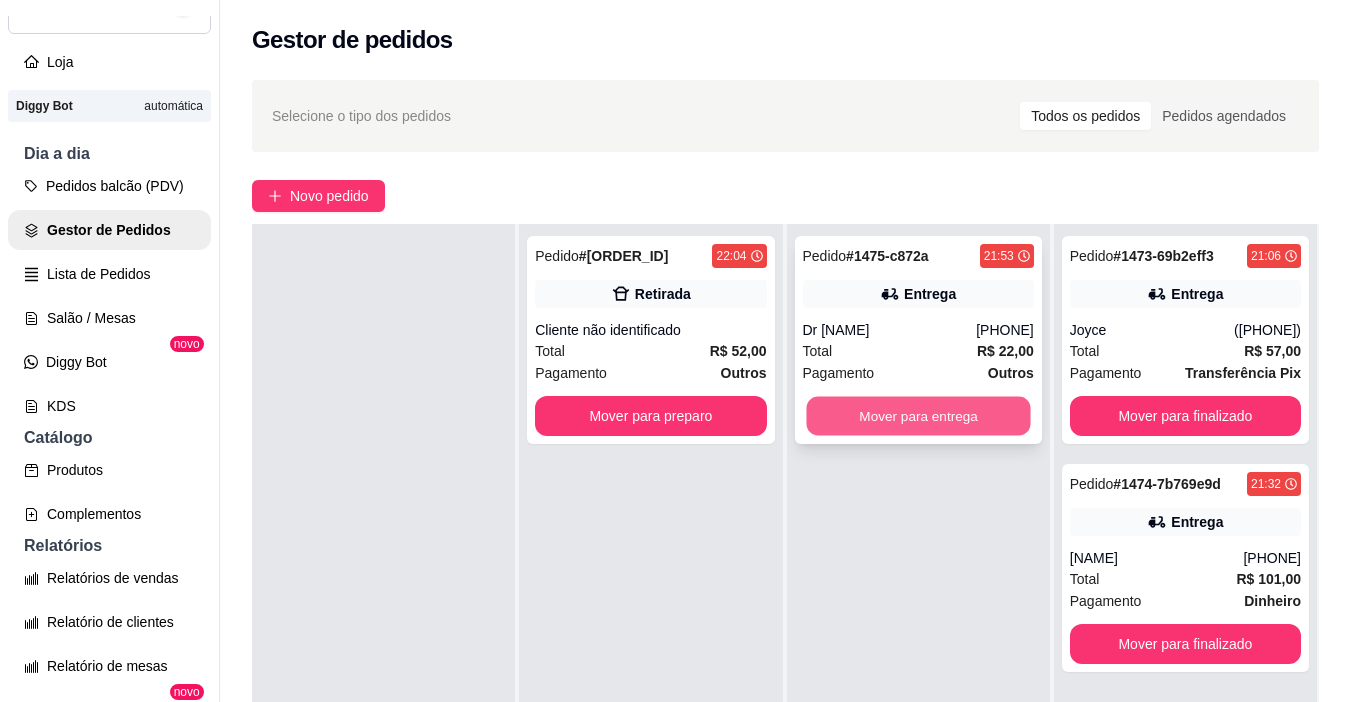 click on "Mover para entrega" at bounding box center [918, 416] 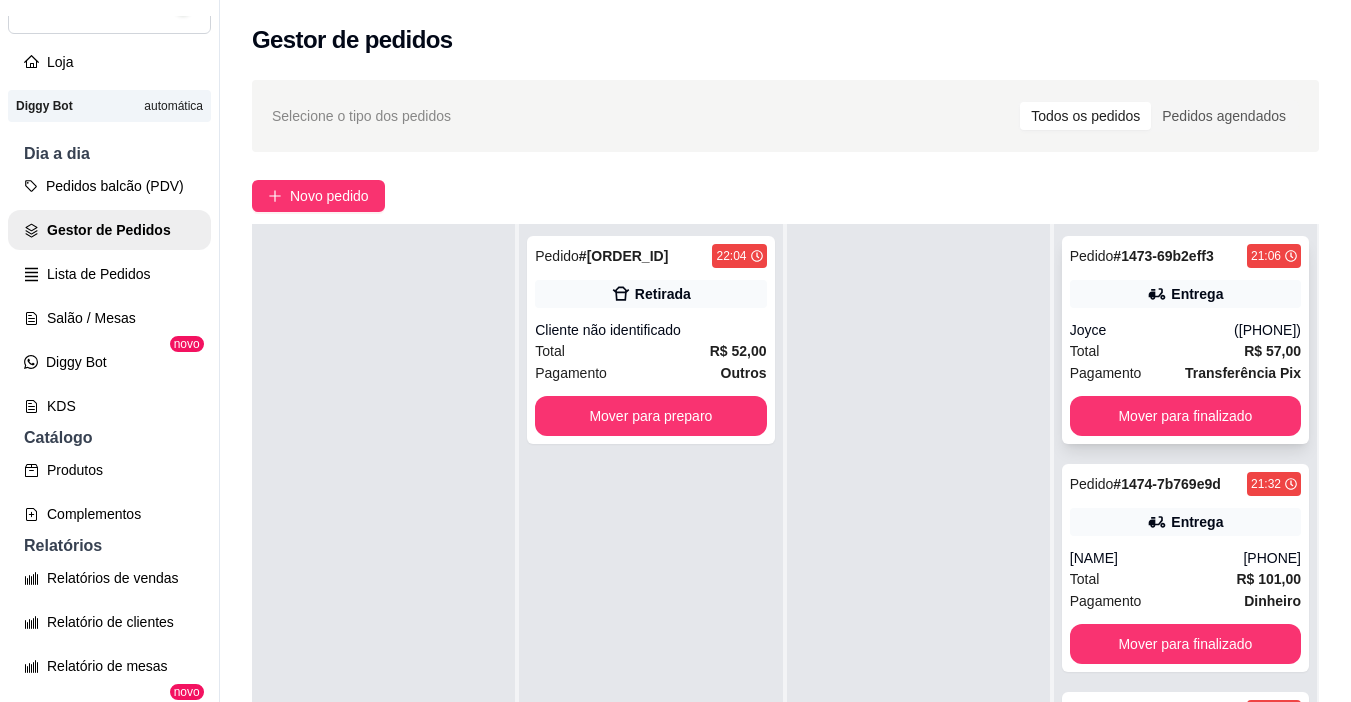 scroll, scrollTop: 2, scrollLeft: 0, axis: vertical 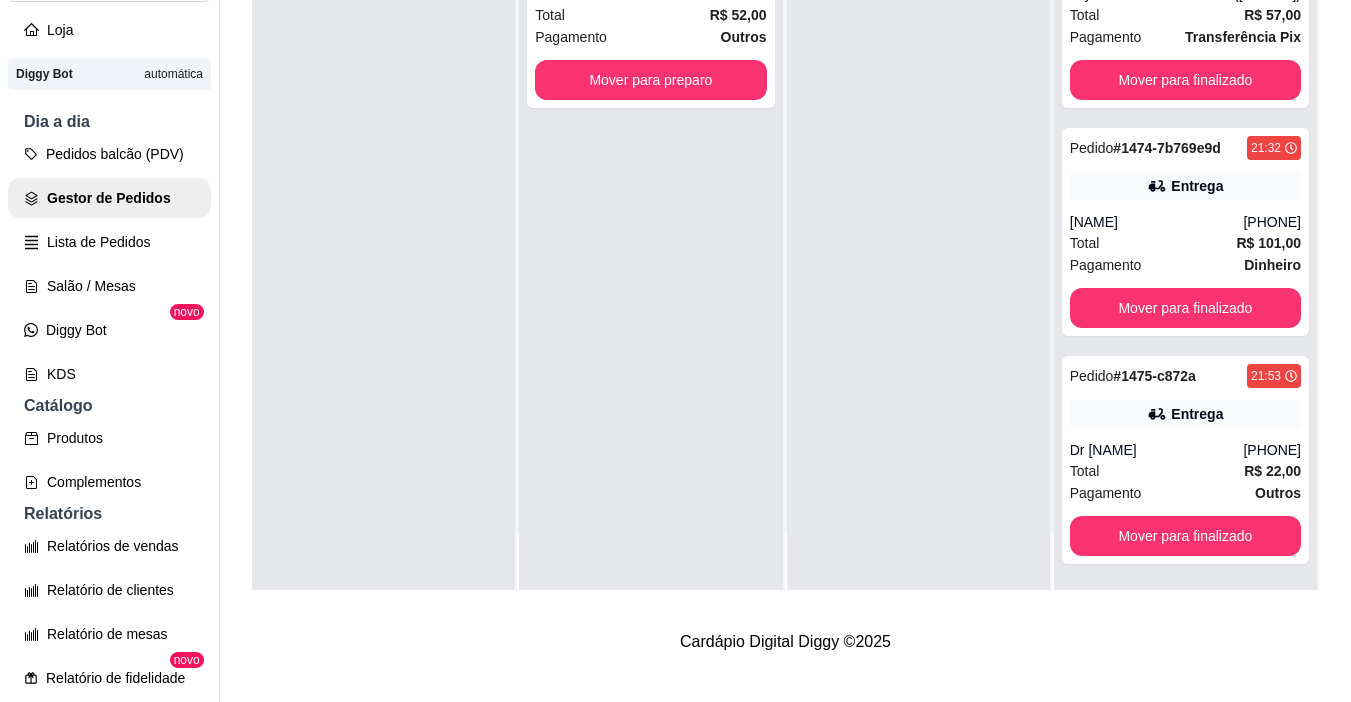 drag, startPoint x: 894, startPoint y: 28, endPoint x: 549, endPoint y: 311, distance: 446.22192 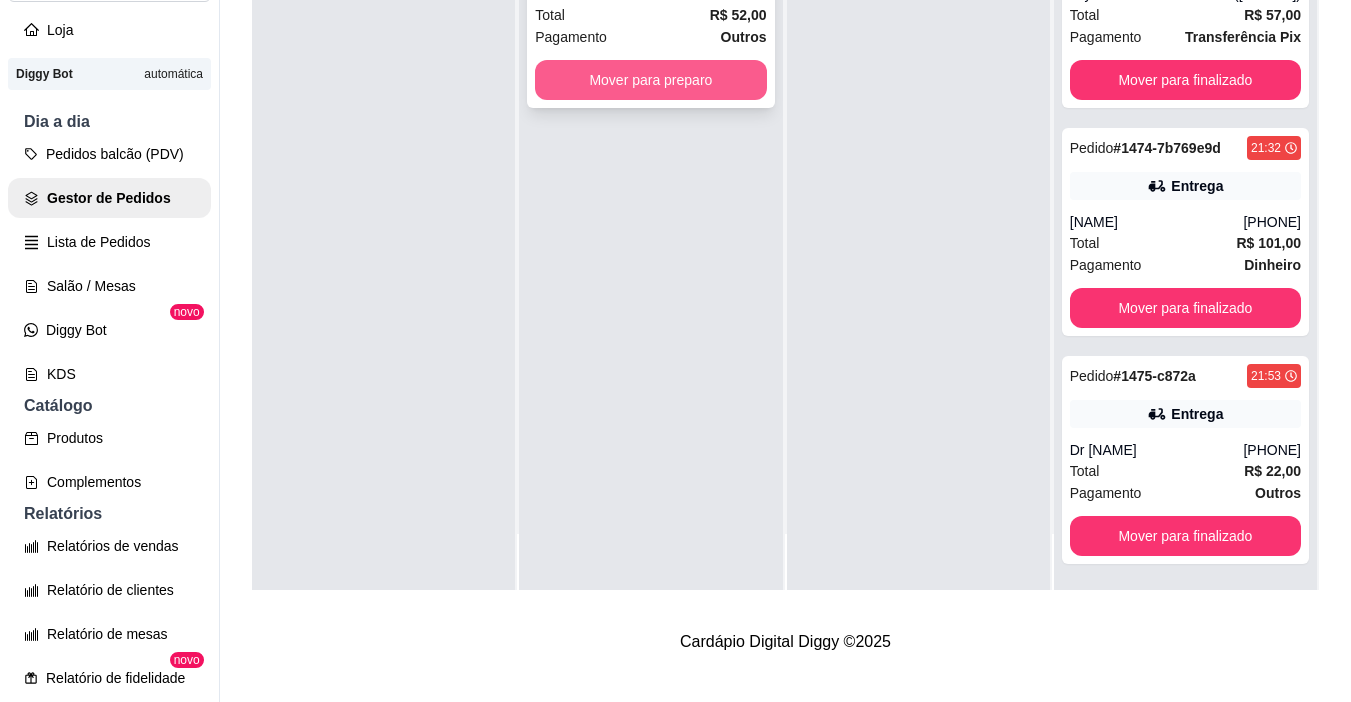 click on "Mover para preparo" at bounding box center [650, 80] 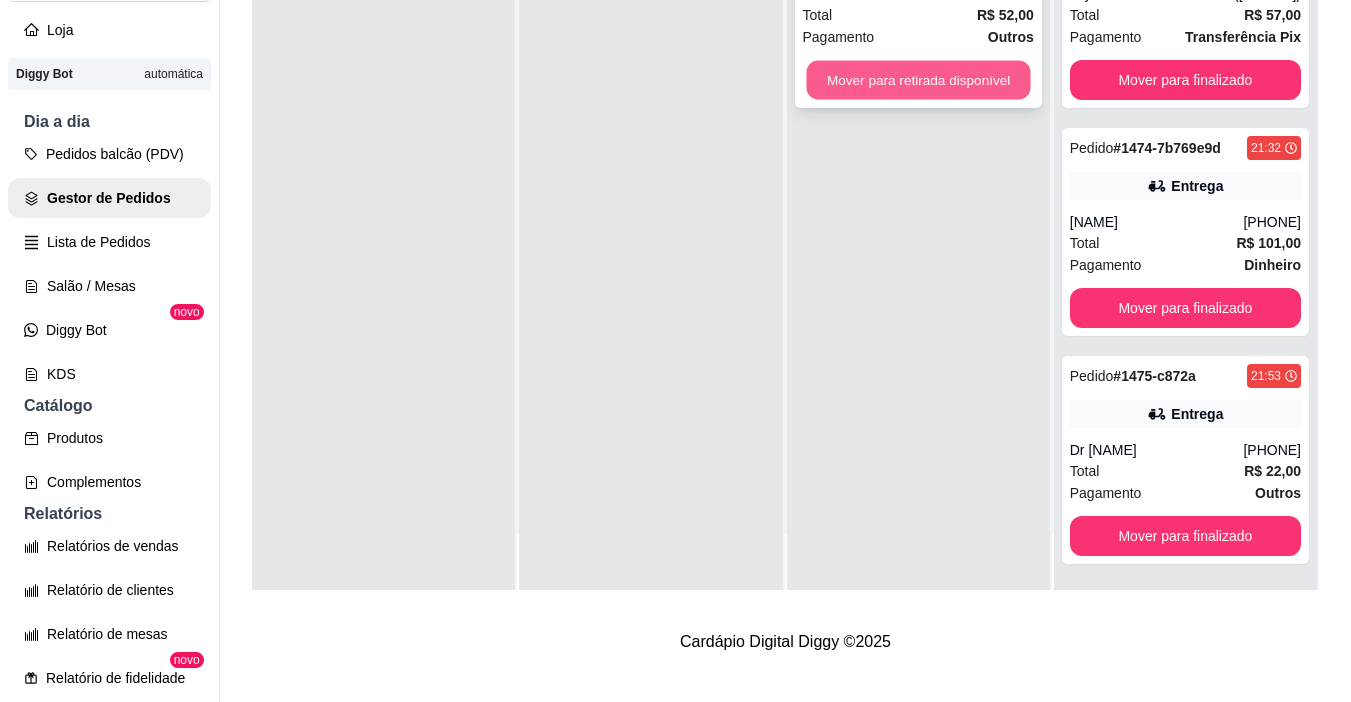 click on "Mover para retirada disponível" at bounding box center (918, 80) 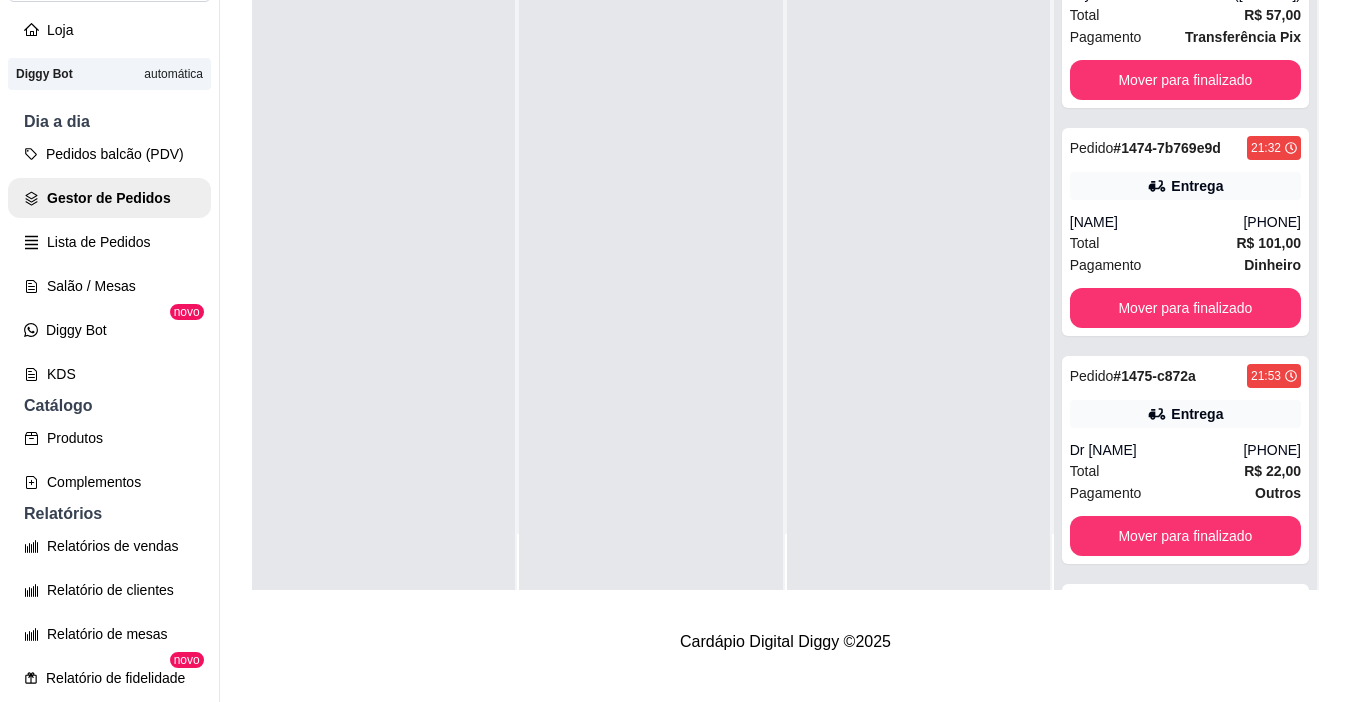 scroll, scrollTop: 0, scrollLeft: 0, axis: both 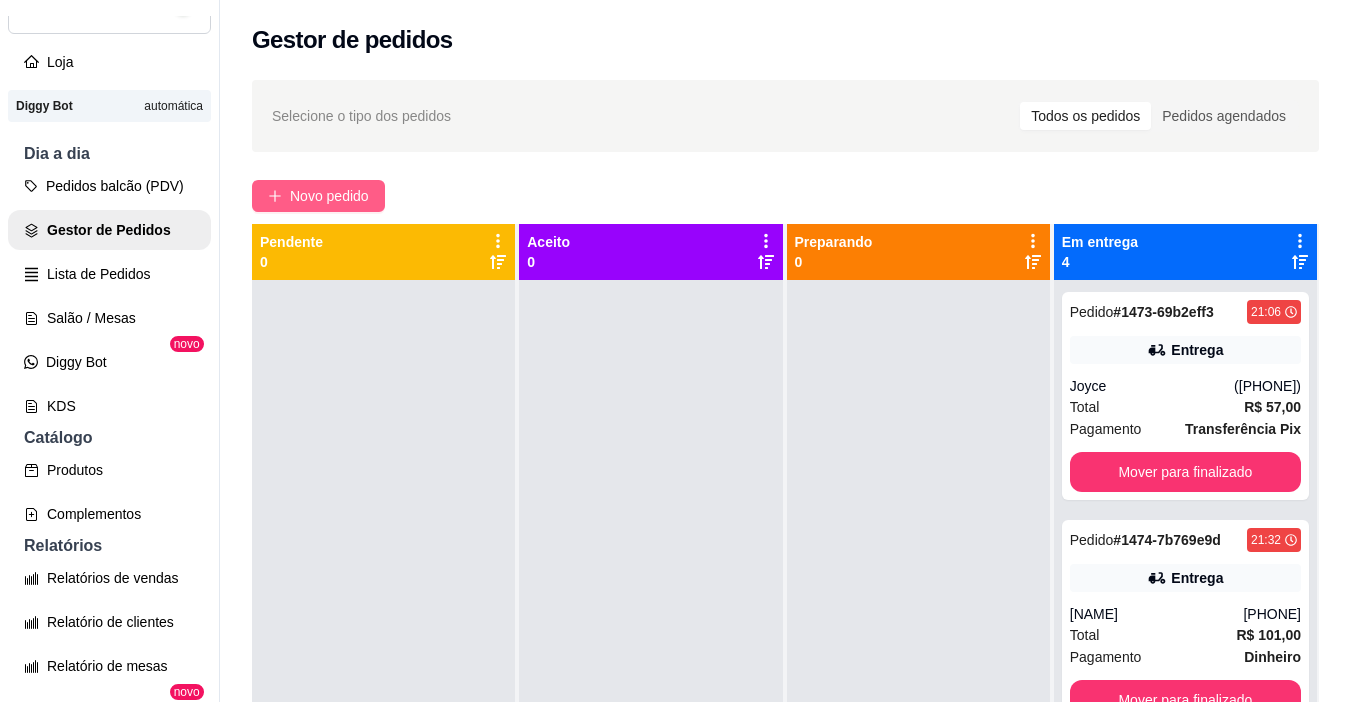 click on "Novo pedido" at bounding box center (329, 196) 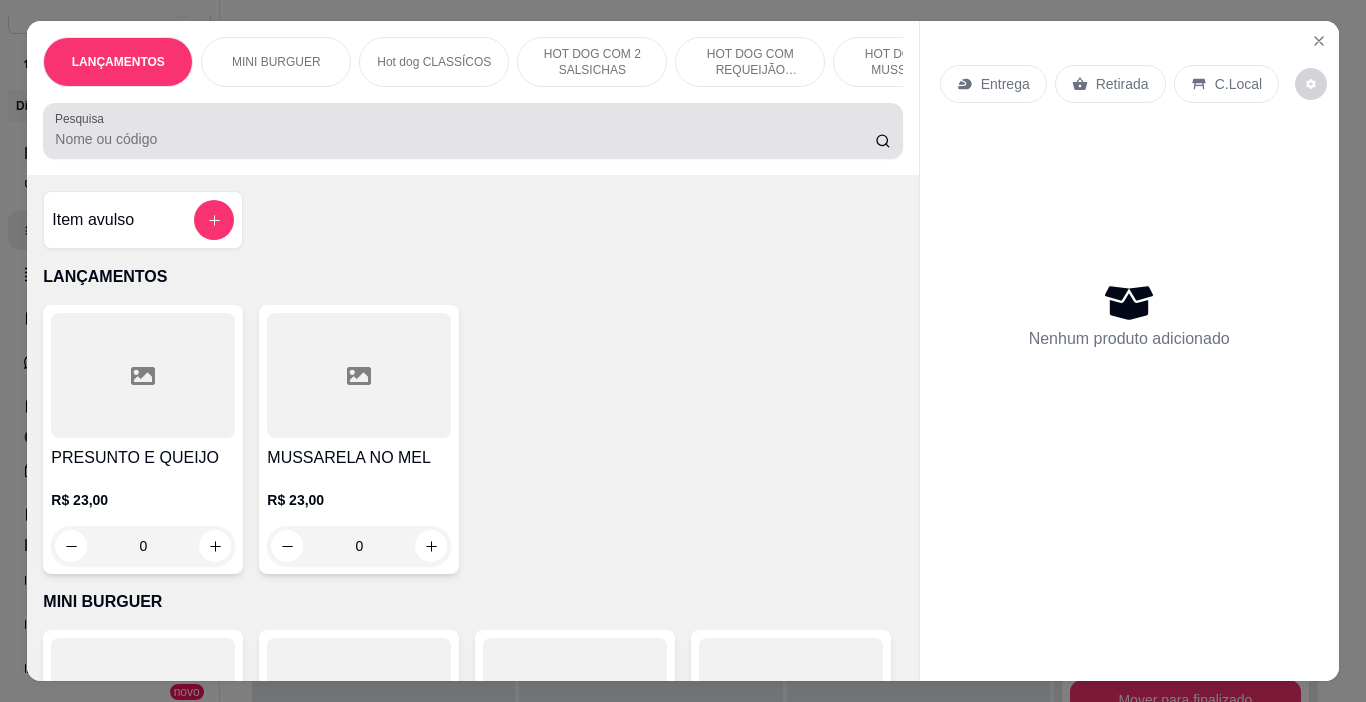 click at bounding box center [472, 131] 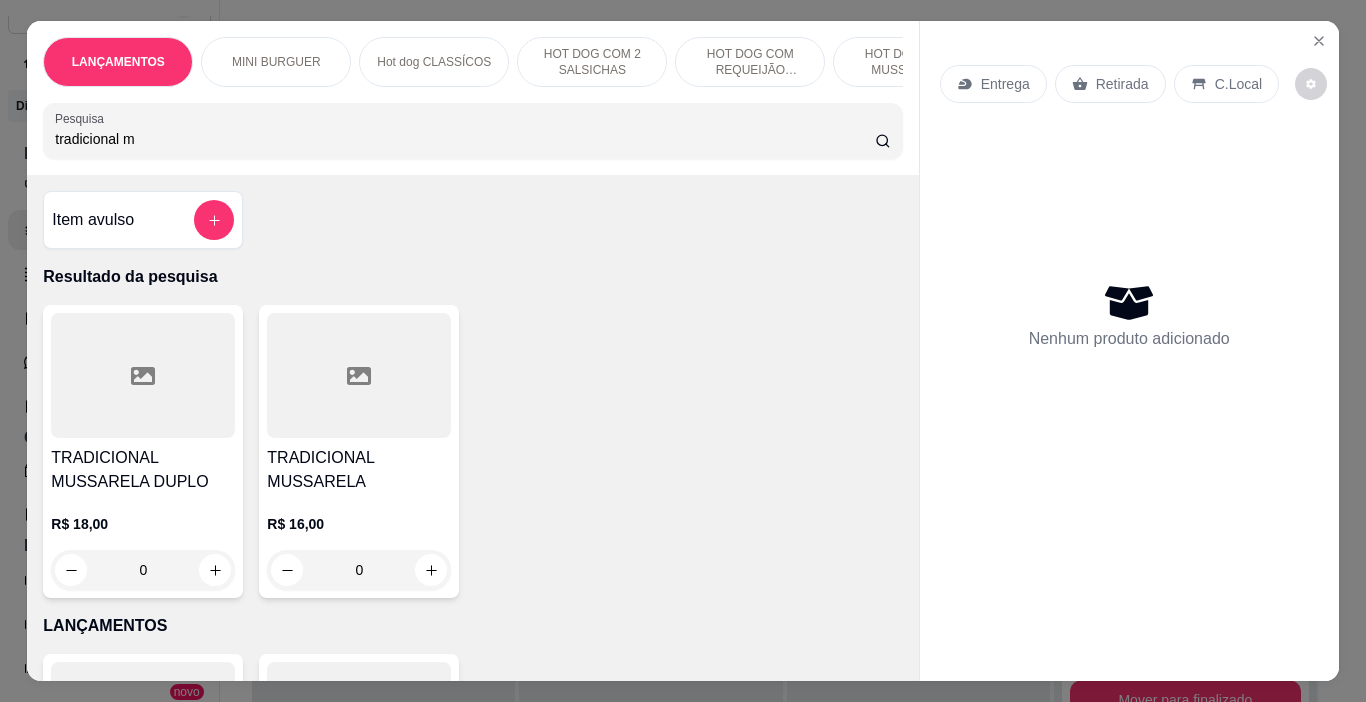 type on "tradicional m" 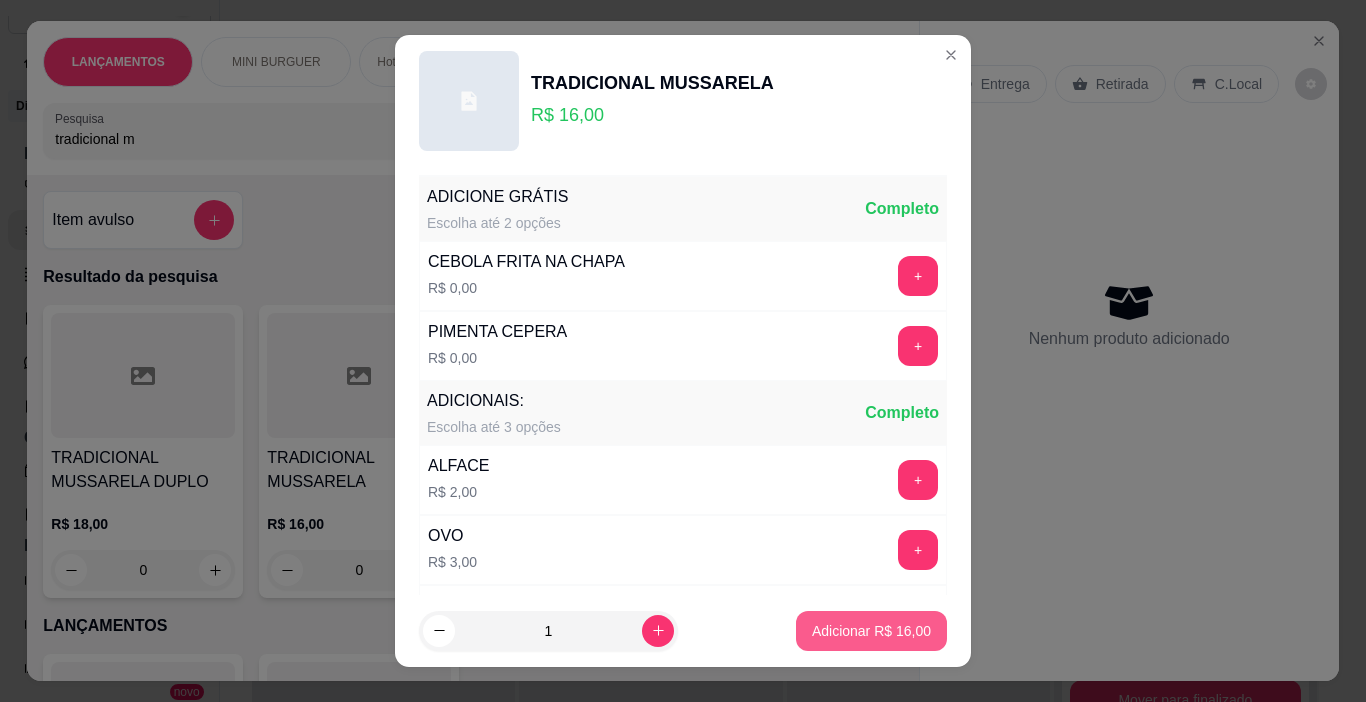 click on "Adicionar   R$ 16,00" at bounding box center (871, 631) 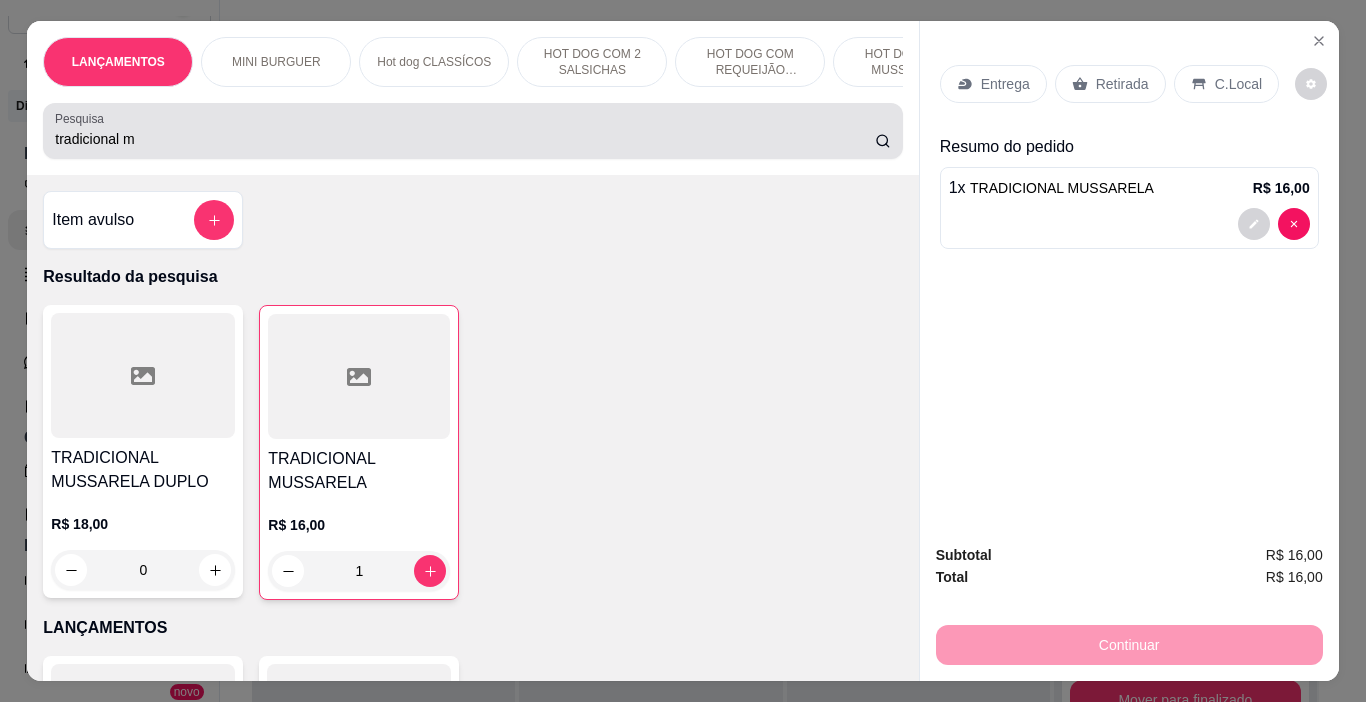 click on "tradicional m" at bounding box center (472, 131) 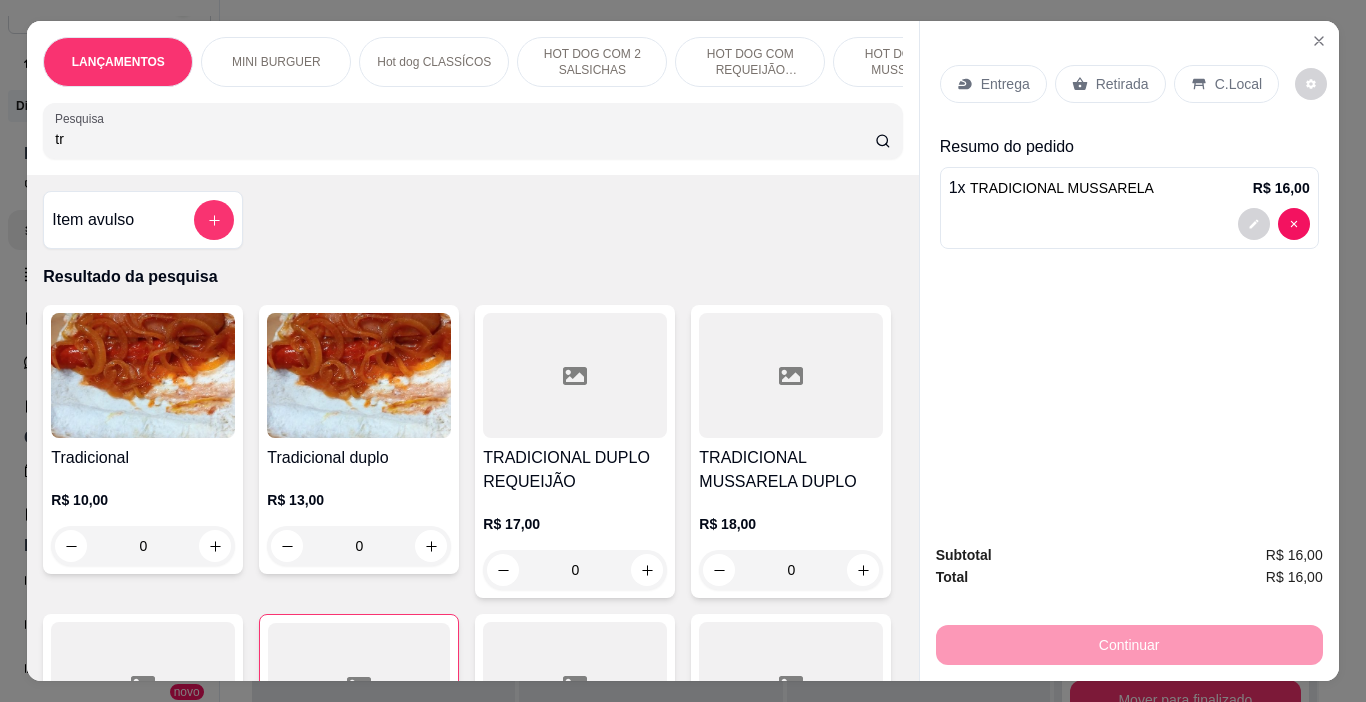 type on "t" 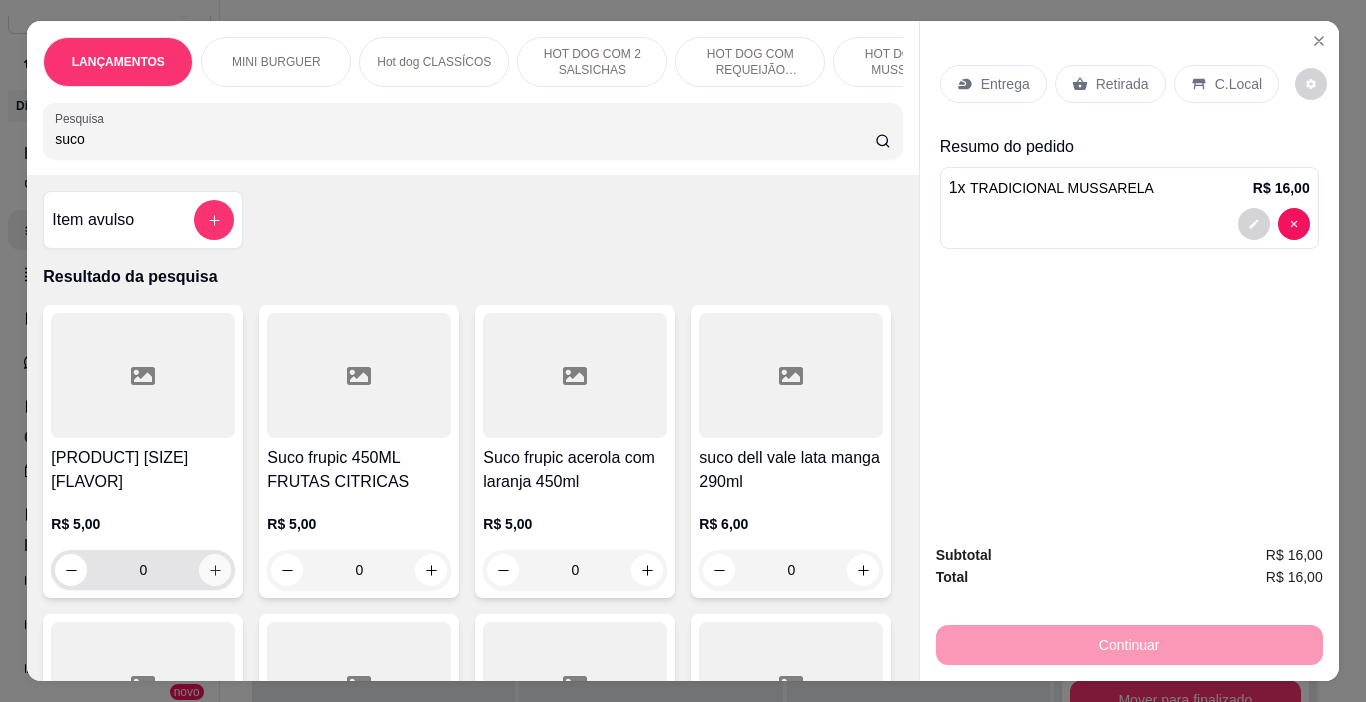 type on "suco" 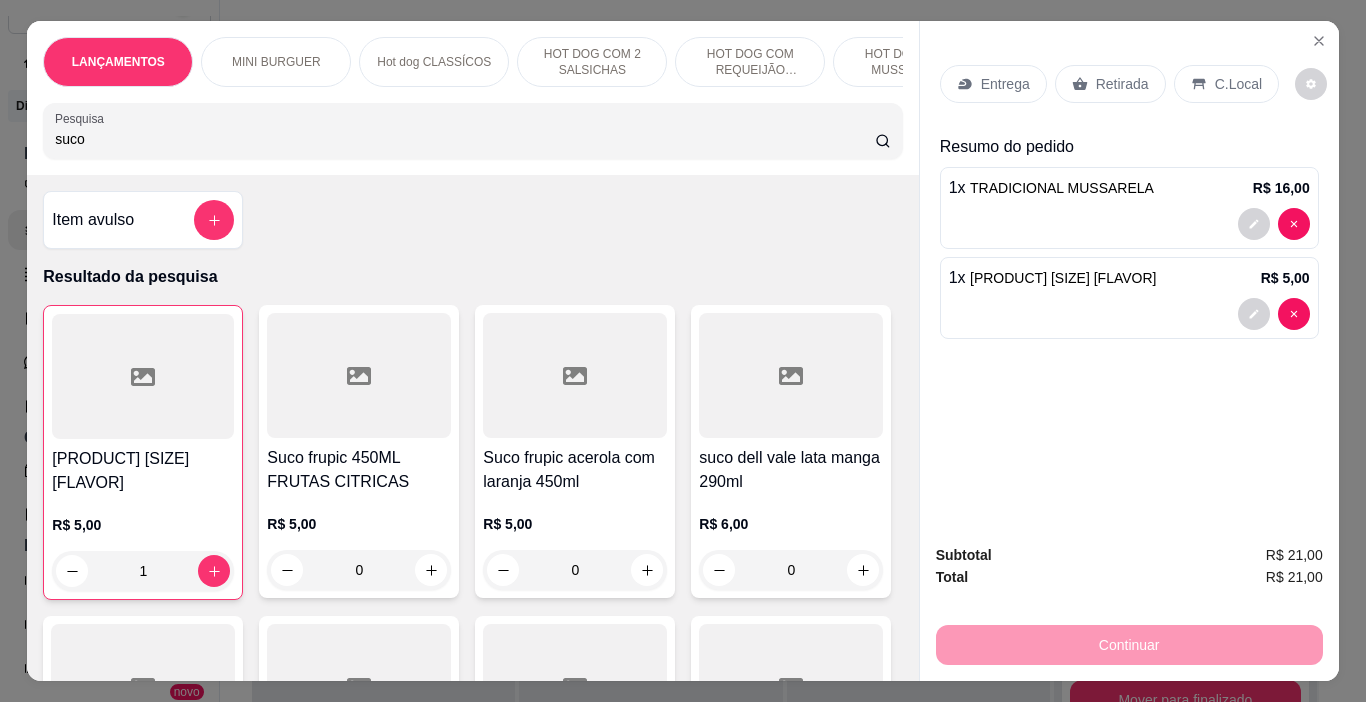 click on "Continuar" at bounding box center (1129, 642) 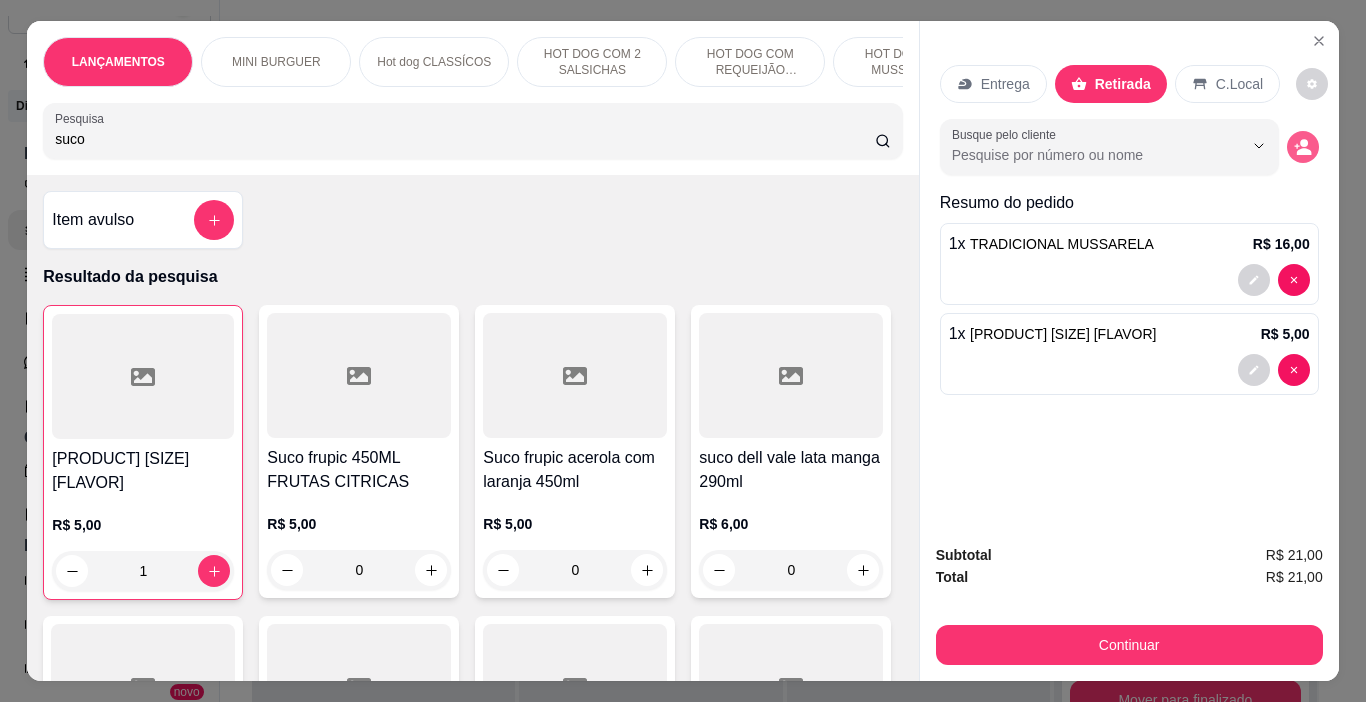 click 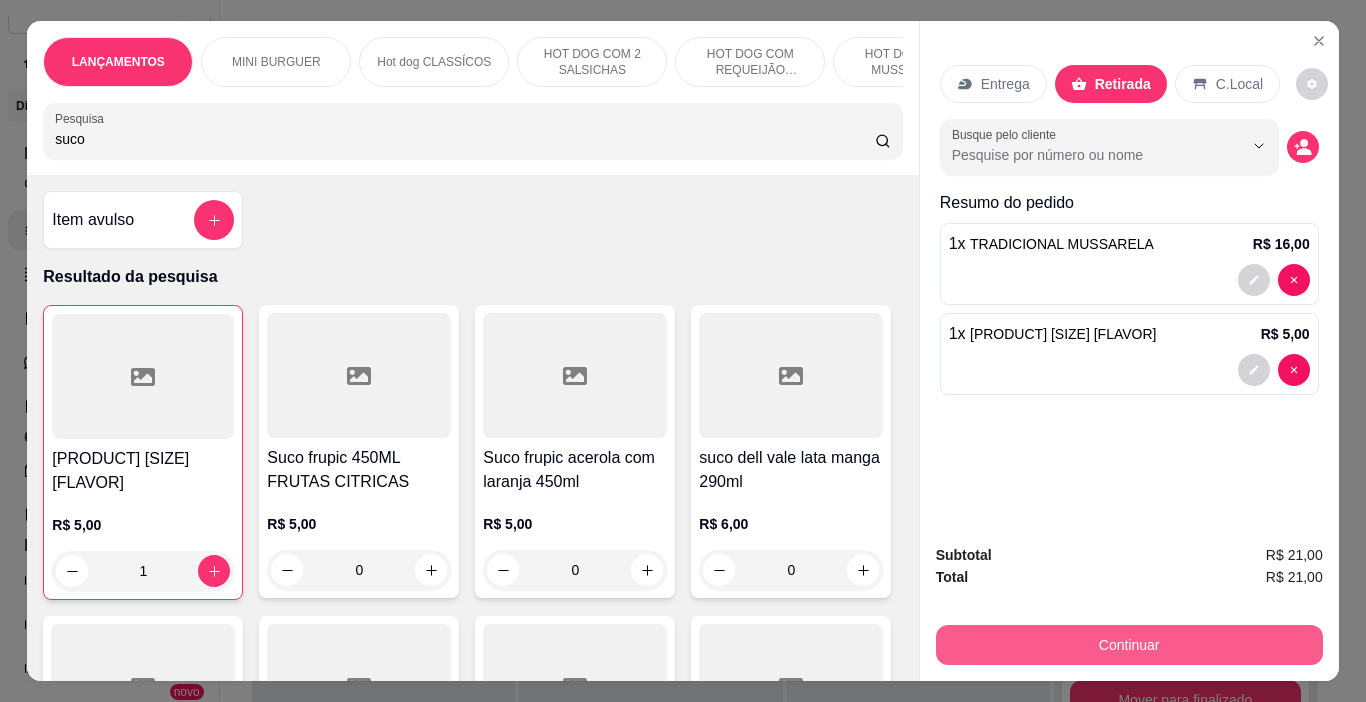 click on "Continuar" at bounding box center [1129, 645] 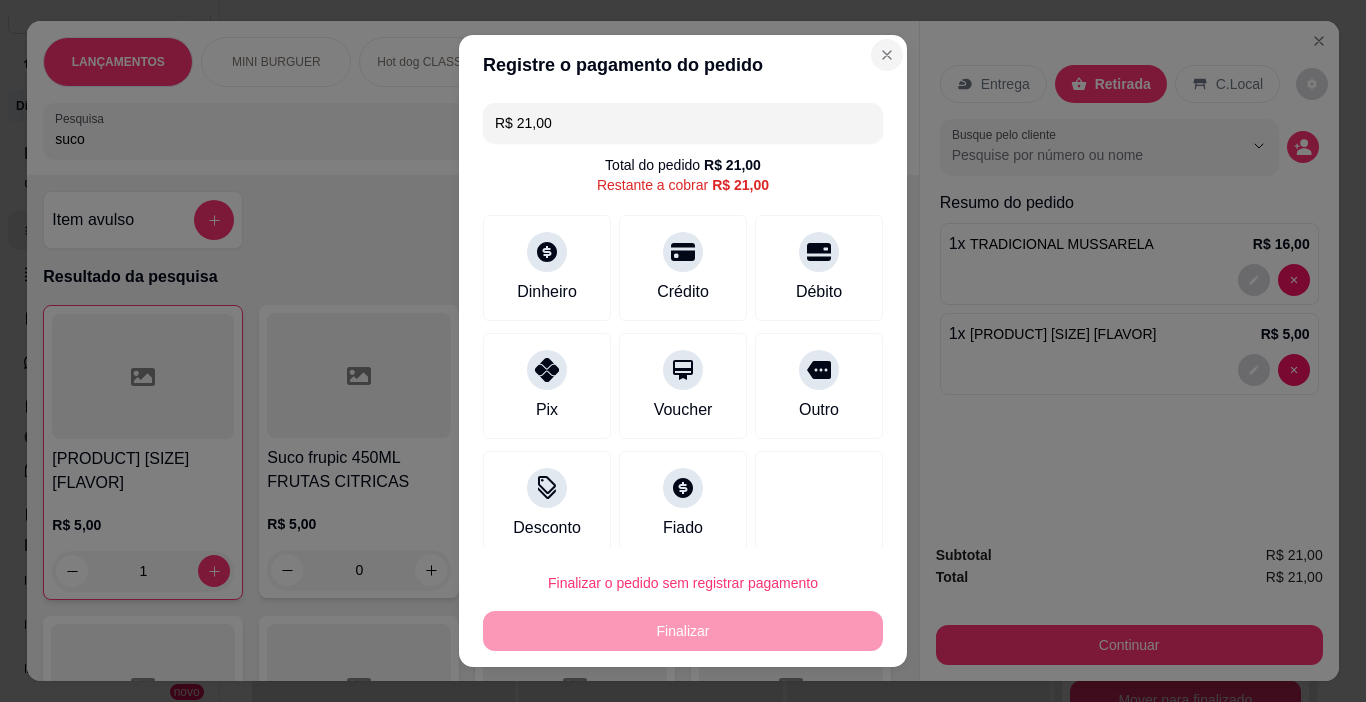 click on "HOT DOG COM MUSSARELA" at bounding box center (908, 62) 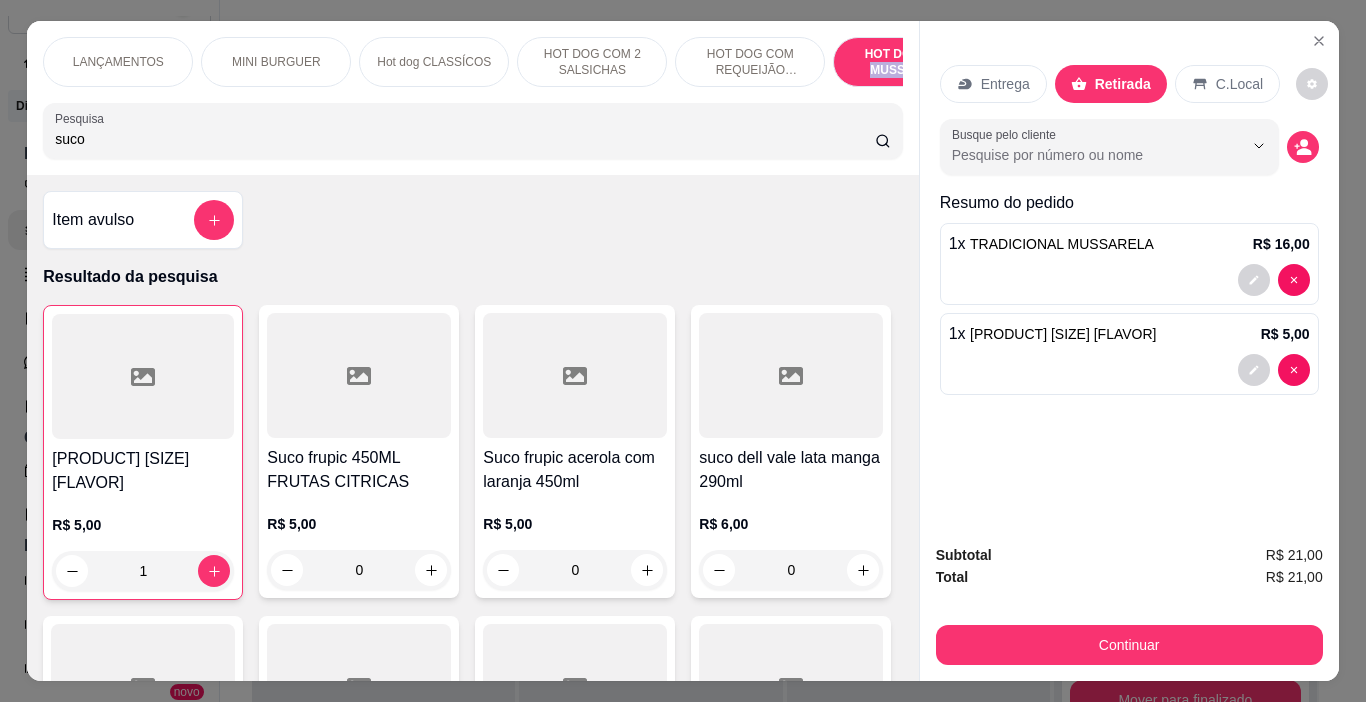 scroll, scrollTop: 5082, scrollLeft: 0, axis: vertical 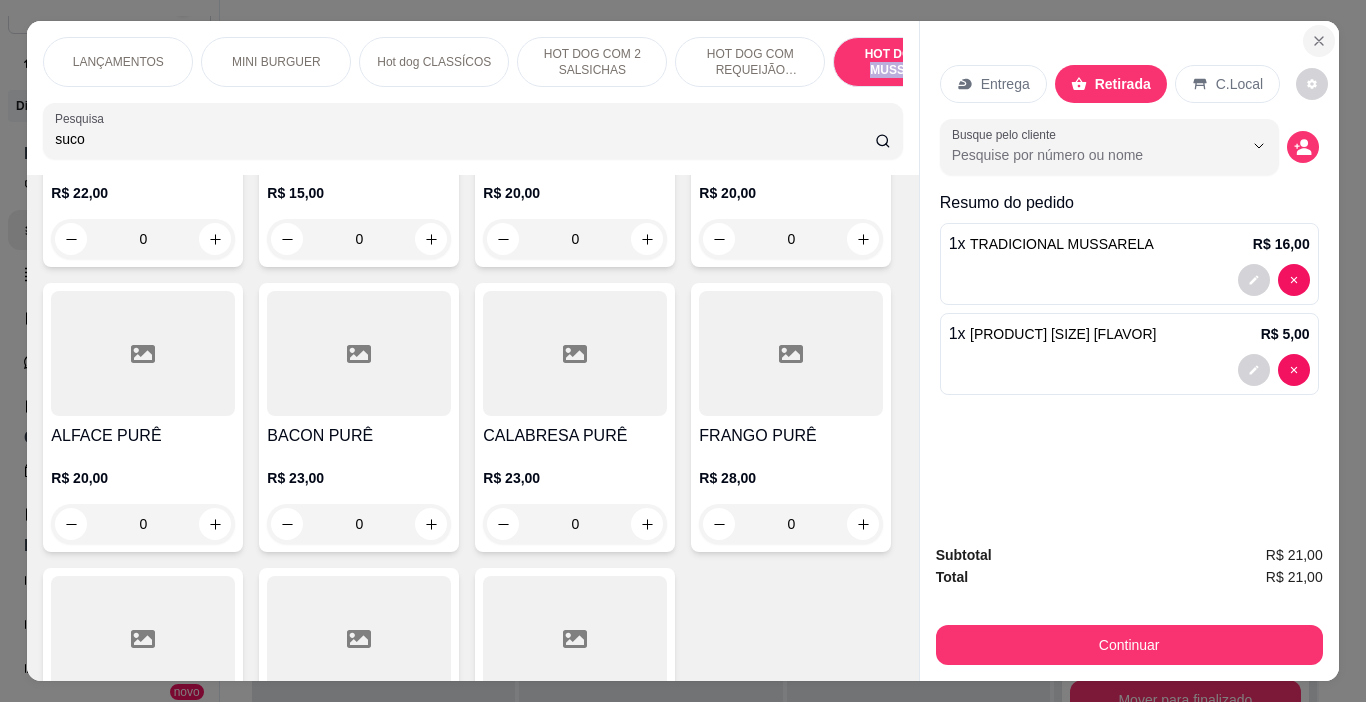 click 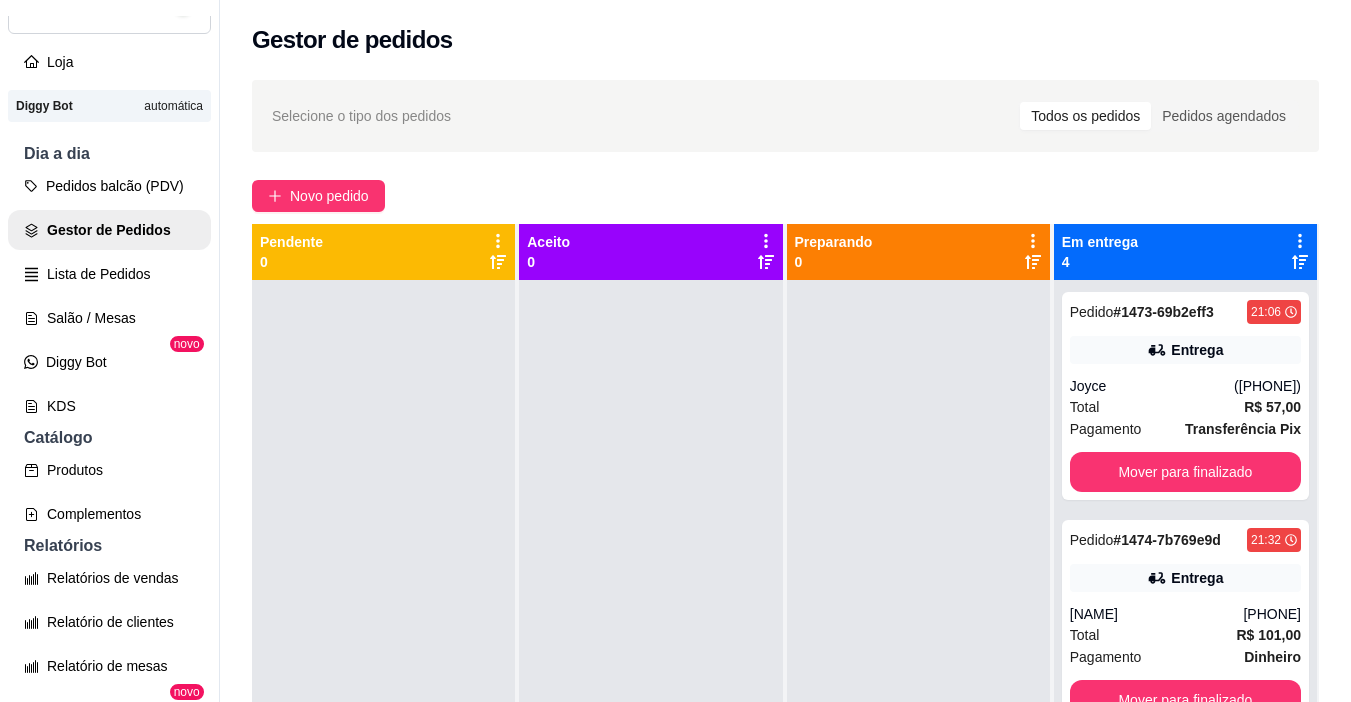 drag, startPoint x: 1306, startPoint y: 22, endPoint x: 1322, endPoint y: 11, distance: 19.416489 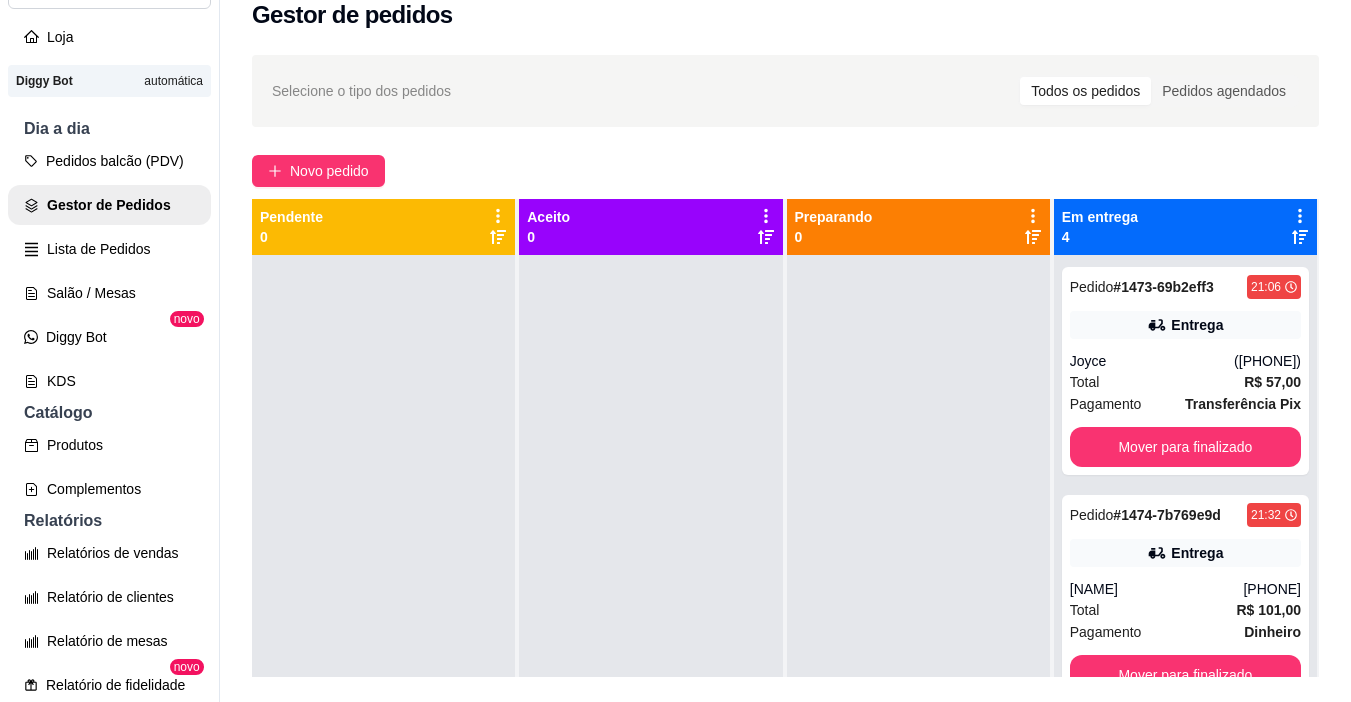 scroll, scrollTop: 32, scrollLeft: 0, axis: vertical 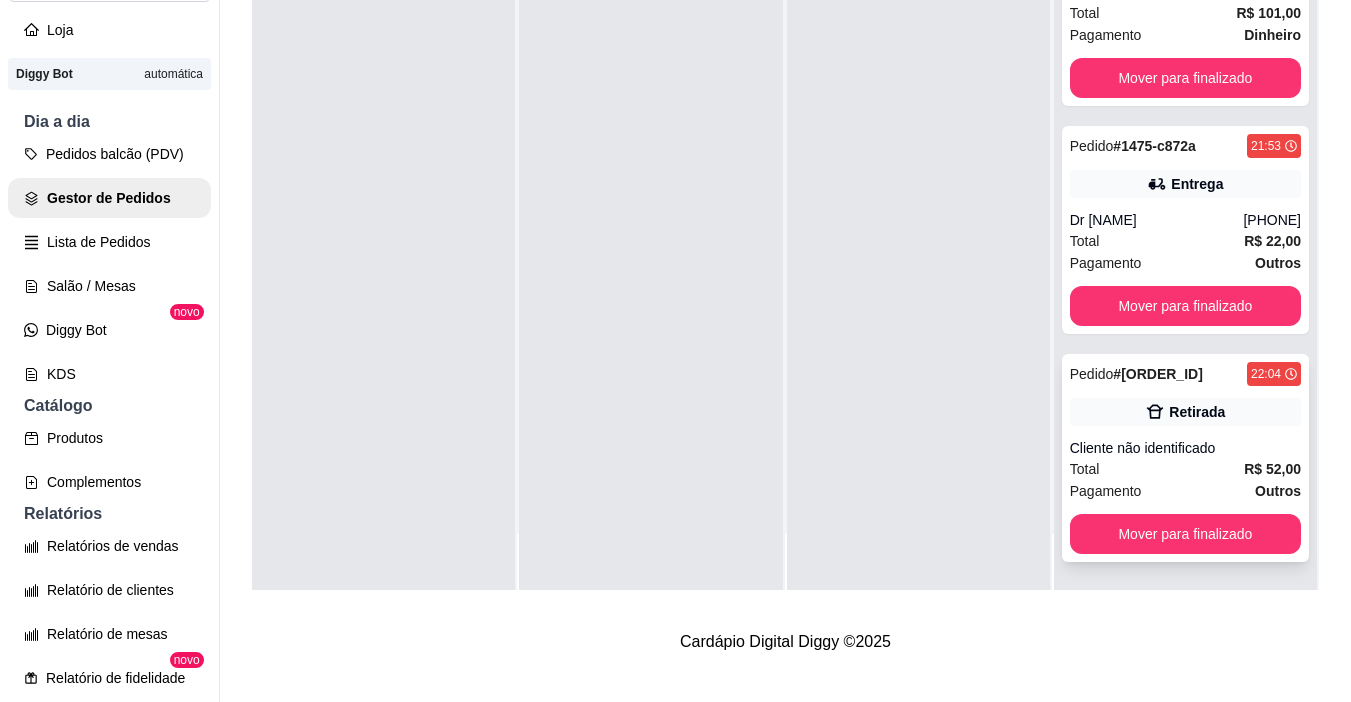 click on "Cliente não identificado" at bounding box center [1185, 448] 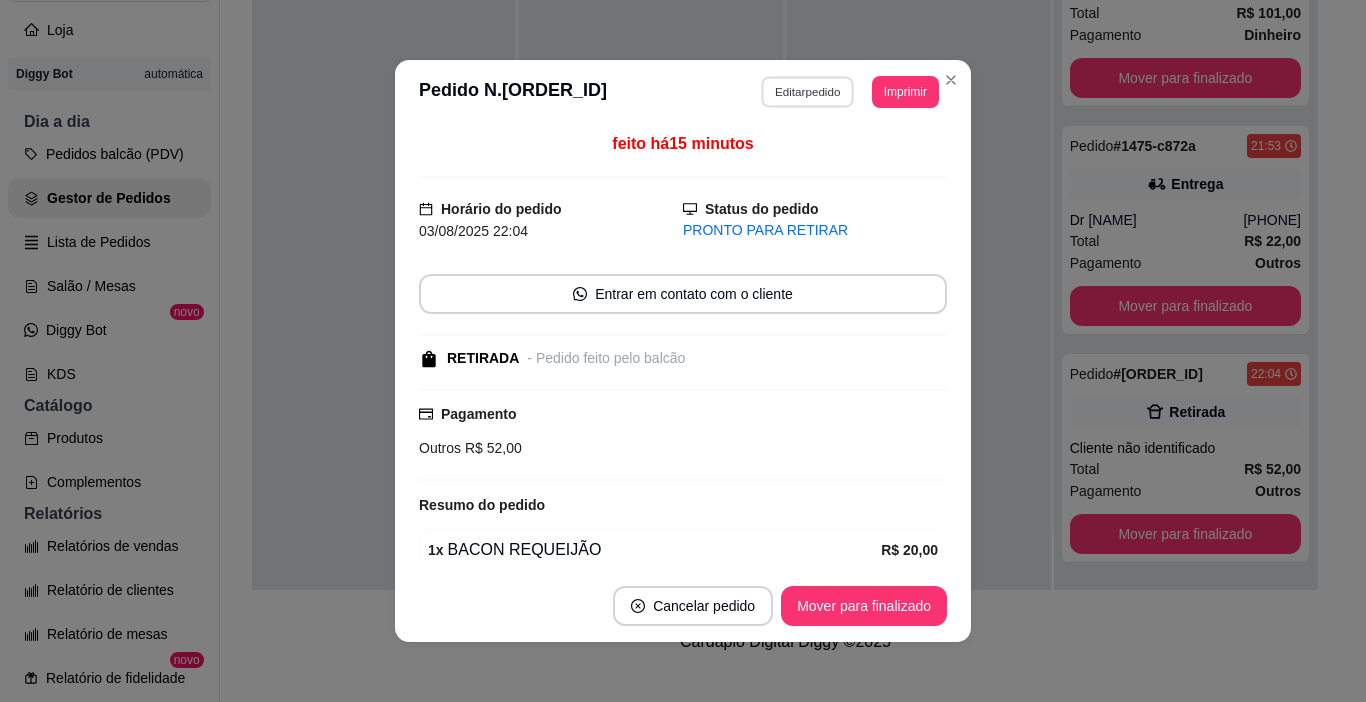 click on "Editar  pedido" at bounding box center (808, 91) 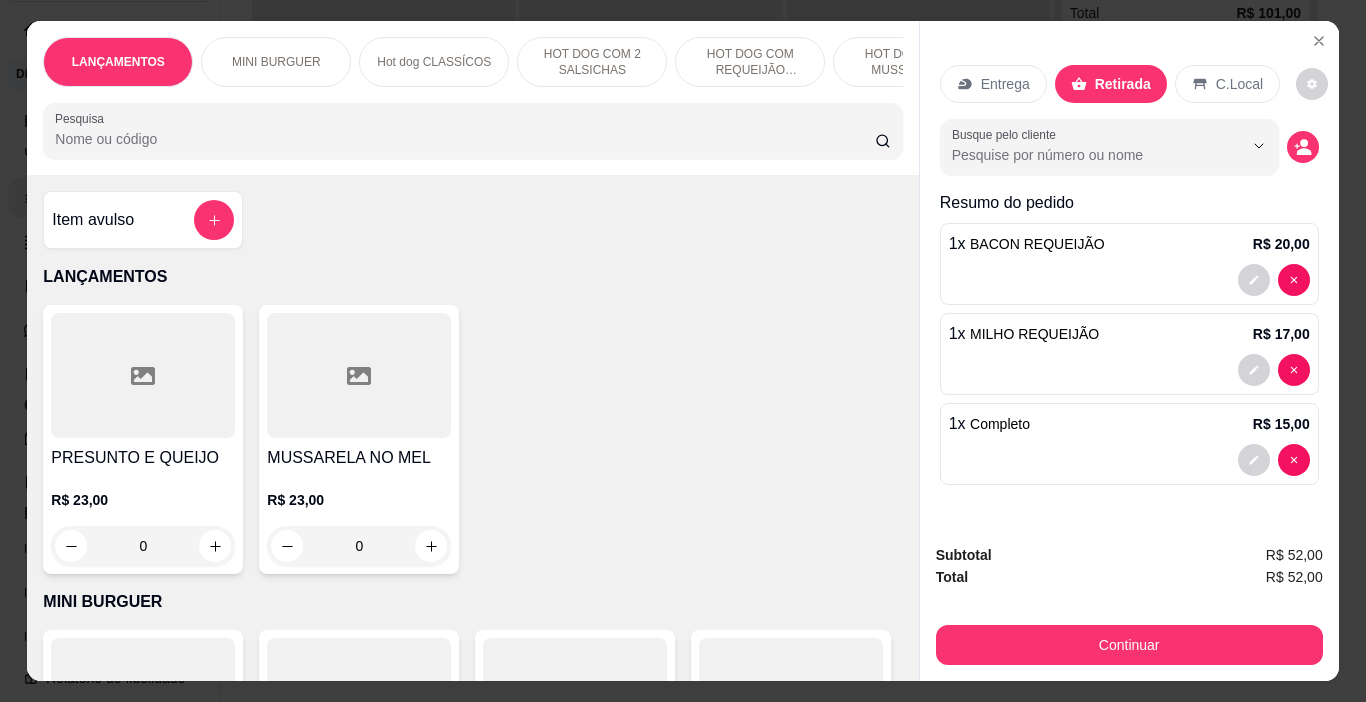 click on "Pesquisa" at bounding box center [465, 139] 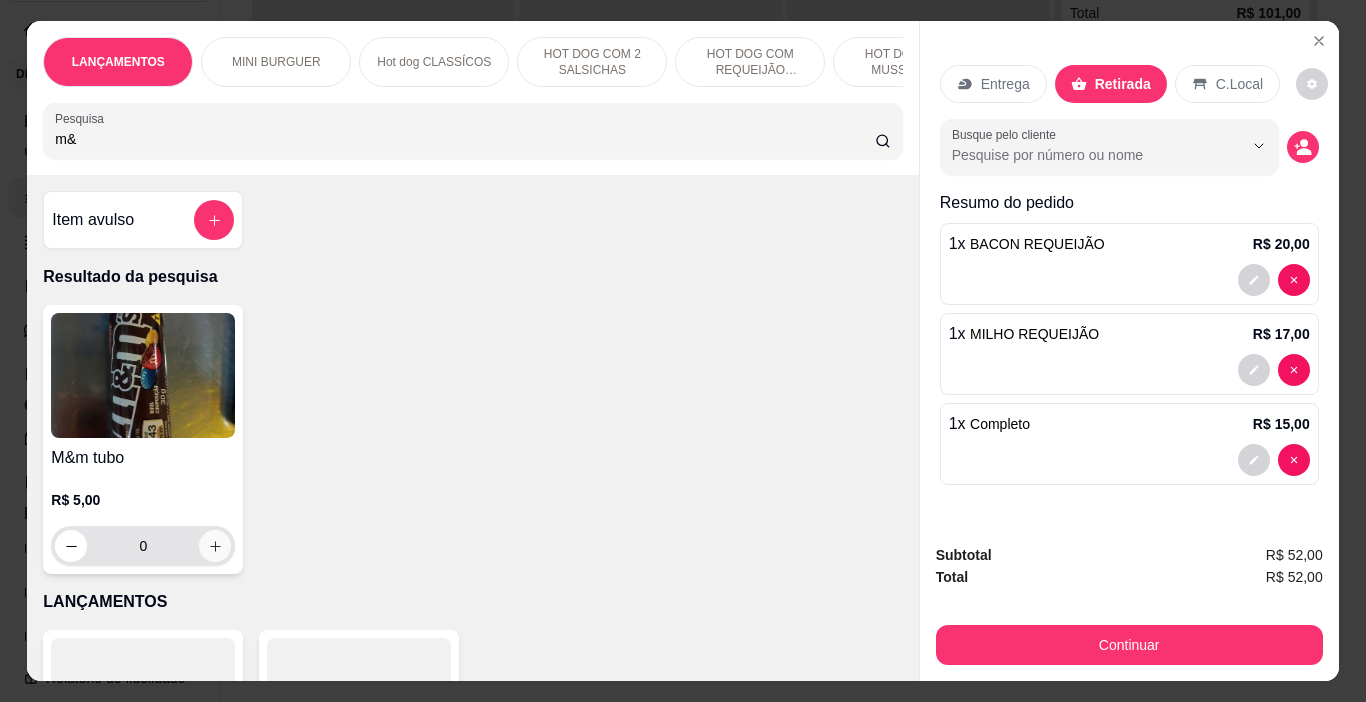 type on "m&" 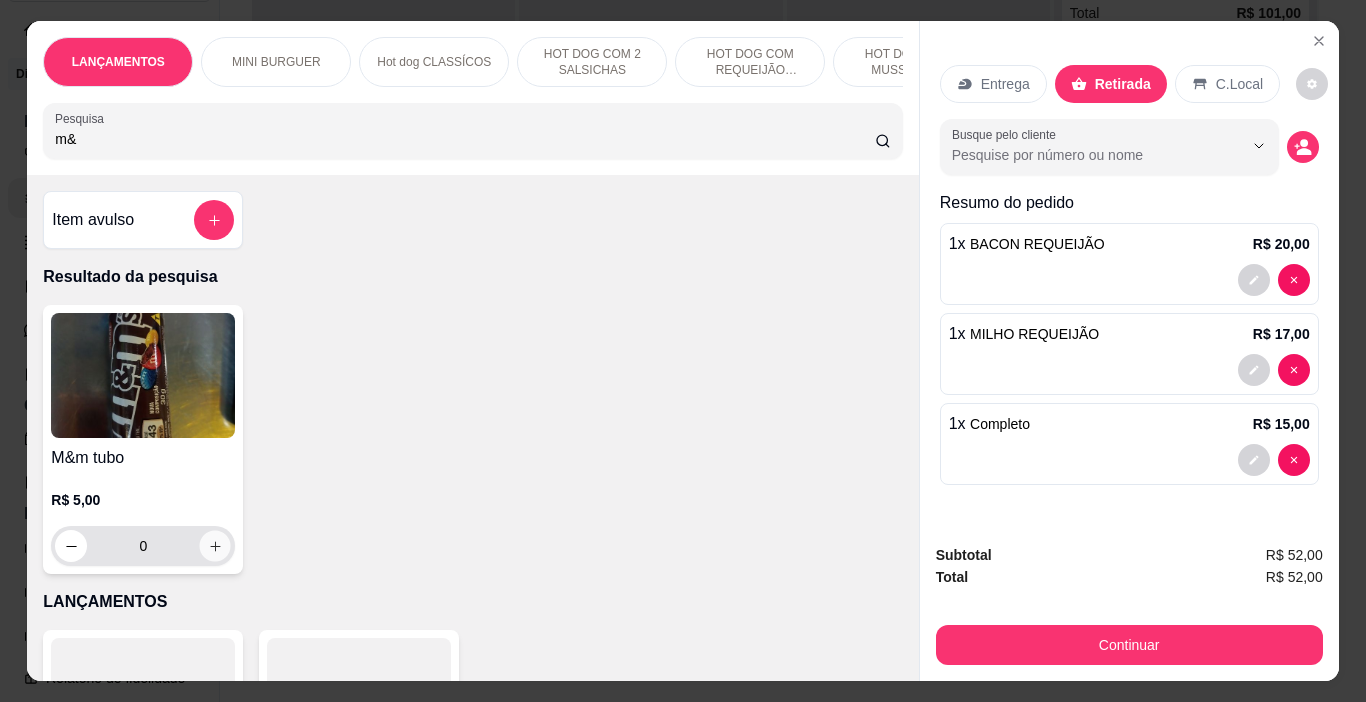 click 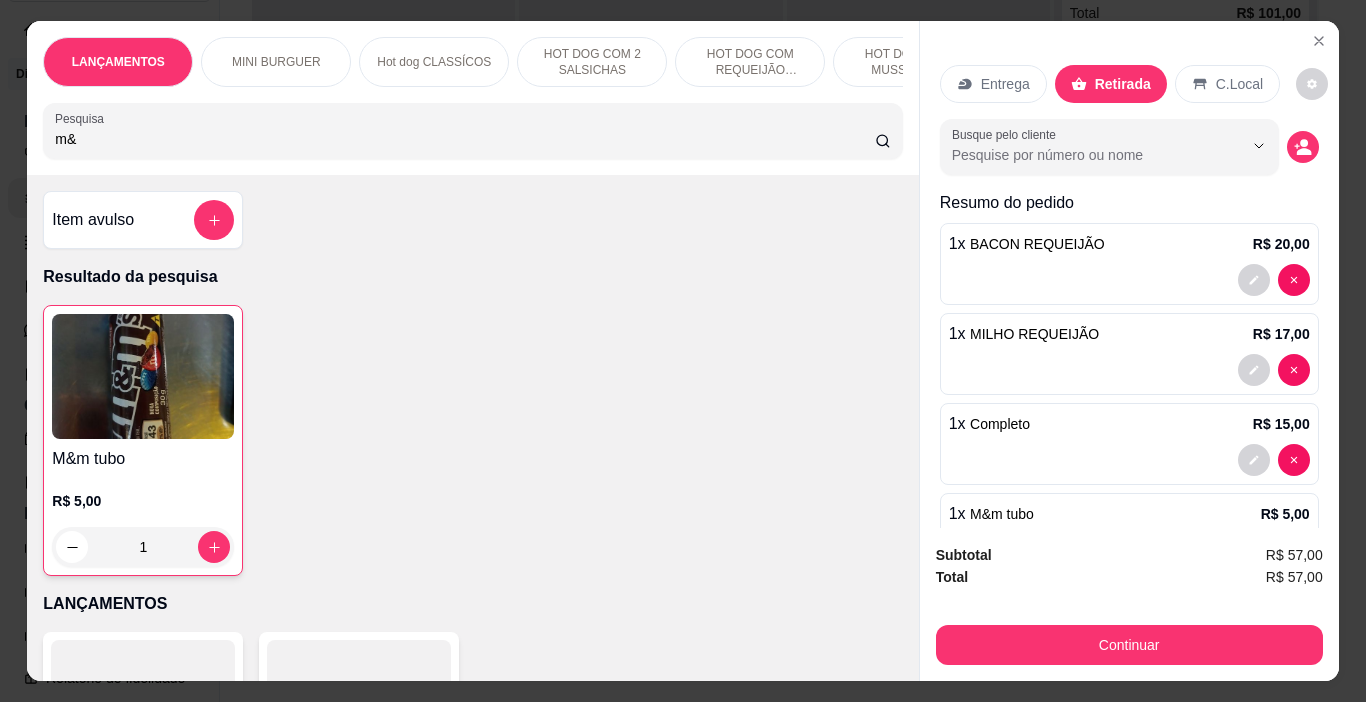 scroll, scrollTop: 75, scrollLeft: 0, axis: vertical 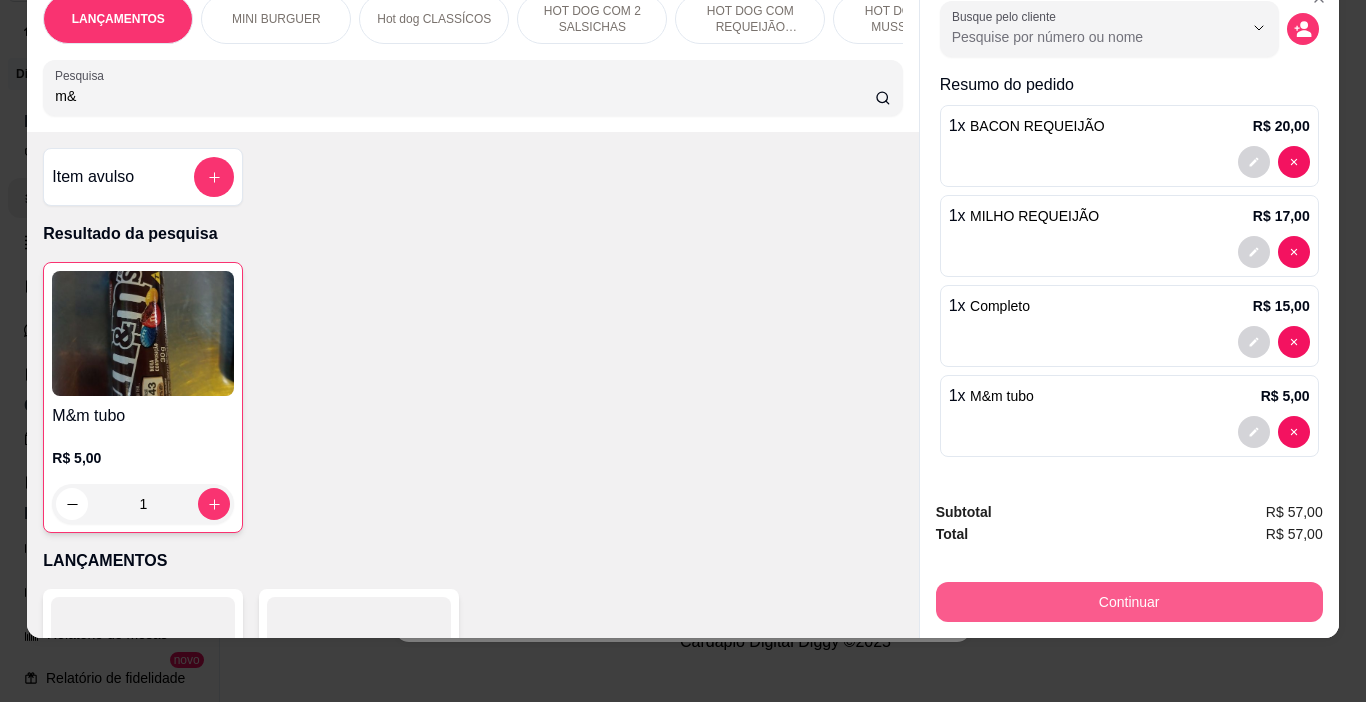 click on "Continuar" at bounding box center [1129, 602] 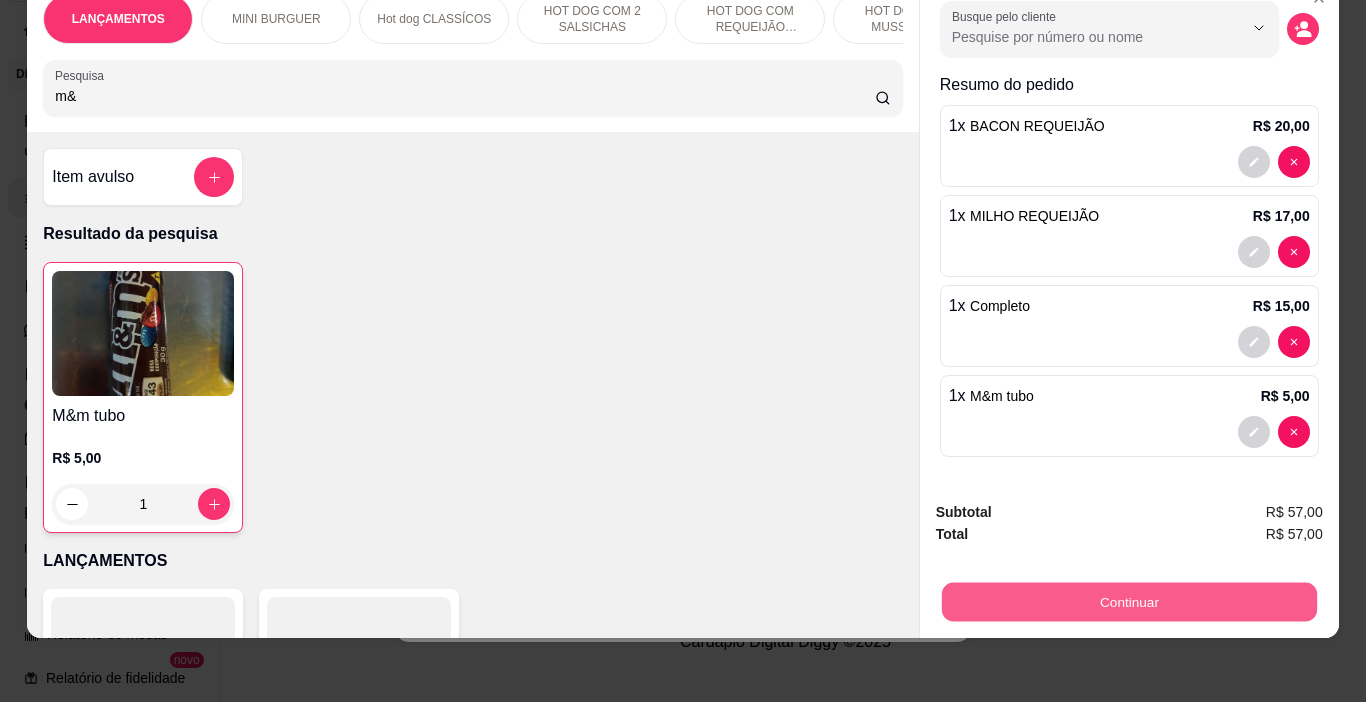 click on "Continuar" at bounding box center [1128, 602] 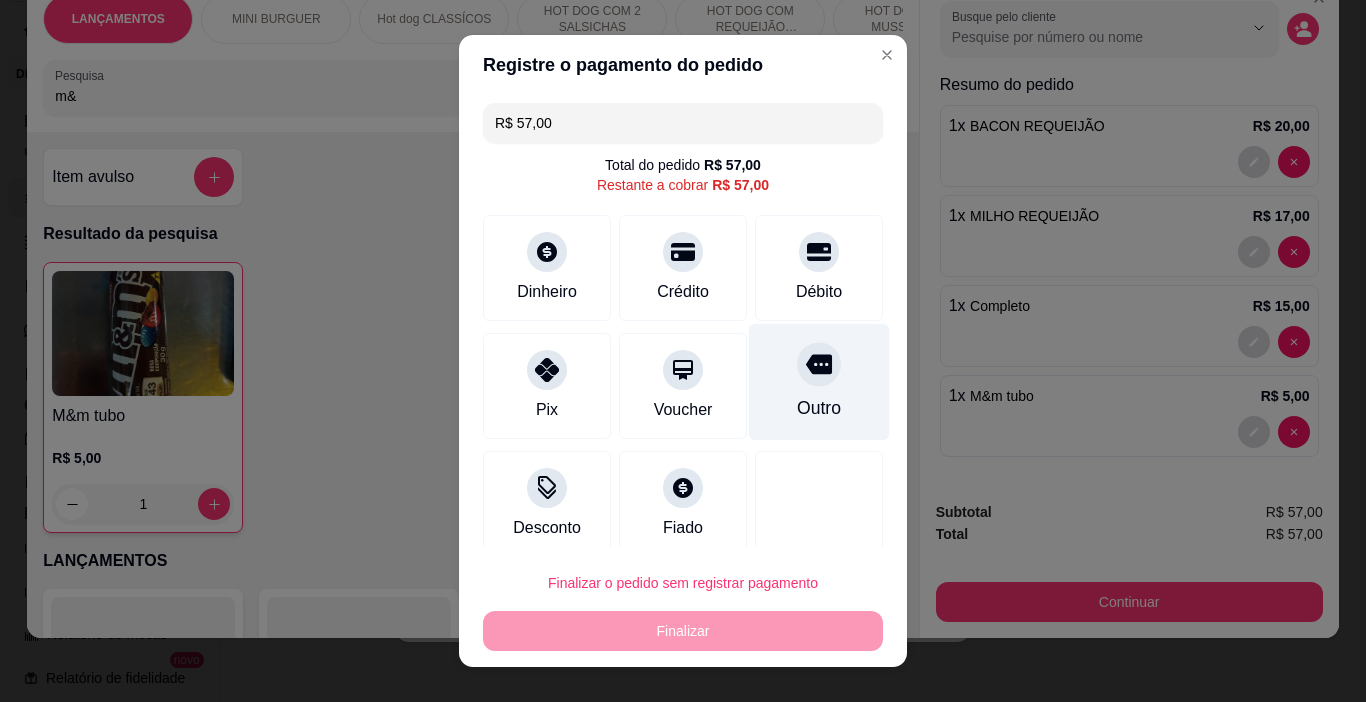 click 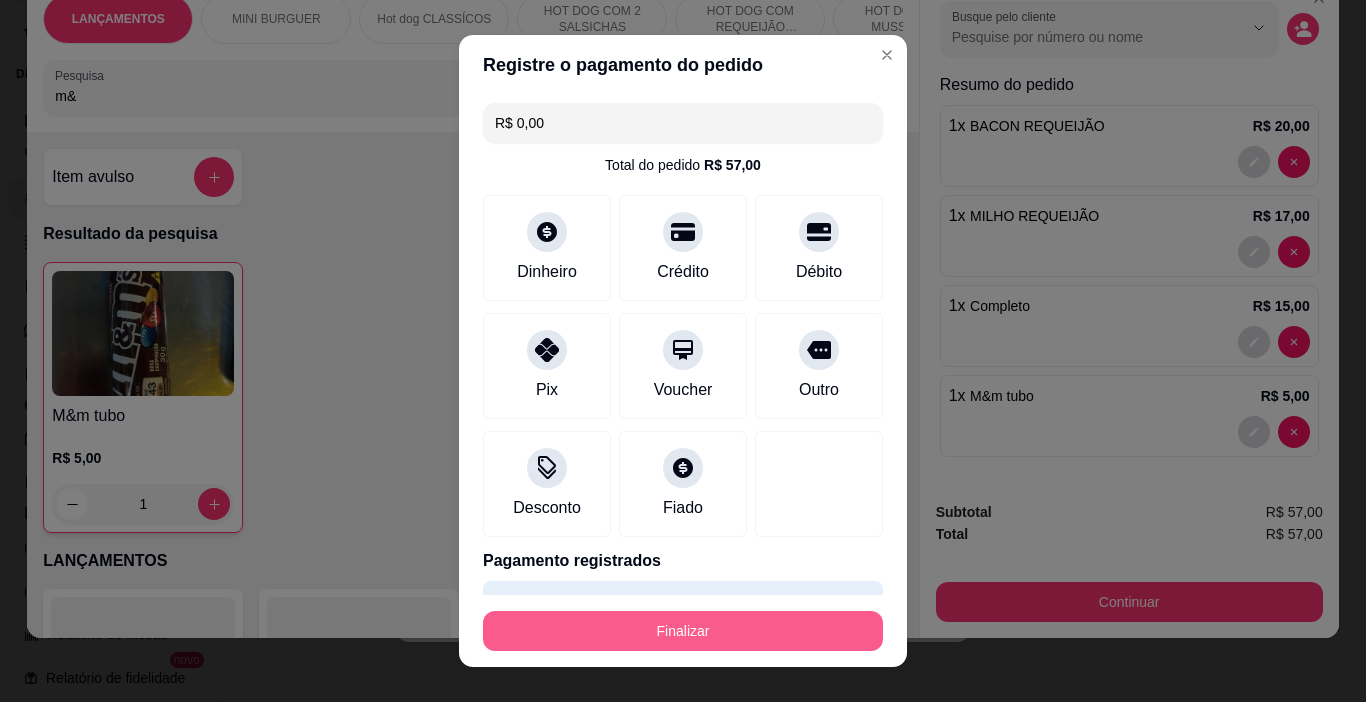 click on "Finalizar" at bounding box center [683, 631] 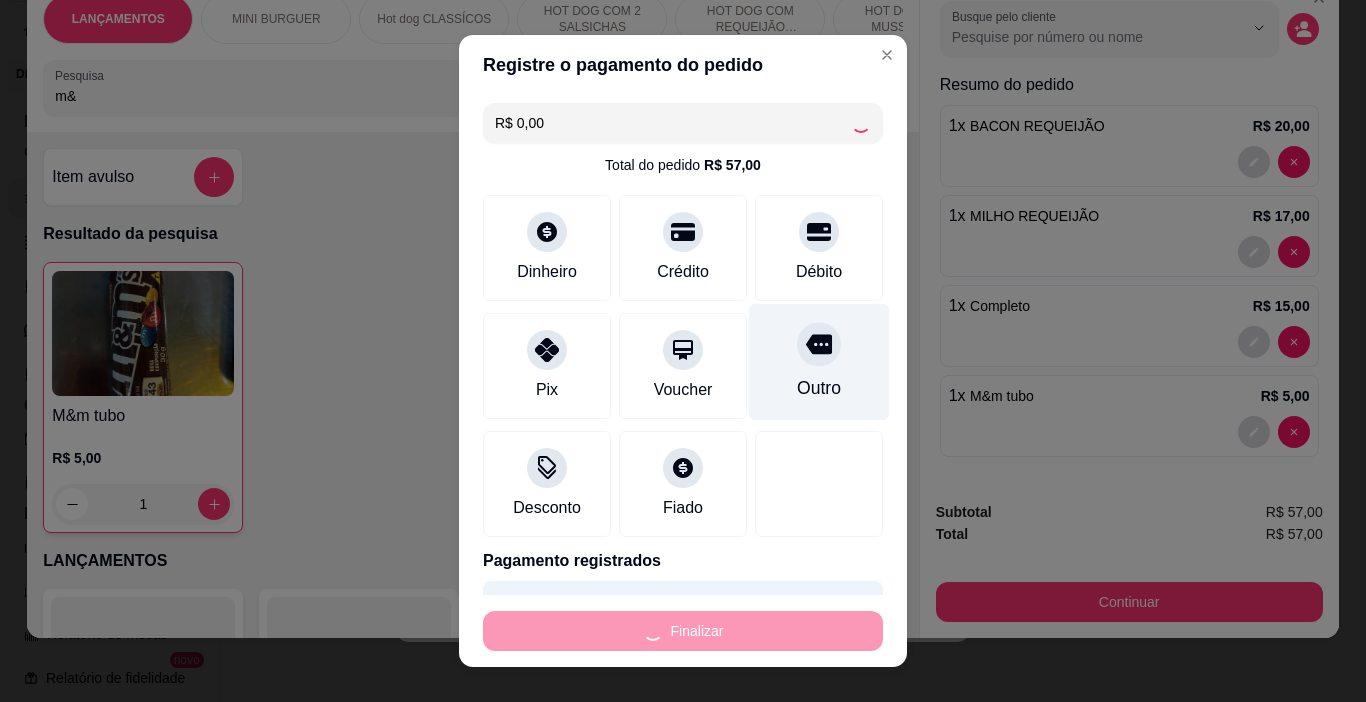type on "0" 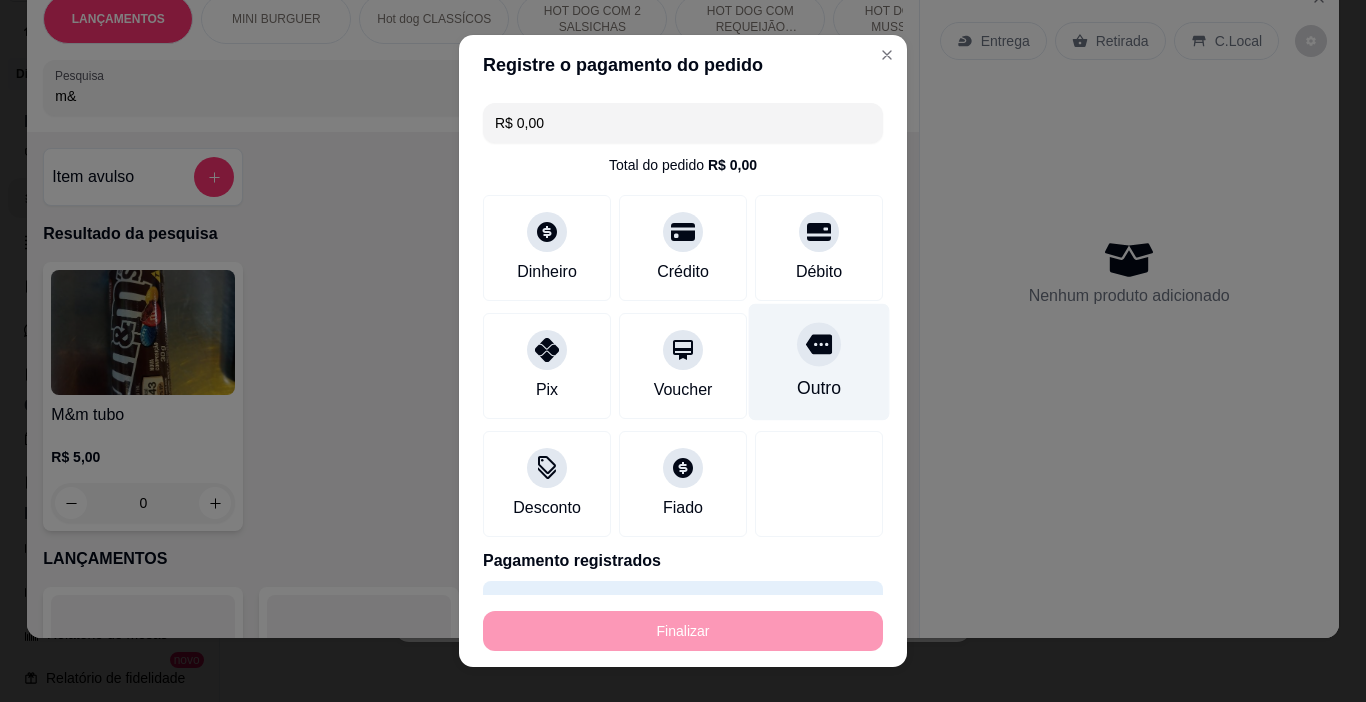 type on "-R$ 57,00" 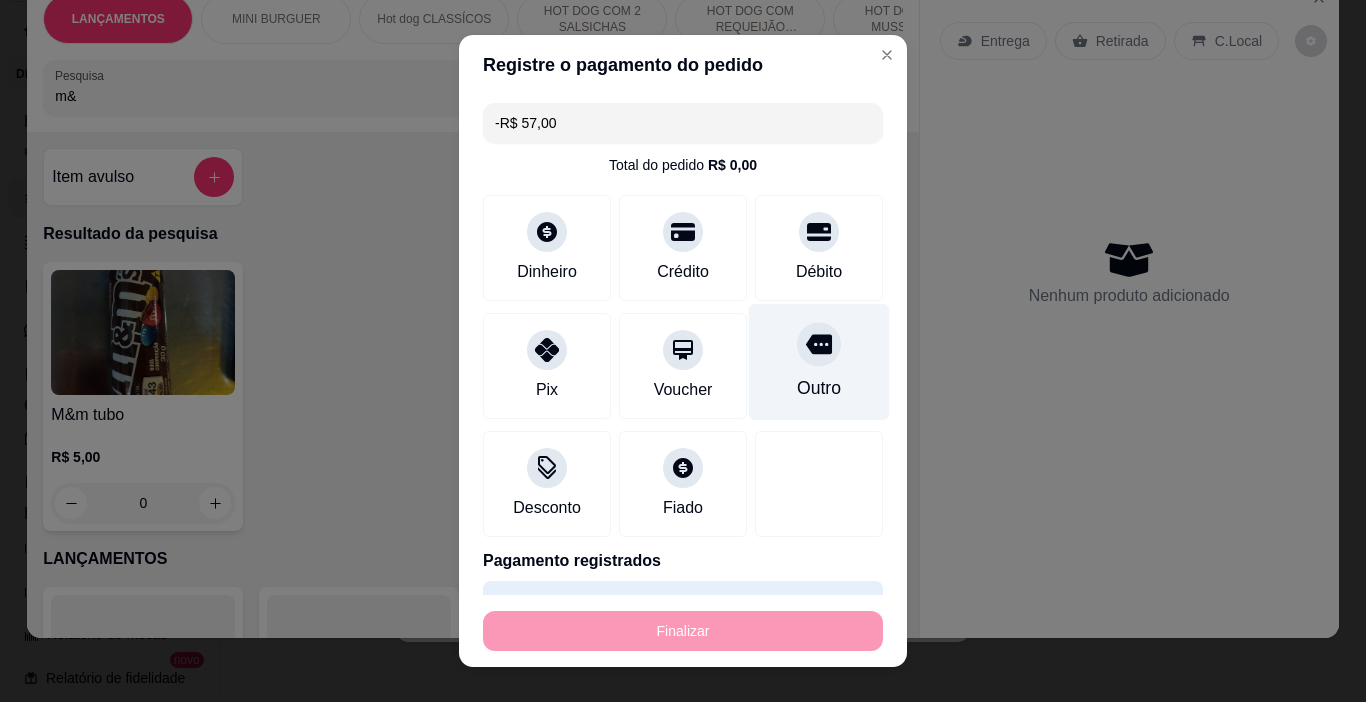 scroll, scrollTop: 0, scrollLeft: 0, axis: both 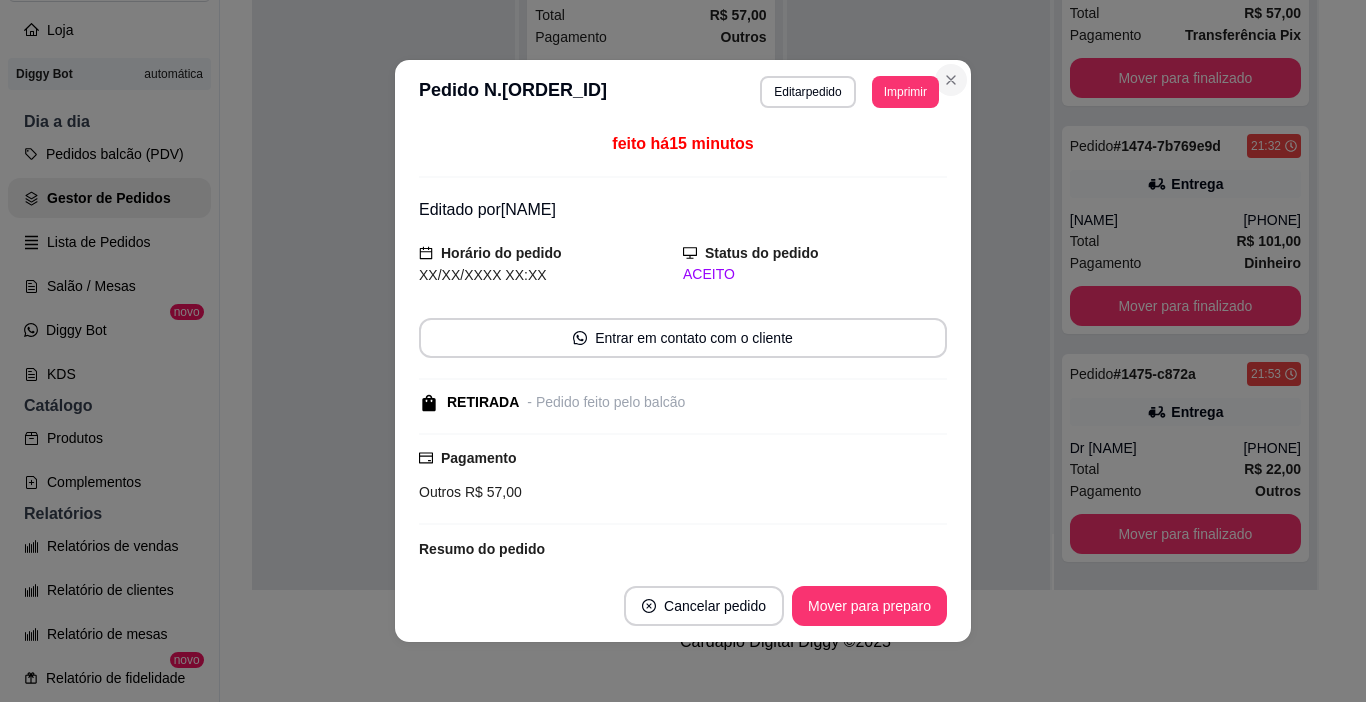 click at bounding box center [918, 239] 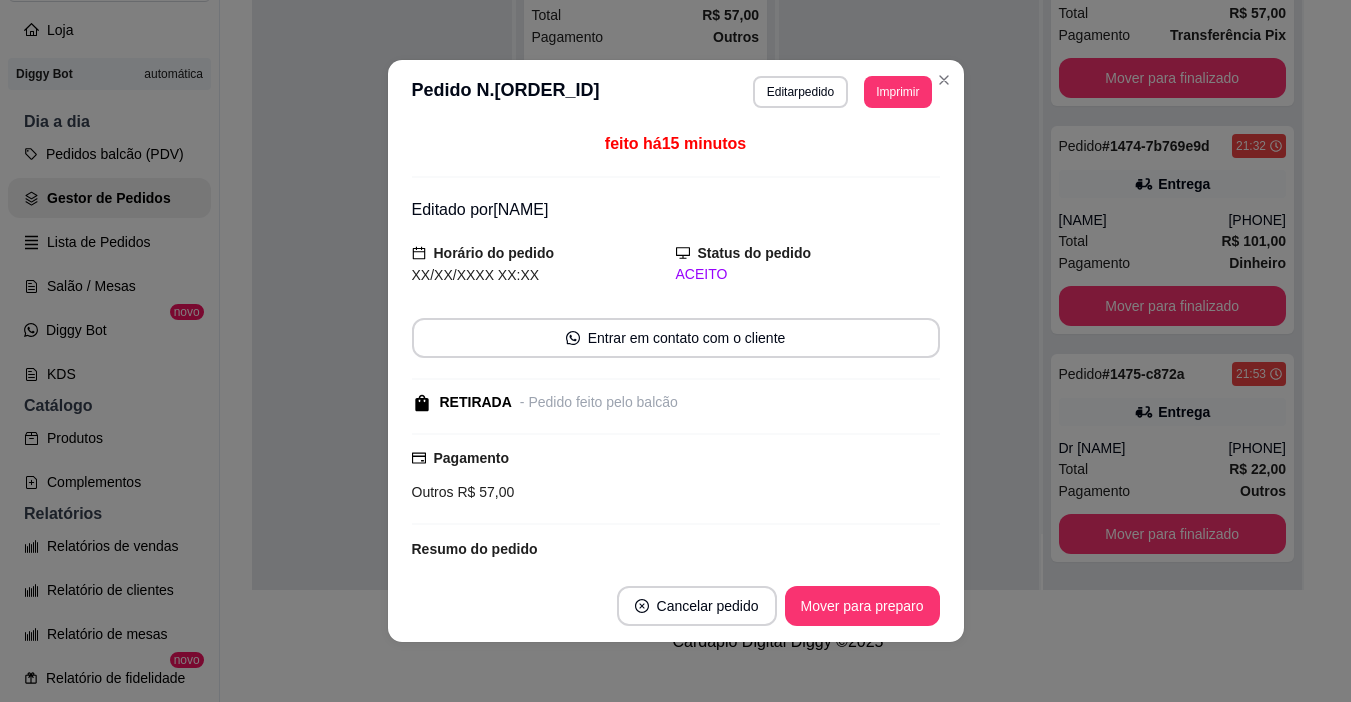 click at bounding box center [909, 239] 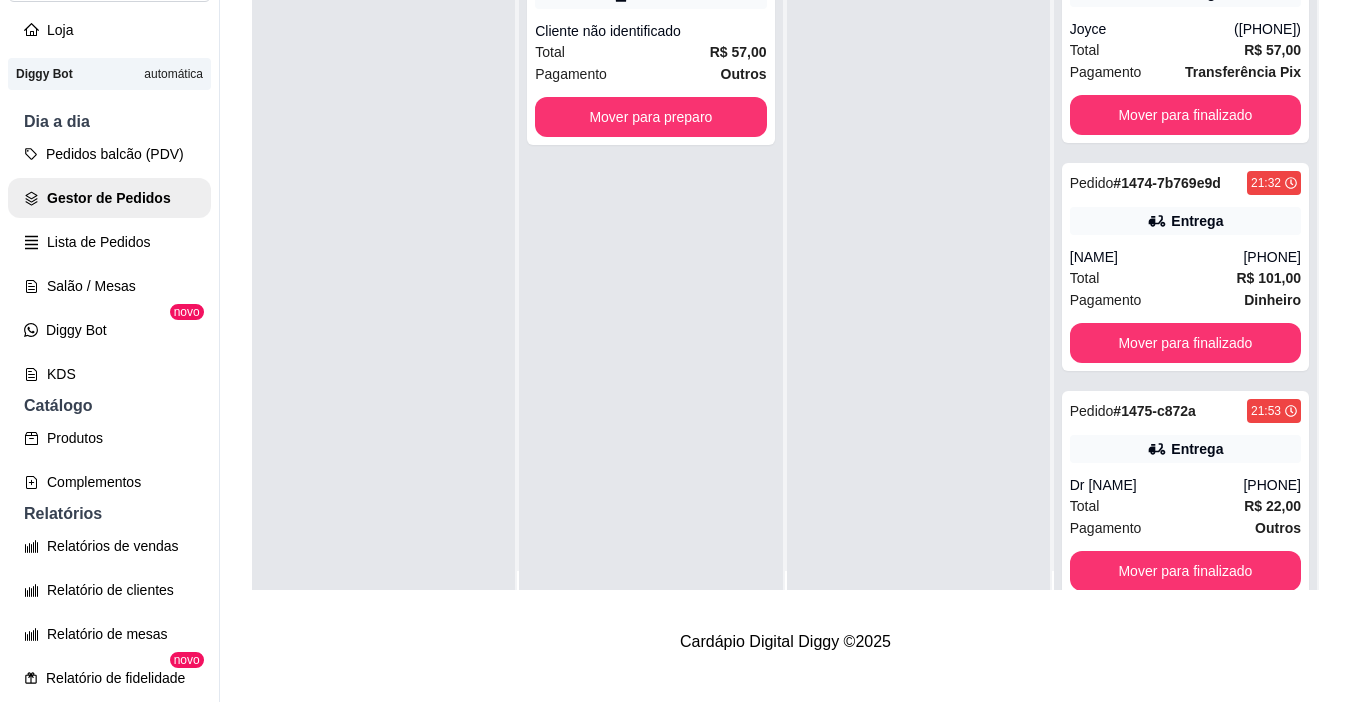 scroll, scrollTop: 0, scrollLeft: 0, axis: both 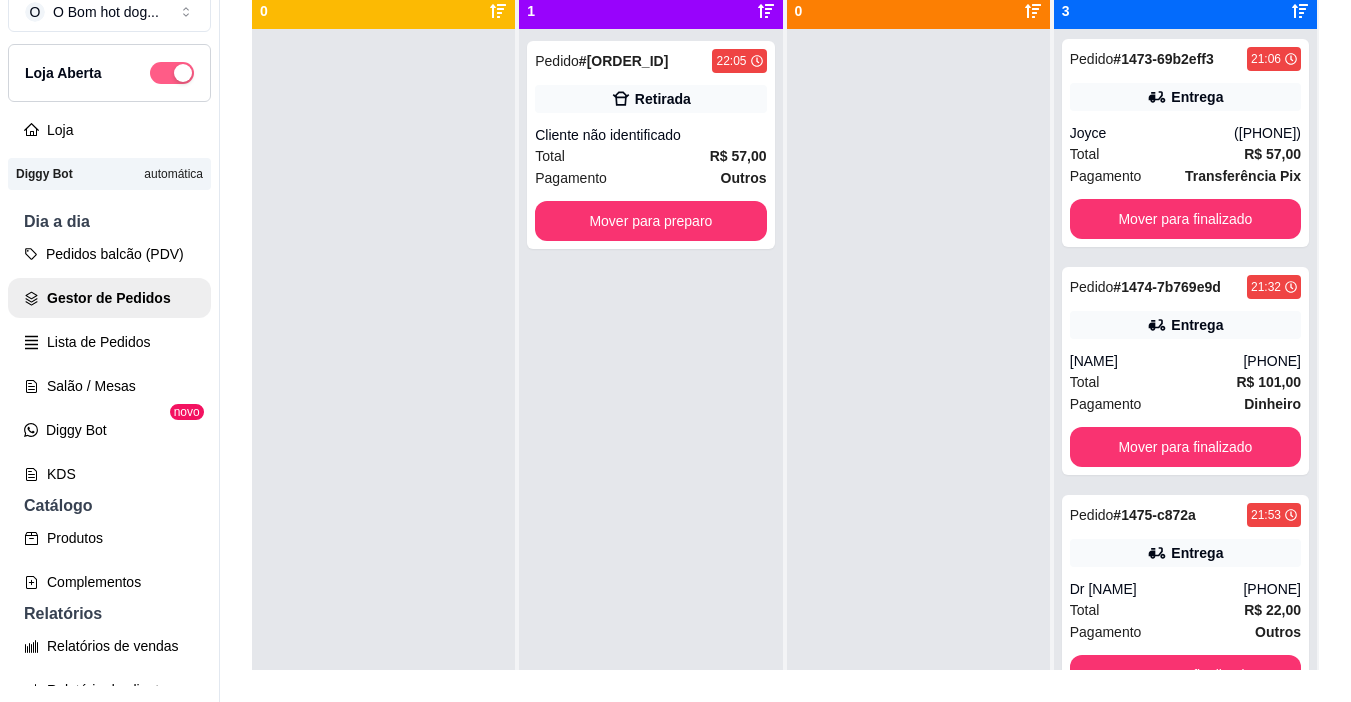click at bounding box center [183, 73] 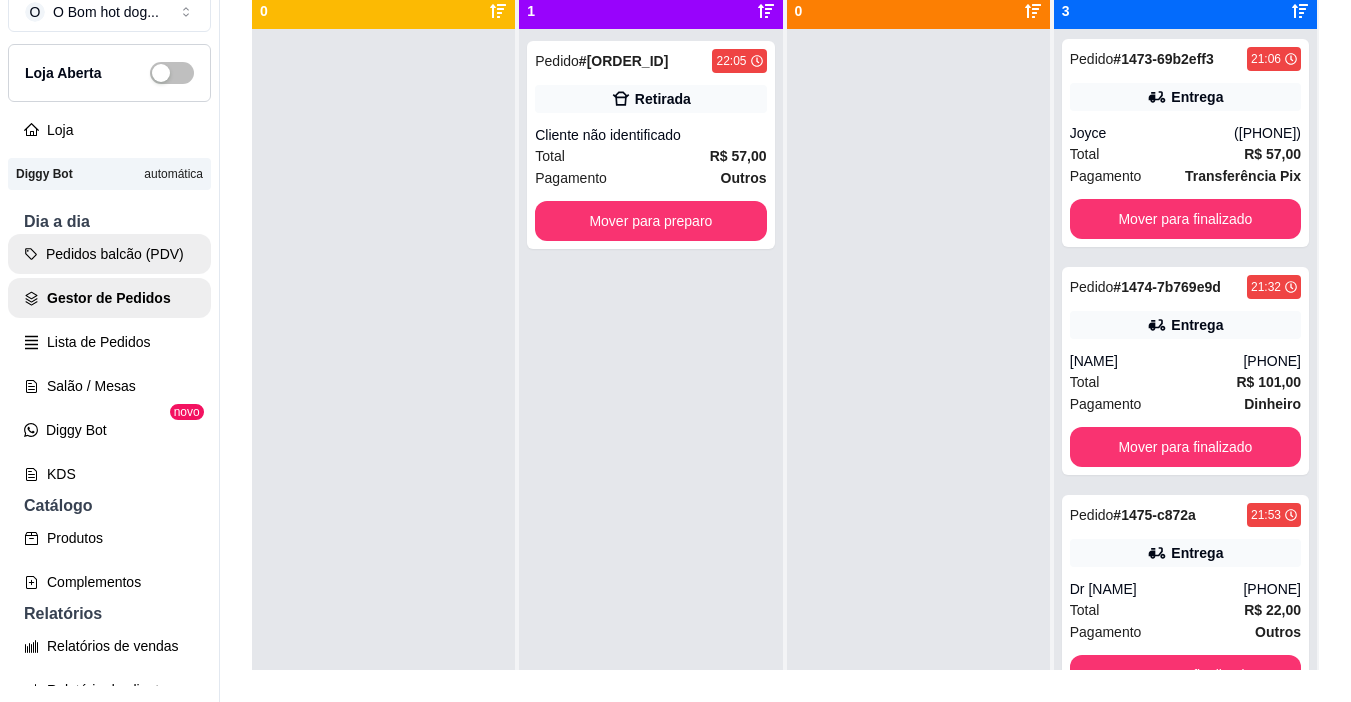 click on "Pedidos balcão (PDV)" at bounding box center [109, 254] 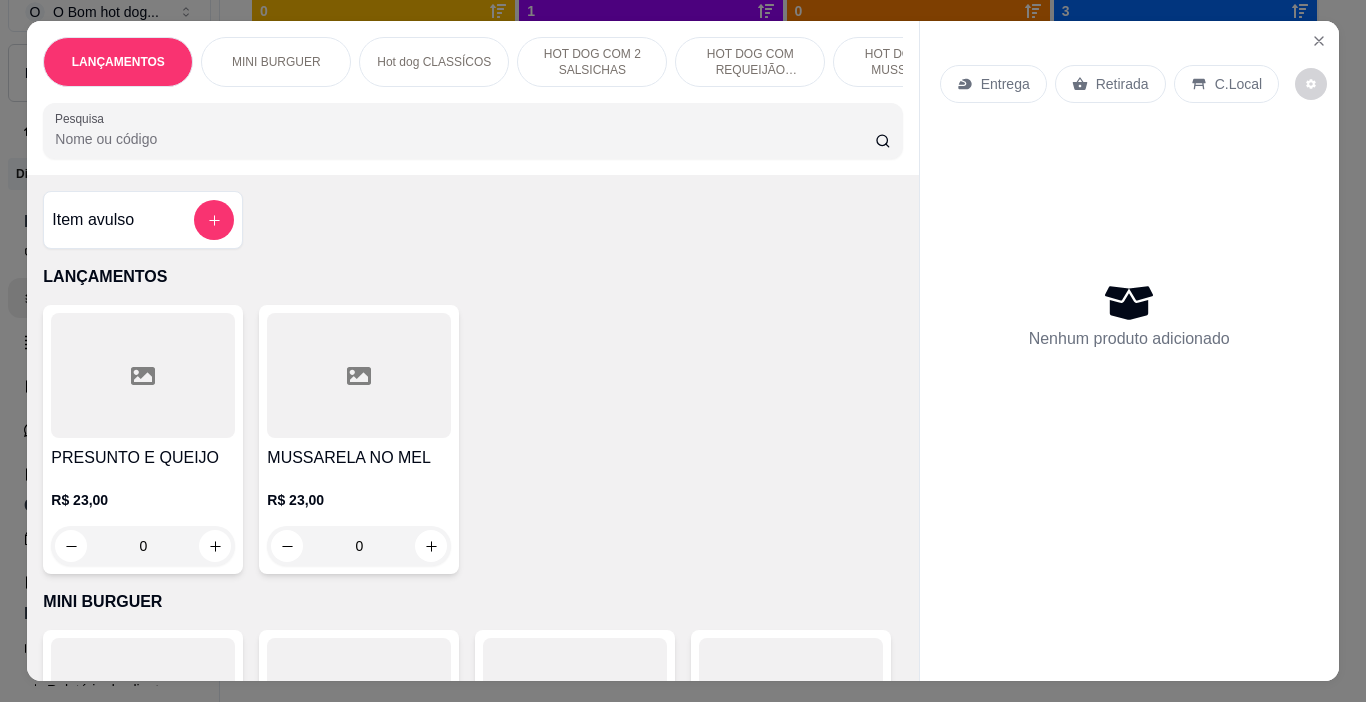 click on "Pesquisa" at bounding box center (465, 139) 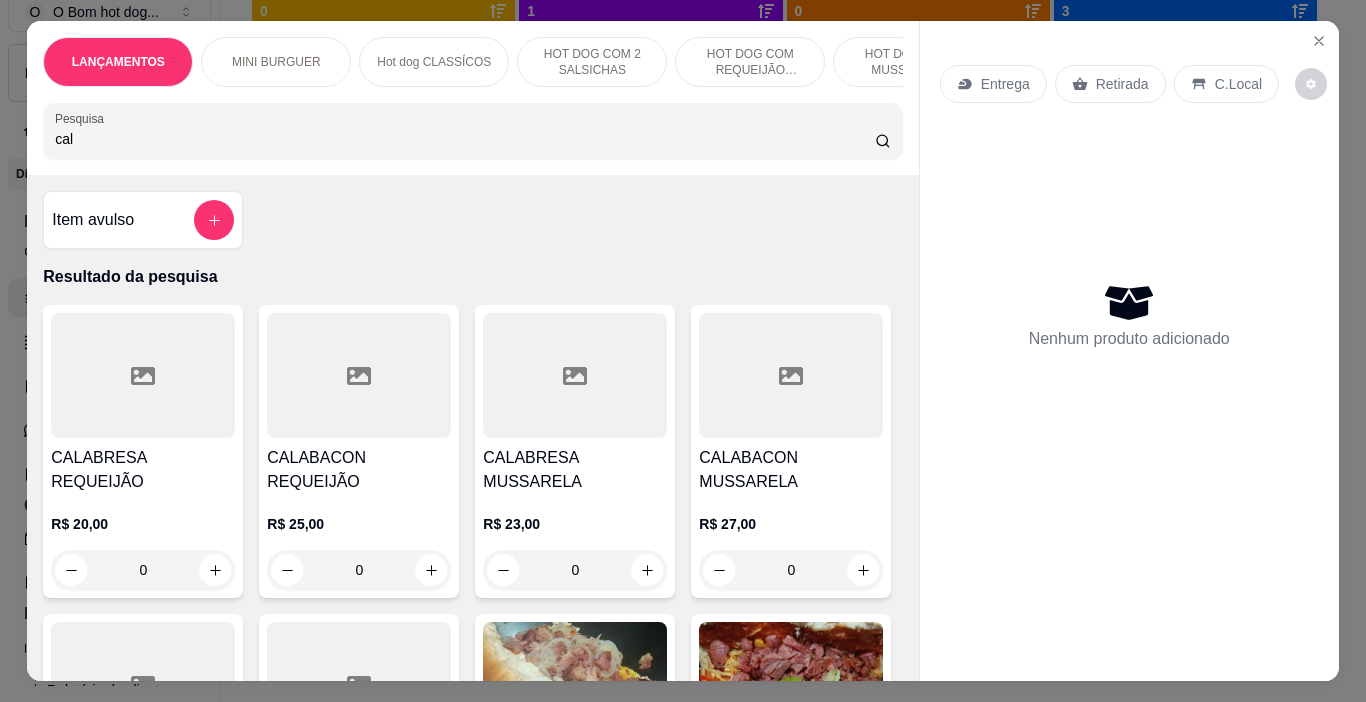 type on "cal" 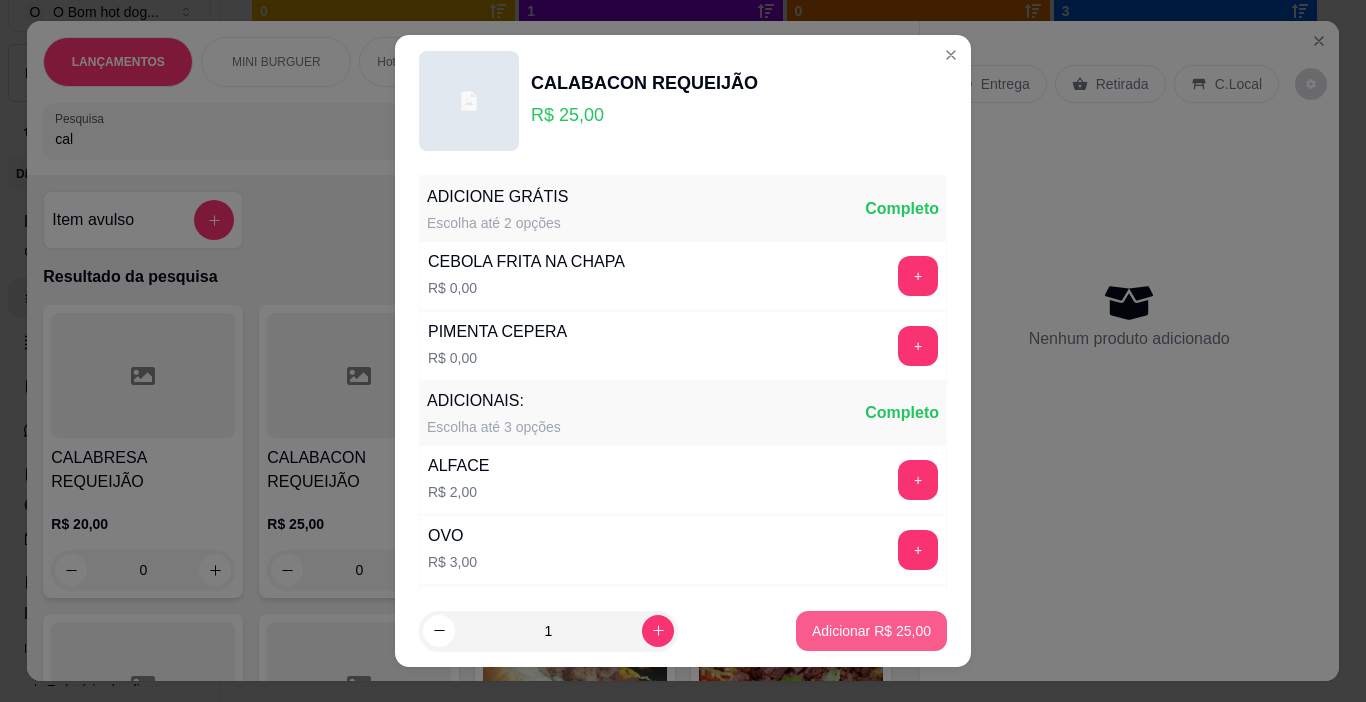 click on "Adicionar   R$ 25,00" at bounding box center (871, 631) 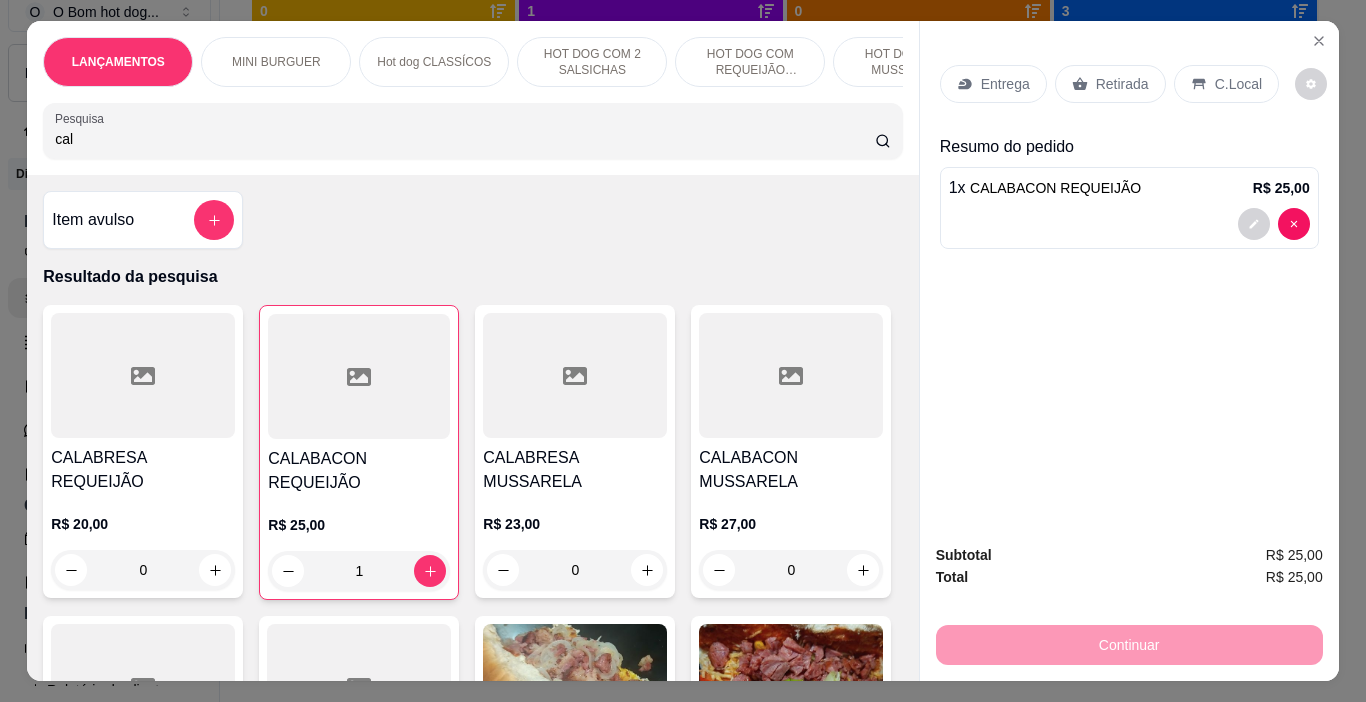 click on "Entrega Retirada C.Local" at bounding box center (1129, 84) 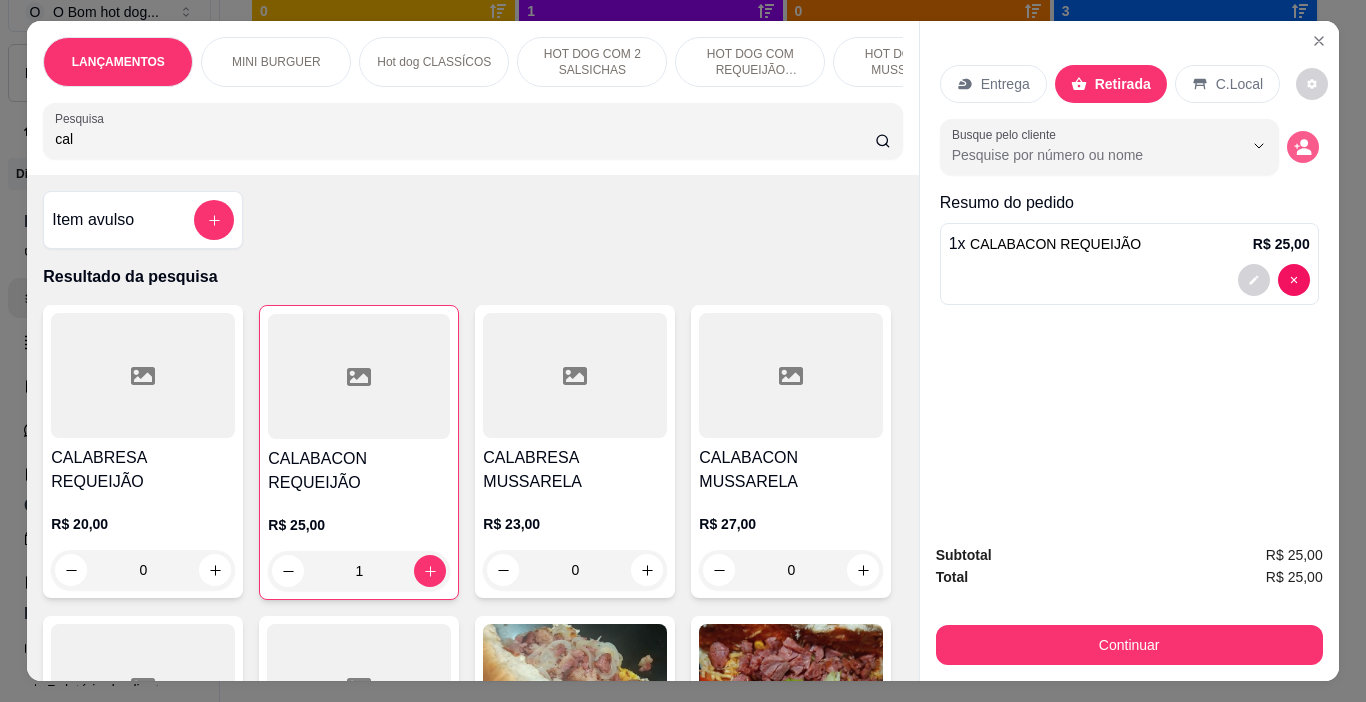 click 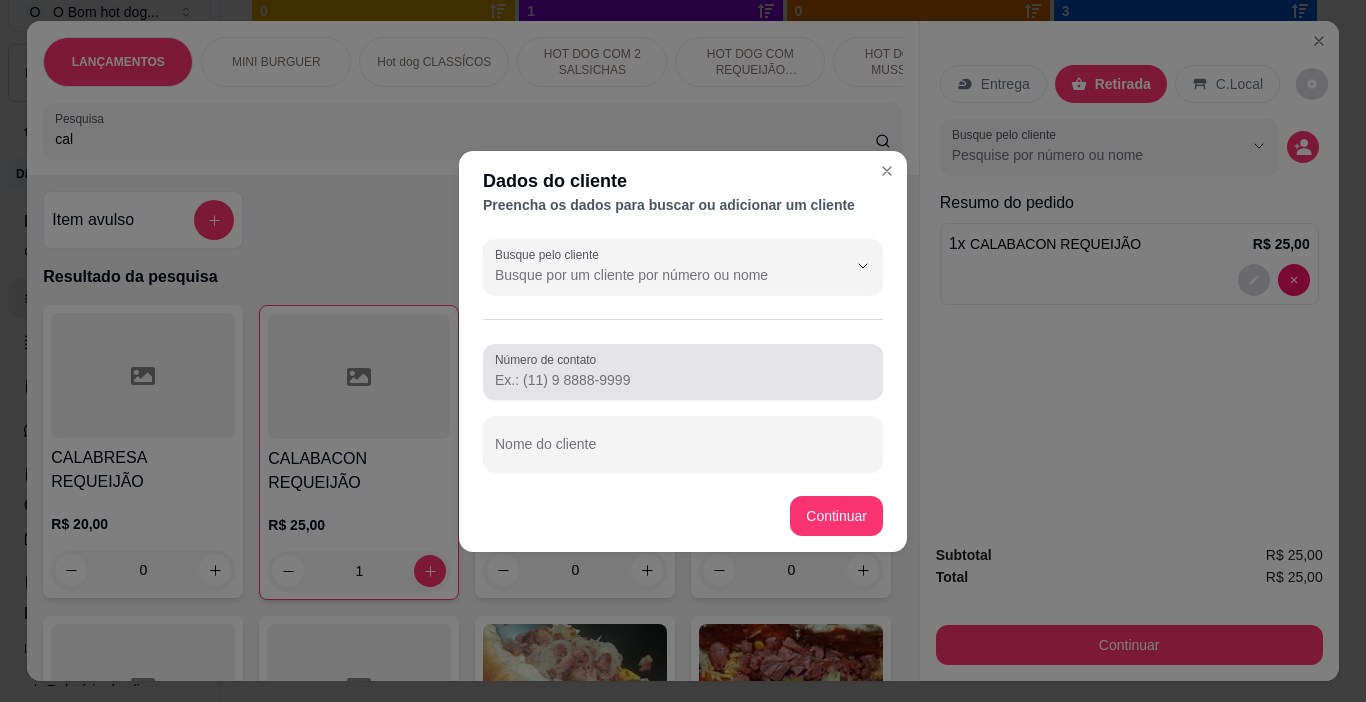 click on "Número de contato" at bounding box center (683, 380) 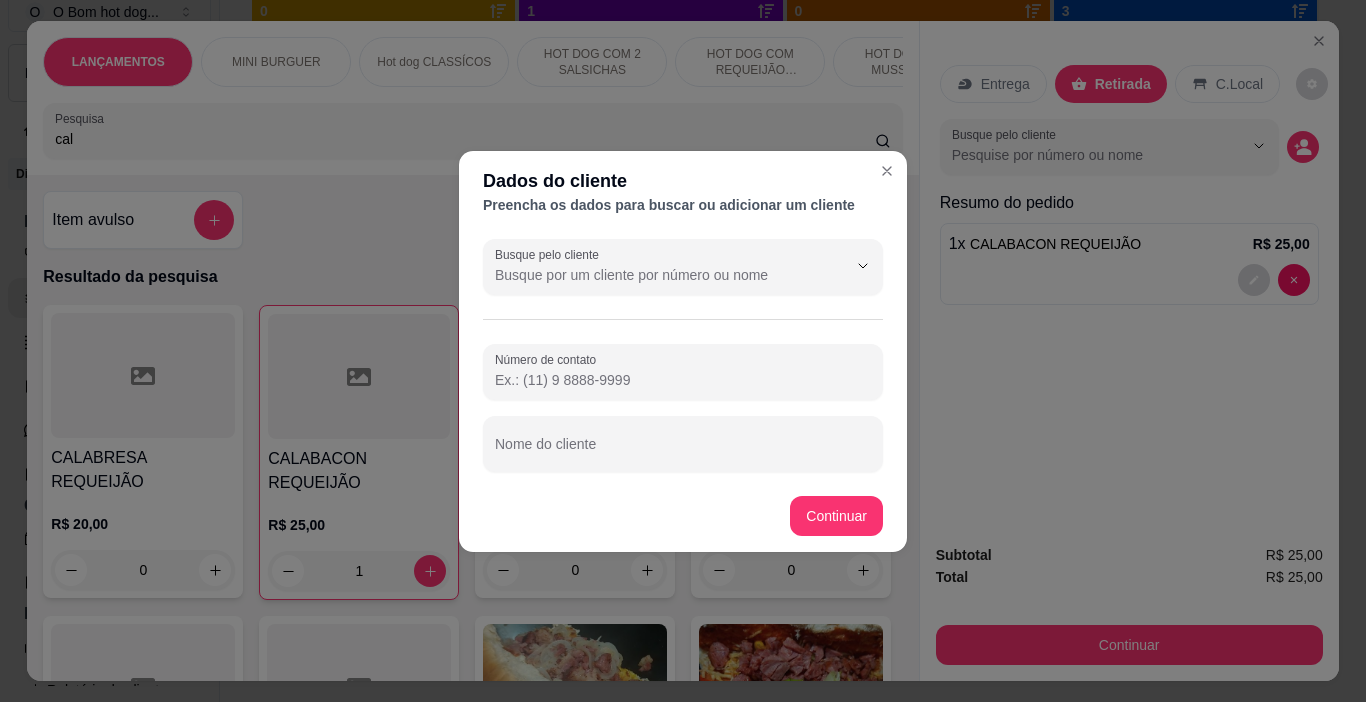 paste on "([PHONE])" 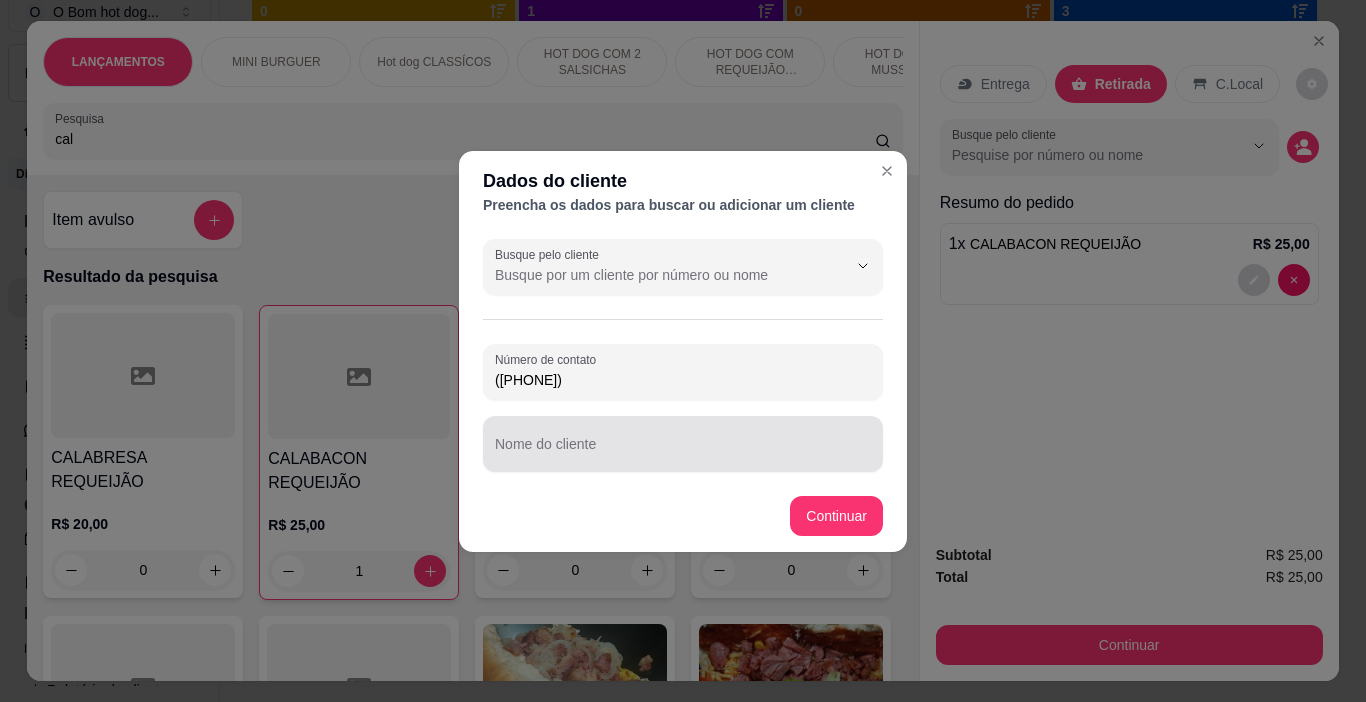 type on "([PHONE])" 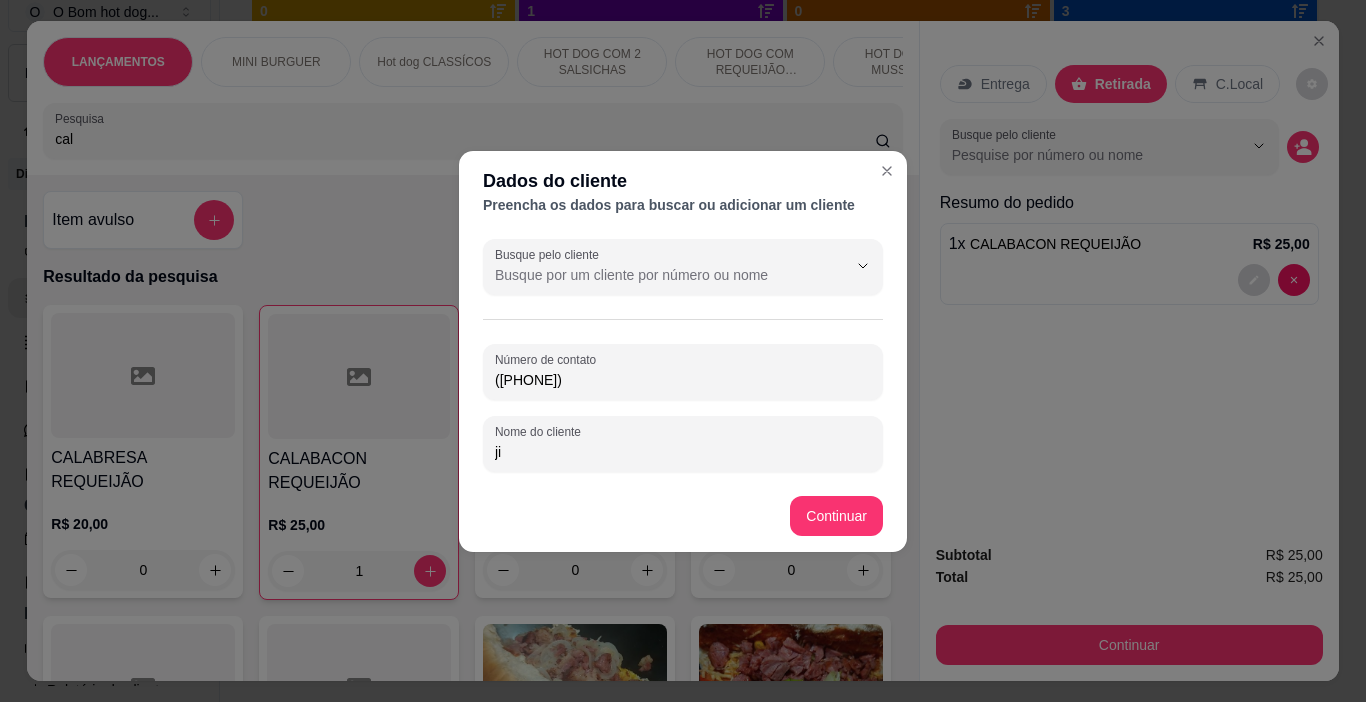 type on "j" 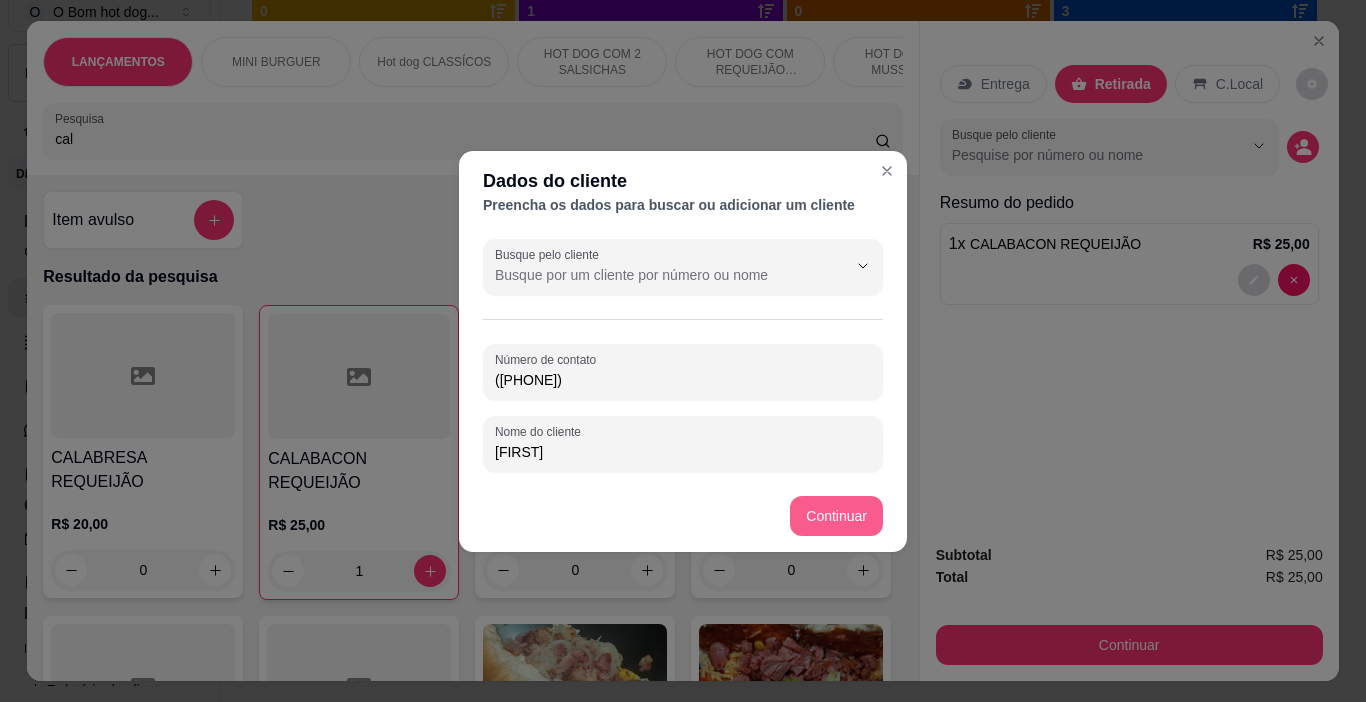 type on "[FIRST]" 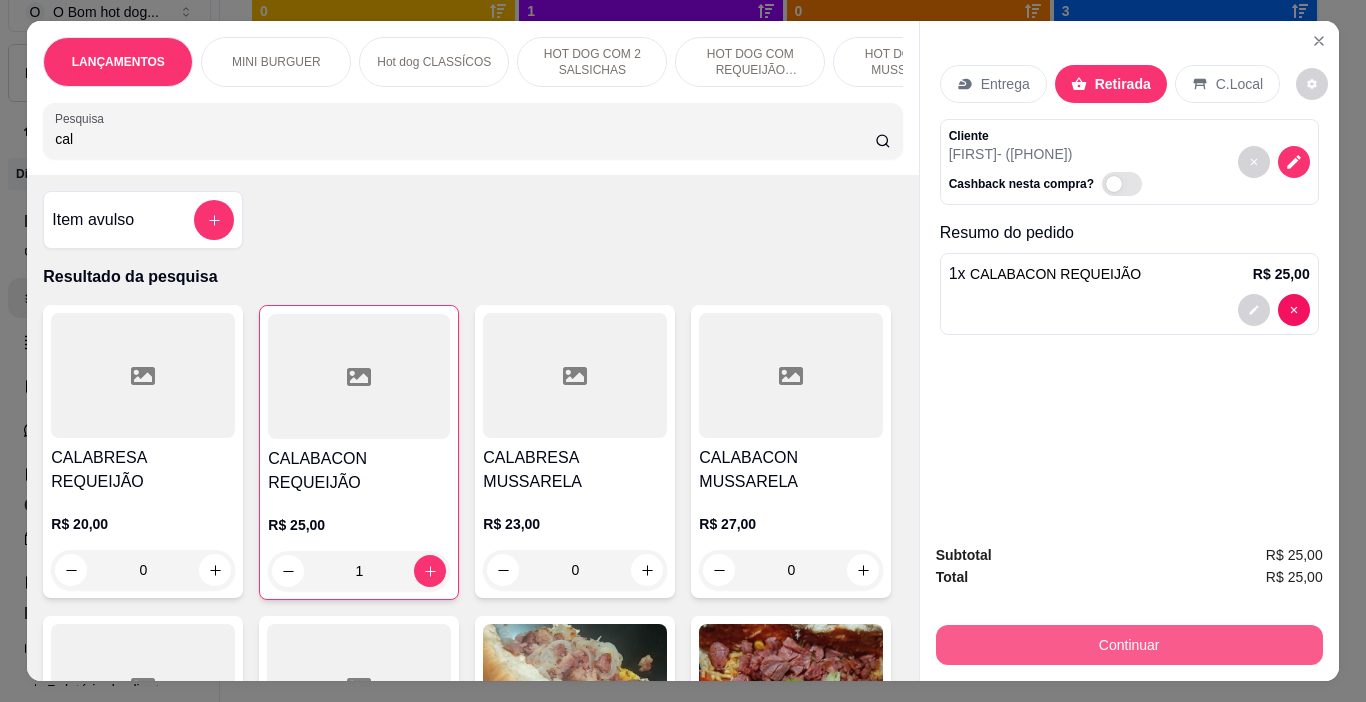 click on "Continuar" at bounding box center [1129, 645] 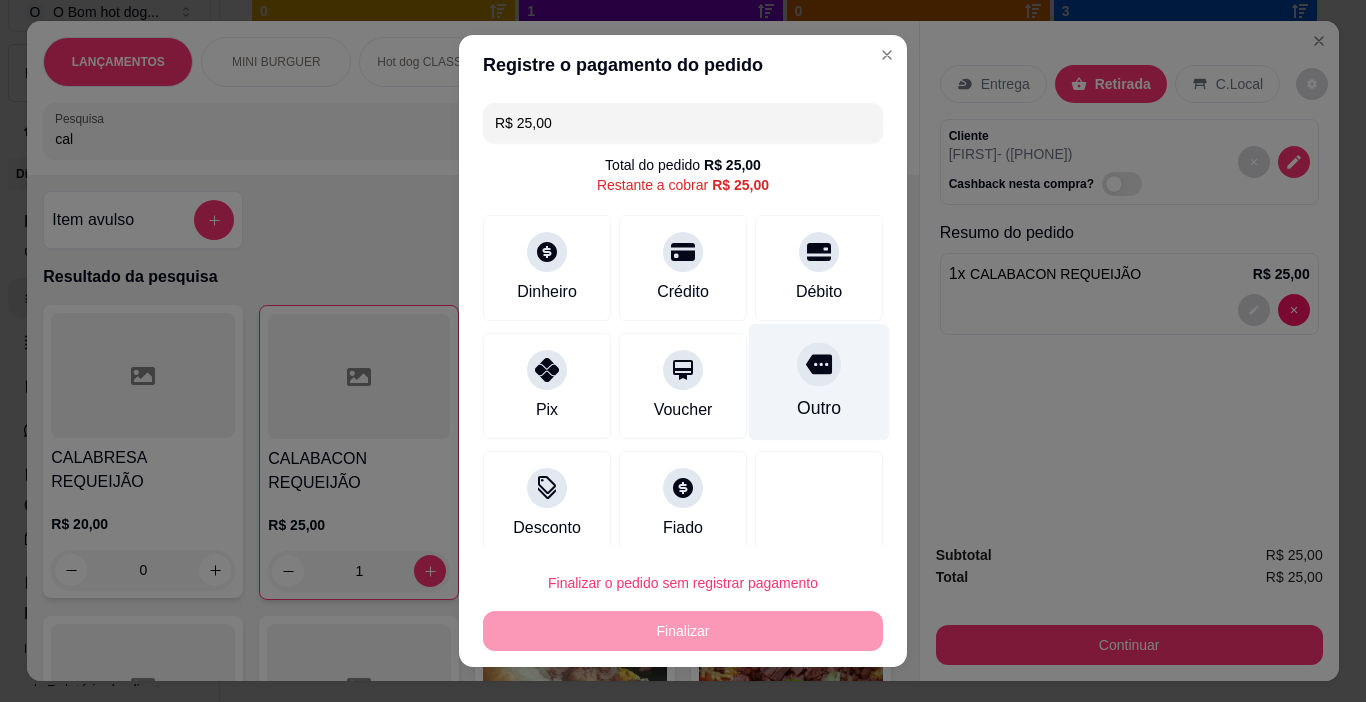 click at bounding box center (819, 365) 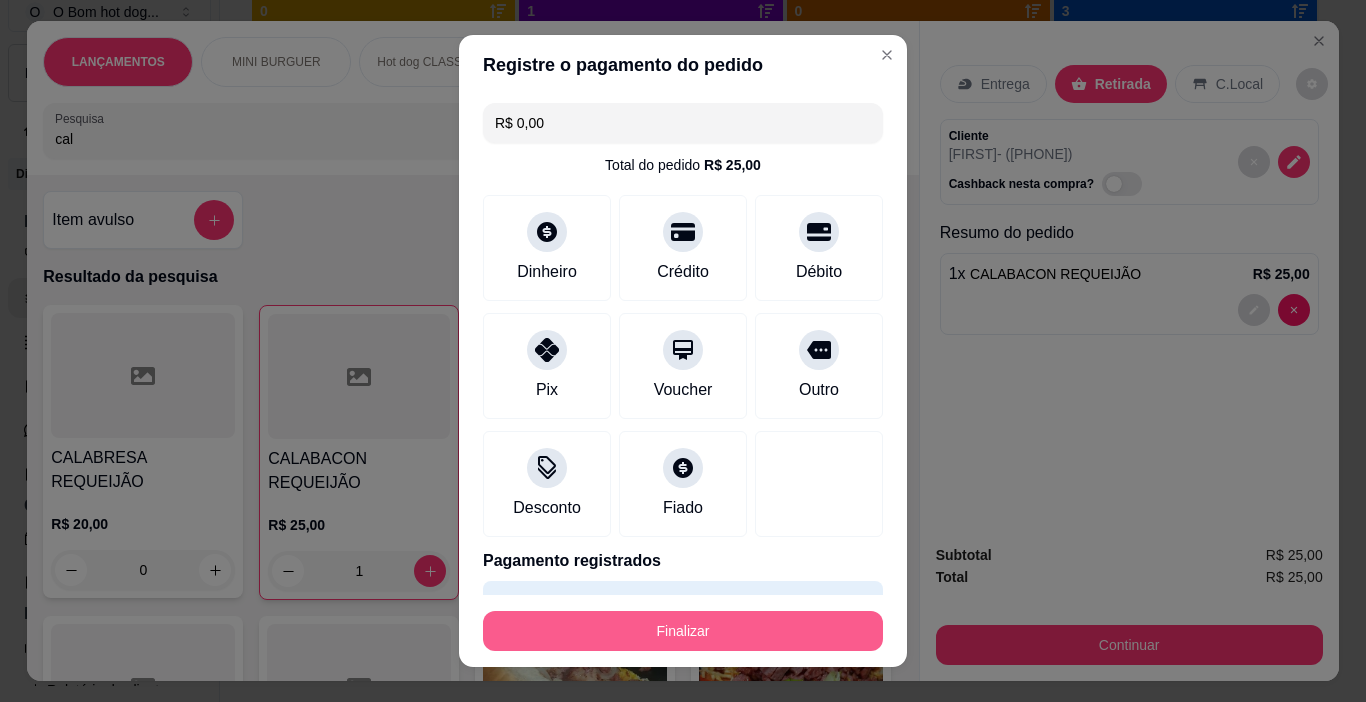 click on "Finalizar" at bounding box center (683, 631) 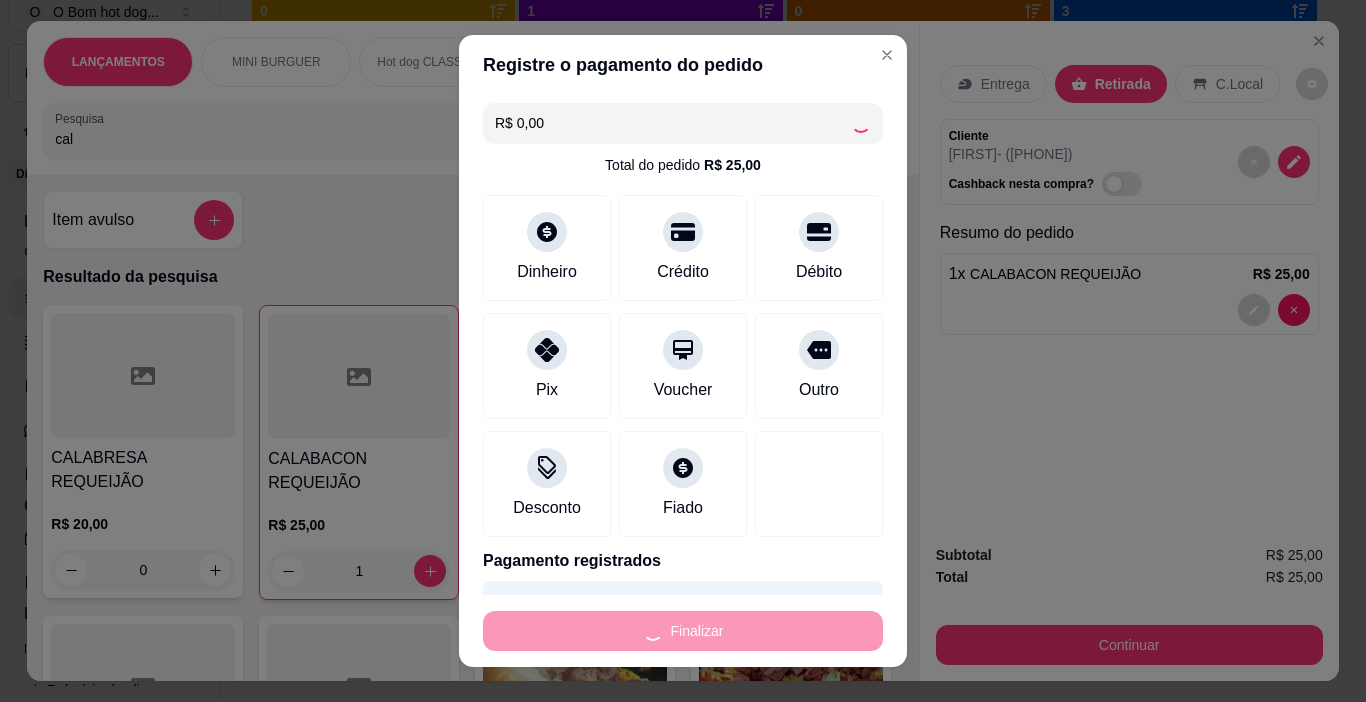 type on "0" 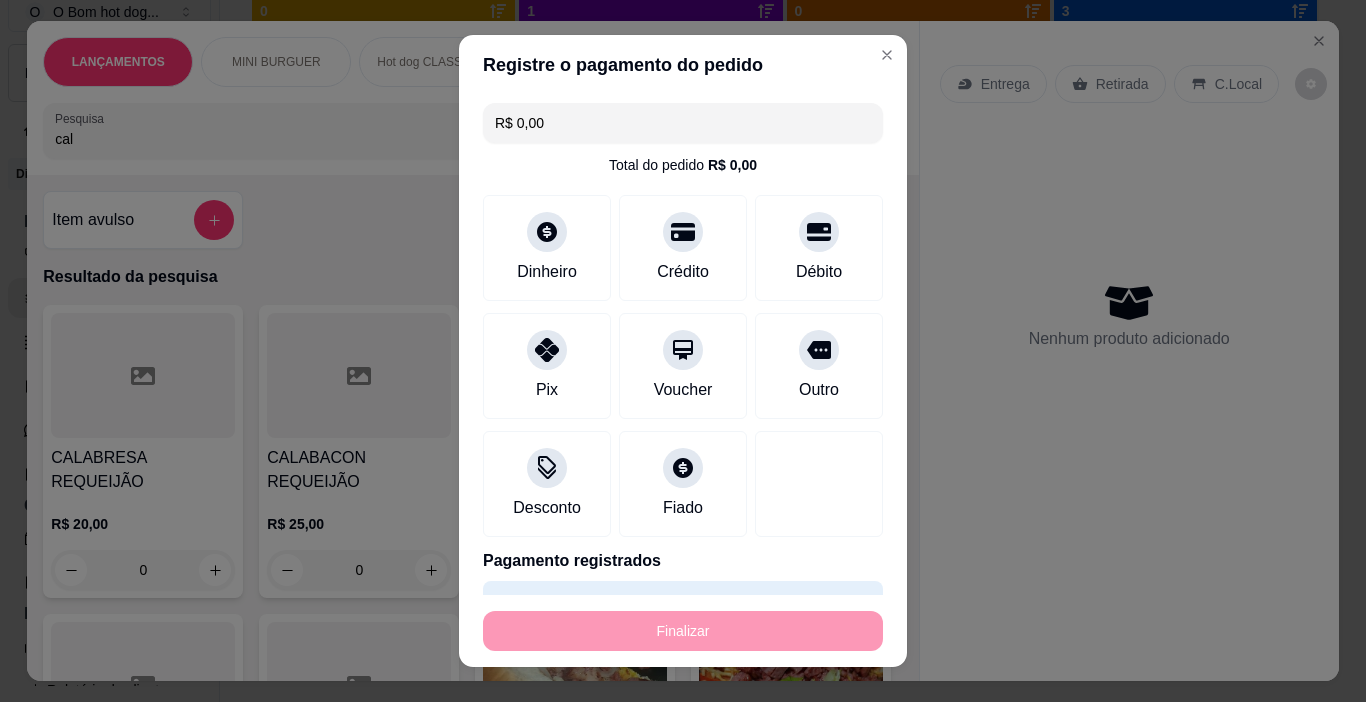 type on "-R$ 25,00" 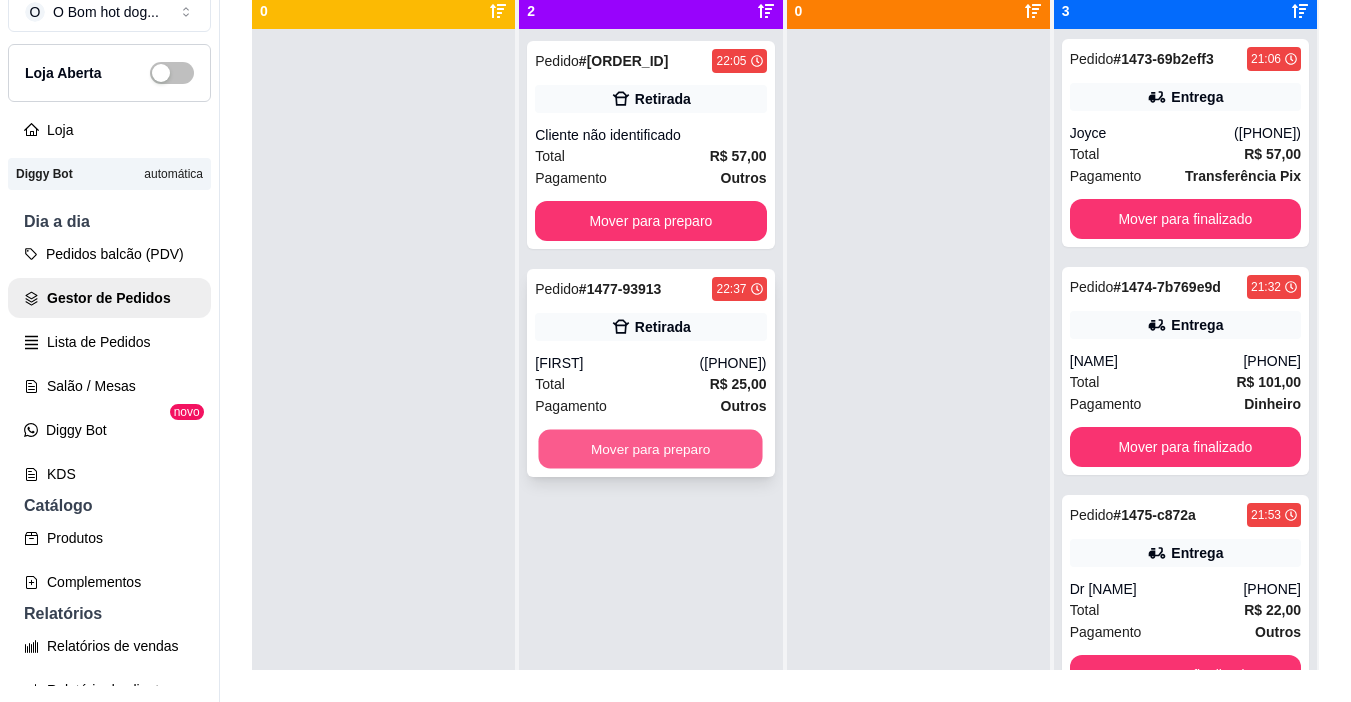 click on "Mover para preparo" at bounding box center (651, 449) 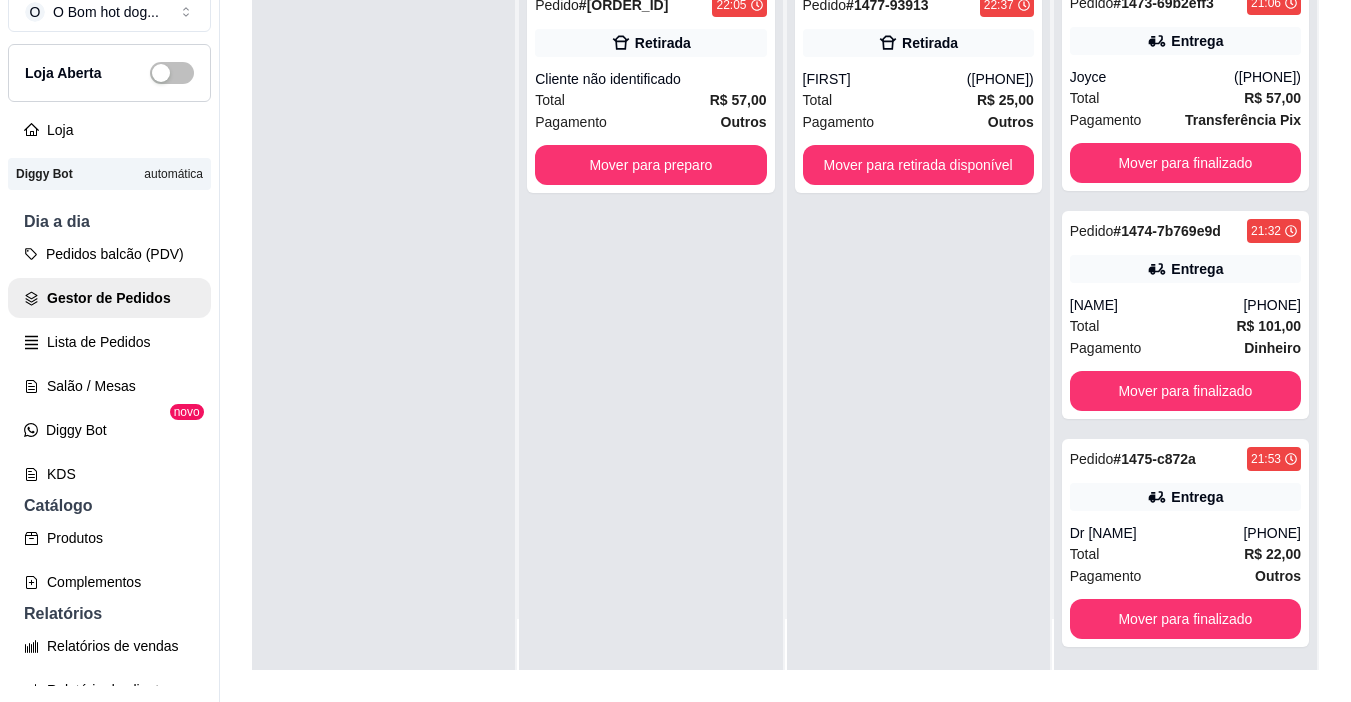 scroll, scrollTop: 0, scrollLeft: 0, axis: both 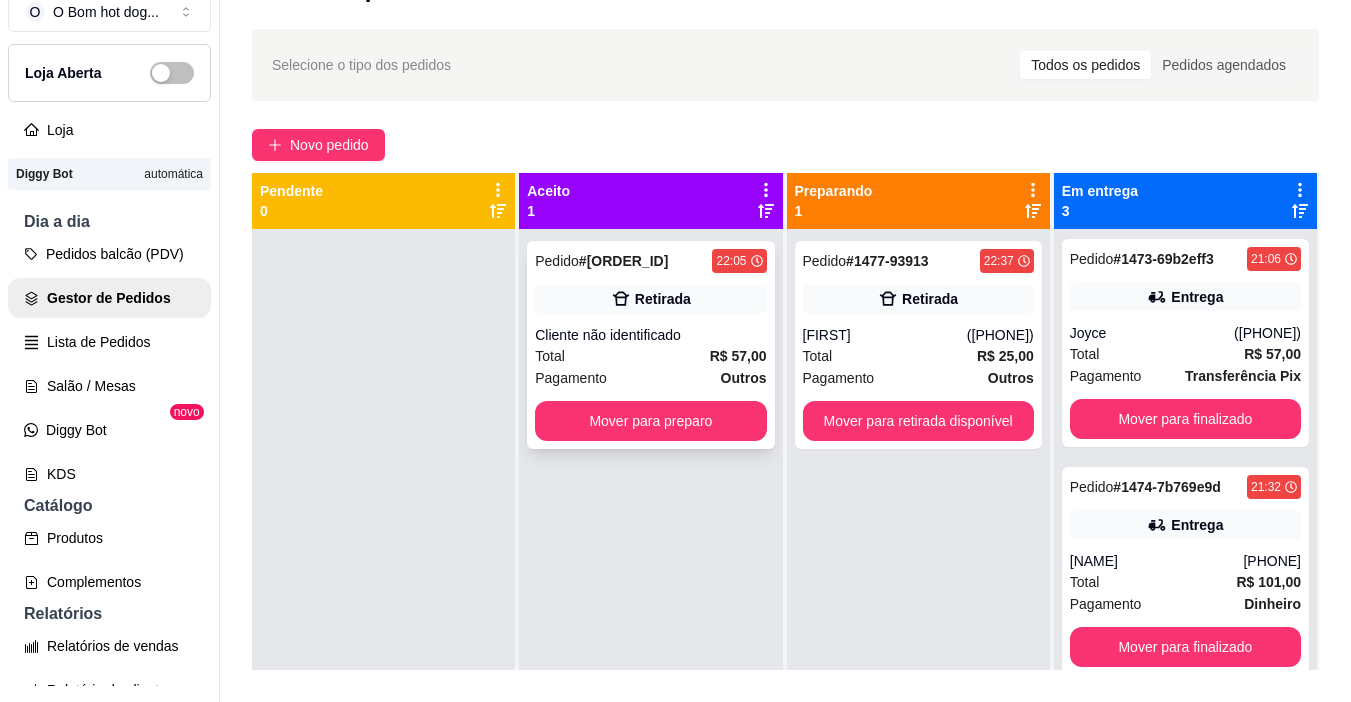 click on "Total R$ 57,00" at bounding box center (650, 356) 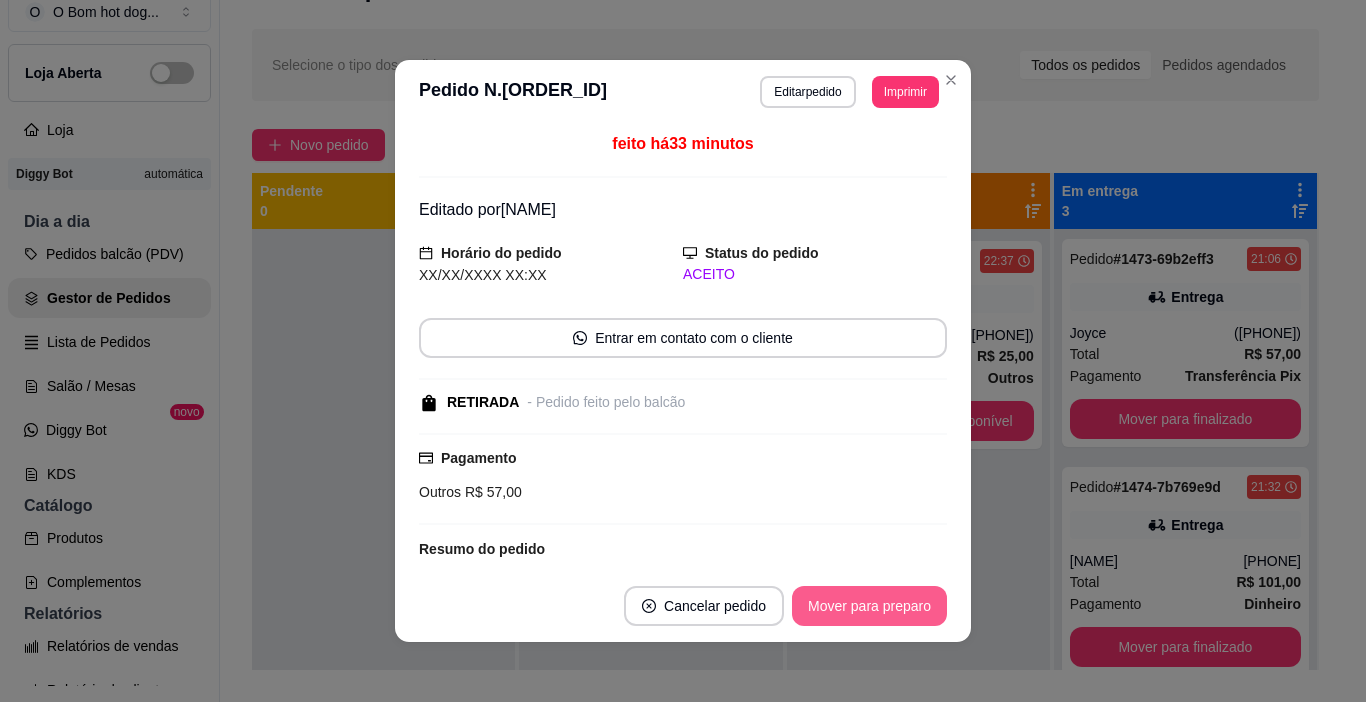 click on "Mover para preparo" at bounding box center [869, 606] 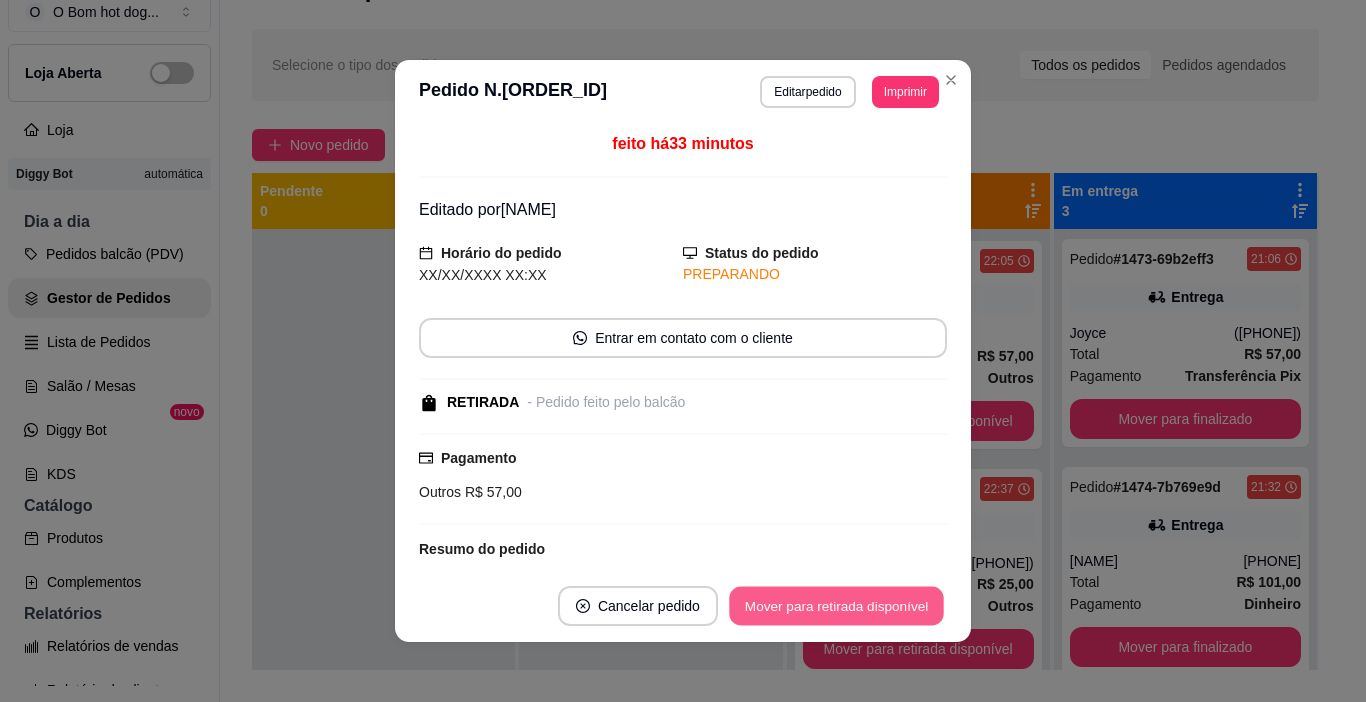 click on "Mover para retirada disponível" at bounding box center [836, 606] 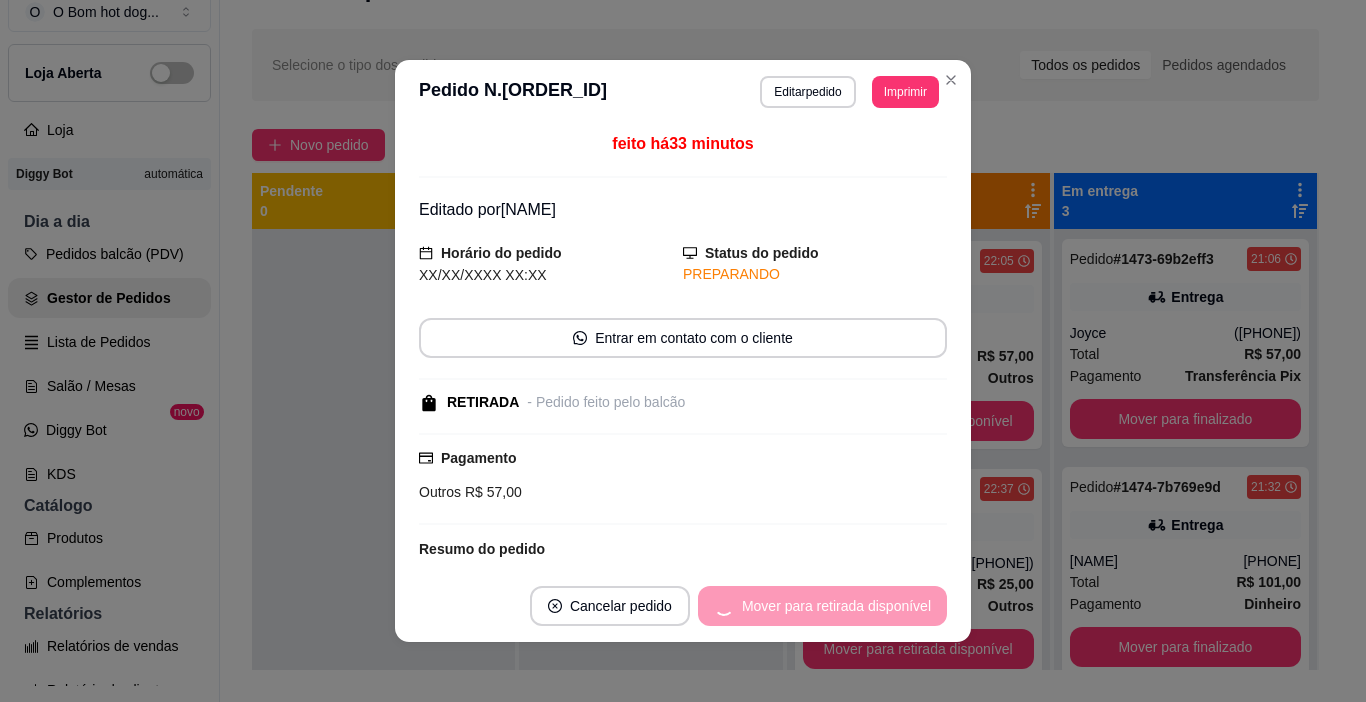 scroll, scrollTop: 230, scrollLeft: 0, axis: vertical 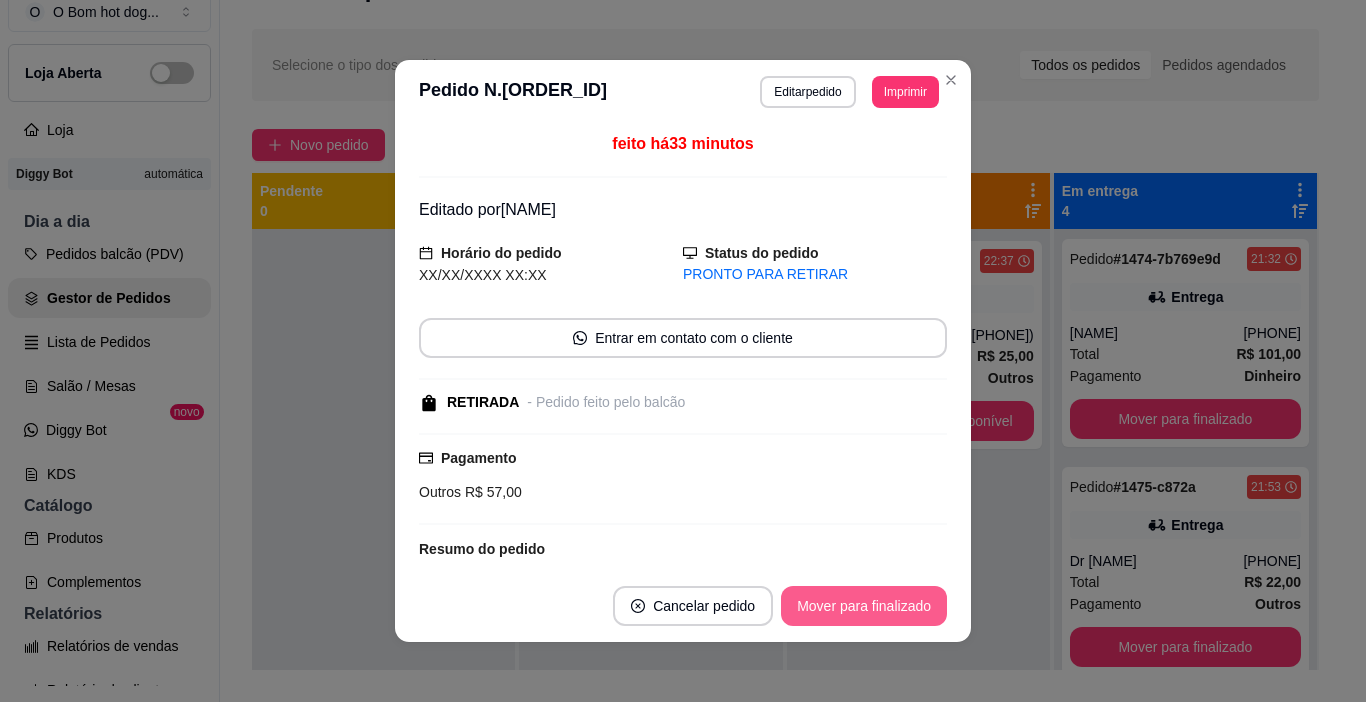 click on "Mover para finalizado" at bounding box center (864, 606) 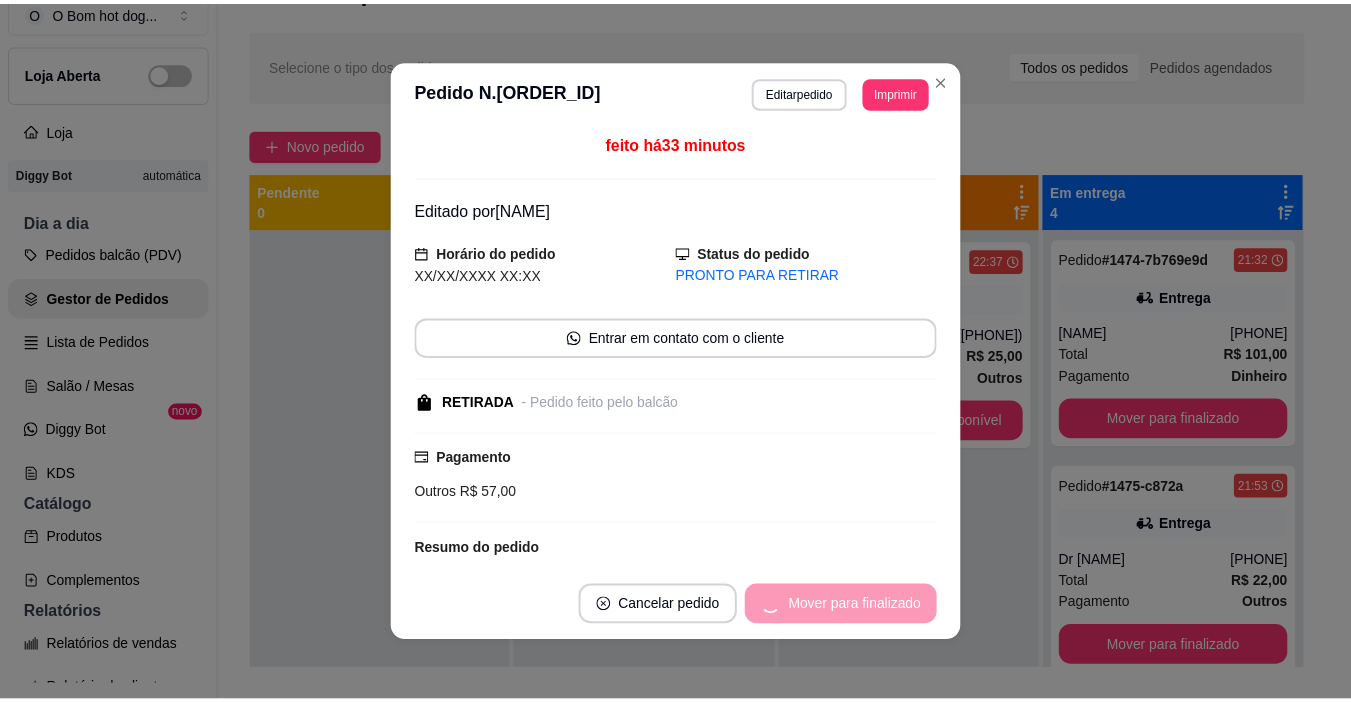 scroll, scrollTop: 2, scrollLeft: 0, axis: vertical 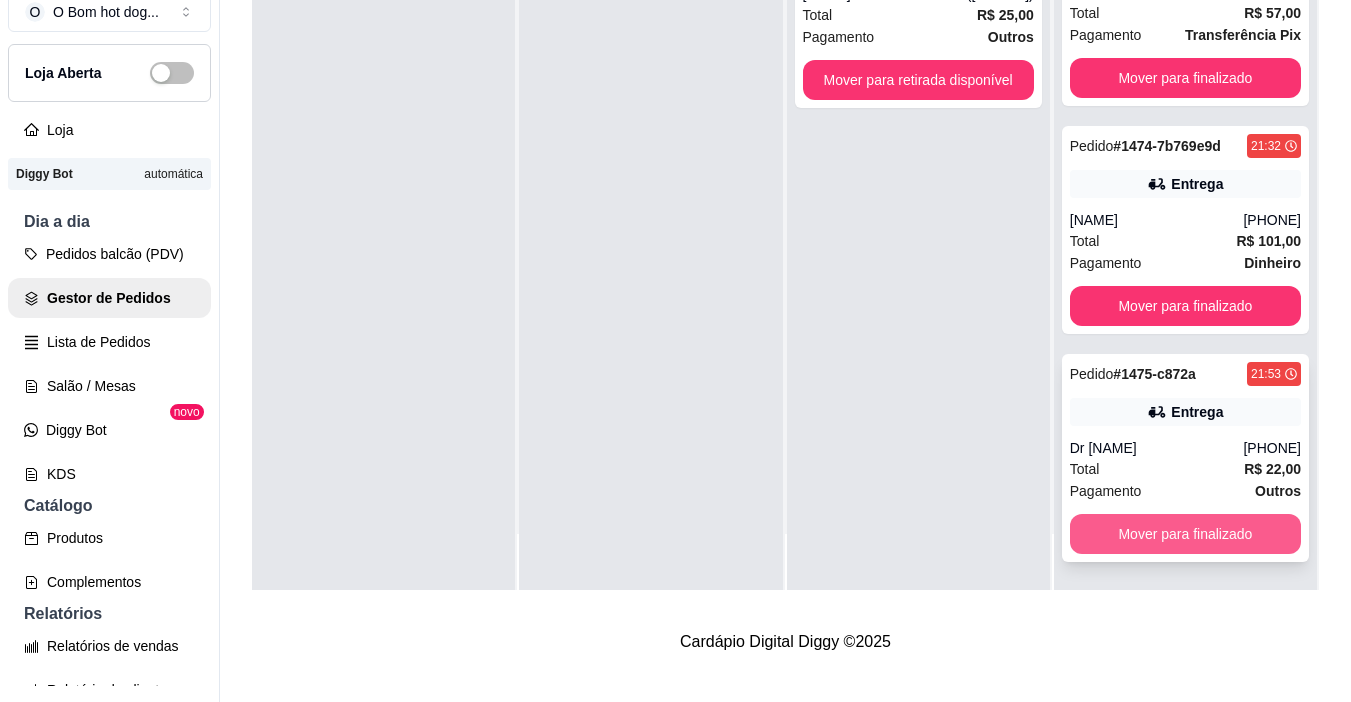 click on "Mover para finalizado" at bounding box center [1185, 534] 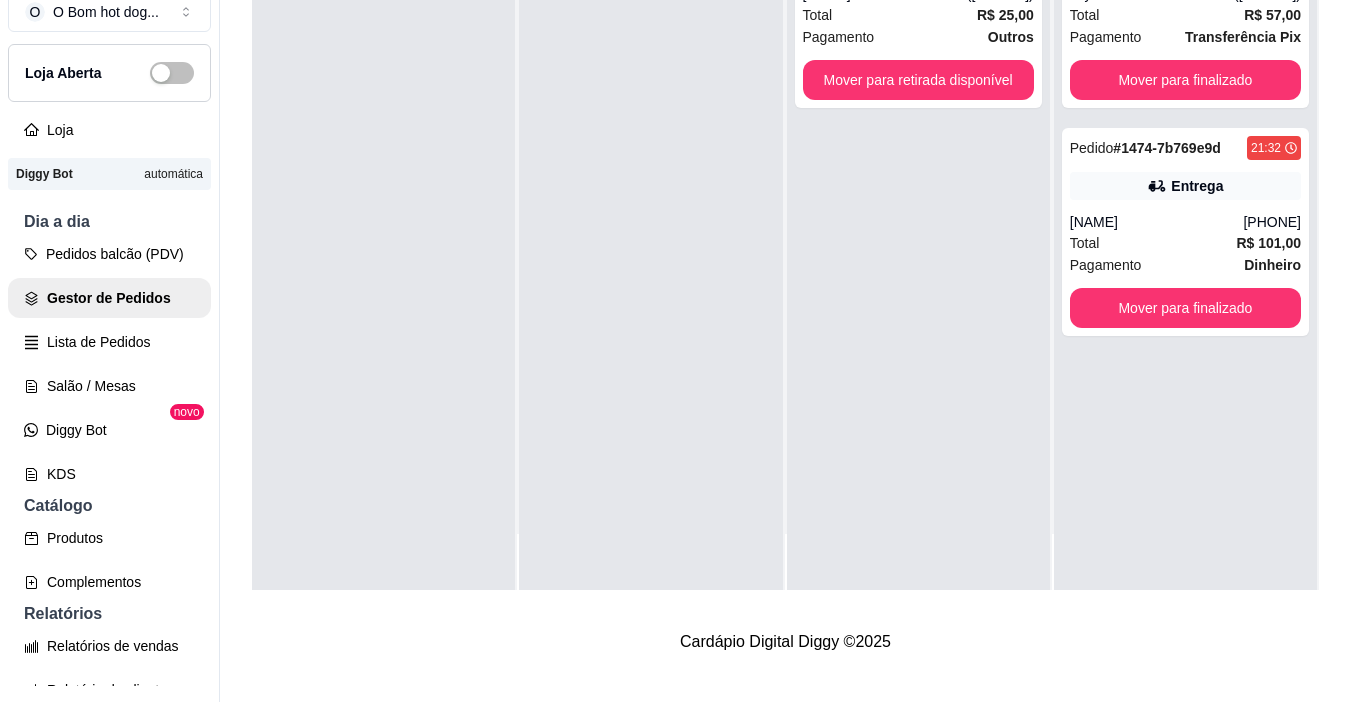 scroll, scrollTop: 0, scrollLeft: 0, axis: both 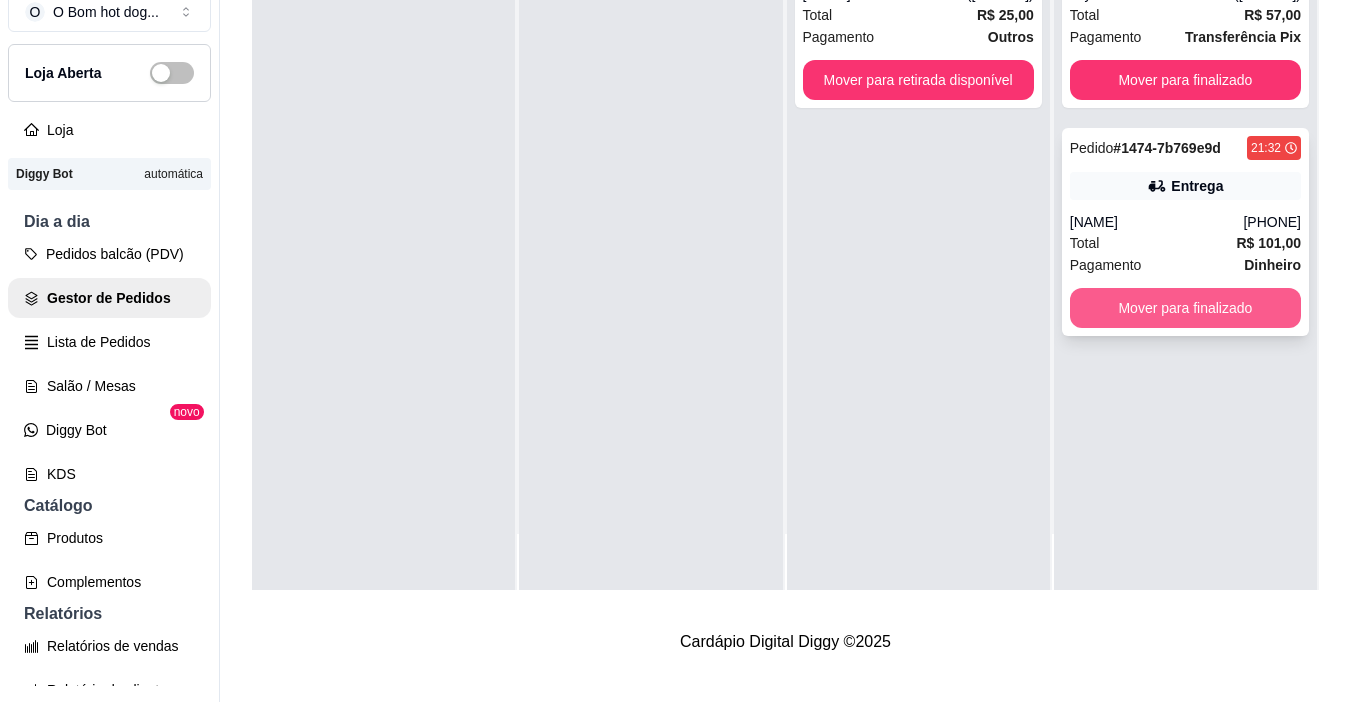click on "Mover para finalizado" at bounding box center (1185, 308) 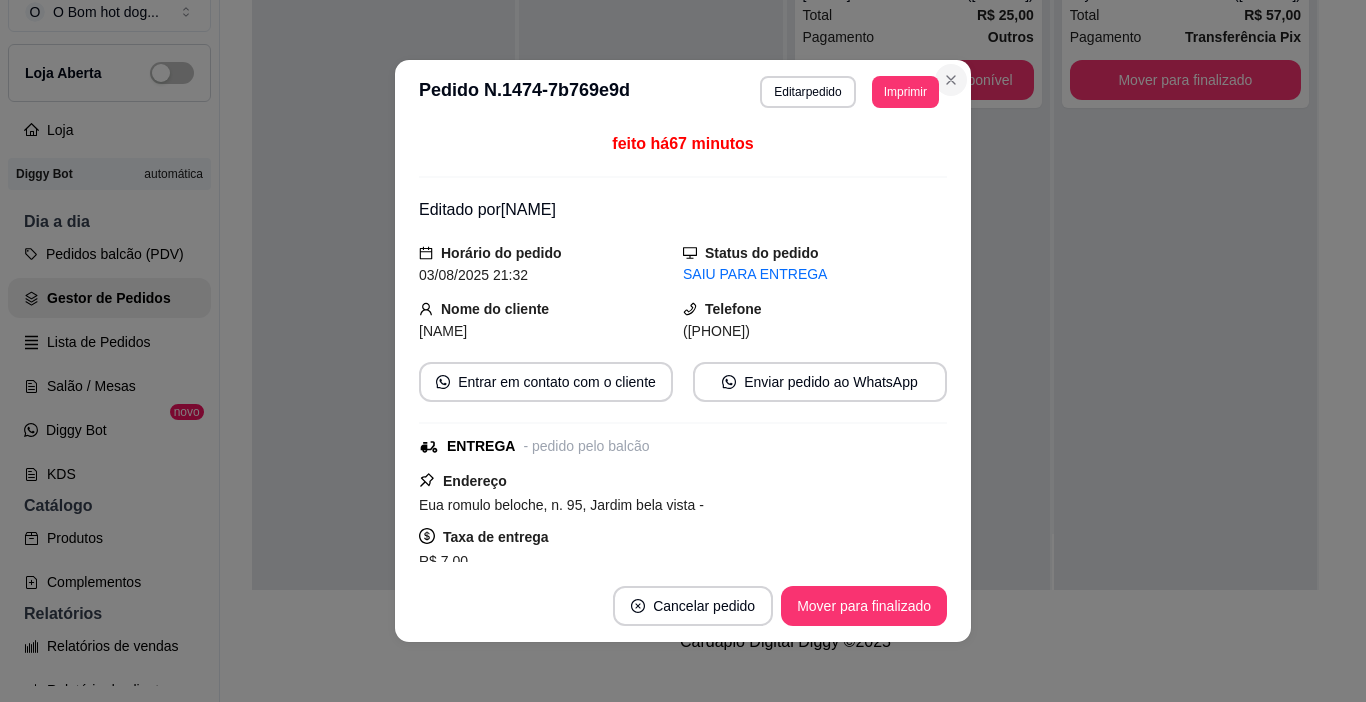 click on "Mover para retirada disponível" at bounding box center (918, 80) 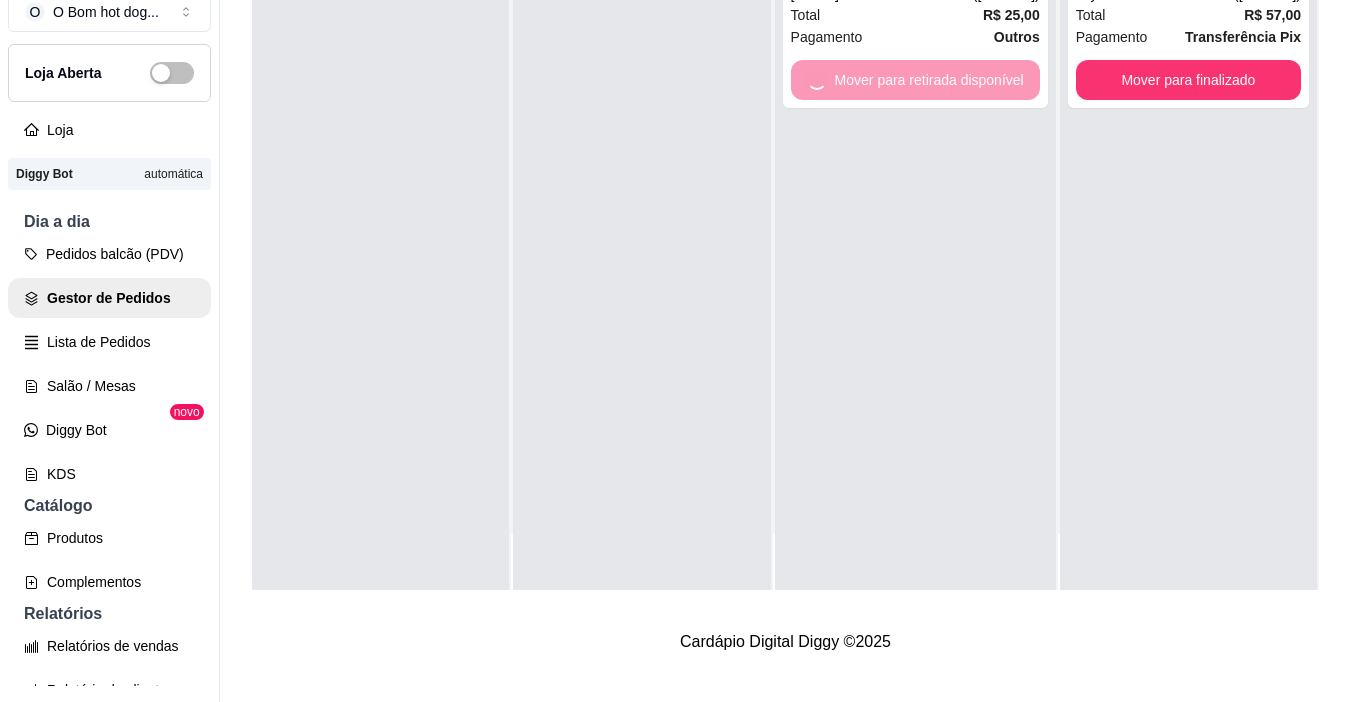 click on "Mover para retirada disponível" at bounding box center (915, 80) 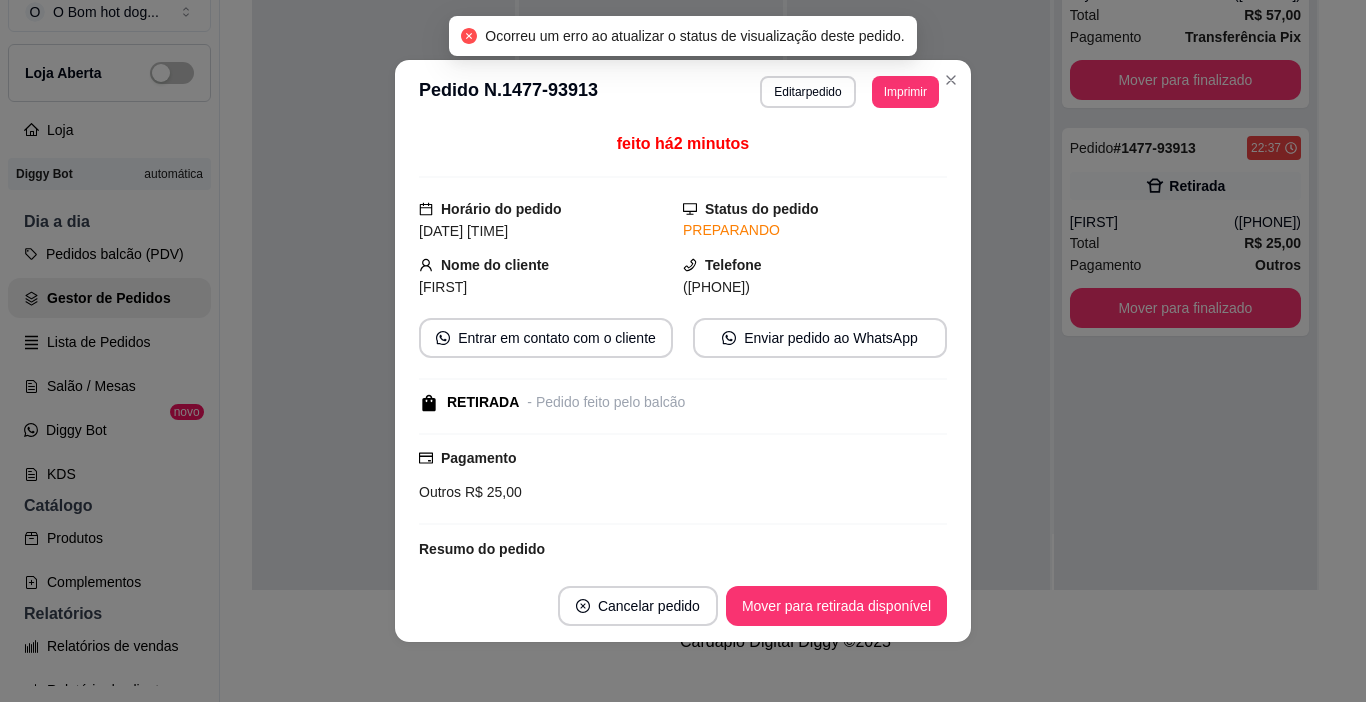 click at bounding box center [918, 239] 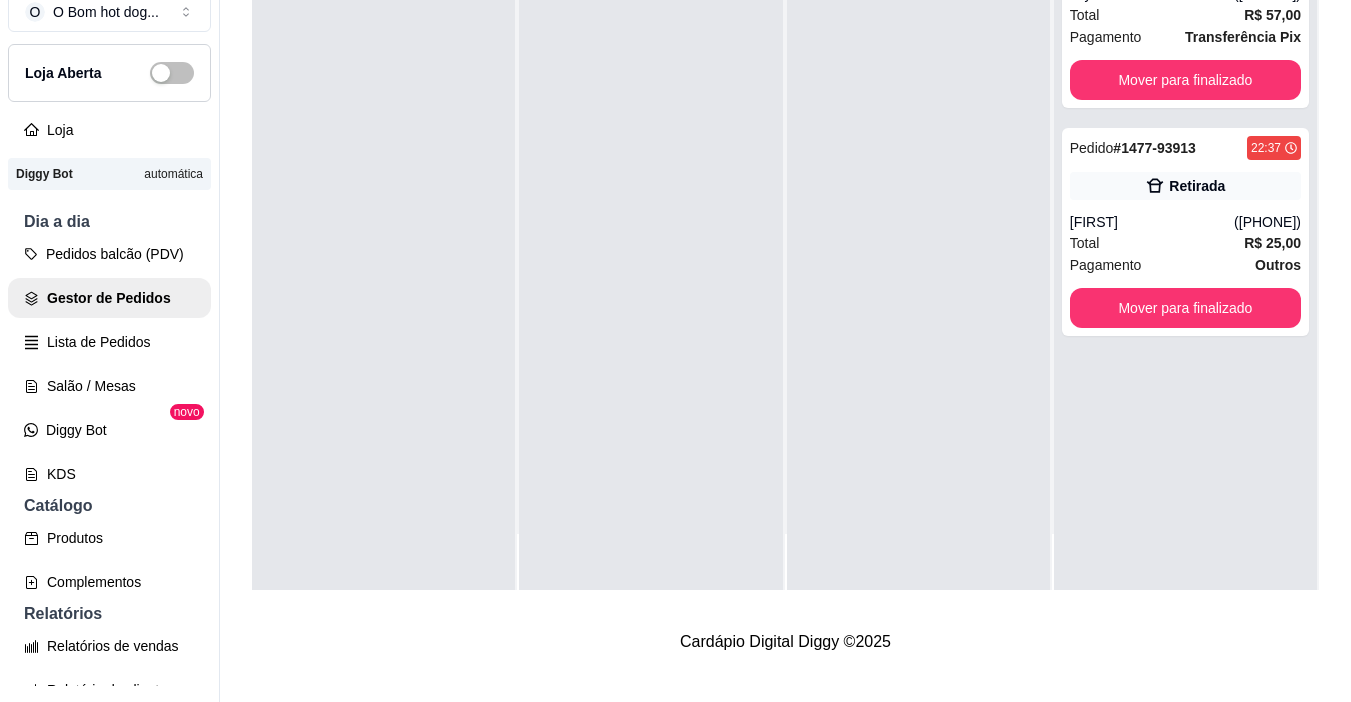 scroll, scrollTop: 0, scrollLeft: 0, axis: both 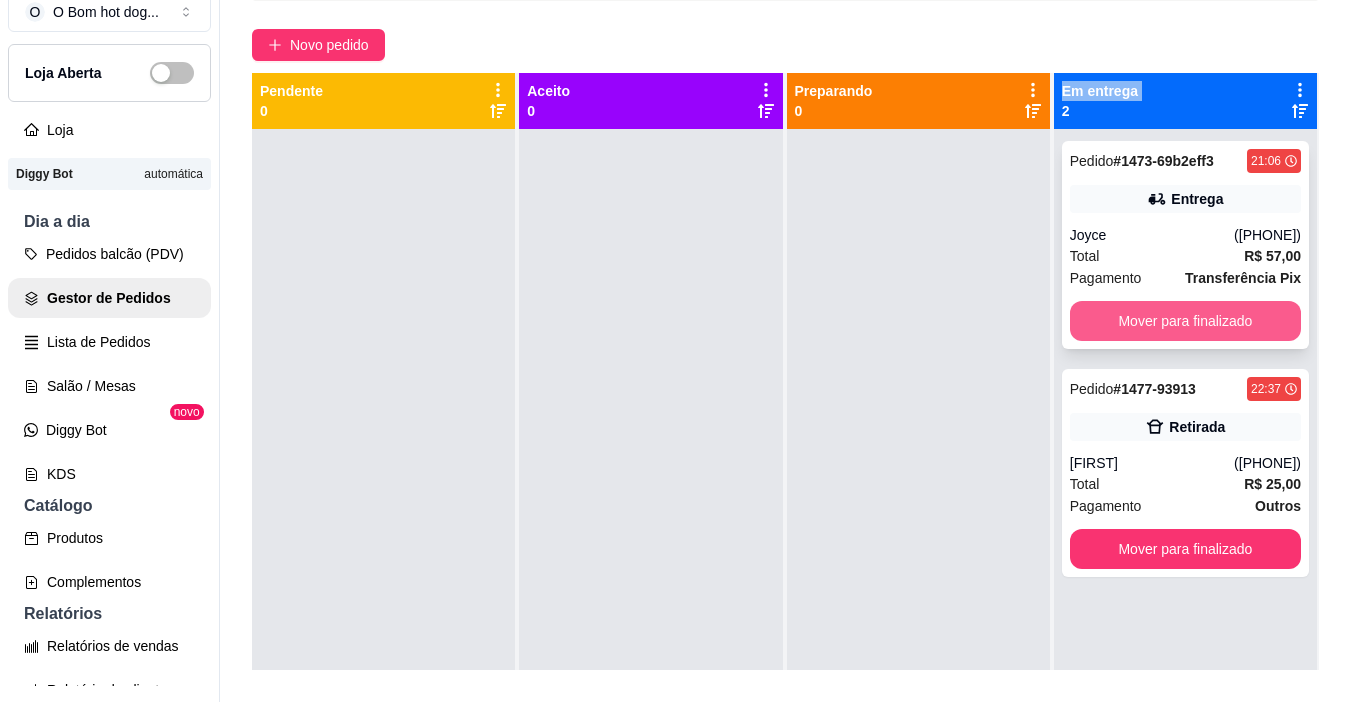 click on "Mover para finalizado" at bounding box center [1185, 321] 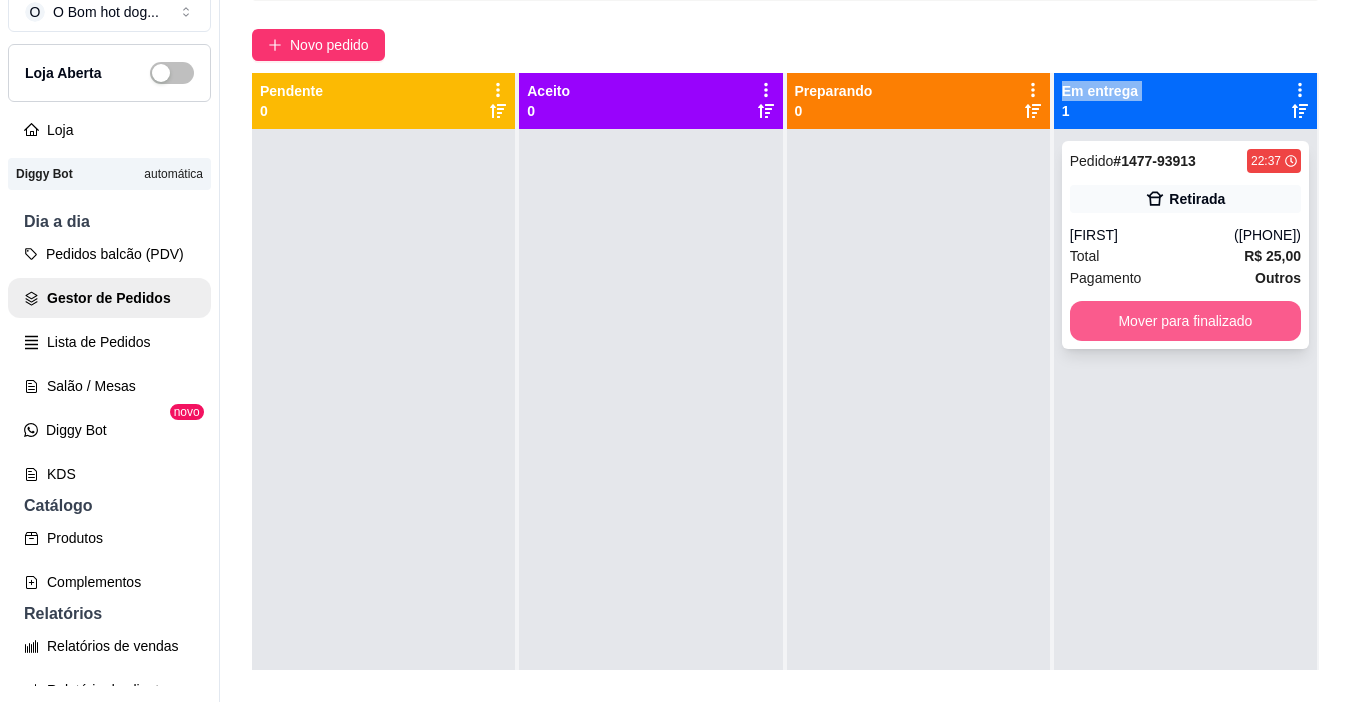 click on "Mover para finalizado" at bounding box center [1185, 321] 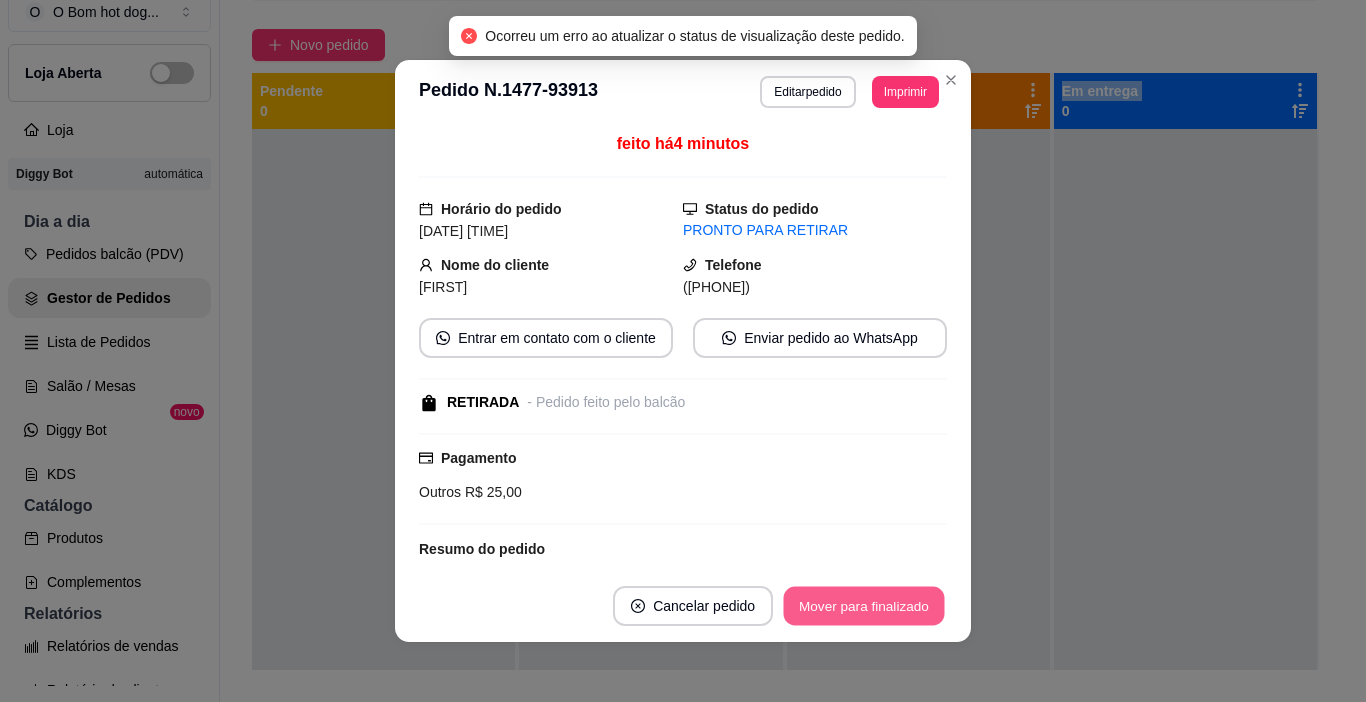 click on "Mover para finalizado" at bounding box center (864, 606) 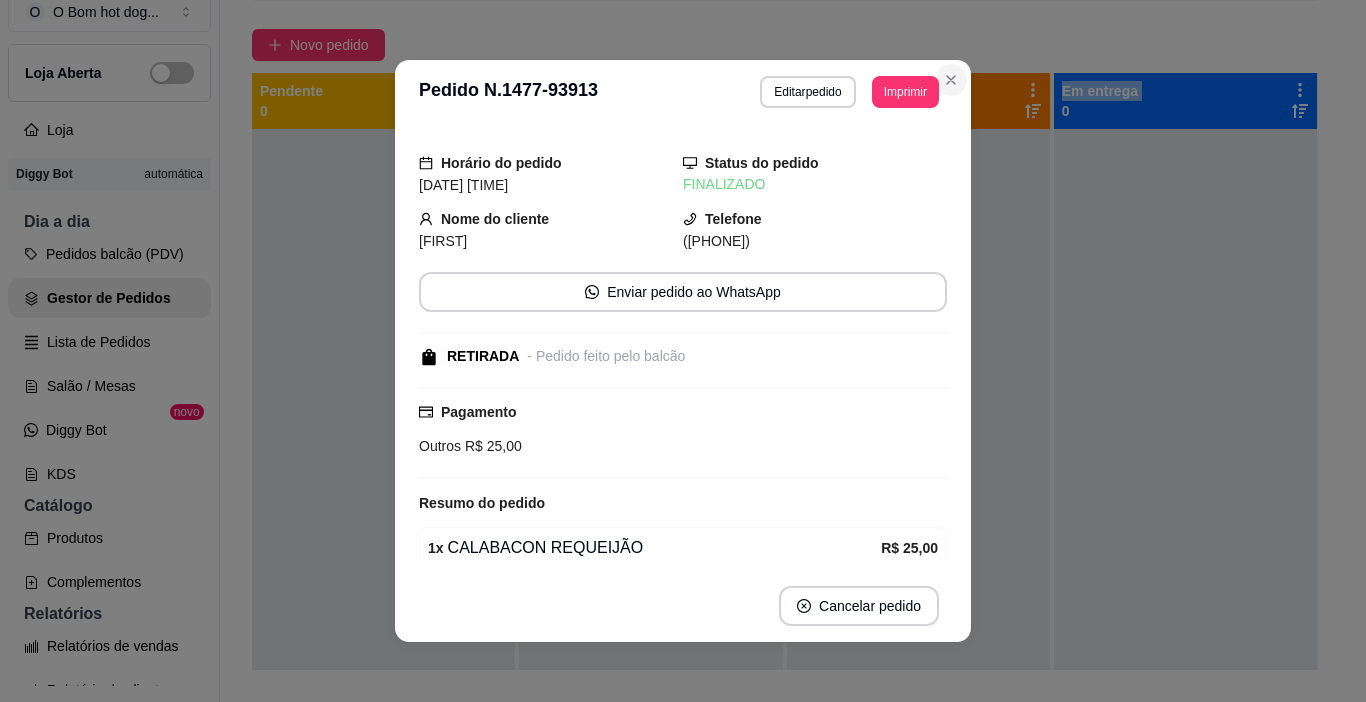 click on "Preparando 0" at bounding box center (918, 101) 